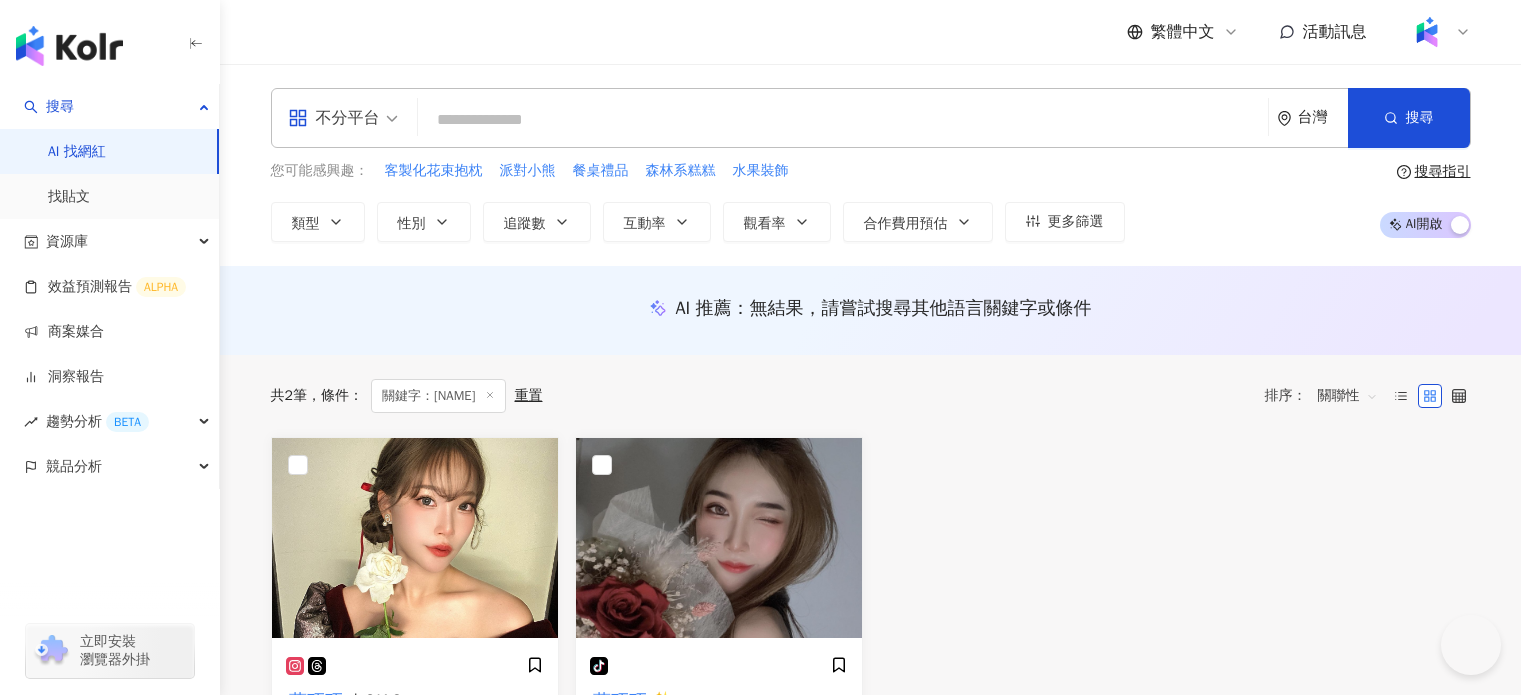 click at bounding box center [843, 120] 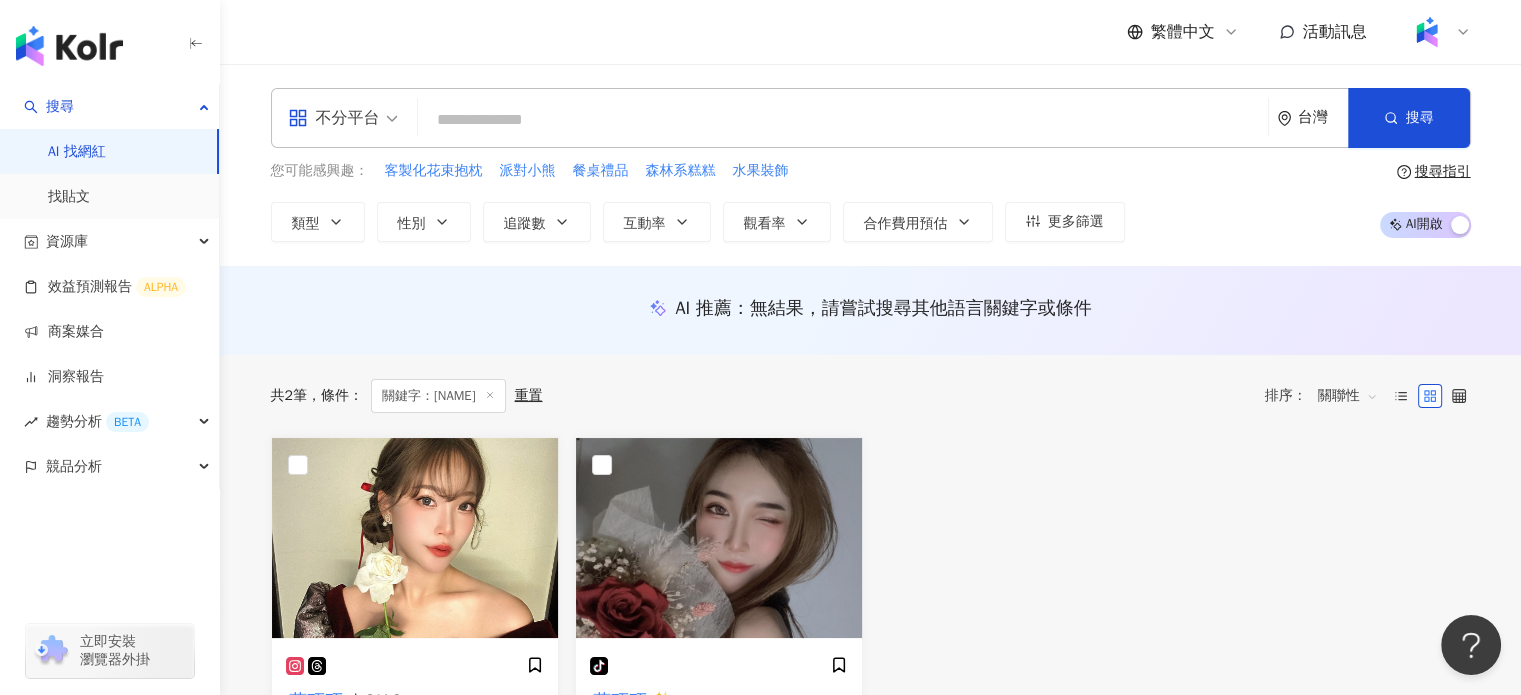 scroll, scrollTop: 0, scrollLeft: 0, axis: both 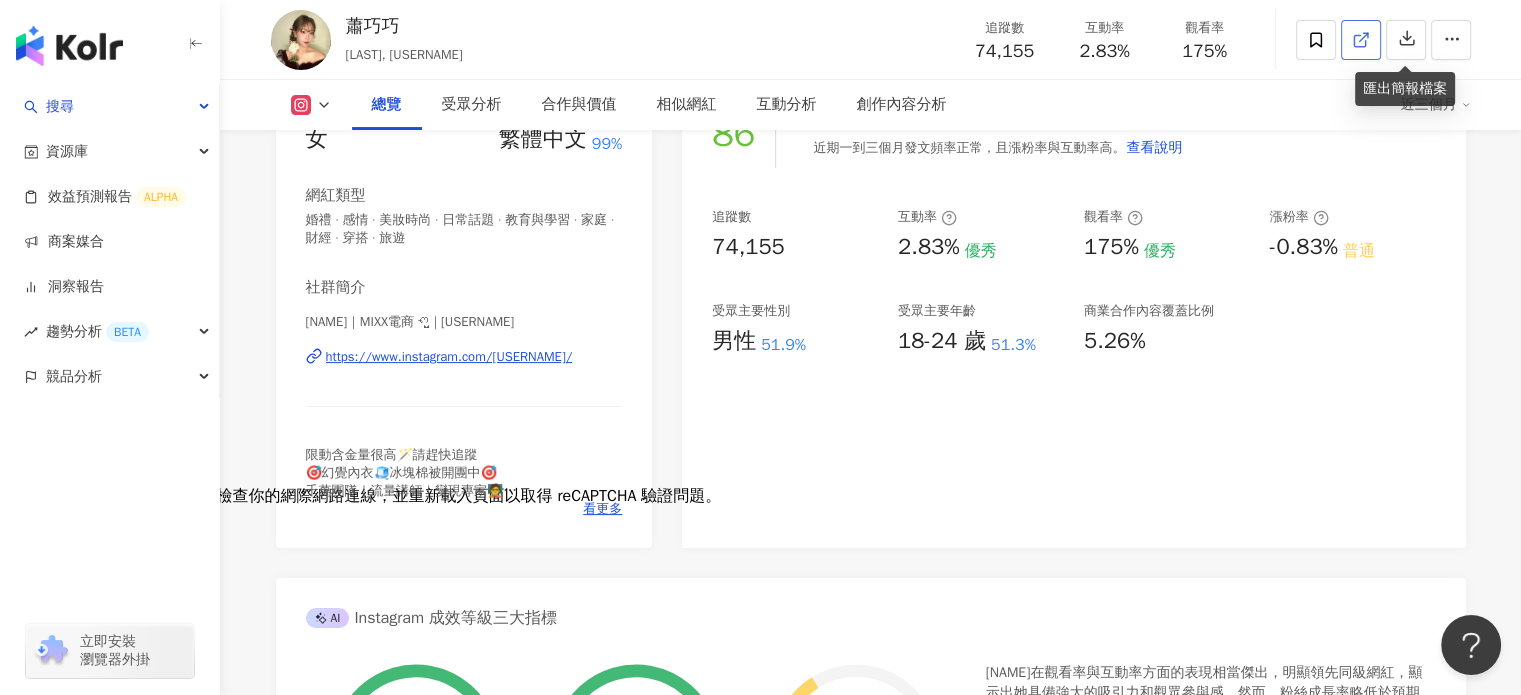 click 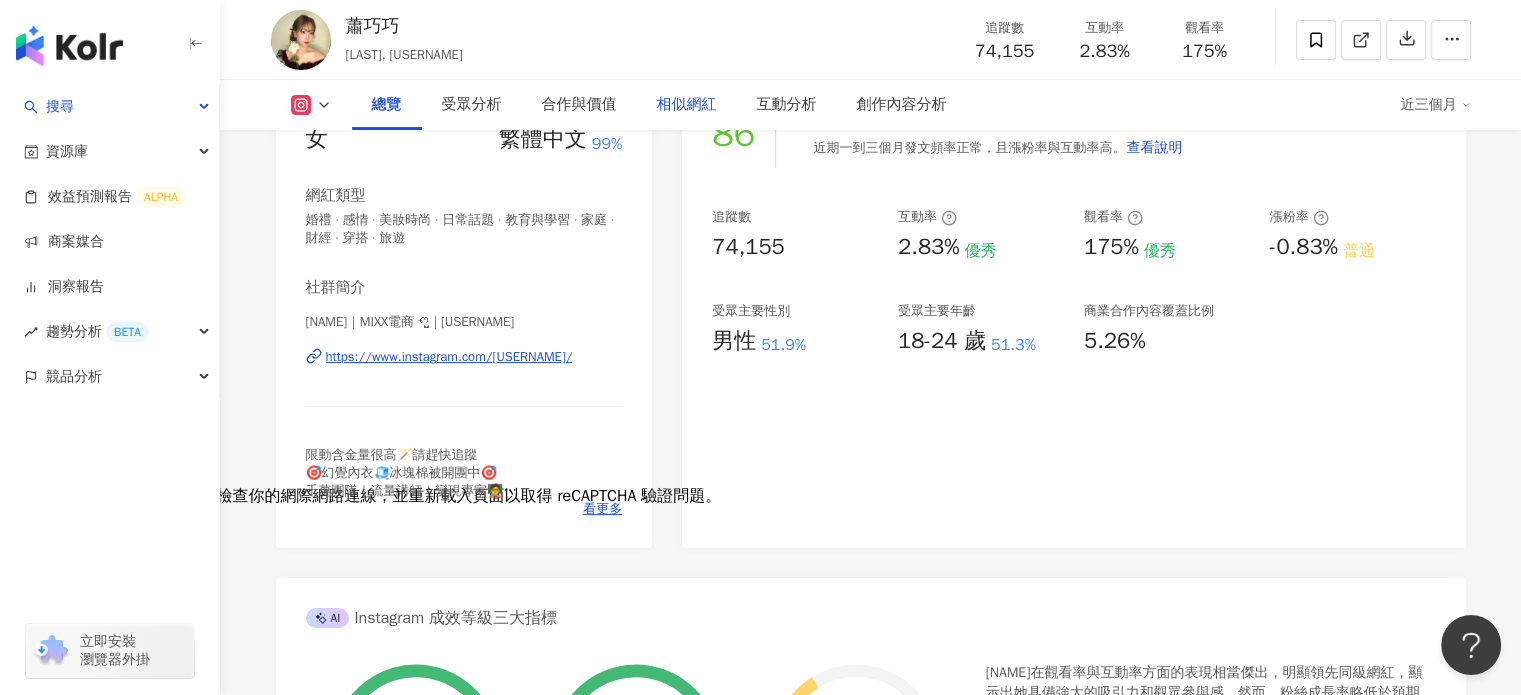 click on "相似網紅" at bounding box center [687, 105] 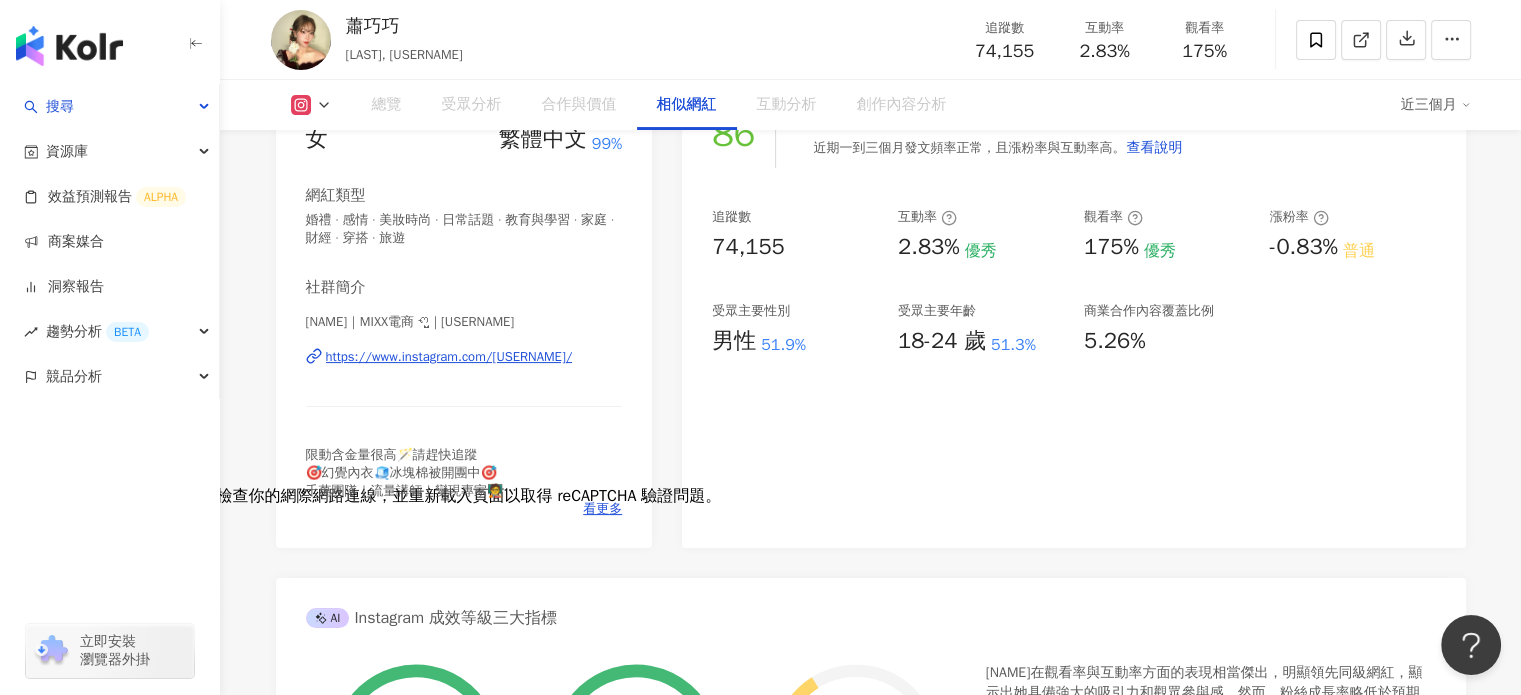 scroll, scrollTop: 3281, scrollLeft: 0, axis: vertical 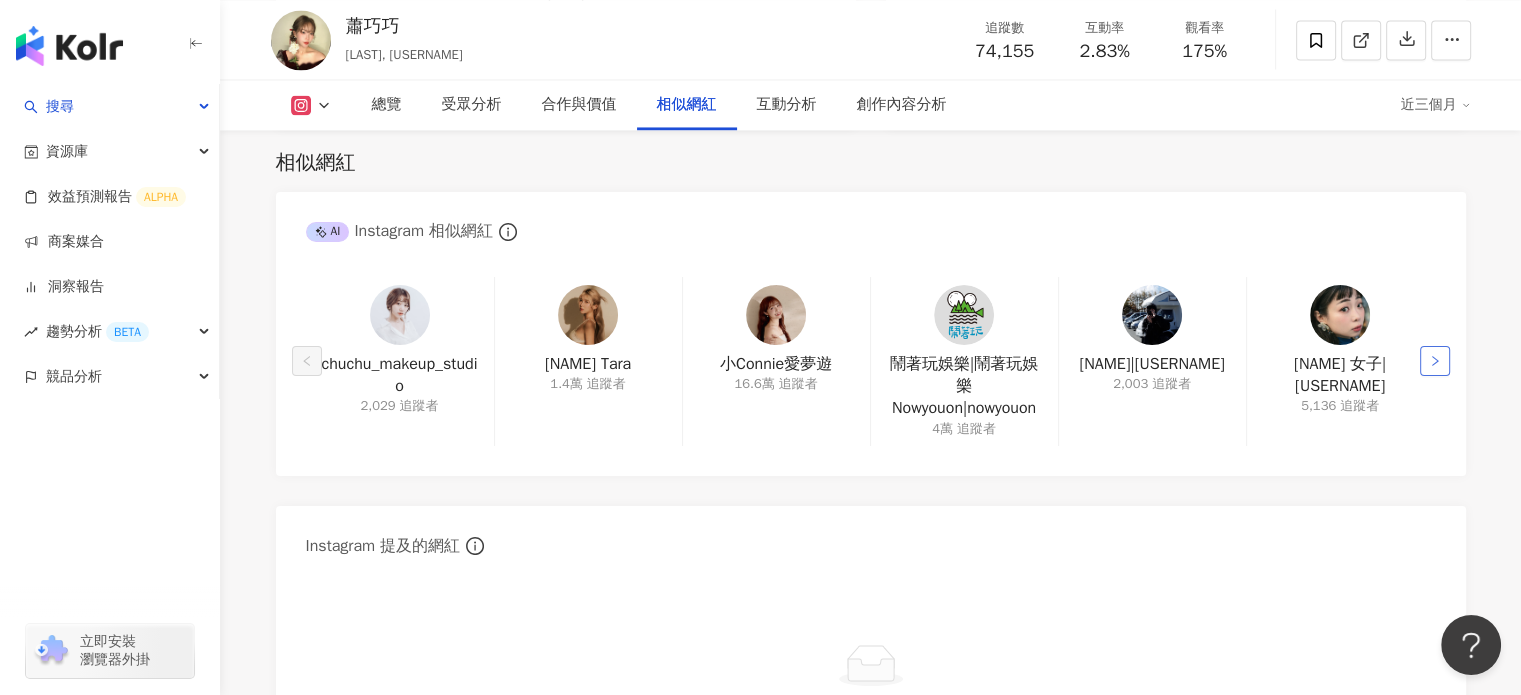 click 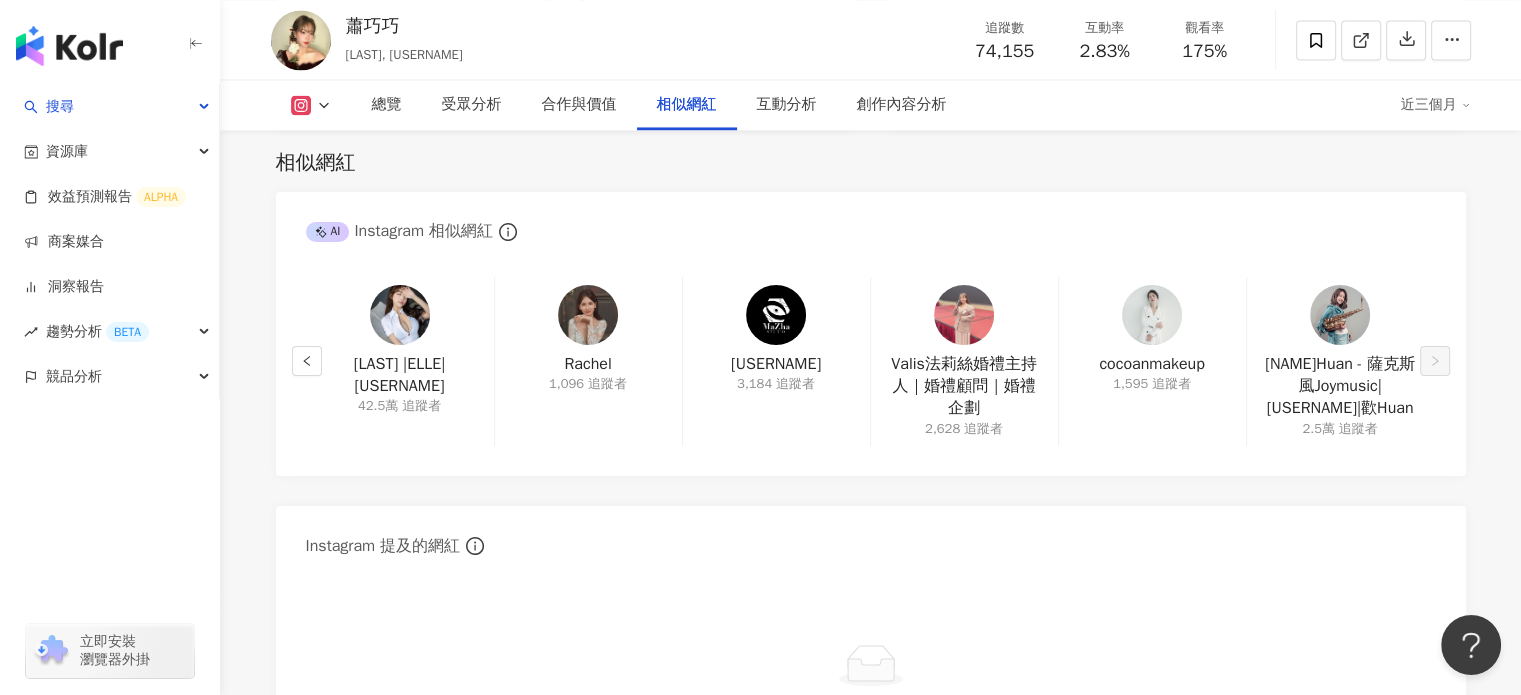 click at bounding box center (400, 315) 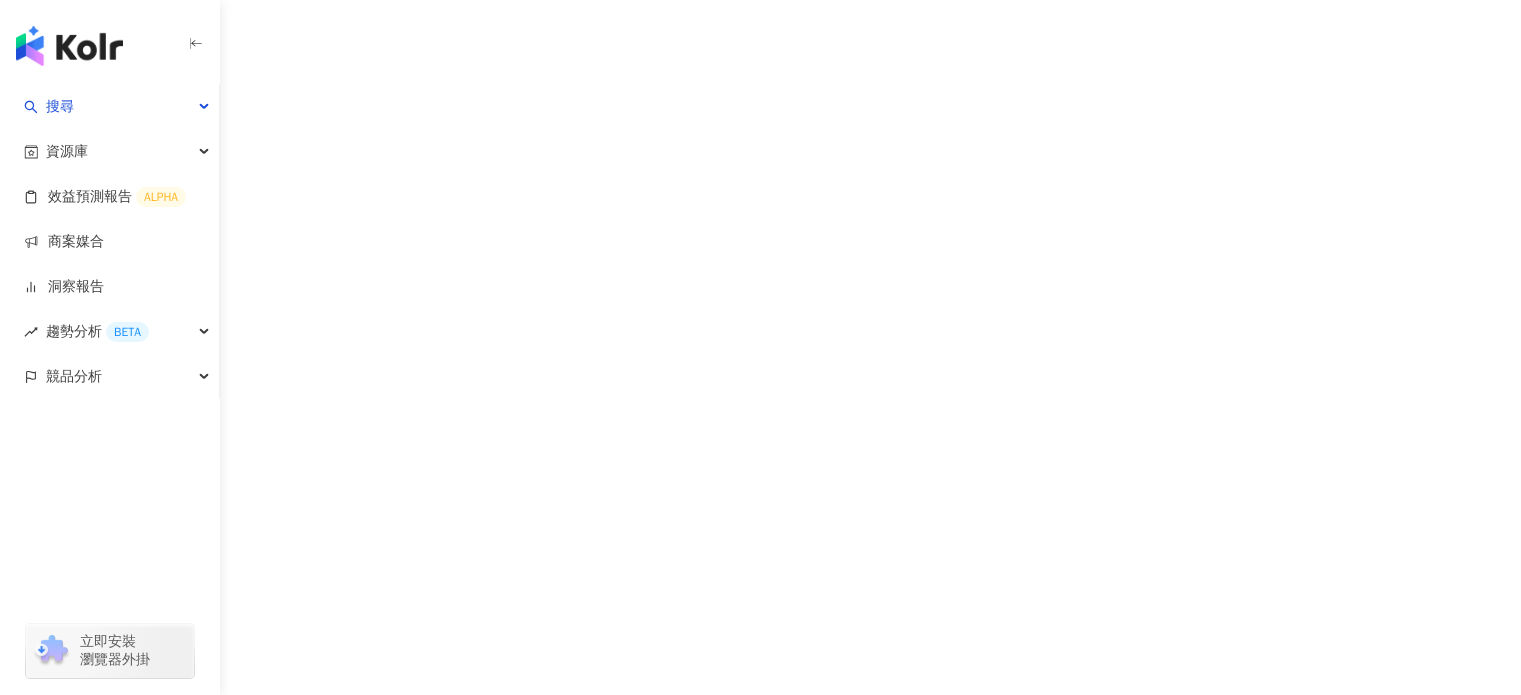 scroll, scrollTop: 0, scrollLeft: 0, axis: both 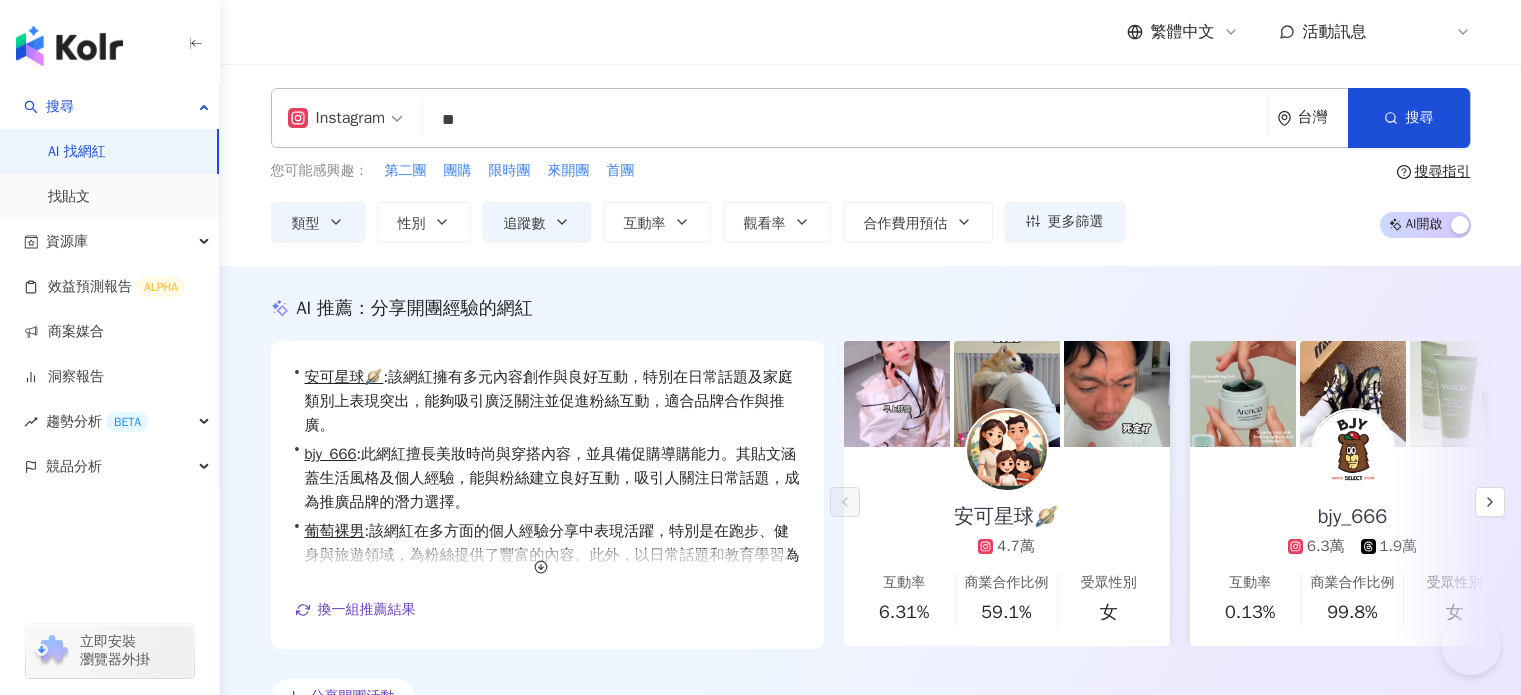 click on "**" at bounding box center [845, 120] 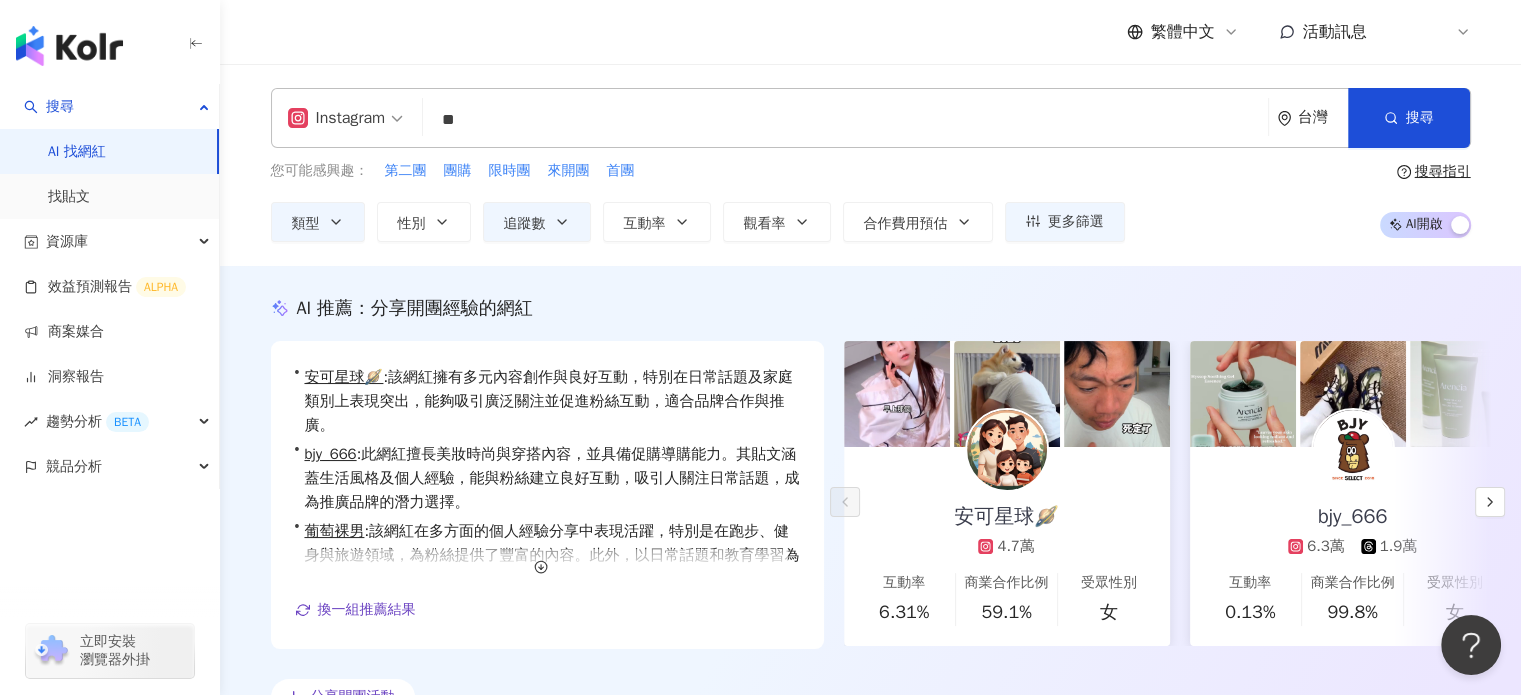 scroll, scrollTop: 0, scrollLeft: 0, axis: both 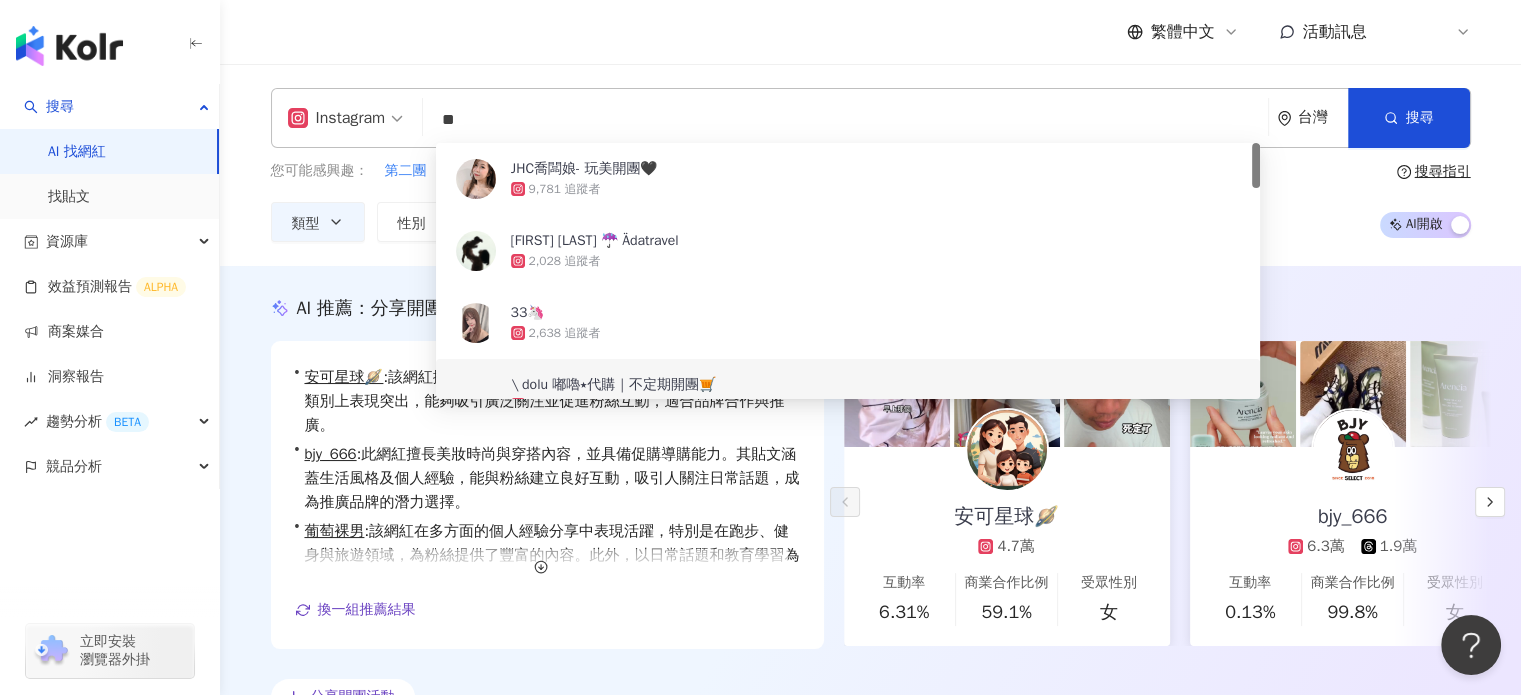type on "*" 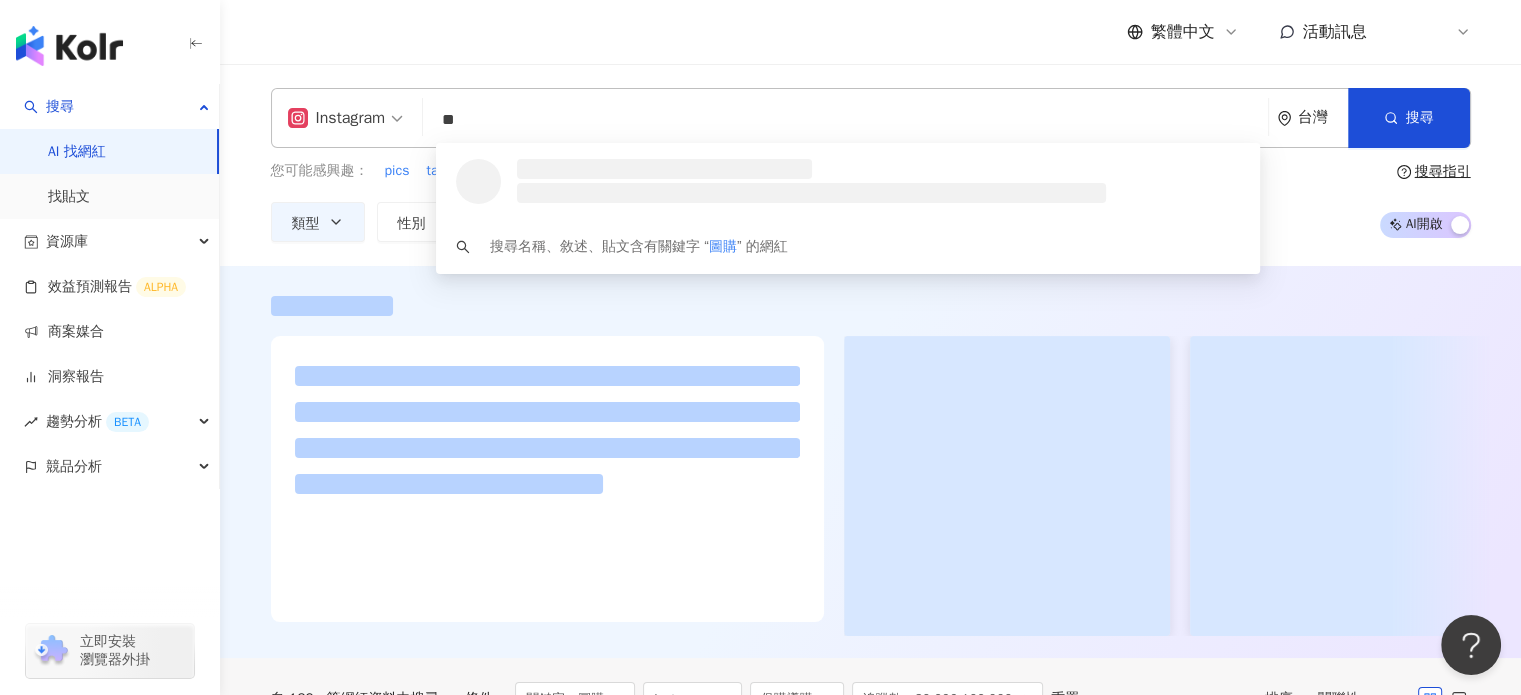 type on "*" 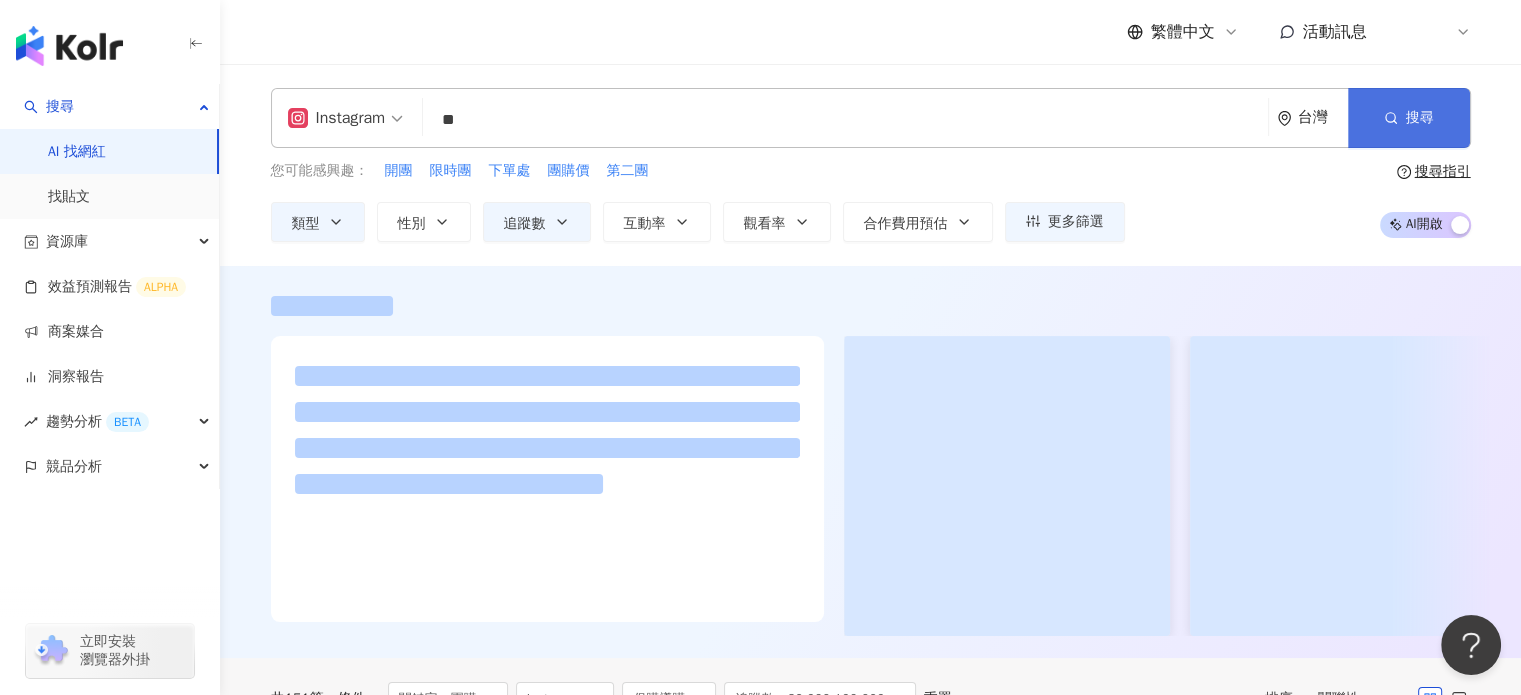 click on "搜尋" at bounding box center (1420, 118) 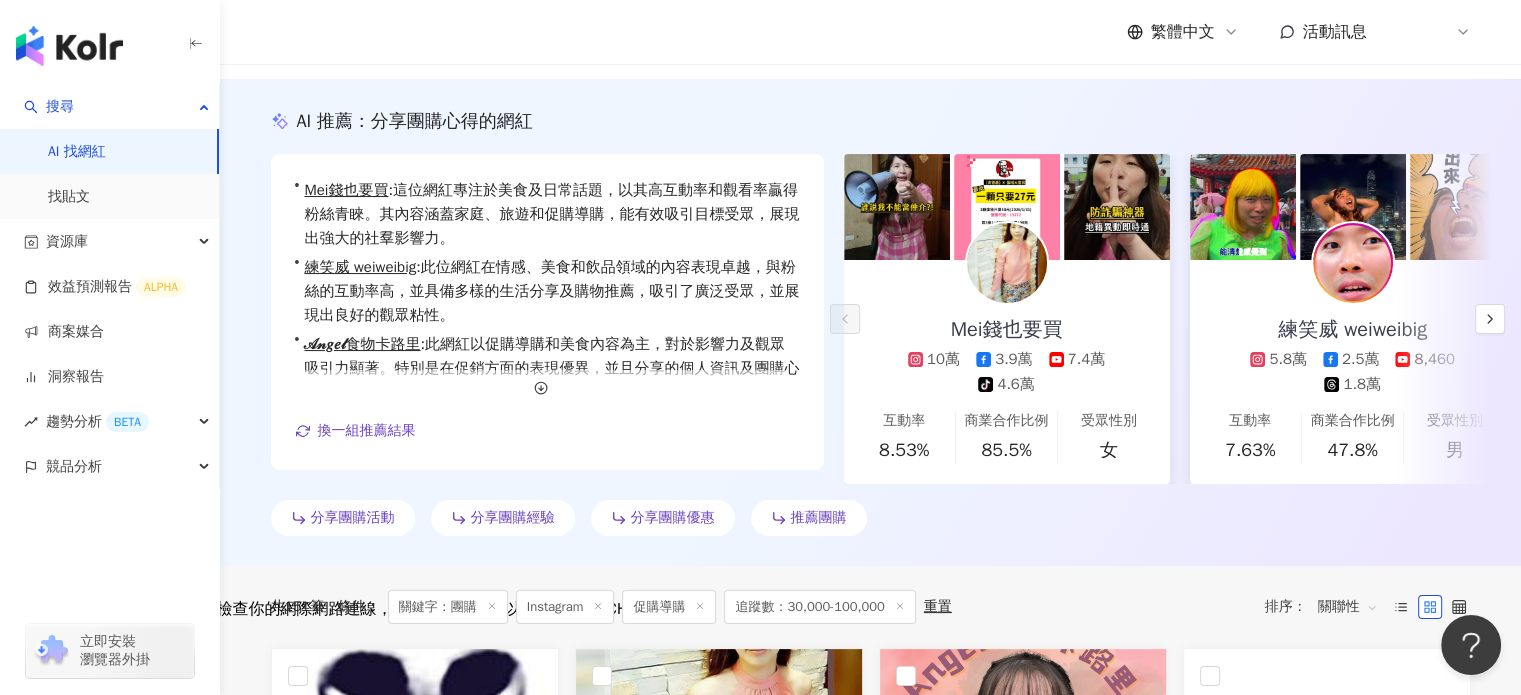 scroll, scrollTop: 198, scrollLeft: 0, axis: vertical 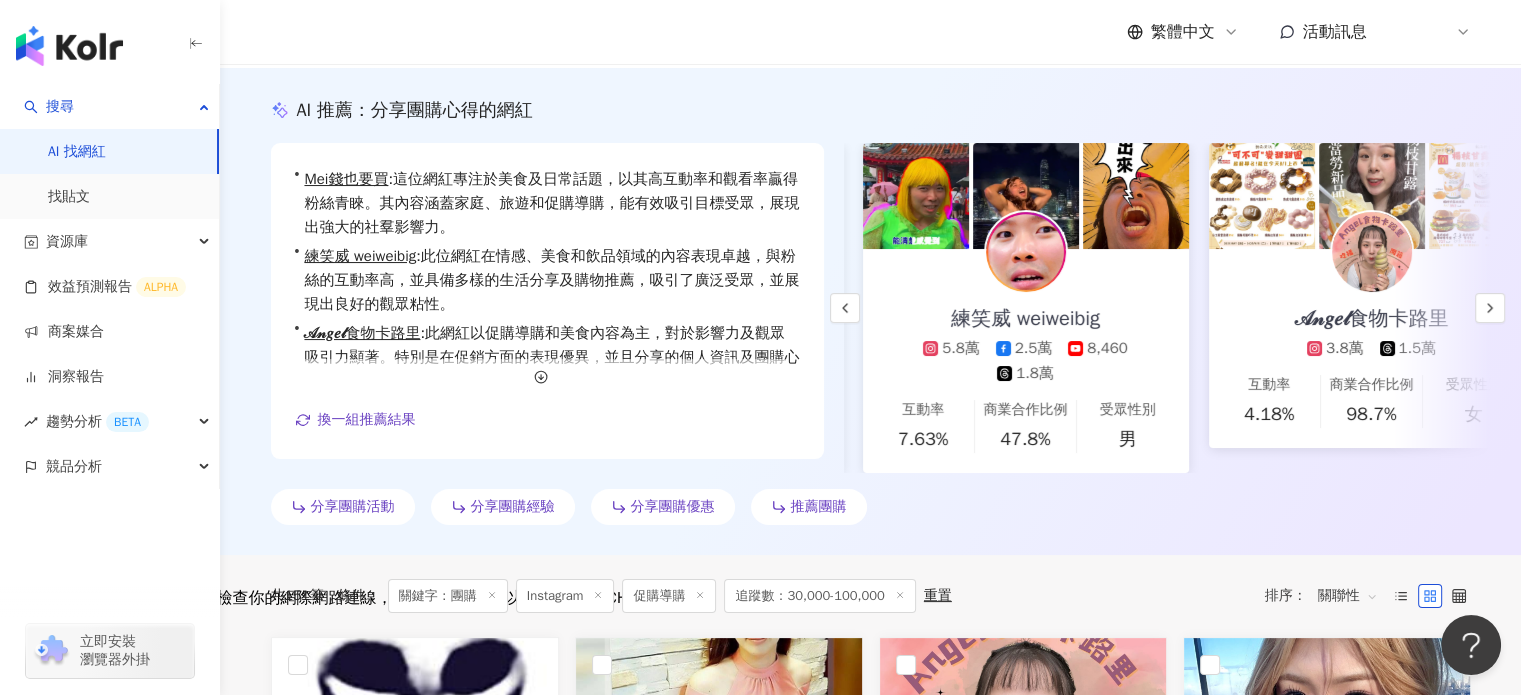 click on "練笑威 weiweibig 5.8萬 2.5萬 8,460 1.8萬" at bounding box center (1026, 316) 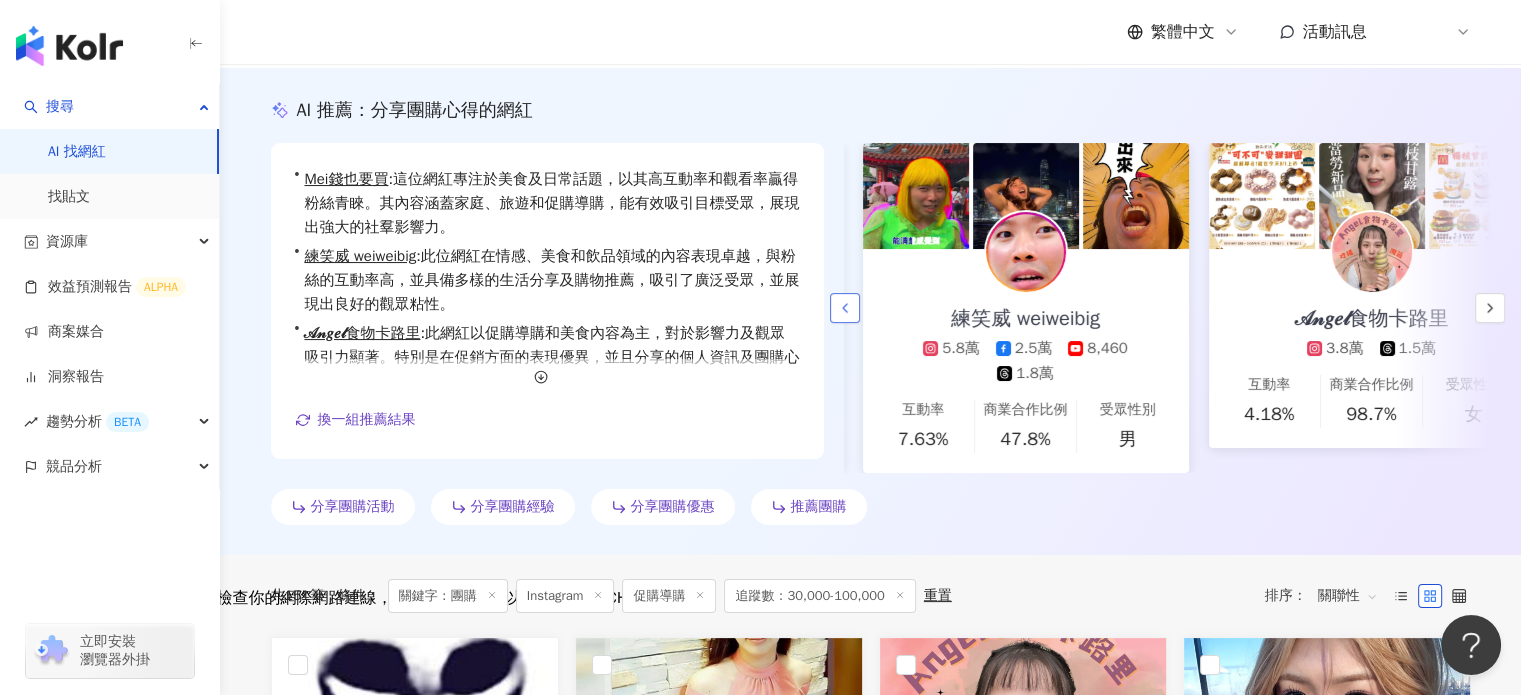 click 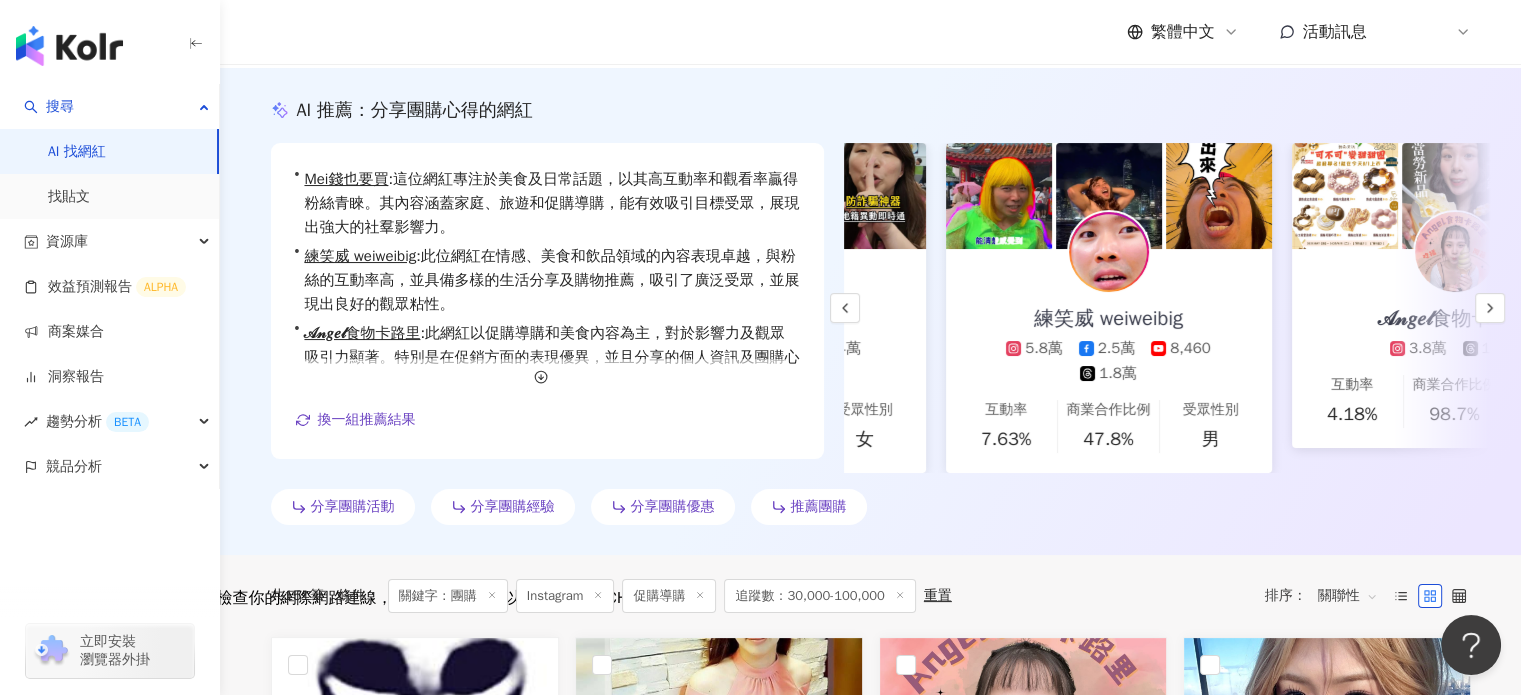 scroll, scrollTop: 0, scrollLeft: 0, axis: both 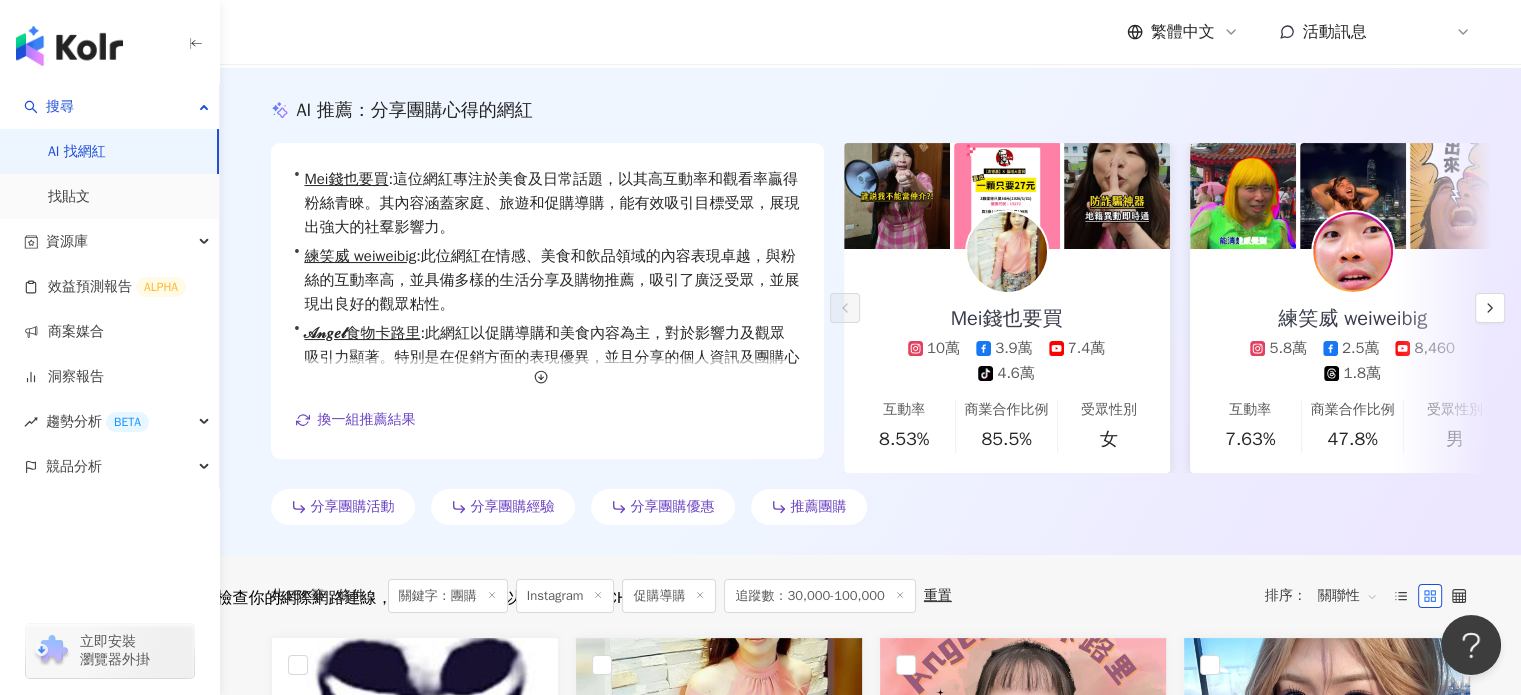 click on "Mei錢也要買 10萬 3.9萬 7.4萬 tiktok-icon 4.6萬" at bounding box center (1007, 316) 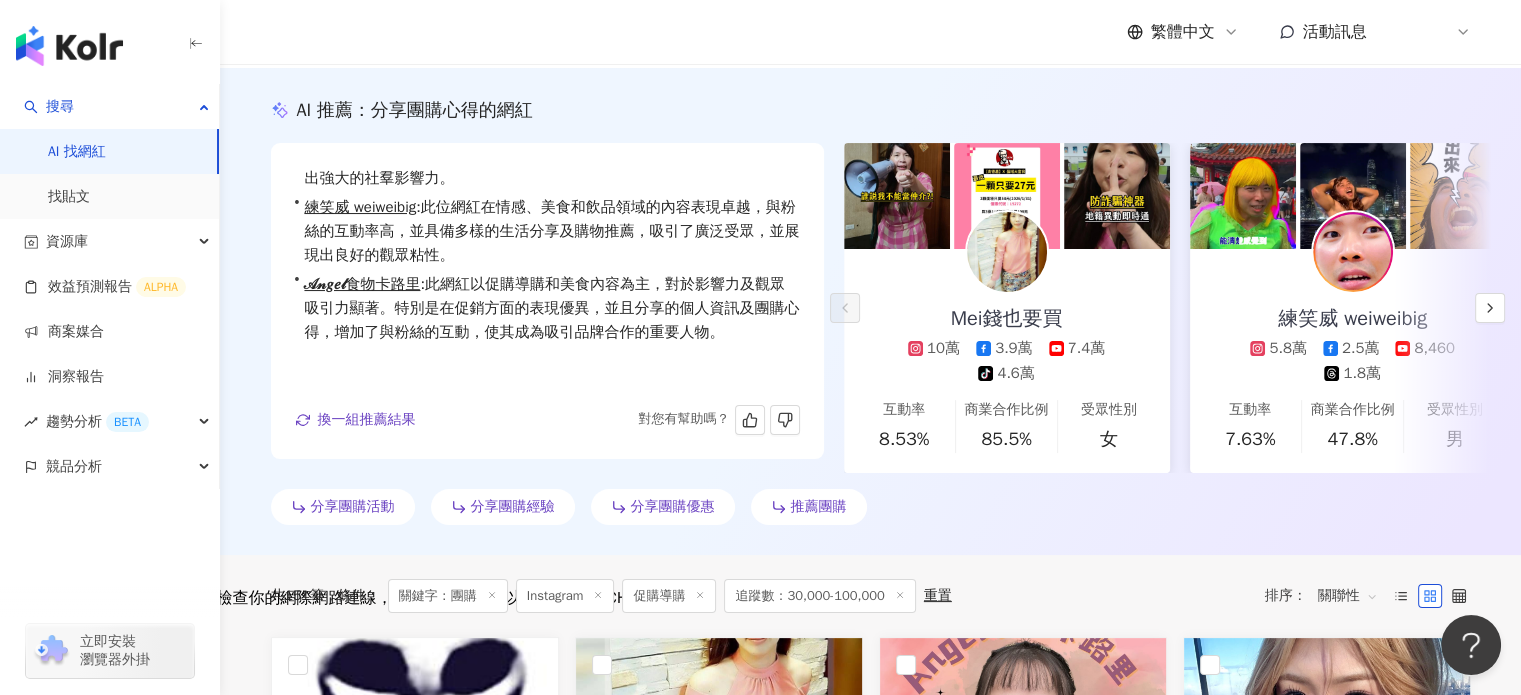 scroll, scrollTop: 72, scrollLeft: 0, axis: vertical 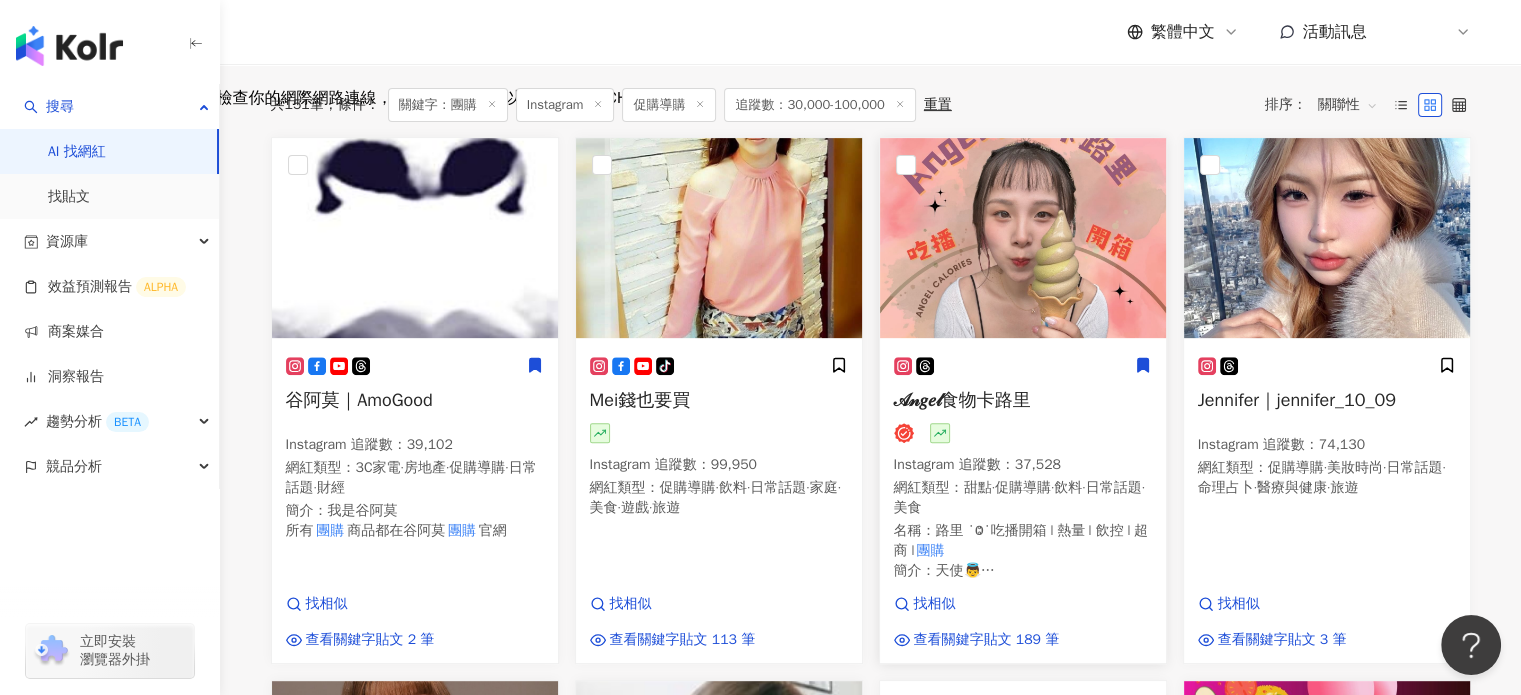 click on "𝒜𝓃𝑔𝑒𝓁食物卡路里 Instagram   追蹤數 ： 37,528 網紅類型 ： 甜點  ·  促購導購  ·  飲料  ·  日常話題  ·  美食 名稱 ： 路里 ˙Ⱉ˙吃播開箱 ❘ 熱量 ❘ 飲控 ❘ 超商 ❘  團購 簡介 ： 天使👼
✈️🍣🍵
不是在吃，就是在 團購 好吃食物路上
♾️
#angel開團 #想更認識angel
/
🛒健康" at bounding box center [1023, 475] 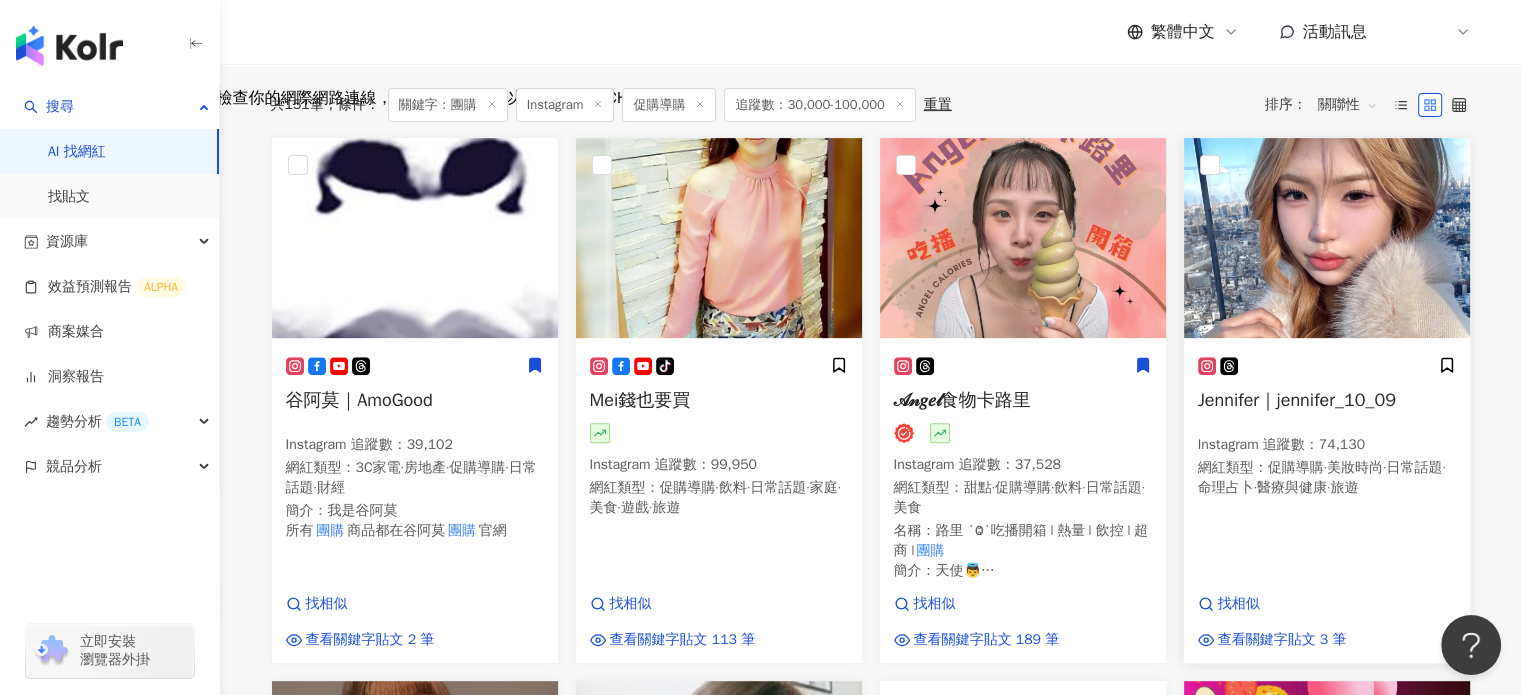 click at bounding box center [1327, 238] 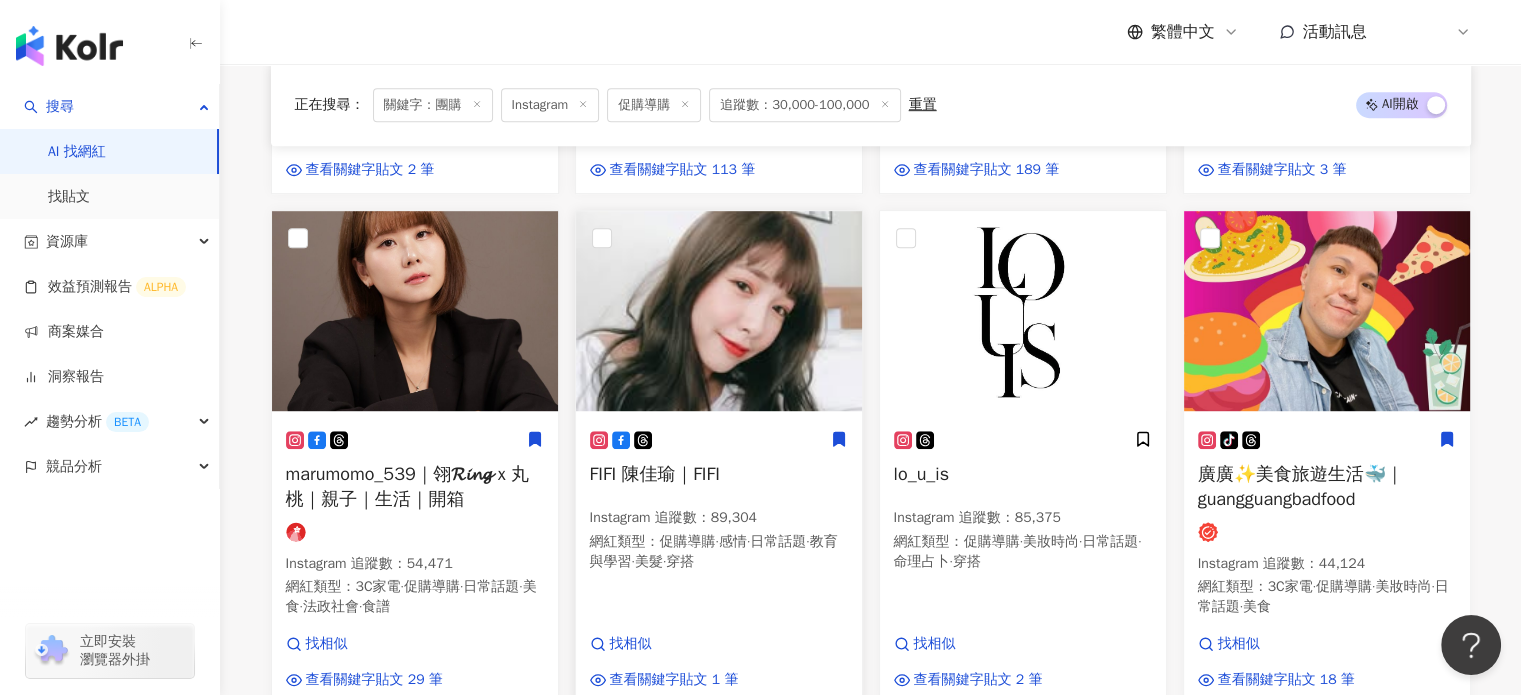 scroll, scrollTop: 1198, scrollLeft: 0, axis: vertical 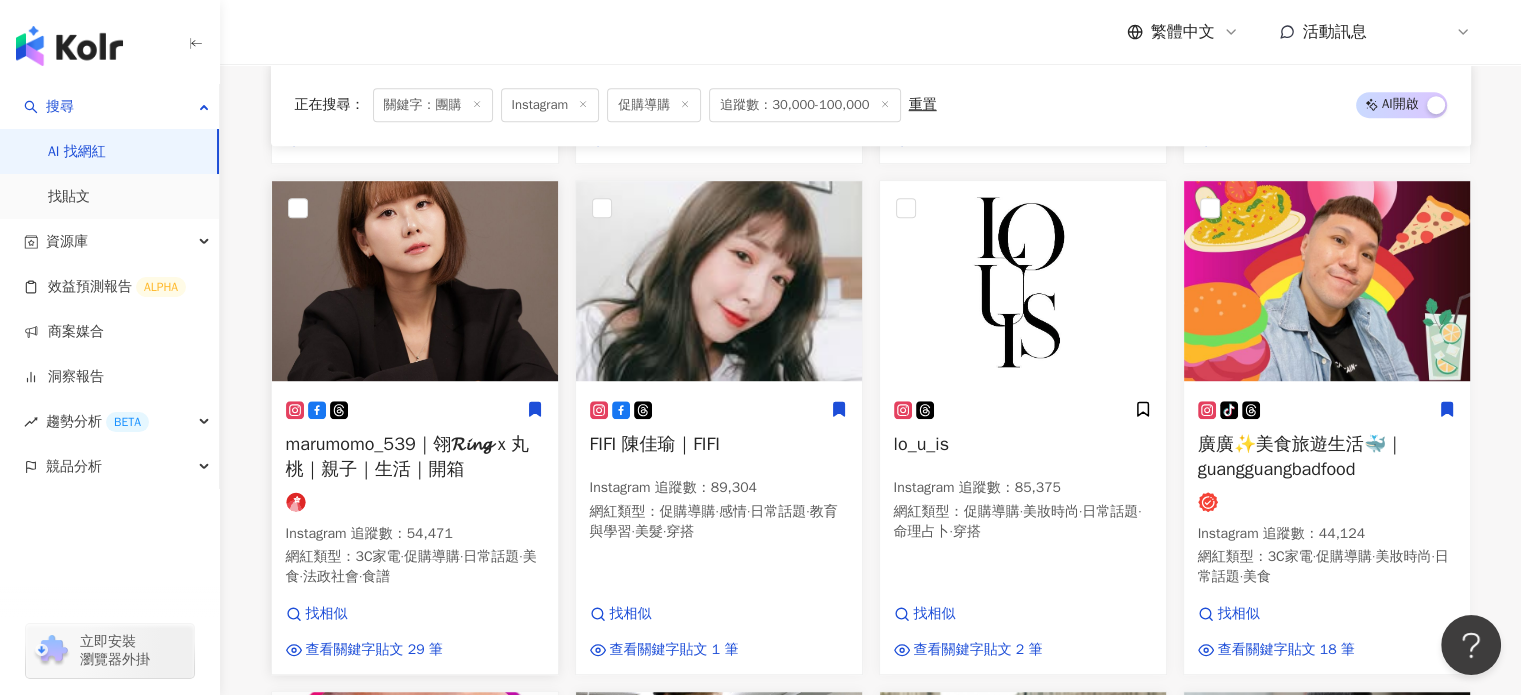 click at bounding box center (415, 281) 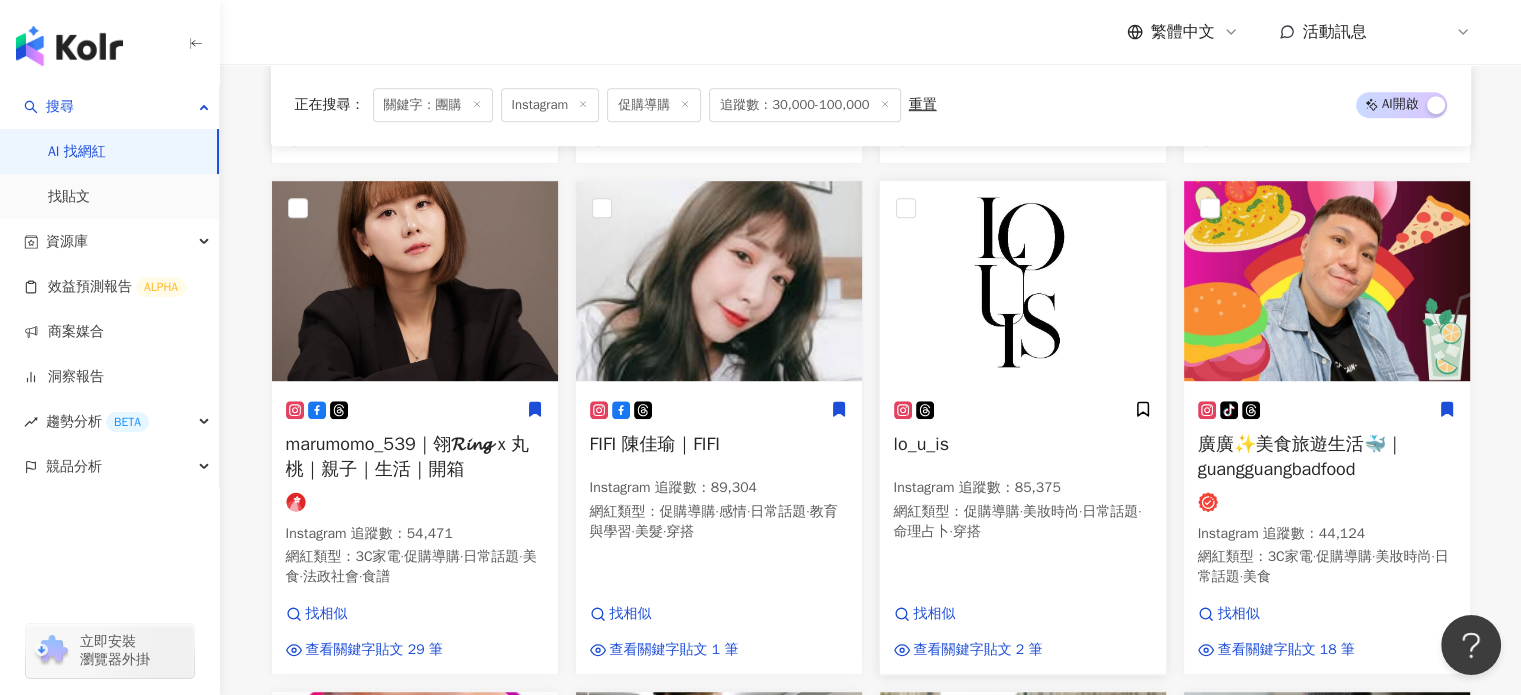 scroll, scrollTop: 1298, scrollLeft: 0, axis: vertical 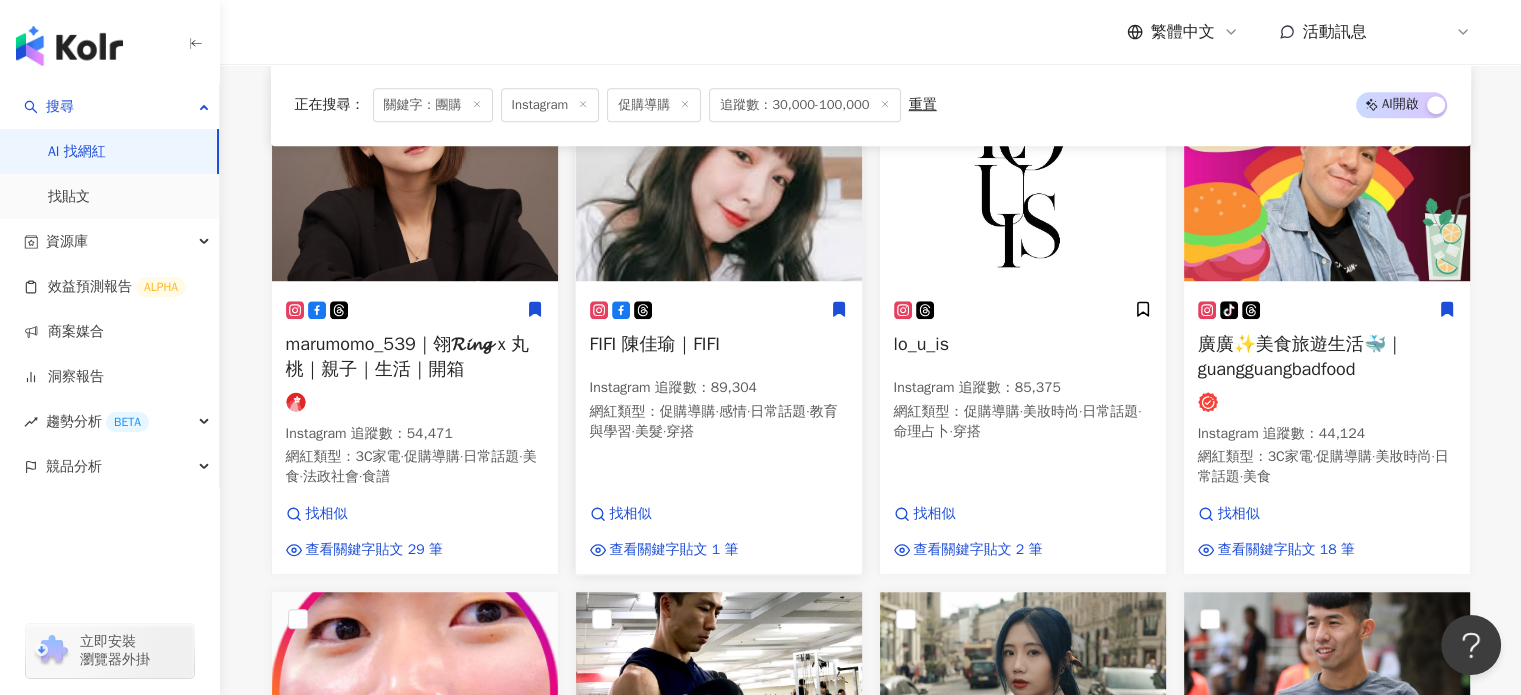 click on "FIFI 陳佳瑜｜FIFI" at bounding box center [719, 344] 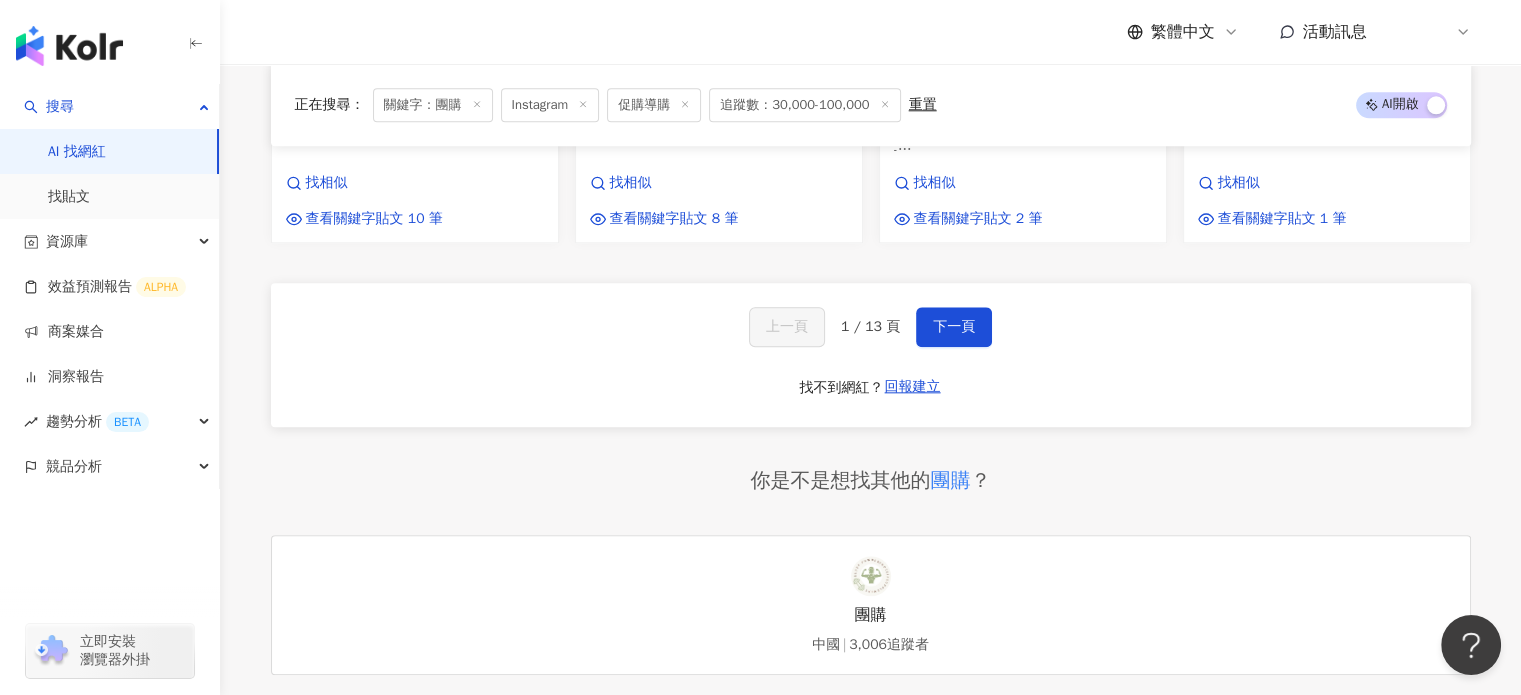scroll, scrollTop: 1698, scrollLeft: 0, axis: vertical 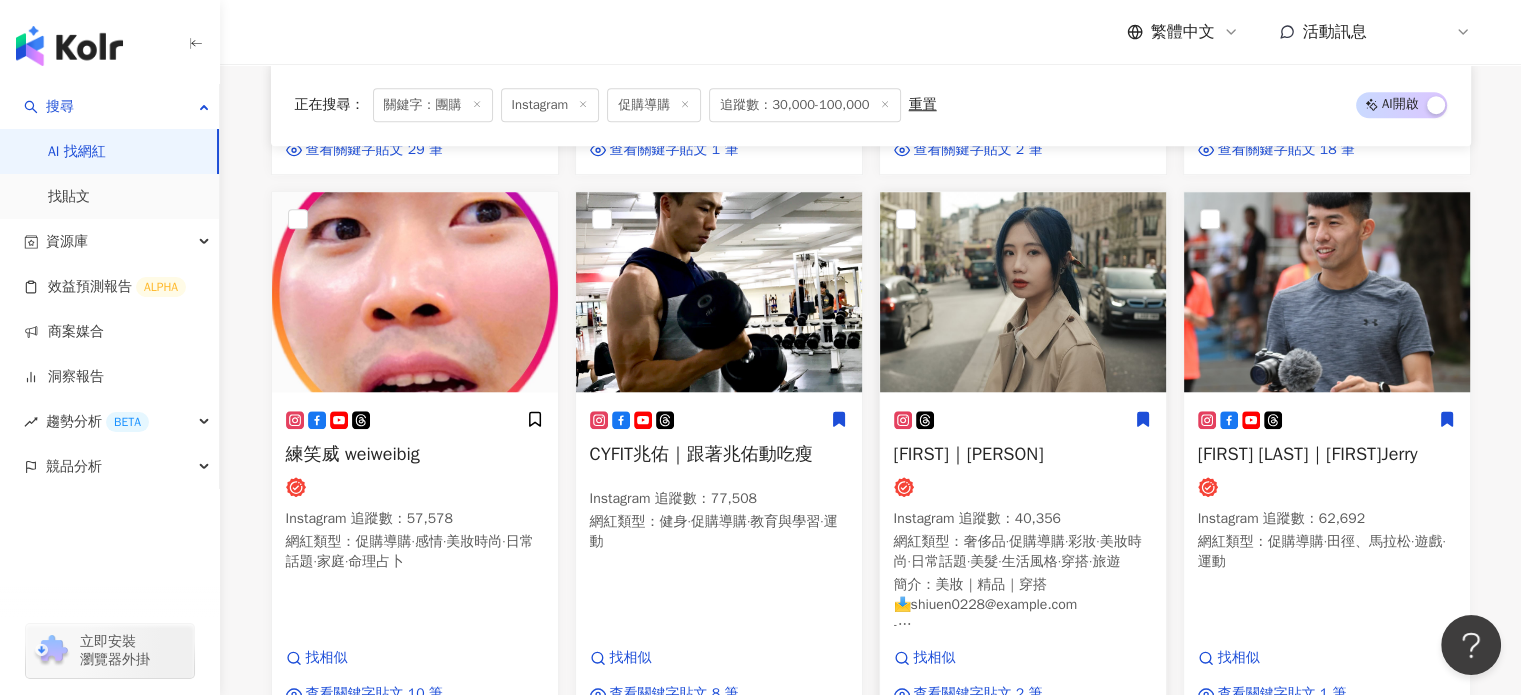 click on "Diana｜黛安娜" at bounding box center (969, 454) 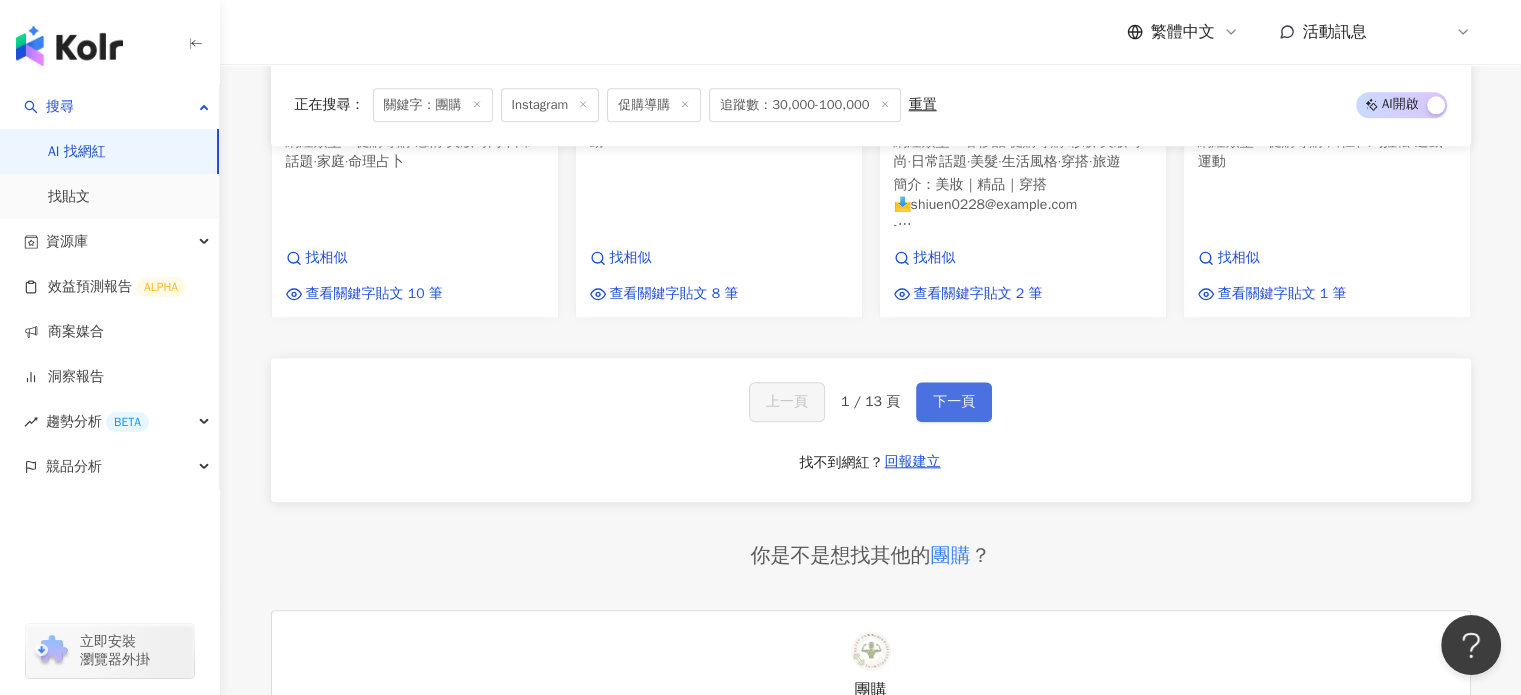 click on "下一頁" at bounding box center (954, 402) 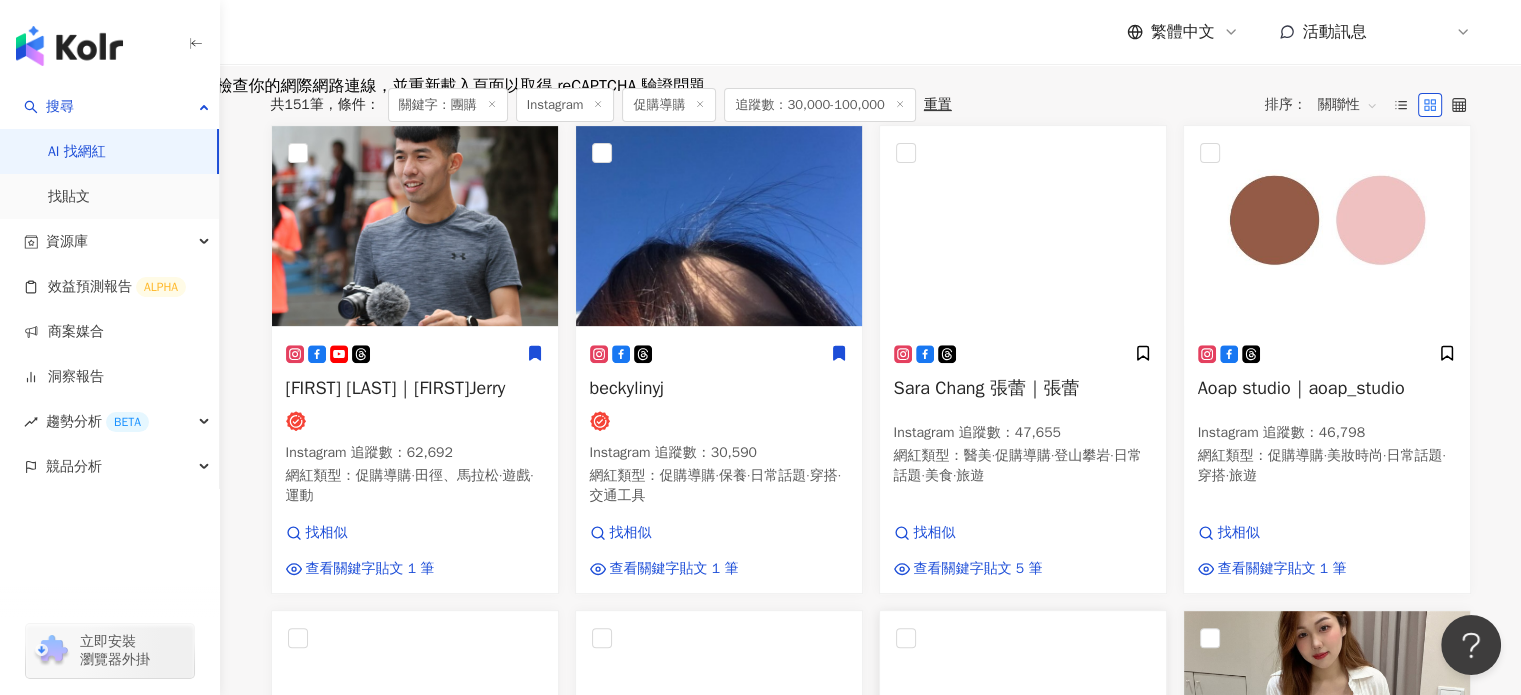 scroll, scrollTop: 664, scrollLeft: 0, axis: vertical 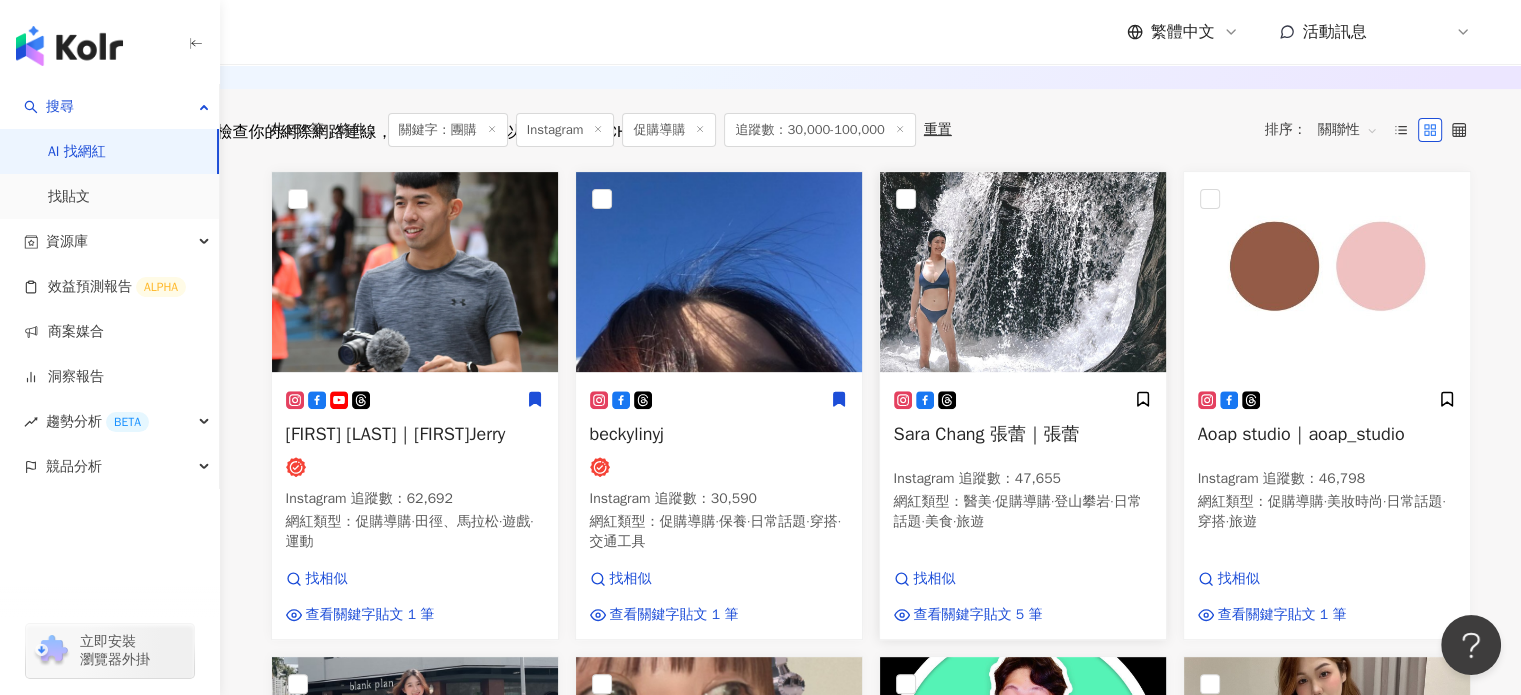 click at bounding box center (1023, 400) 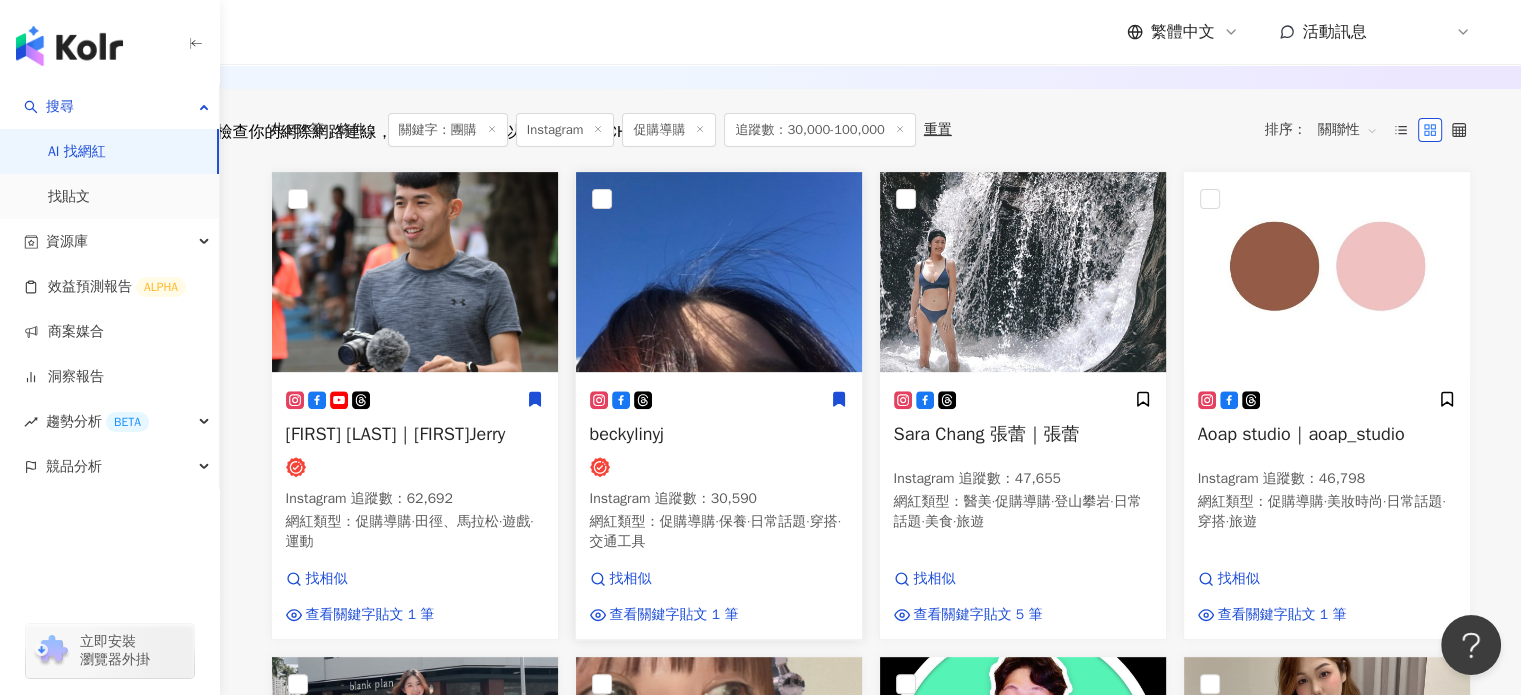 click at bounding box center (719, 272) 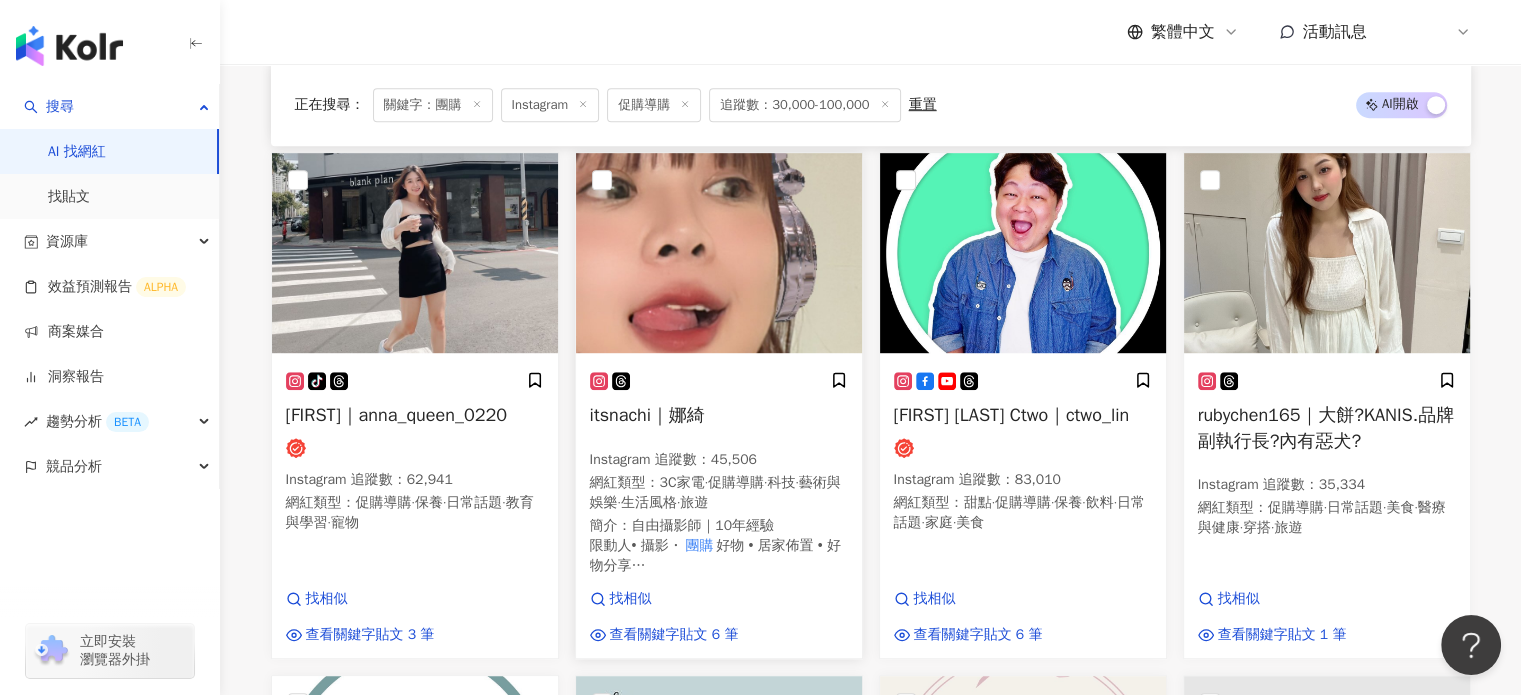 scroll, scrollTop: 1064, scrollLeft: 0, axis: vertical 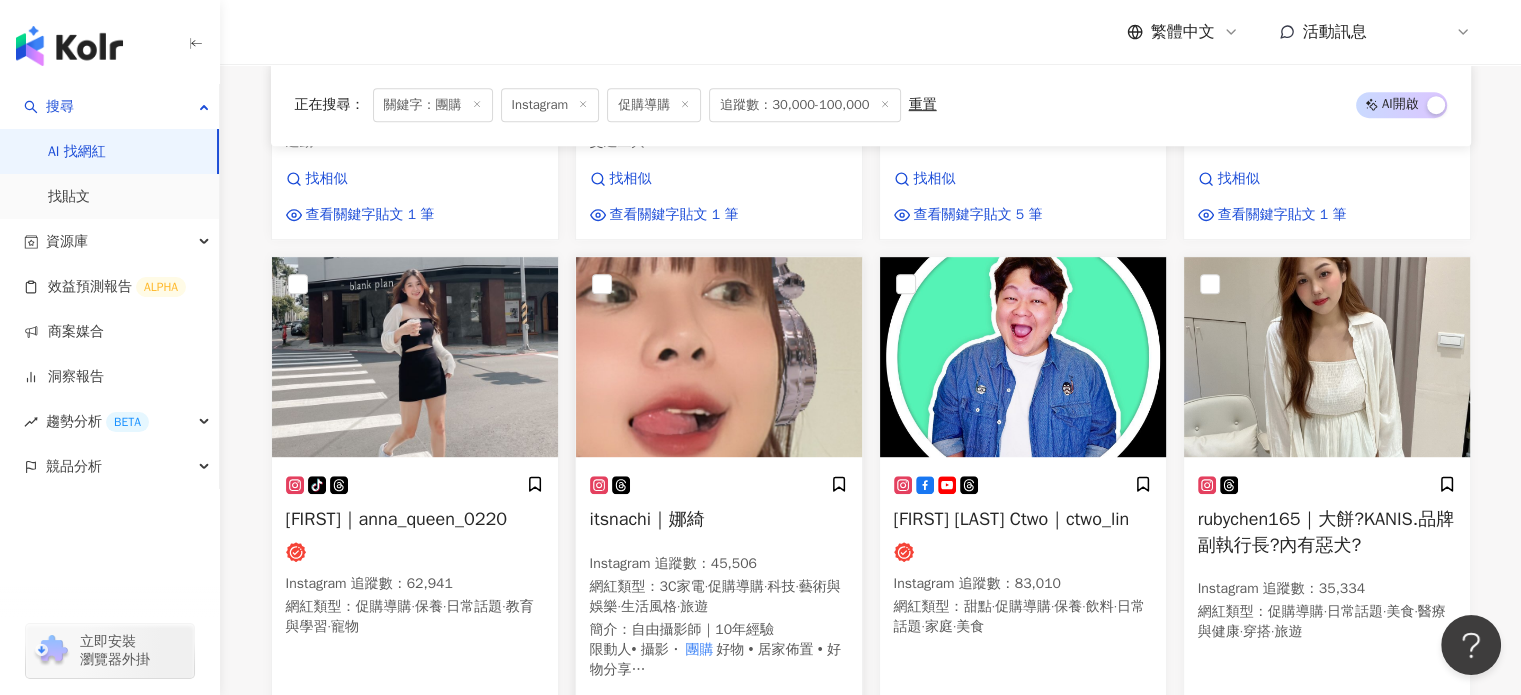 click on "Instagram   追蹤數 ： 45,506" at bounding box center [719, 564] 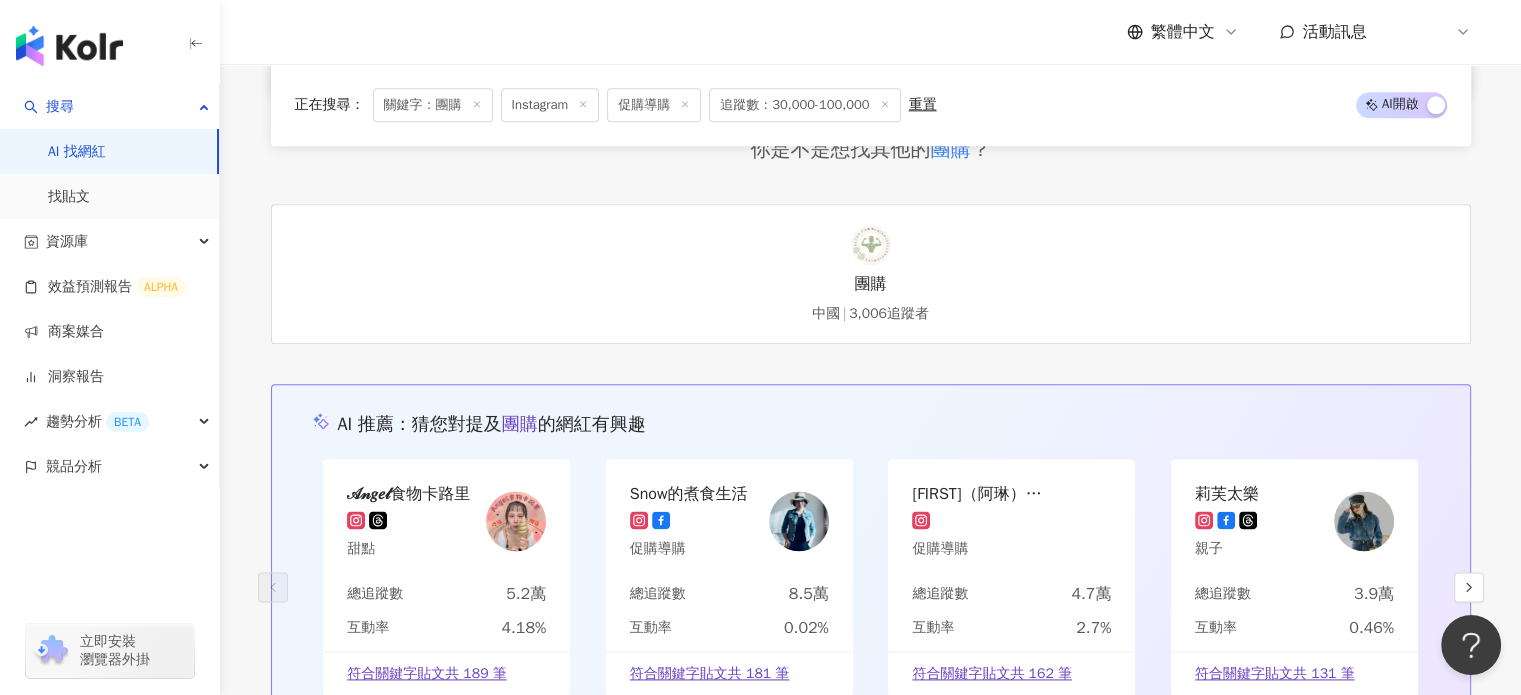 scroll, scrollTop: 2064, scrollLeft: 0, axis: vertical 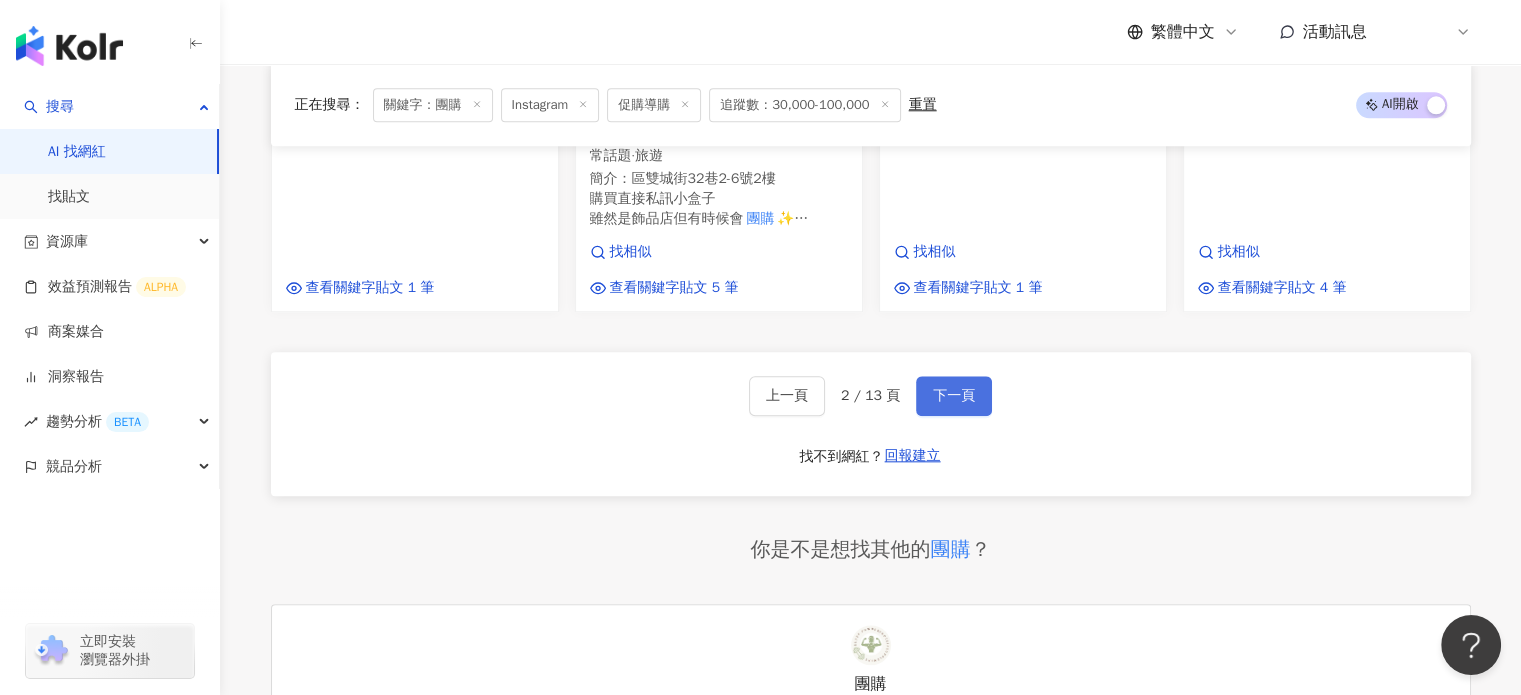 click on "下一頁" at bounding box center [954, 396] 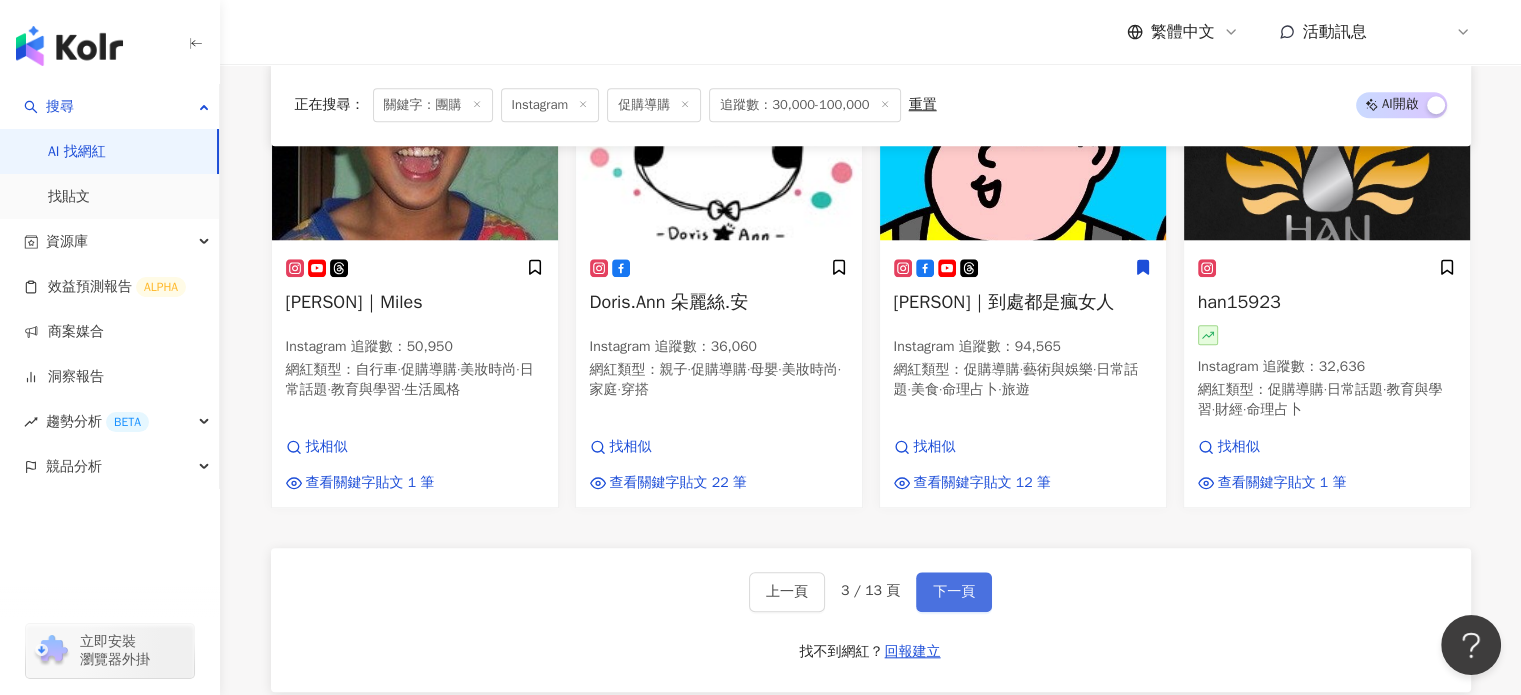 scroll, scrollTop: 1890, scrollLeft: 0, axis: vertical 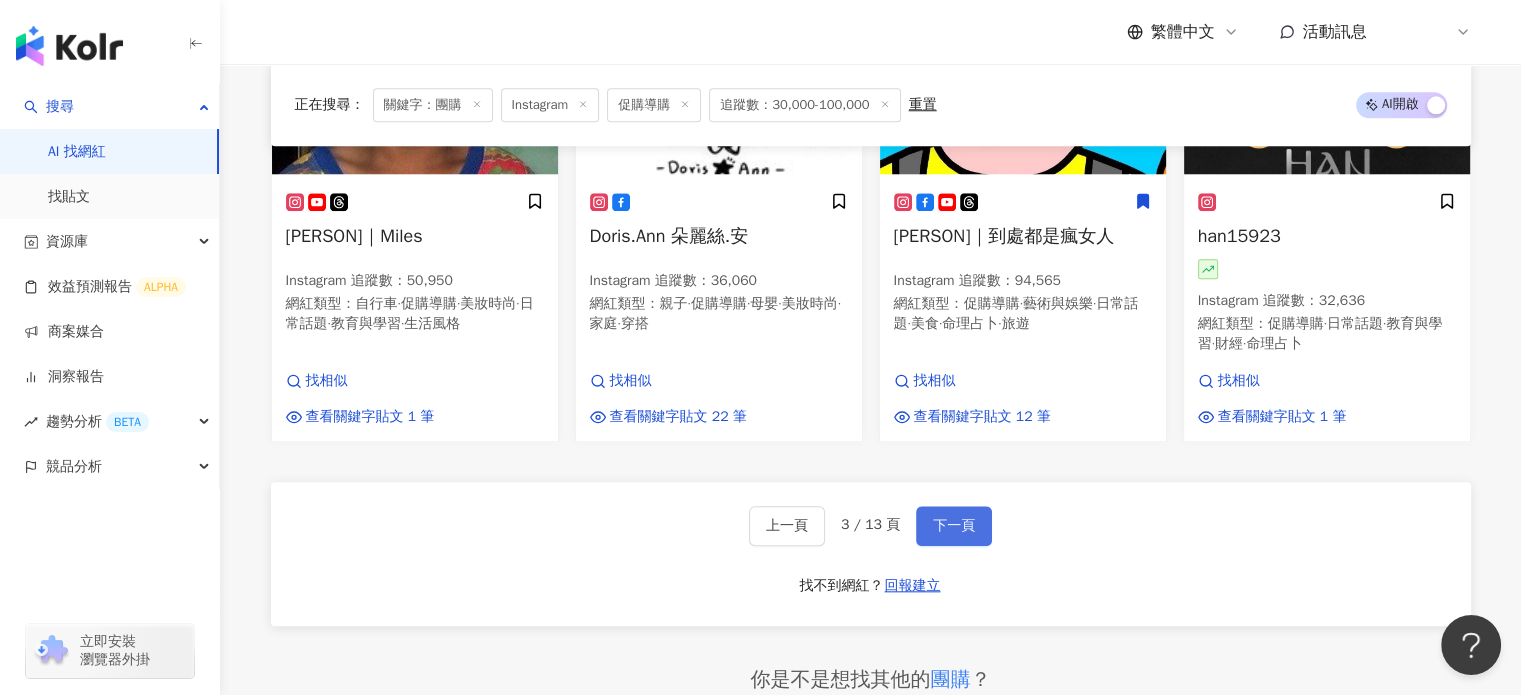 click on "下一頁" at bounding box center (954, 526) 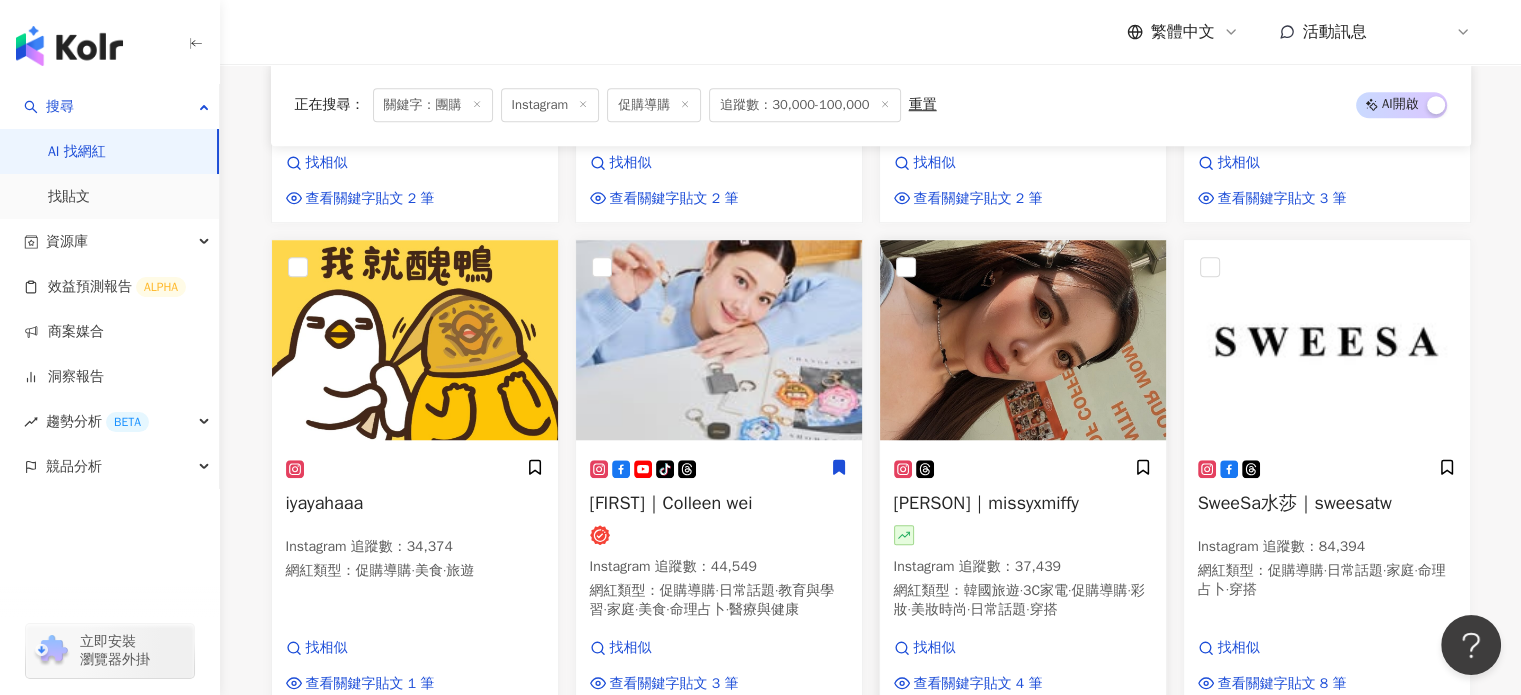 scroll, scrollTop: 1700, scrollLeft: 0, axis: vertical 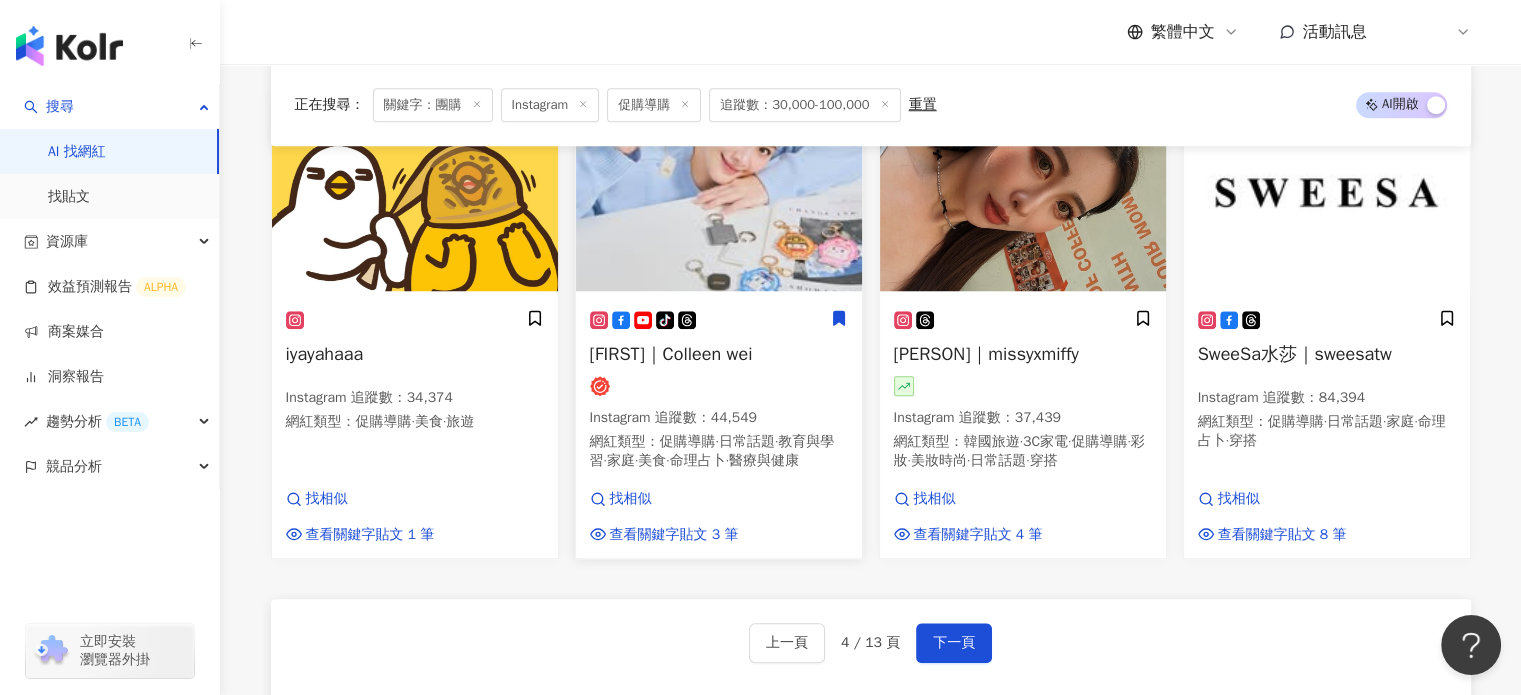 click on "可藍｜Colleen wei" at bounding box center [671, 354] 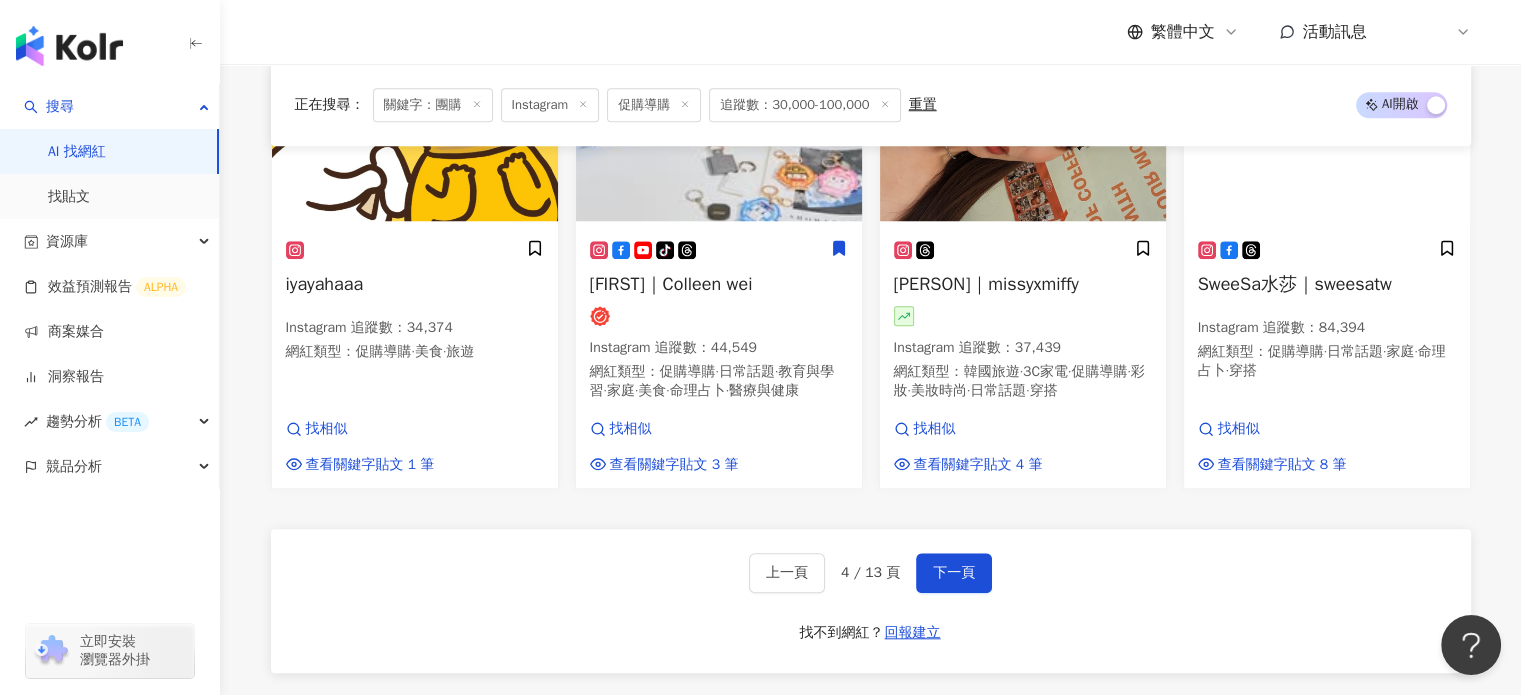 scroll, scrollTop: 2000, scrollLeft: 0, axis: vertical 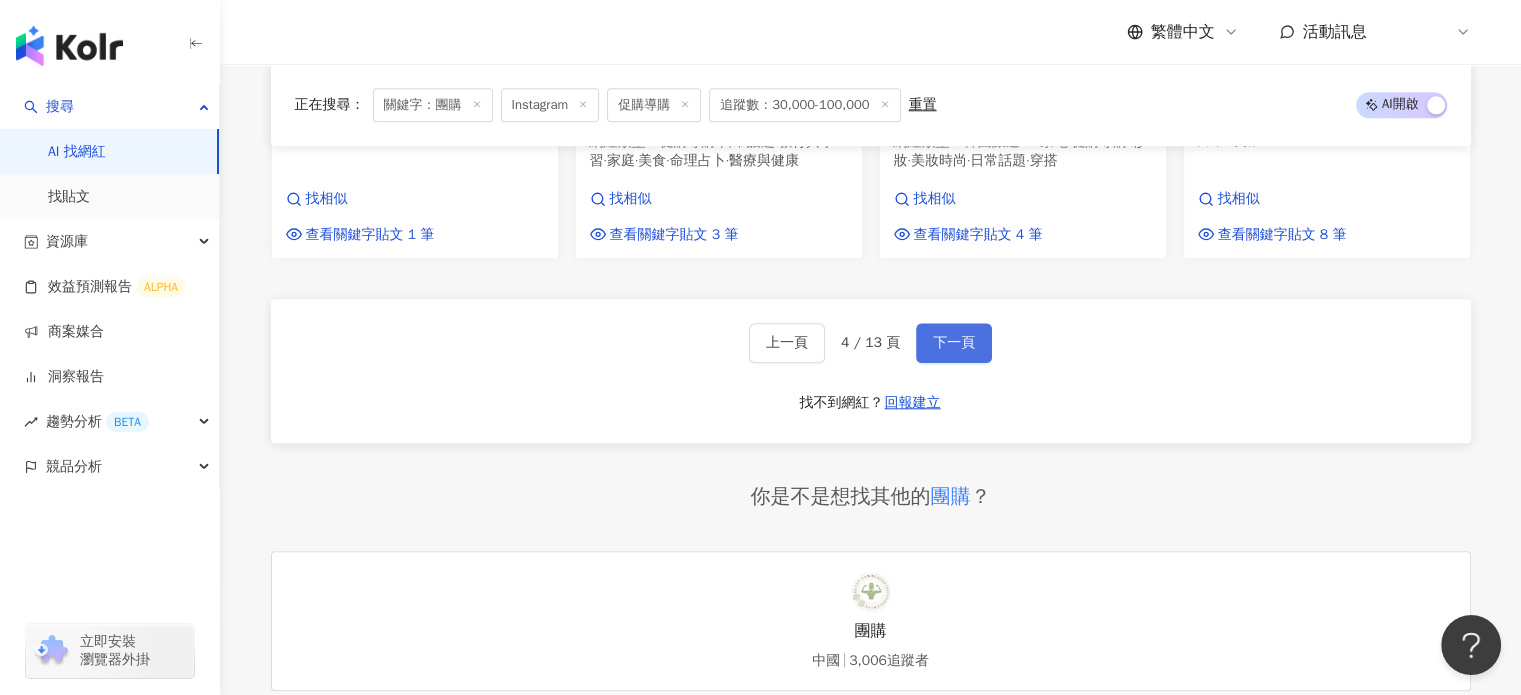 click on "下一頁" at bounding box center [954, 343] 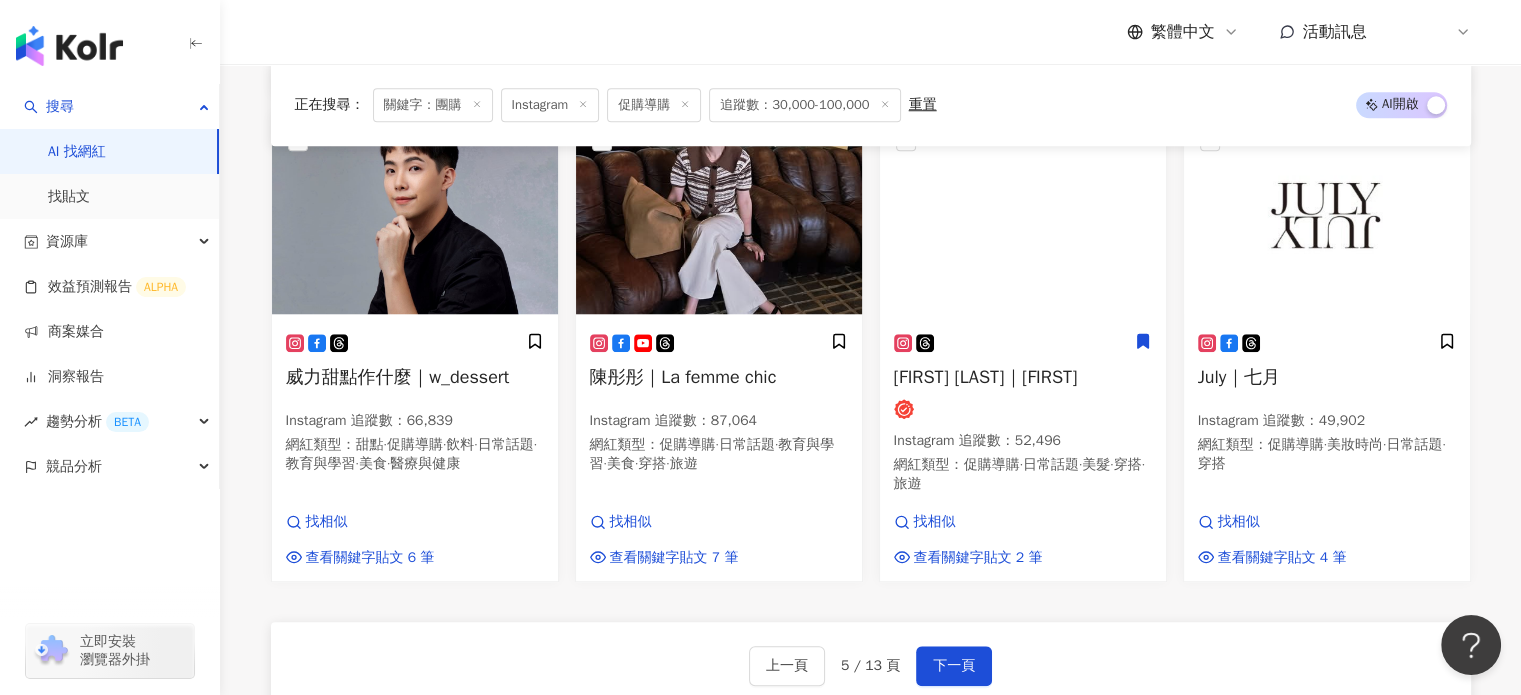 scroll, scrollTop: 1793, scrollLeft: 0, axis: vertical 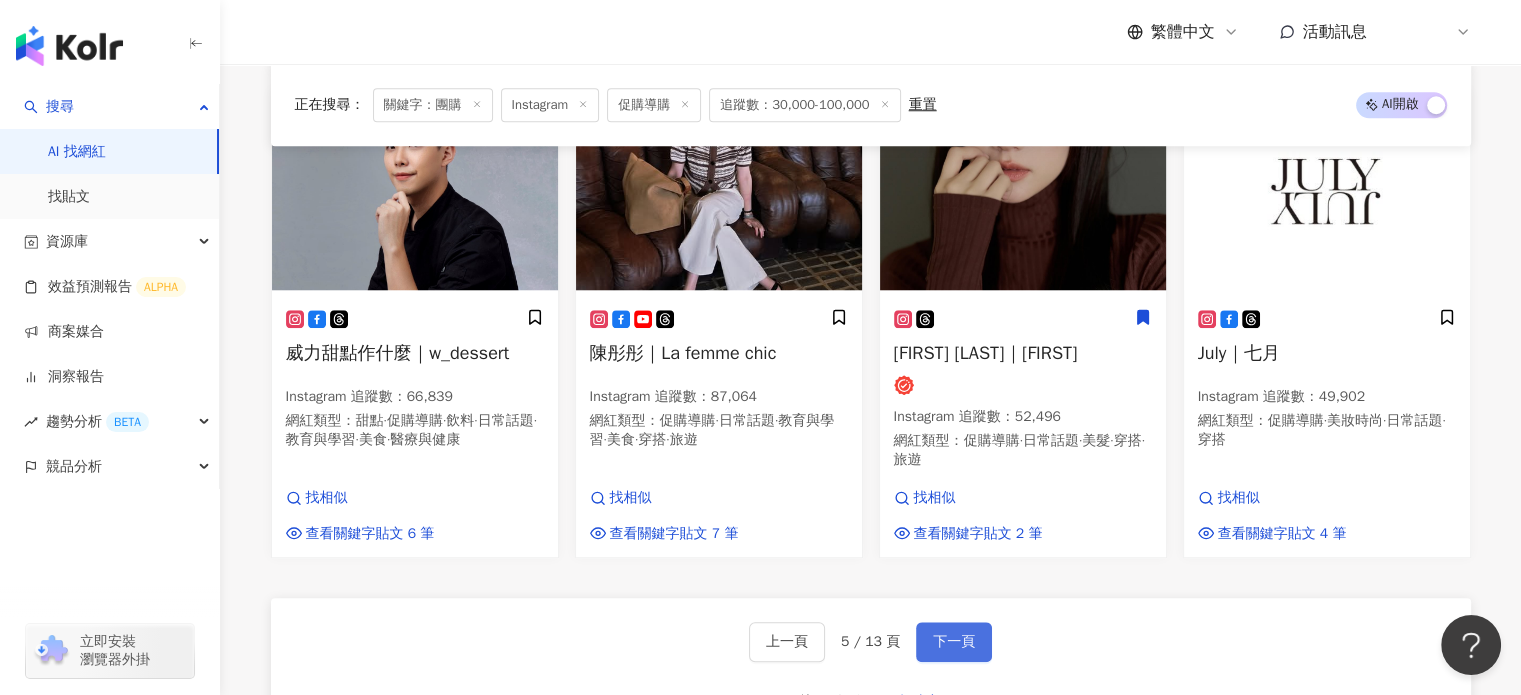 click on "下一頁" at bounding box center [954, 642] 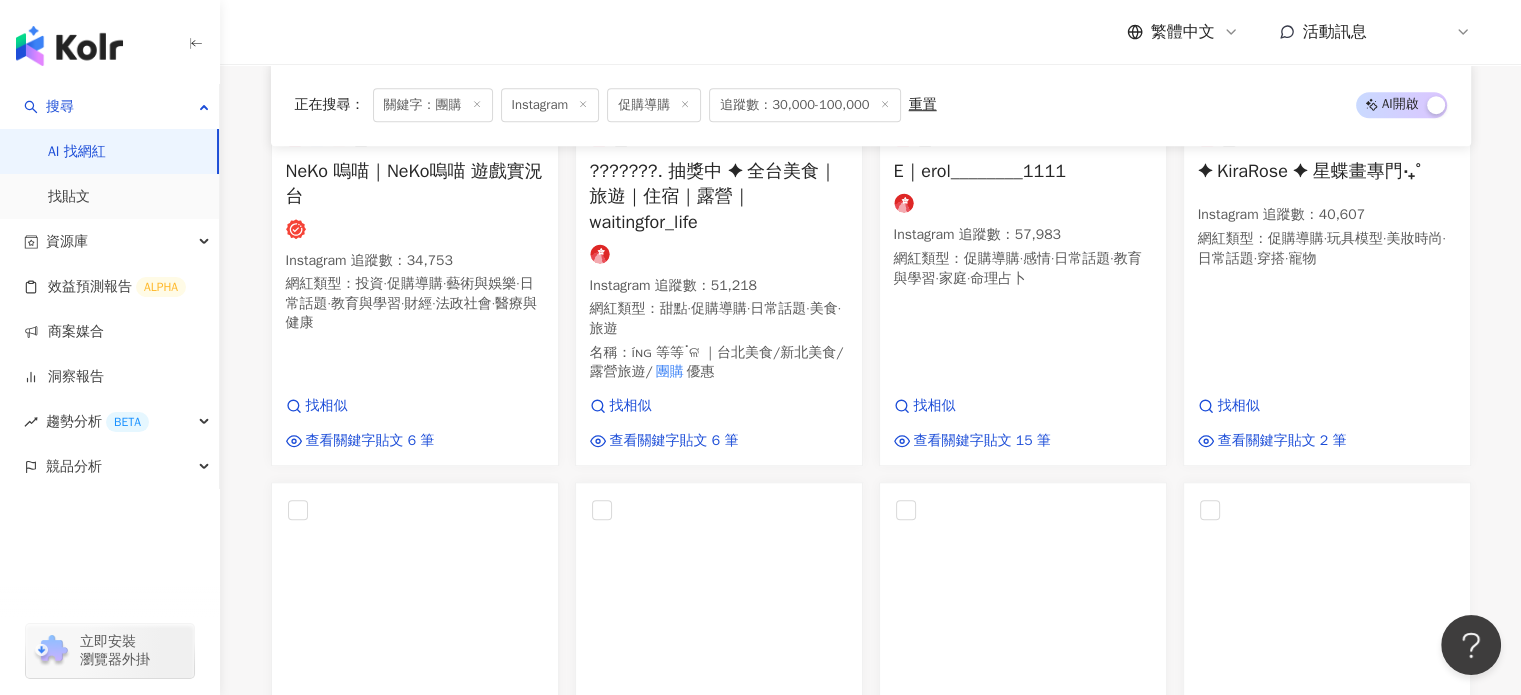 scroll, scrollTop: 1824, scrollLeft: 0, axis: vertical 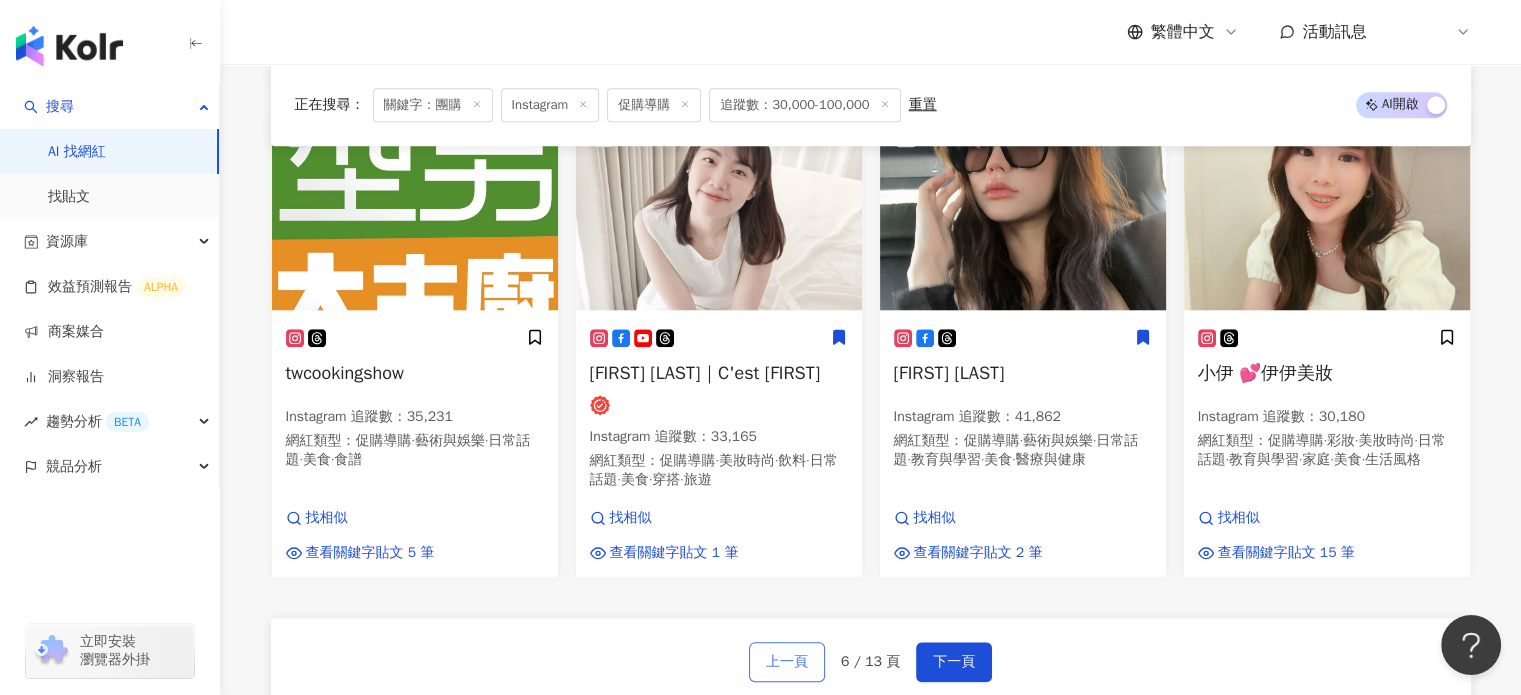 click on "上一頁" at bounding box center [787, 662] 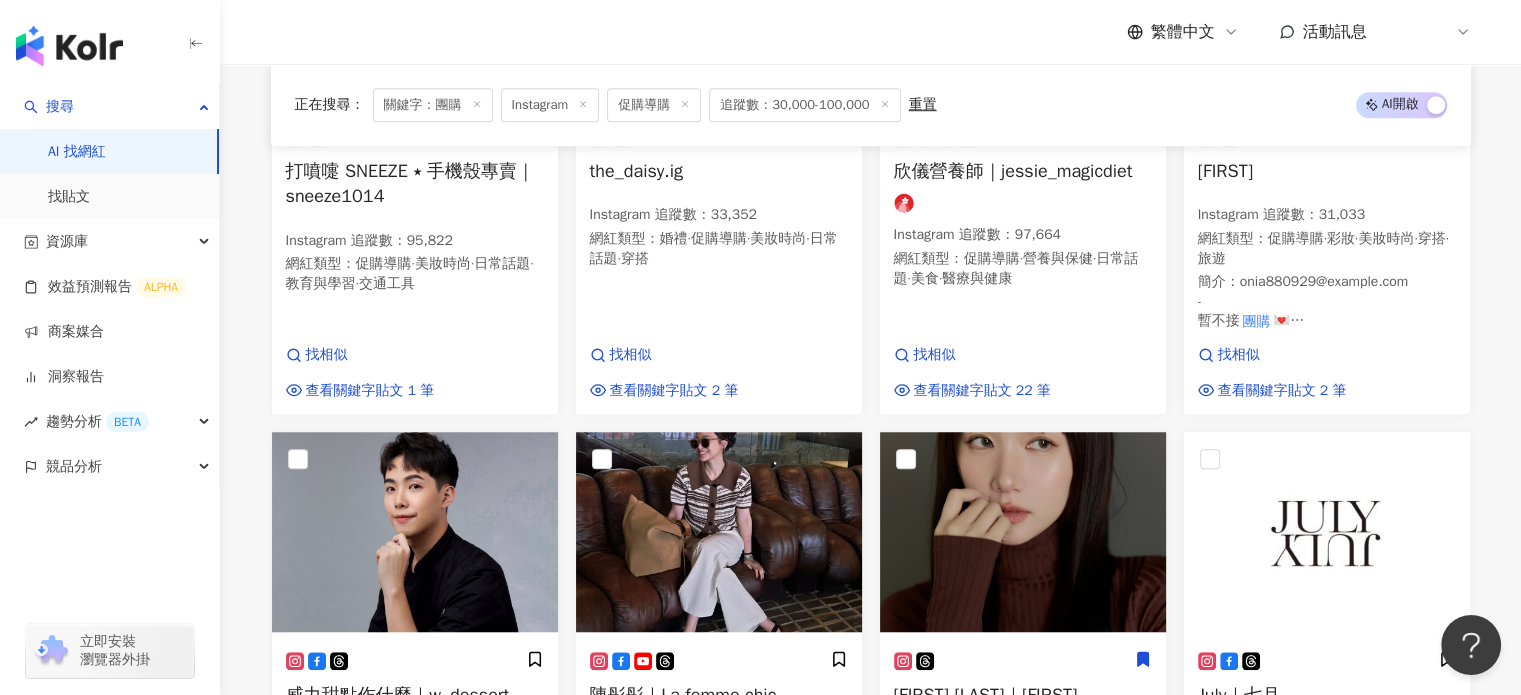 scroll, scrollTop: 1793, scrollLeft: 0, axis: vertical 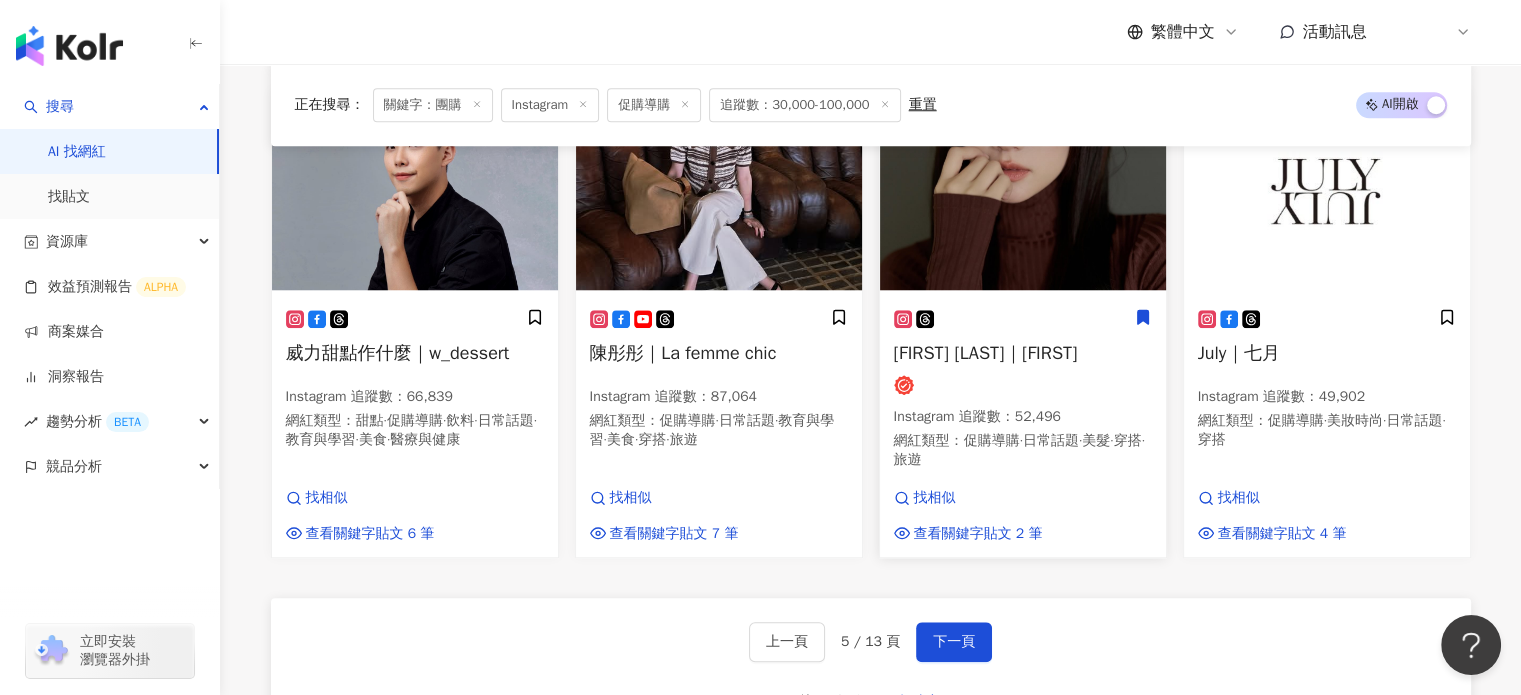 click on "Amber Chiu｜amberchiuuu" at bounding box center (986, 353) 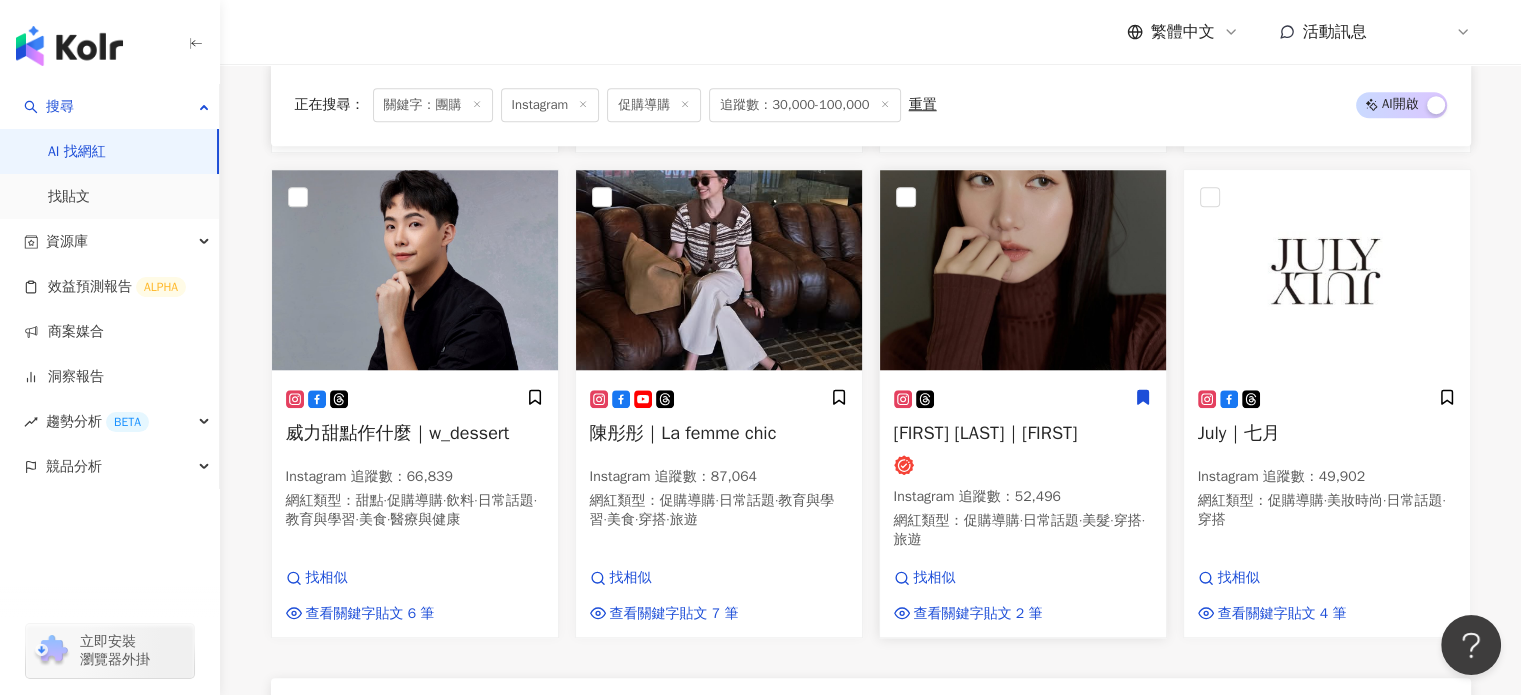 scroll, scrollTop: 1811, scrollLeft: 0, axis: vertical 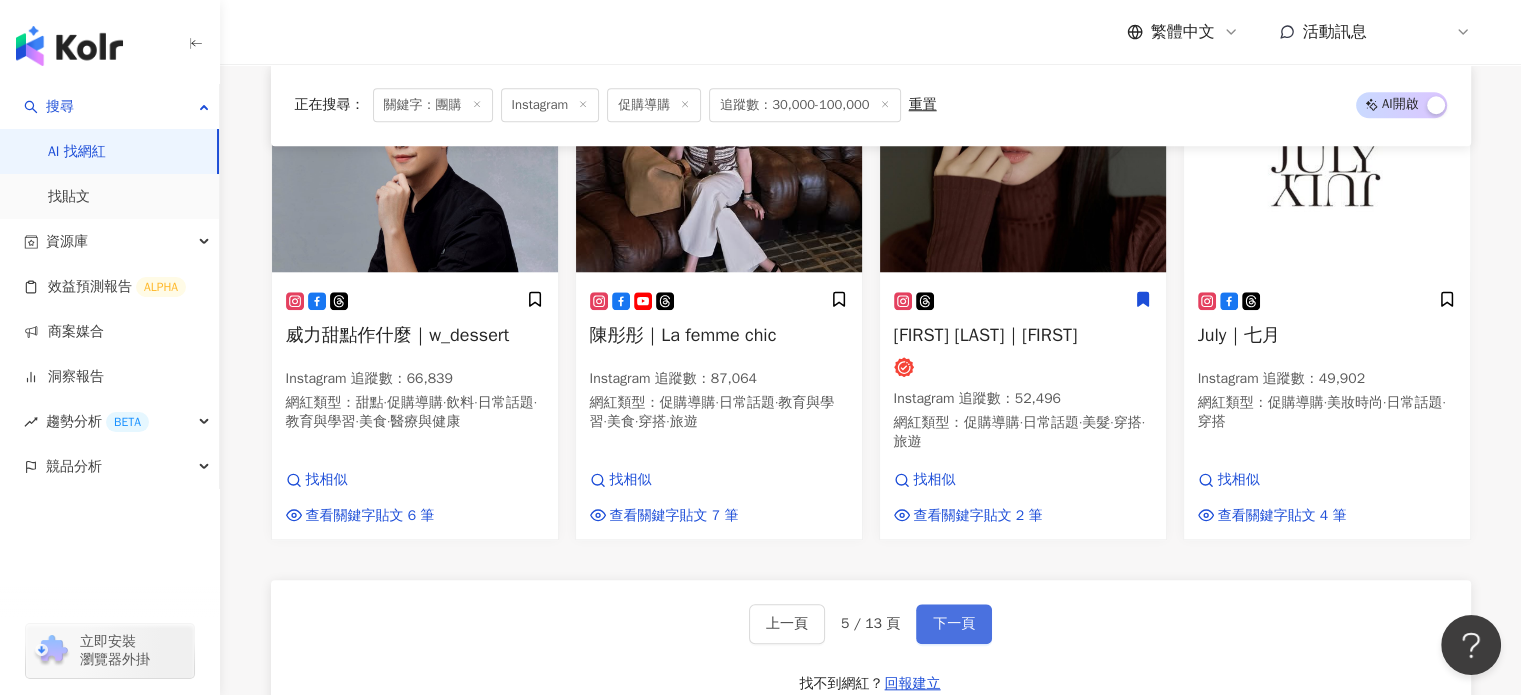 click on "下一頁" at bounding box center (954, 624) 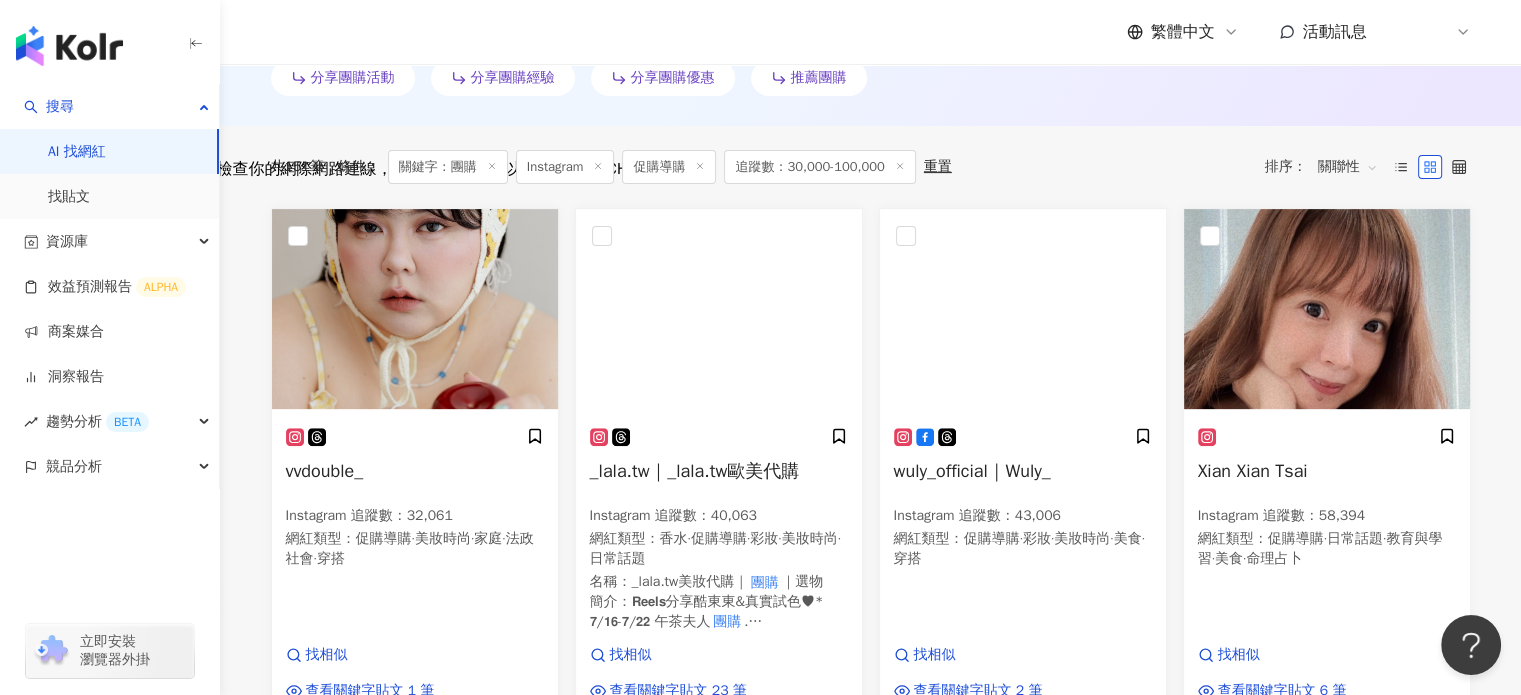 scroll, scrollTop: 0, scrollLeft: 0, axis: both 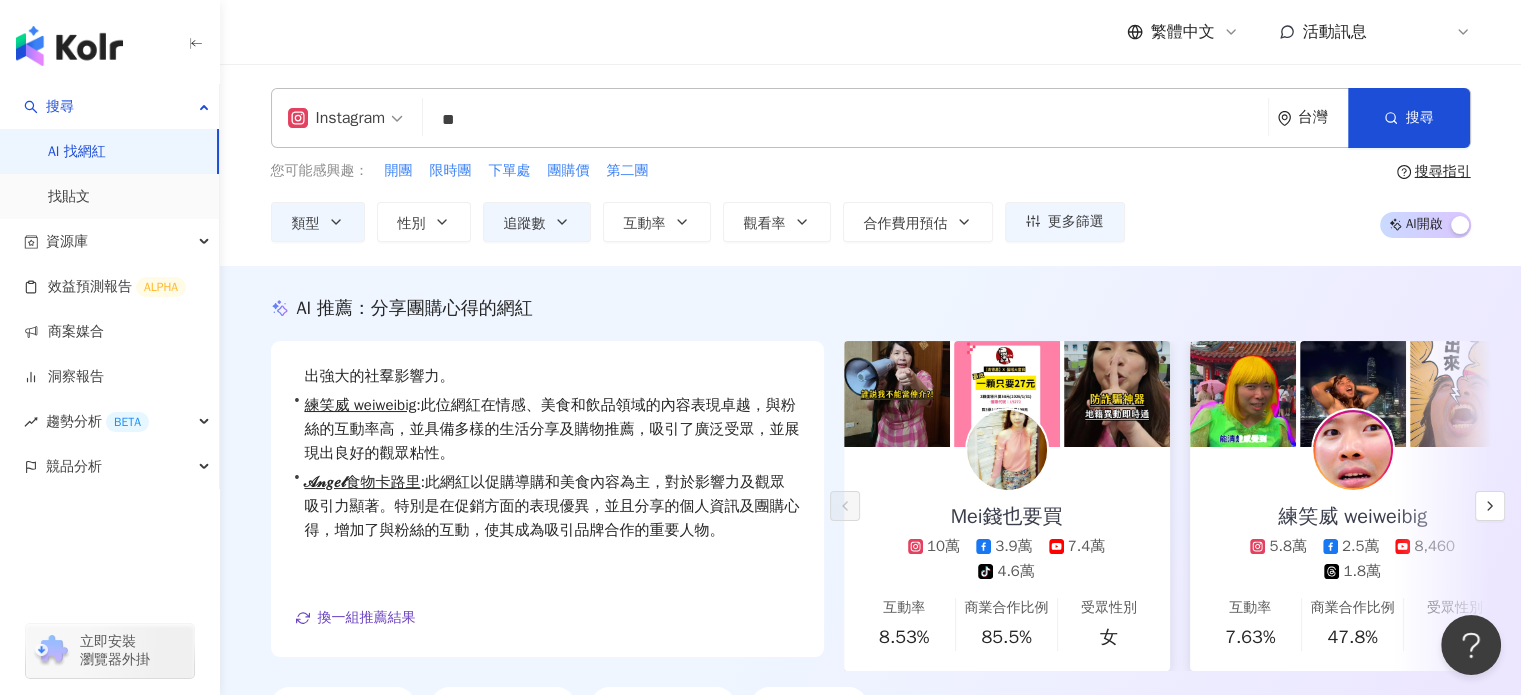 click on "**" at bounding box center [845, 120] 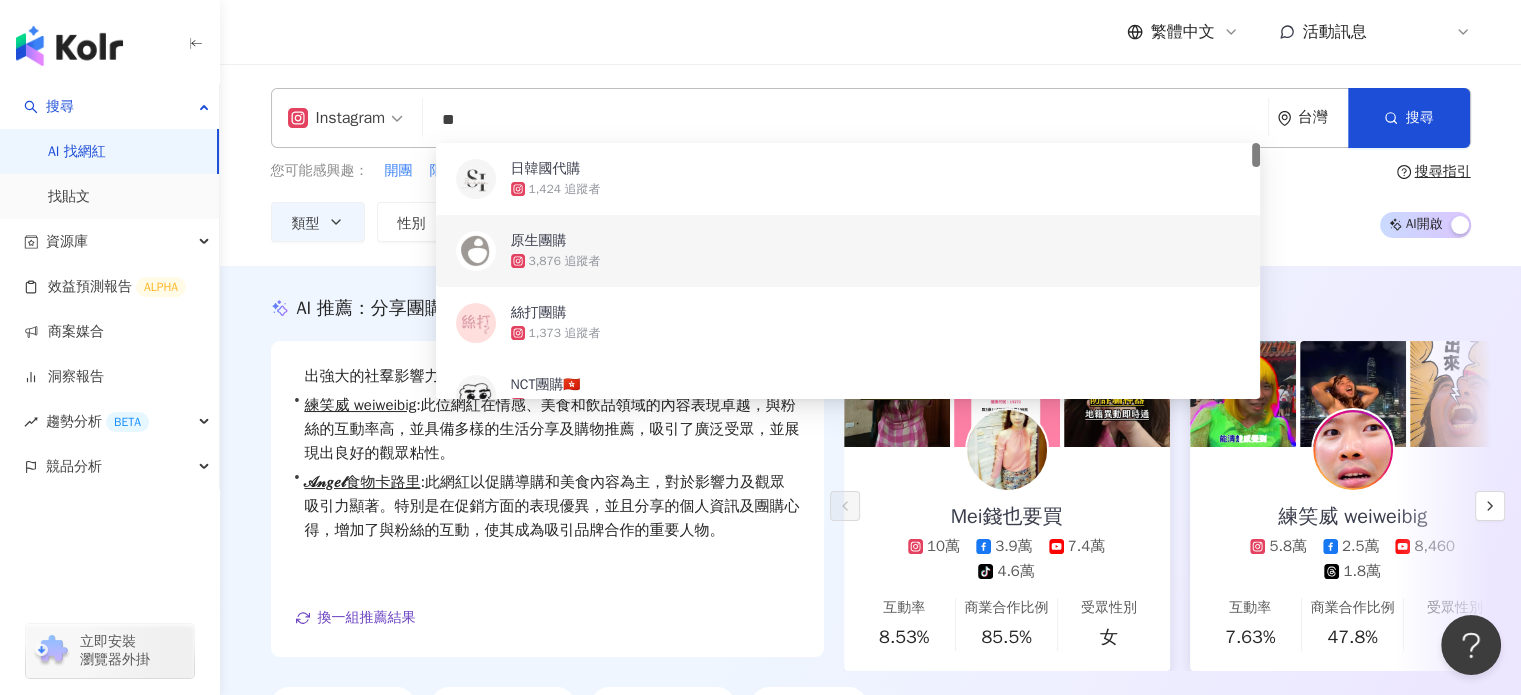 type on "*" 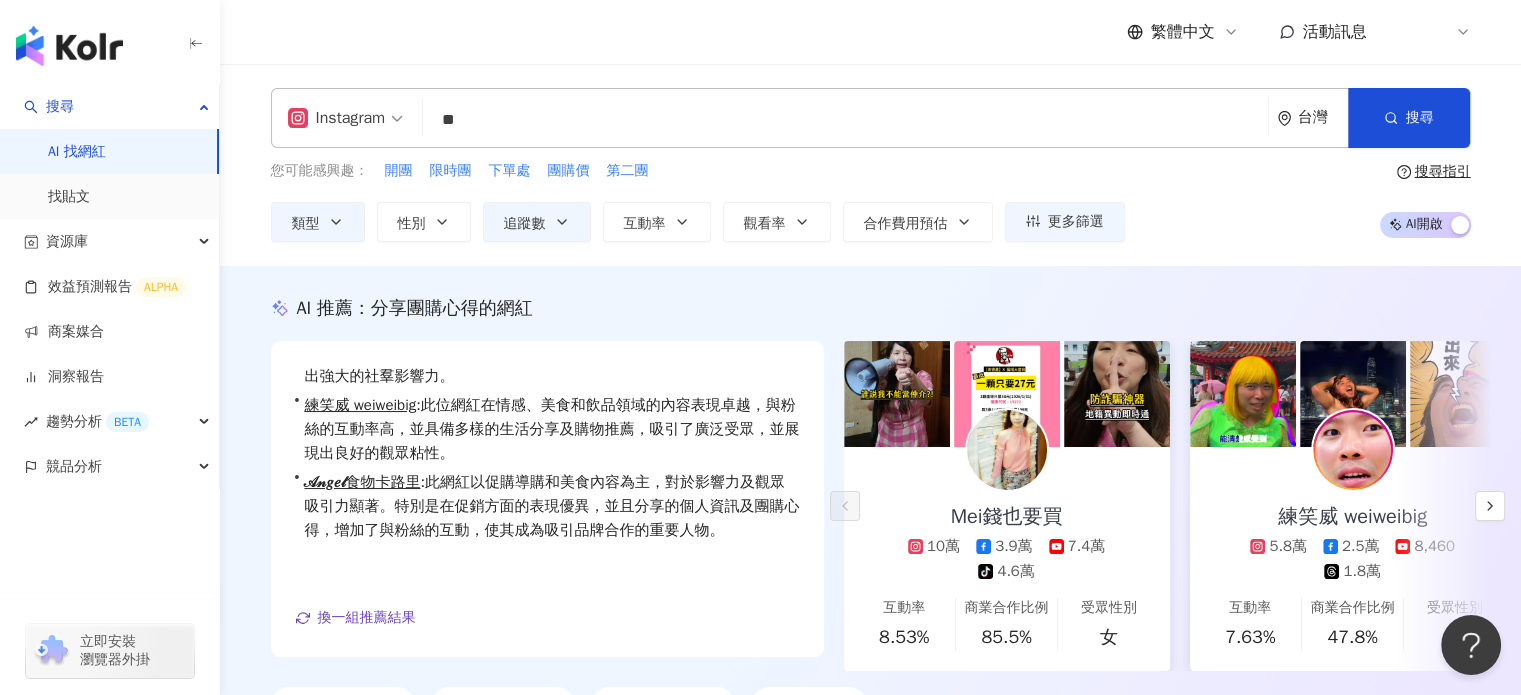 type on "*" 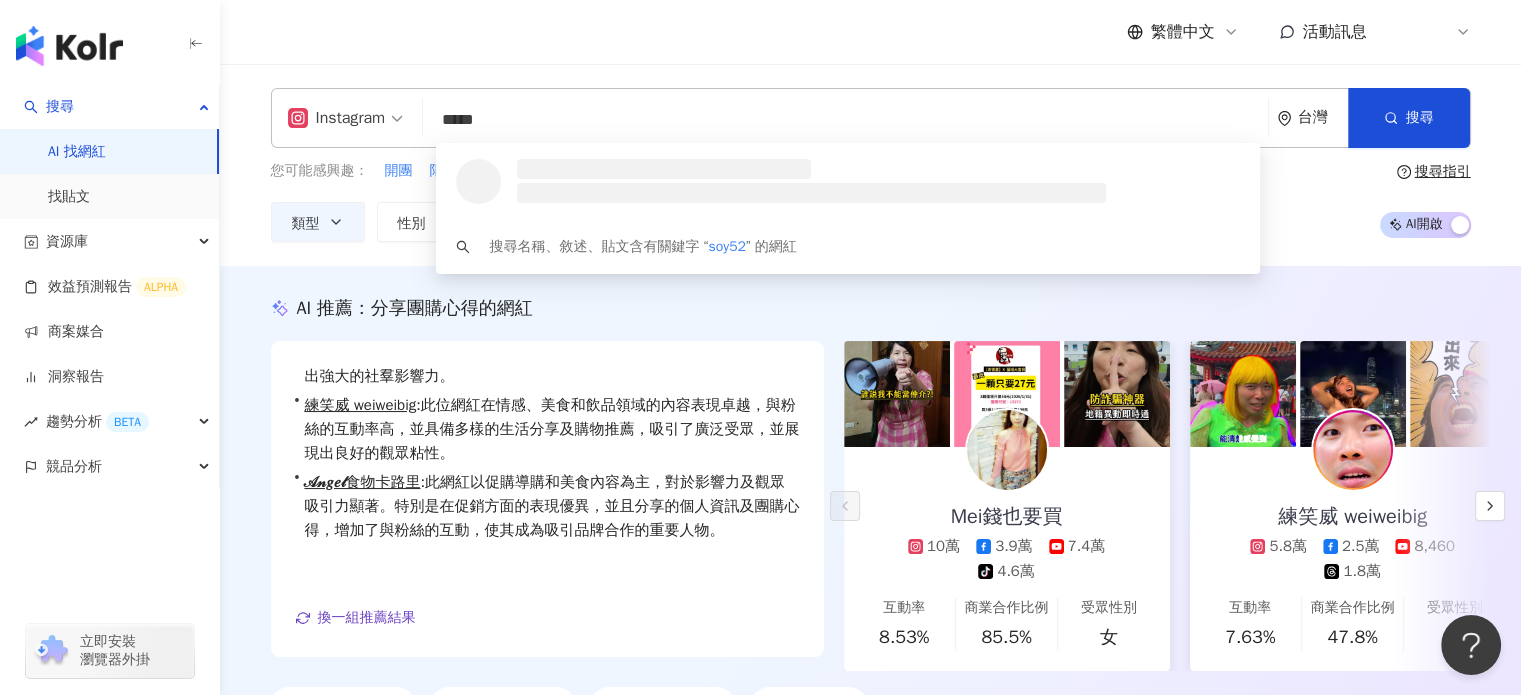 type on "******" 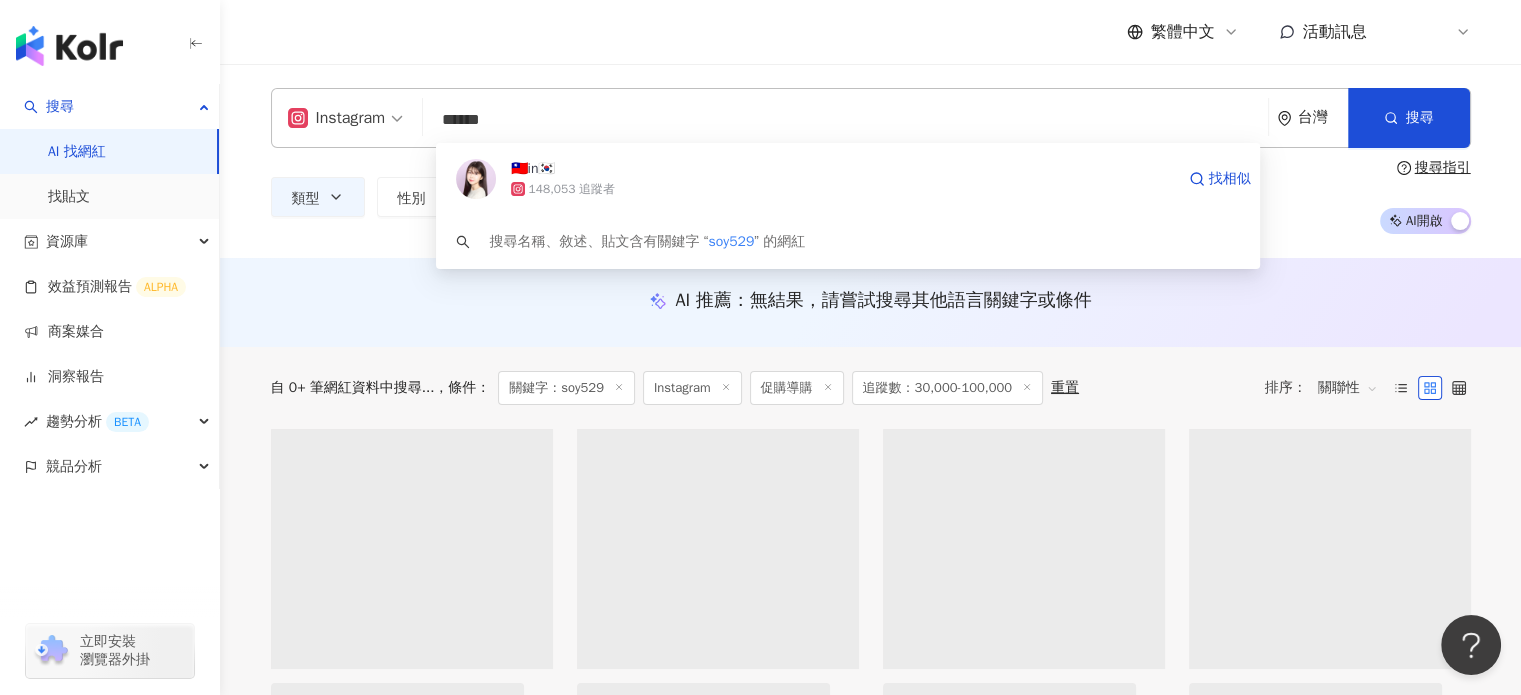 scroll, scrollTop: 27, scrollLeft: 0, axis: vertical 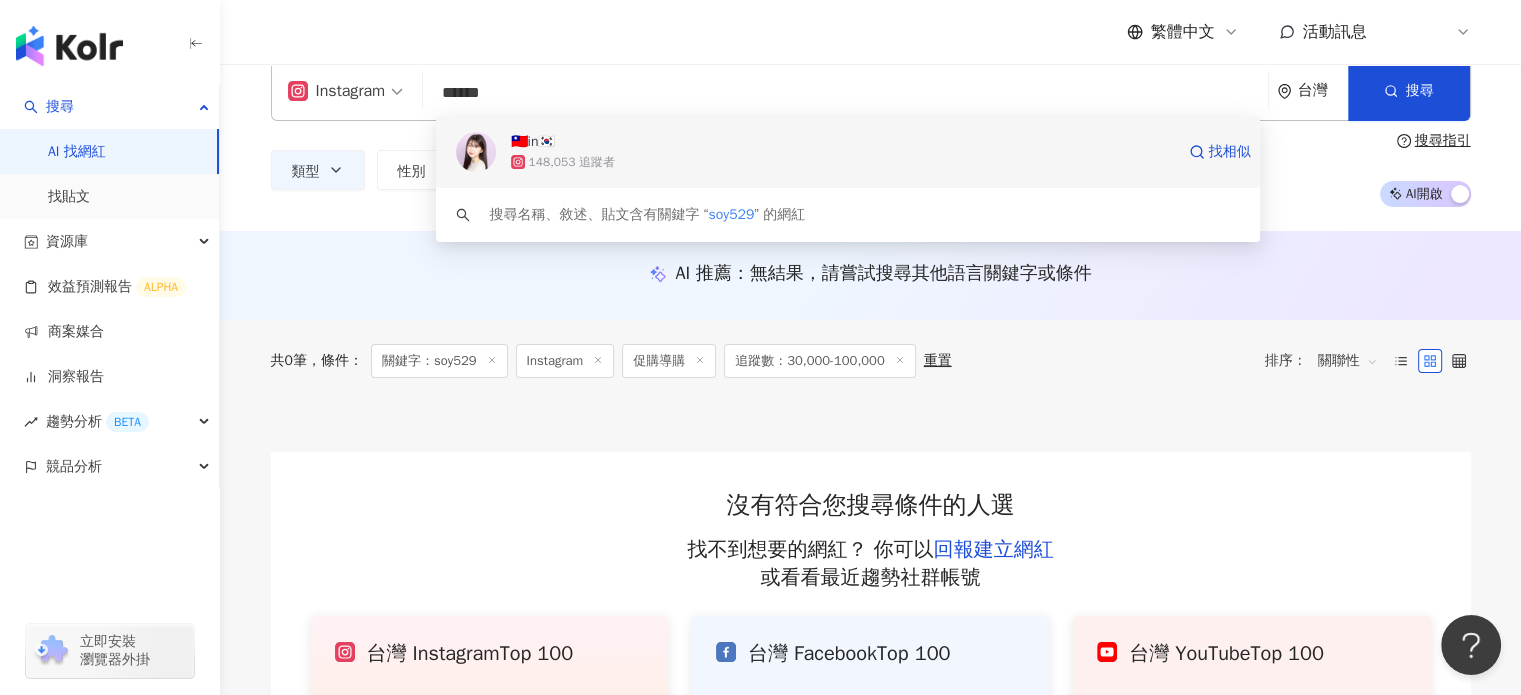 click on "🇹🇼in🇰🇷" at bounding box center (842, 142) 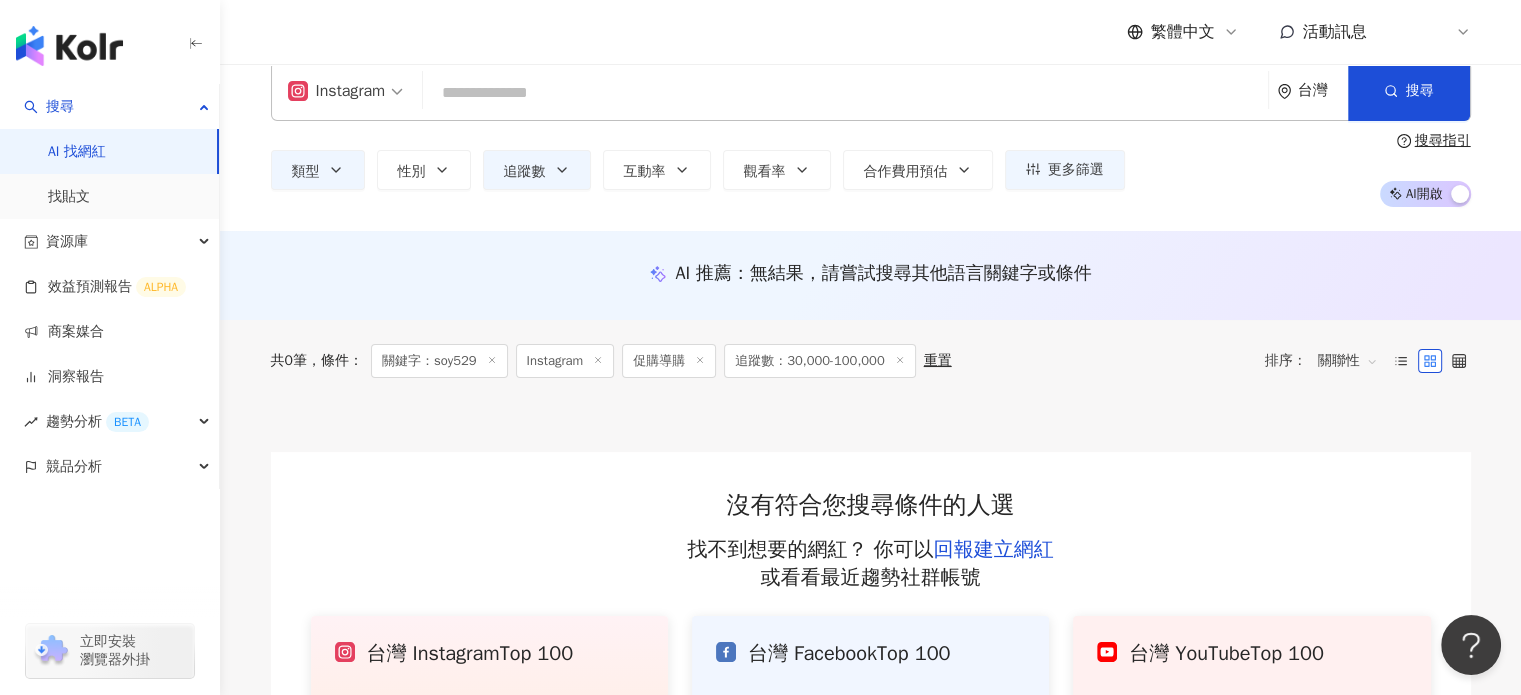 click at bounding box center (845, 93) 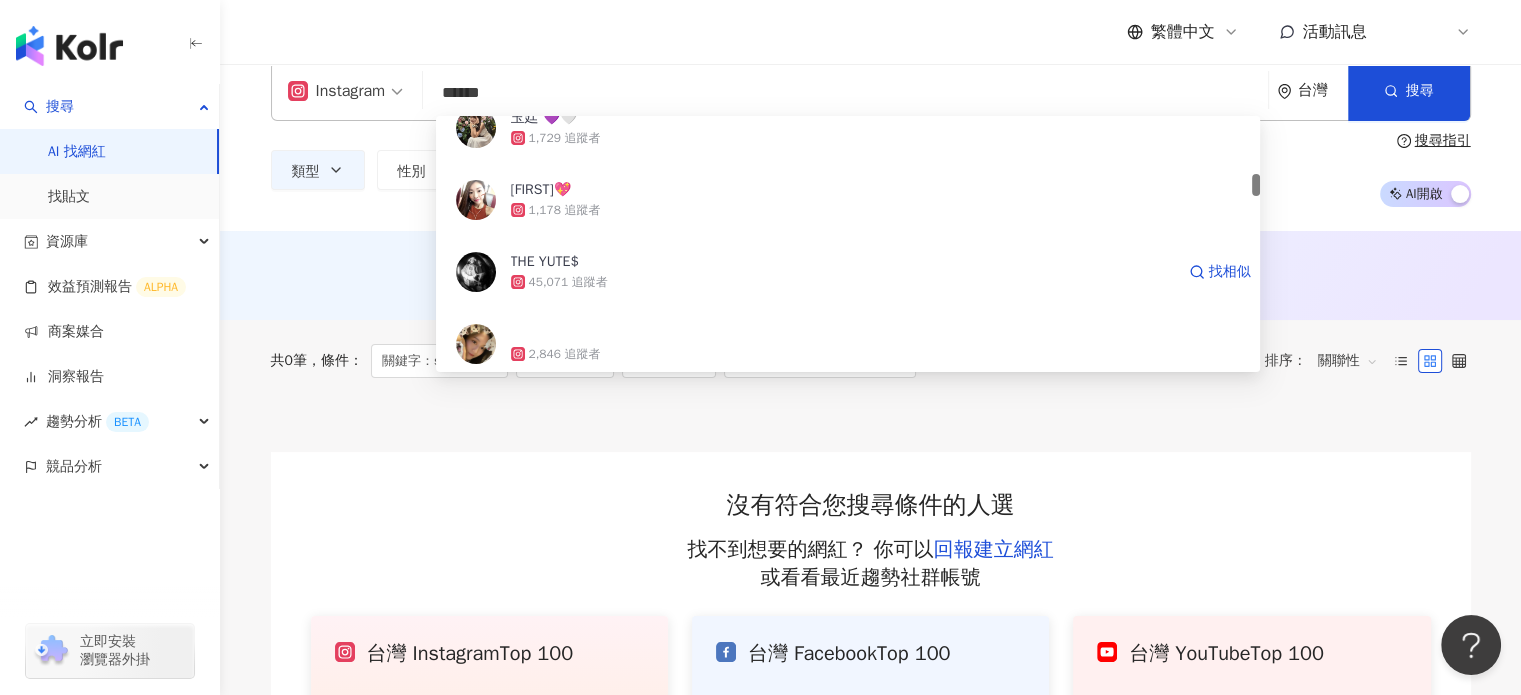 scroll, scrollTop: 667, scrollLeft: 0, axis: vertical 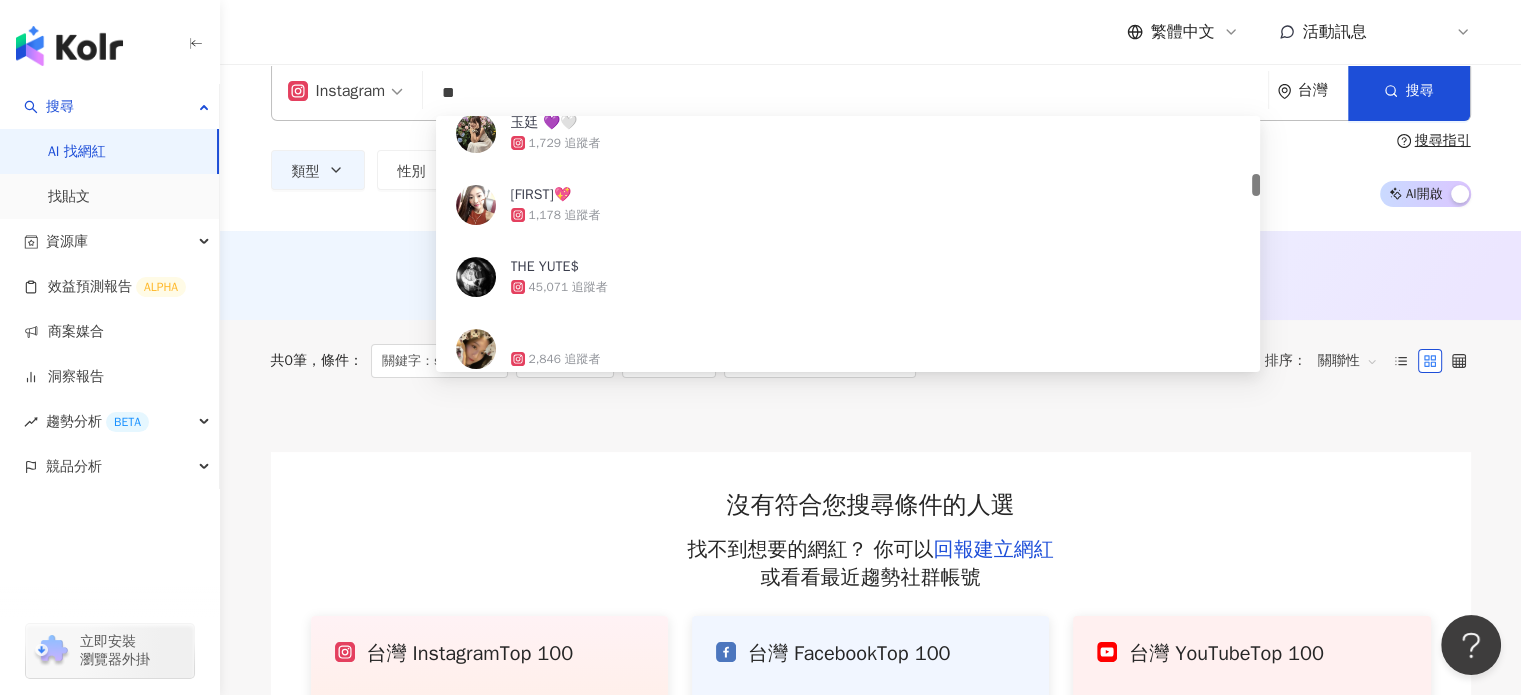 type on "*" 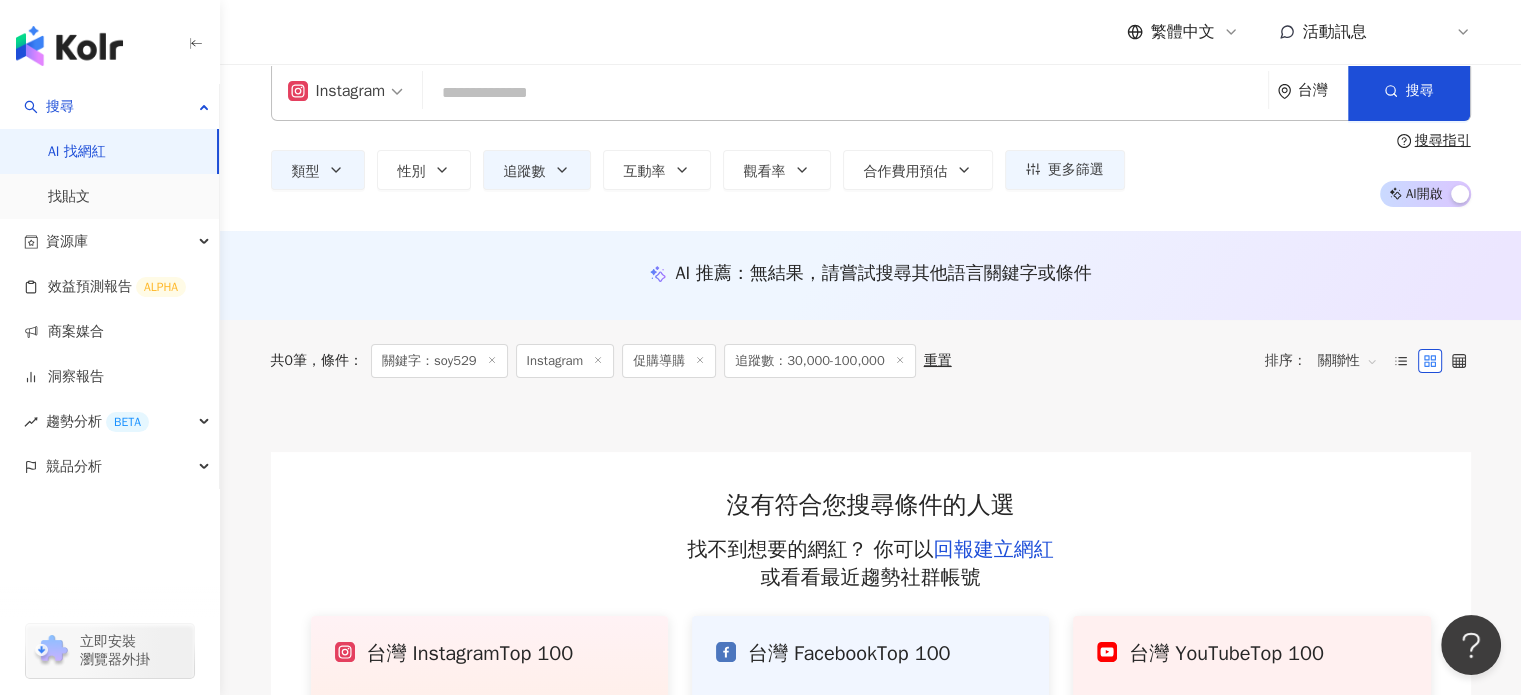 type on "*" 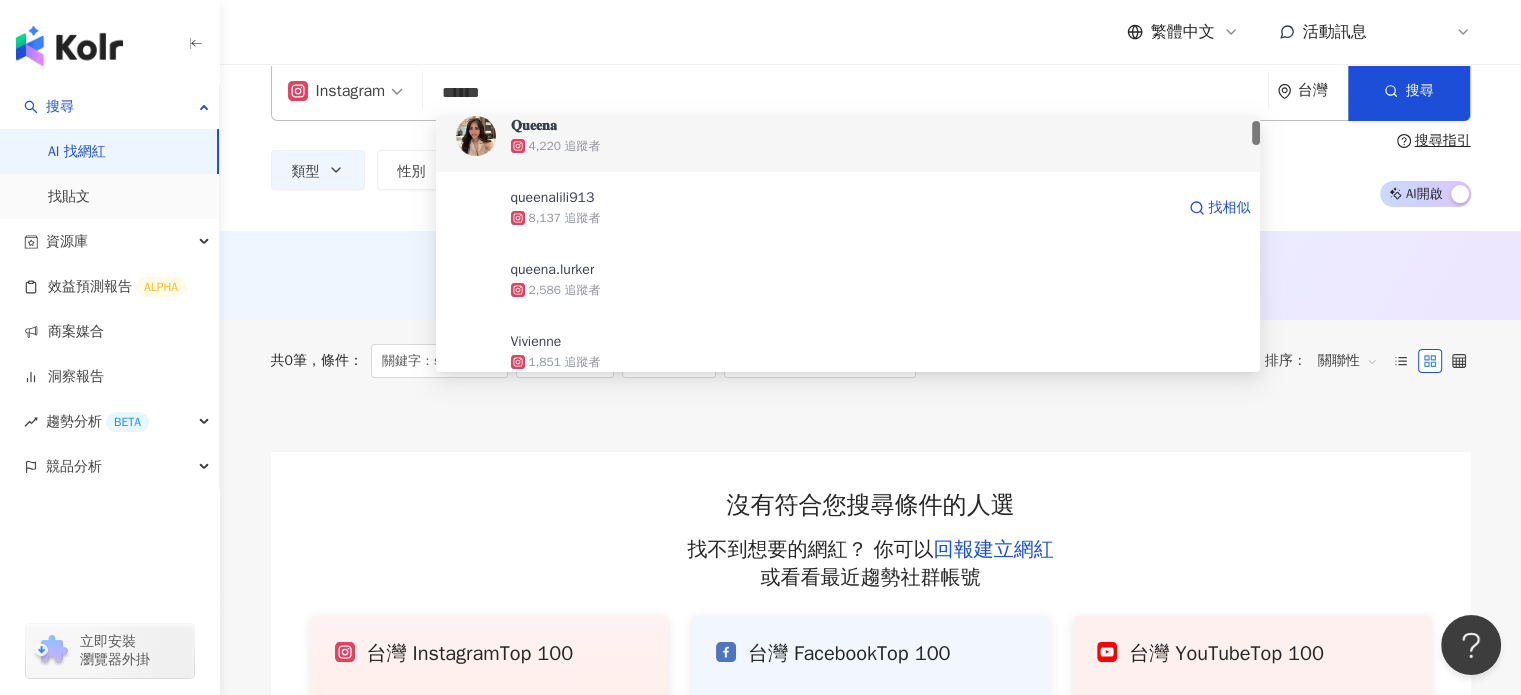 scroll, scrollTop: 0, scrollLeft: 0, axis: both 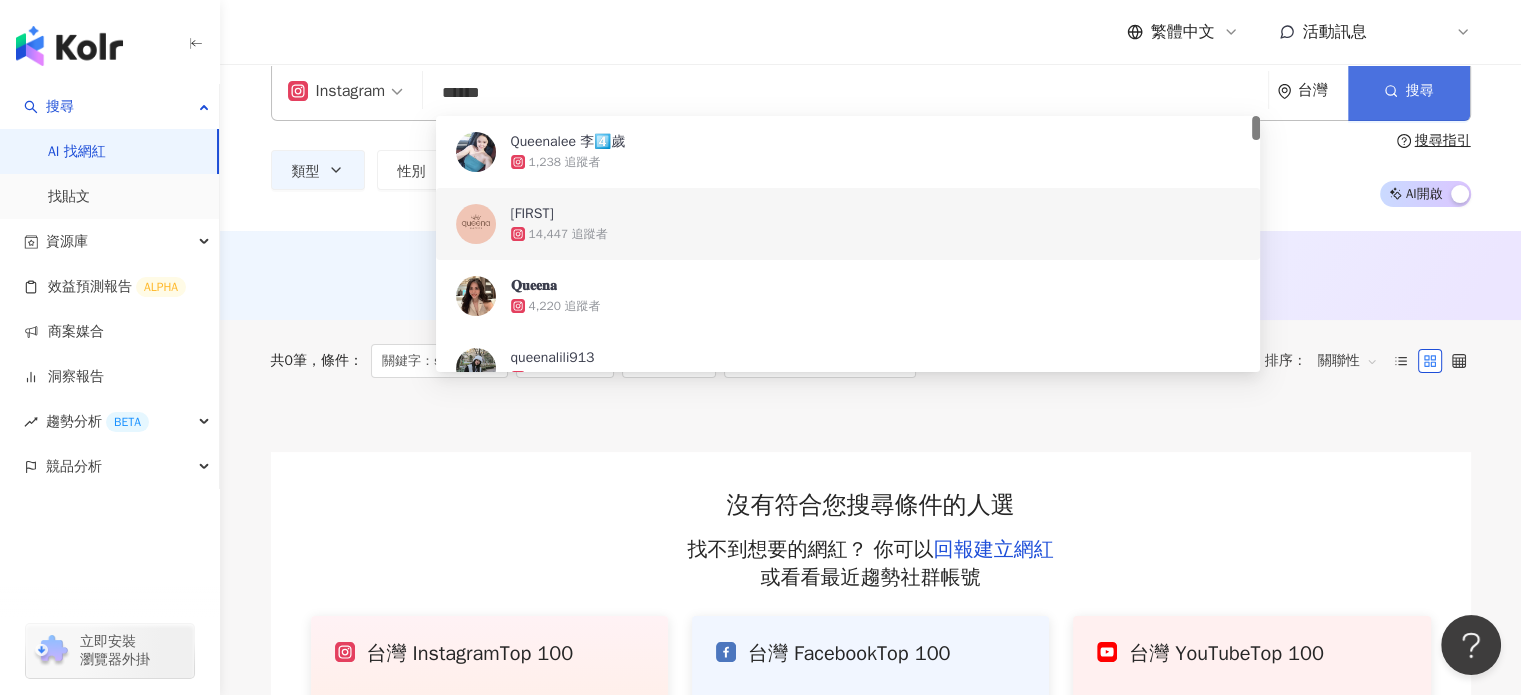 click on "搜尋" at bounding box center (1409, 91) 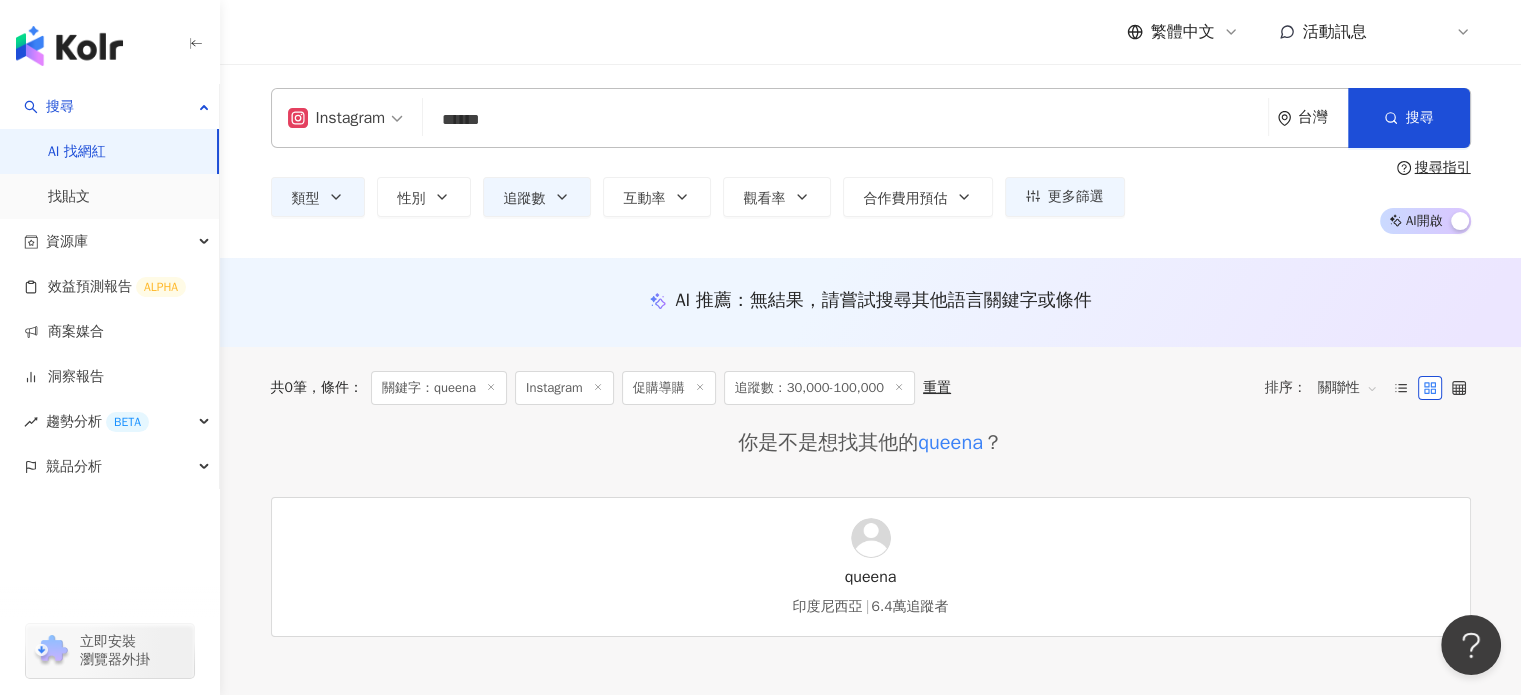 scroll, scrollTop: 0, scrollLeft: 0, axis: both 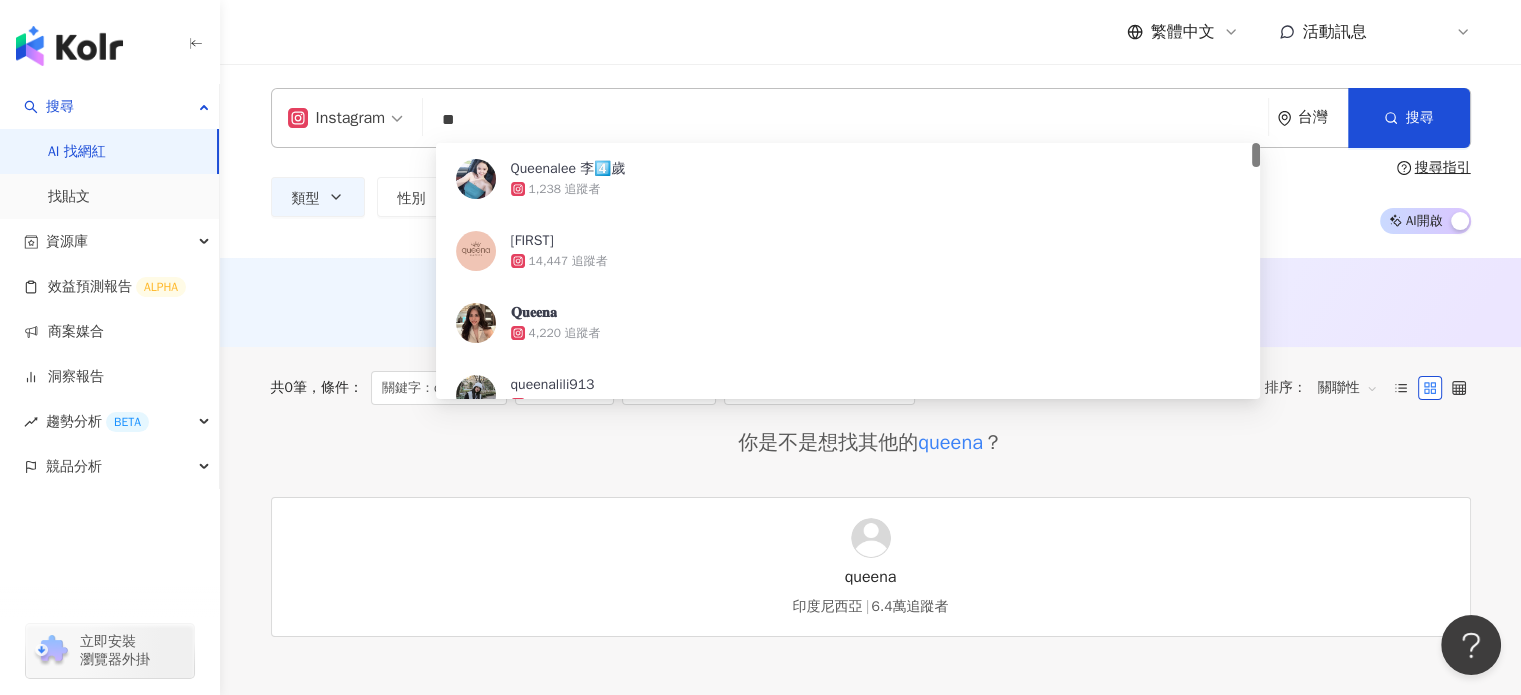 type on "*" 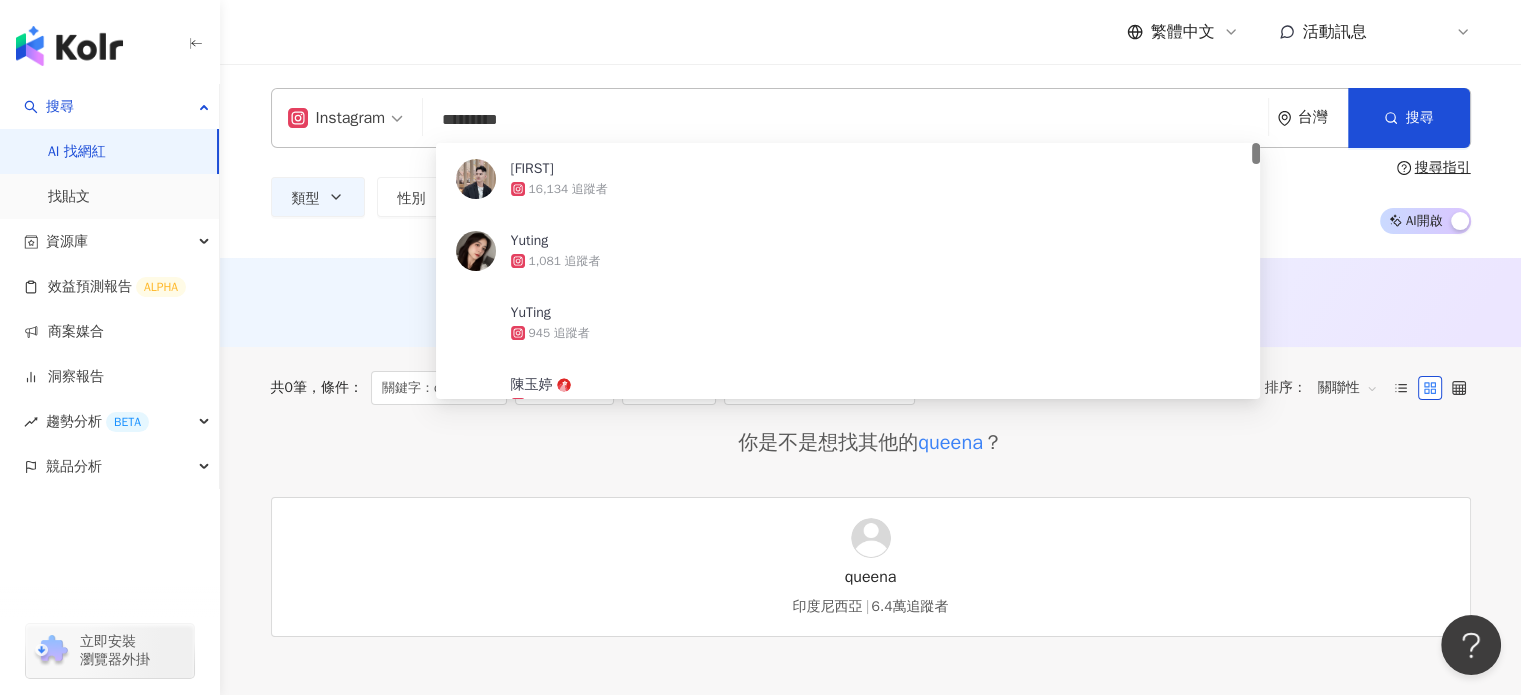 type on "**********" 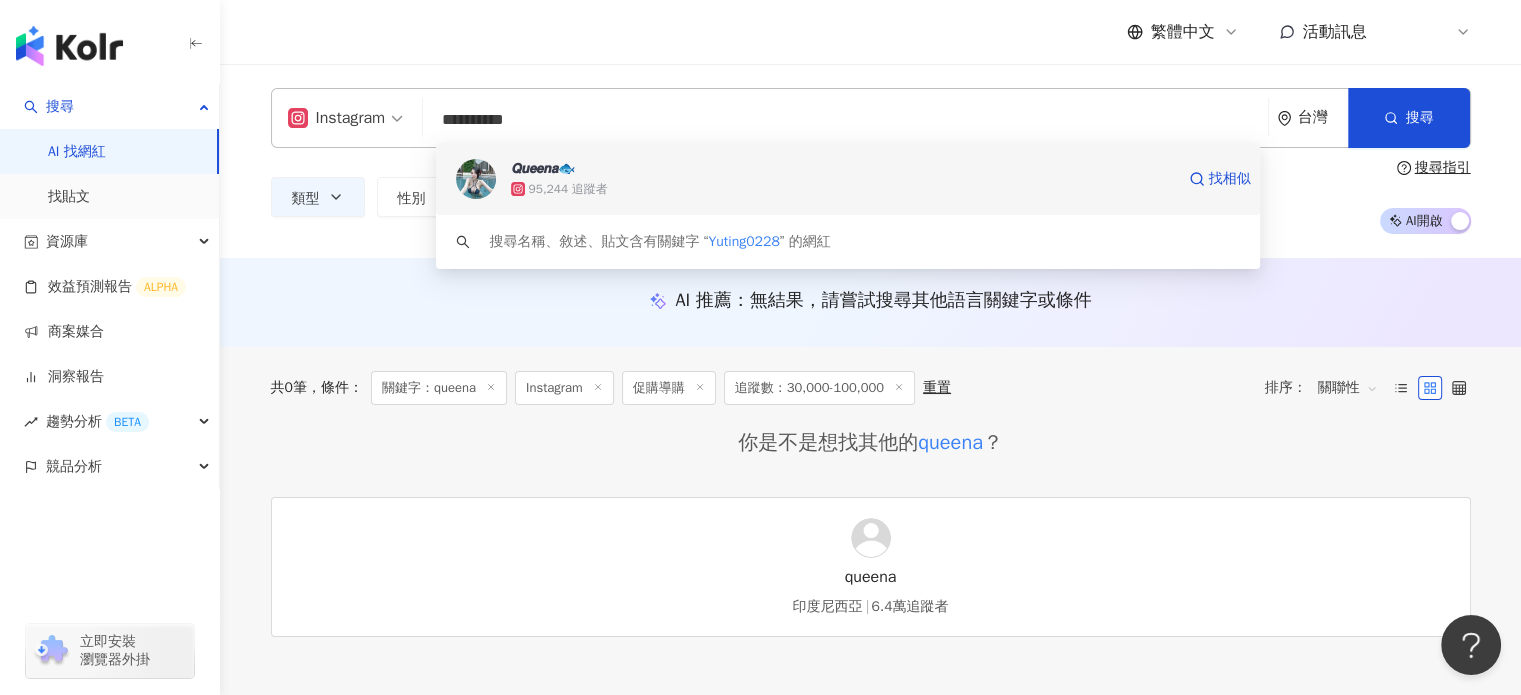 click on "95,244   追蹤者" at bounding box center [842, 189] 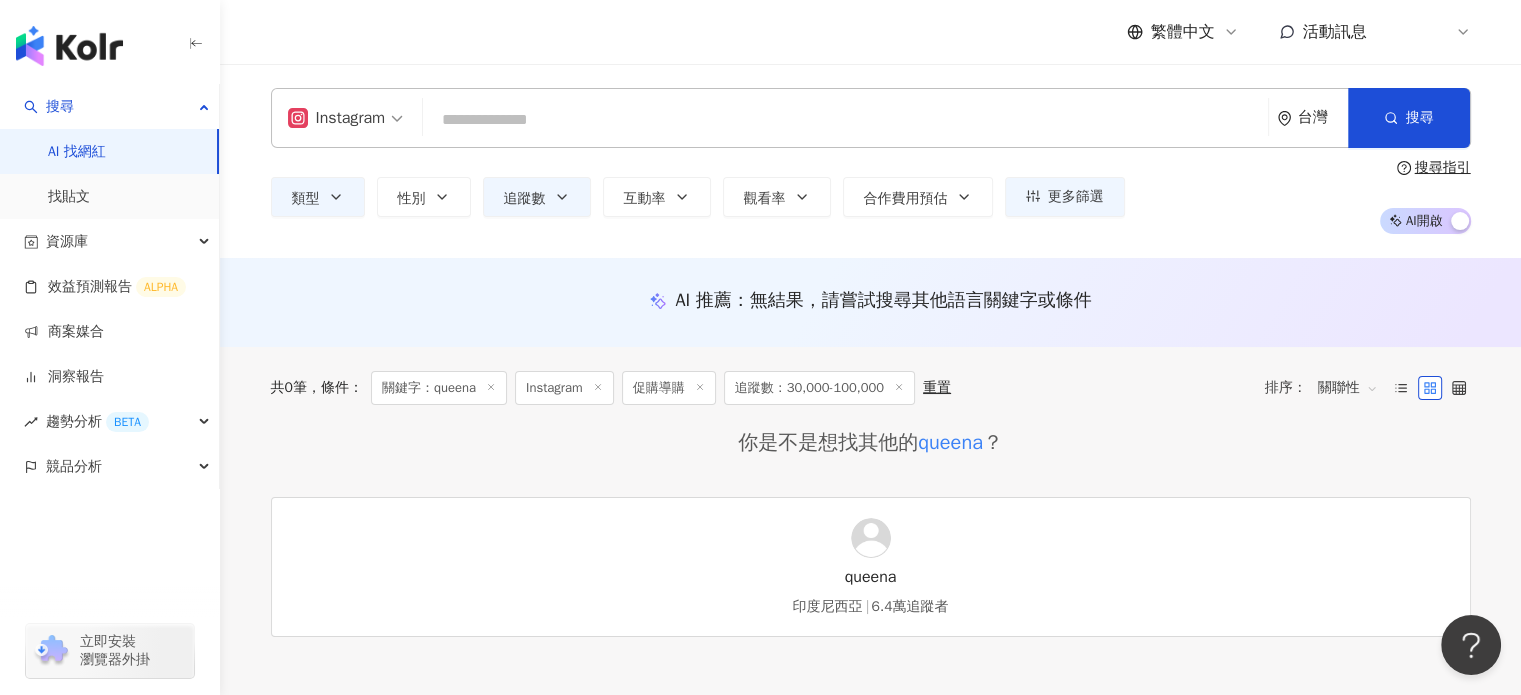 click at bounding box center [845, 120] 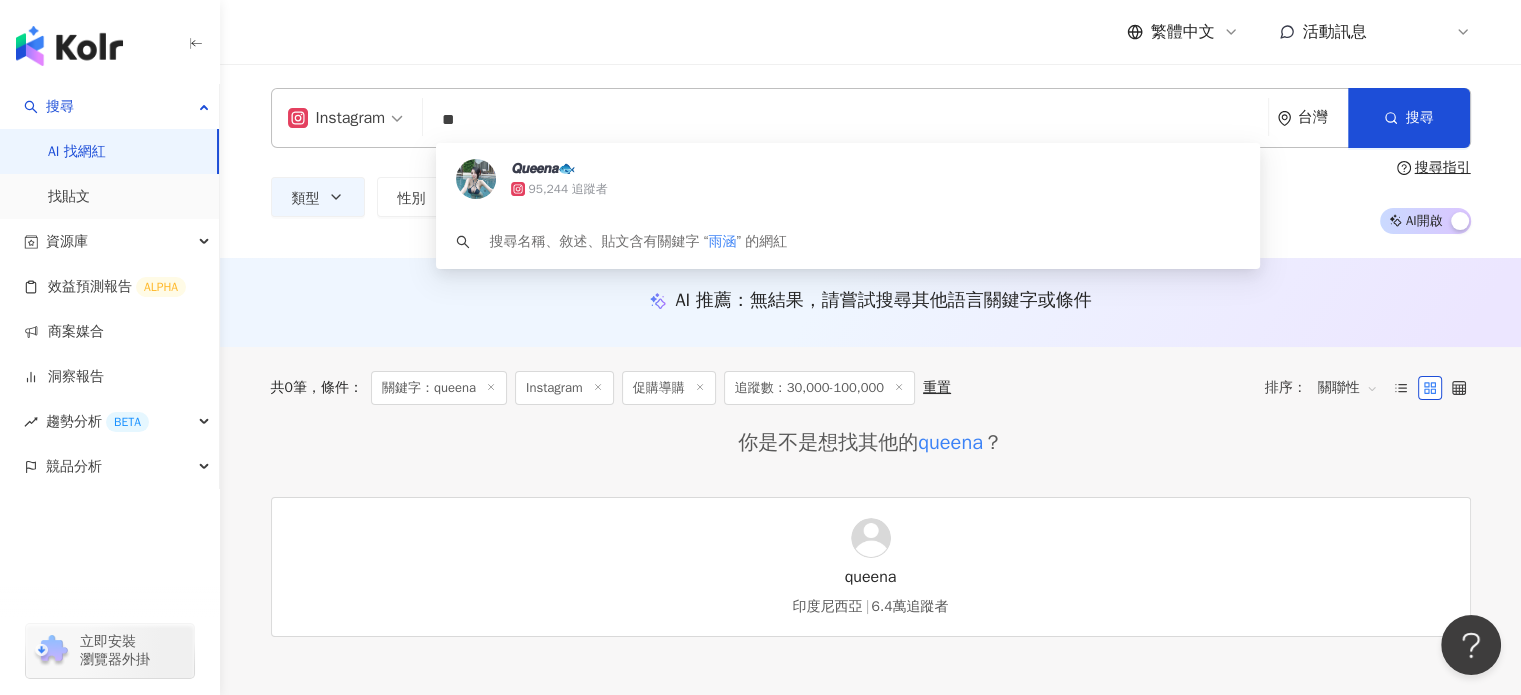 type on "**" 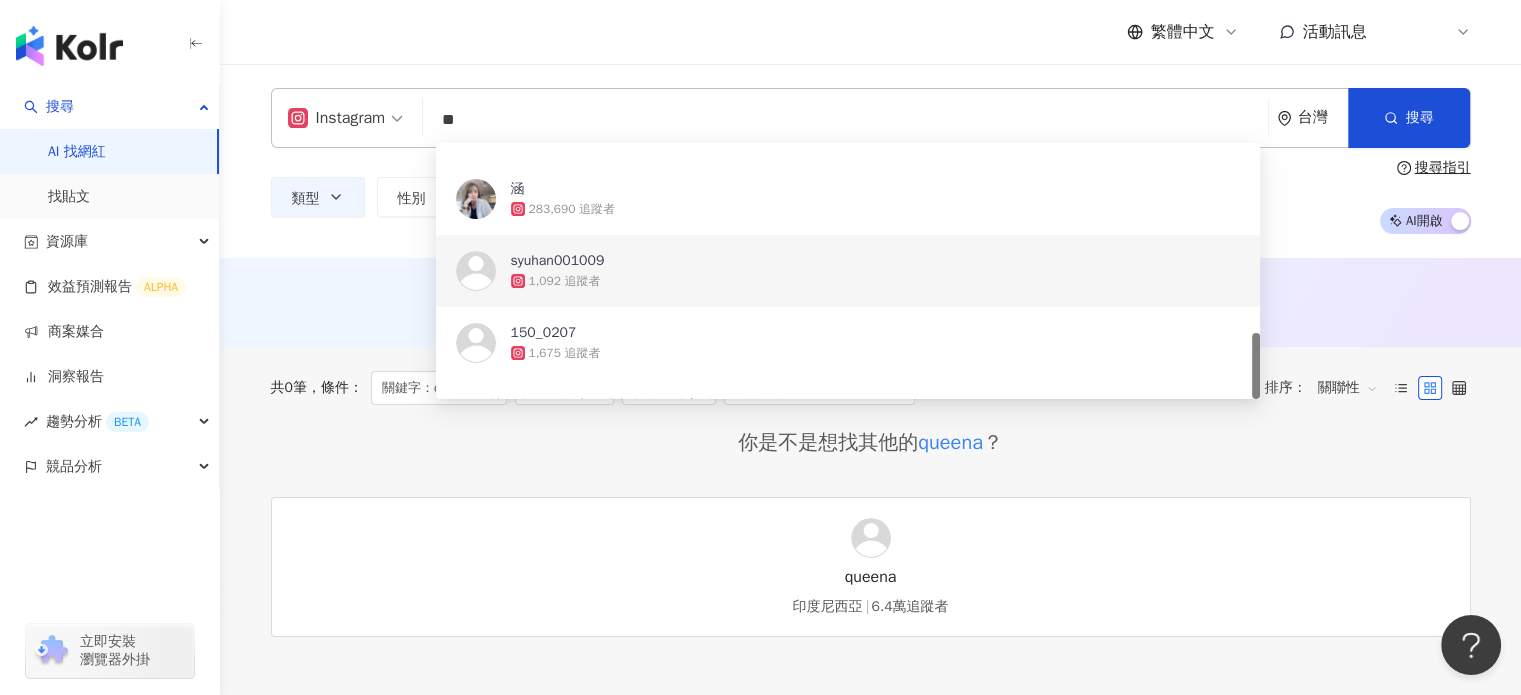 scroll, scrollTop: 734, scrollLeft: 0, axis: vertical 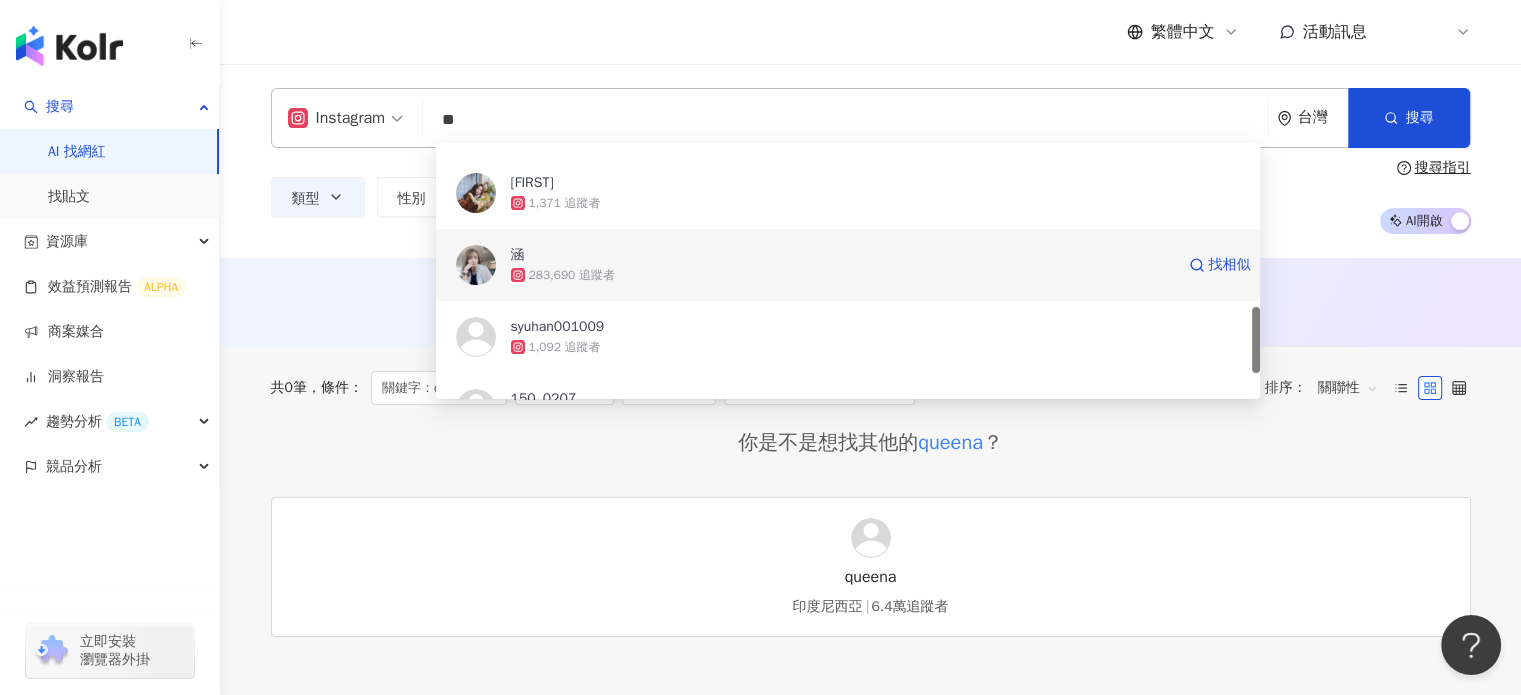 click on "涵" at bounding box center [842, 255] 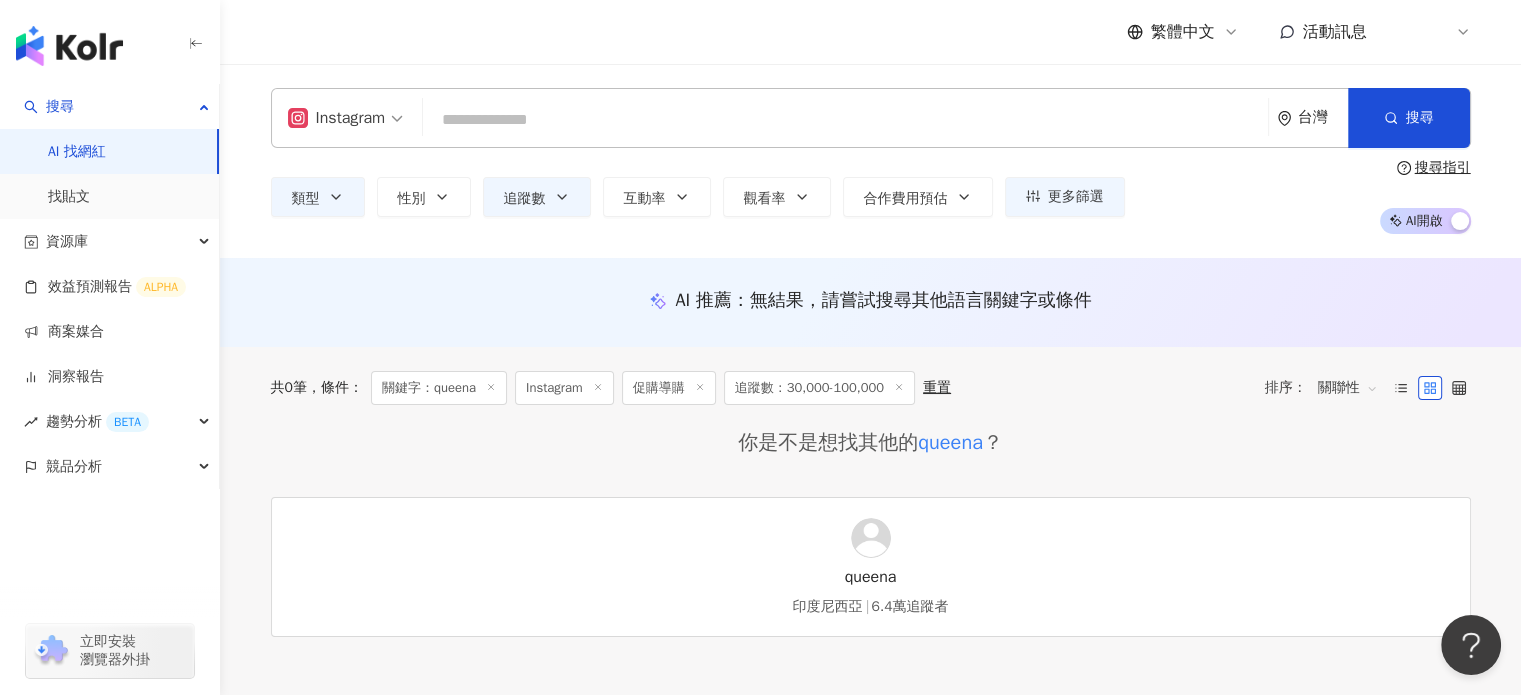 click at bounding box center (845, 120) 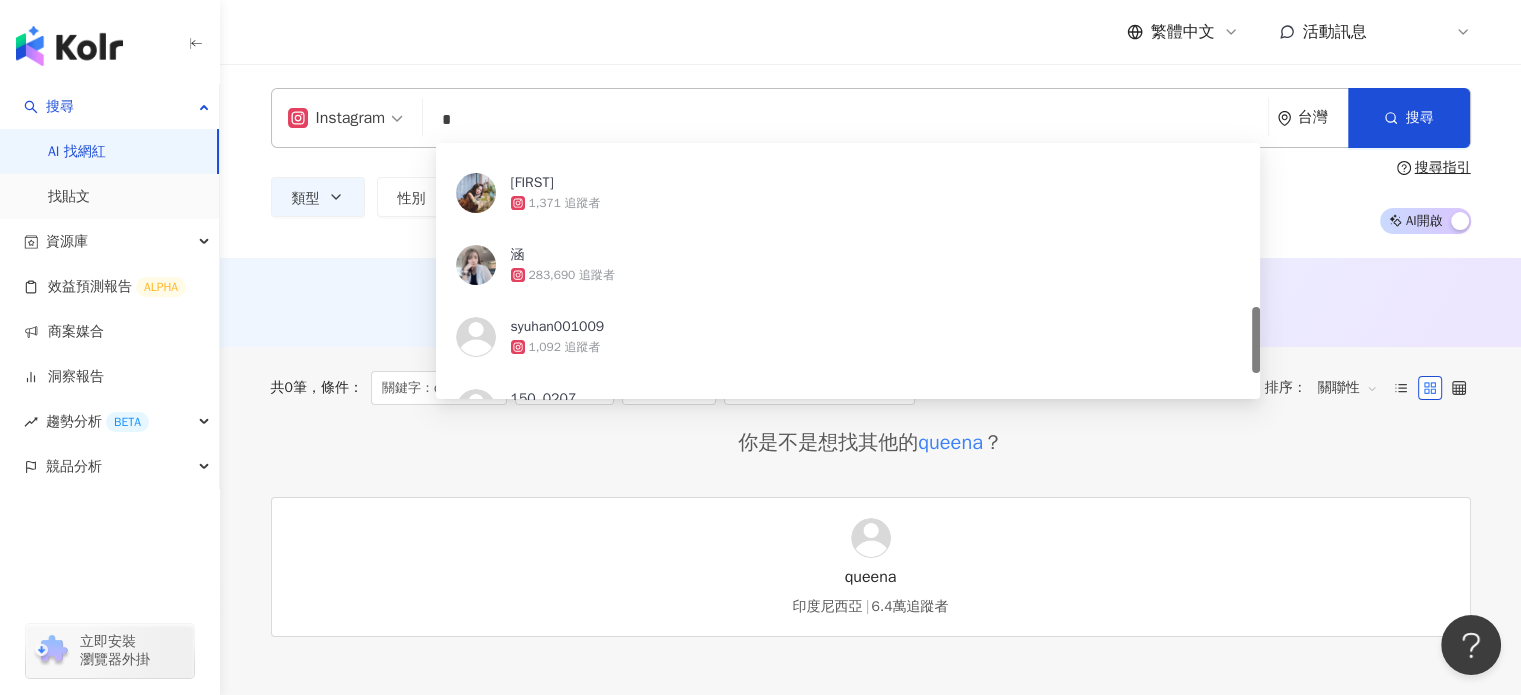 scroll, scrollTop: 0, scrollLeft: 0, axis: both 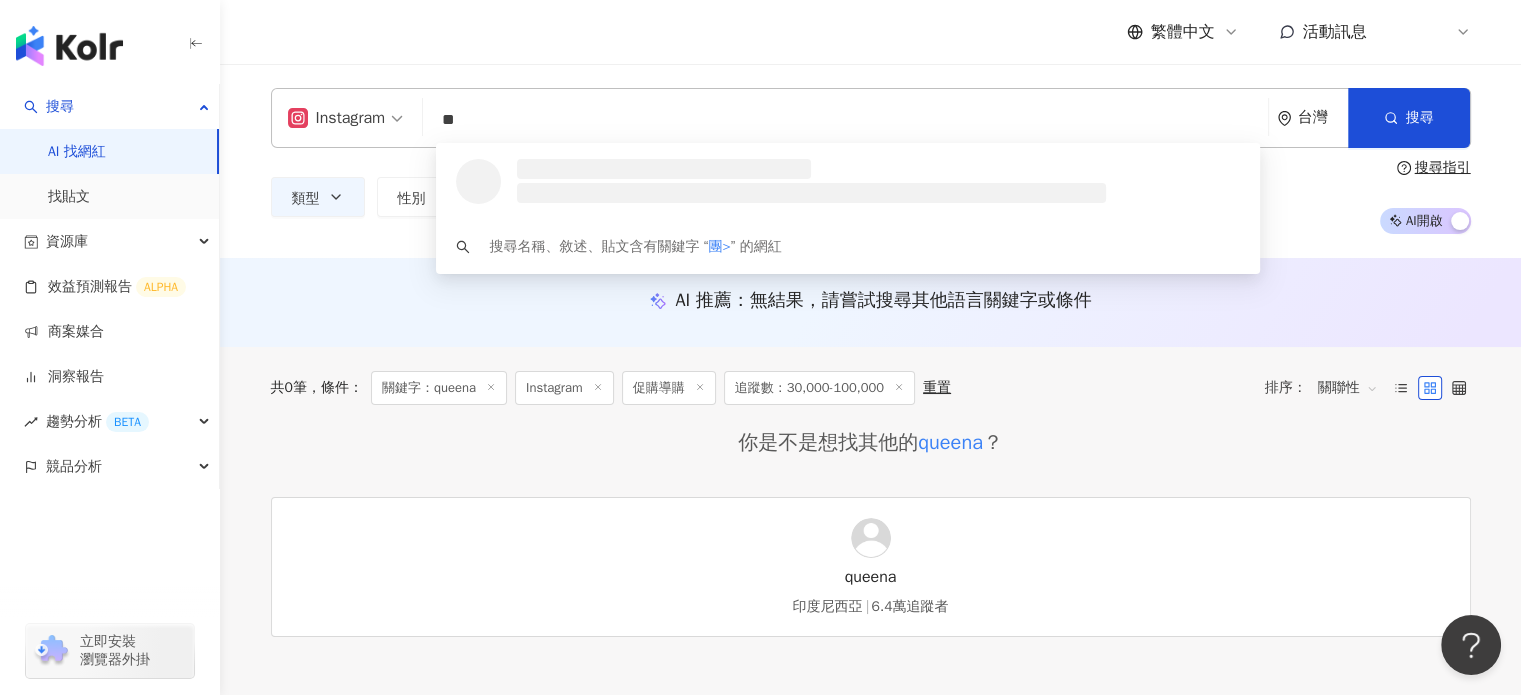 type on "*" 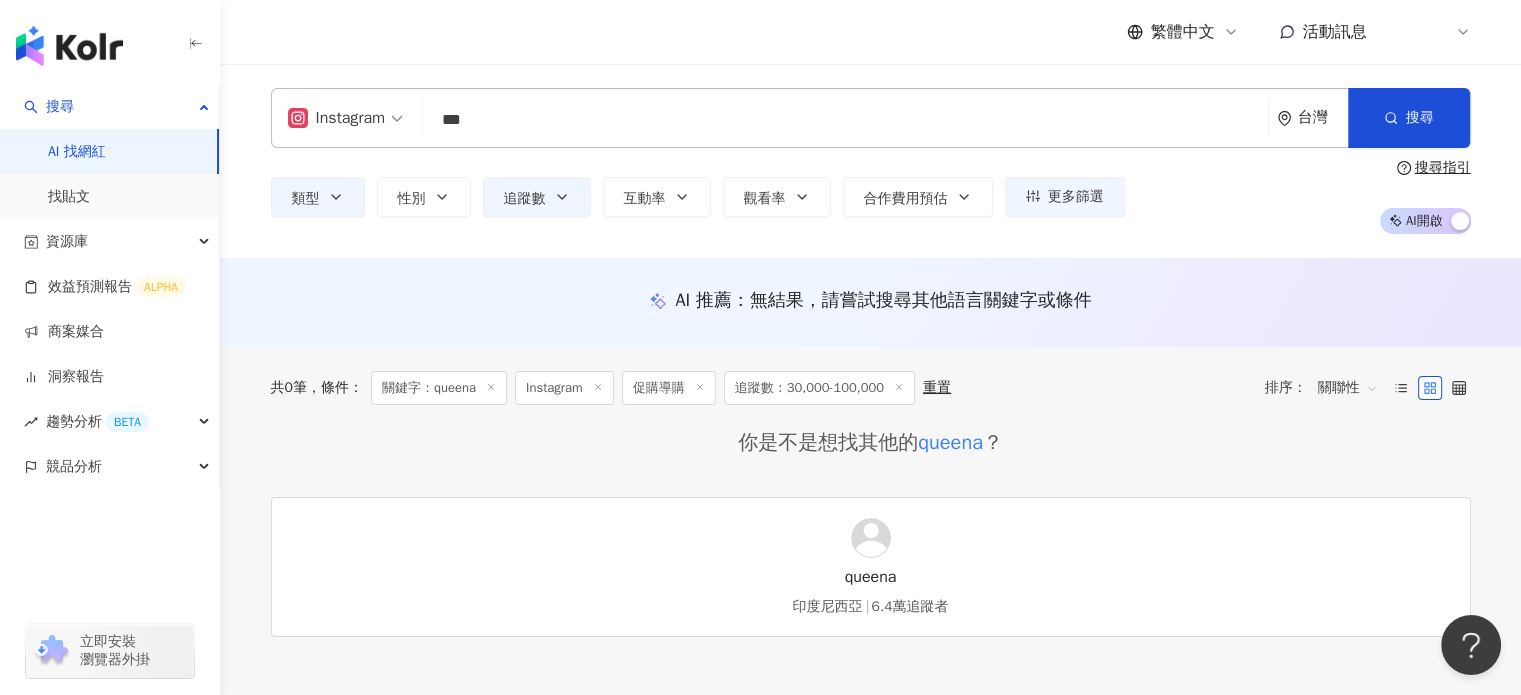type on "*" 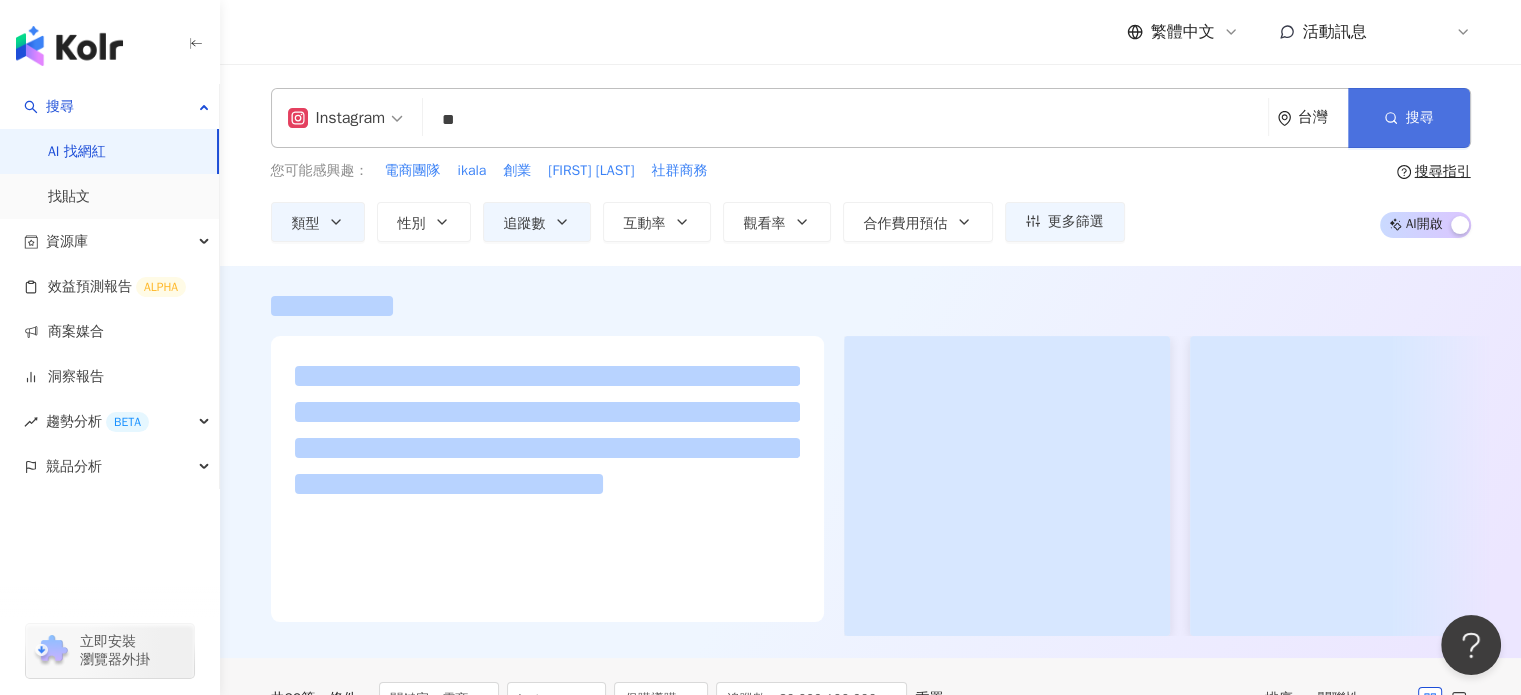 click on "搜尋" at bounding box center [1409, 118] 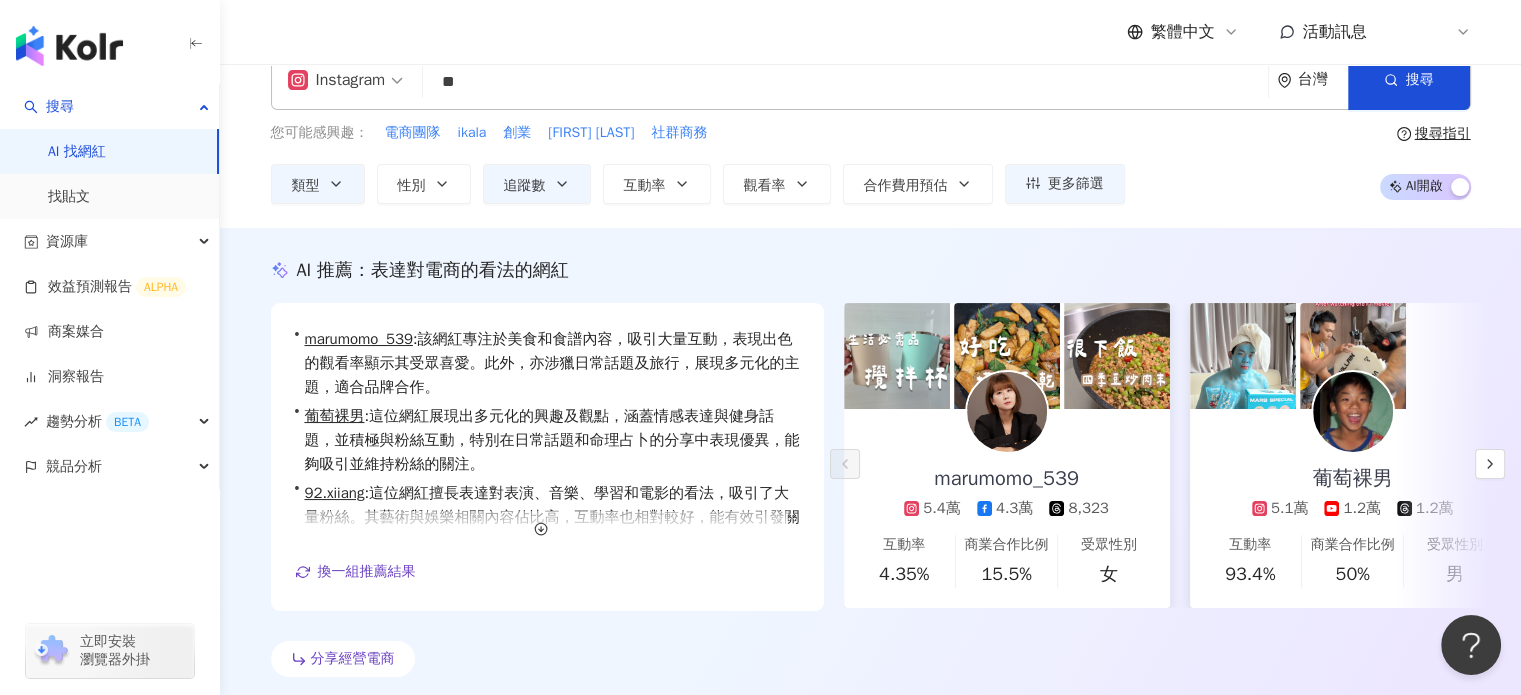 scroll, scrollTop: 200, scrollLeft: 0, axis: vertical 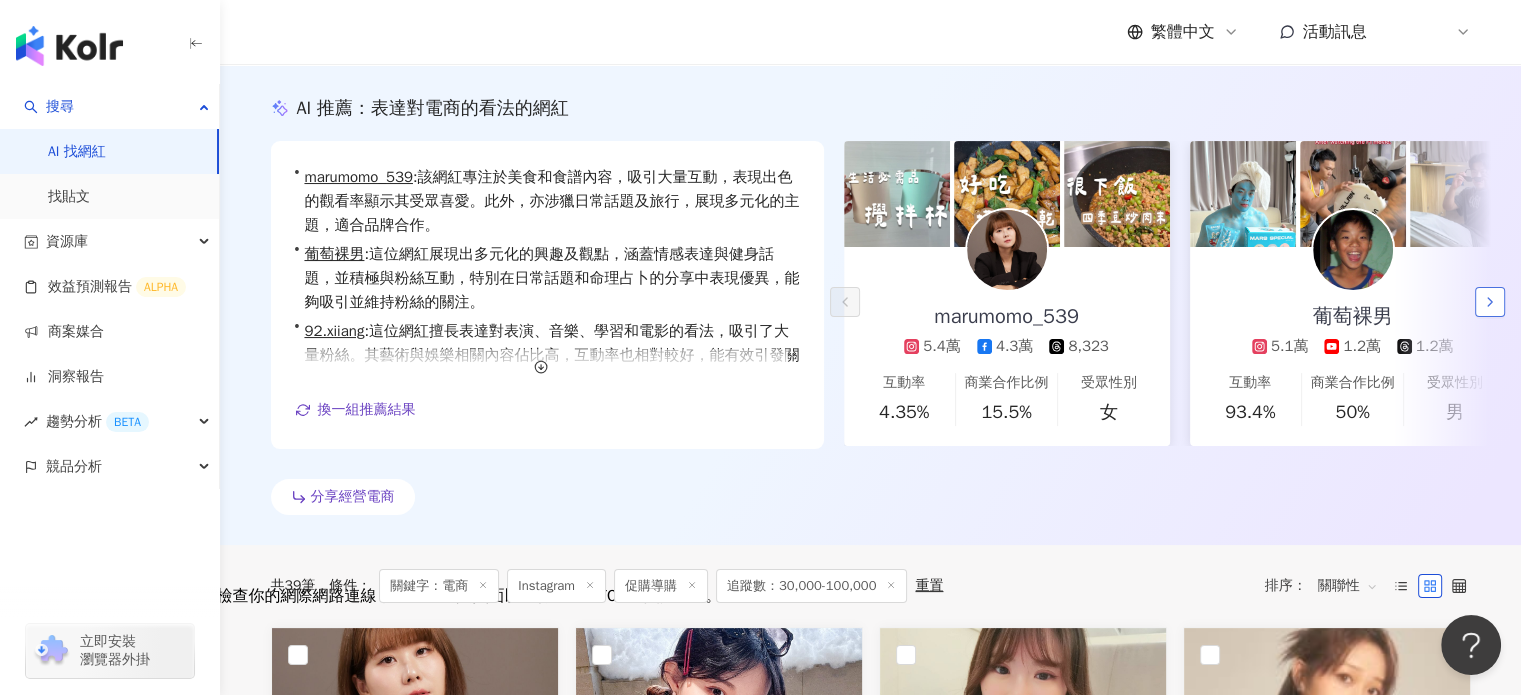 click at bounding box center [1490, 302] 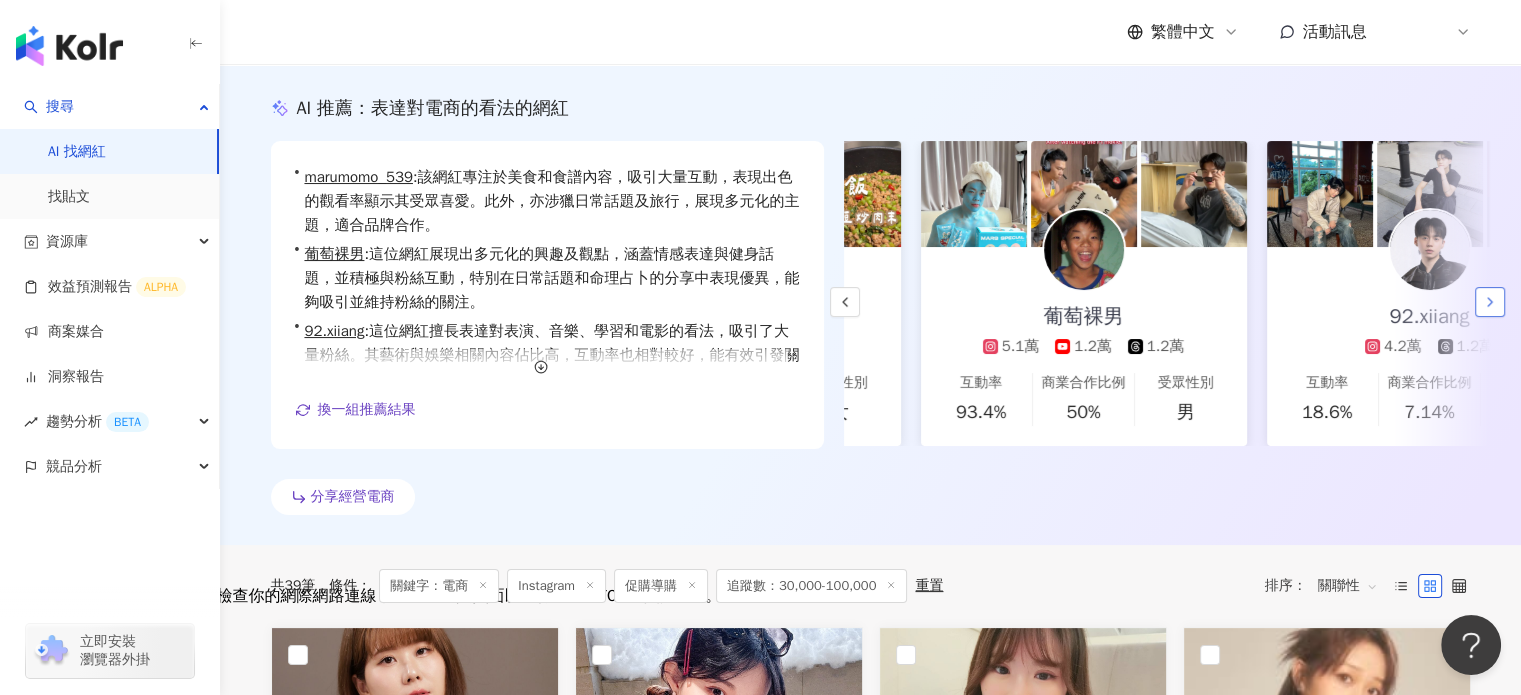scroll, scrollTop: 0, scrollLeft: 346, axis: horizontal 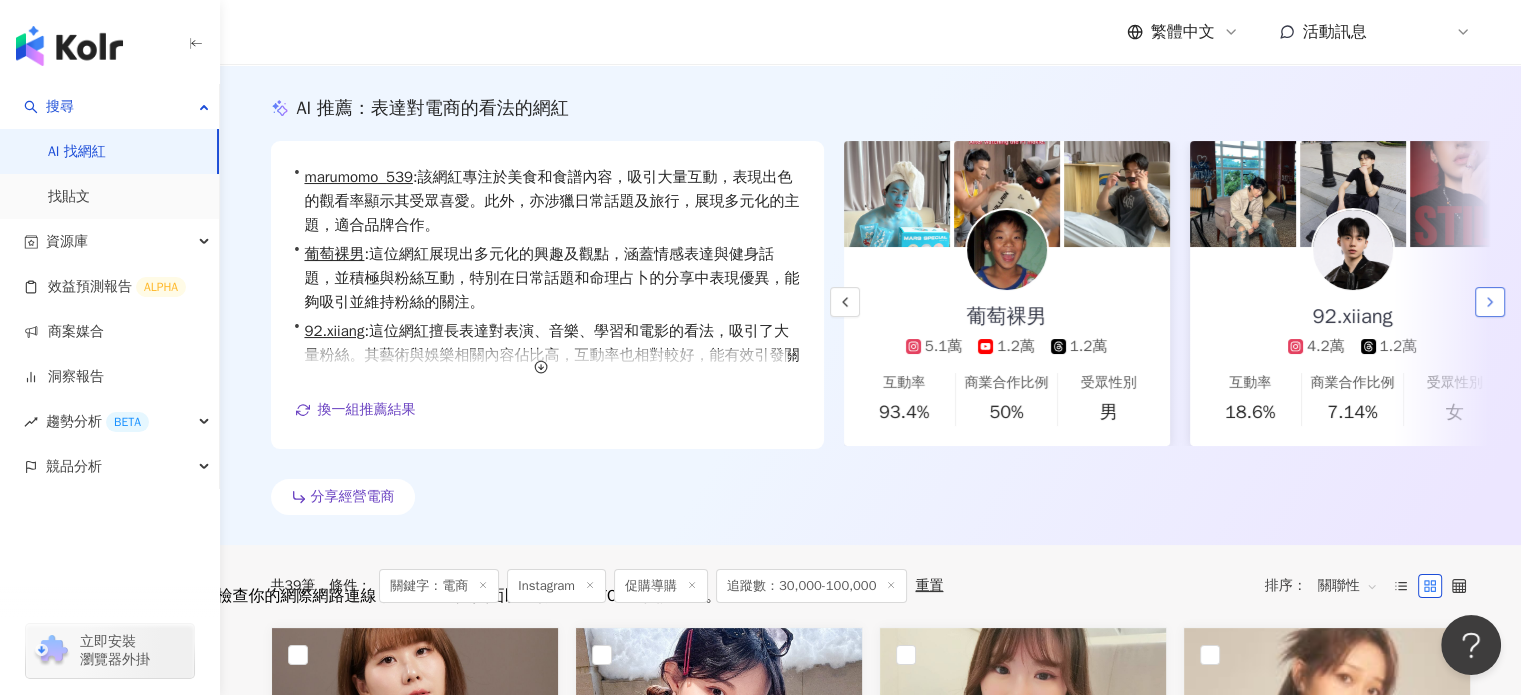 click at bounding box center (1490, 302) 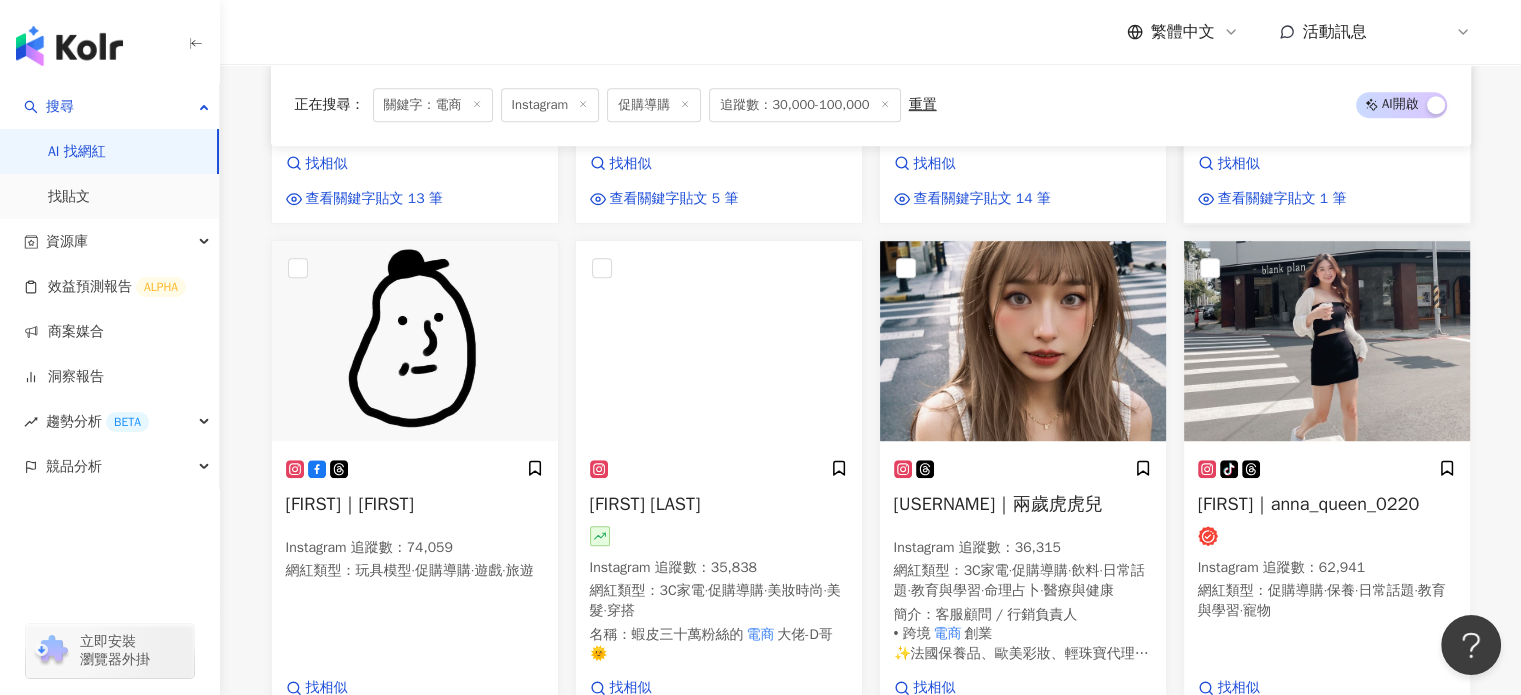 scroll, scrollTop: 1199, scrollLeft: 0, axis: vertical 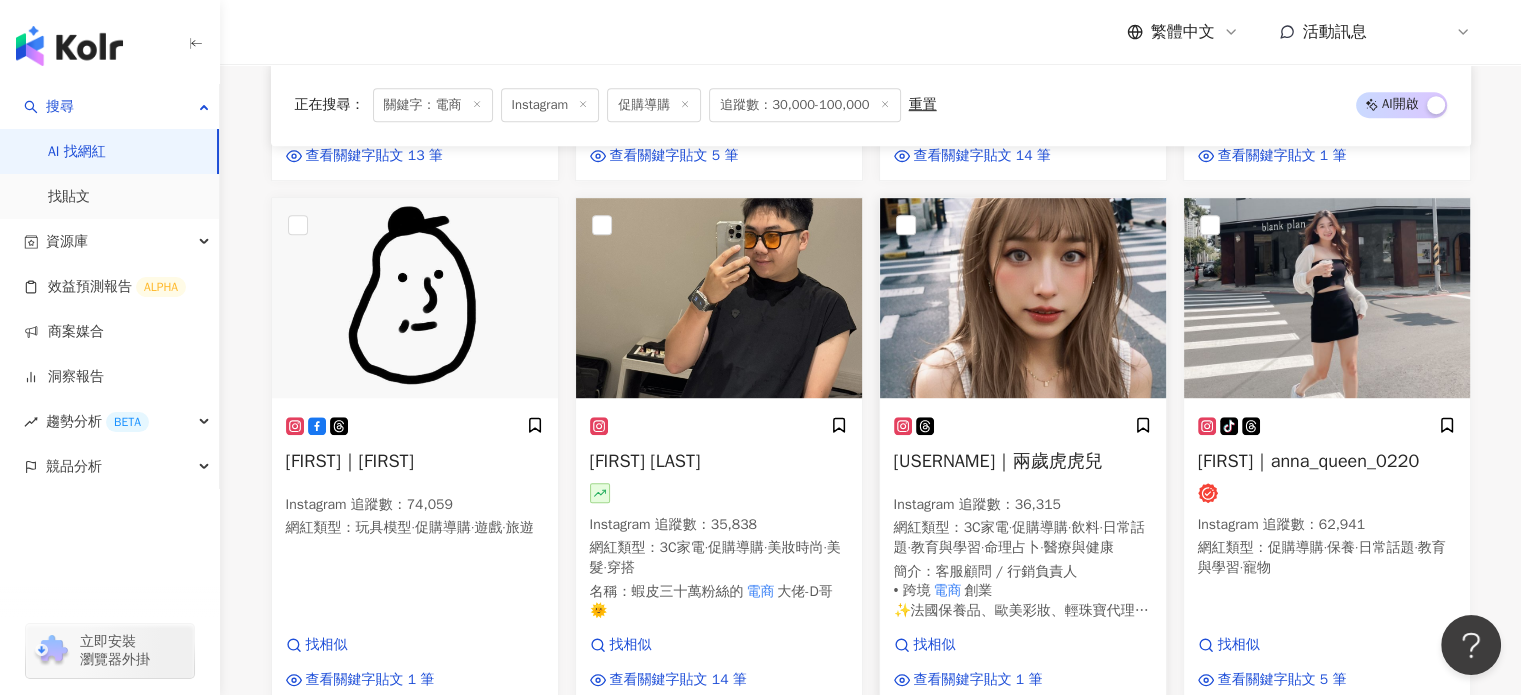click at bounding box center (1023, 298) 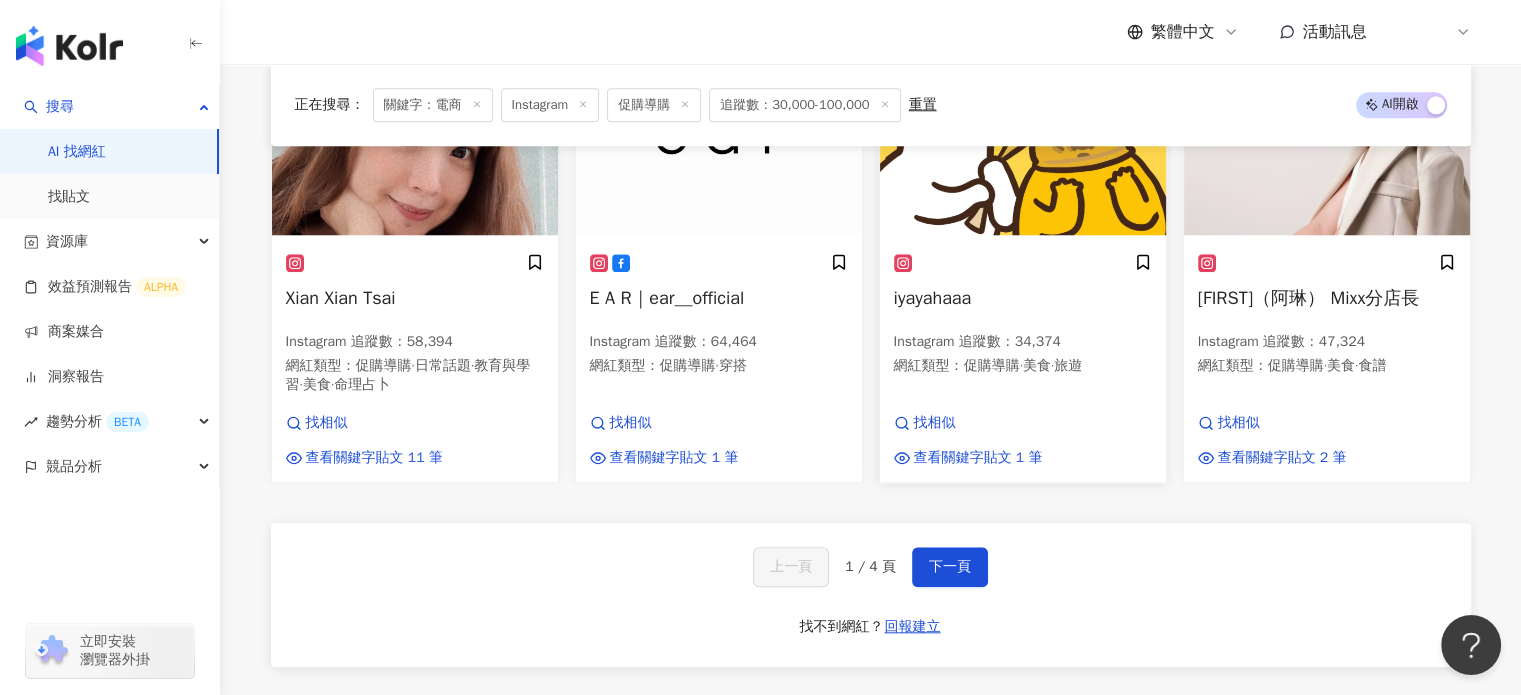 scroll, scrollTop: 1899, scrollLeft: 0, axis: vertical 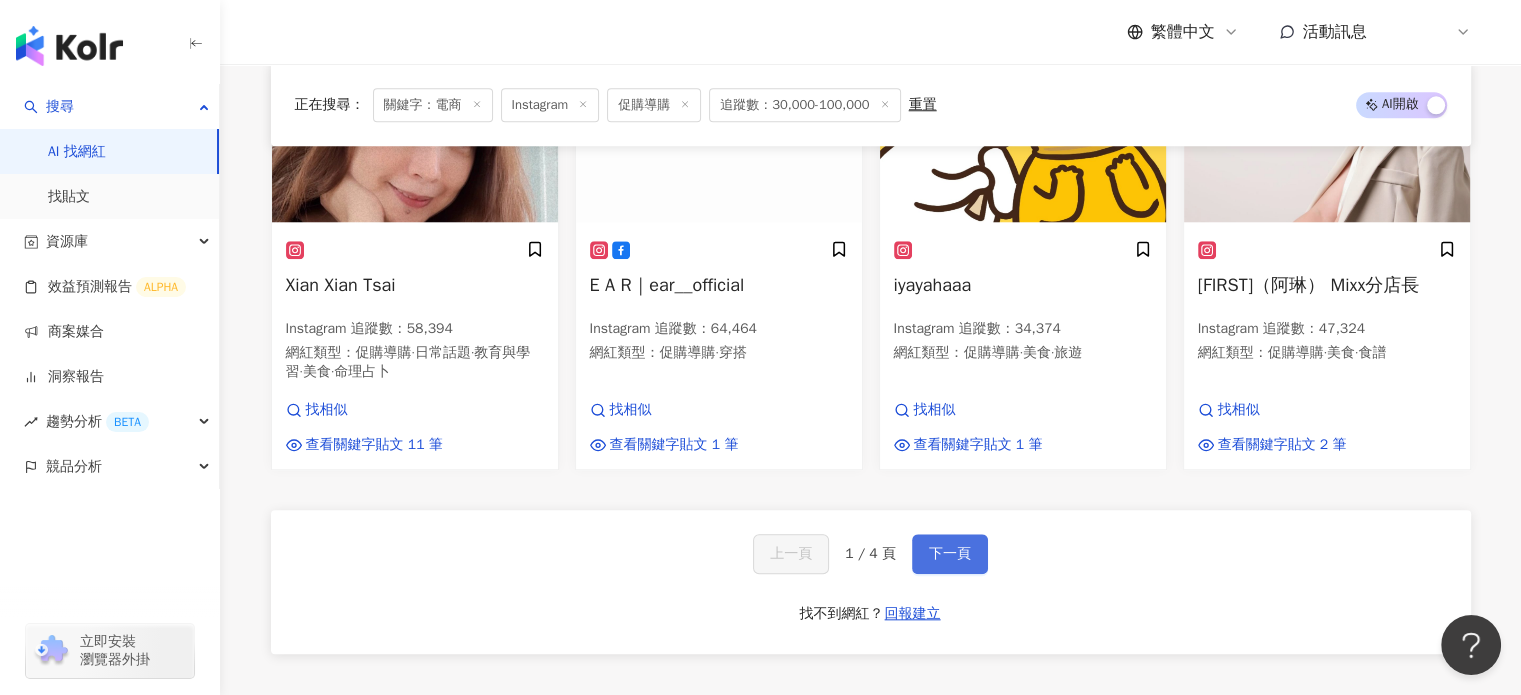 click on "下一頁" at bounding box center (950, 554) 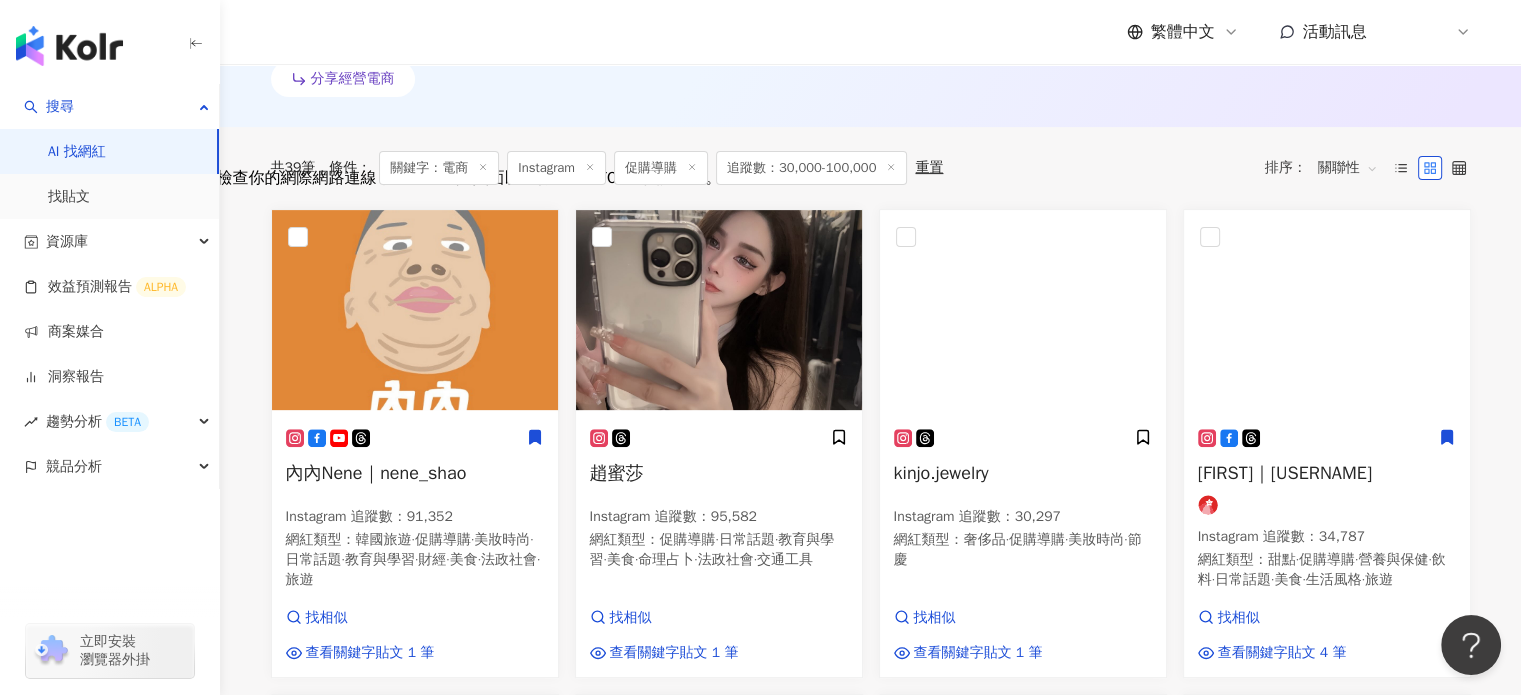 scroll, scrollTop: 720, scrollLeft: 0, axis: vertical 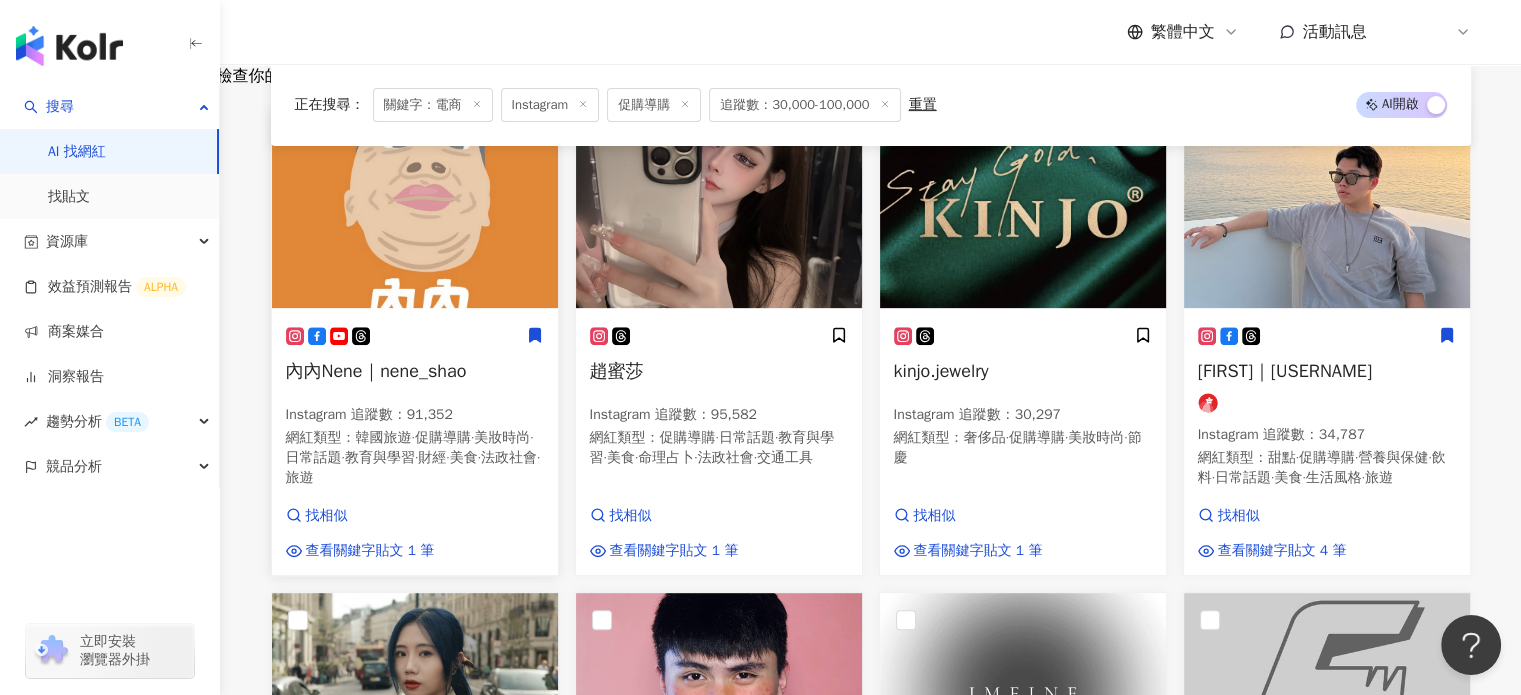 click on "內內Nene｜nene_shao Instagram   追蹤數 ： 91,352 網紅類型 ： 韓國旅遊  ·  促購導購  ·  美妝時尚  ·  日常話題  ·  教育與學習  ·  財經  ·  美食  ·  法政社會  ·  旅遊" at bounding box center (415, 415) 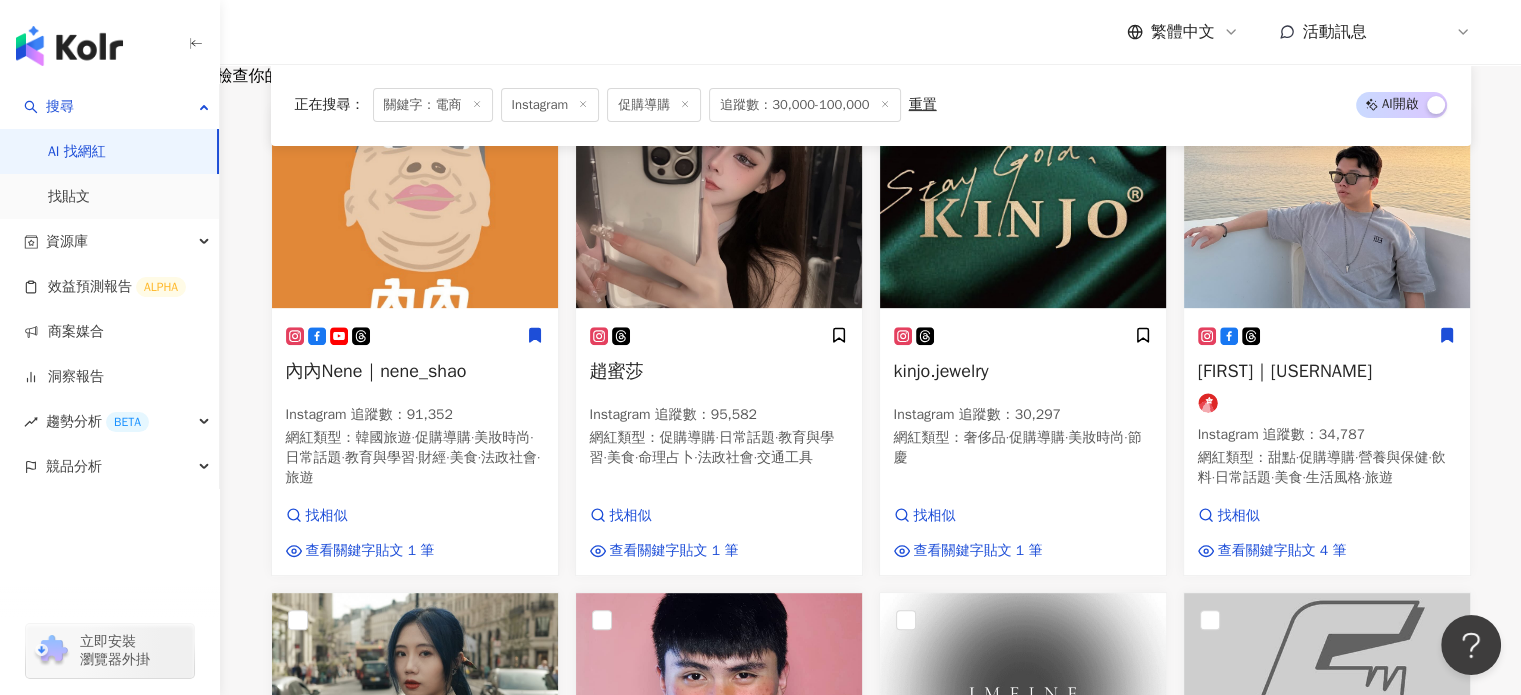 scroll, scrollTop: 0, scrollLeft: 0, axis: both 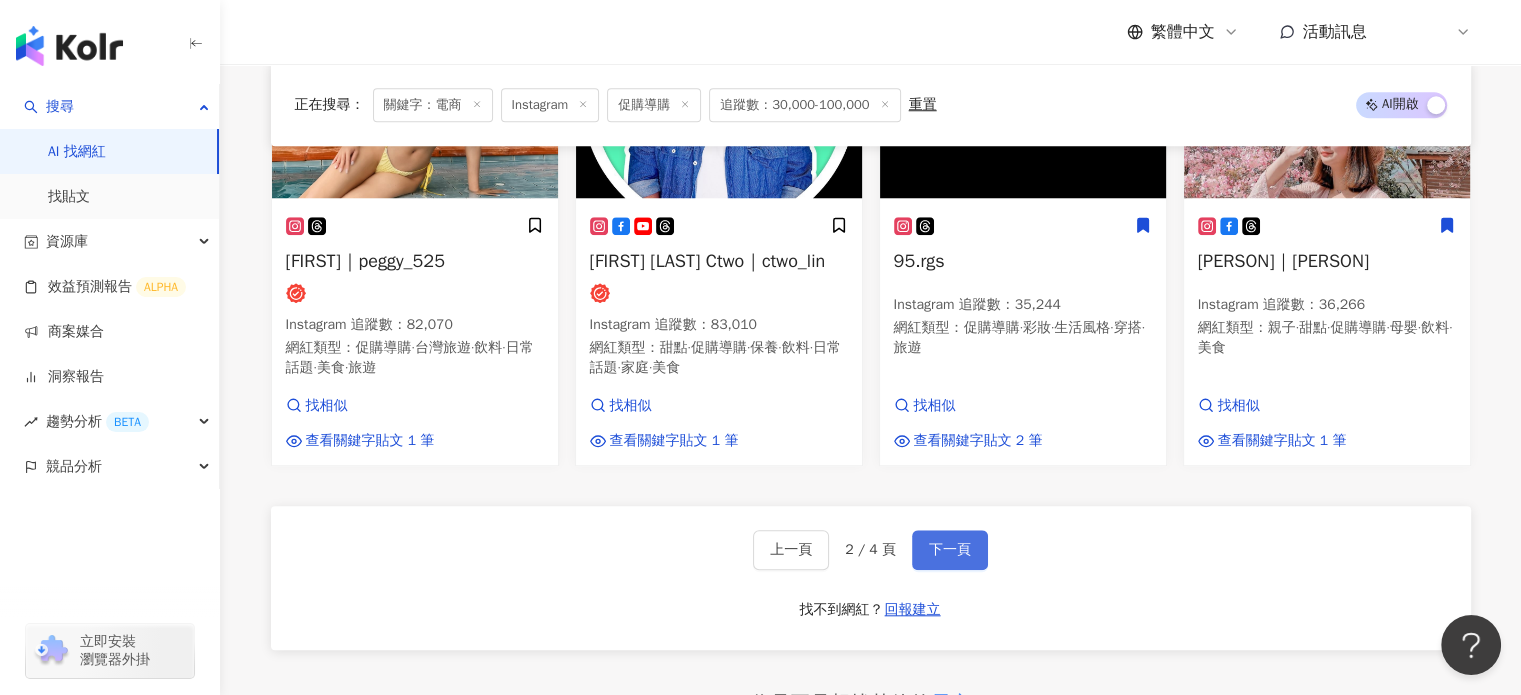 click on "下一頁" at bounding box center (950, 550) 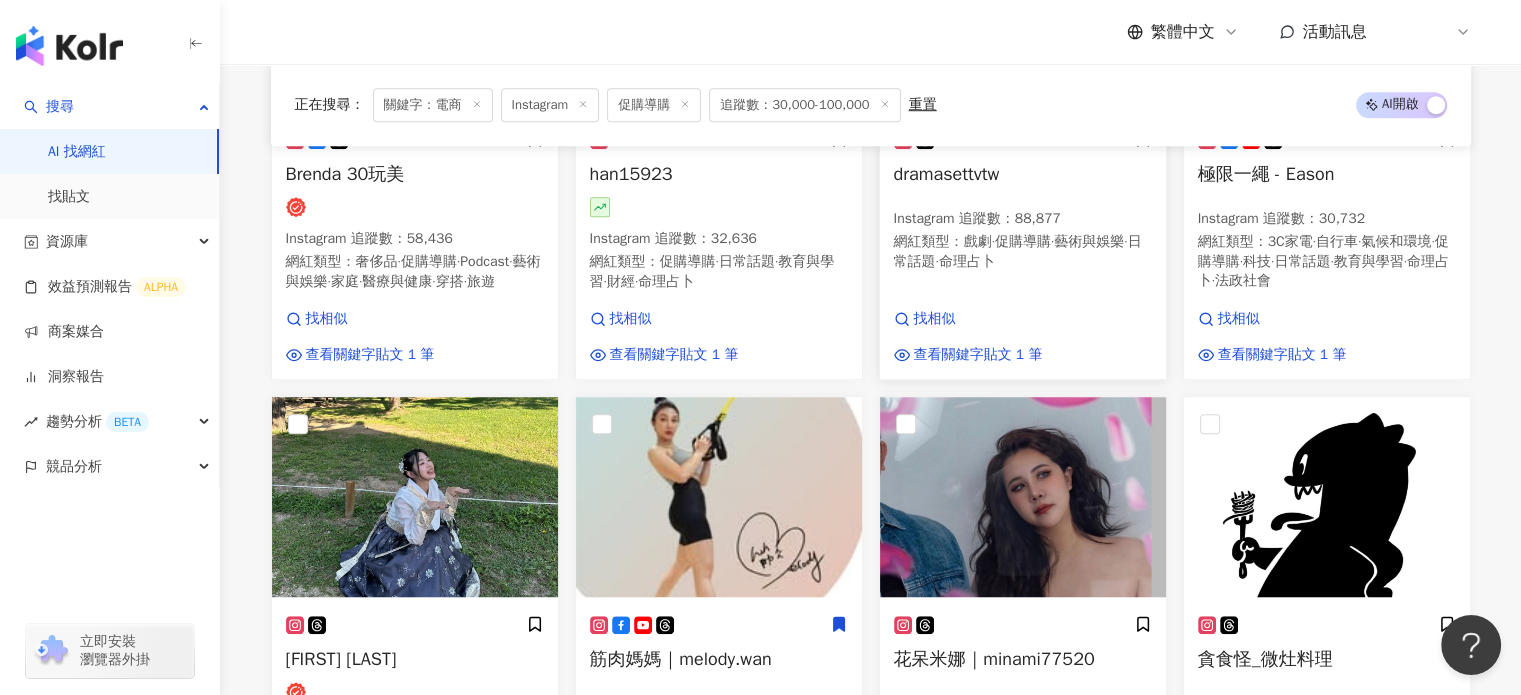 scroll, scrollTop: 1720, scrollLeft: 0, axis: vertical 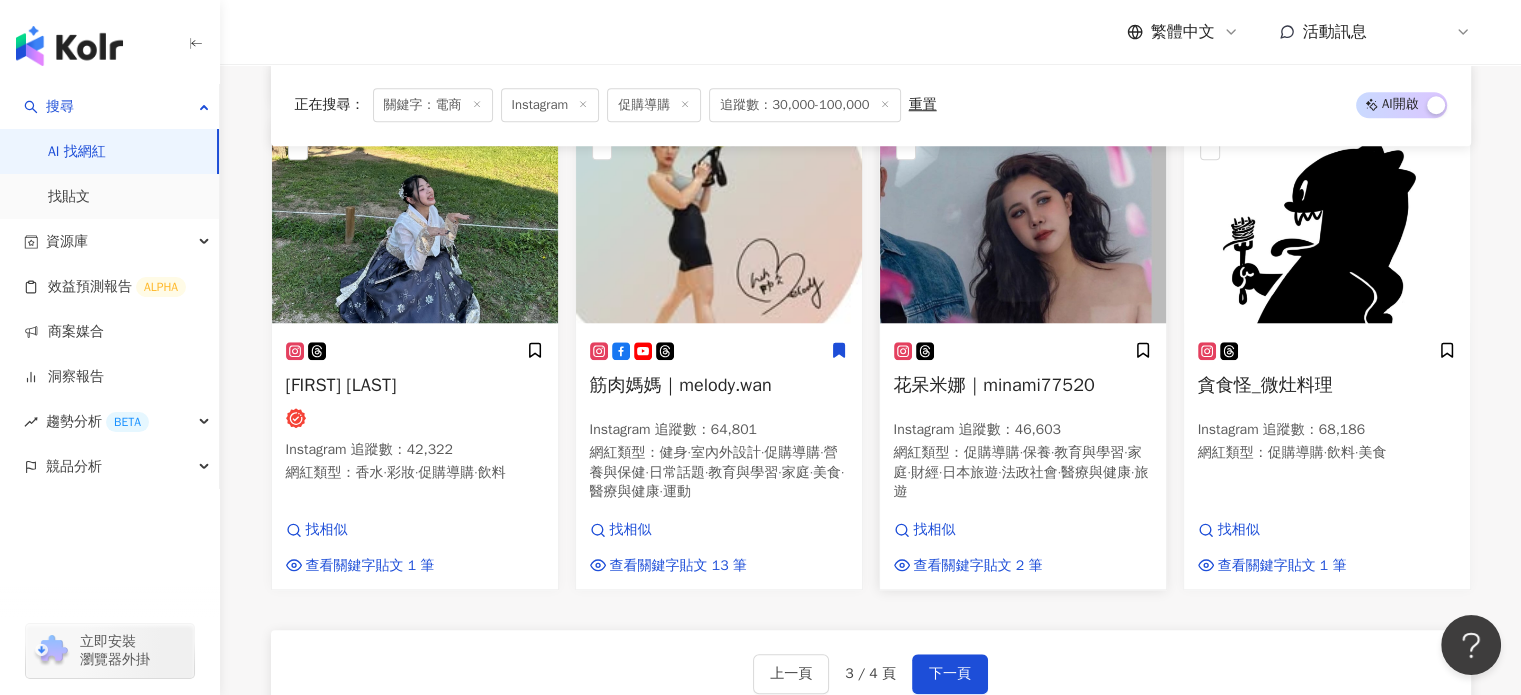 click on "Instagram   追蹤數 ： 46,603" at bounding box center (1023, 430) 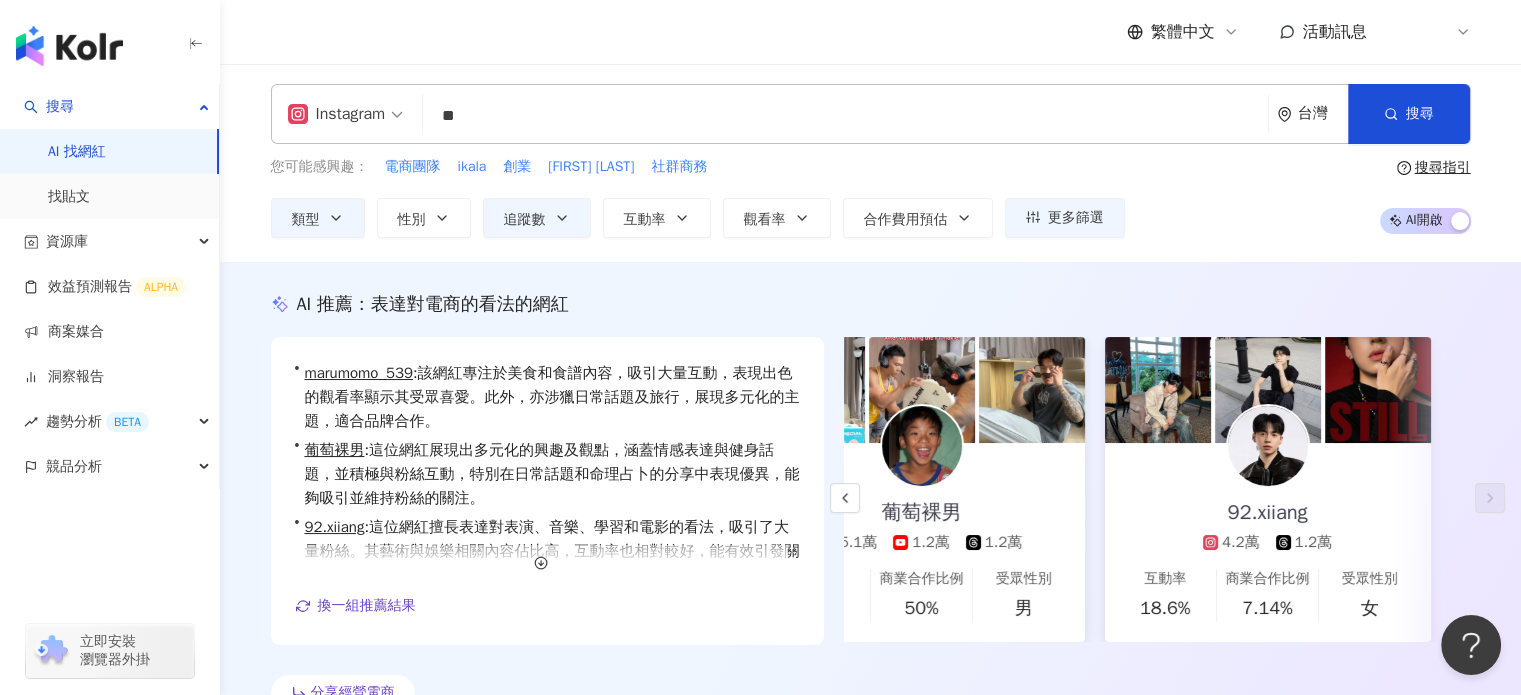 scroll, scrollTop: 0, scrollLeft: 0, axis: both 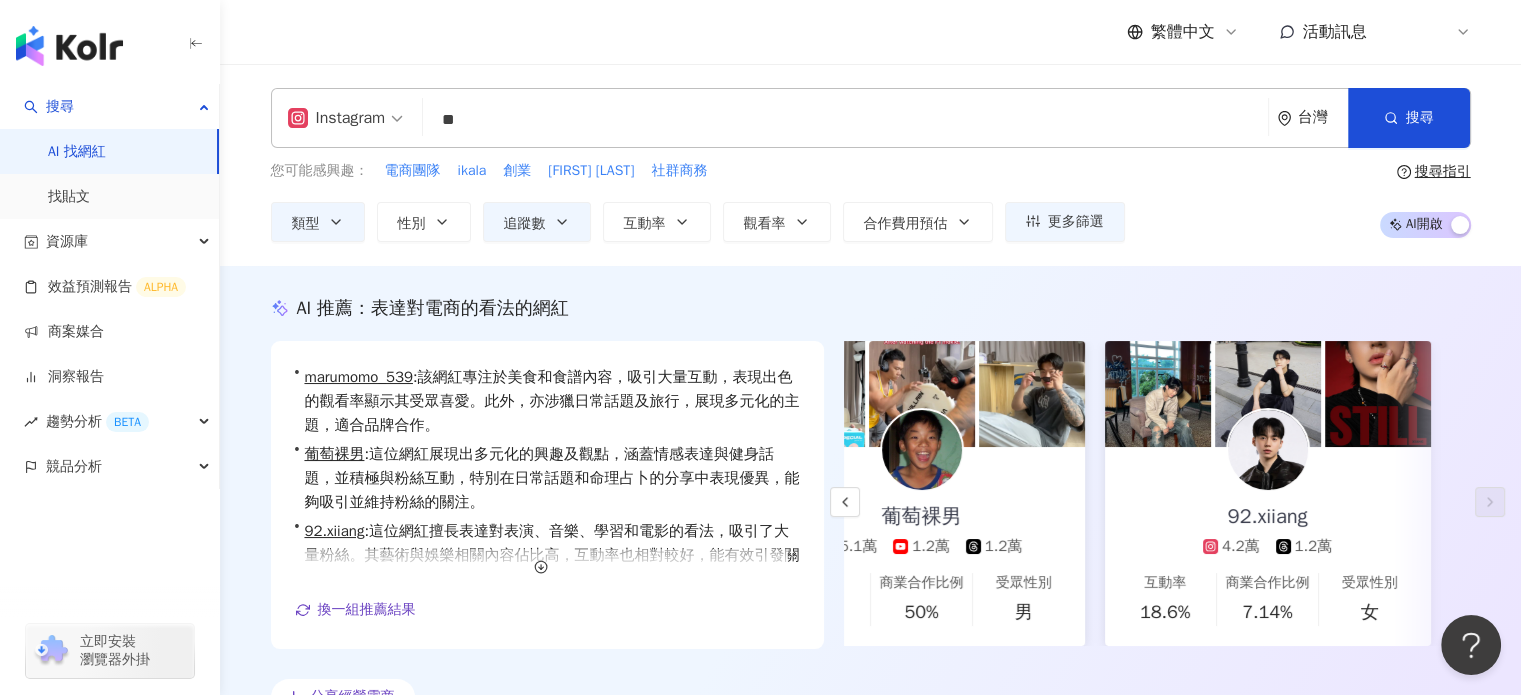click on "**" at bounding box center (845, 120) 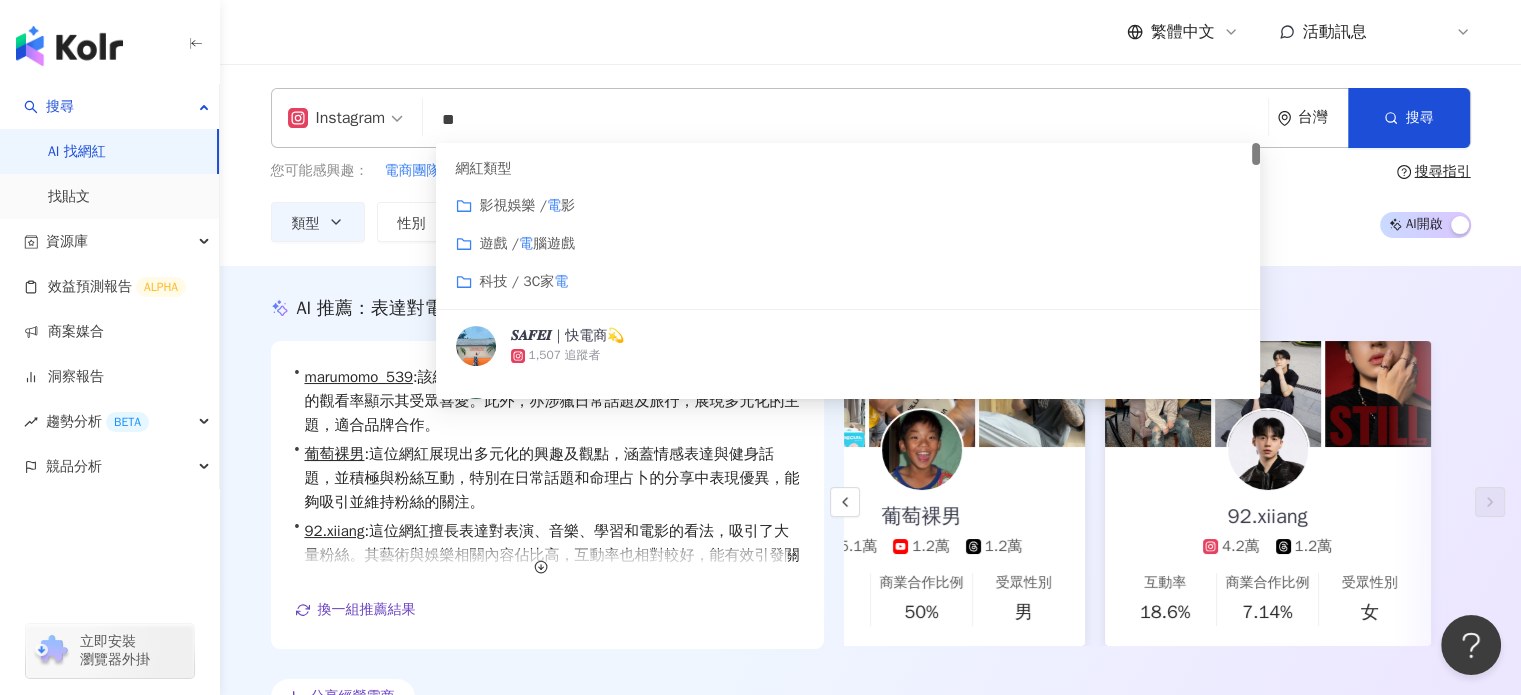 type on "*" 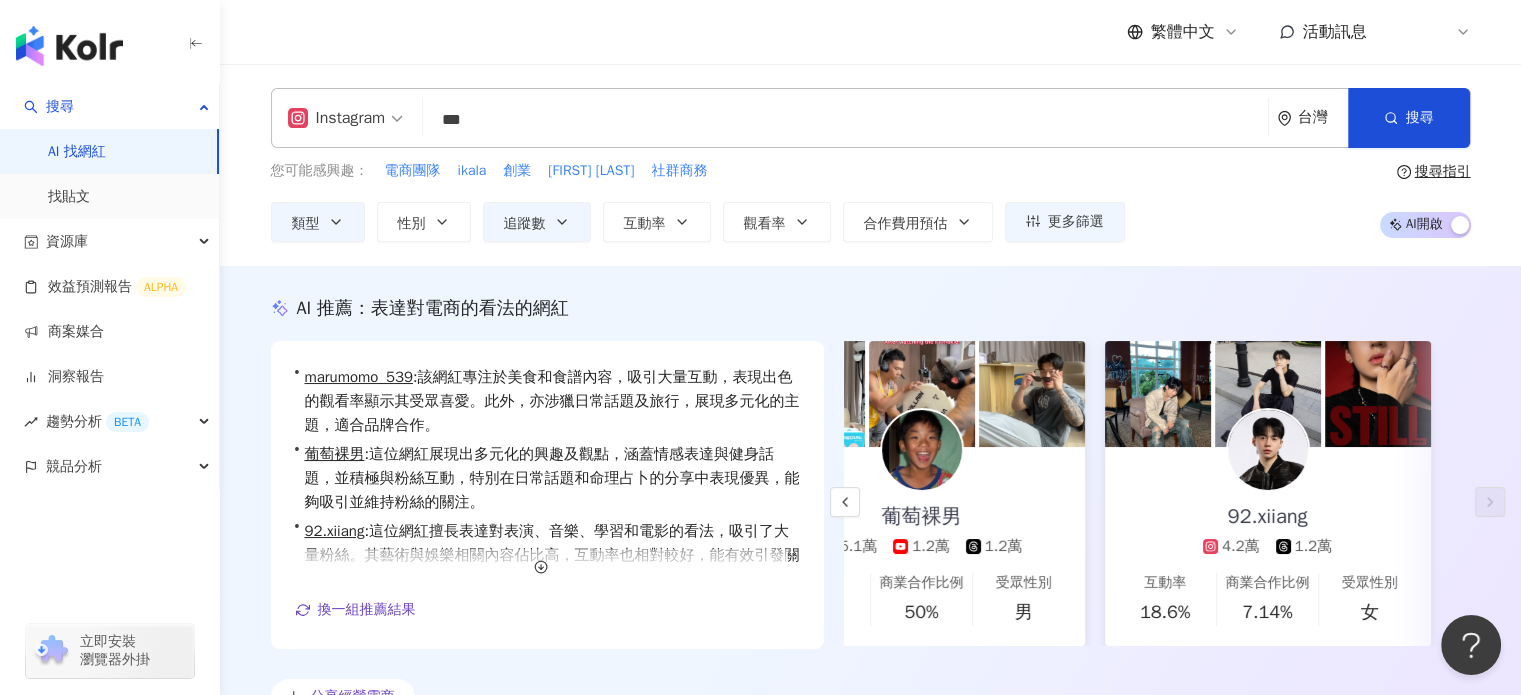 type on "***" 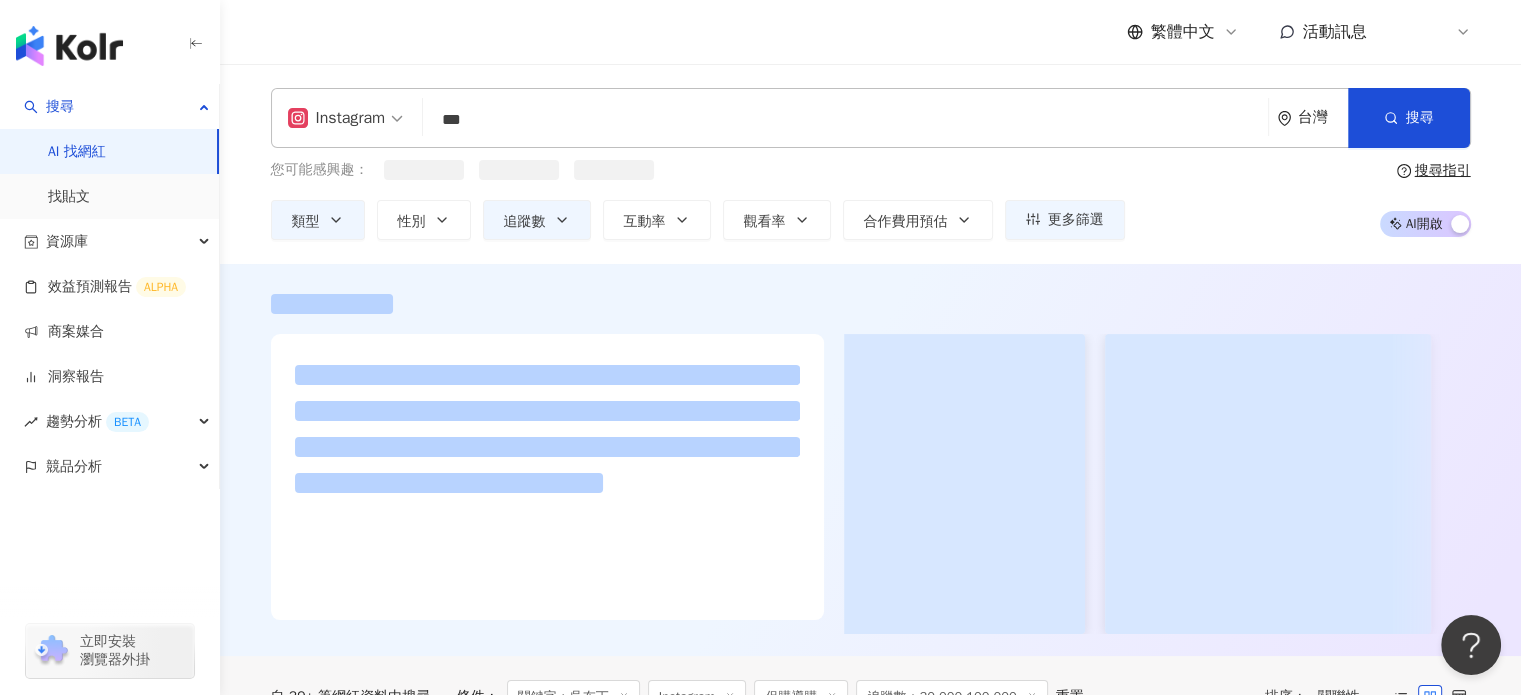 scroll, scrollTop: 0, scrollLeft: 0, axis: both 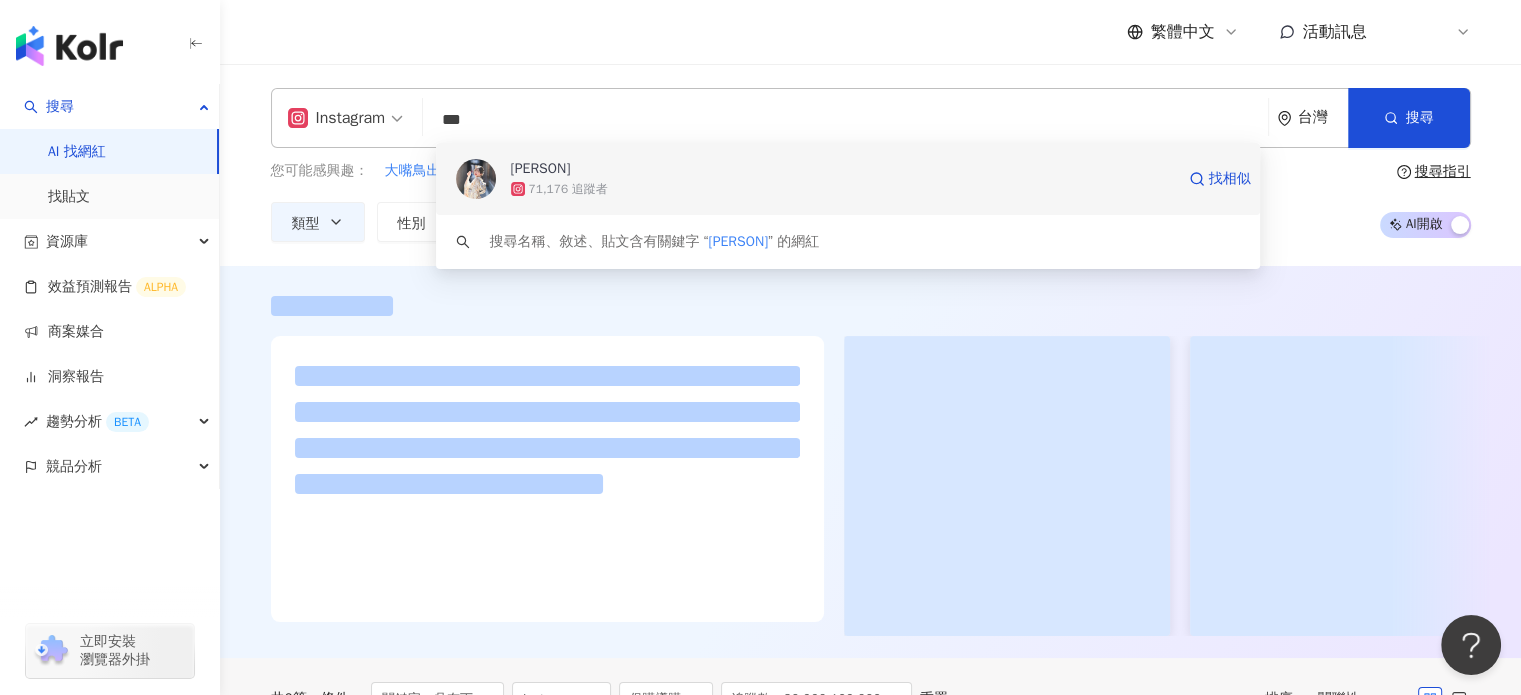 click on "吳布丁 71,176   追蹤者 找相似" at bounding box center [848, 179] 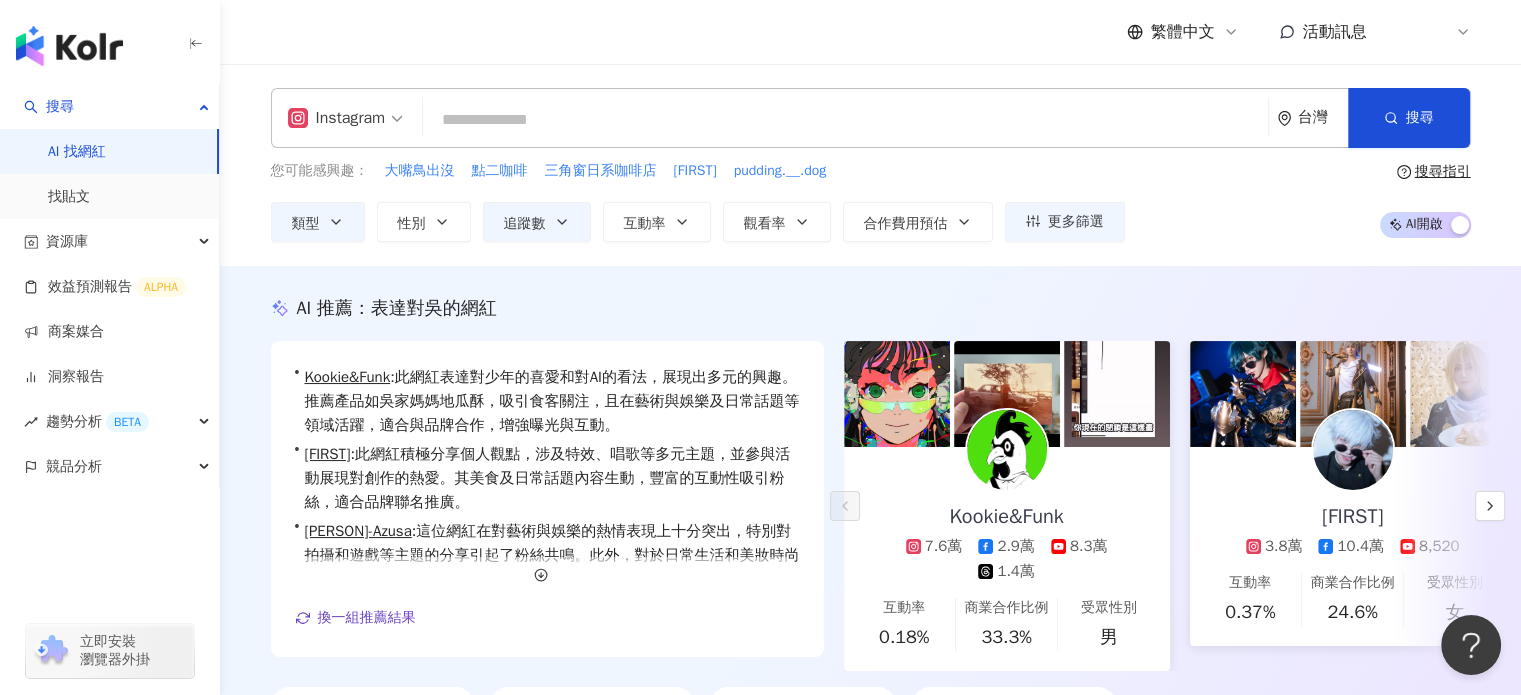 click at bounding box center (845, 120) 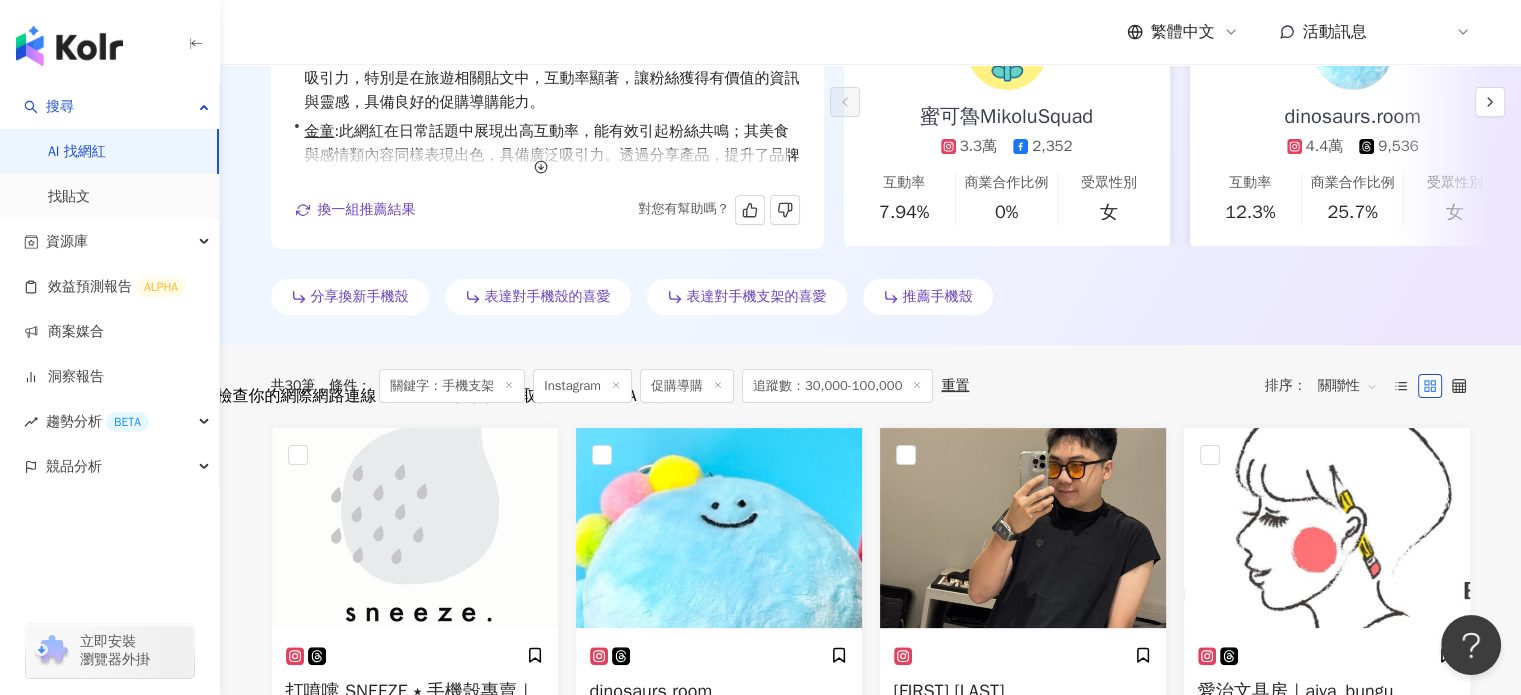 scroll, scrollTop: 0, scrollLeft: 0, axis: both 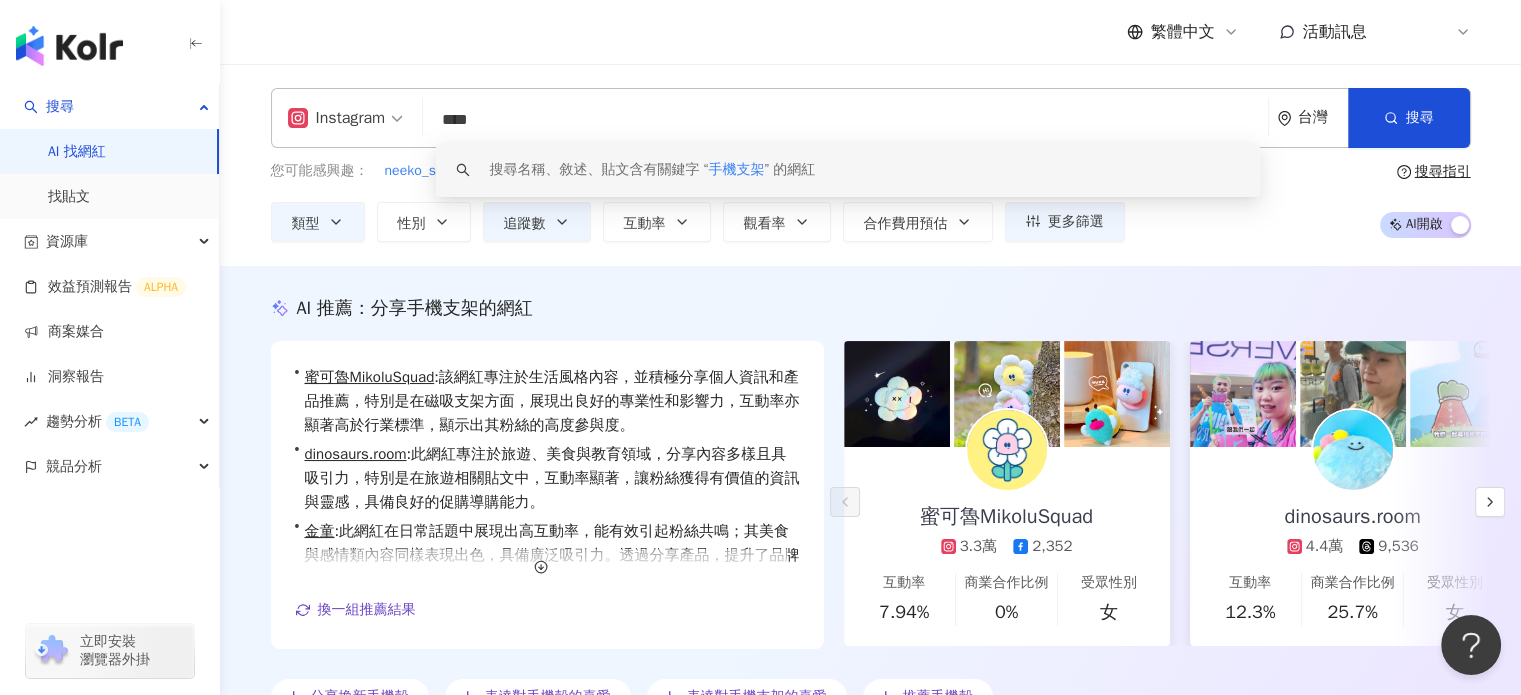 click on "****" at bounding box center [845, 120] 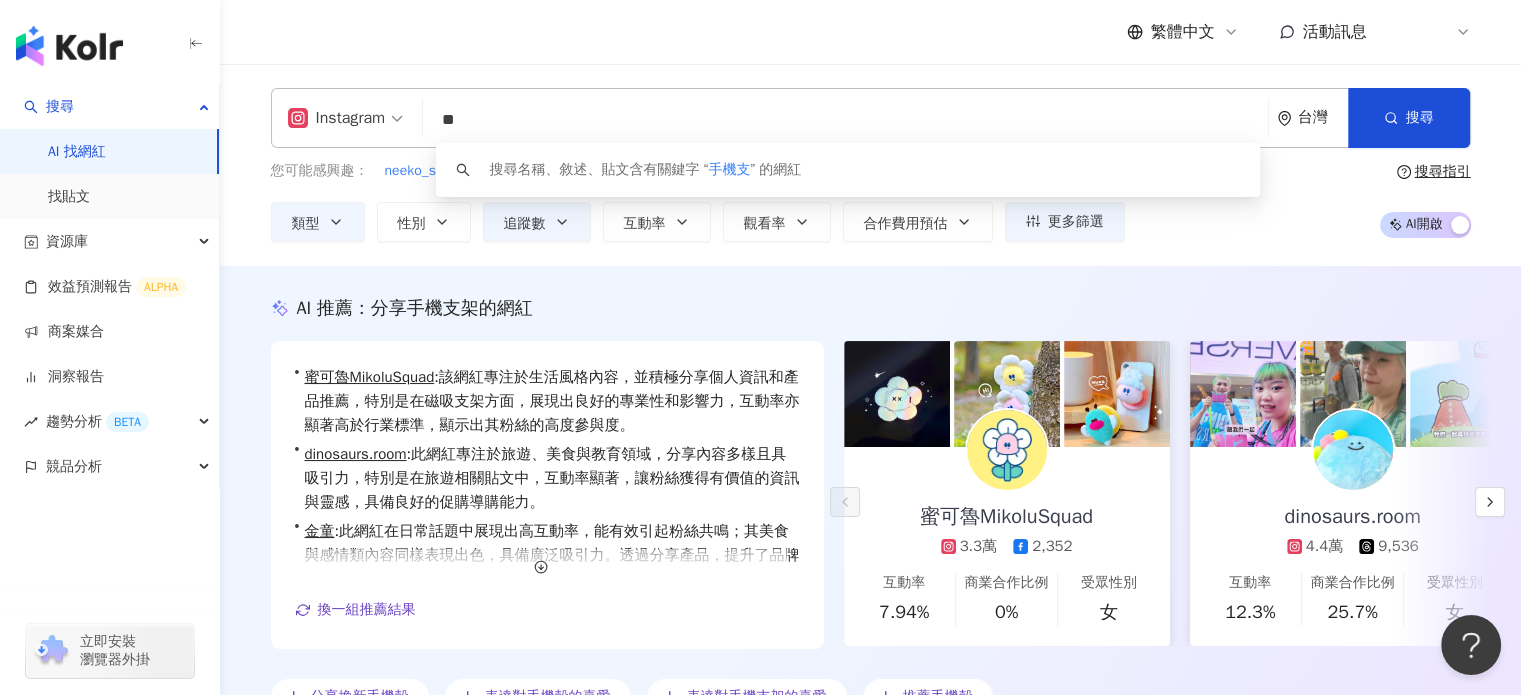 type on "*" 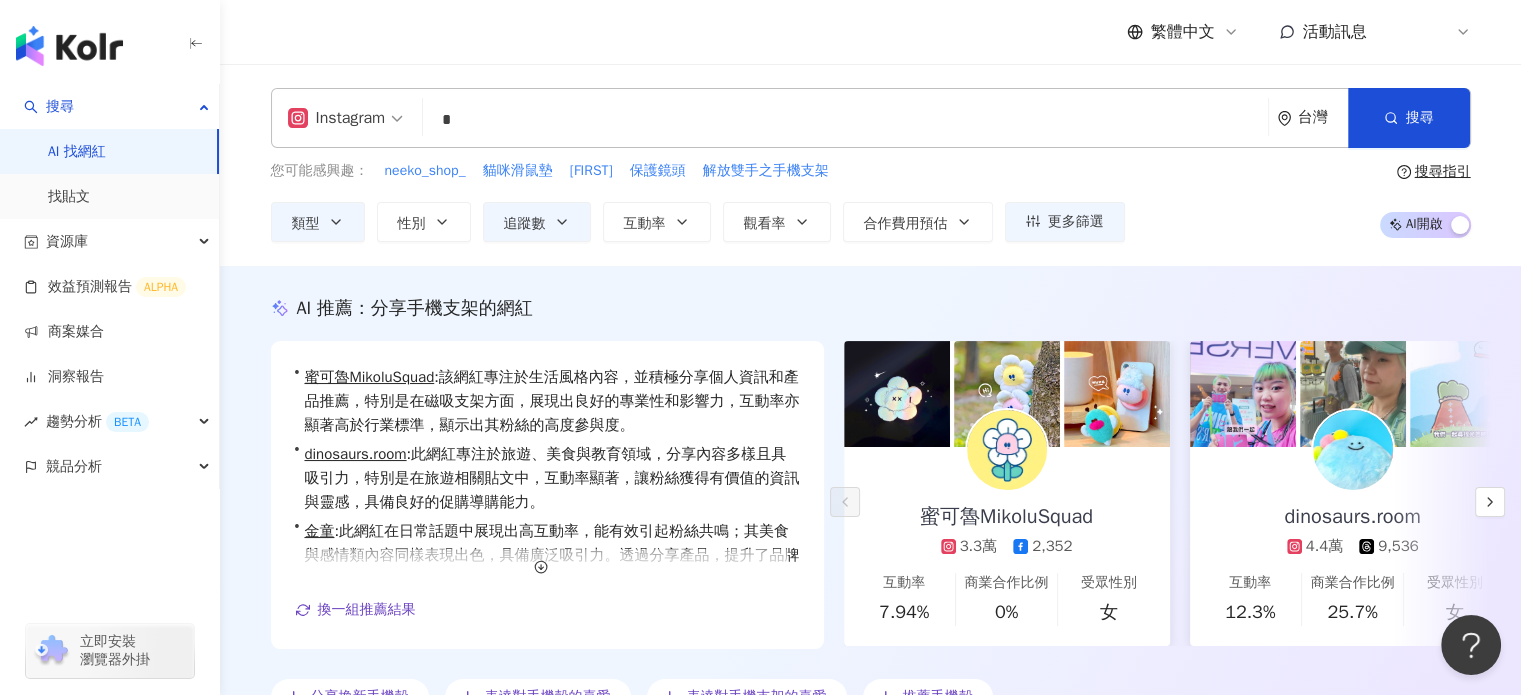 type on "**" 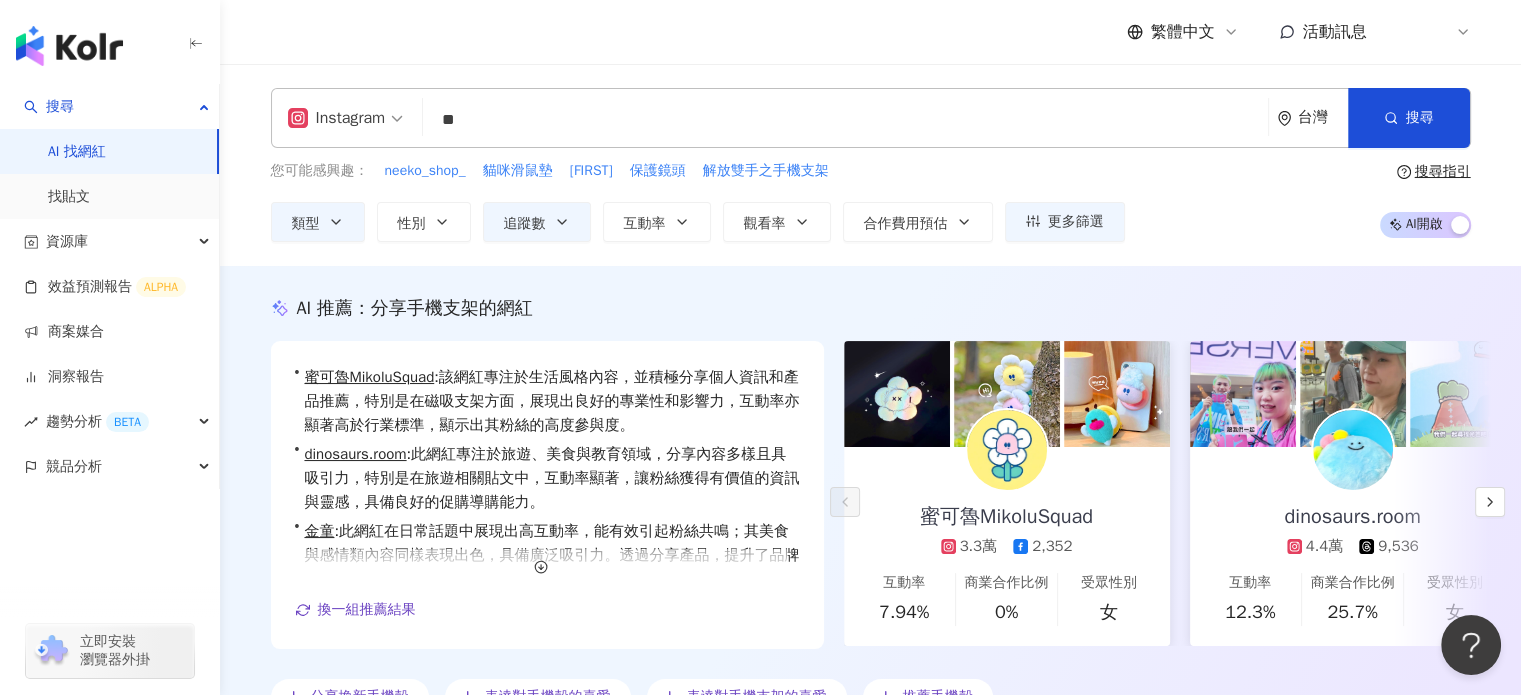 type on "*" 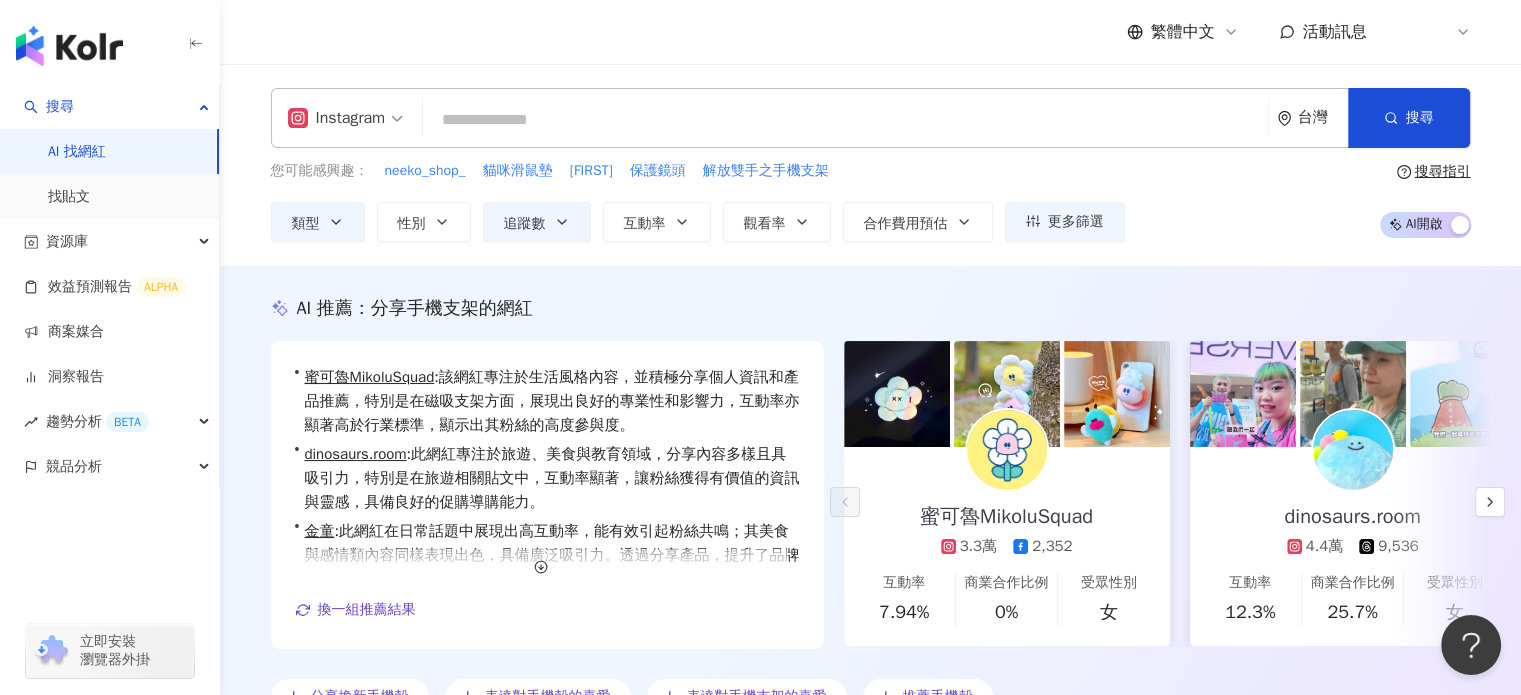 type on "*" 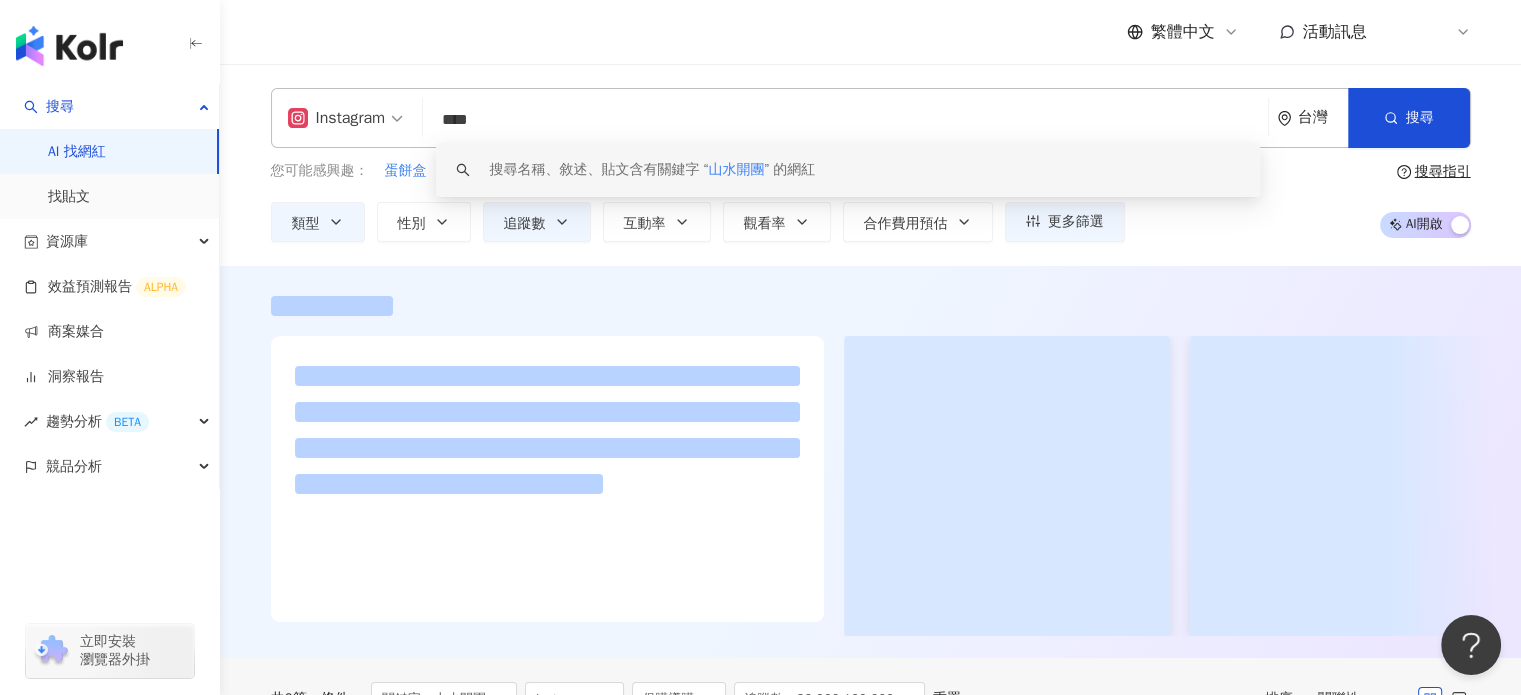 scroll, scrollTop: 100, scrollLeft: 0, axis: vertical 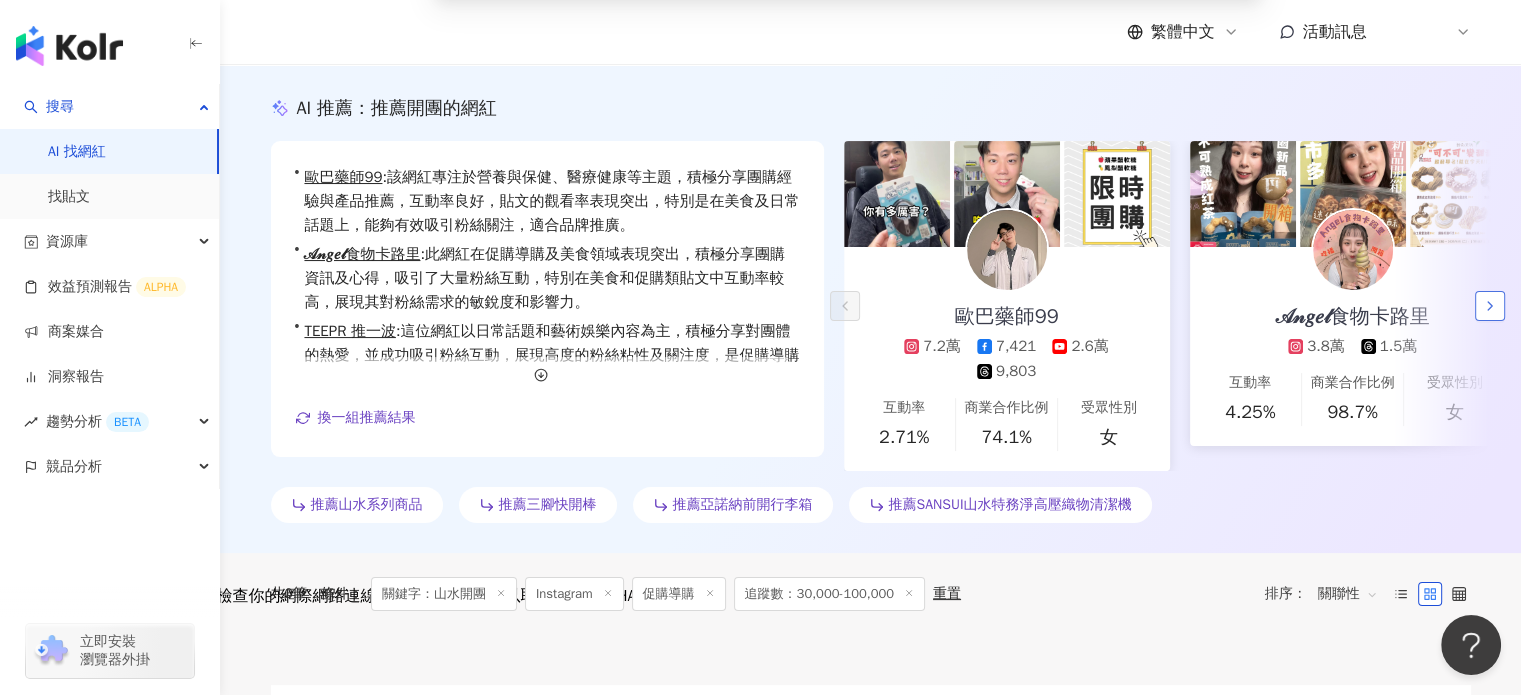 click at bounding box center (1490, 306) 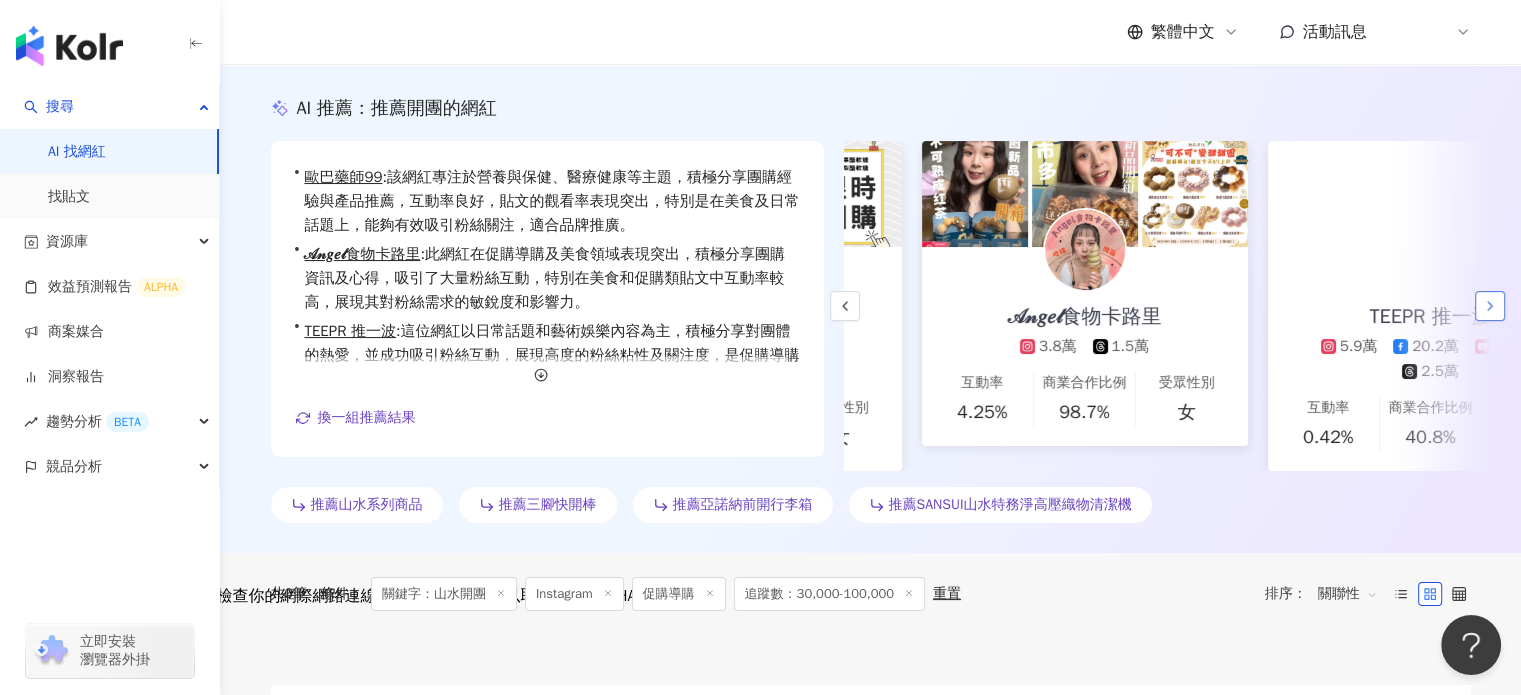 scroll, scrollTop: 0, scrollLeft: 346, axis: horizontal 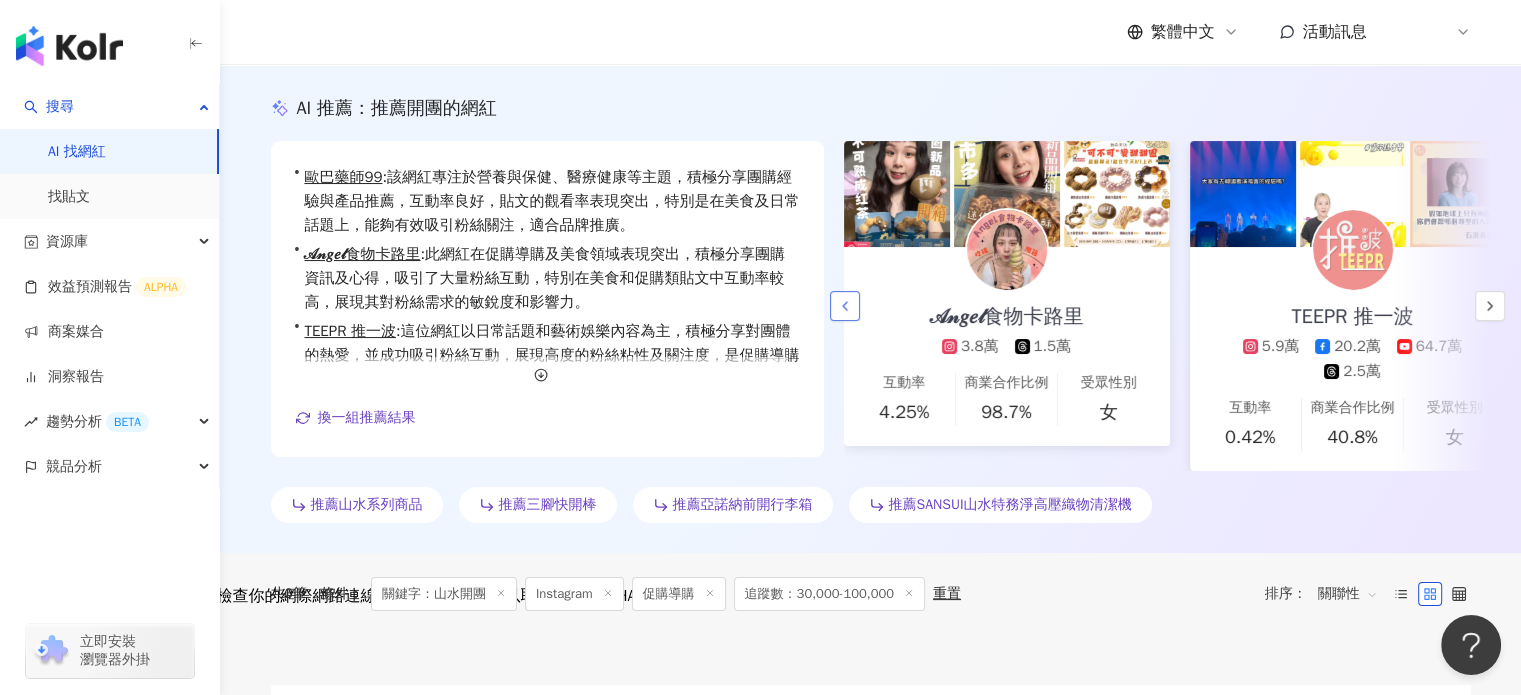 click 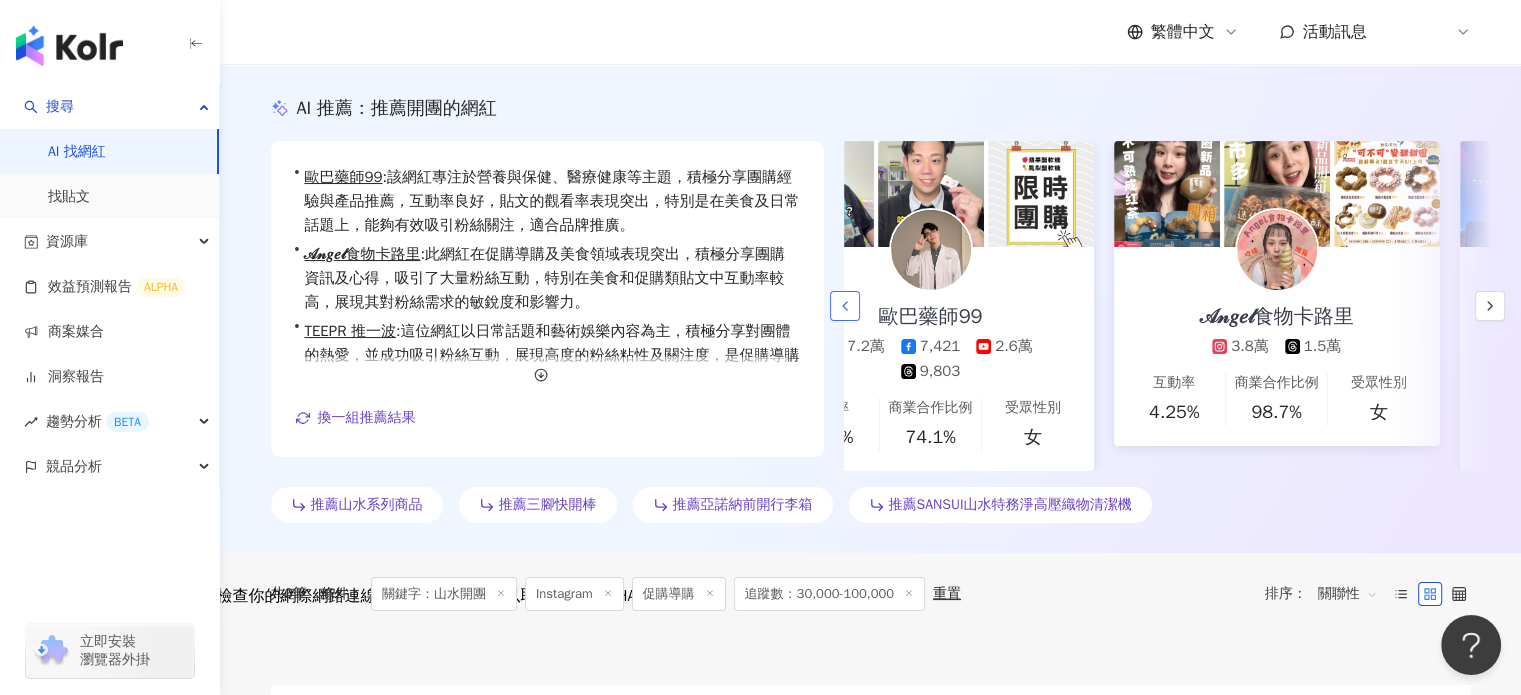 scroll, scrollTop: 0, scrollLeft: 0, axis: both 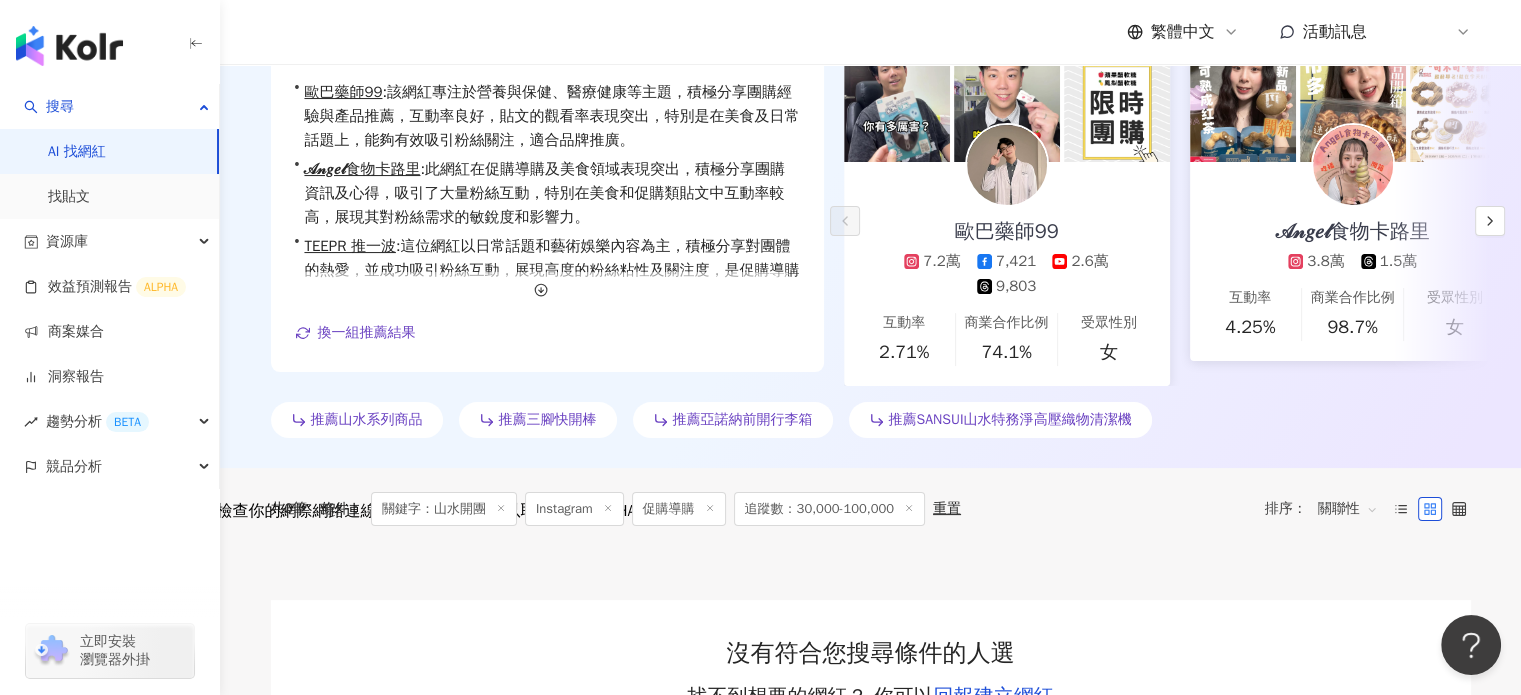 click on "推薦山水系列商品" at bounding box center (357, 420) 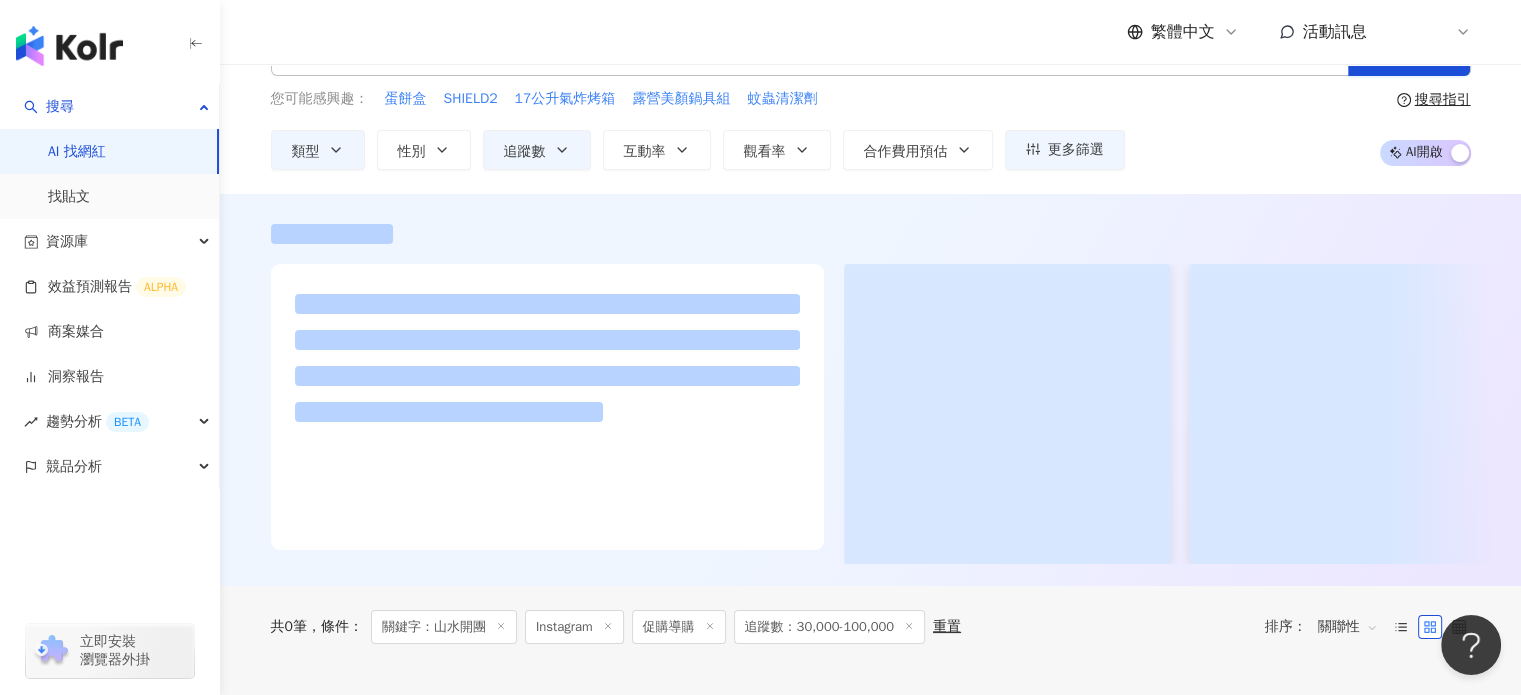 scroll, scrollTop: 0, scrollLeft: 0, axis: both 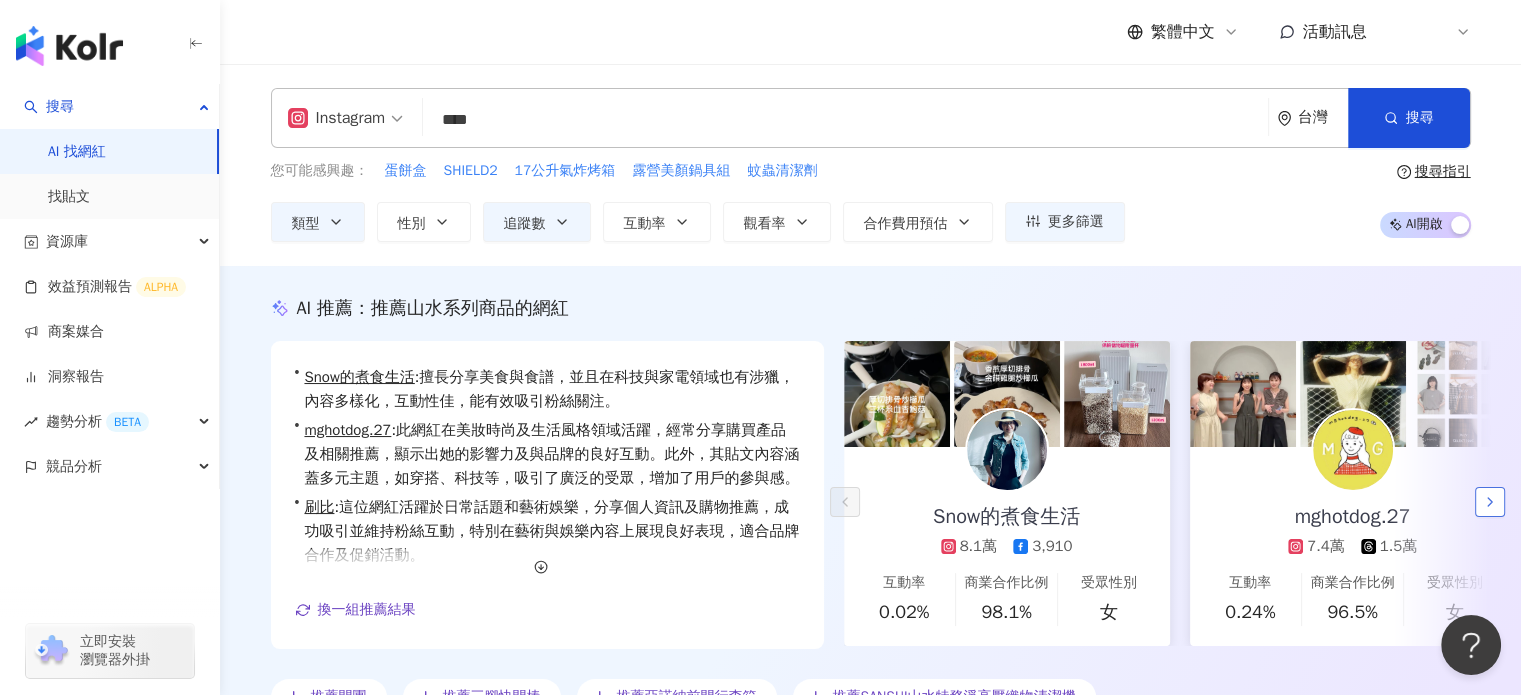 click 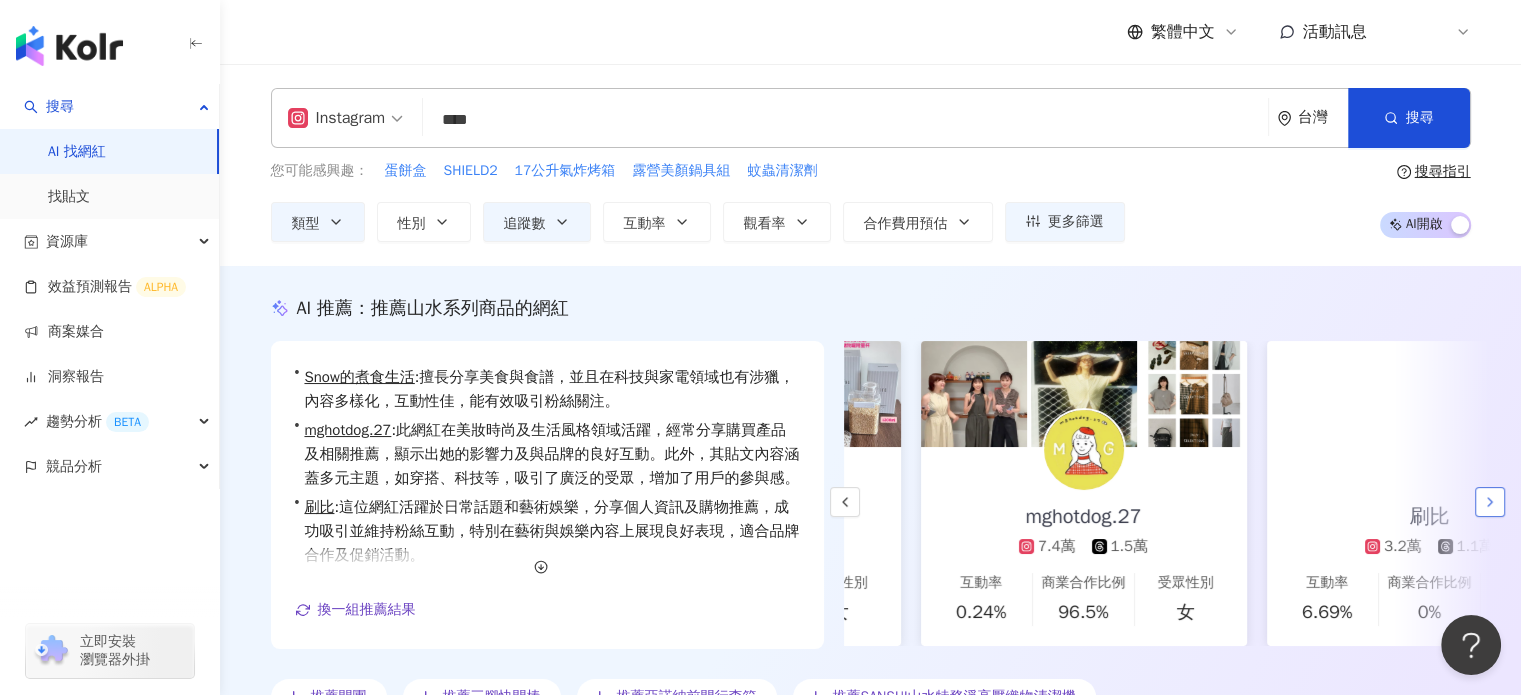 scroll, scrollTop: 0, scrollLeft: 346, axis: horizontal 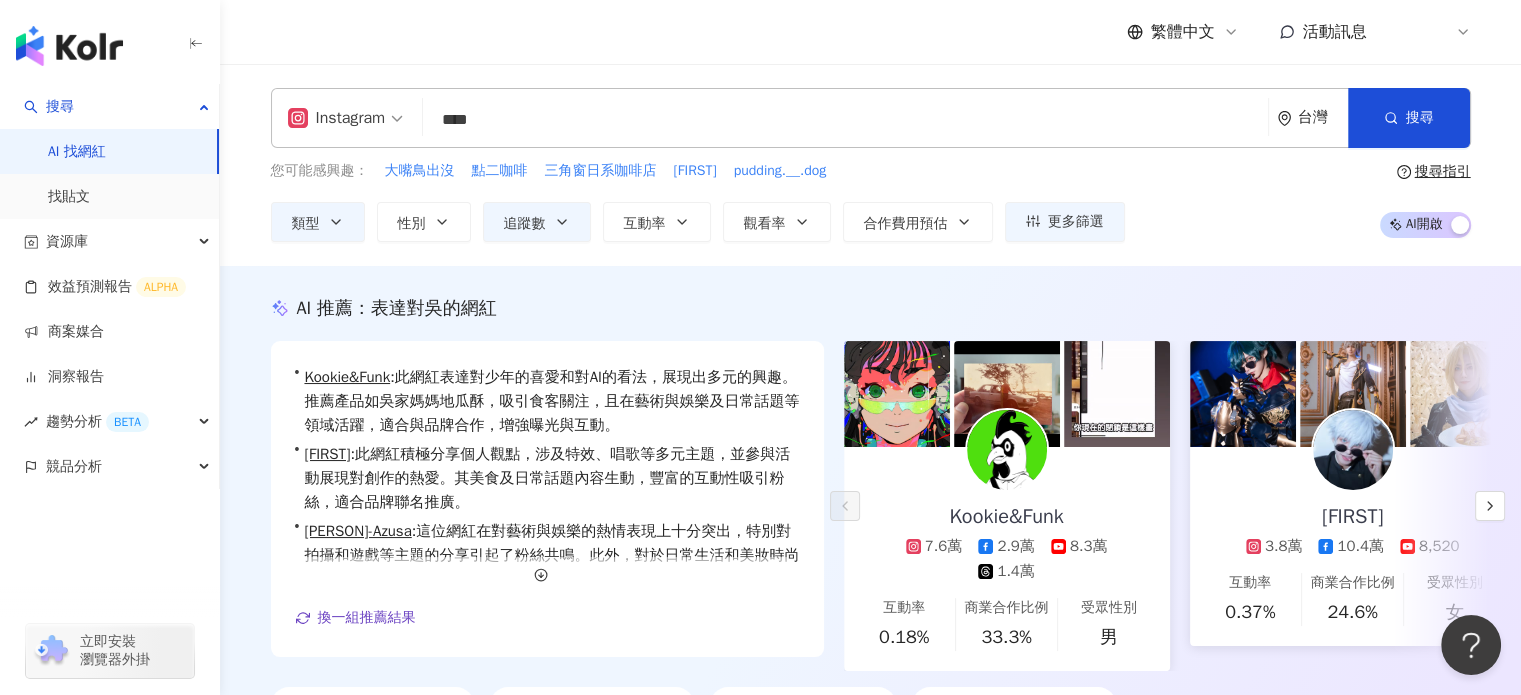 click on "****" at bounding box center [845, 120] 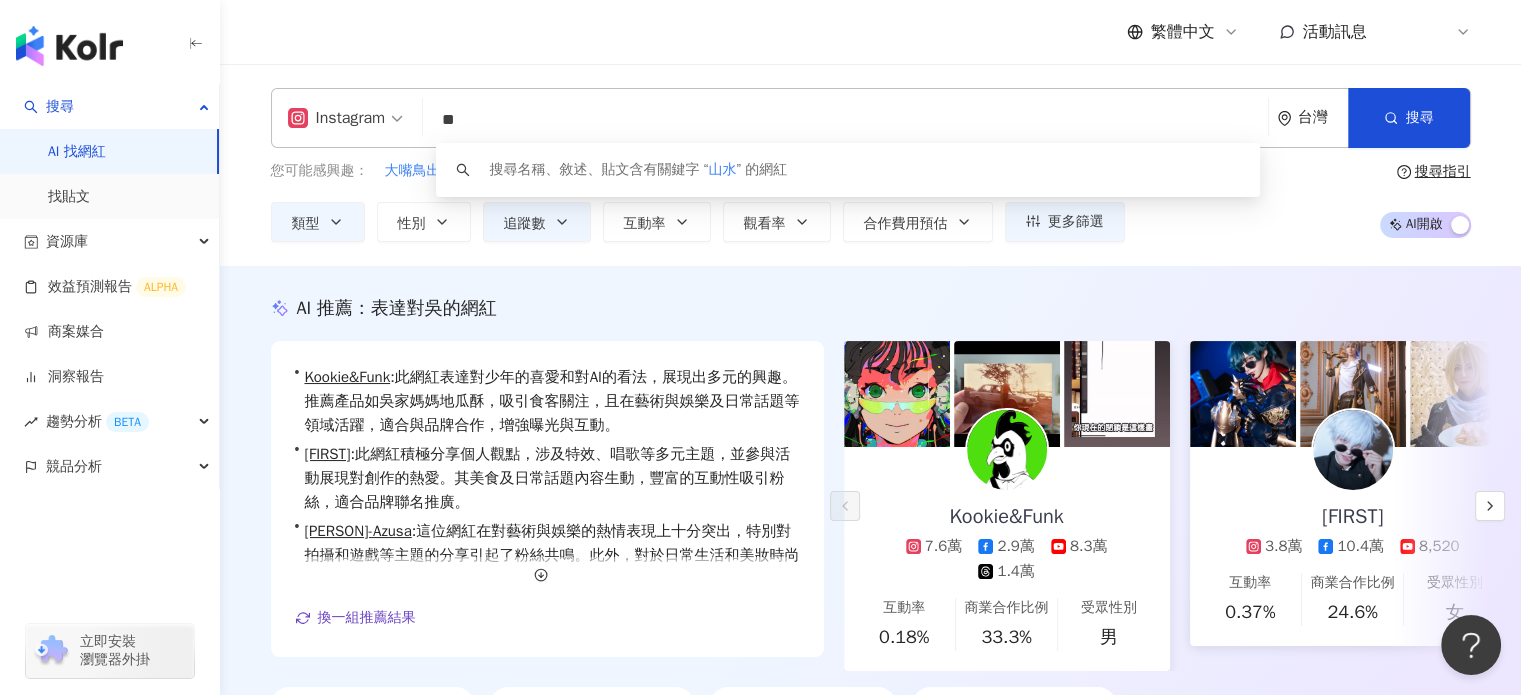 type on "*" 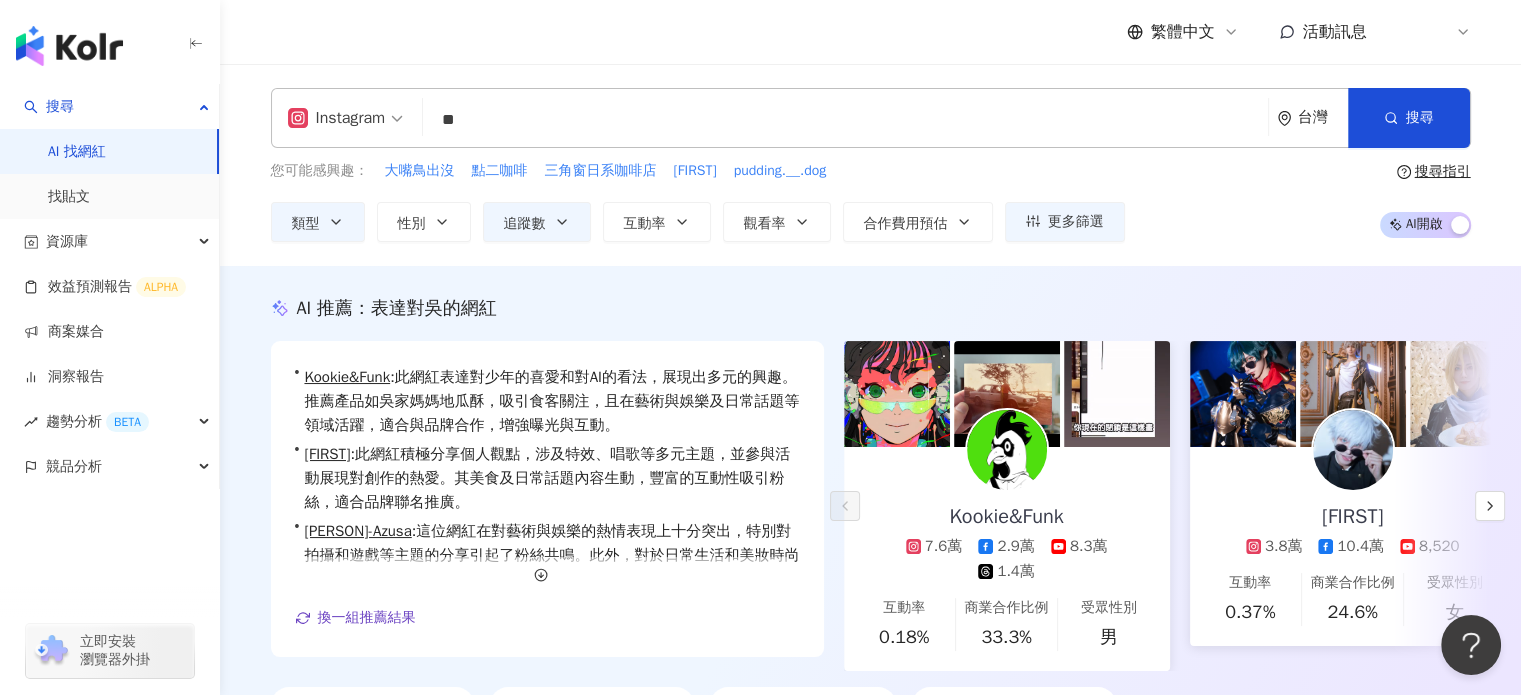 type on "**" 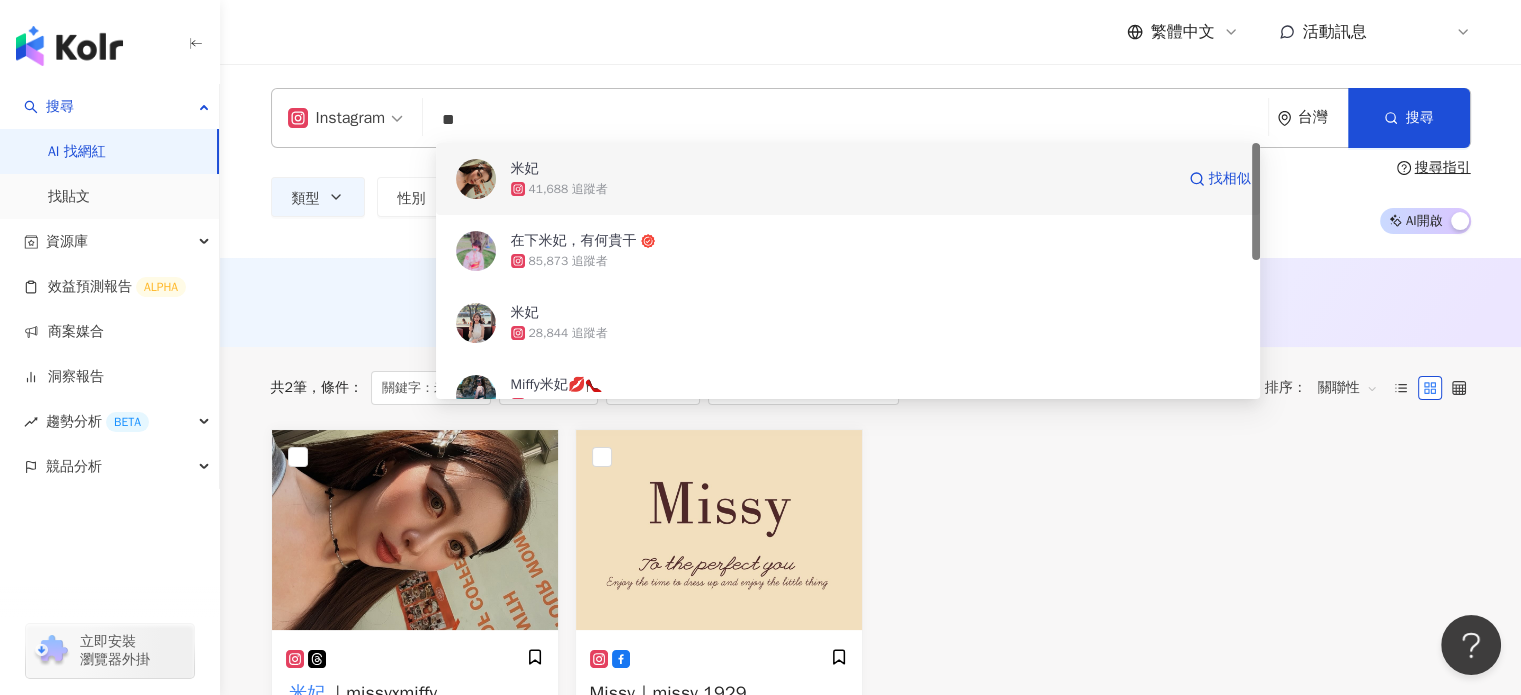 click on "米妃" at bounding box center [842, 169] 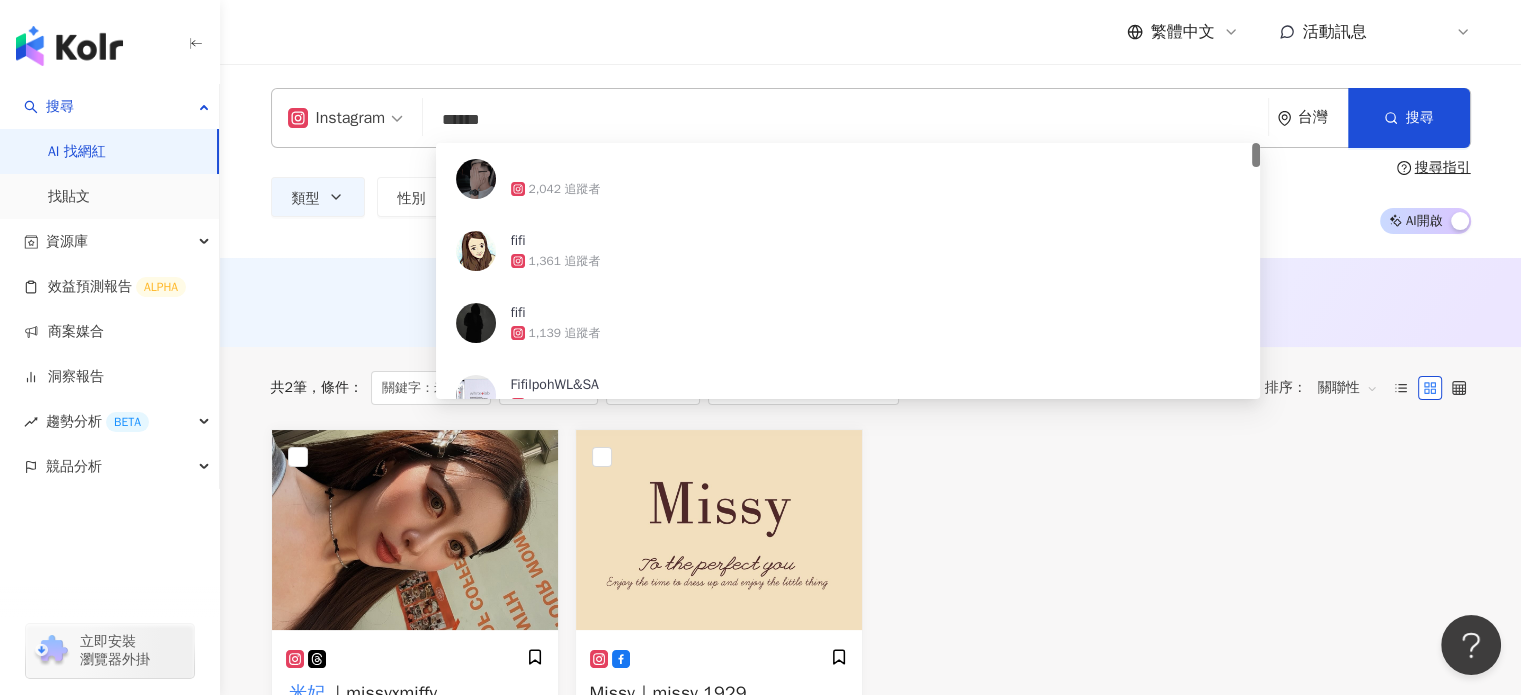 type on "*****" 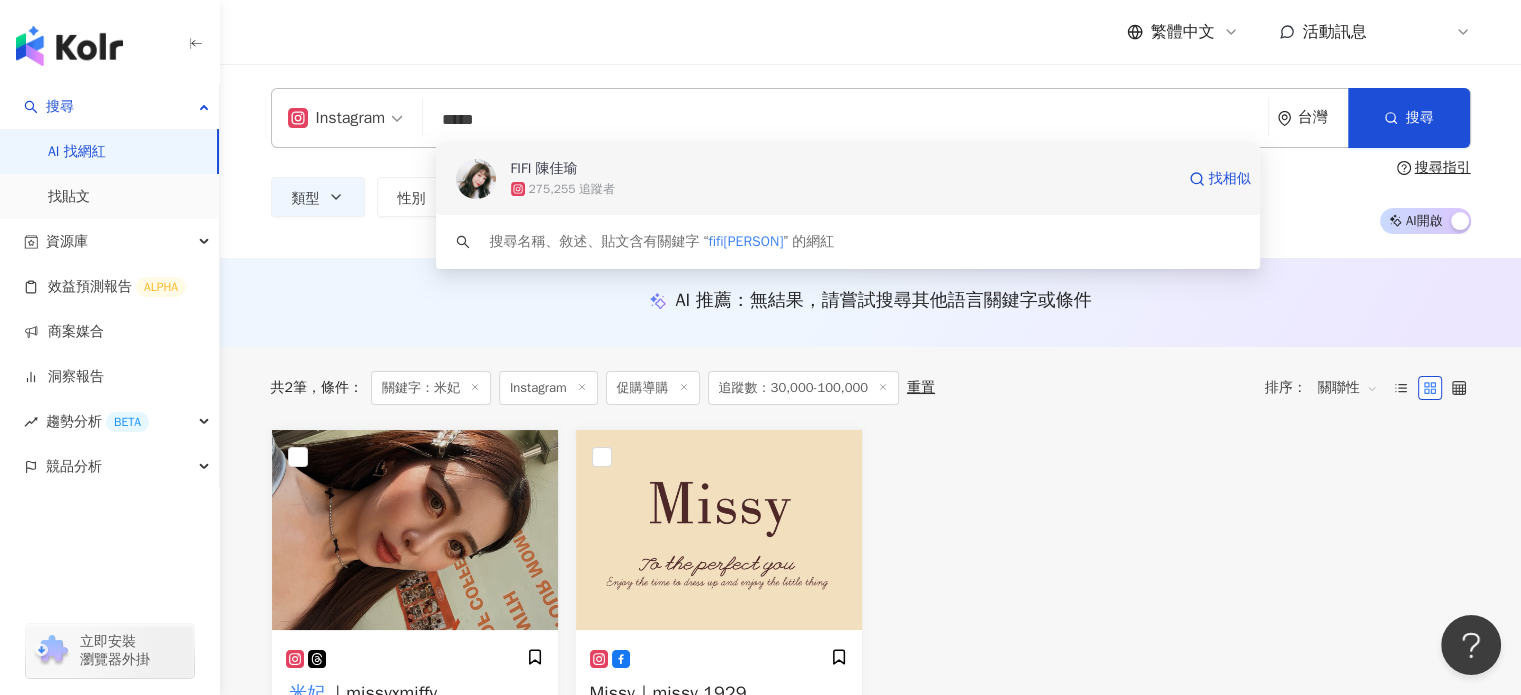click on "FIFI 陳佳瑜" at bounding box center (842, 169) 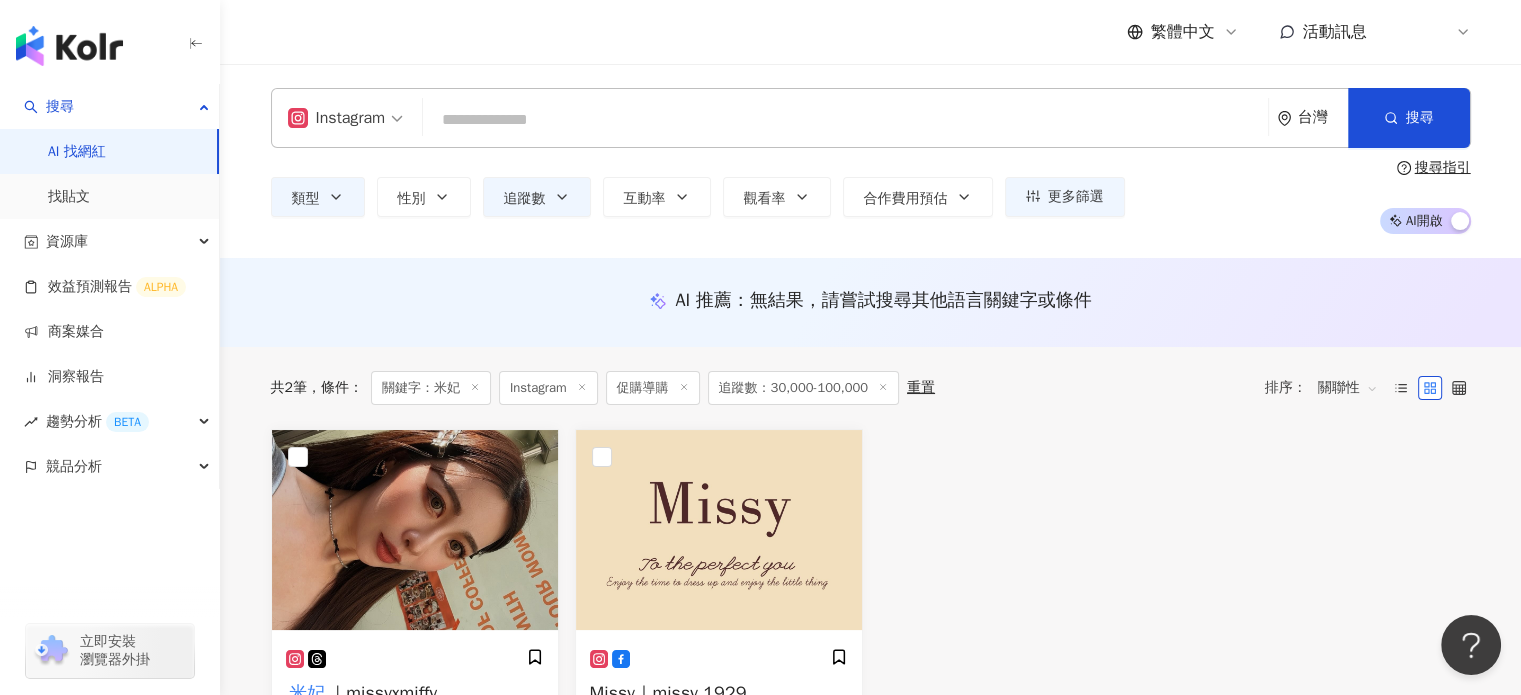 paste on "********" 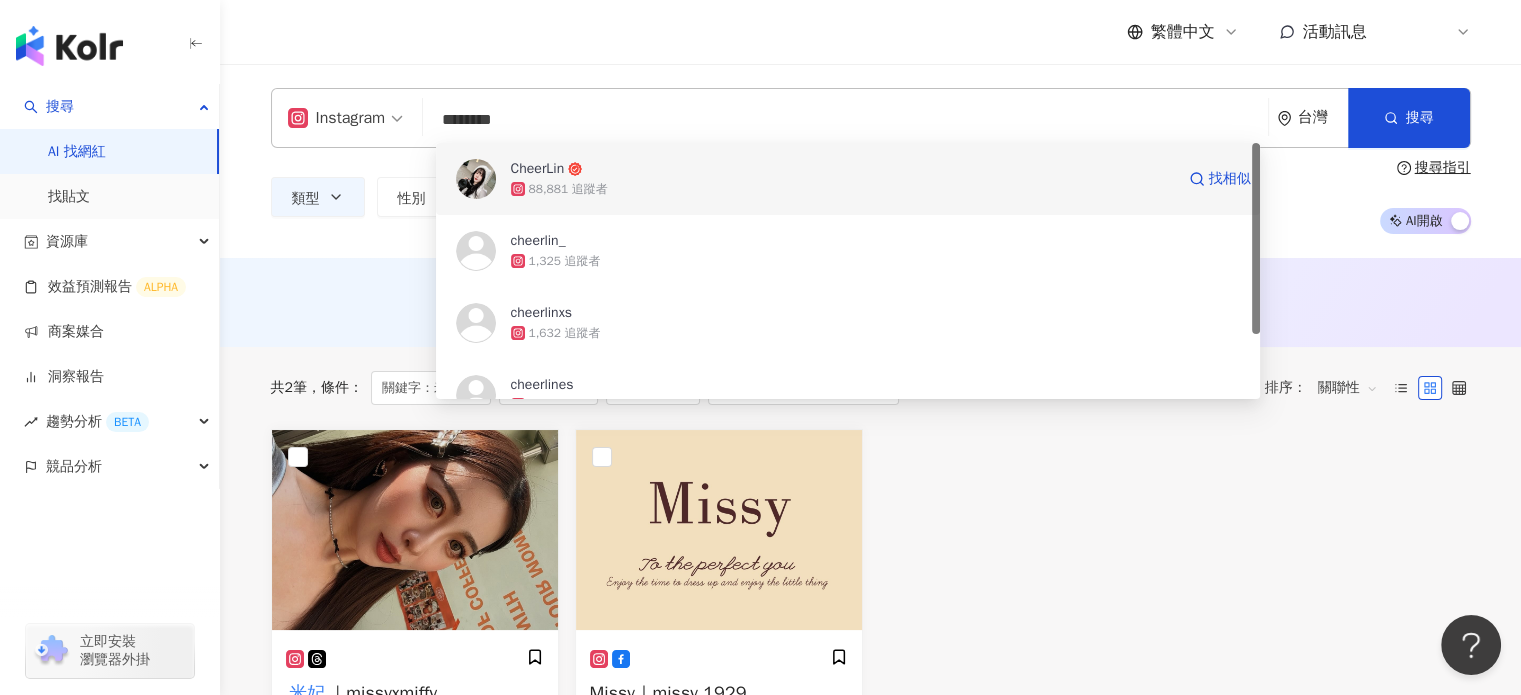click on "88,881   追蹤者" at bounding box center [842, 189] 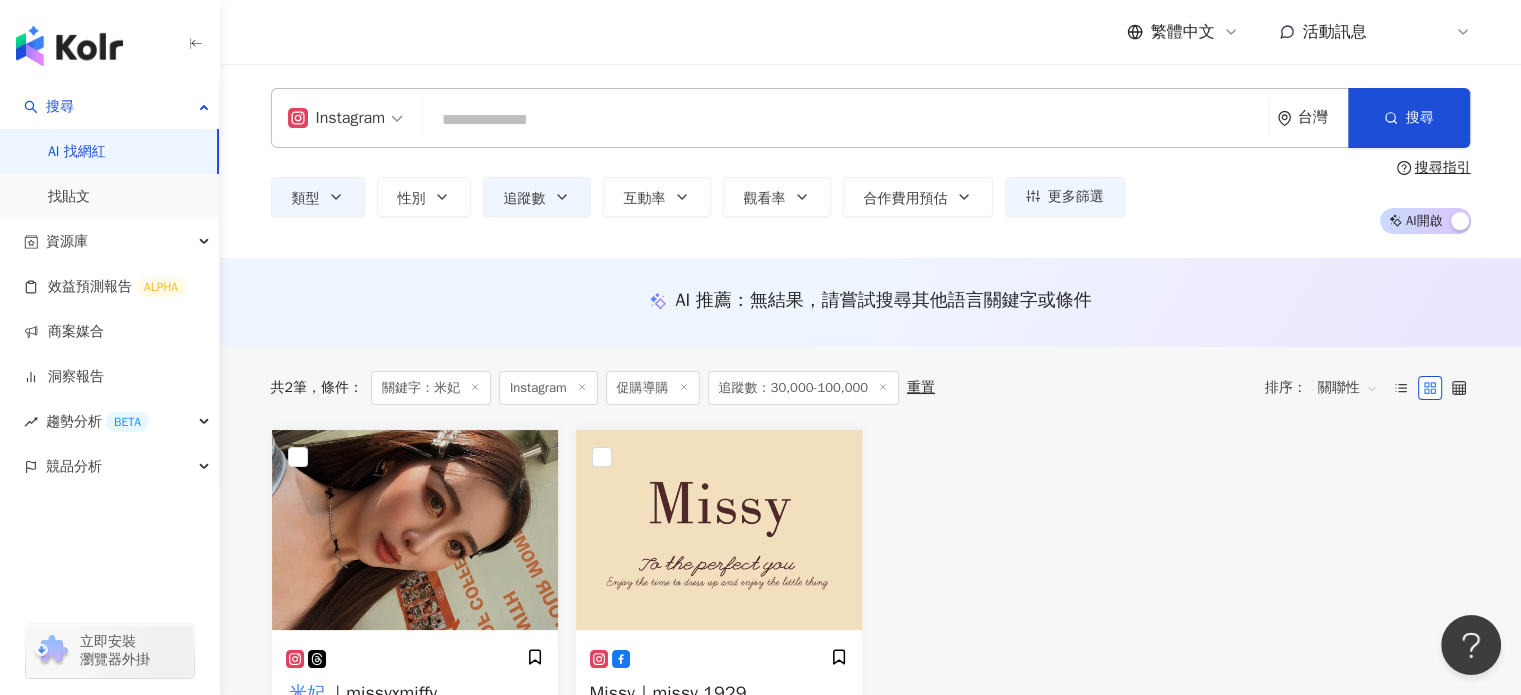 paste on "**********" 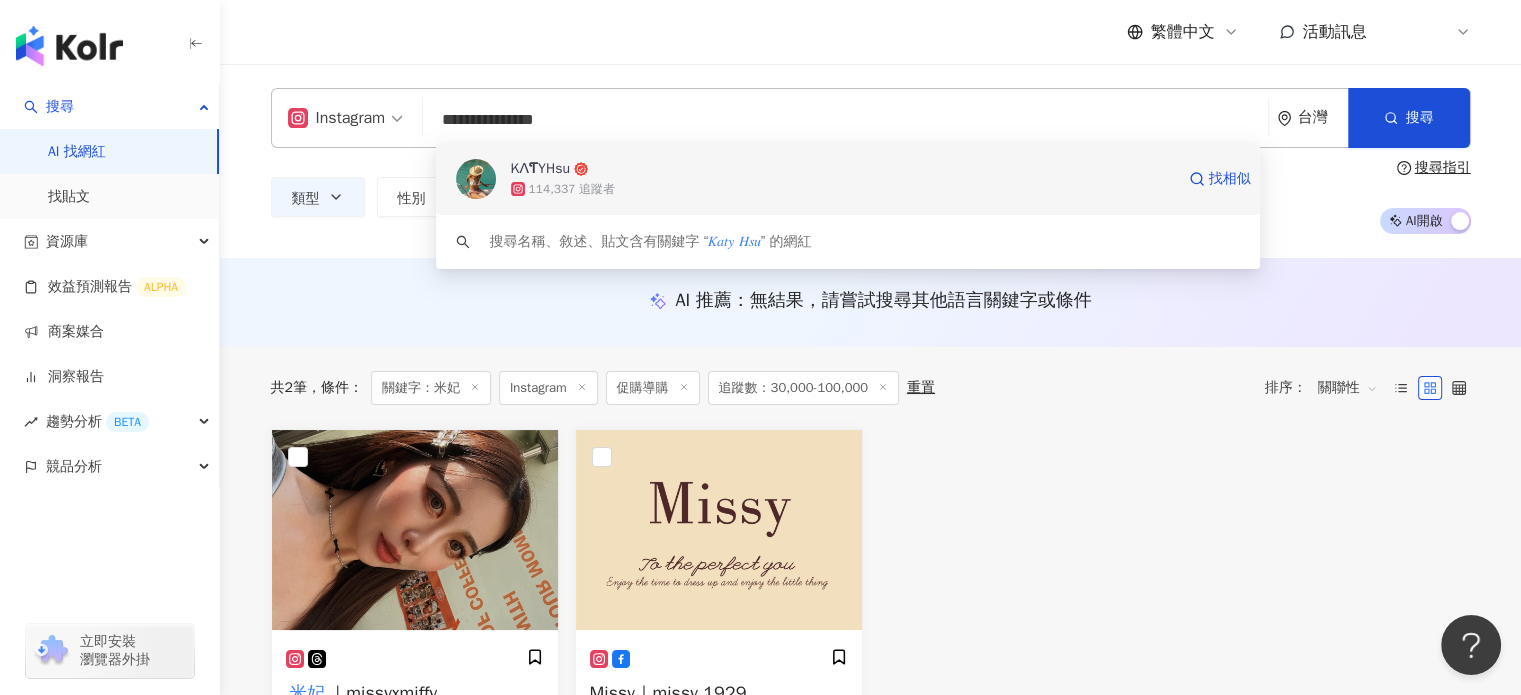 click on "114,337   追蹤者" at bounding box center (842, 189) 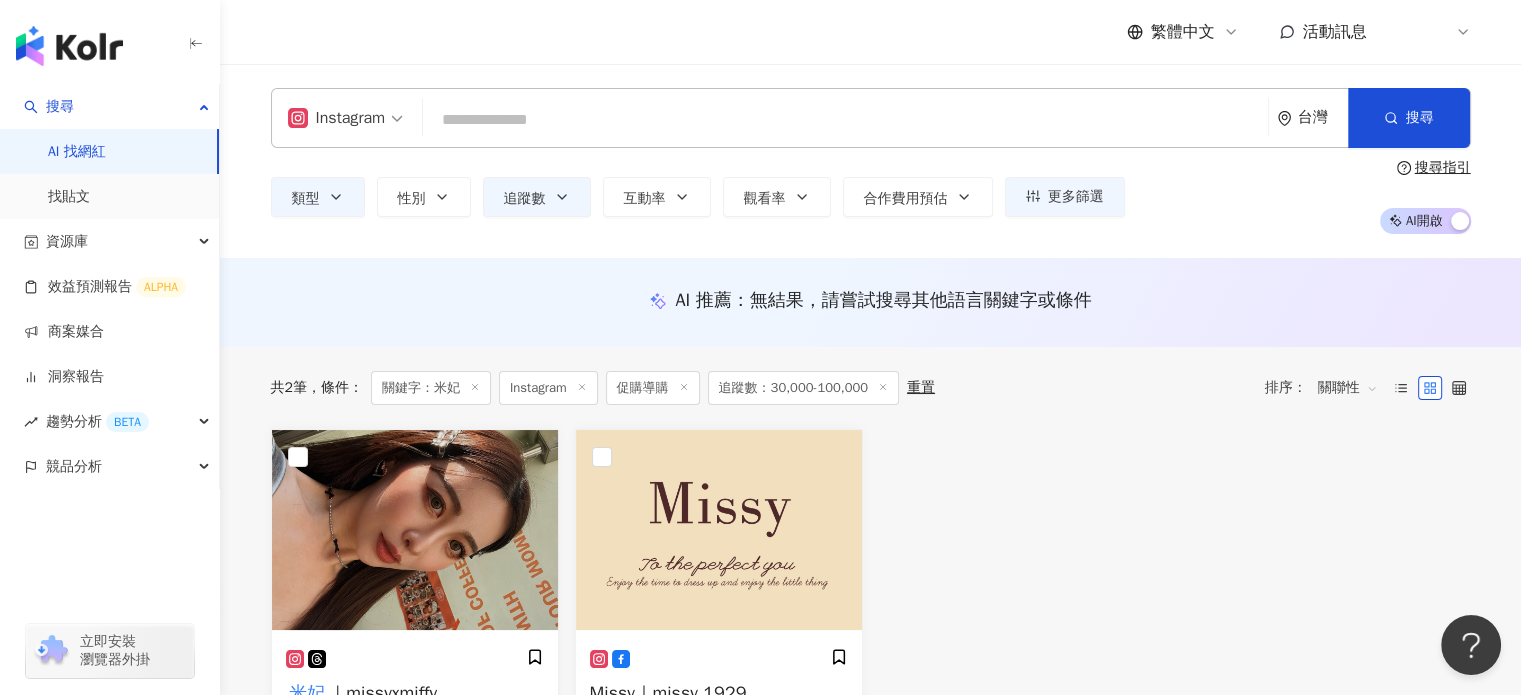 paste on "********" 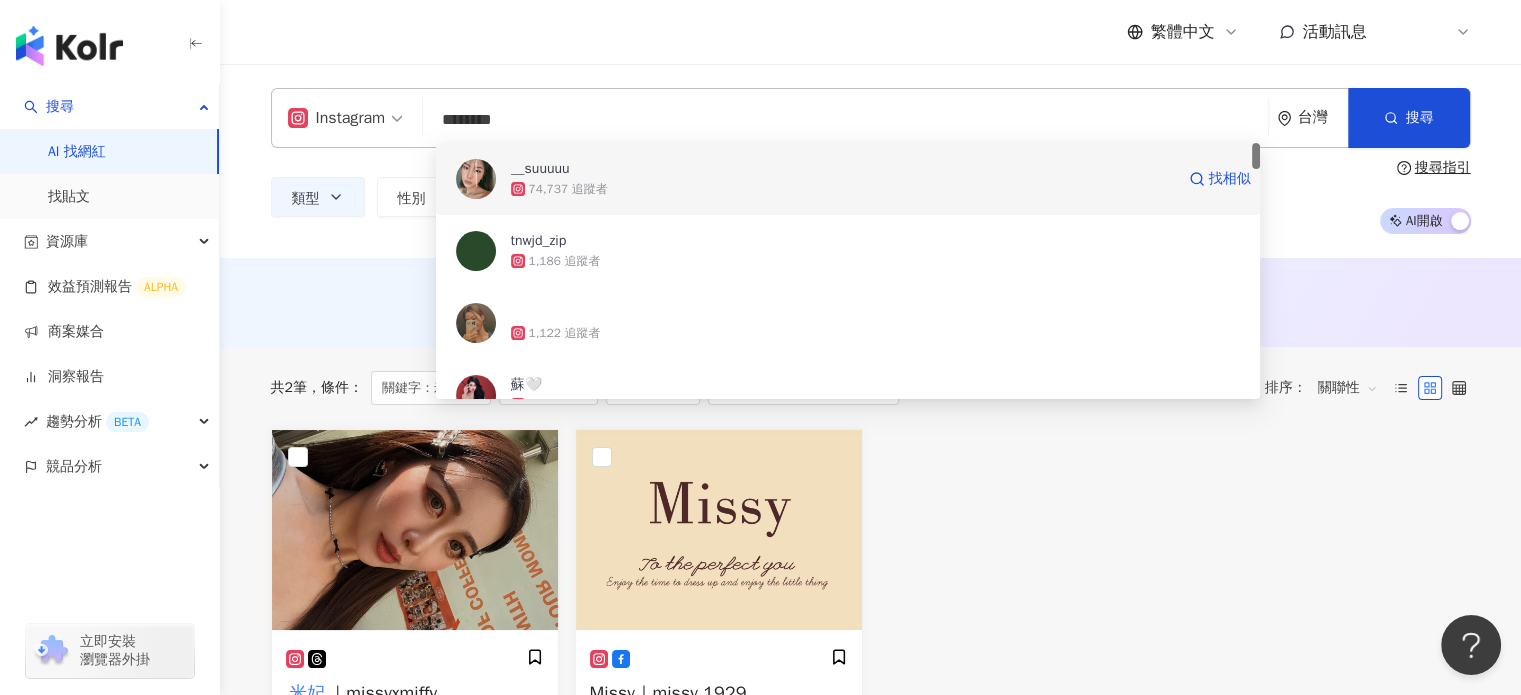click on "74,737   追蹤者" at bounding box center (842, 189) 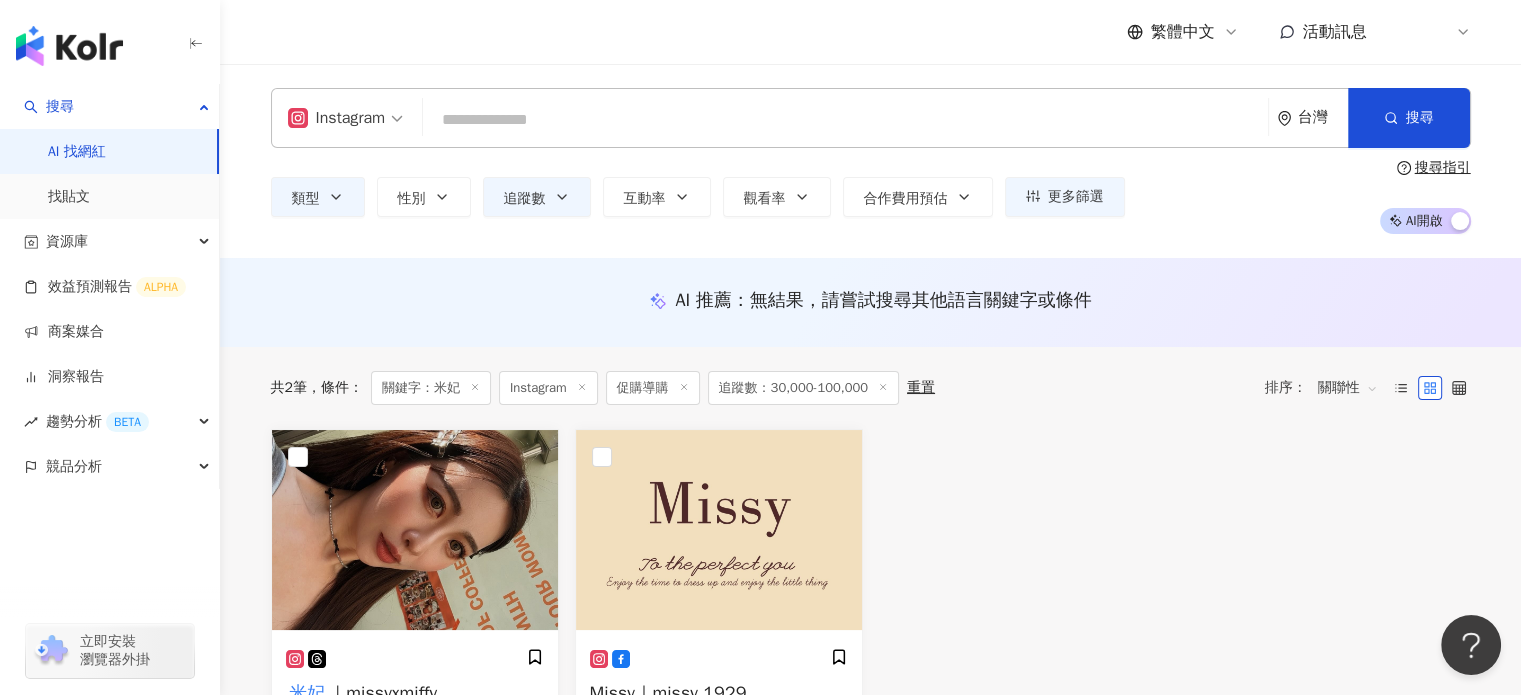 paste on "***" 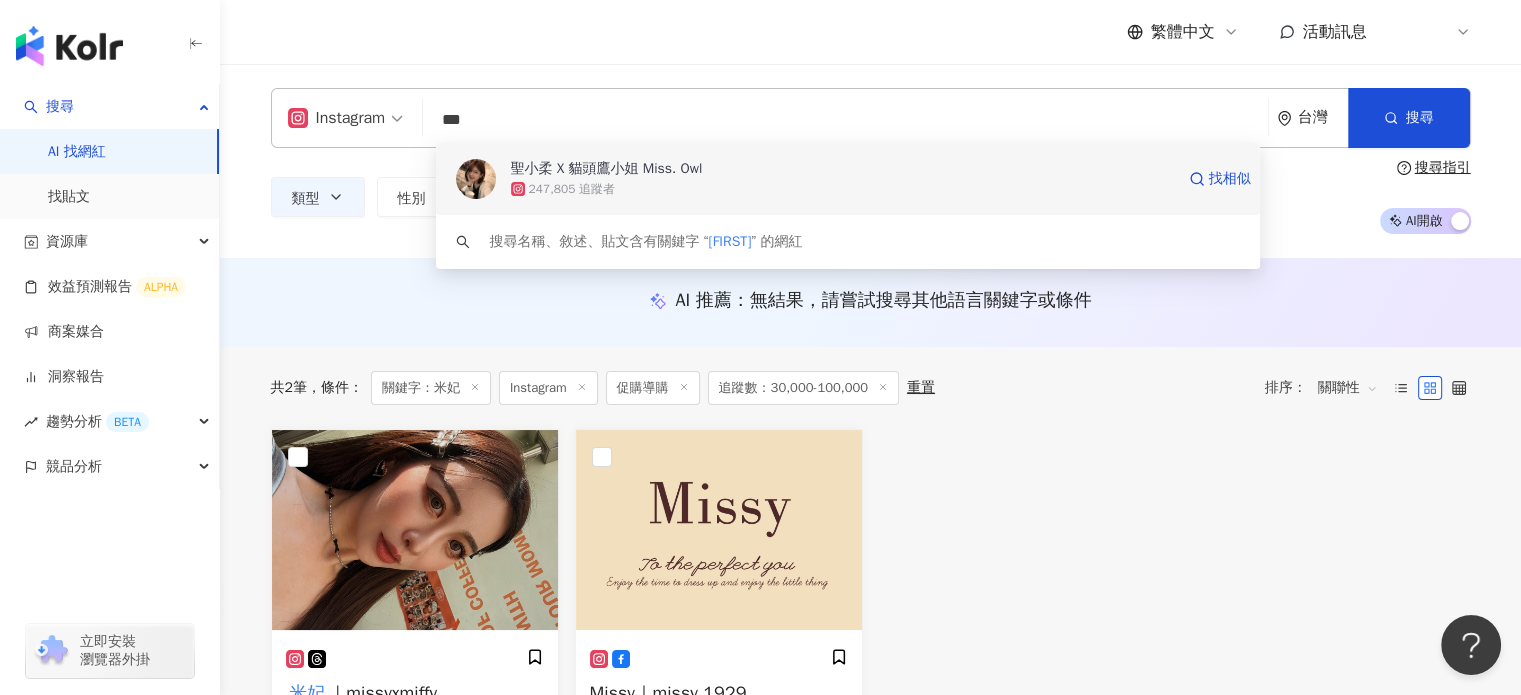 click on "247,805   追蹤者" at bounding box center (842, 189) 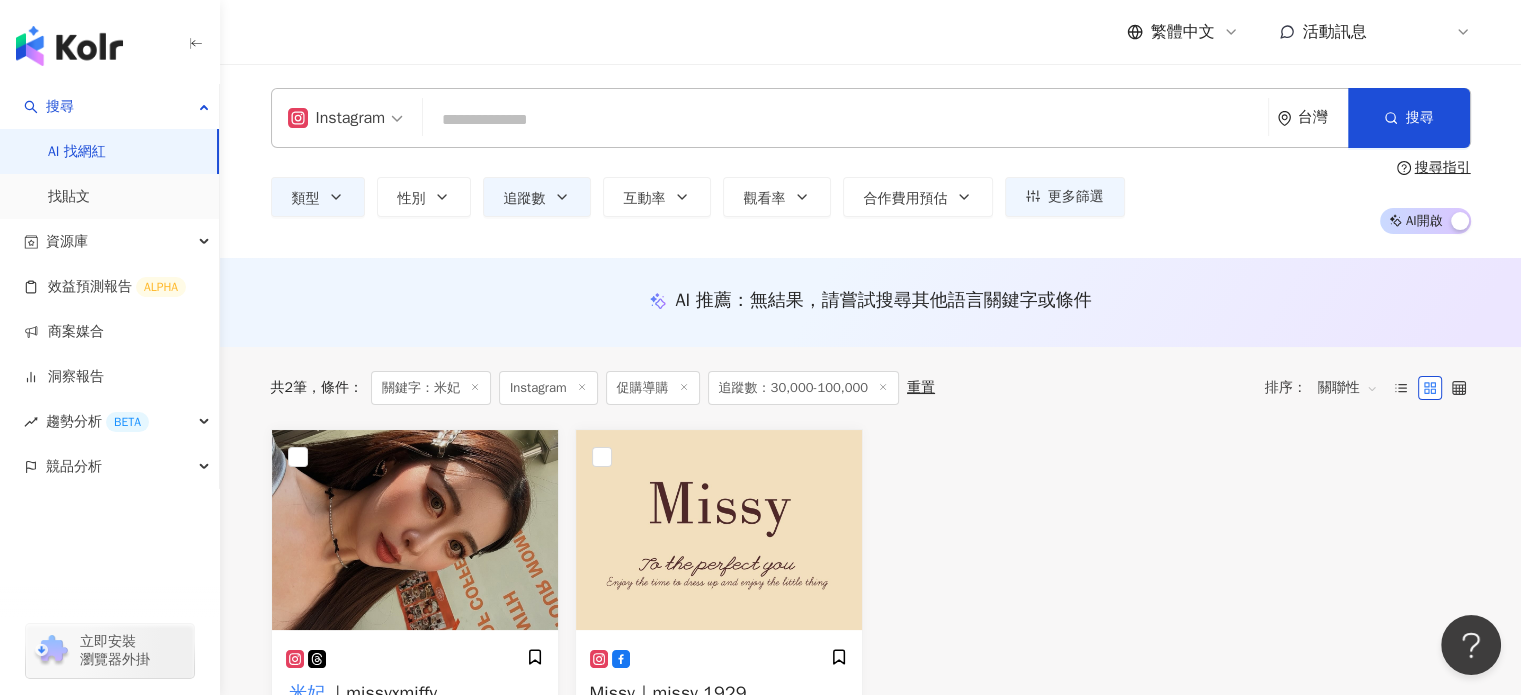 paste on "**" 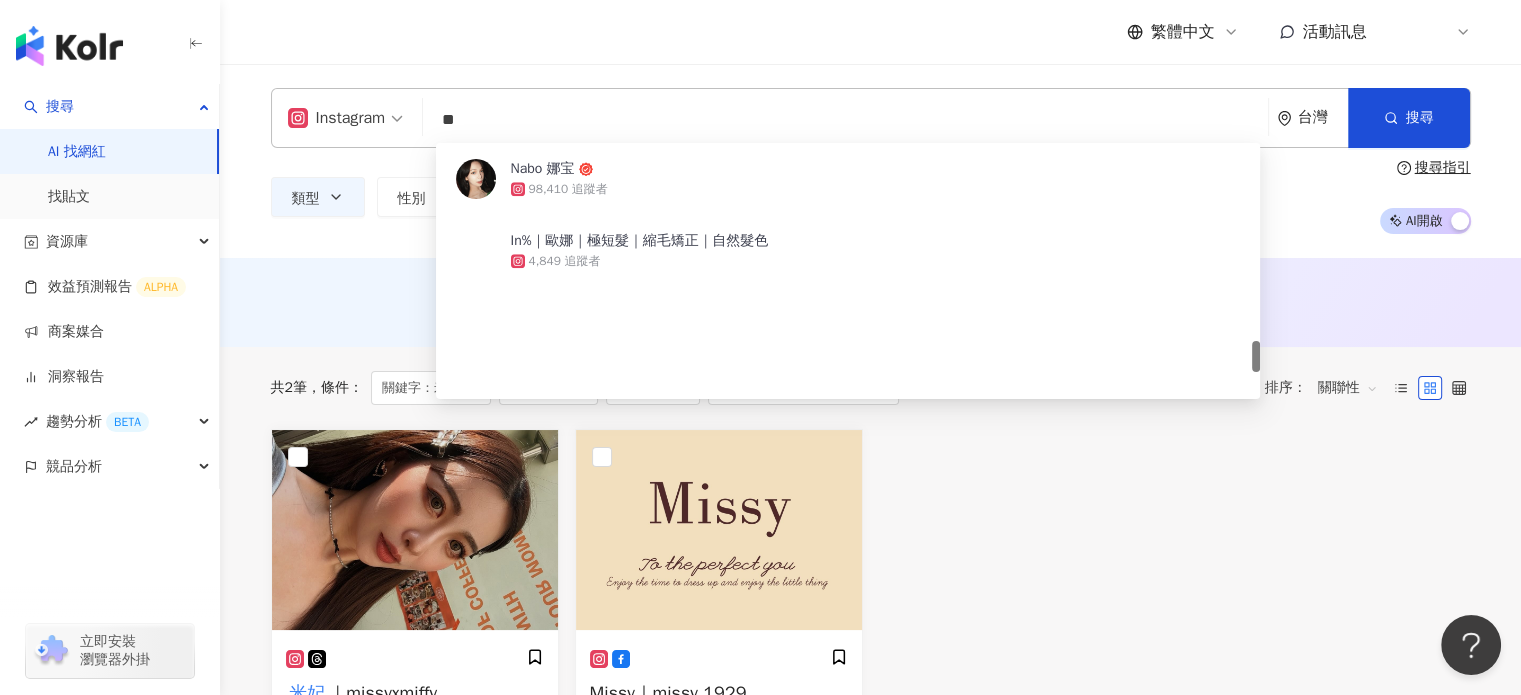 scroll, scrollTop: 1600, scrollLeft: 0, axis: vertical 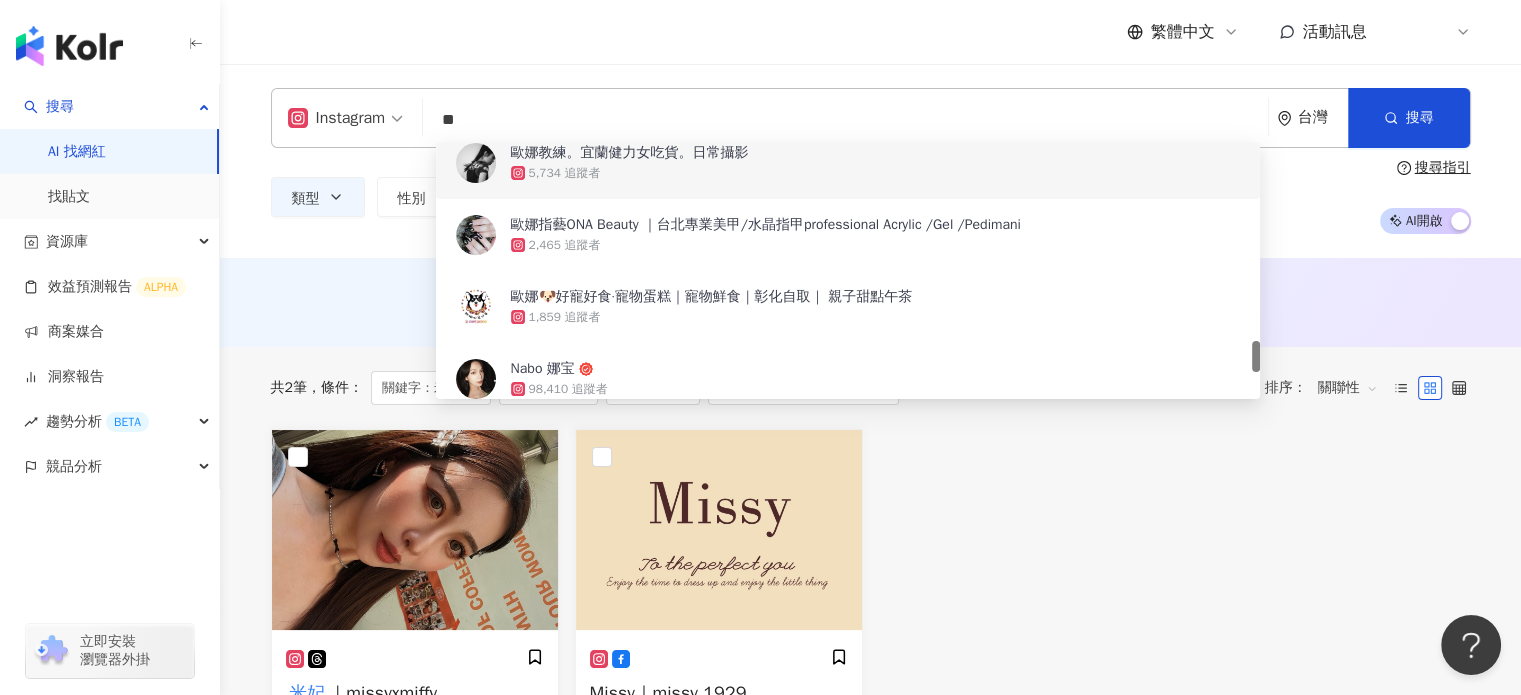 drag, startPoint x: 518, startPoint y: 111, endPoint x: 374, endPoint y: 111, distance: 144 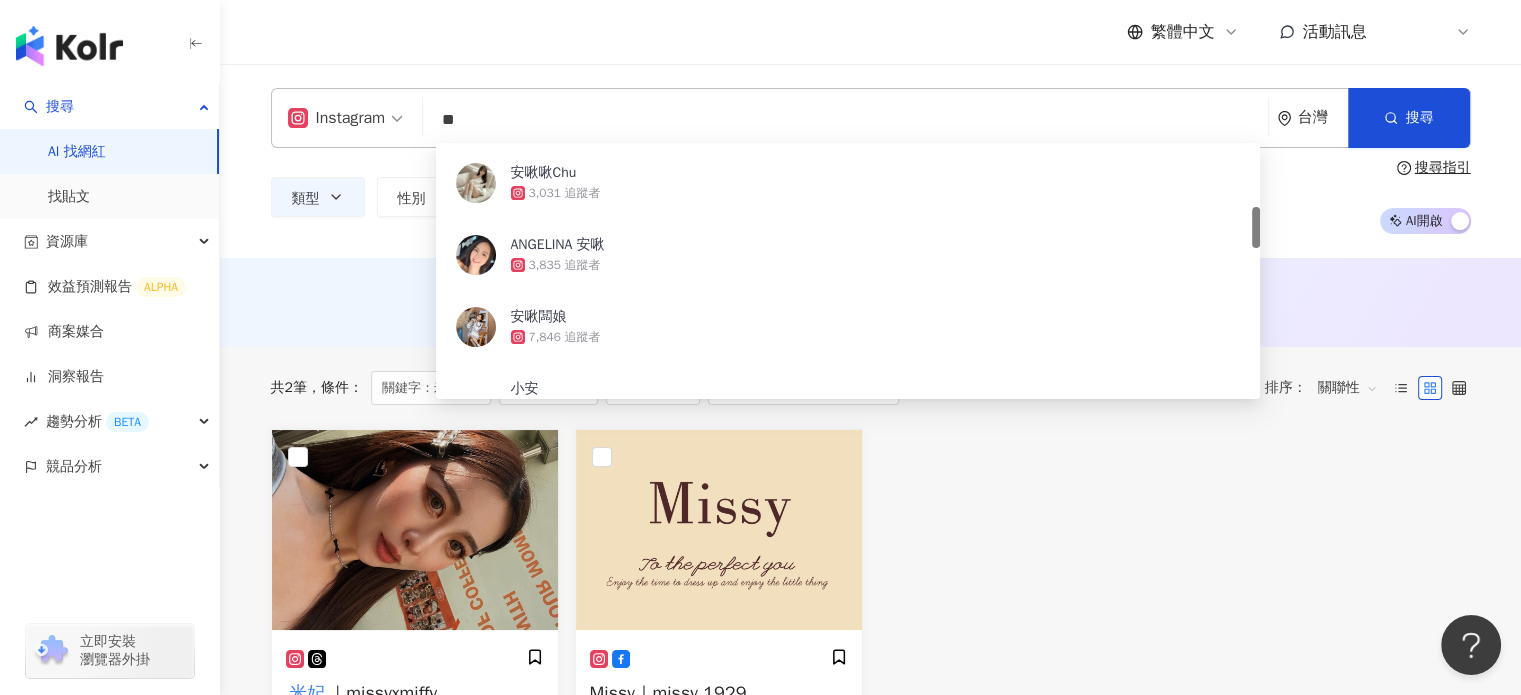 scroll, scrollTop: 0, scrollLeft: 0, axis: both 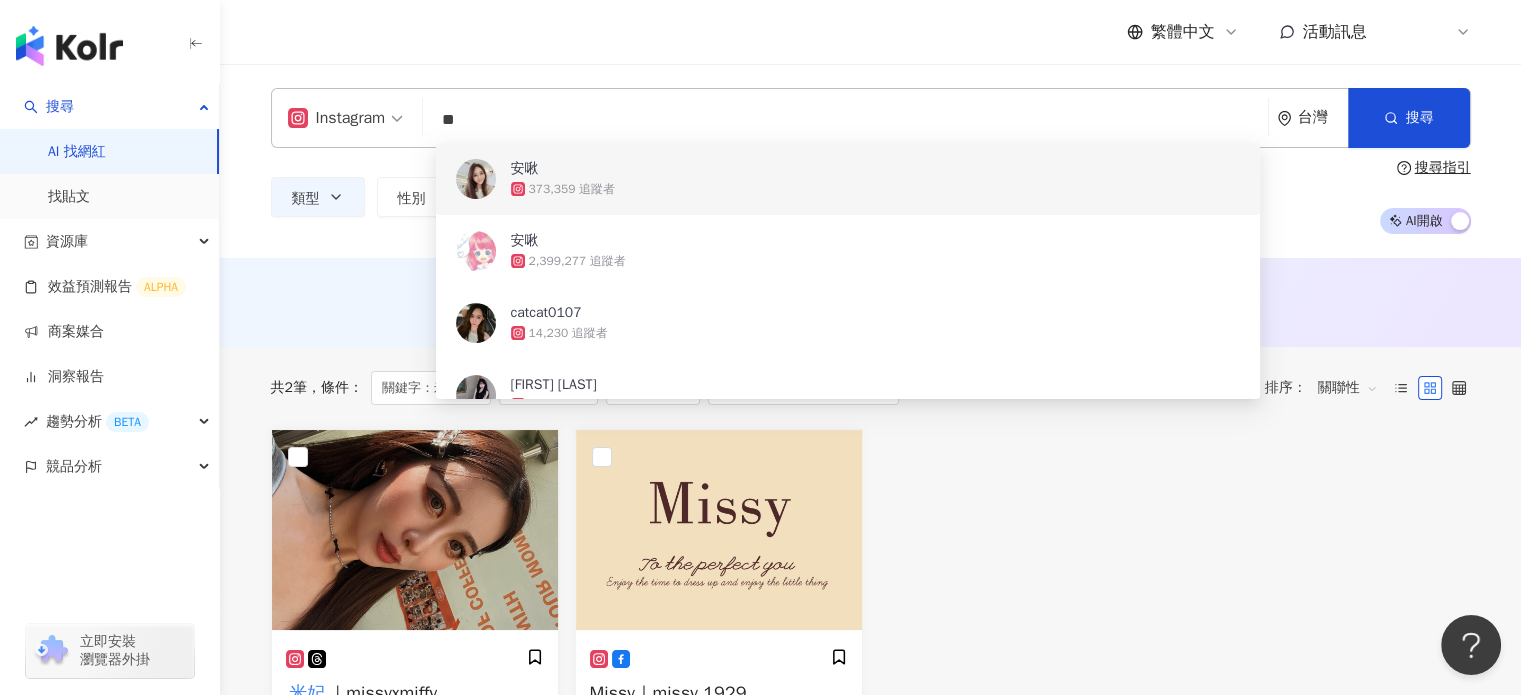 type on "**" 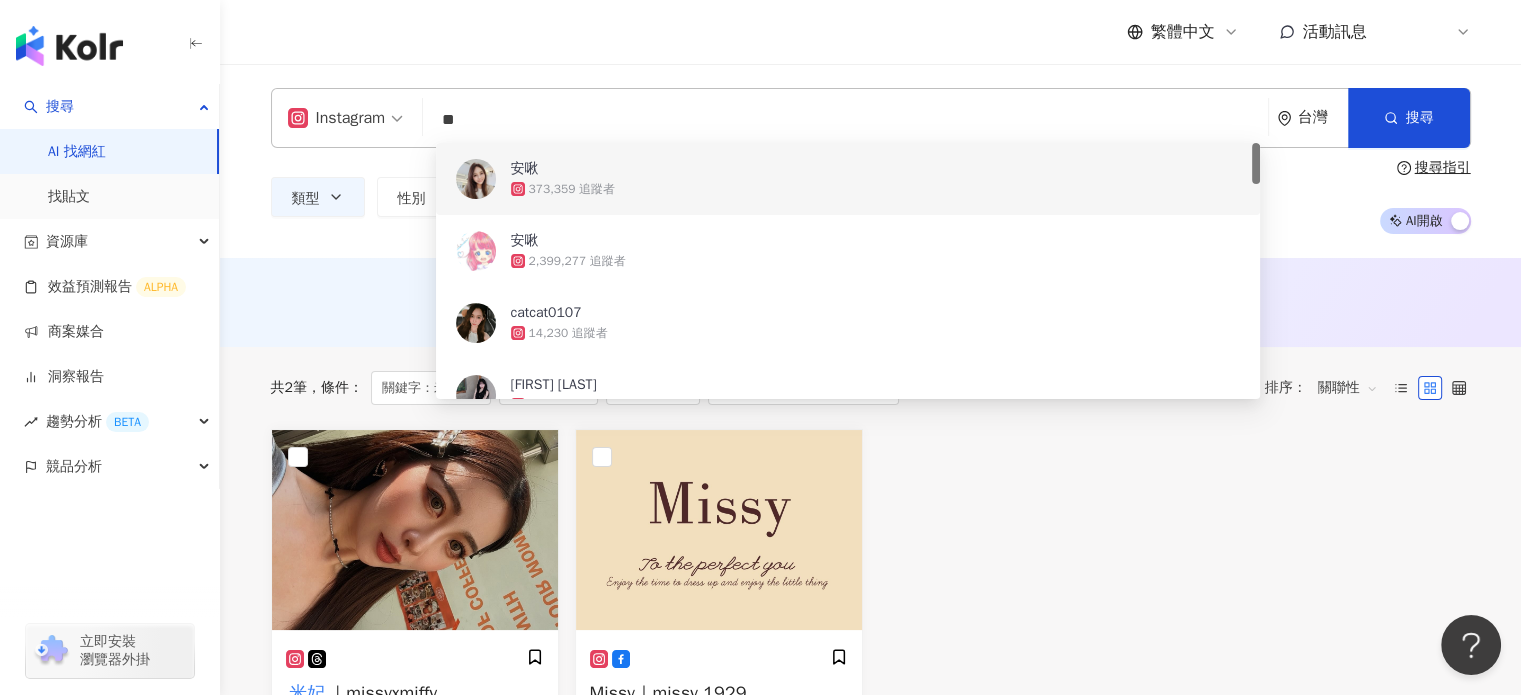 drag, startPoint x: 472, startPoint y: 135, endPoint x: 400, endPoint y: 146, distance: 72.835434 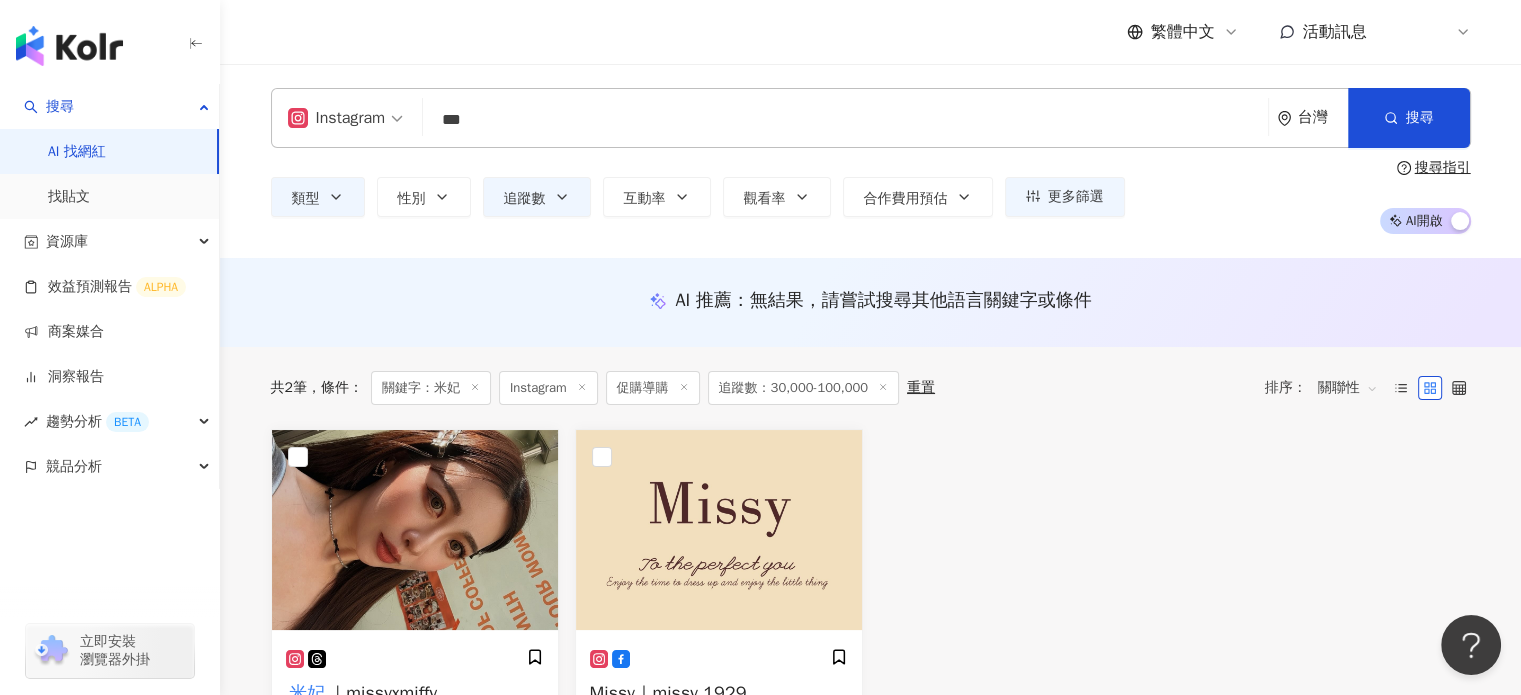 type on "**" 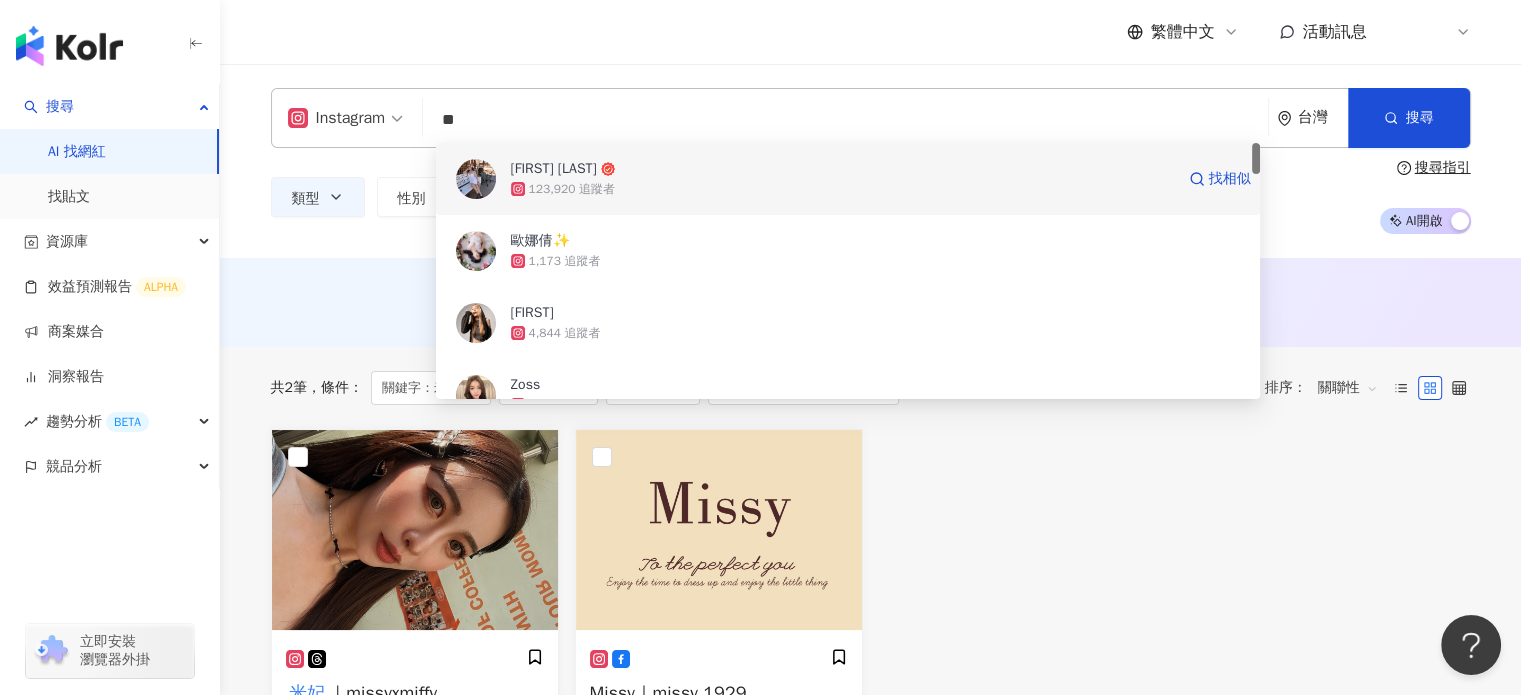 click on "Leona Wang" at bounding box center [842, 169] 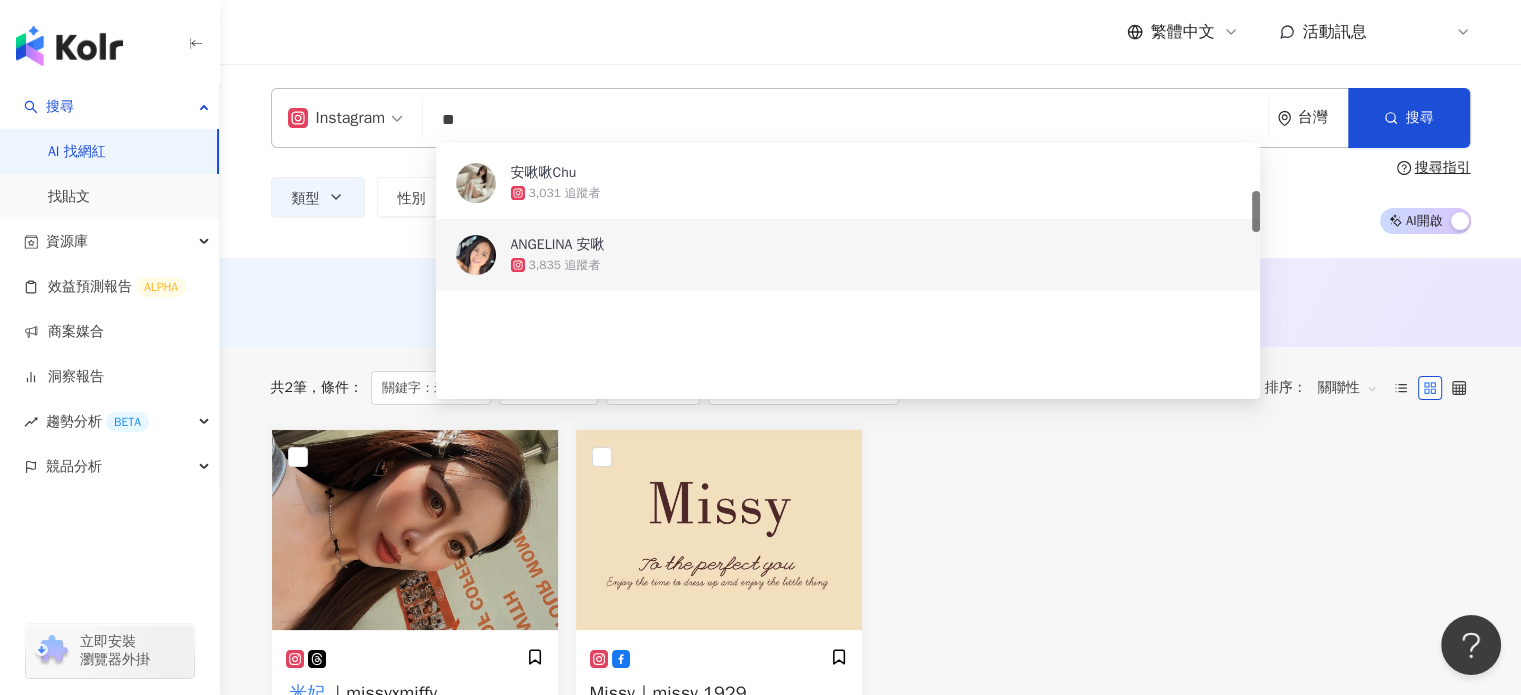 scroll, scrollTop: 0, scrollLeft: 0, axis: both 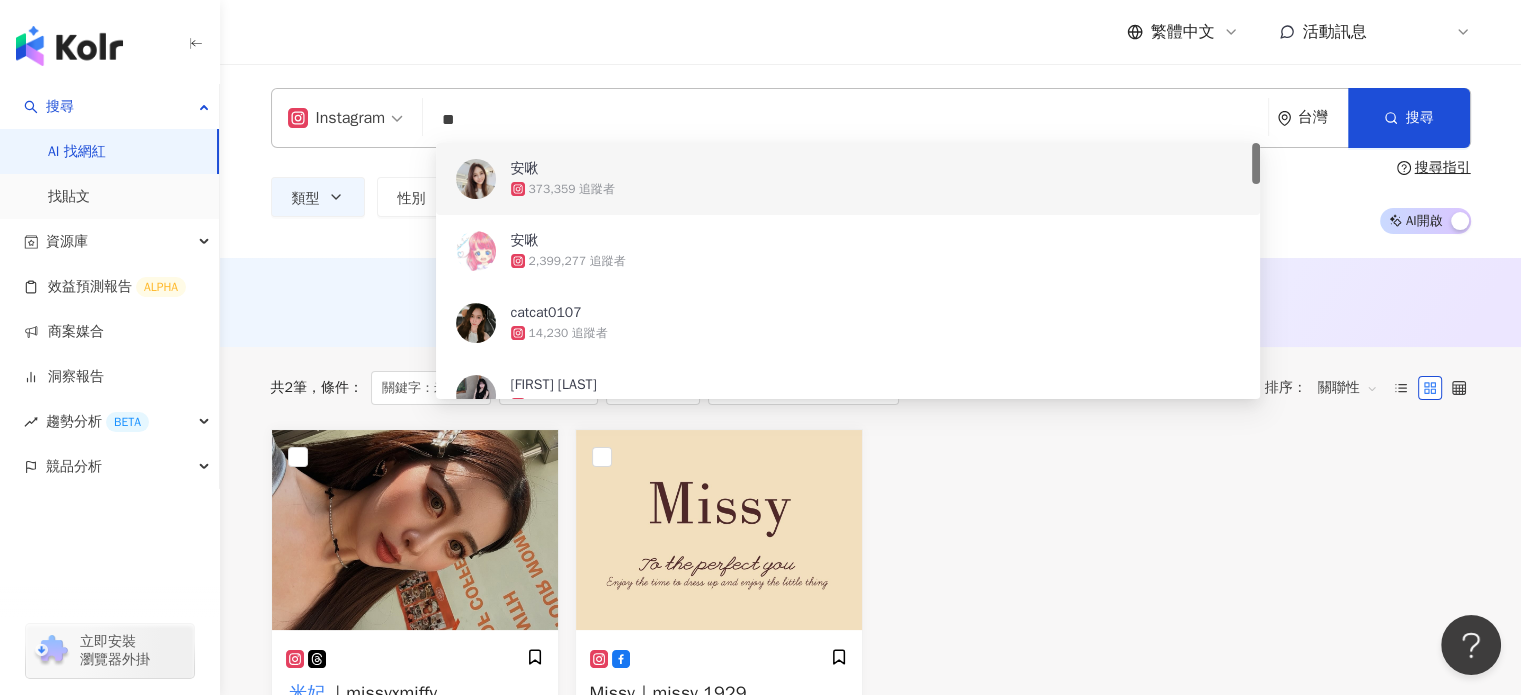 click on "**" at bounding box center [845, 120] 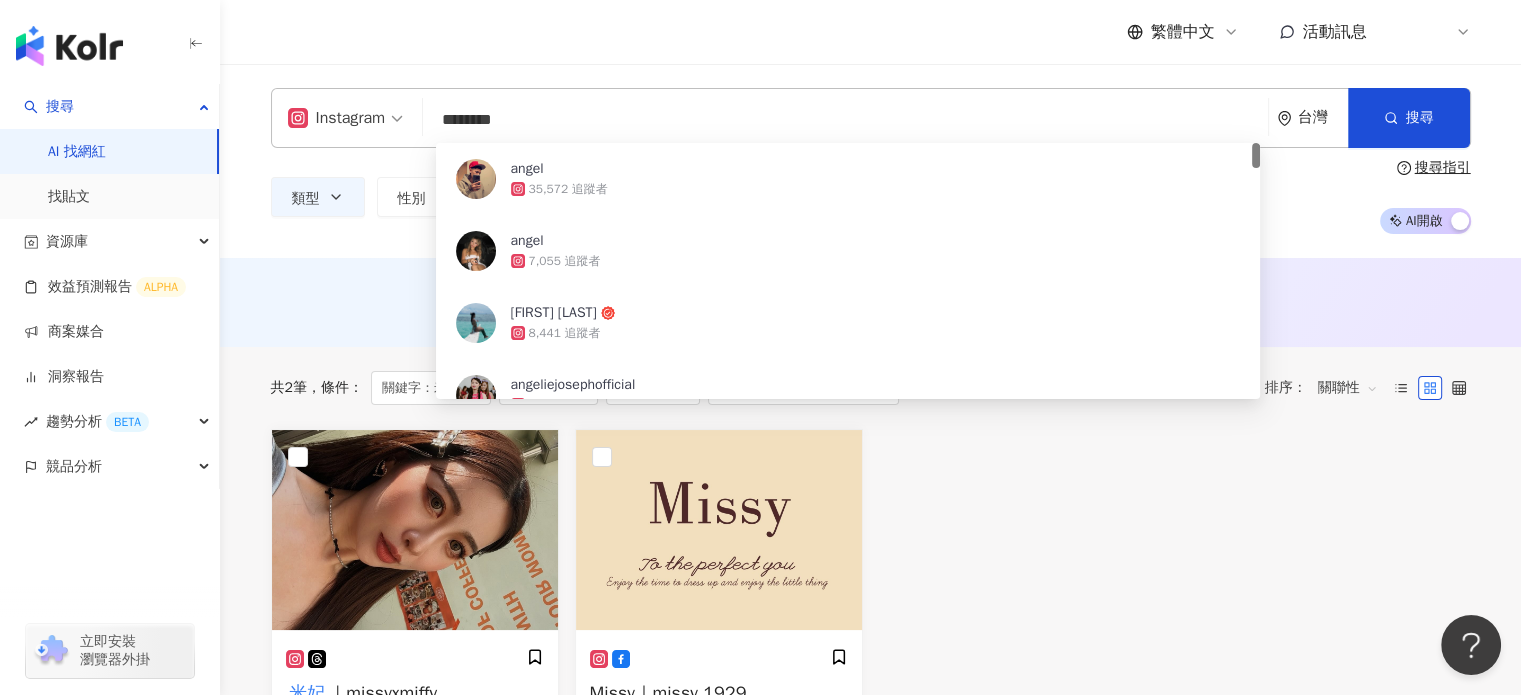 type on "*********" 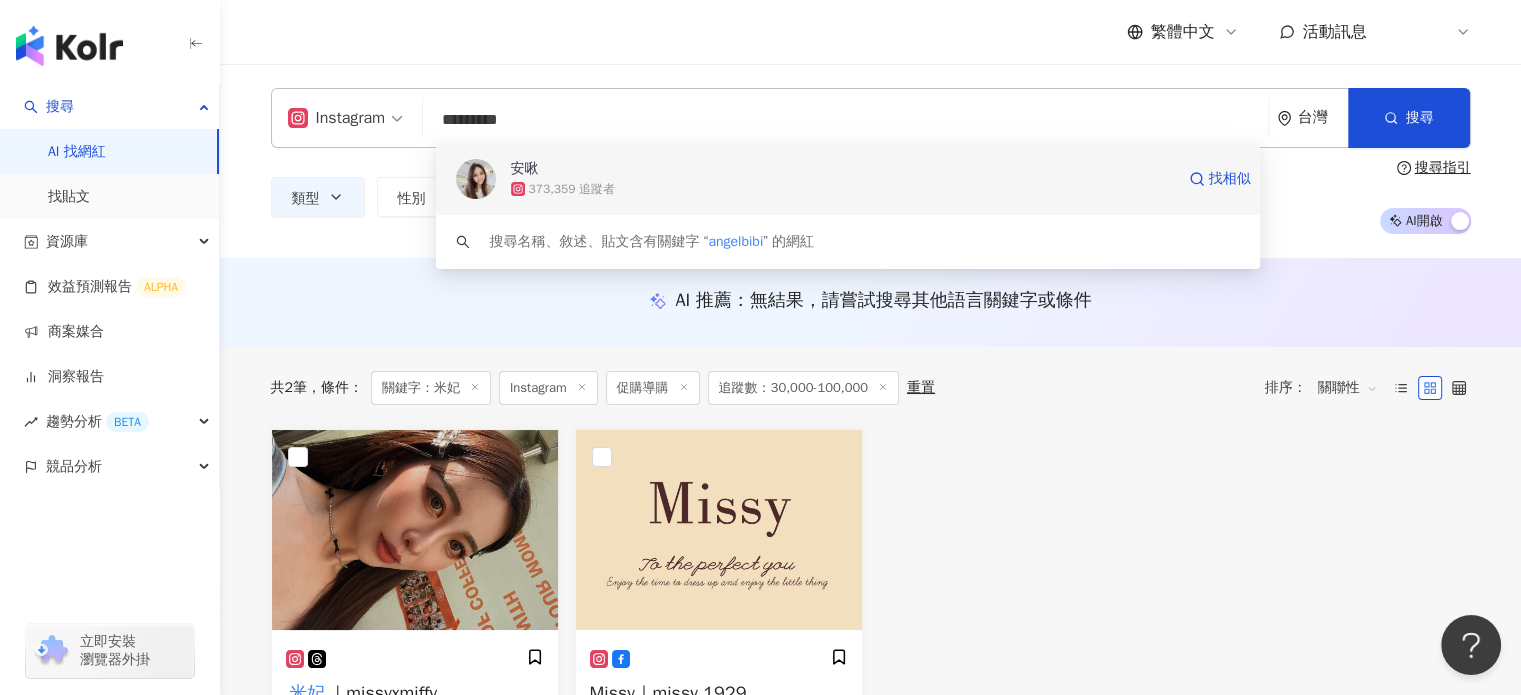 click on "373,359   追蹤者" at bounding box center (842, 189) 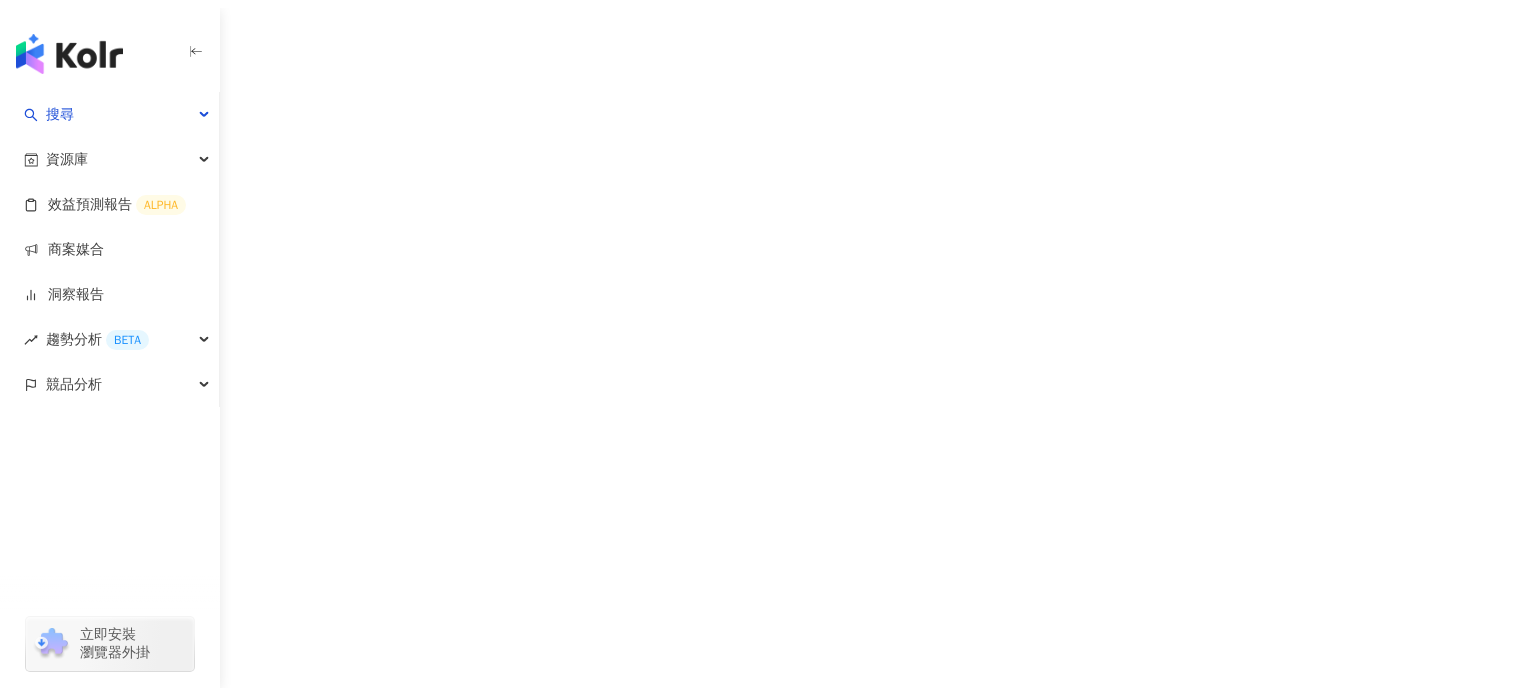 scroll, scrollTop: 0, scrollLeft: 0, axis: both 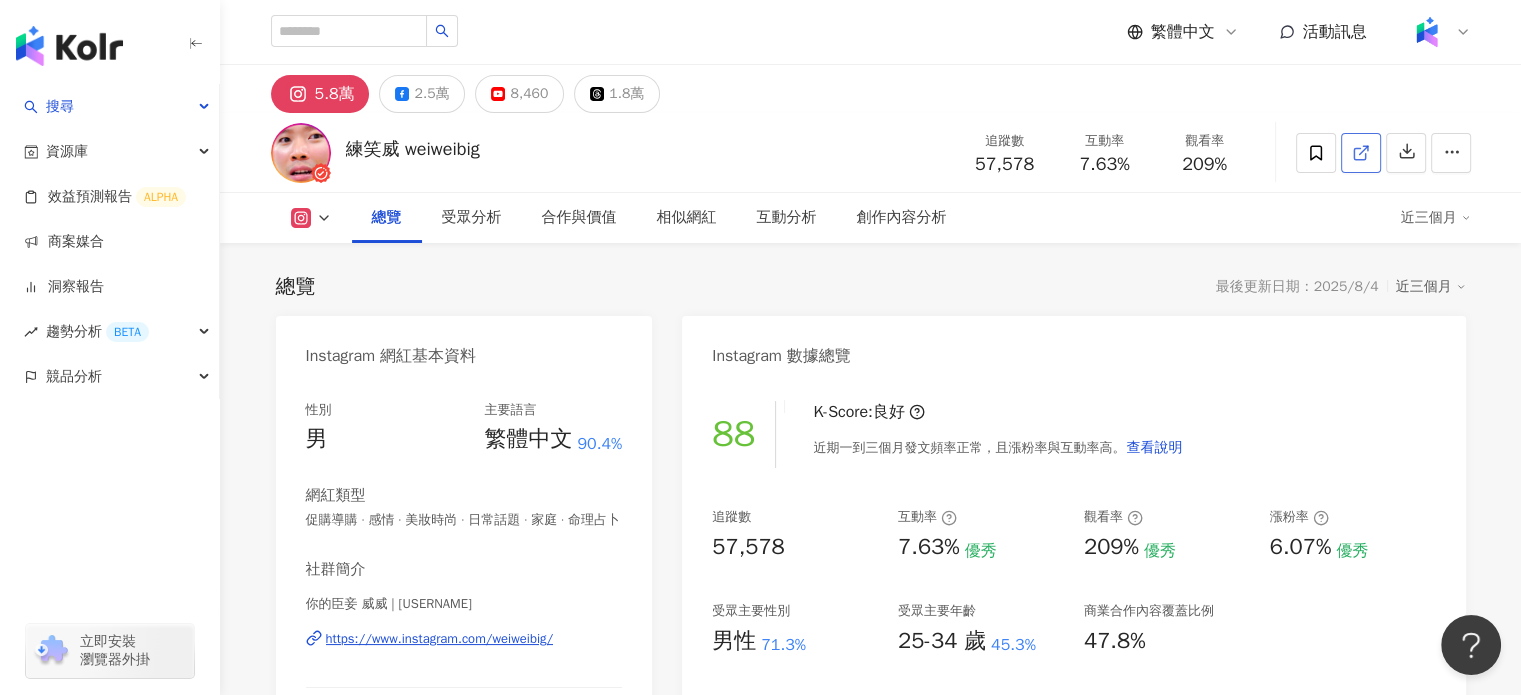 click 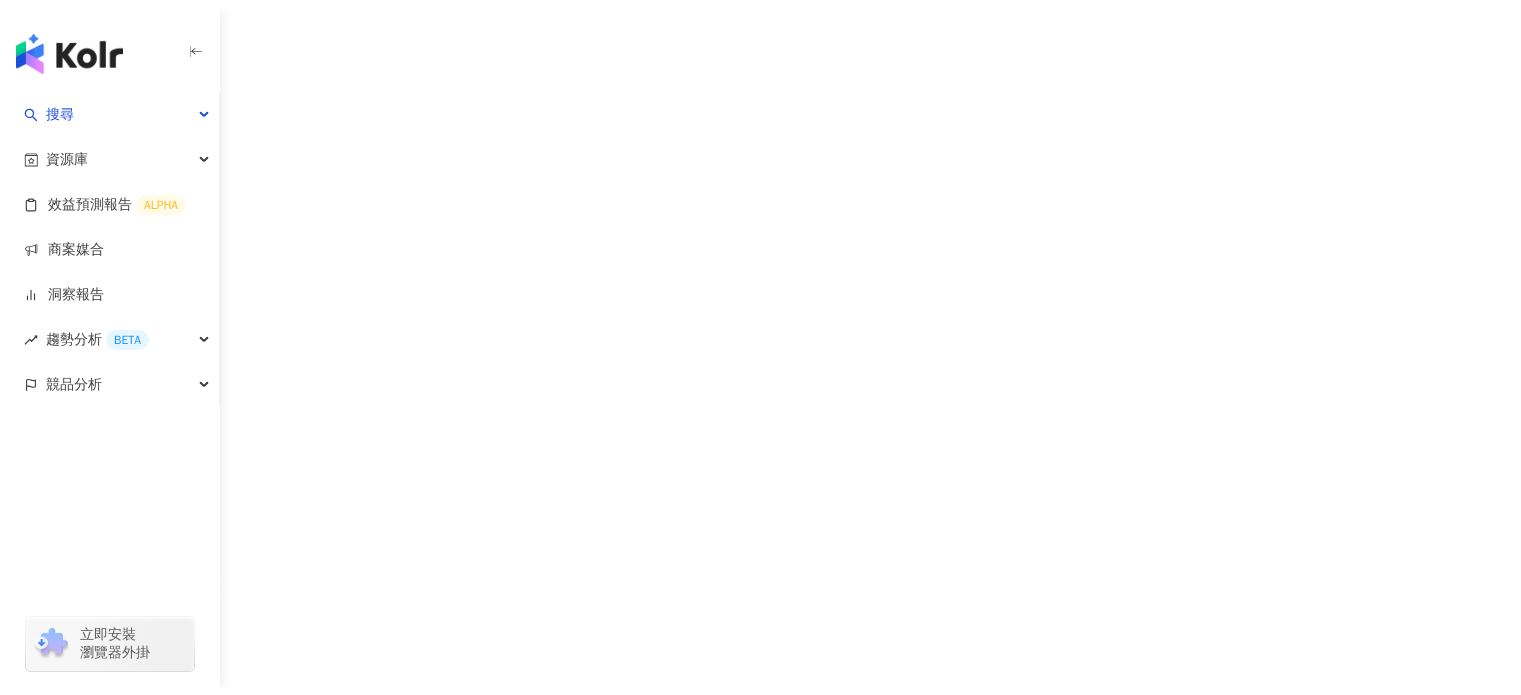 scroll, scrollTop: 0, scrollLeft: 0, axis: both 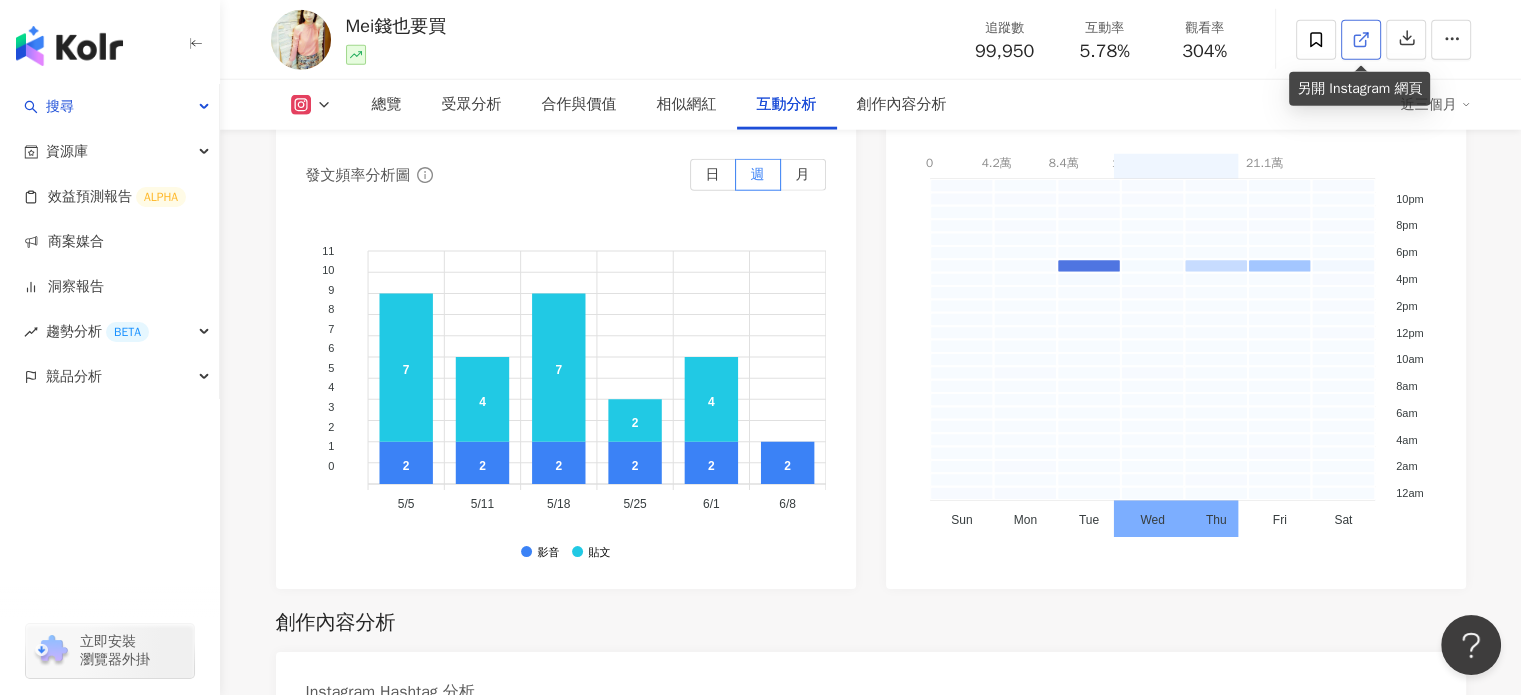 click 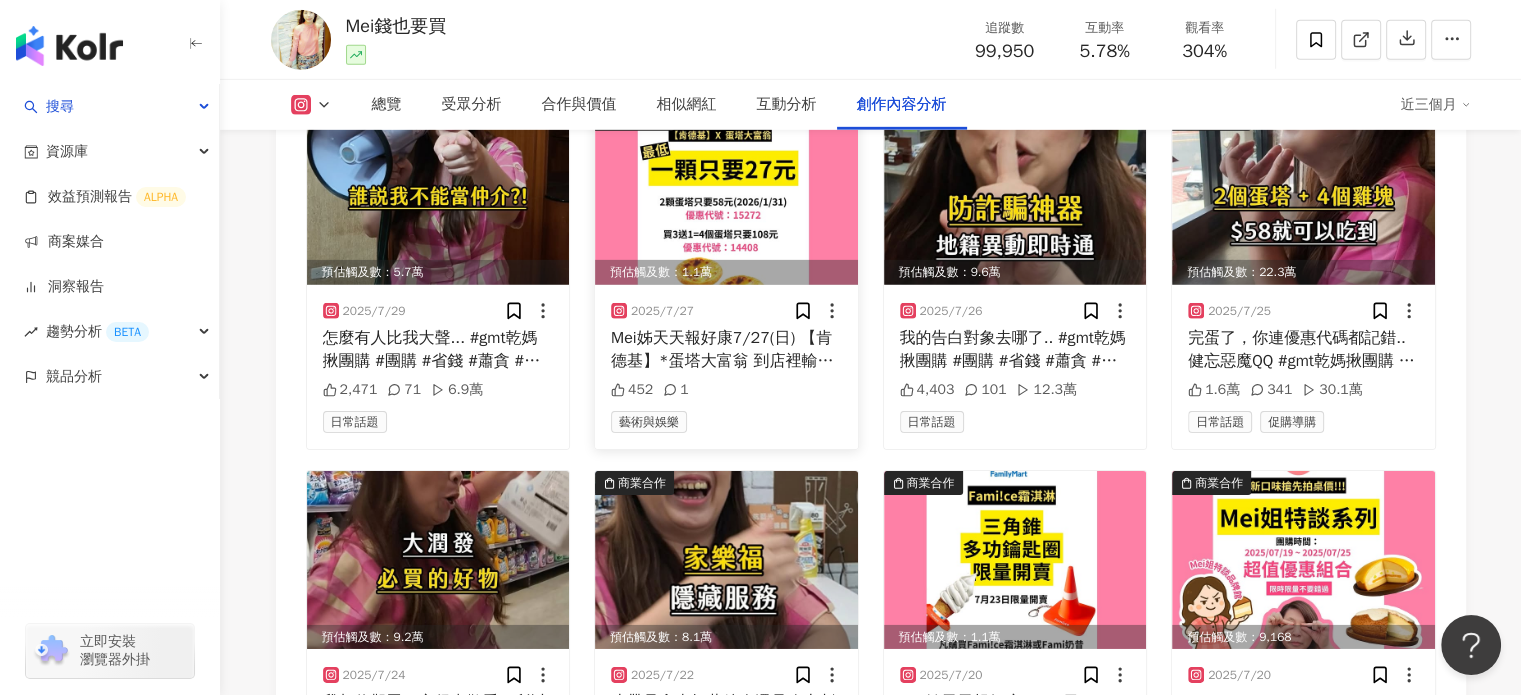 scroll, scrollTop: 6100, scrollLeft: 0, axis: vertical 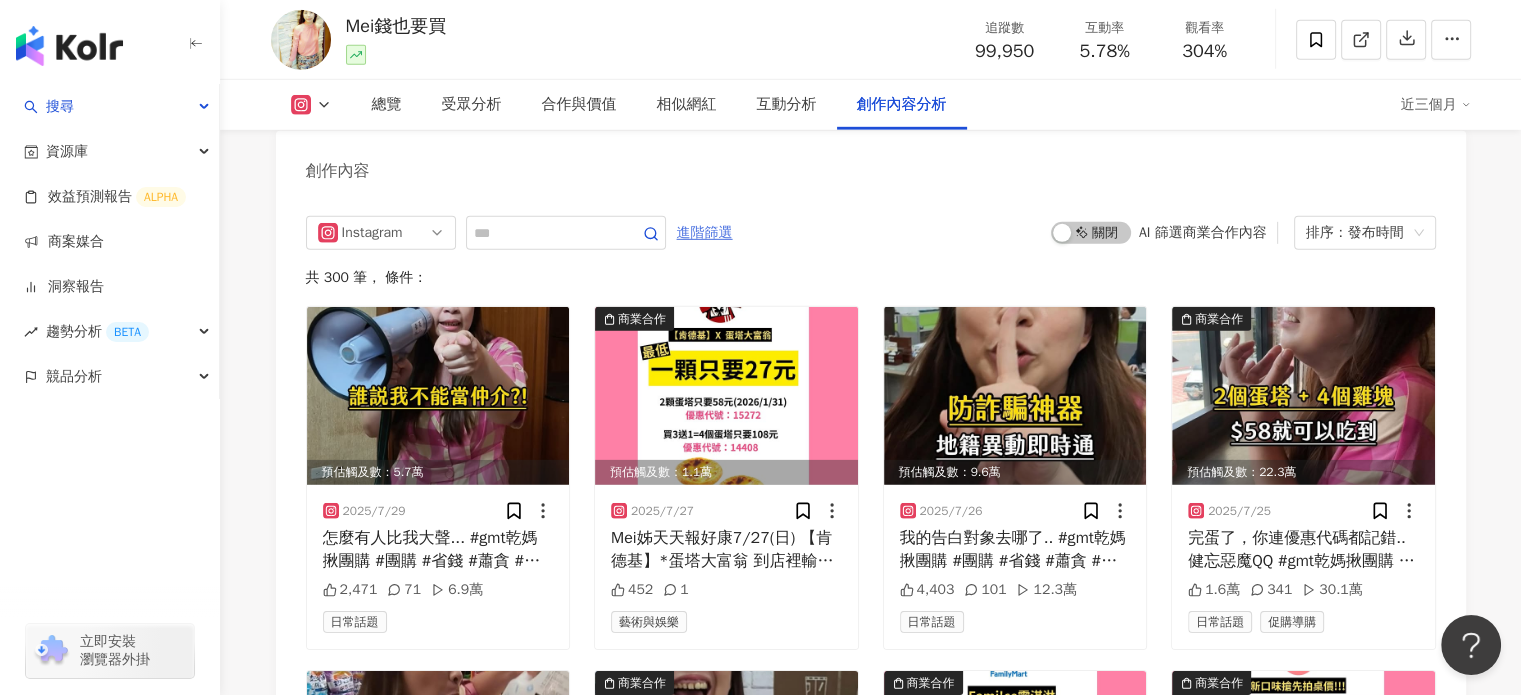 click on "進階篩選" at bounding box center (705, 233) 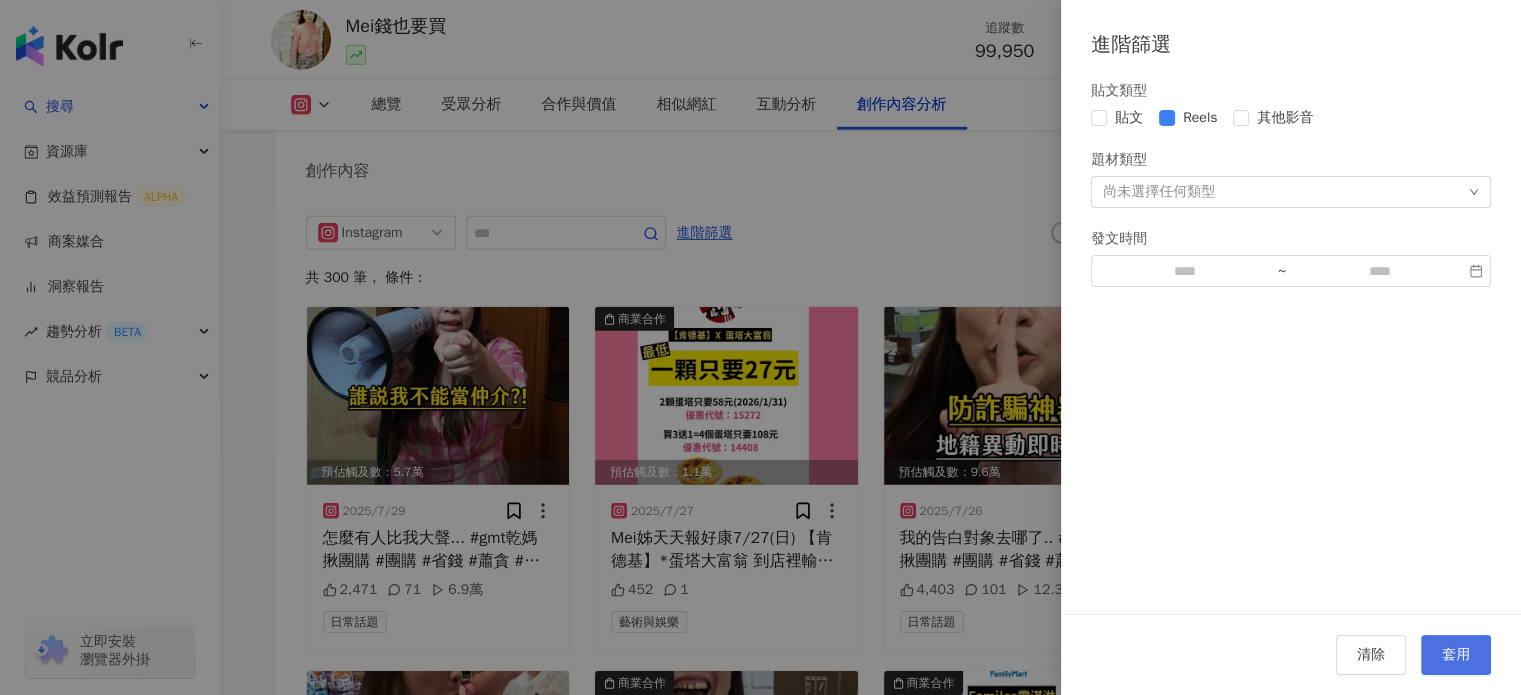 click on "套用" at bounding box center (1456, 655) 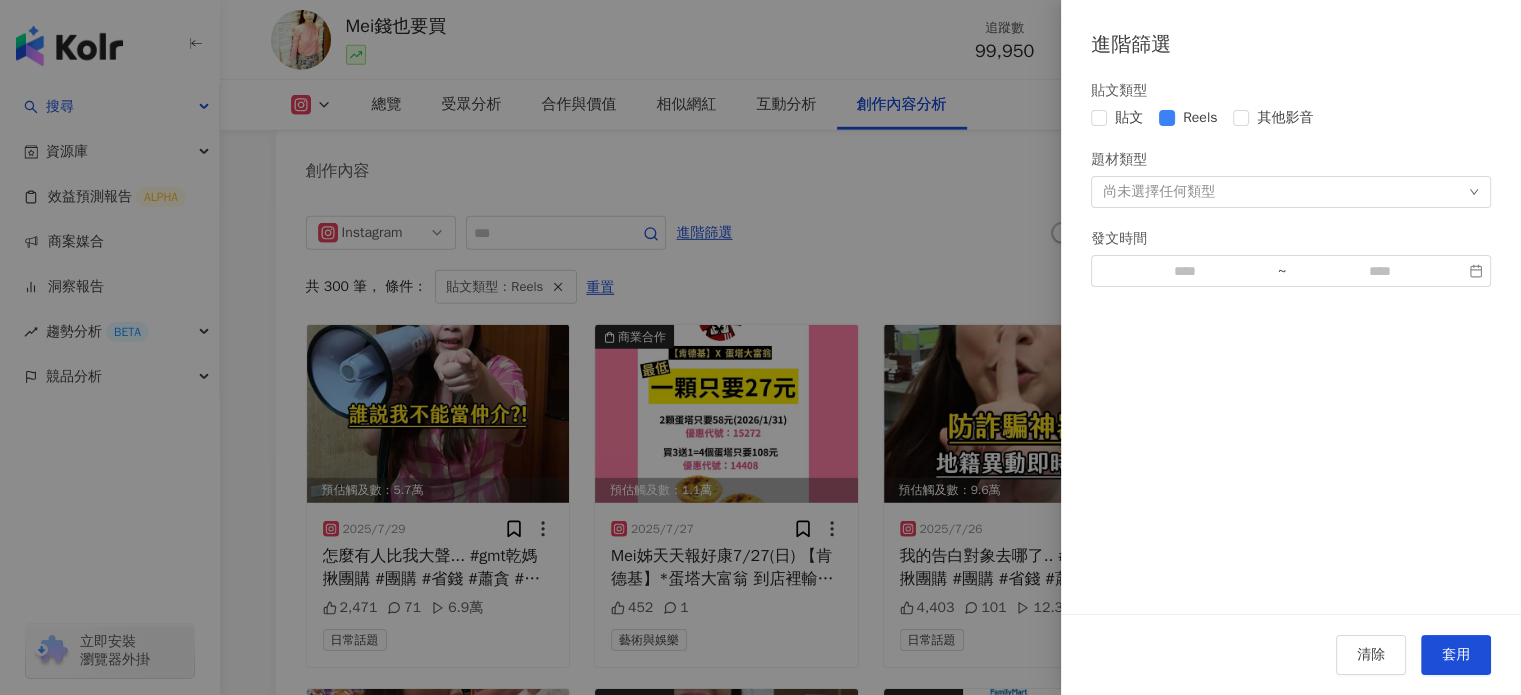 scroll, scrollTop: 6133, scrollLeft: 0, axis: vertical 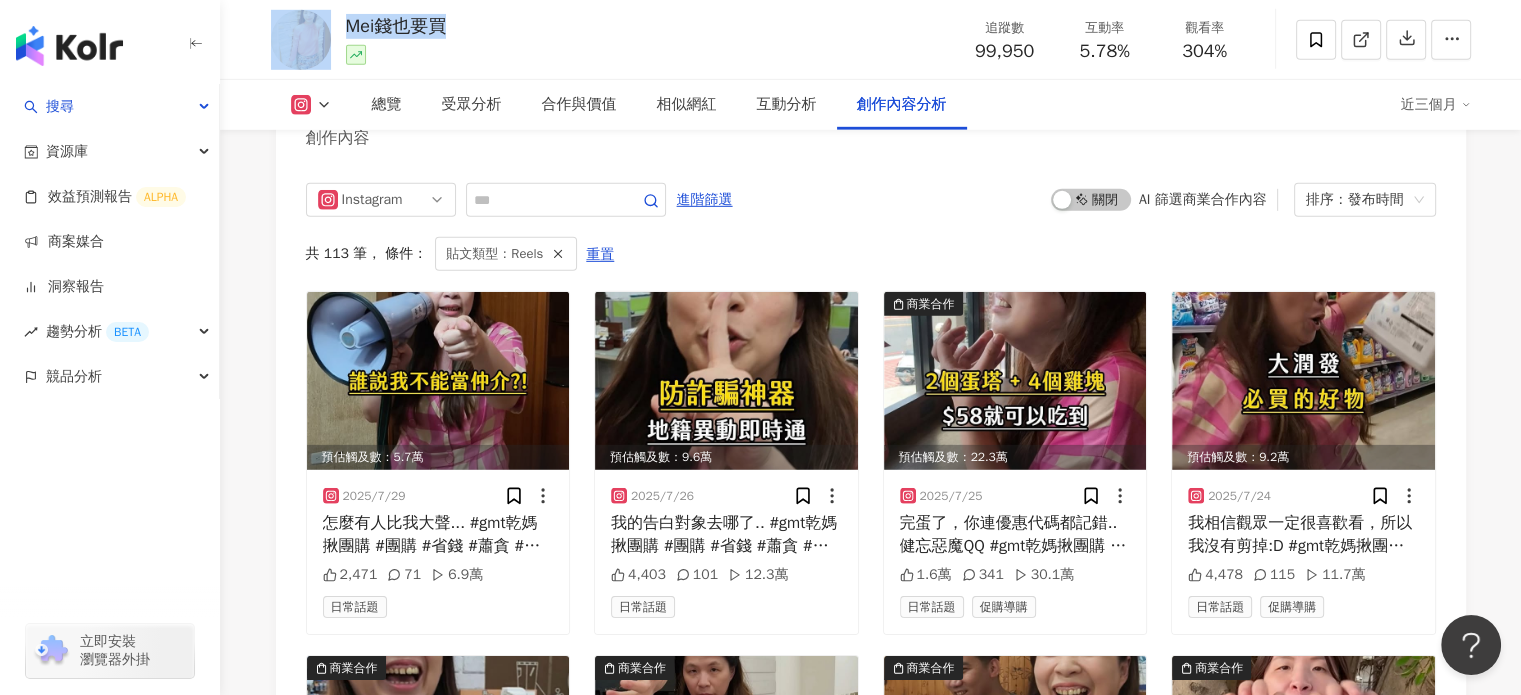 drag, startPoint x: 444, startPoint y: 31, endPoint x: 336, endPoint y: 31, distance: 108 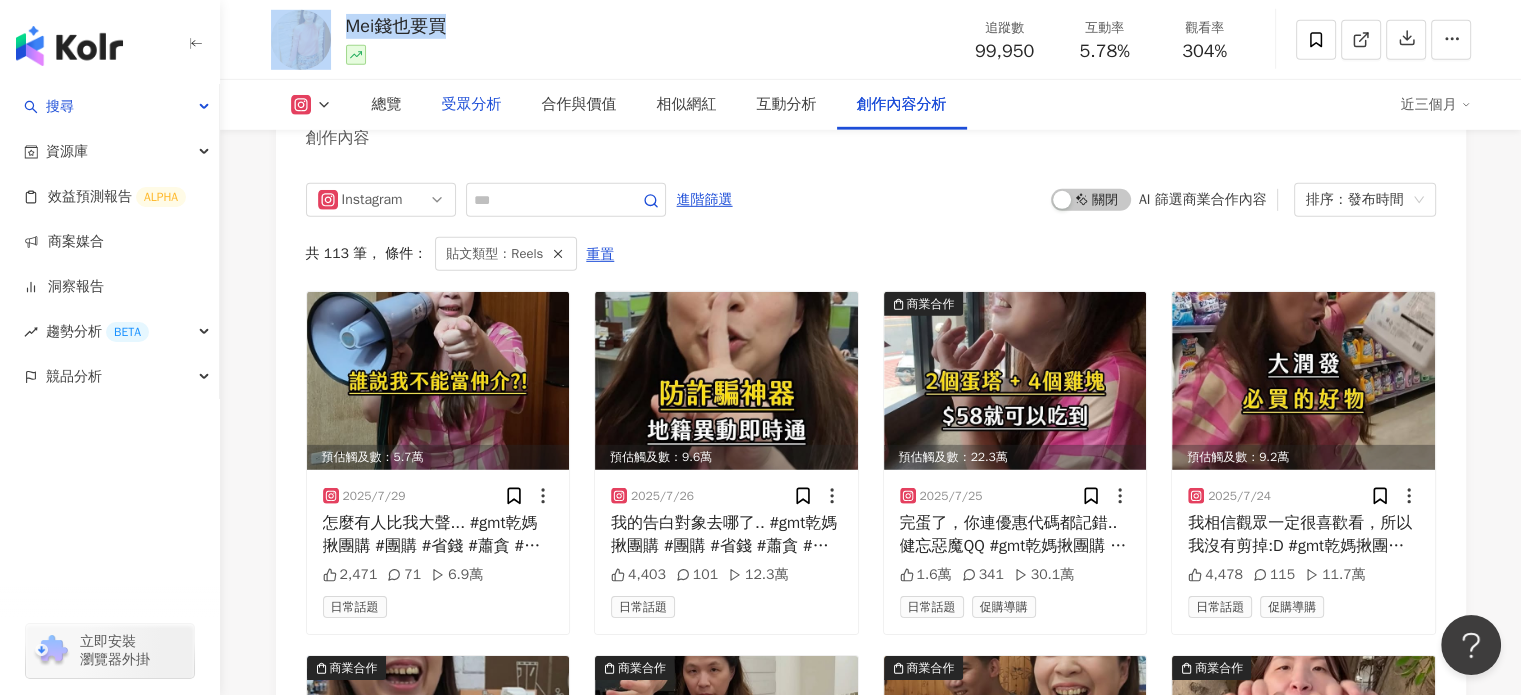 copy on "Mei錢也要買" 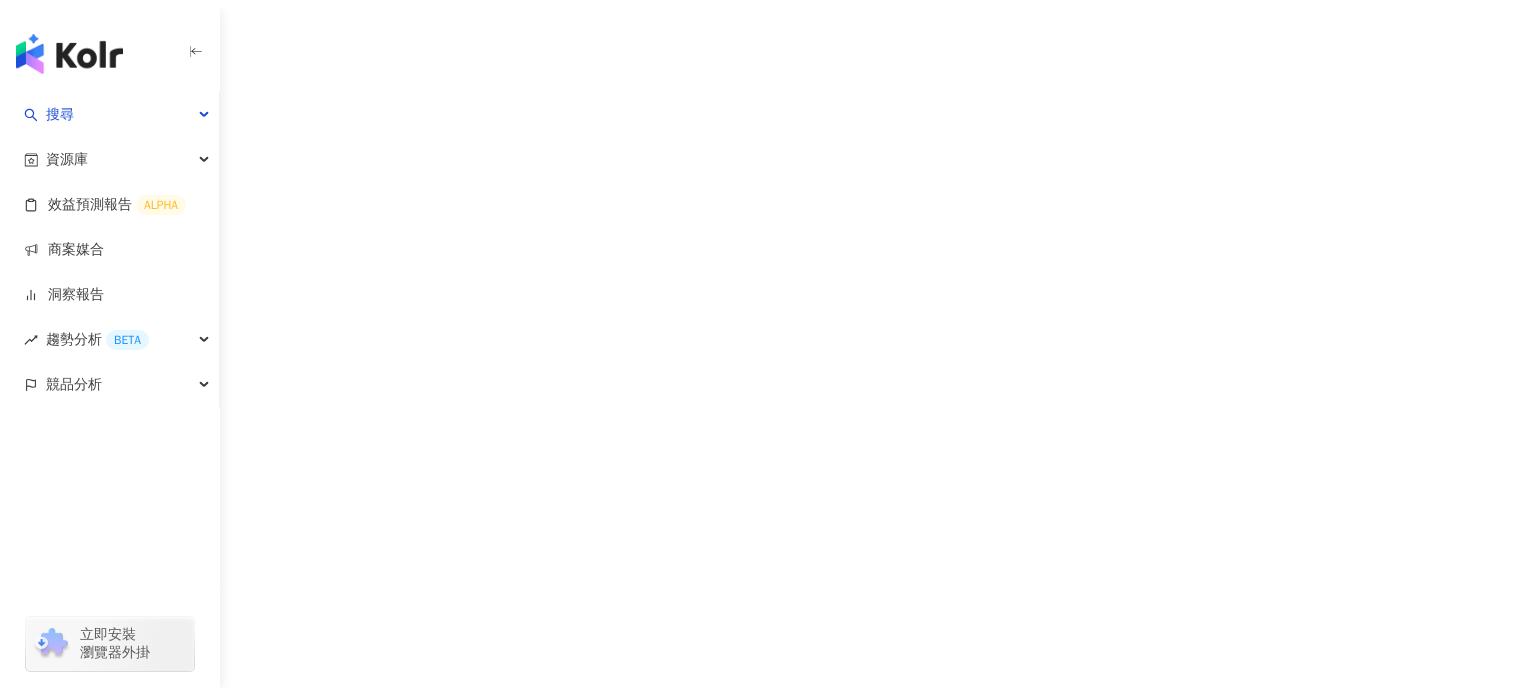scroll, scrollTop: 0, scrollLeft: 0, axis: both 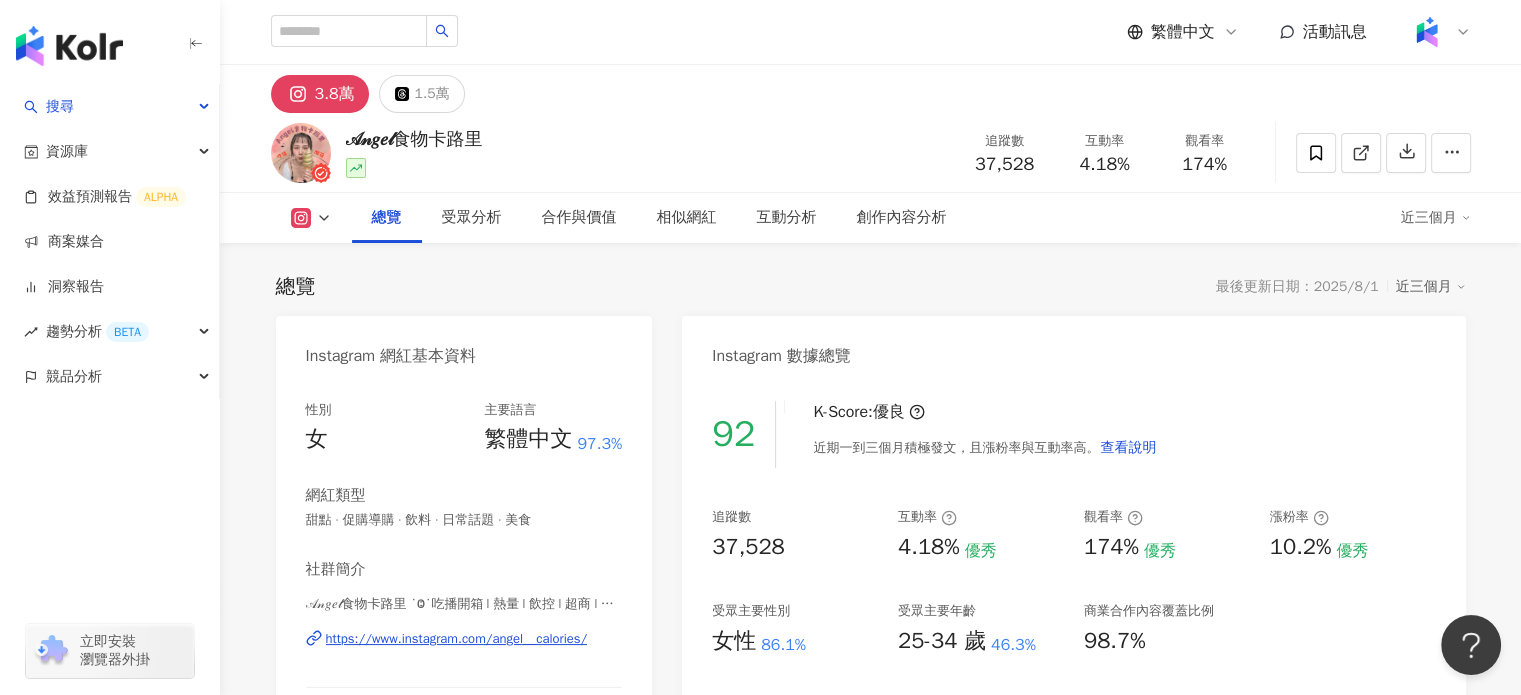 click at bounding box center (1361, 153) 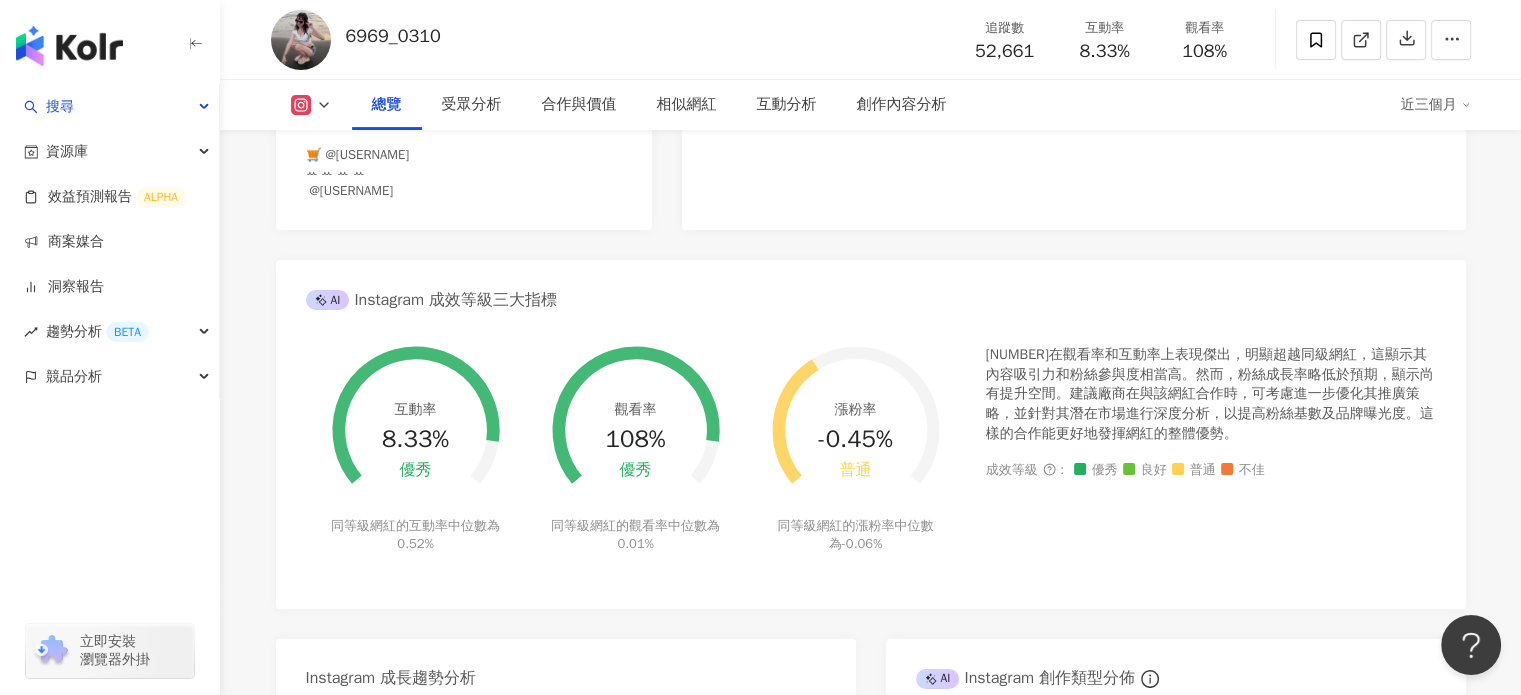scroll, scrollTop: 0, scrollLeft: 0, axis: both 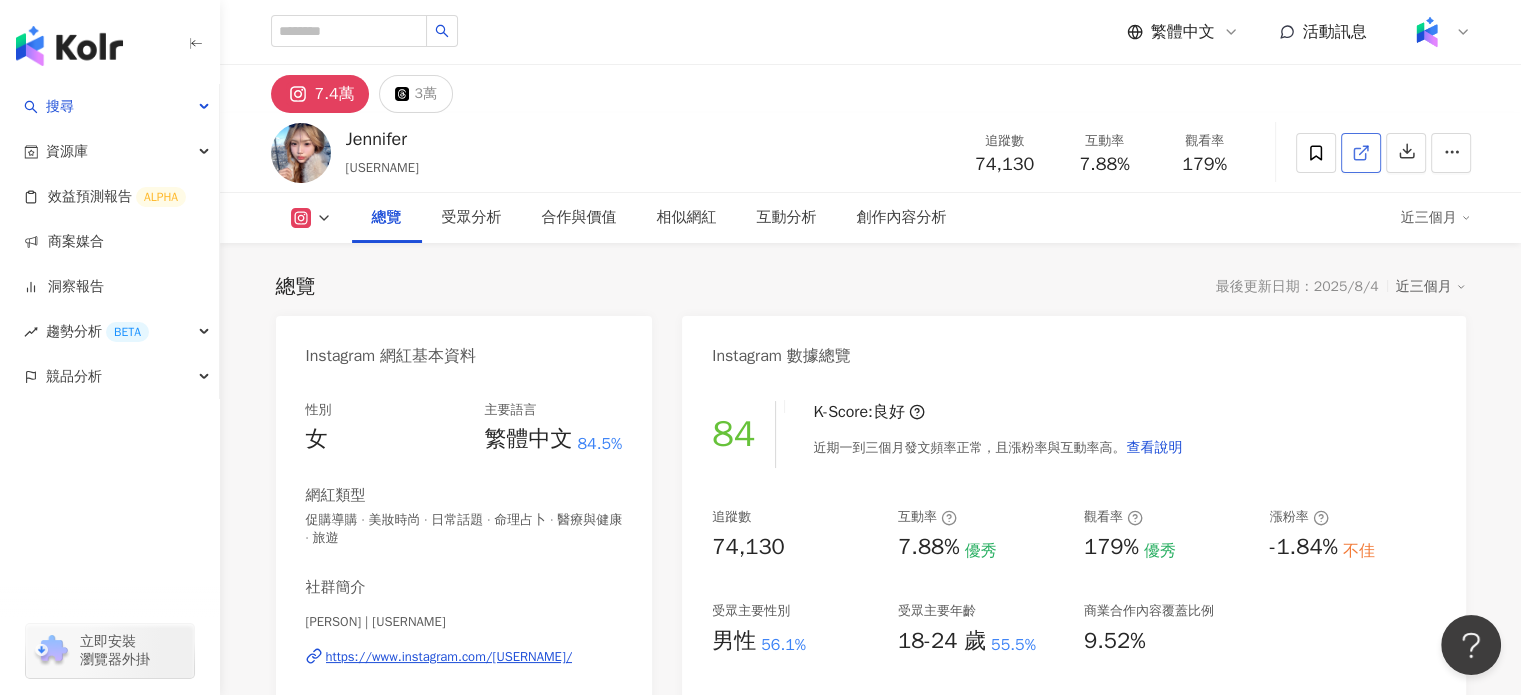 click at bounding box center (1361, 153) 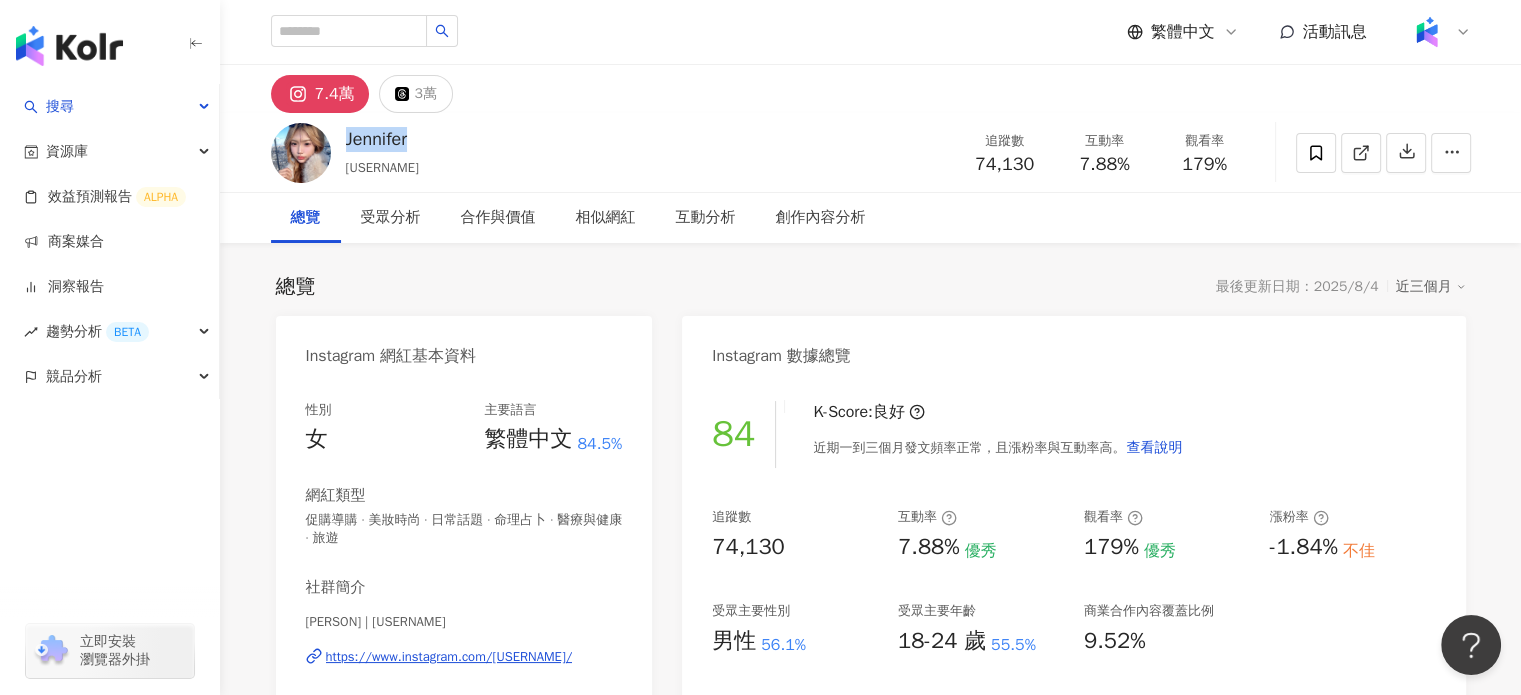 drag, startPoint x: 420, startPoint y: 138, endPoint x: 343, endPoint y: 138, distance: 77 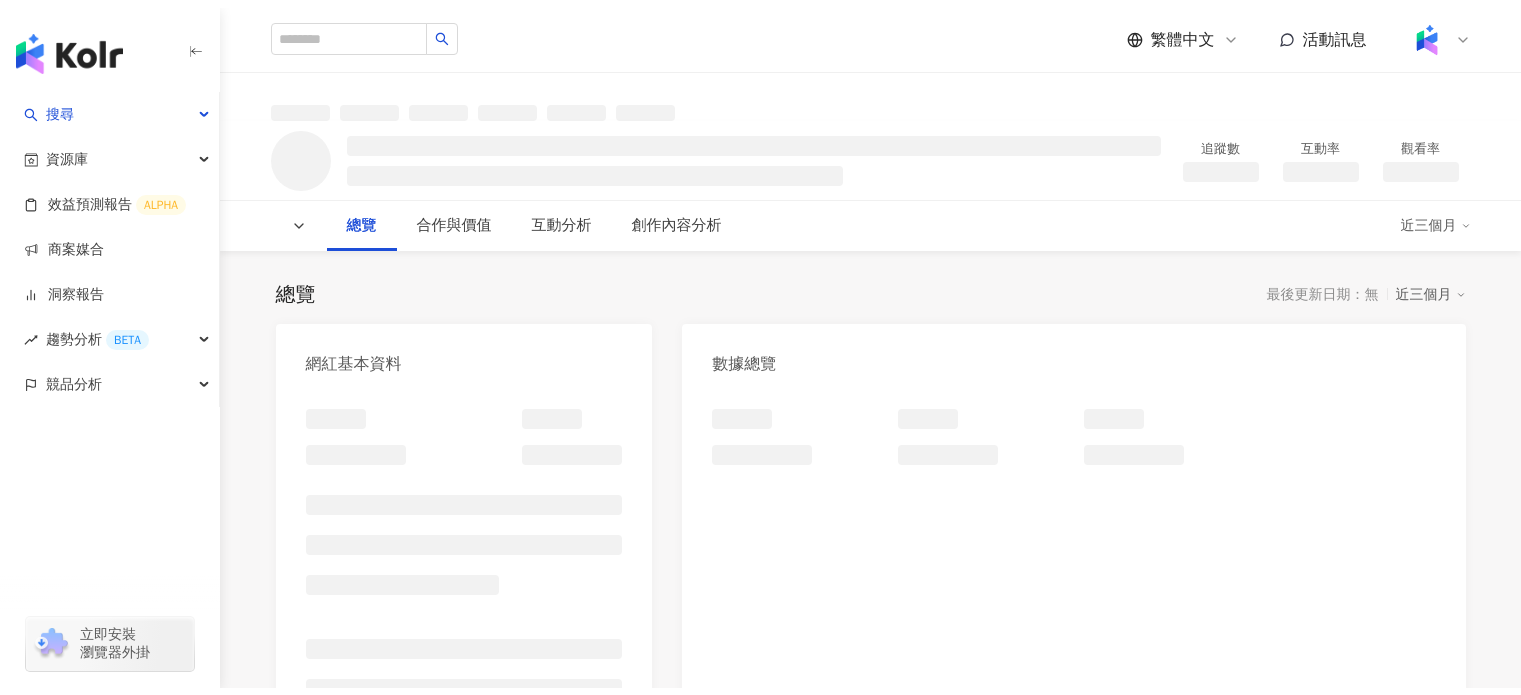 scroll, scrollTop: 0, scrollLeft: 0, axis: both 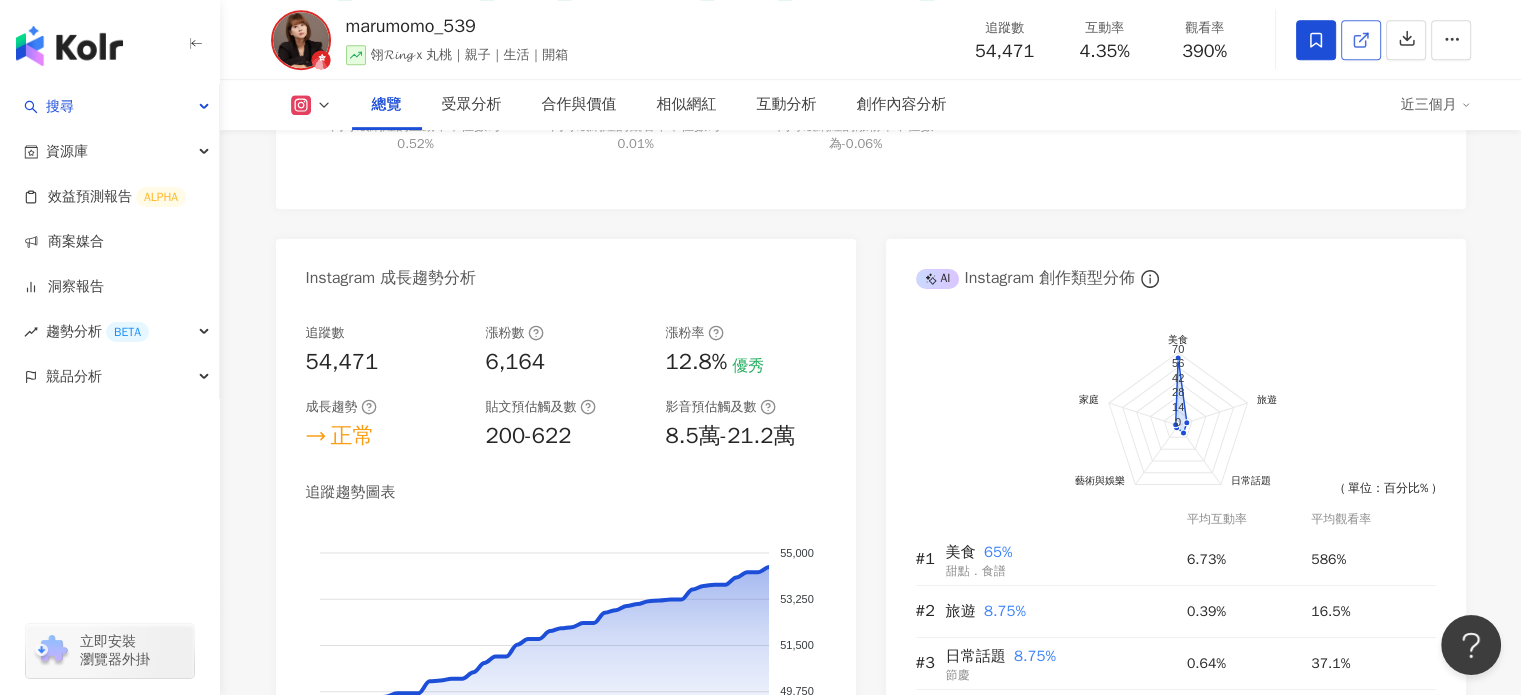 click 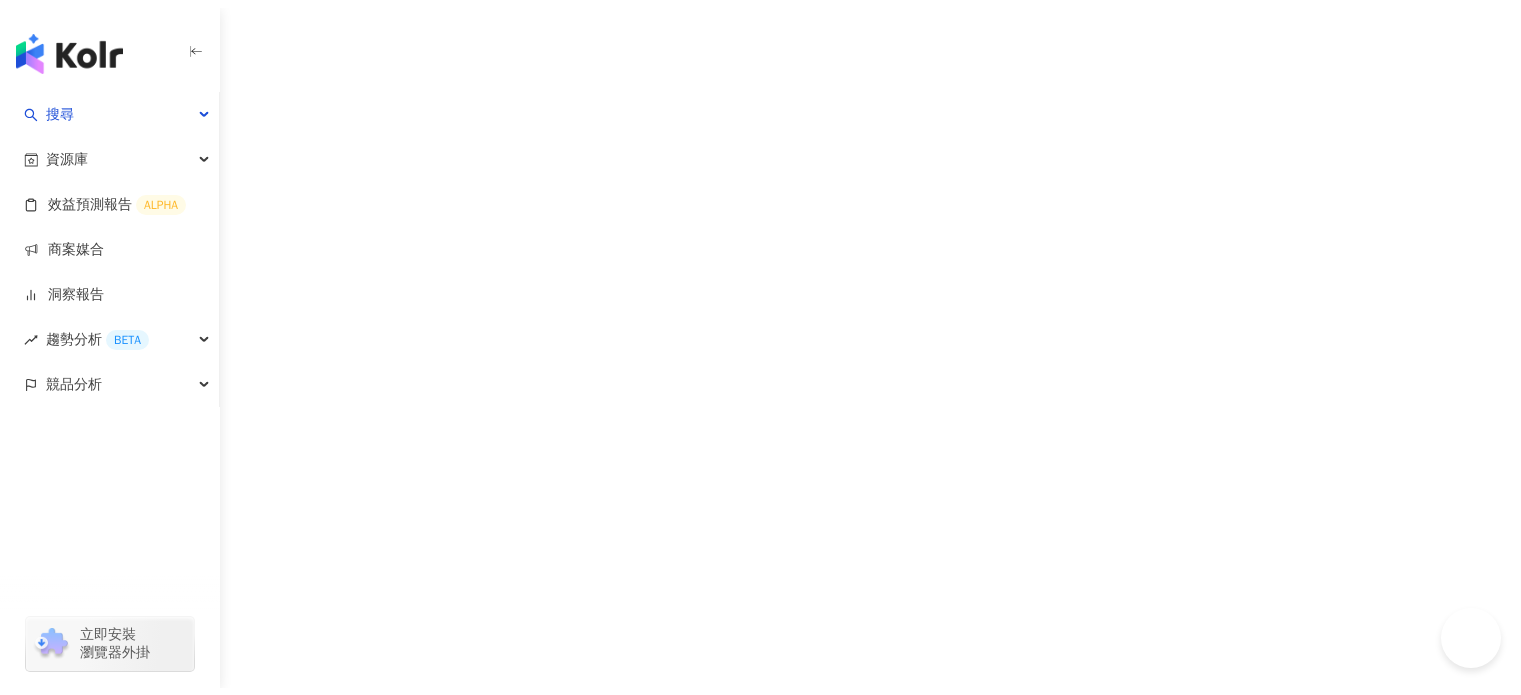 scroll, scrollTop: 0, scrollLeft: 0, axis: both 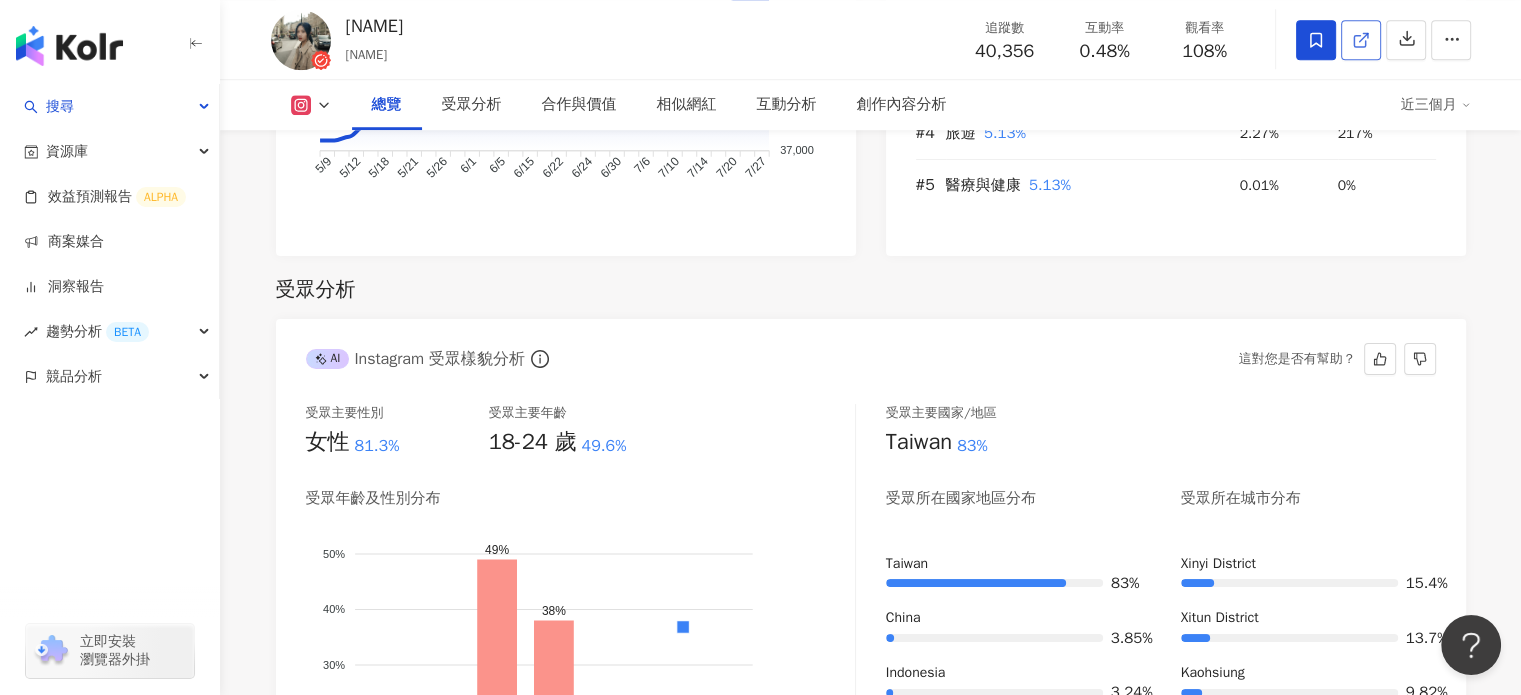 click 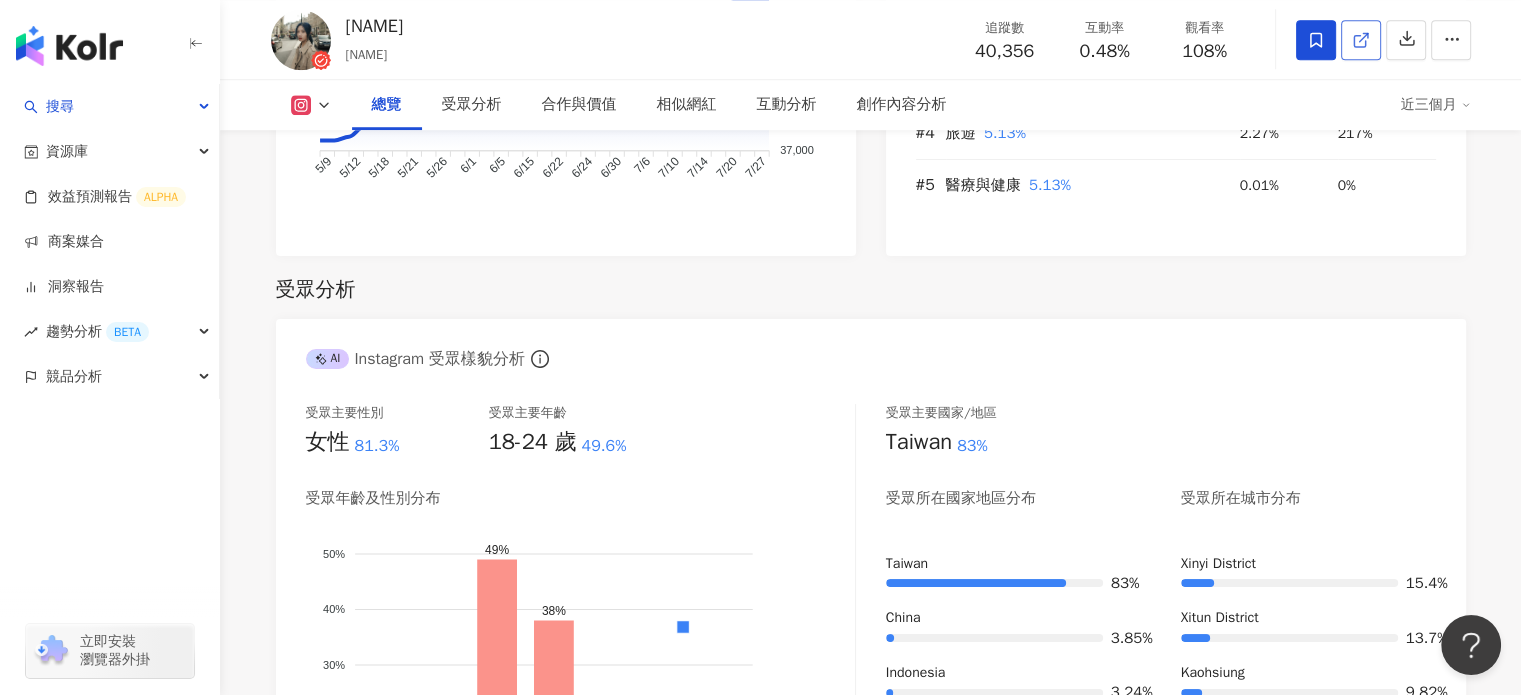 scroll, scrollTop: 1300, scrollLeft: 0, axis: vertical 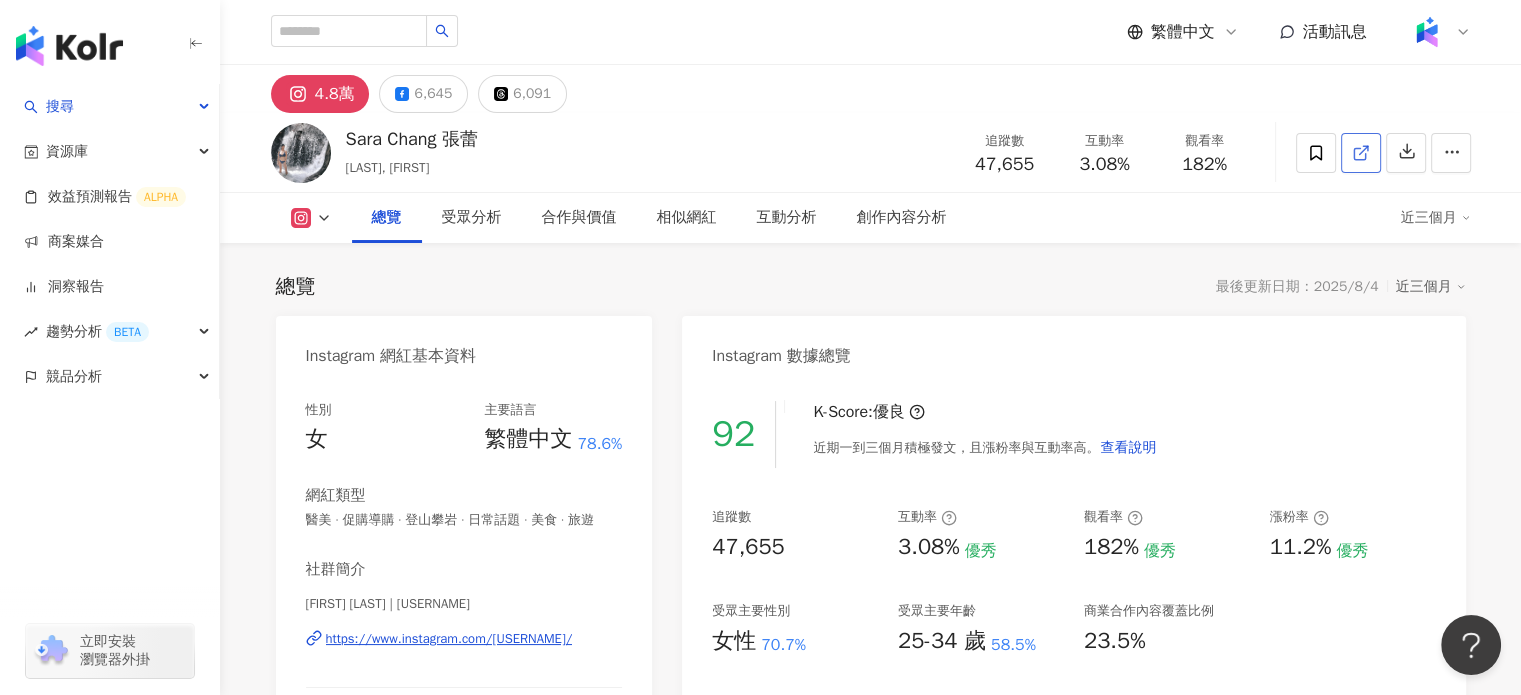 click 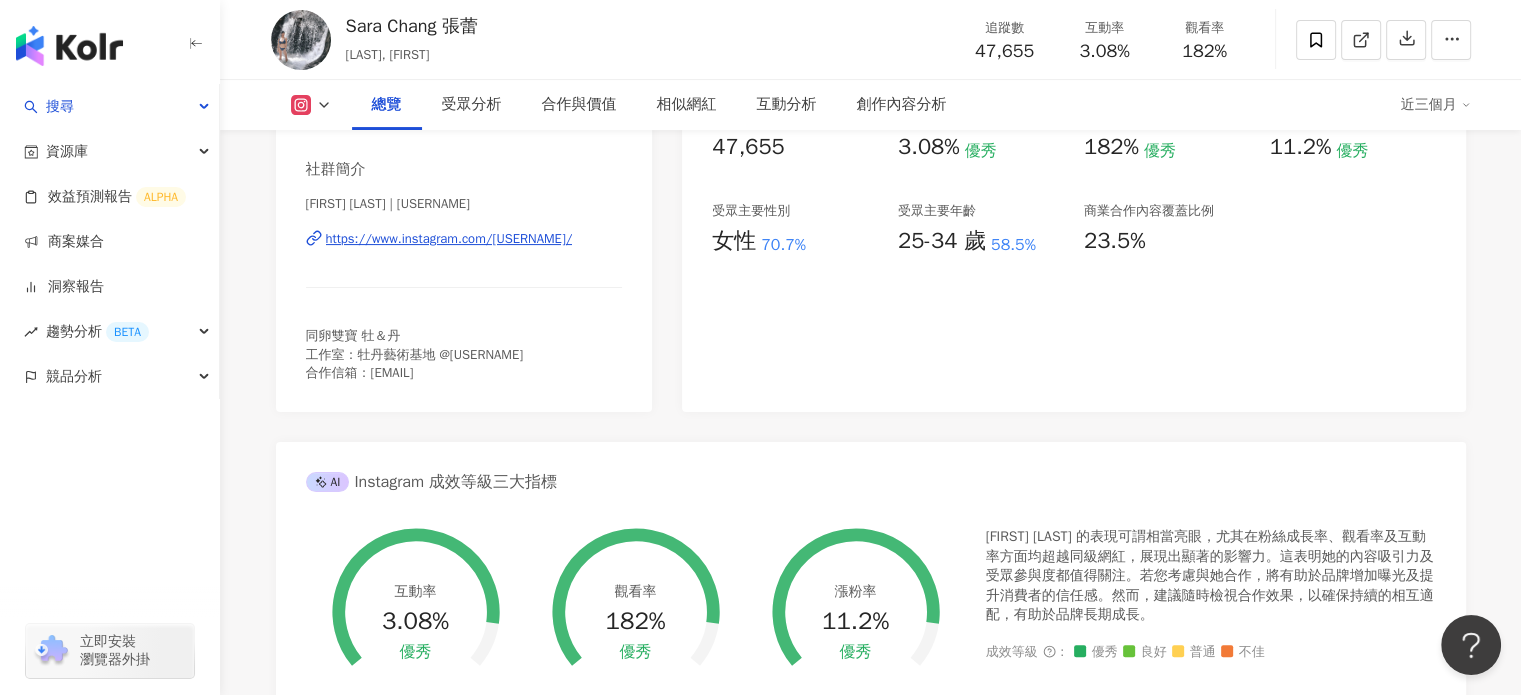 scroll, scrollTop: 0, scrollLeft: 0, axis: both 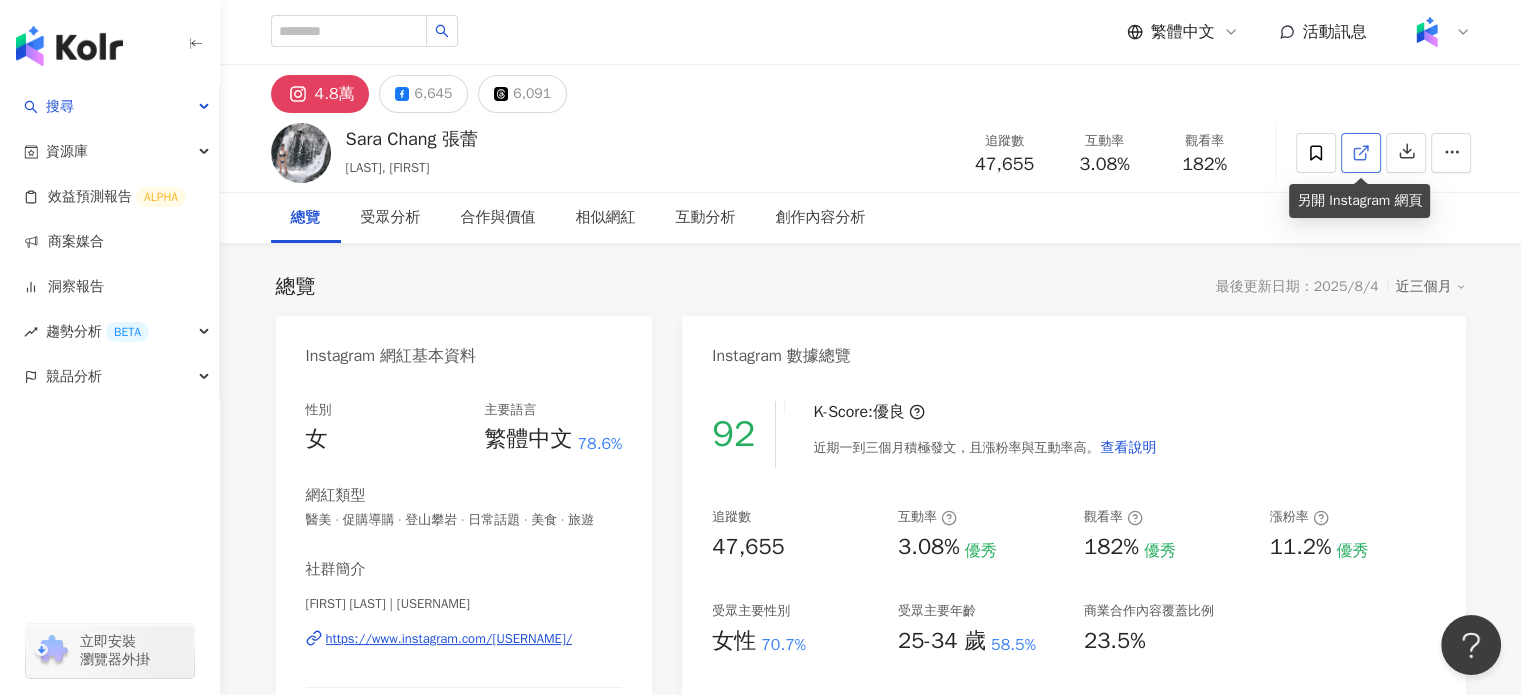 click at bounding box center (1361, 153) 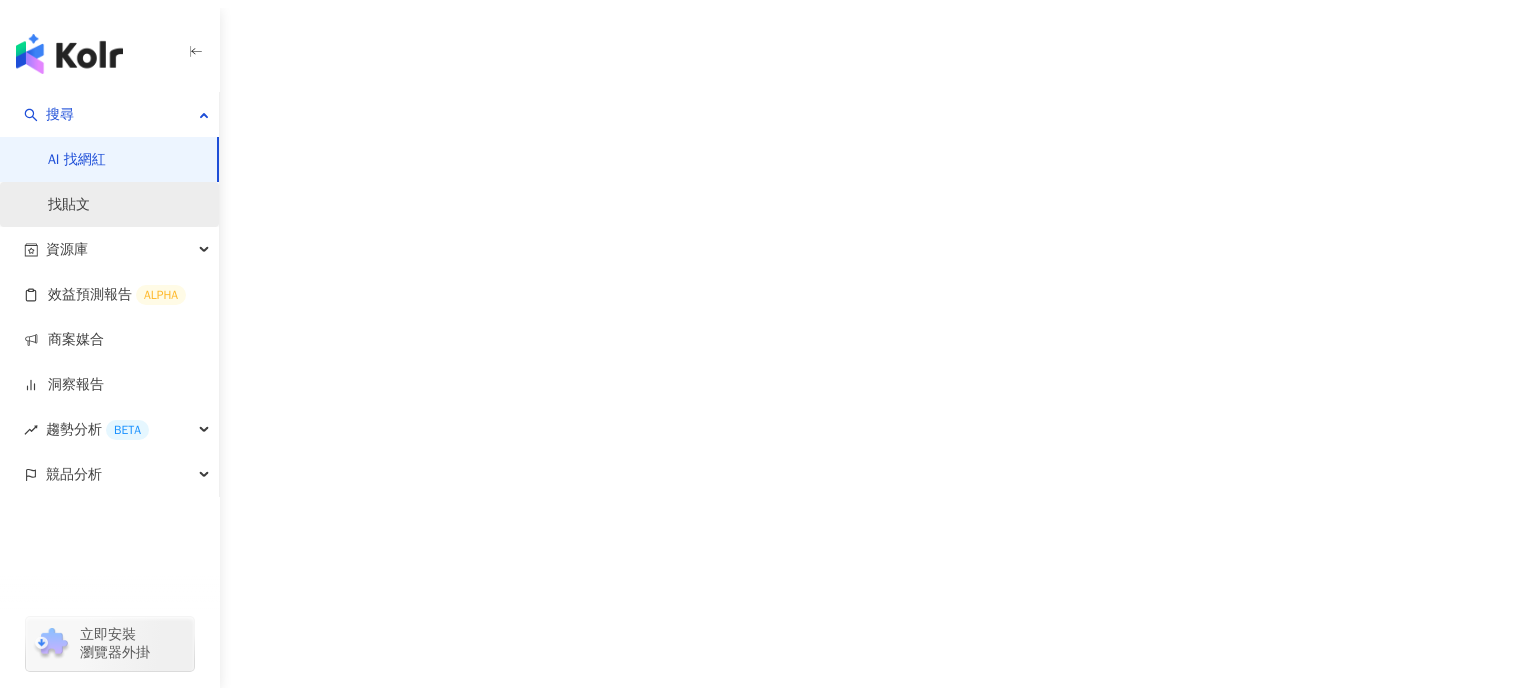 scroll, scrollTop: 0, scrollLeft: 0, axis: both 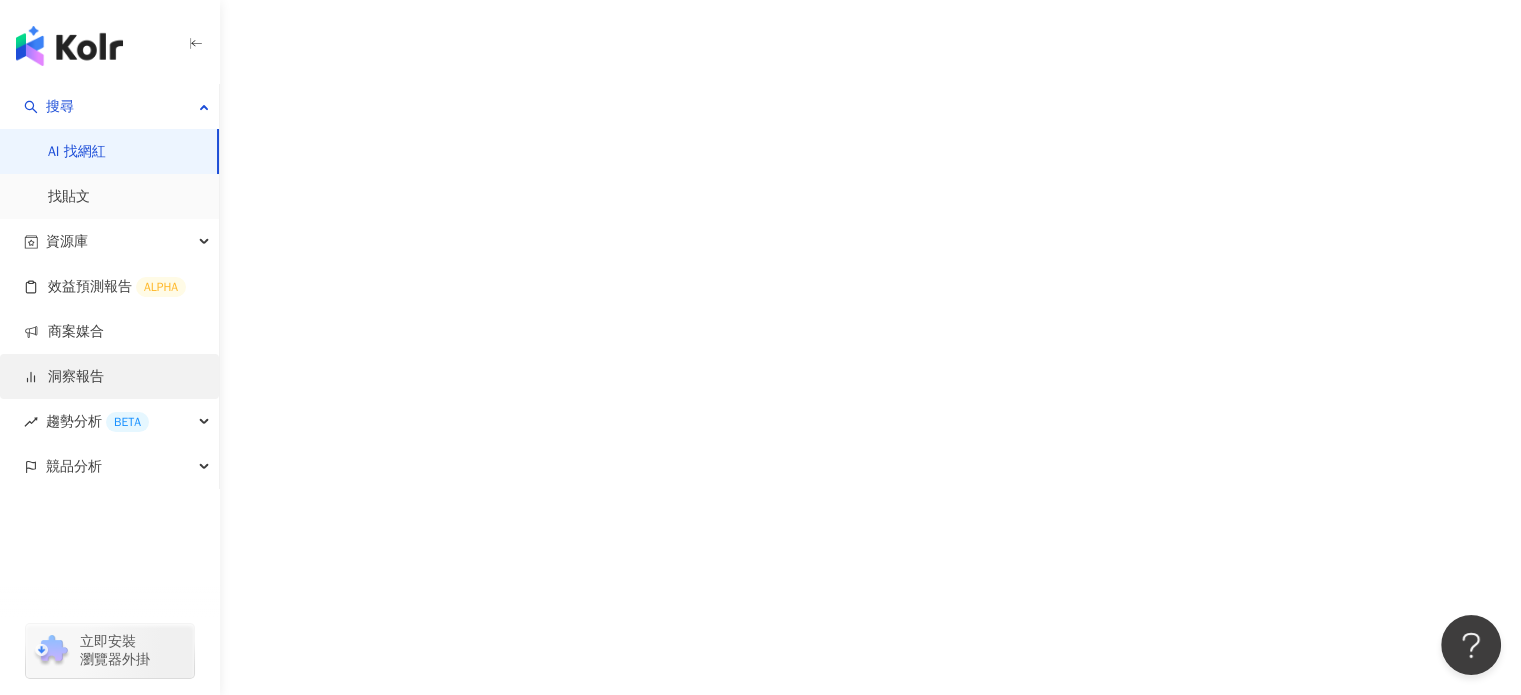 click on "洞察報告" at bounding box center (64, 377) 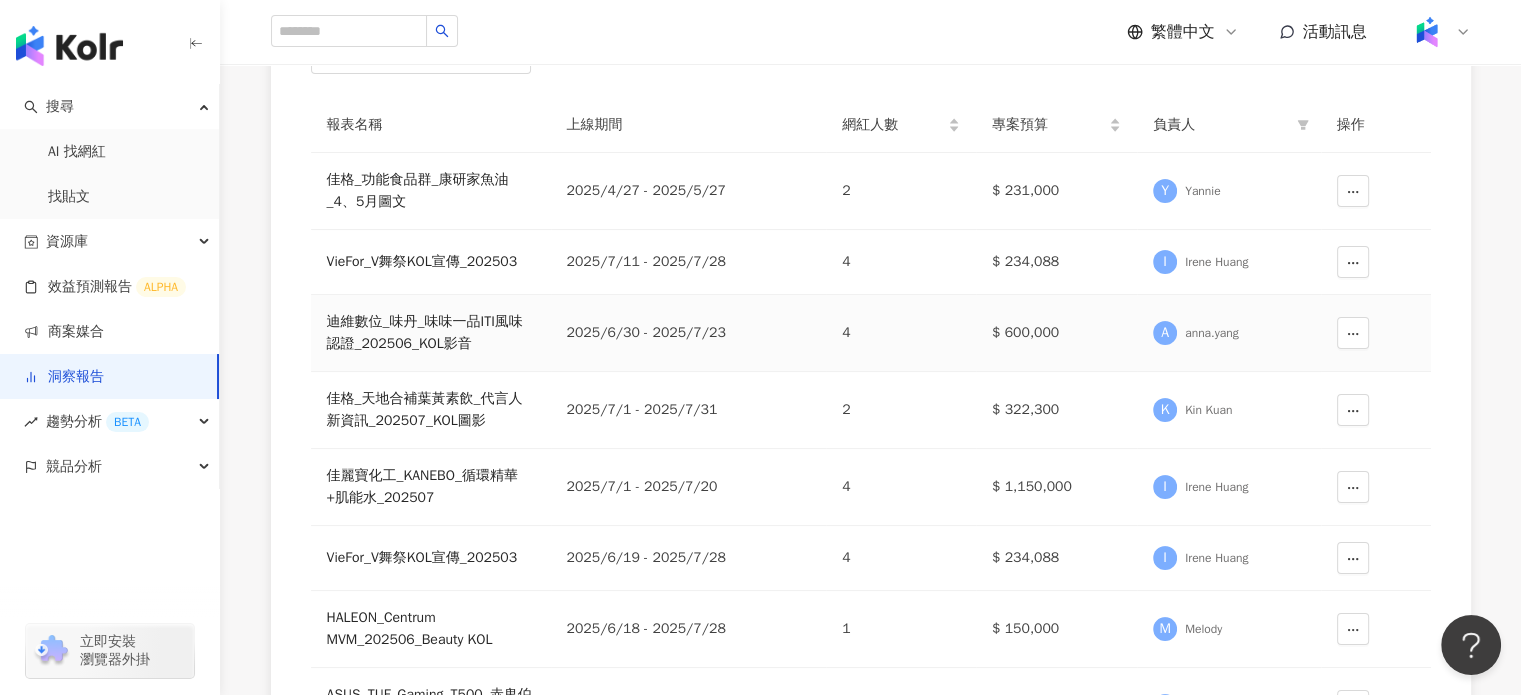 scroll, scrollTop: 0, scrollLeft: 0, axis: both 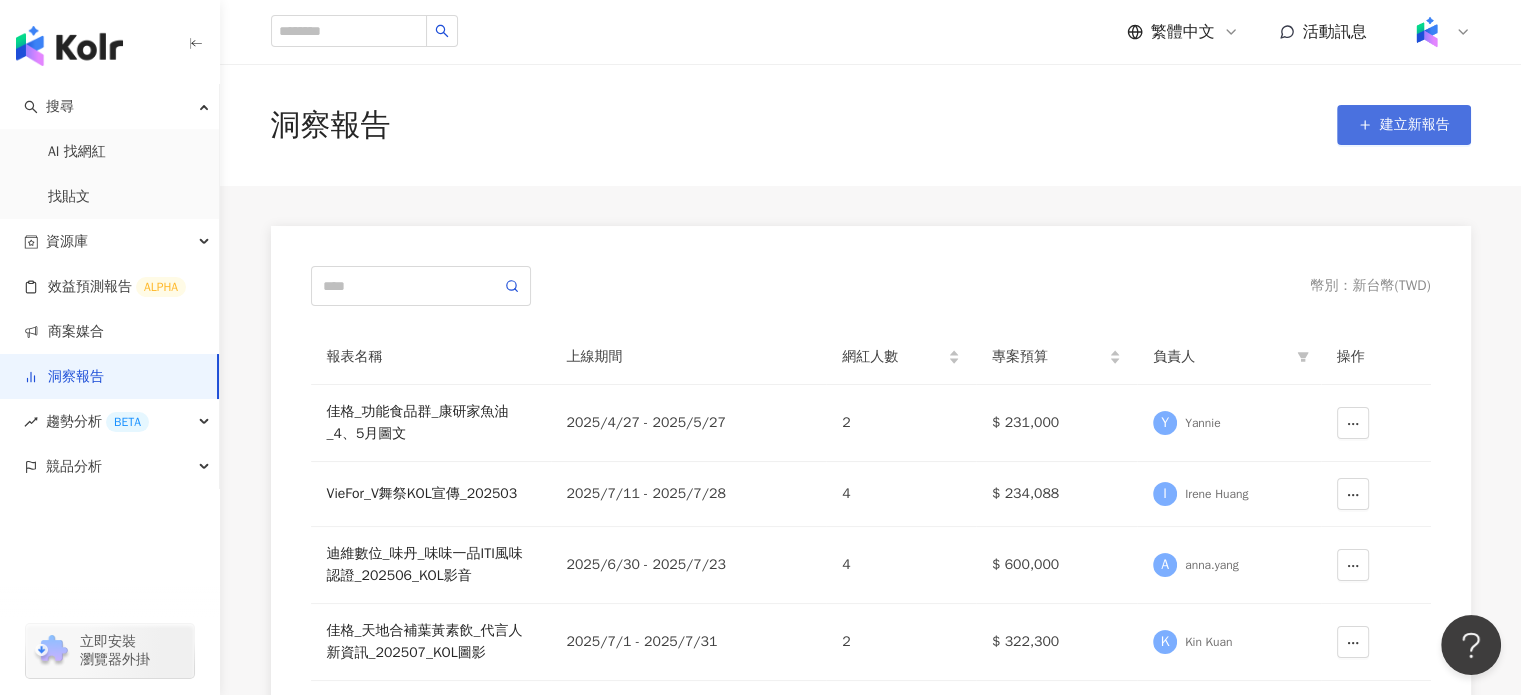 click on "建立新報告" at bounding box center [1415, 125] 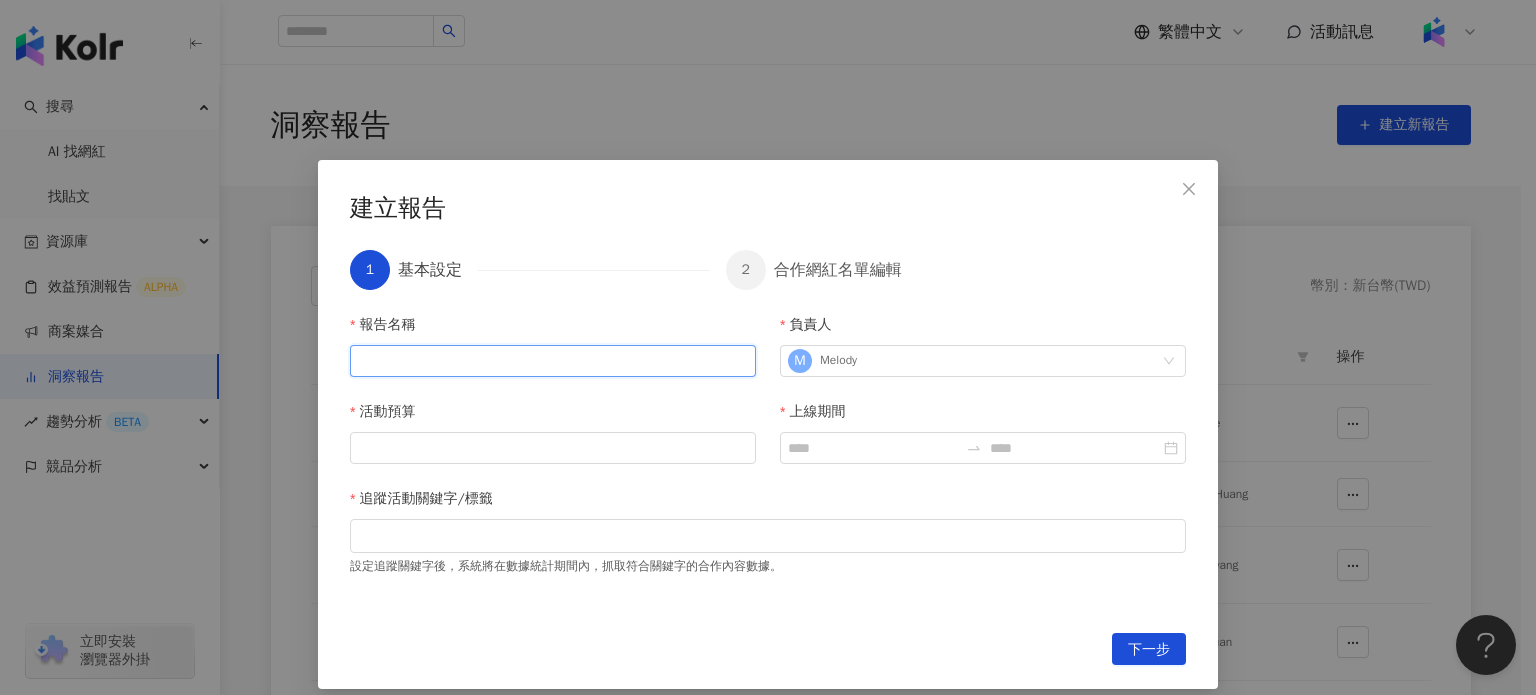 click on "報告名稱" at bounding box center (553, 361) 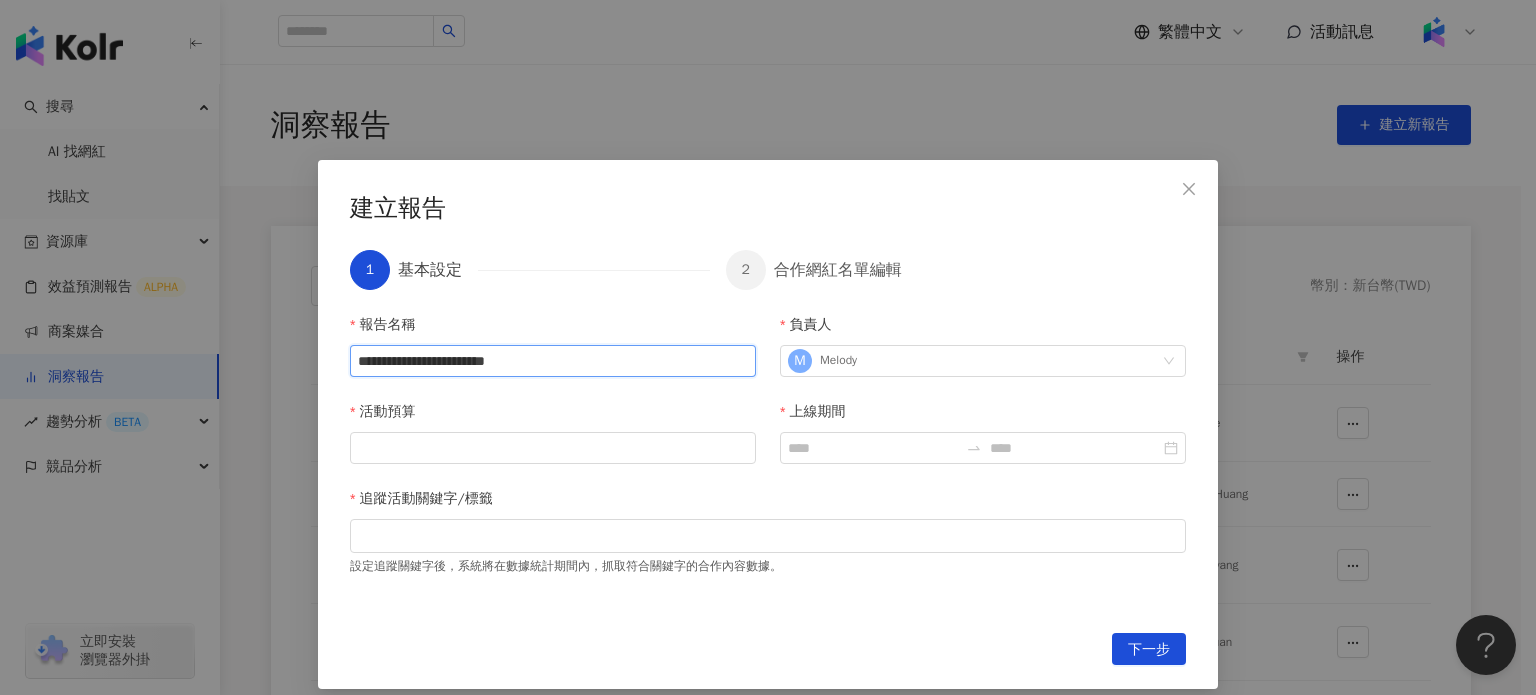 type on "**********" 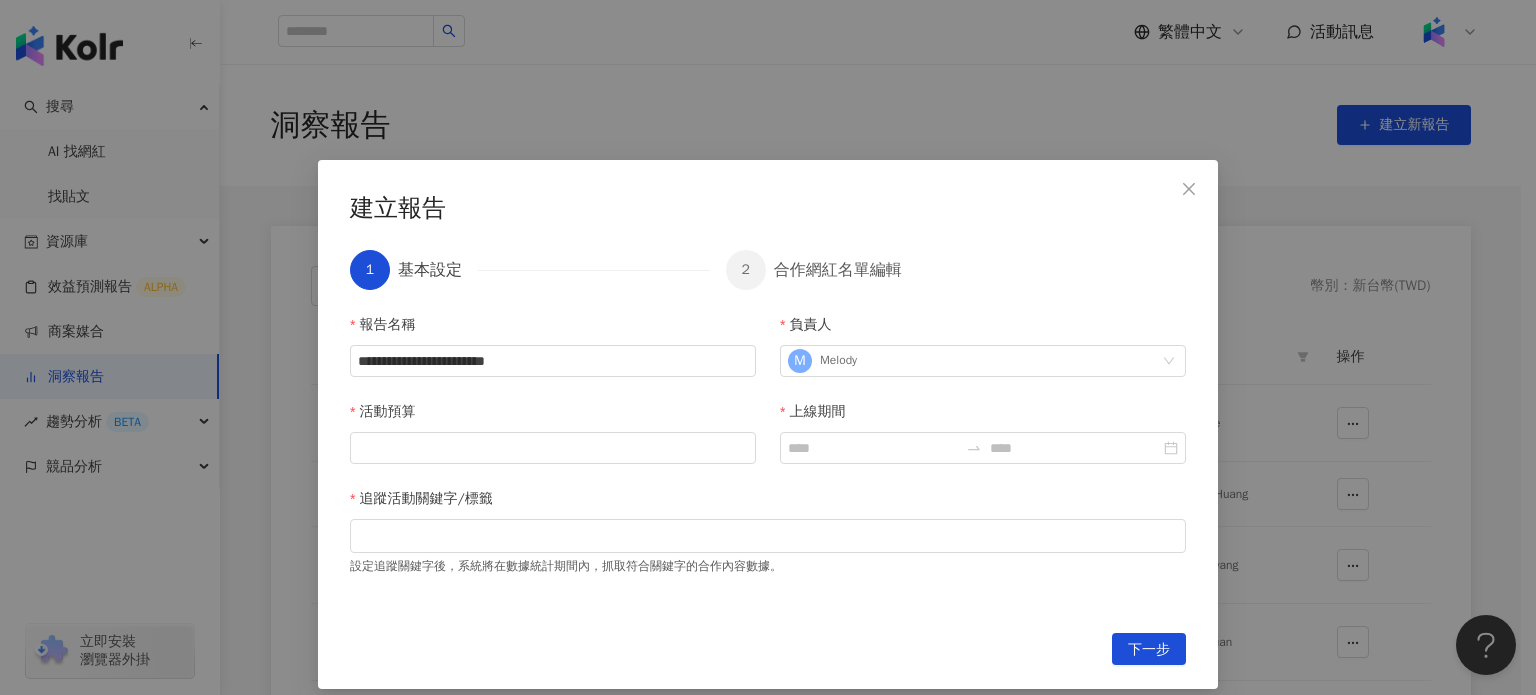 click on "活動預算" at bounding box center (553, 416) 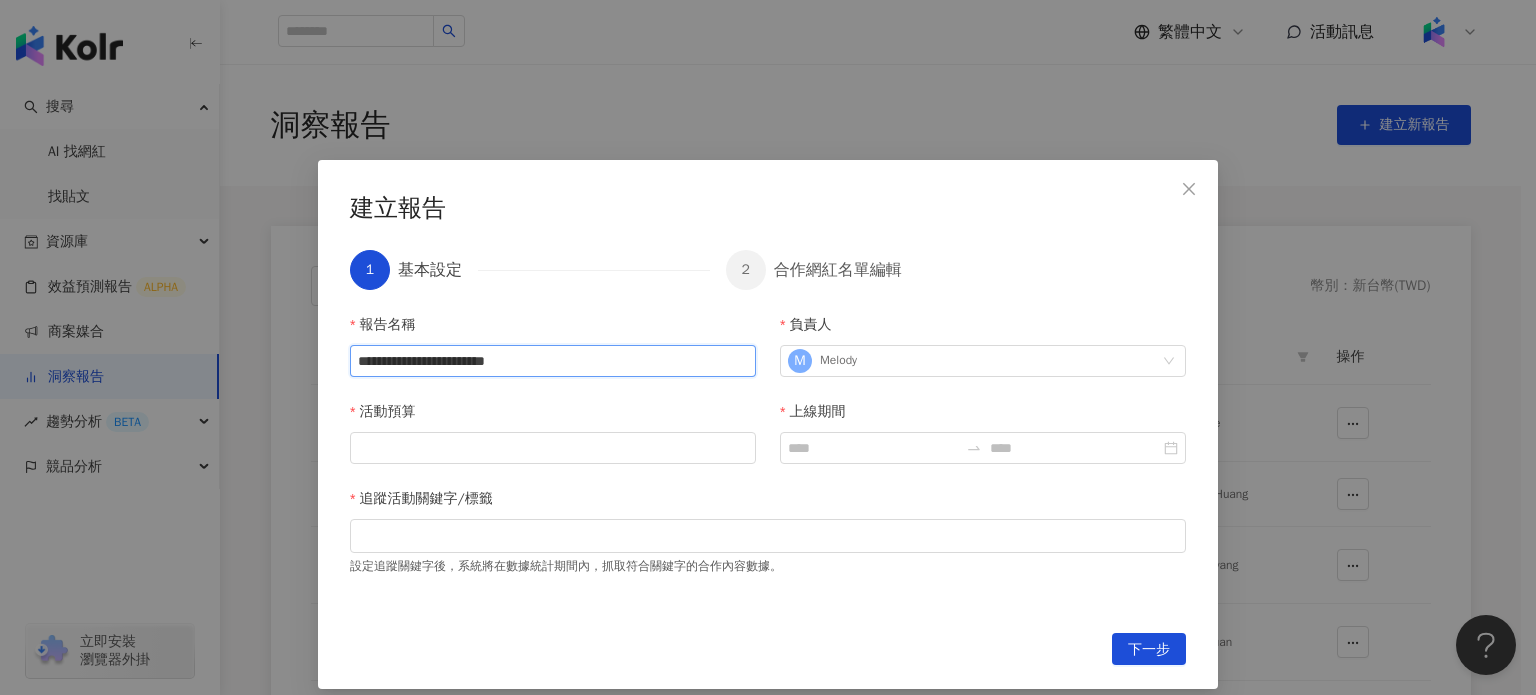 click on "**********" at bounding box center [553, 361] 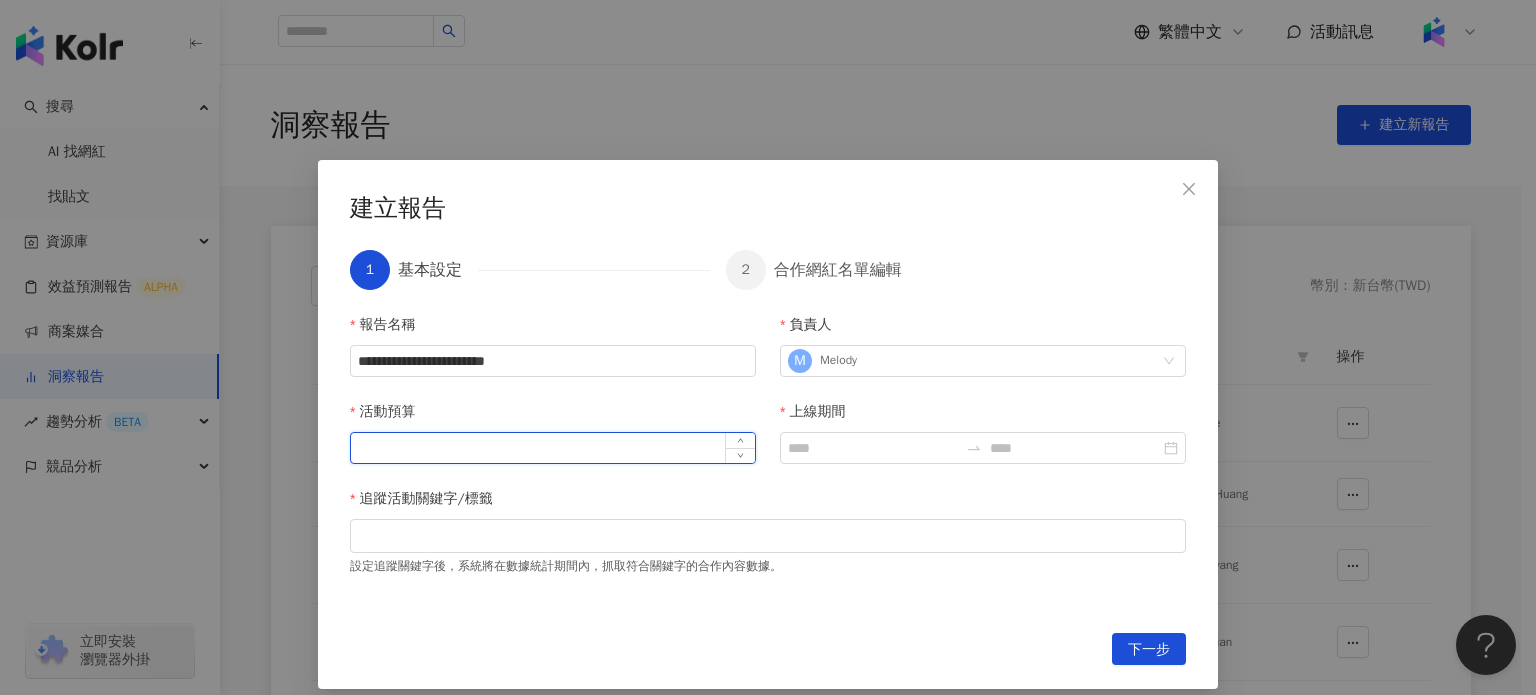 click on "活動預算" at bounding box center (553, 448) 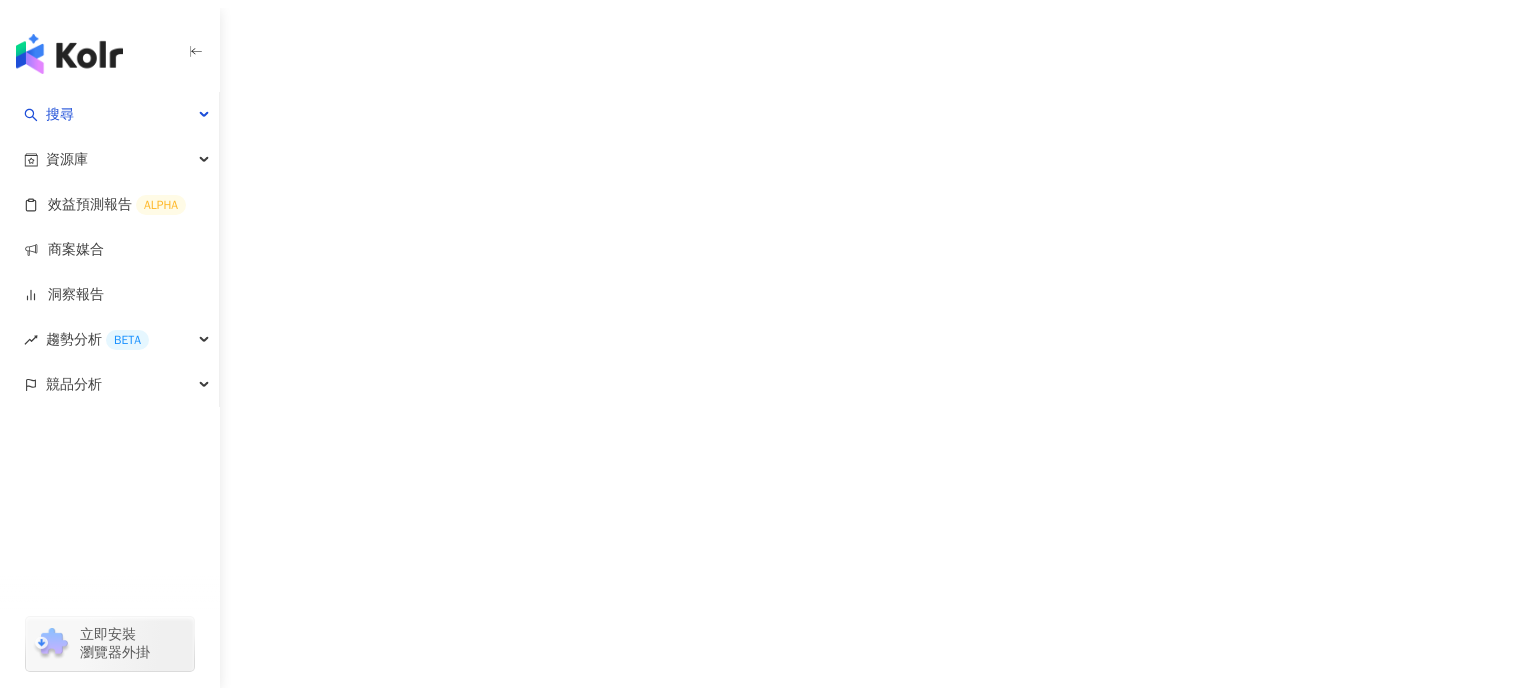 scroll, scrollTop: 0, scrollLeft: 0, axis: both 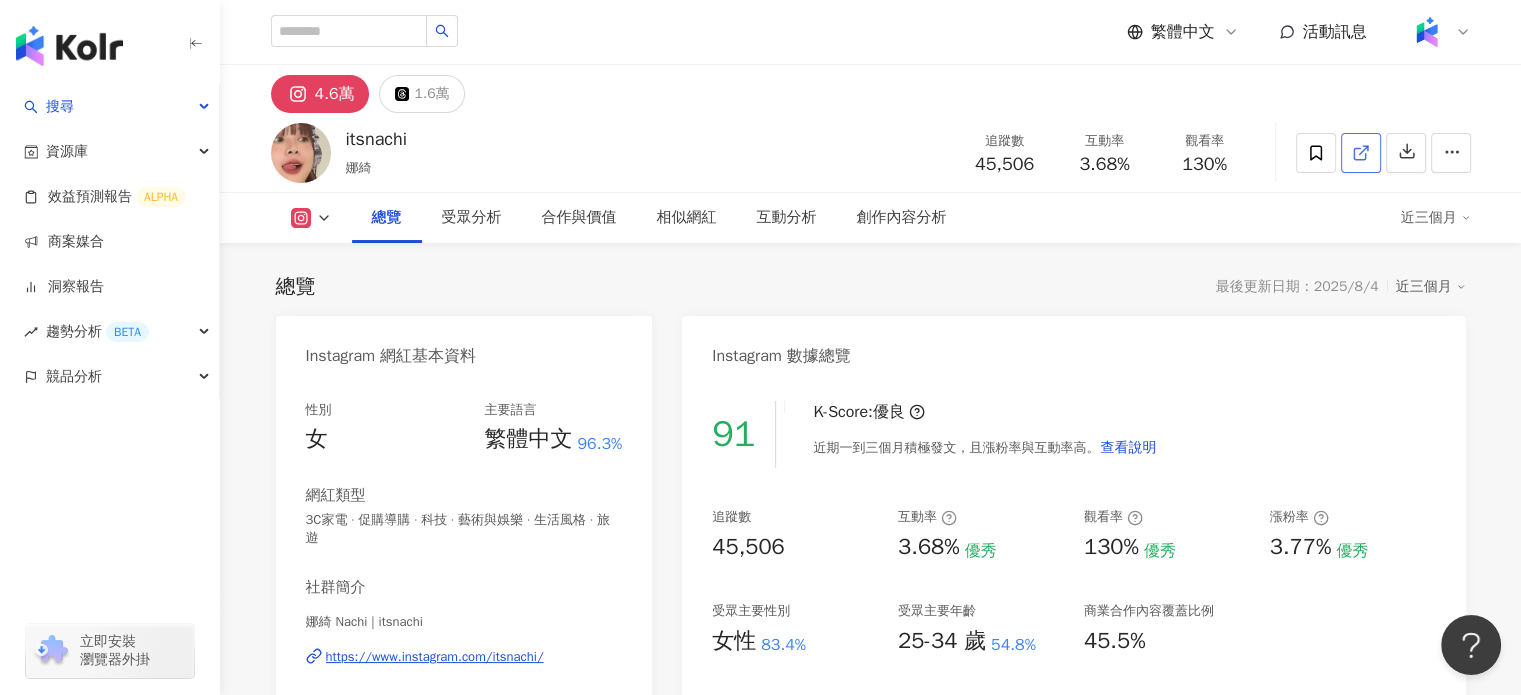 click 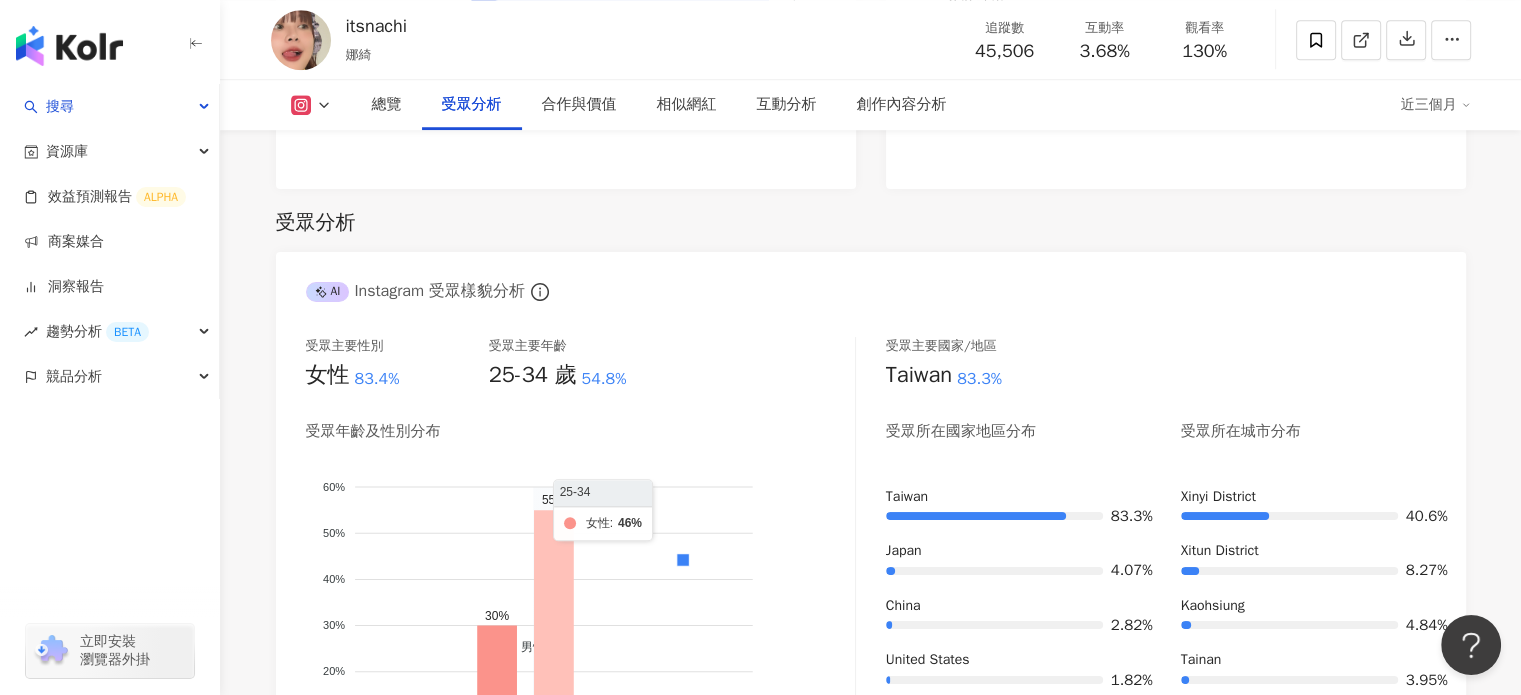 scroll, scrollTop: 2000, scrollLeft: 0, axis: vertical 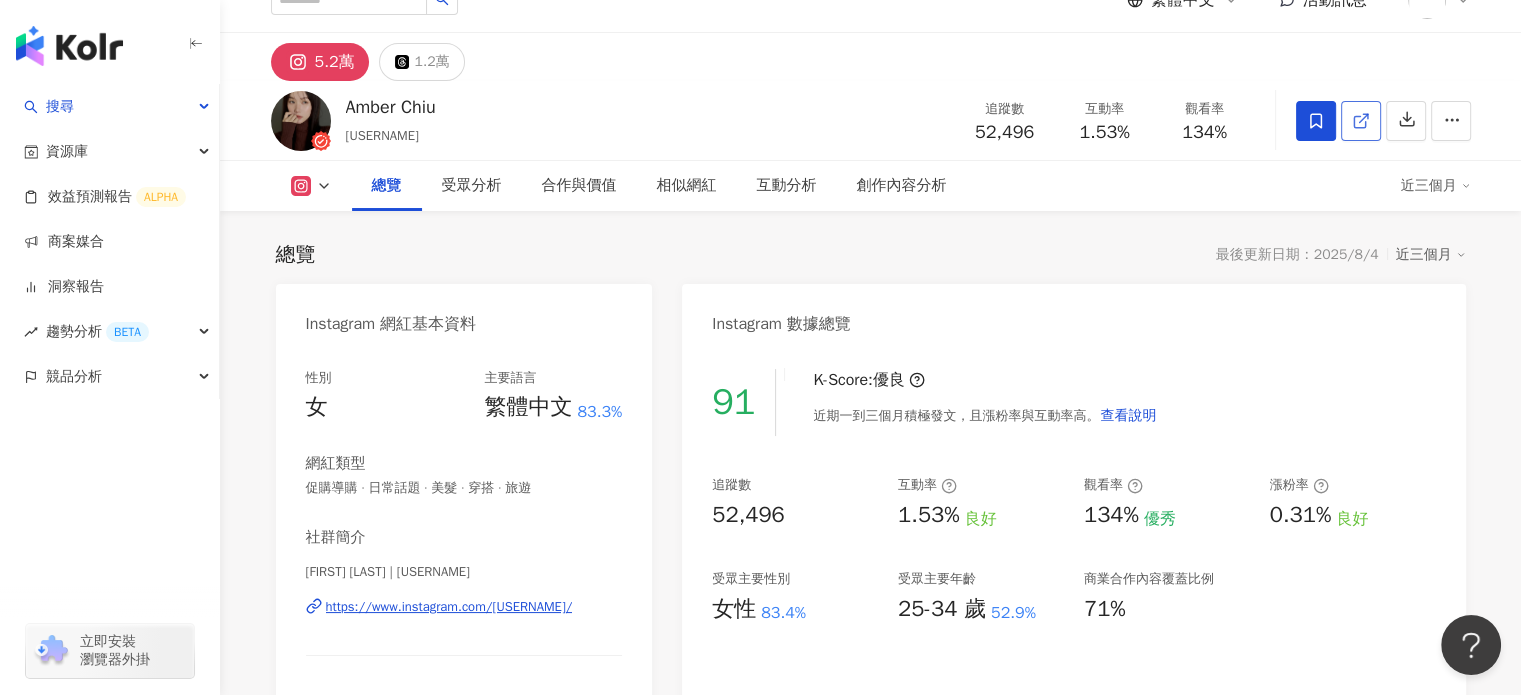 click 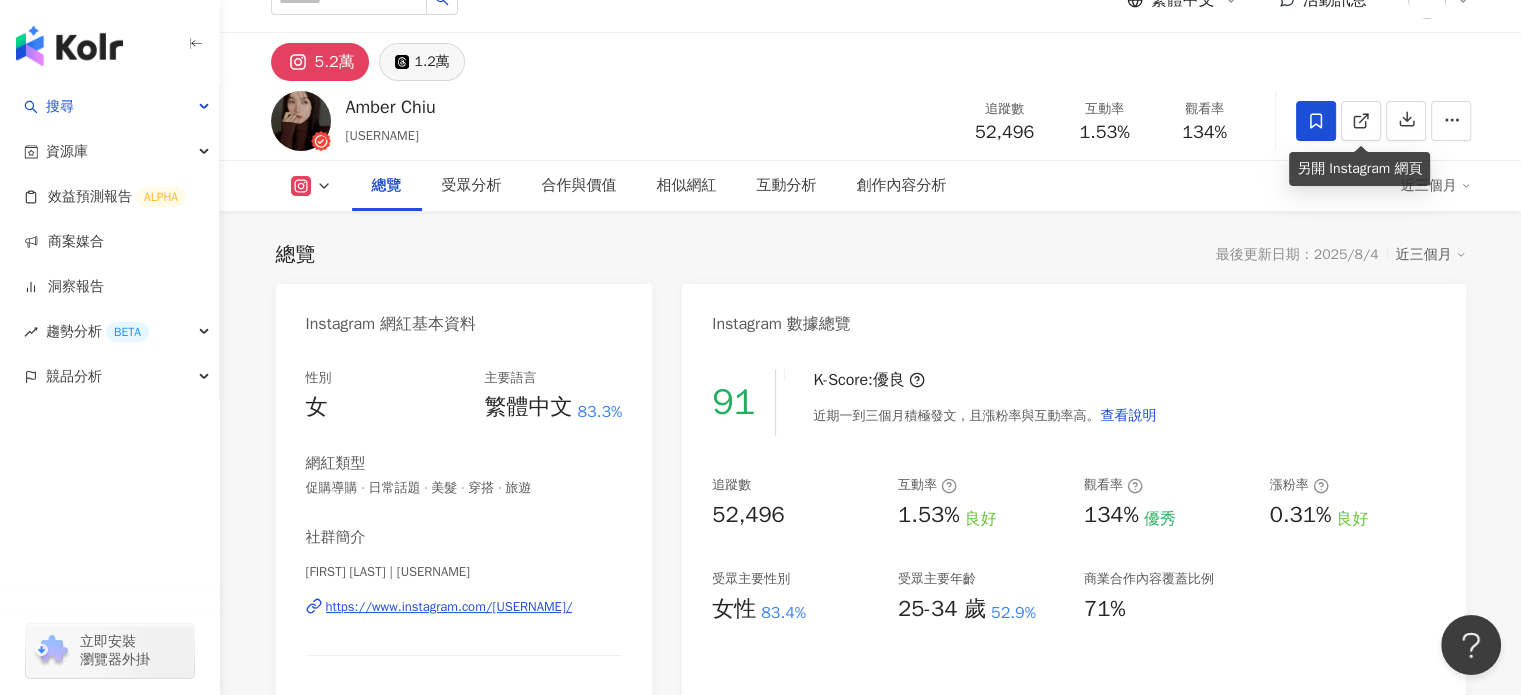 scroll, scrollTop: 0, scrollLeft: 0, axis: both 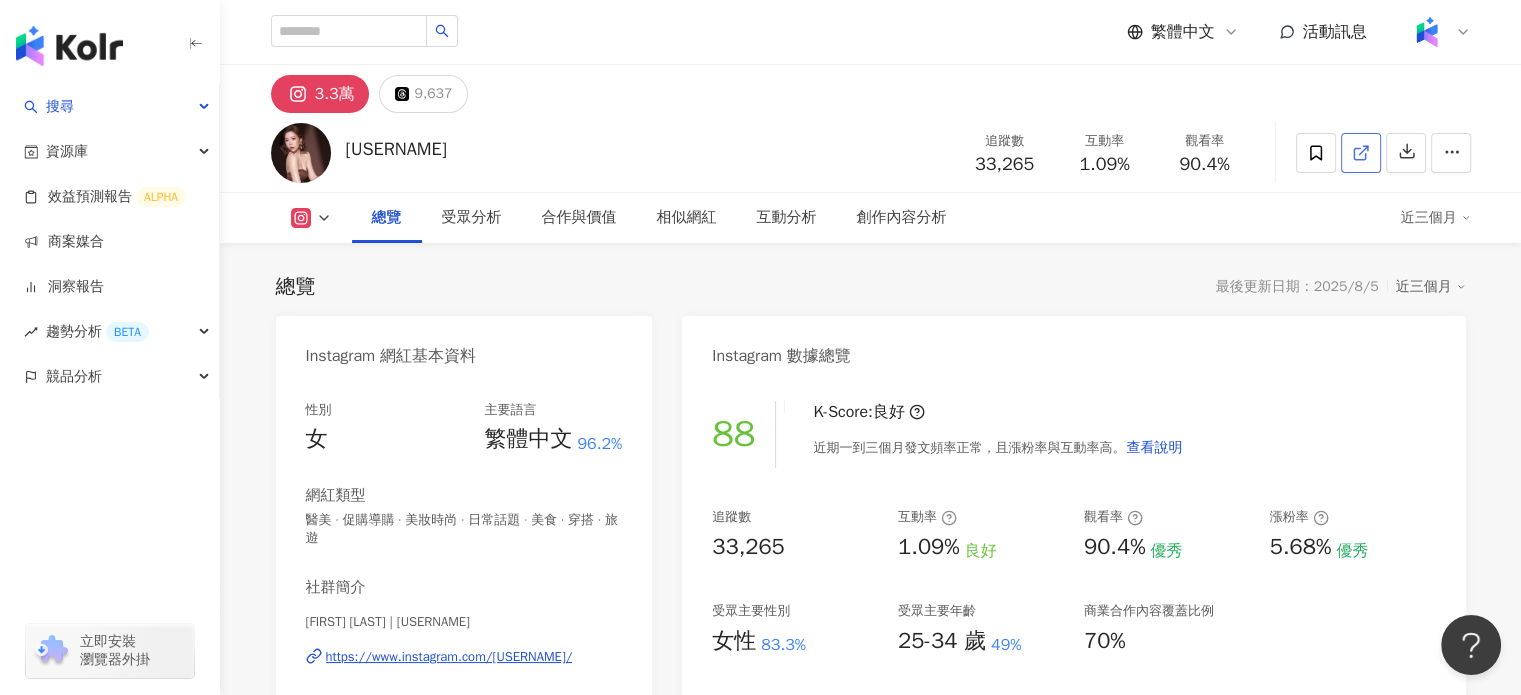 click 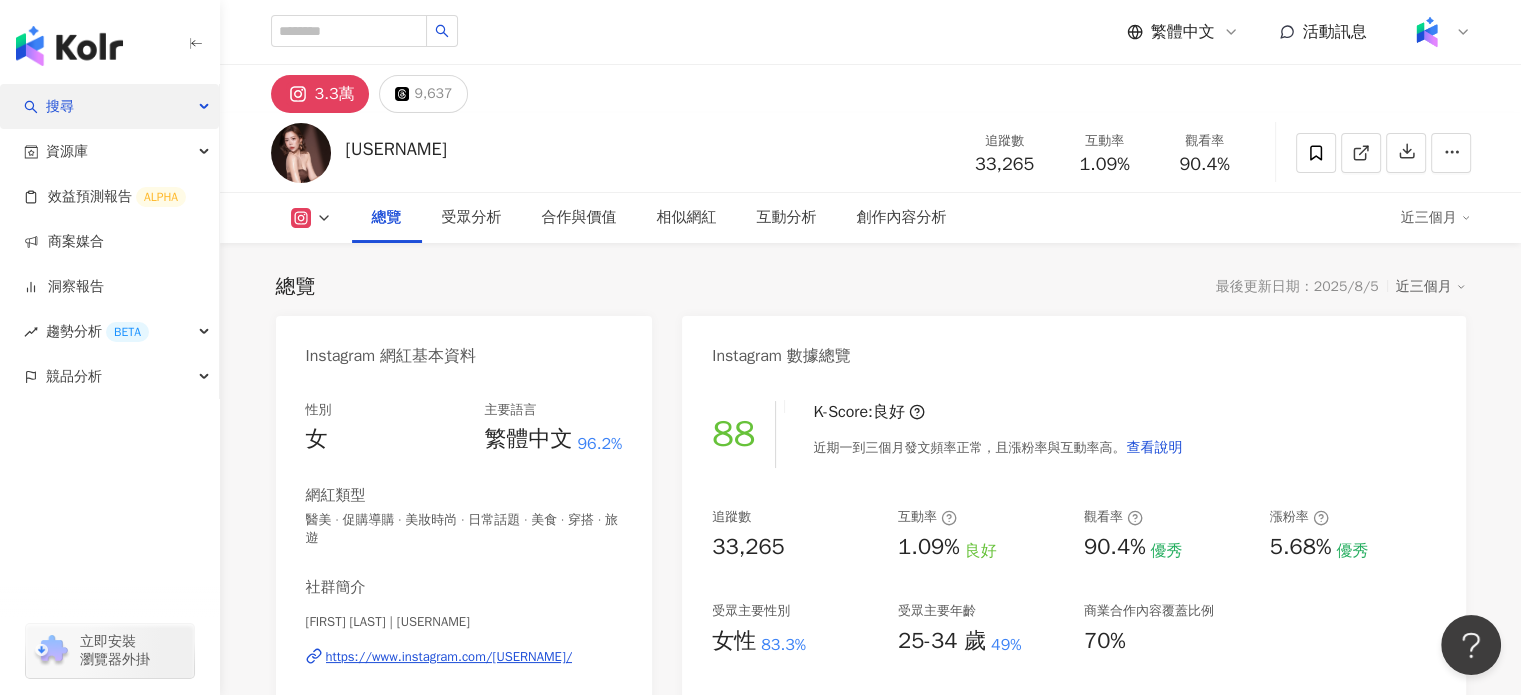 click on "搜尋" at bounding box center [109, 106] 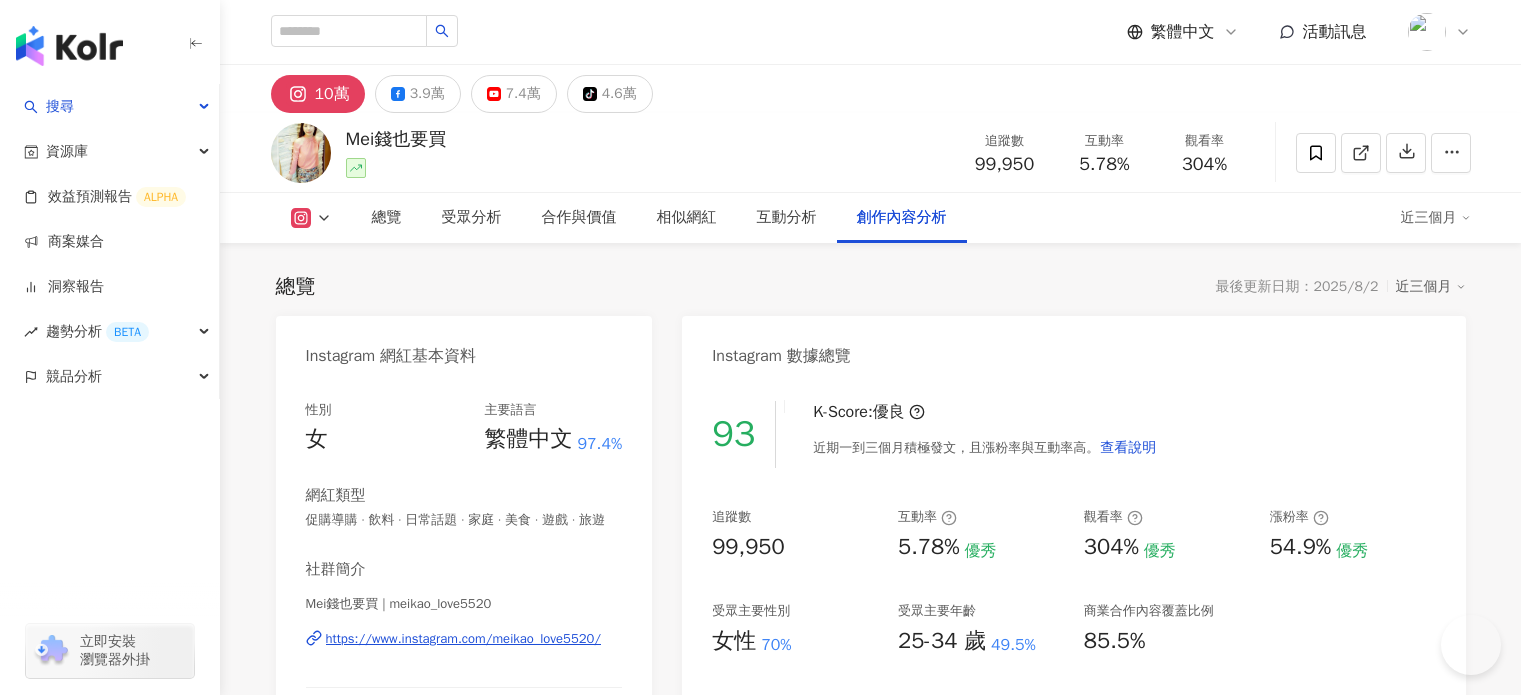 scroll, scrollTop: 6133, scrollLeft: 0, axis: vertical 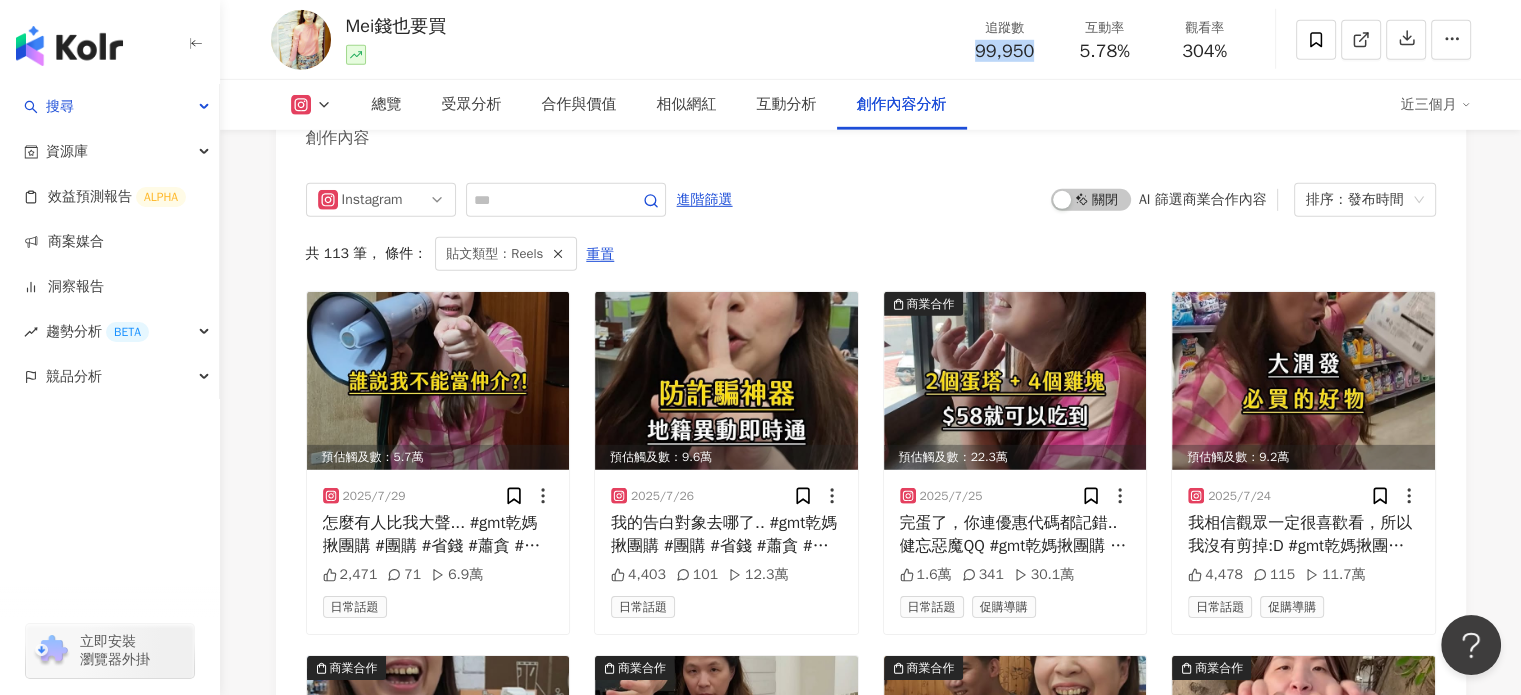 drag, startPoint x: 971, startPoint y: 50, endPoint x: 1043, endPoint y: 59, distance: 72.56032 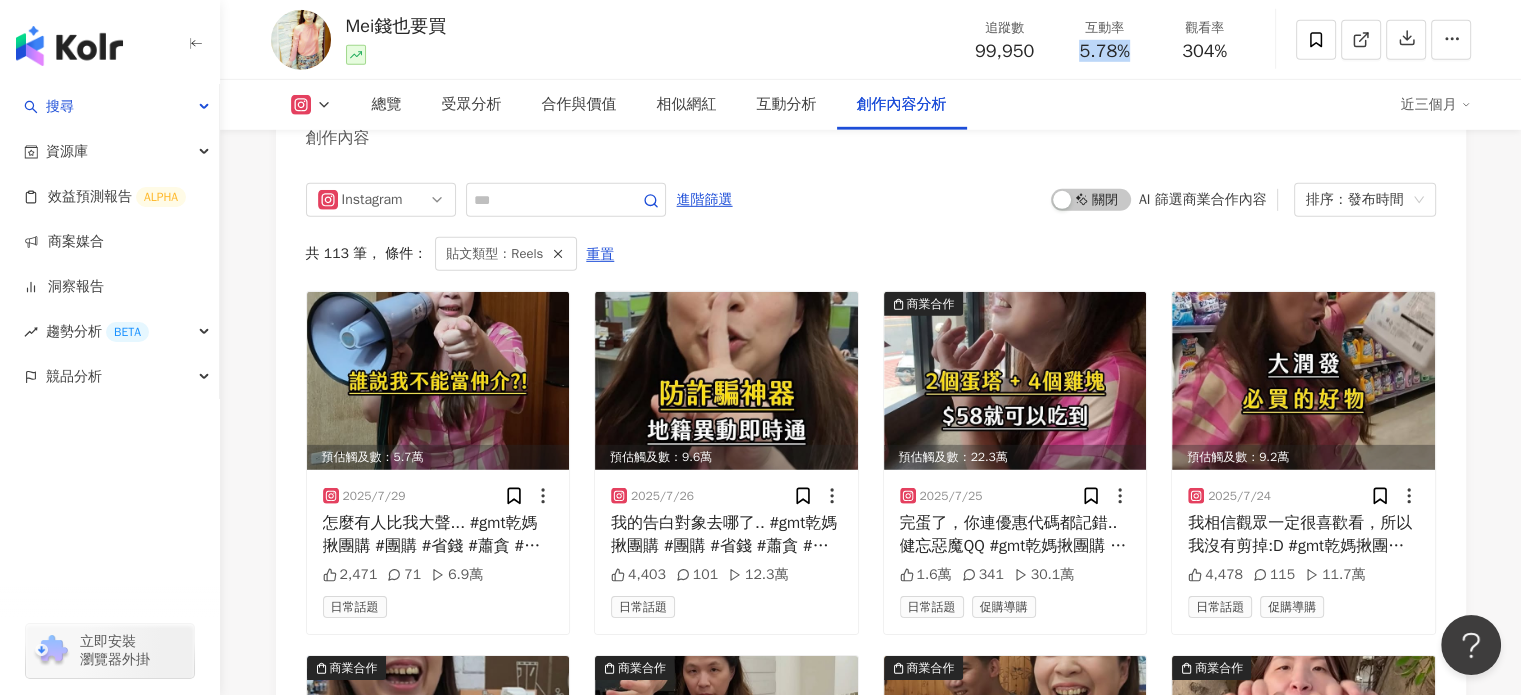 drag, startPoint x: 1073, startPoint y: 60, endPoint x: 1132, endPoint y: 55, distance: 59.211487 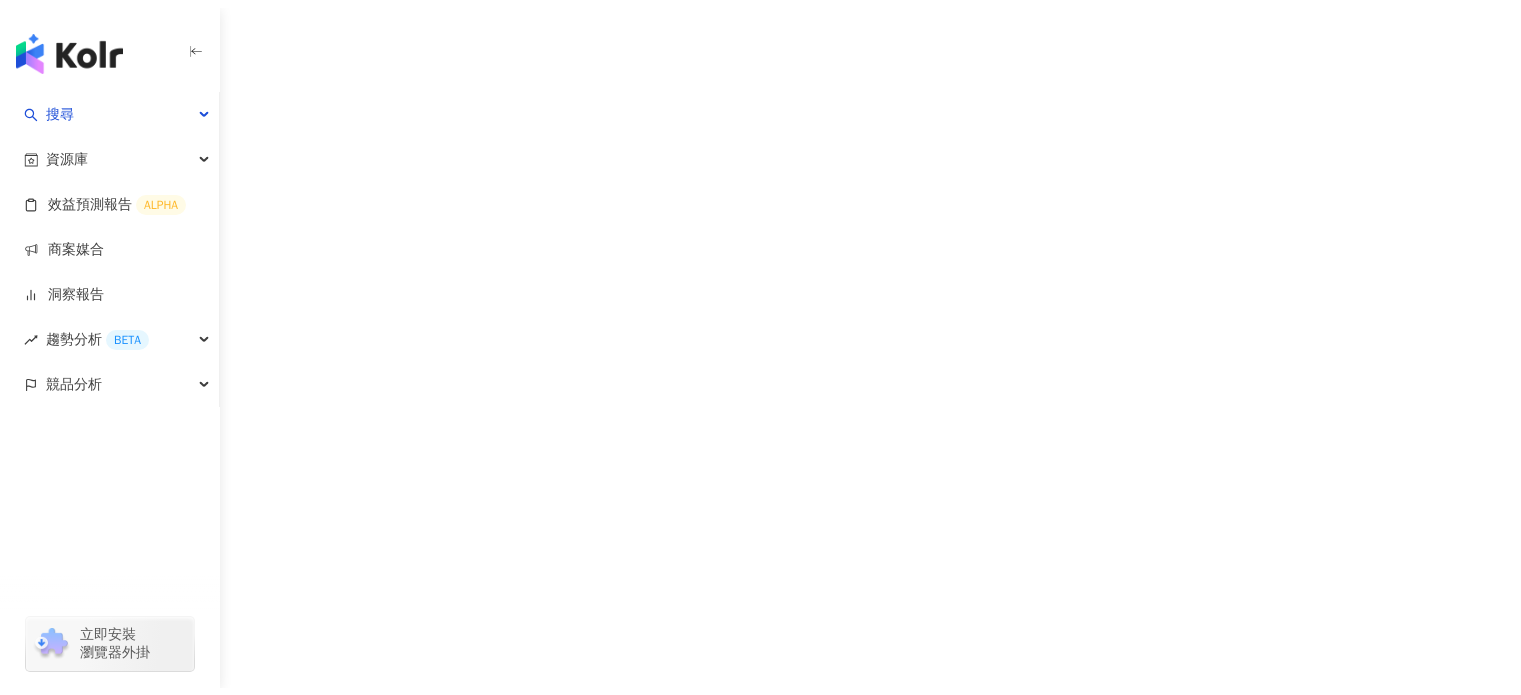 scroll, scrollTop: 0, scrollLeft: 0, axis: both 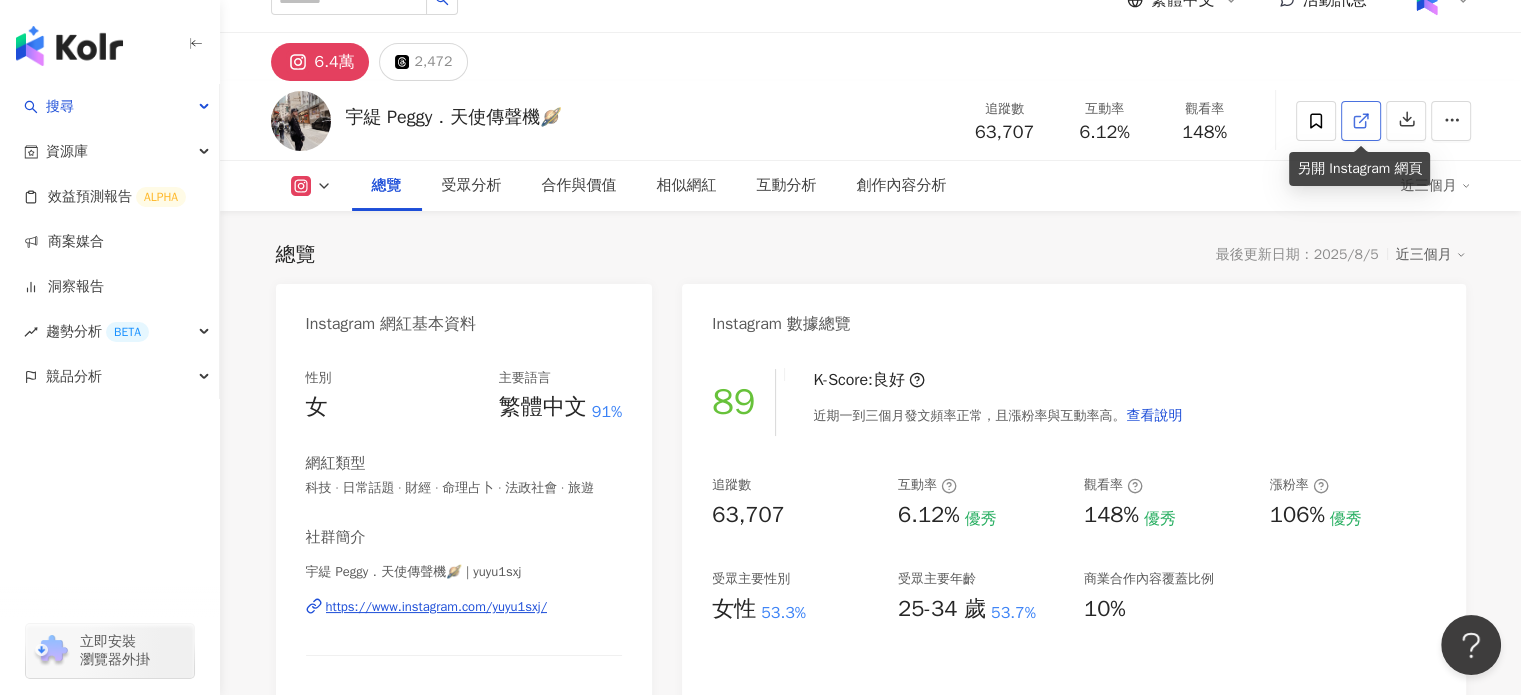 click at bounding box center (1361, 121) 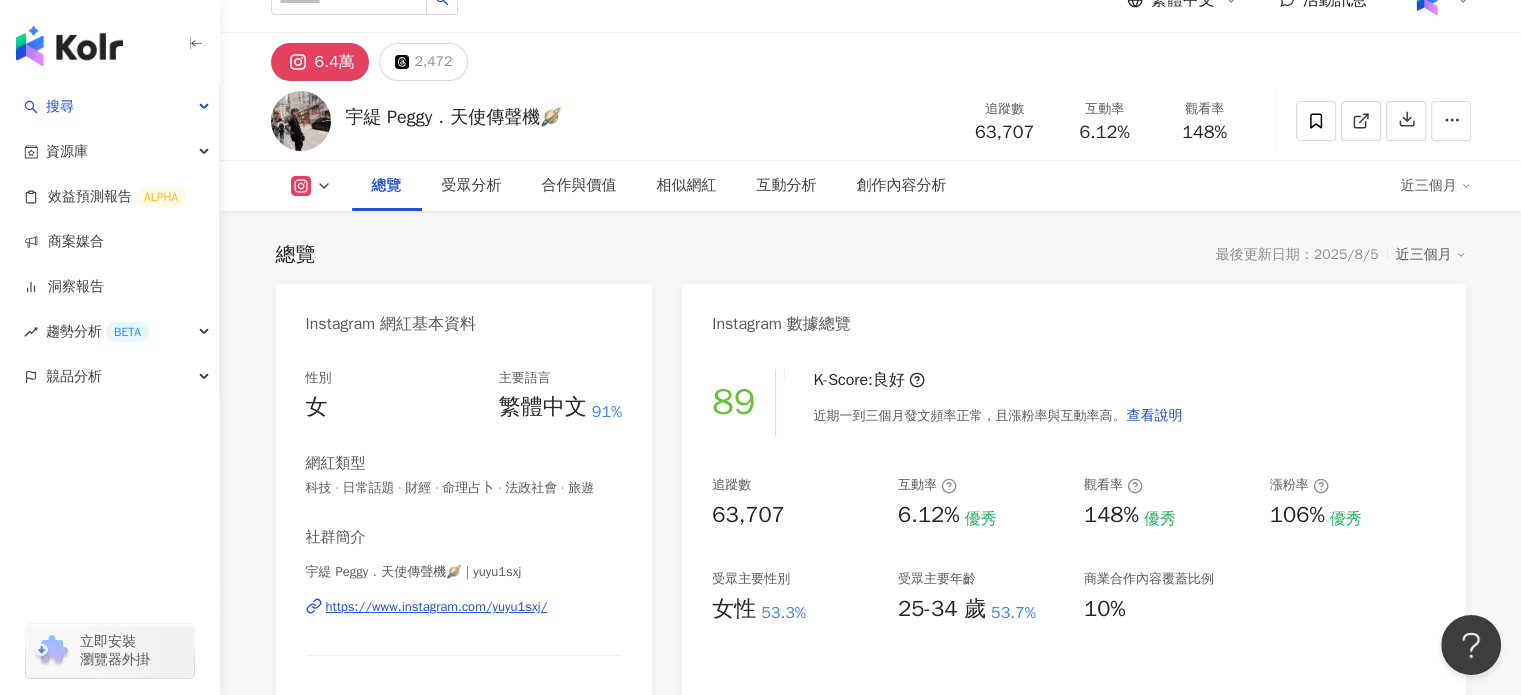 scroll, scrollTop: 0, scrollLeft: 0, axis: both 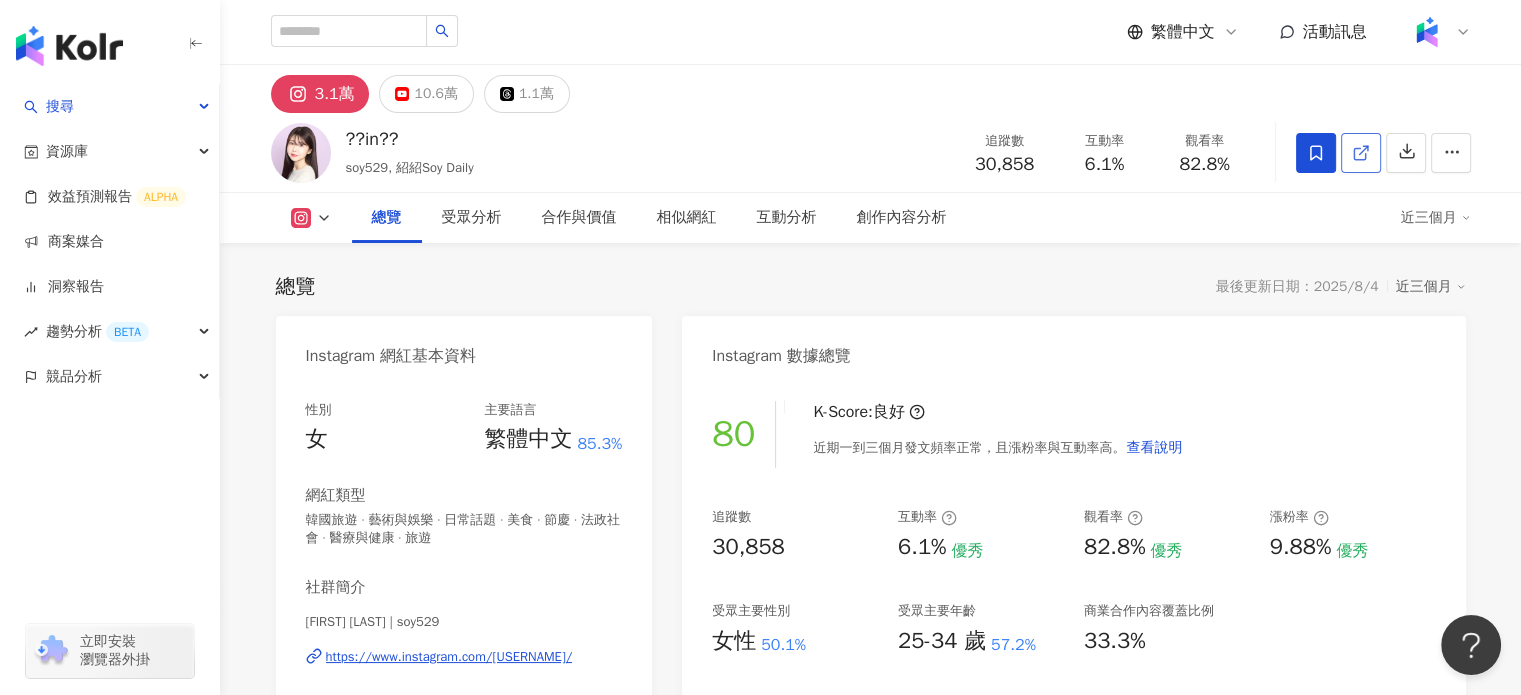 click 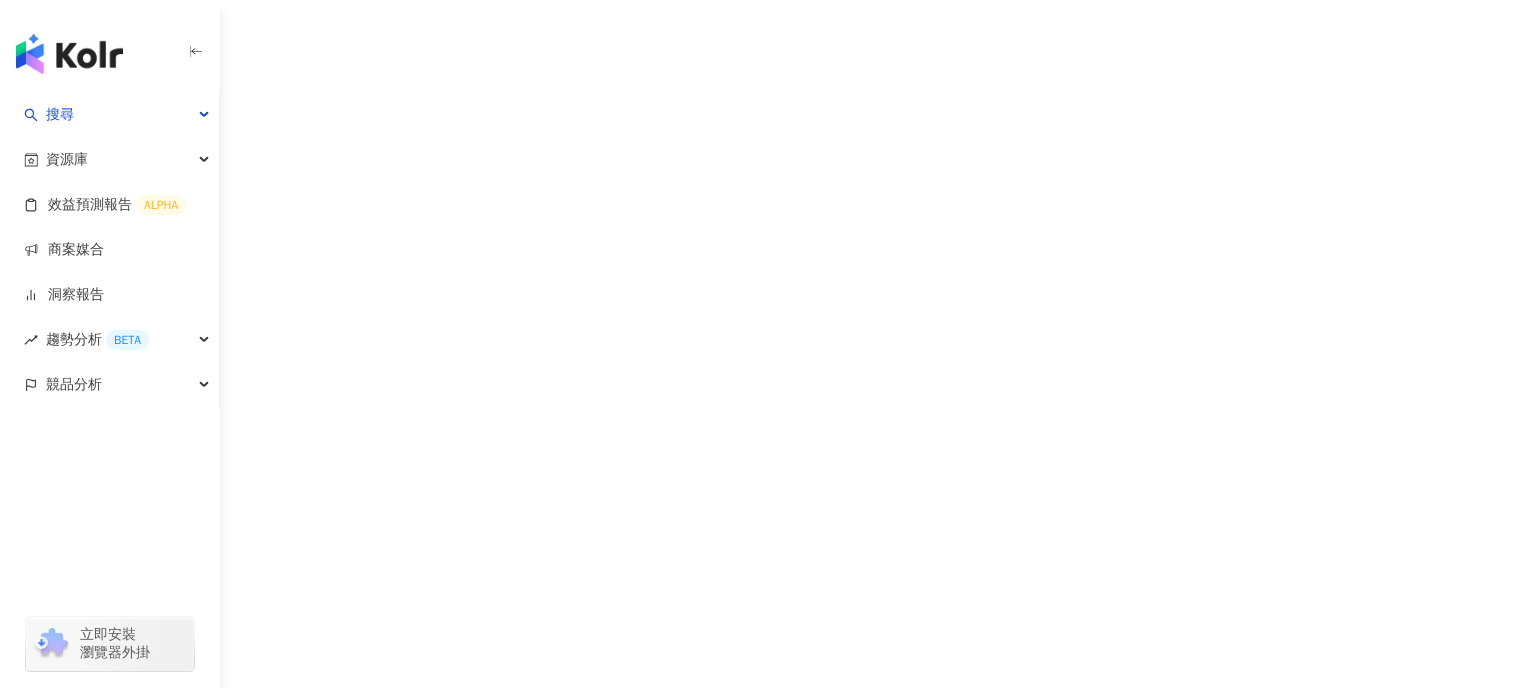 scroll, scrollTop: 0, scrollLeft: 0, axis: both 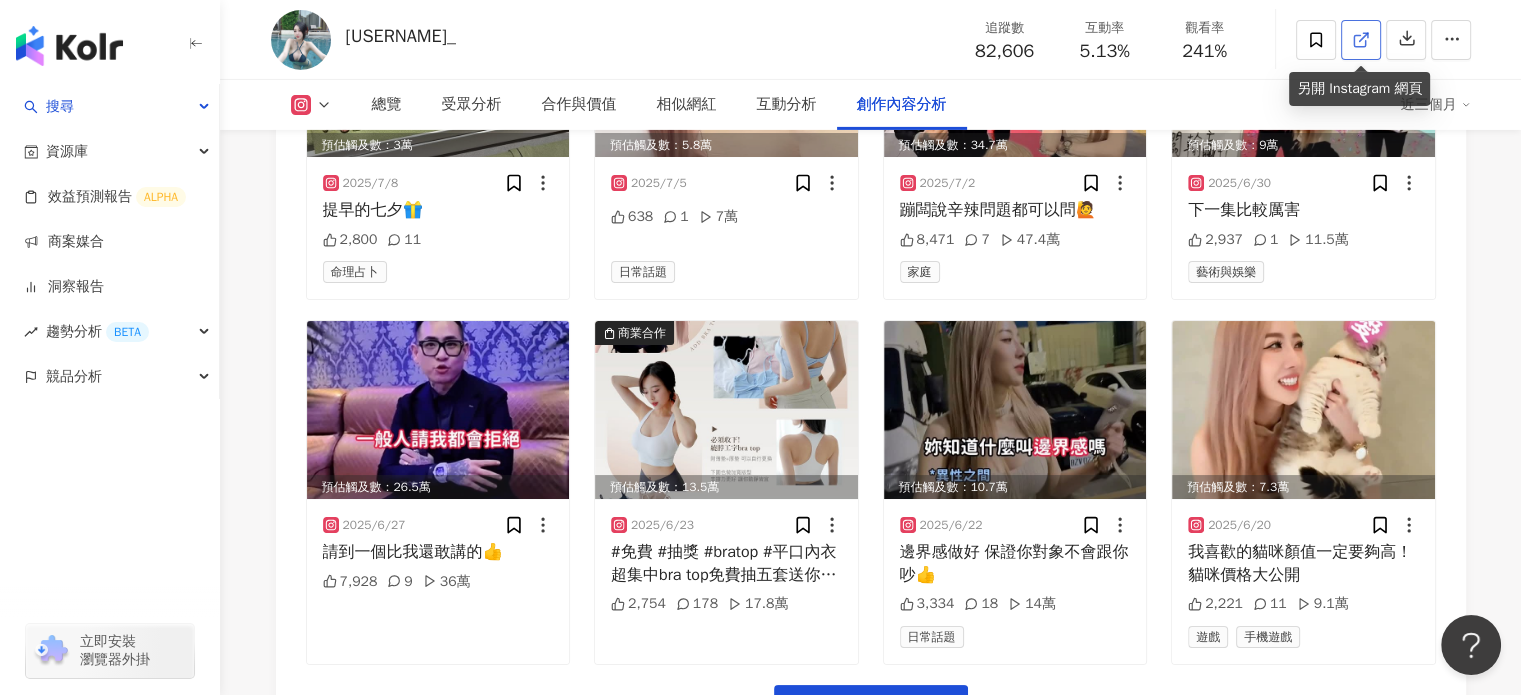 click at bounding box center (1361, 40) 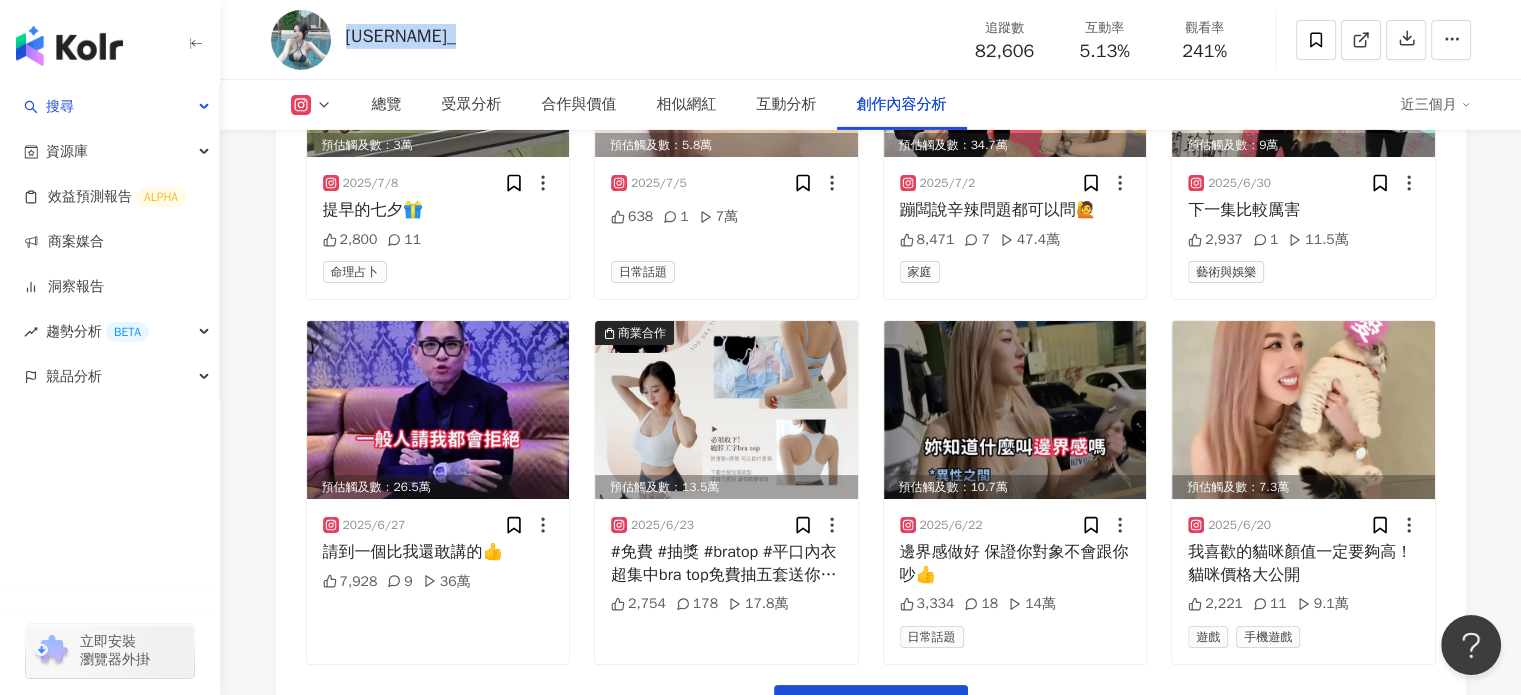 drag, startPoint x: 454, startPoint y: 34, endPoint x: 339, endPoint y: 44, distance: 115.43397 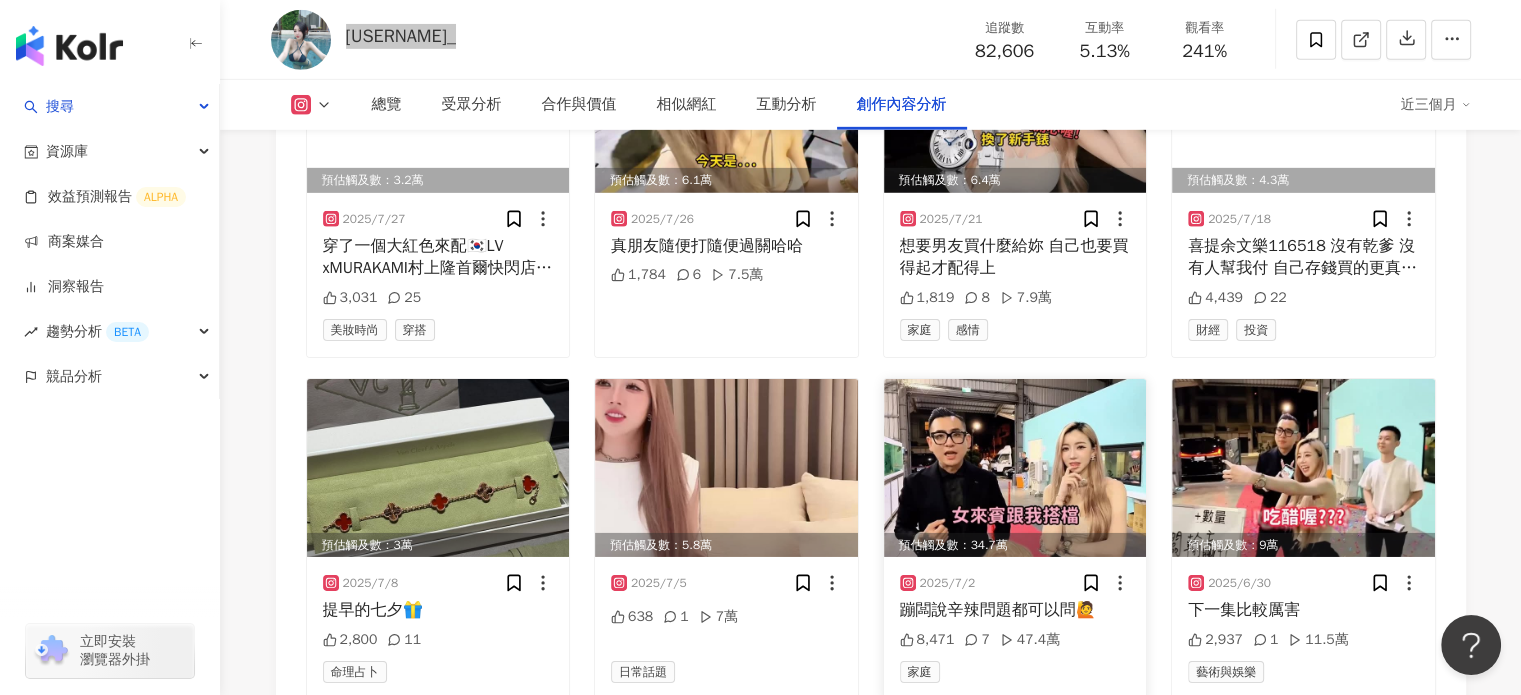 scroll, scrollTop: 6049, scrollLeft: 0, axis: vertical 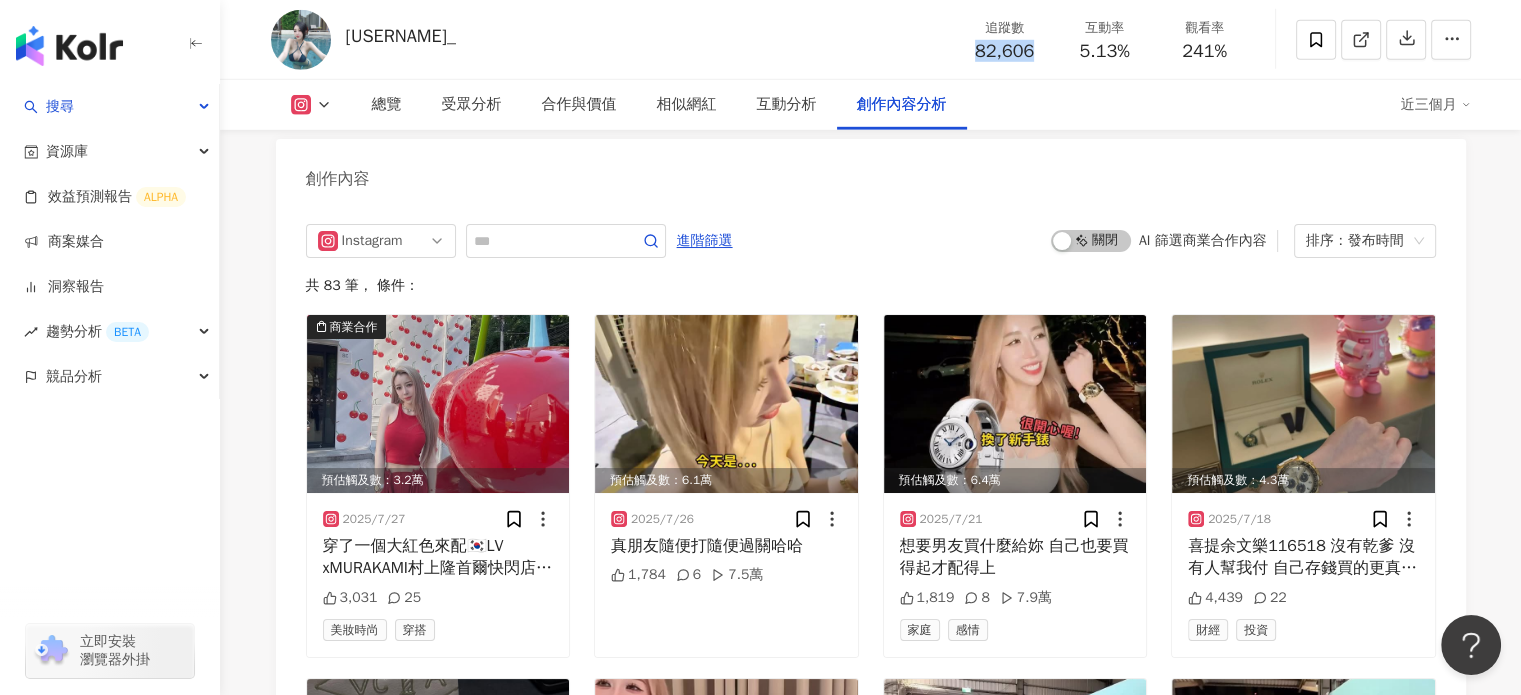 drag, startPoint x: 1008, startPoint y: 41, endPoint x: 1037, endPoint y: 49, distance: 30.083218 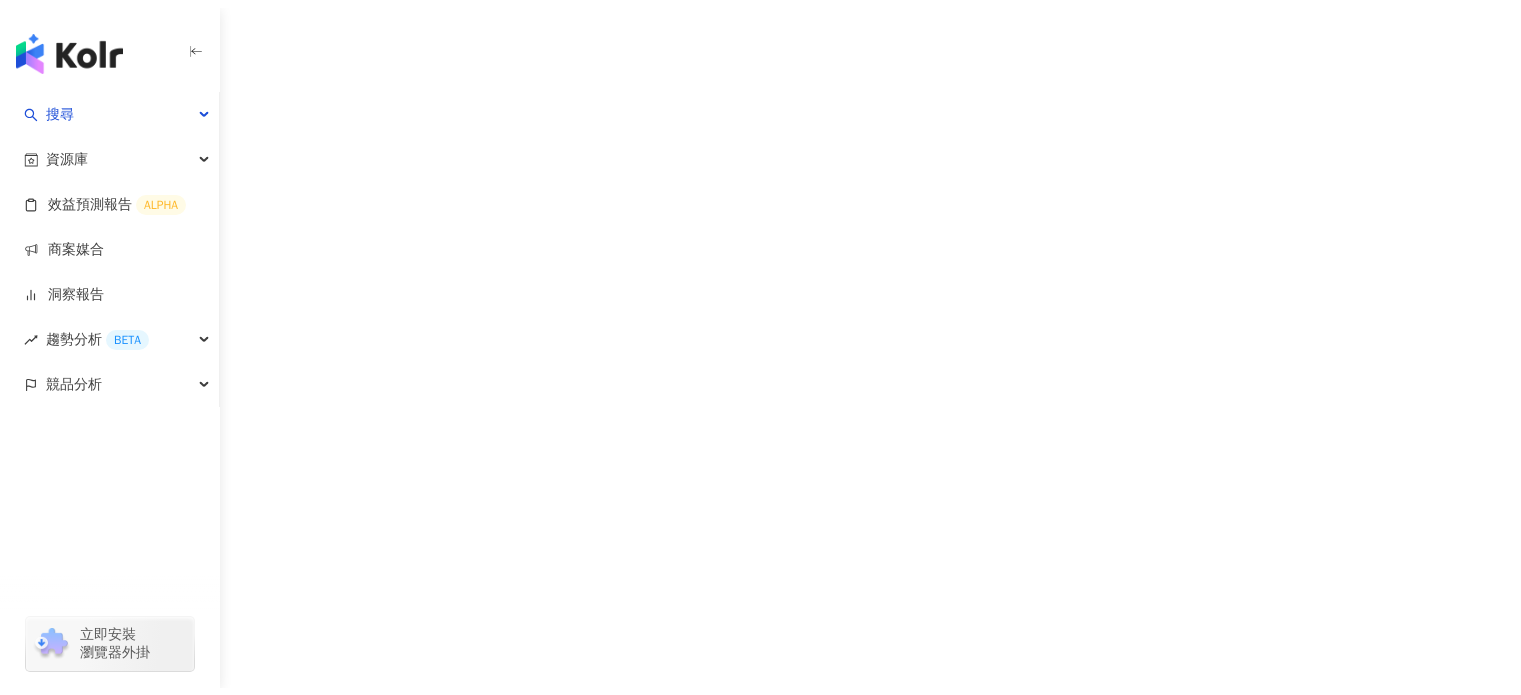 scroll, scrollTop: 0, scrollLeft: 0, axis: both 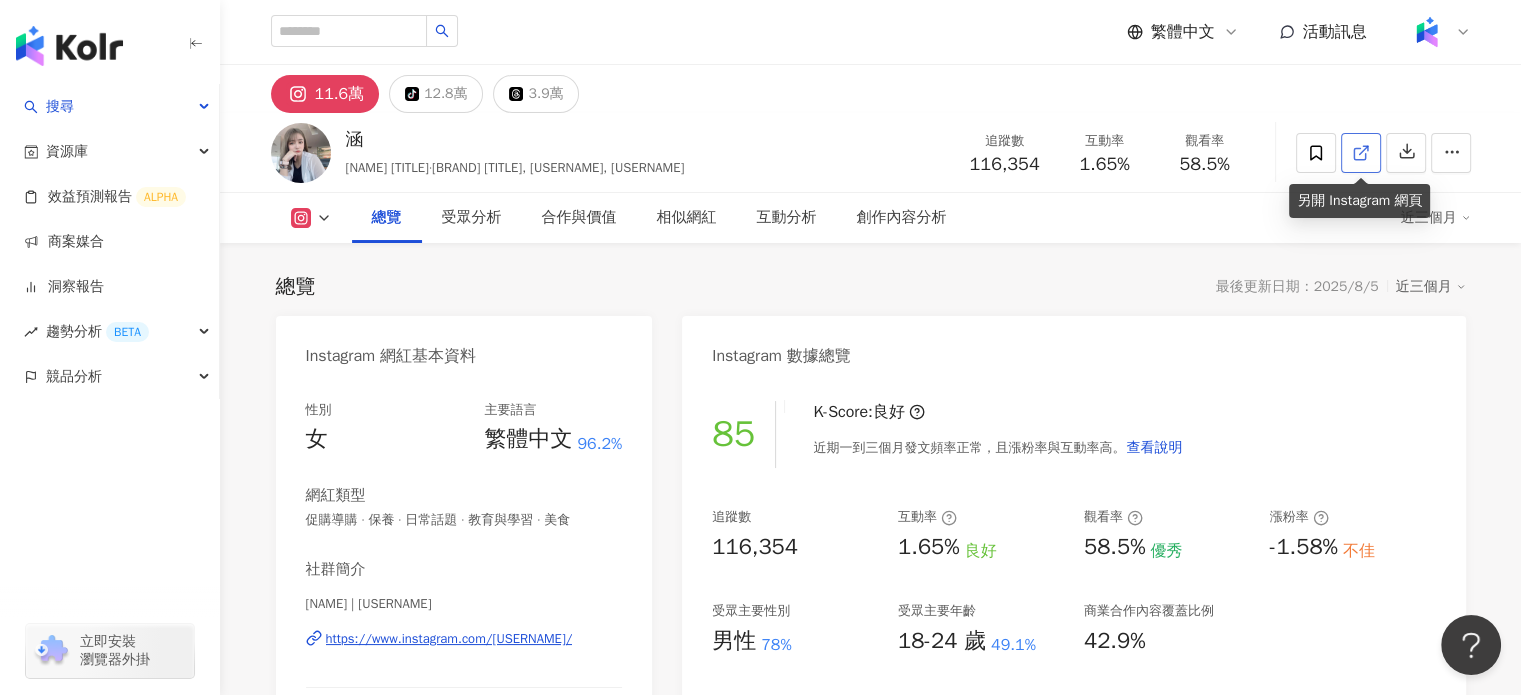 click at bounding box center [1361, 153] 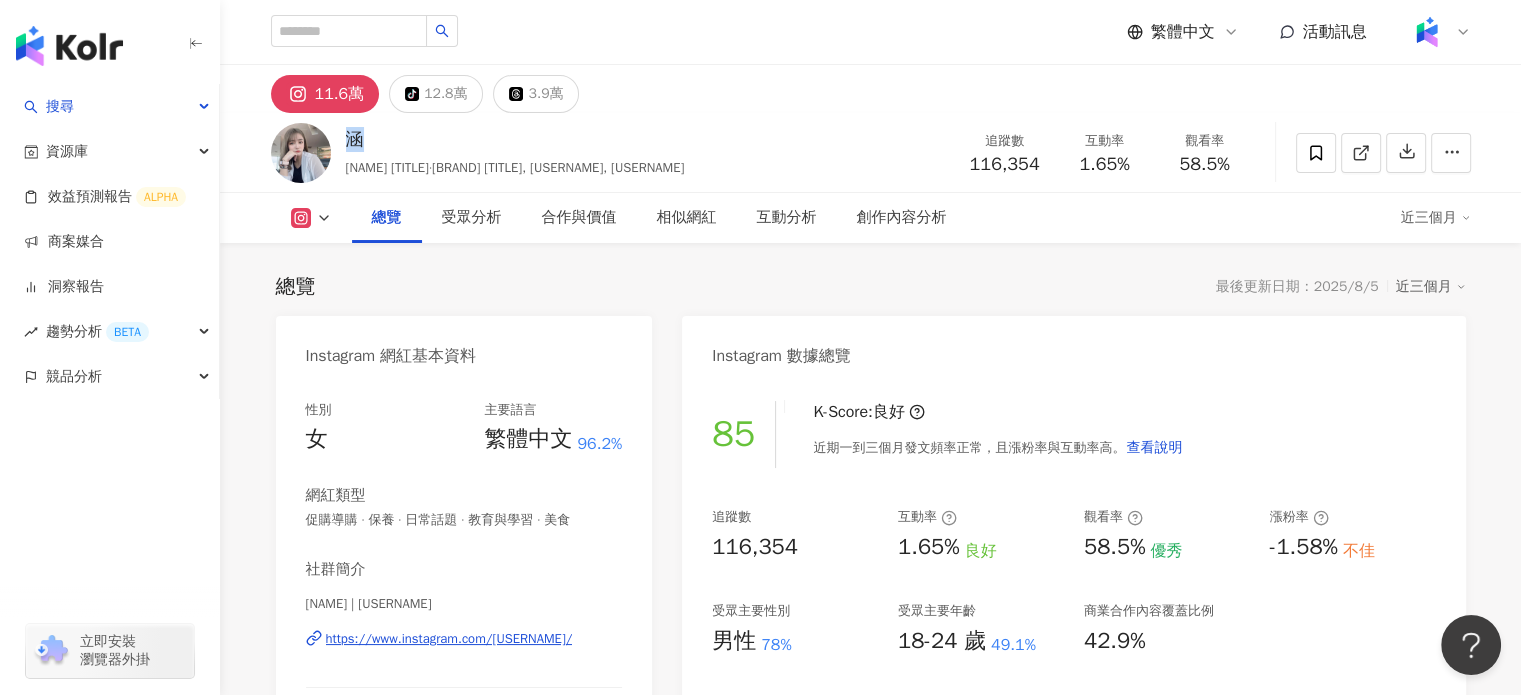 drag, startPoint x: 375, startPoint y: 143, endPoint x: 344, endPoint y: 135, distance: 32.01562 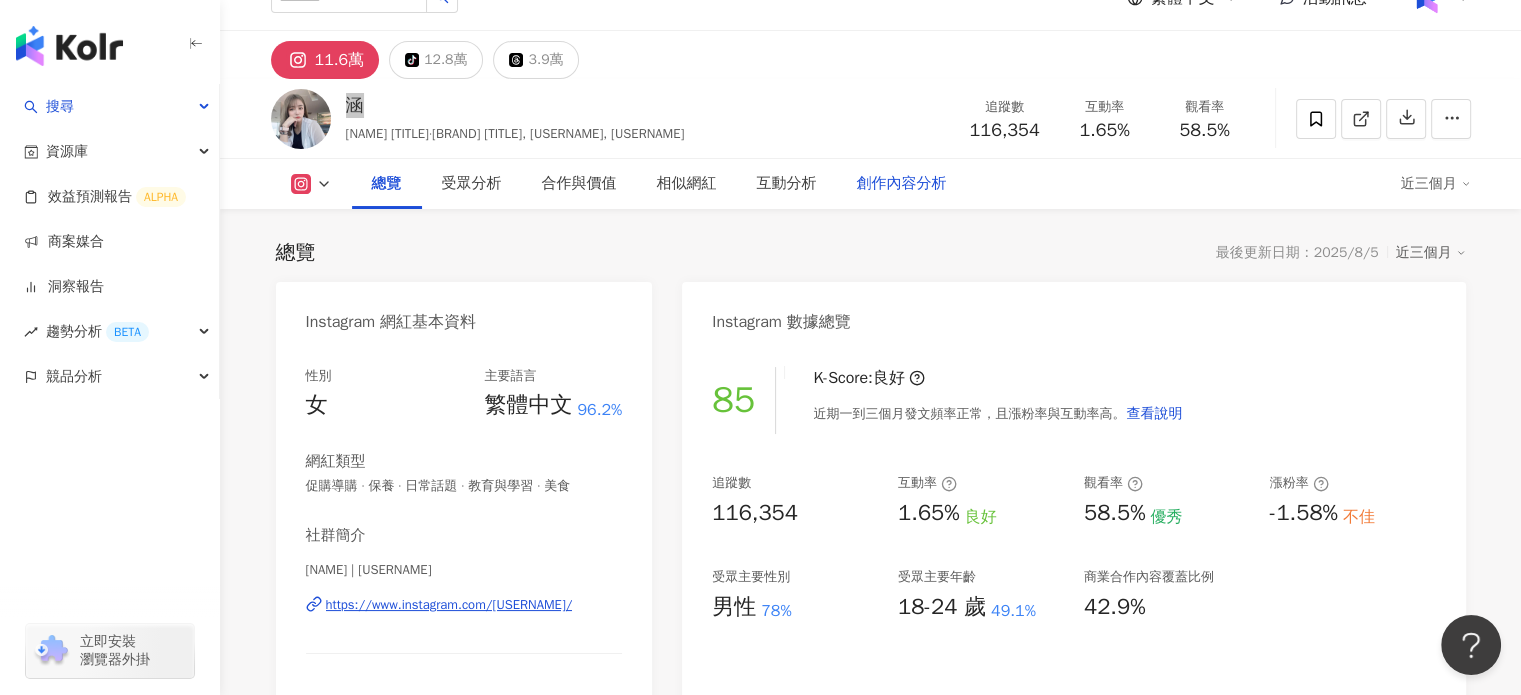 scroll, scrollTop: 0, scrollLeft: 0, axis: both 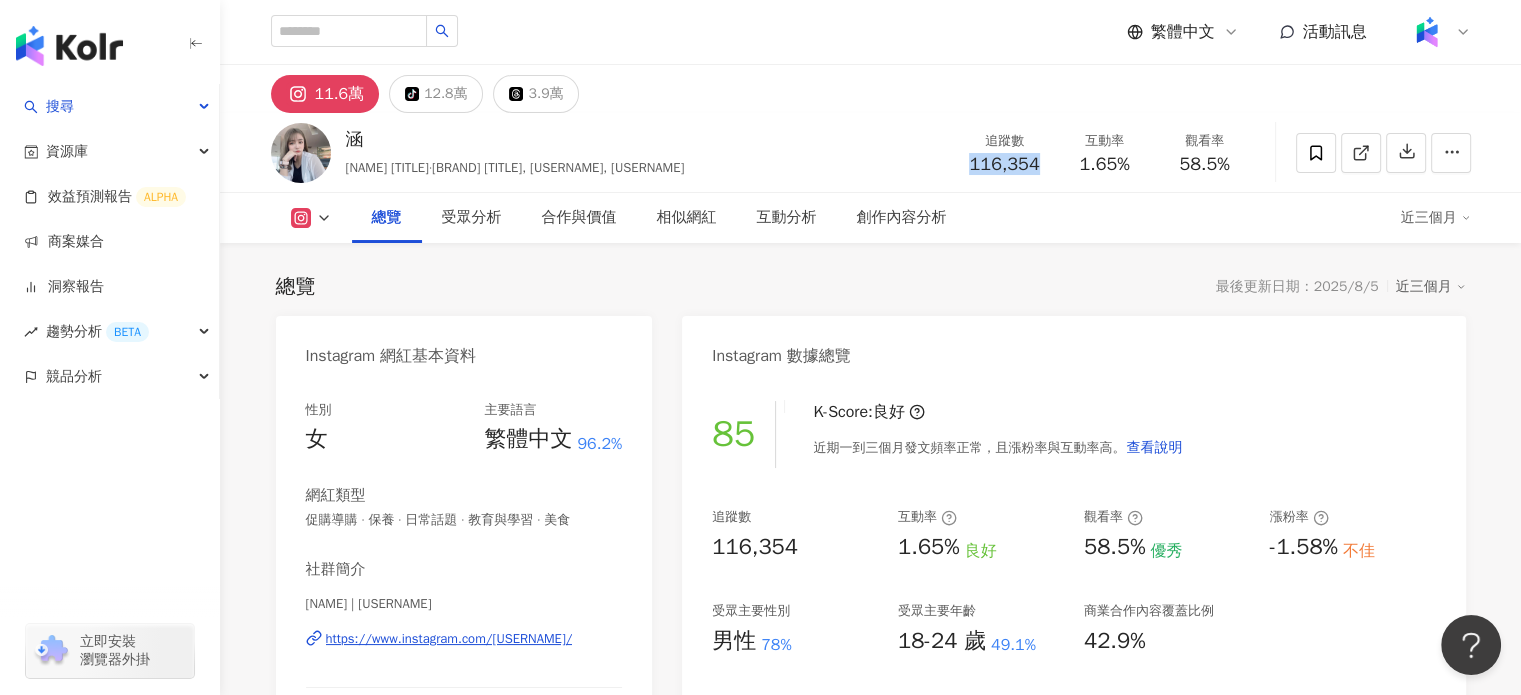 drag, startPoint x: 964, startPoint y: 161, endPoint x: 1044, endPoint y: 166, distance: 80.1561 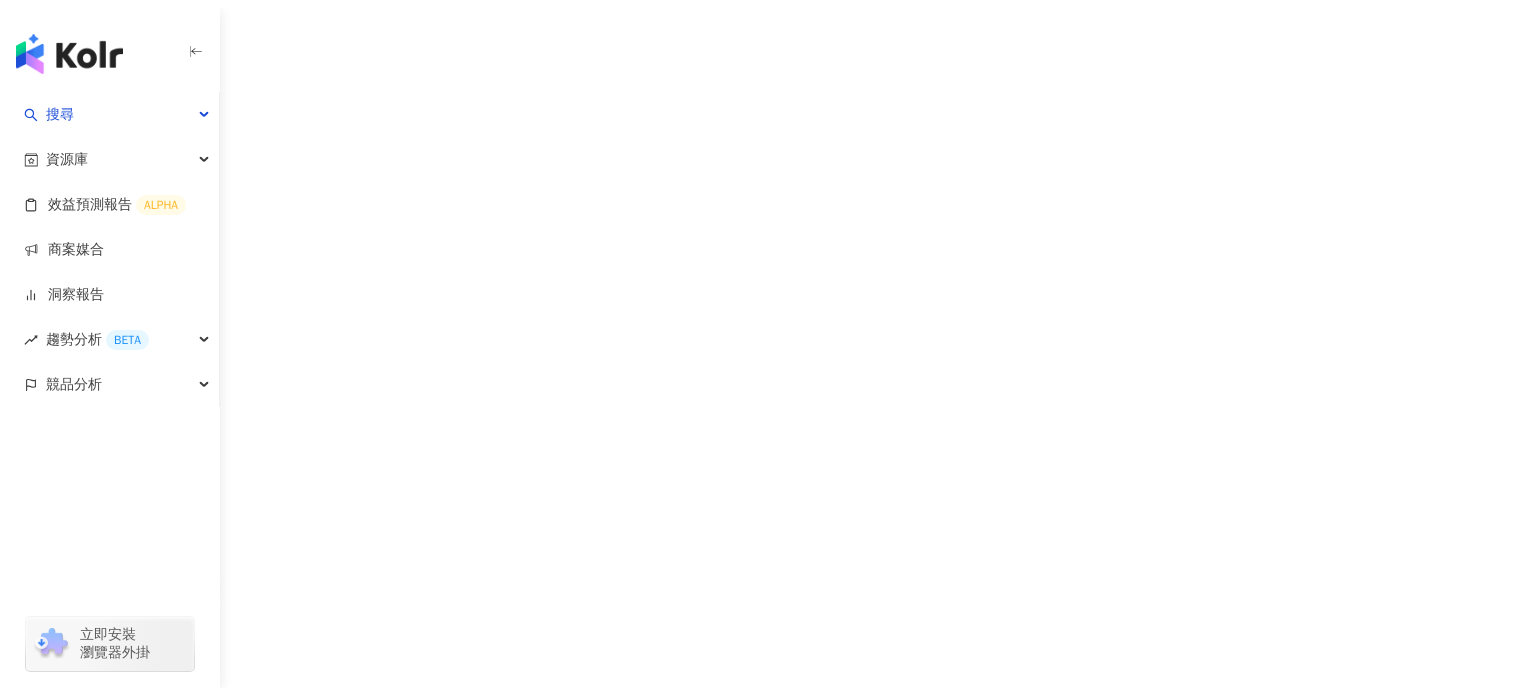 scroll, scrollTop: 0, scrollLeft: 0, axis: both 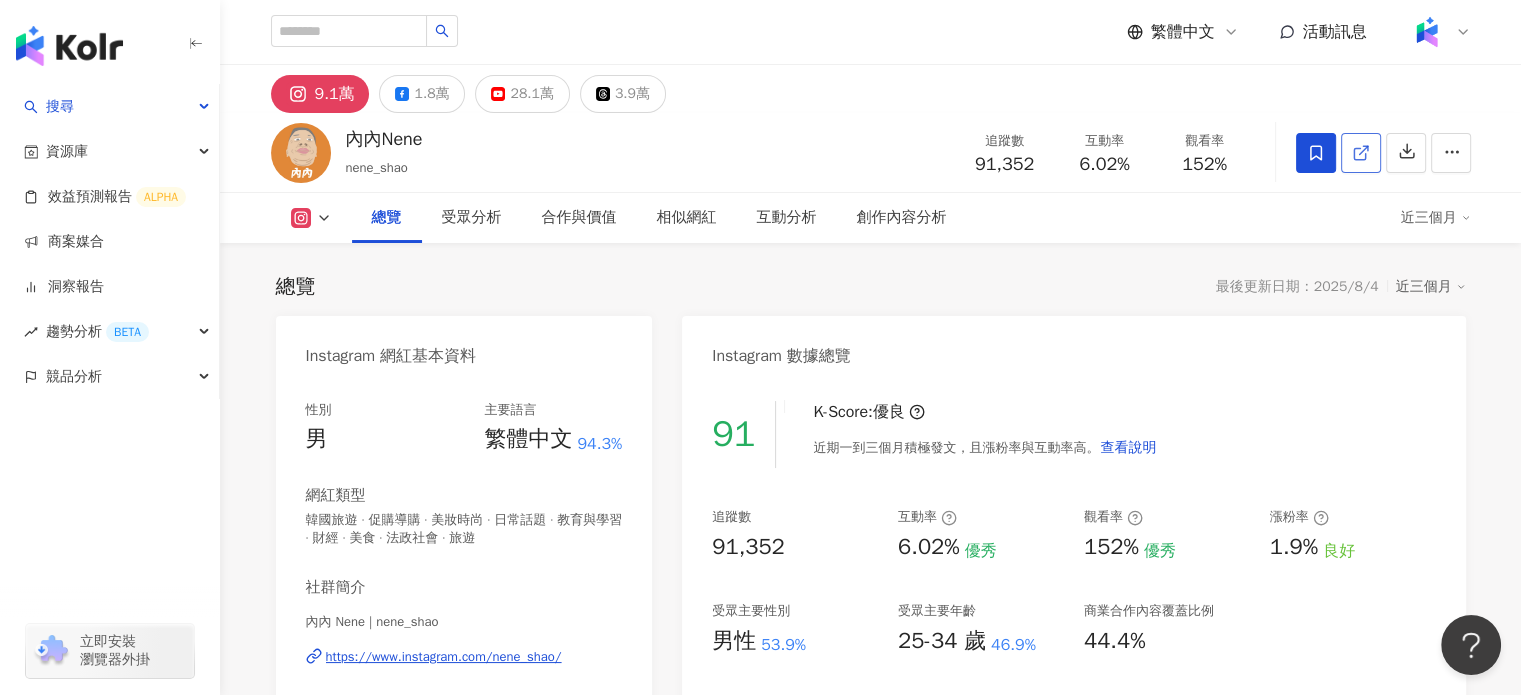 click at bounding box center [1361, 153] 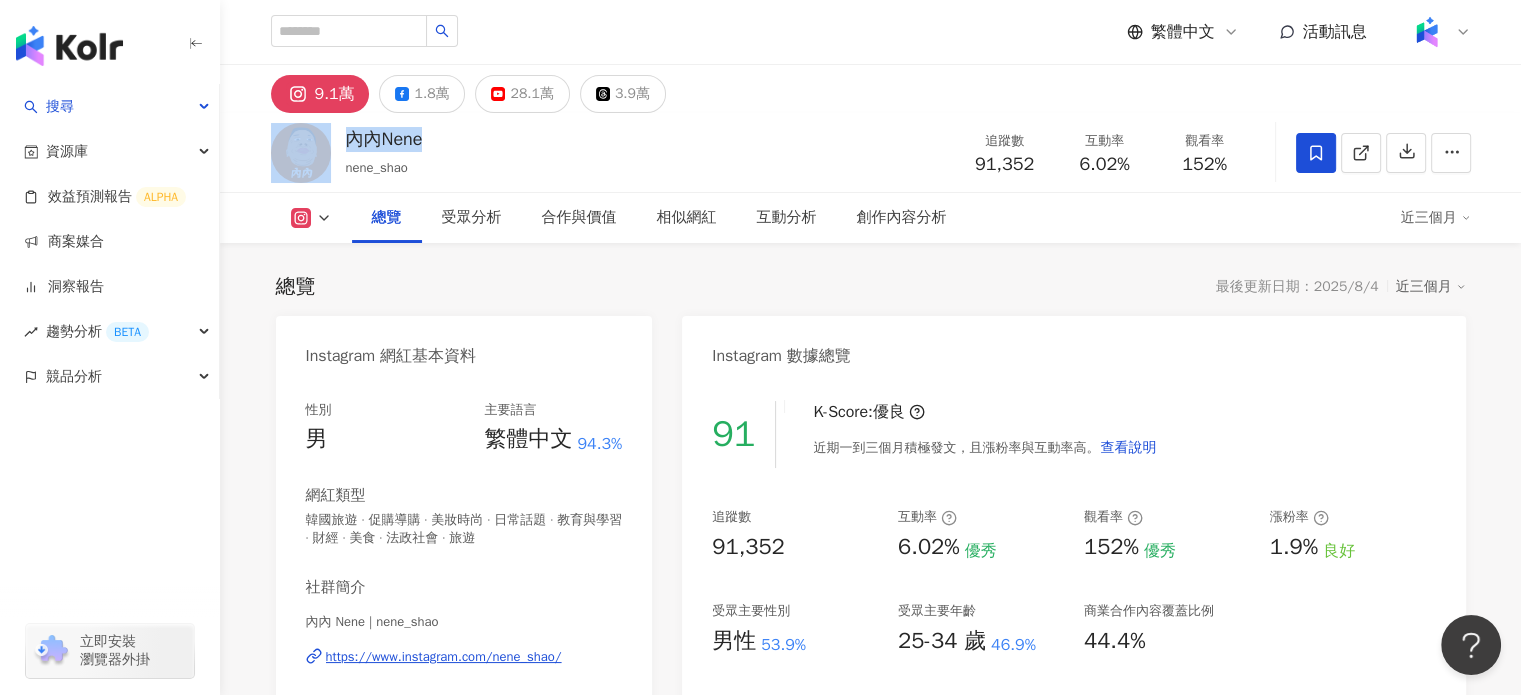 drag, startPoint x: 426, startPoint y: 139, endPoint x: 336, endPoint y: 137, distance: 90.02222 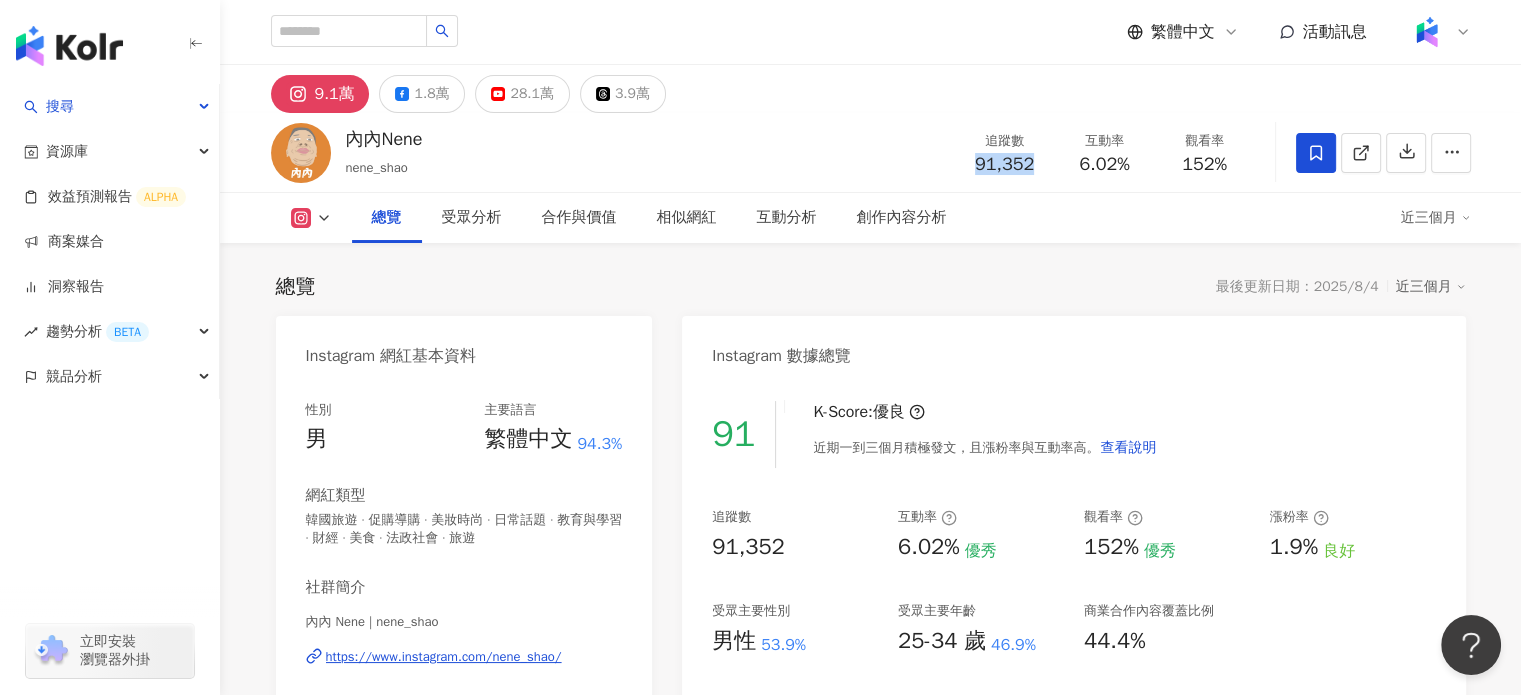 drag, startPoint x: 985, startPoint y: 163, endPoint x: 1023, endPoint y: 171, distance: 38.832977 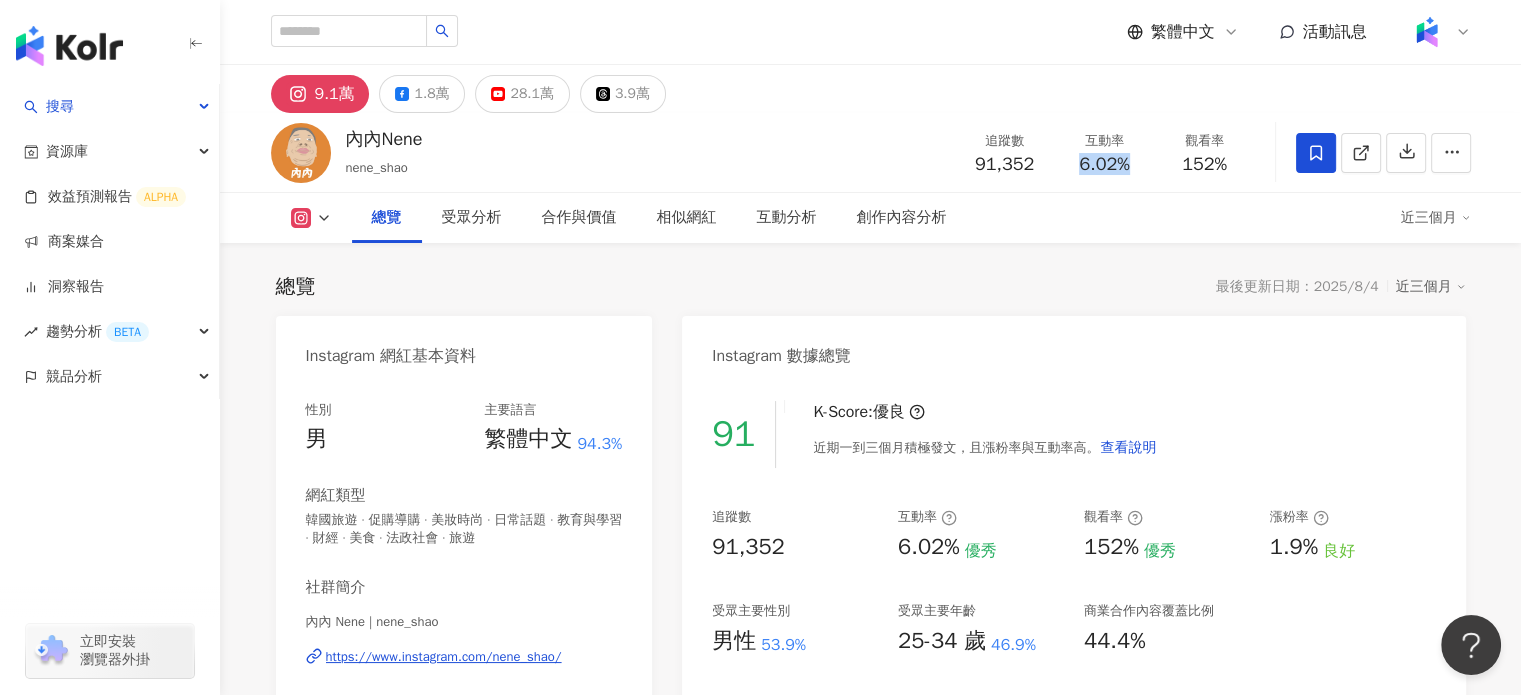 drag, startPoint x: 1076, startPoint y: 159, endPoint x: 1141, endPoint y: 159, distance: 65 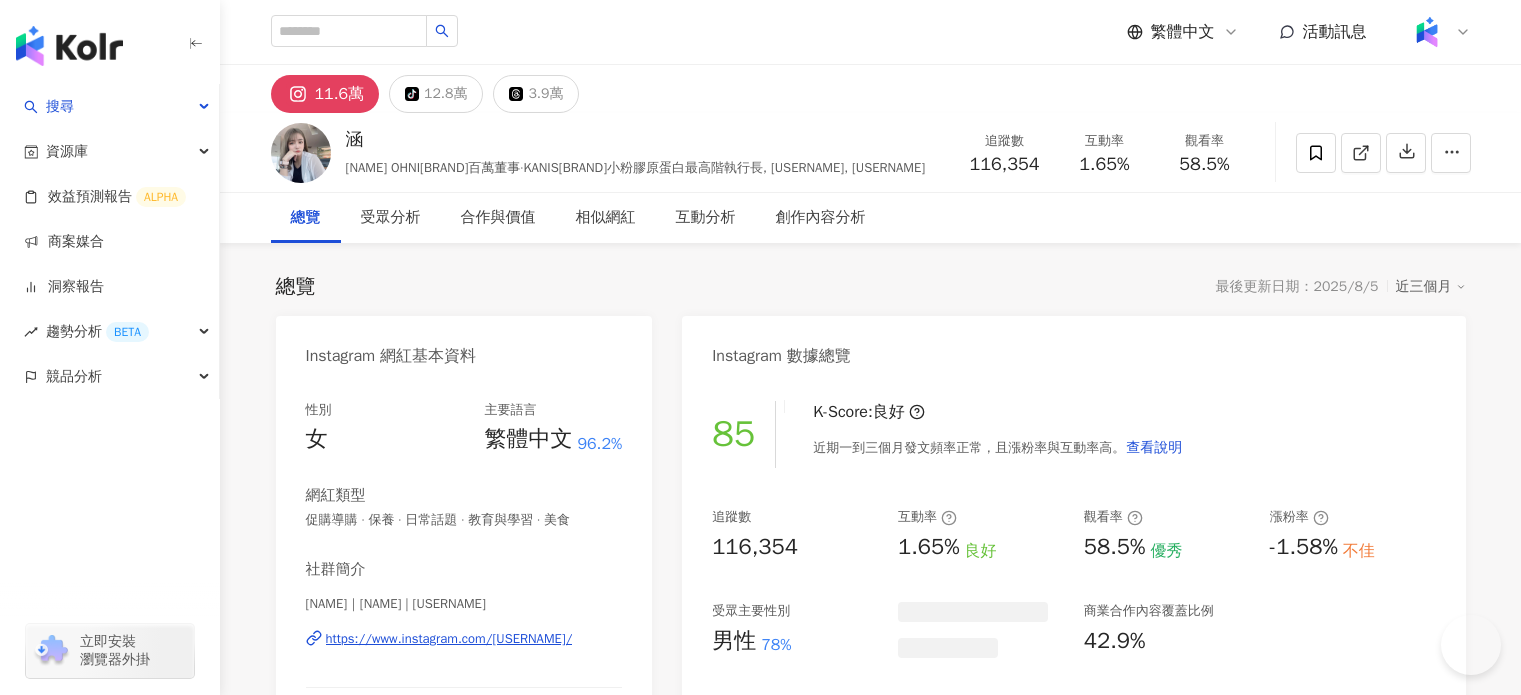scroll, scrollTop: 0, scrollLeft: 0, axis: both 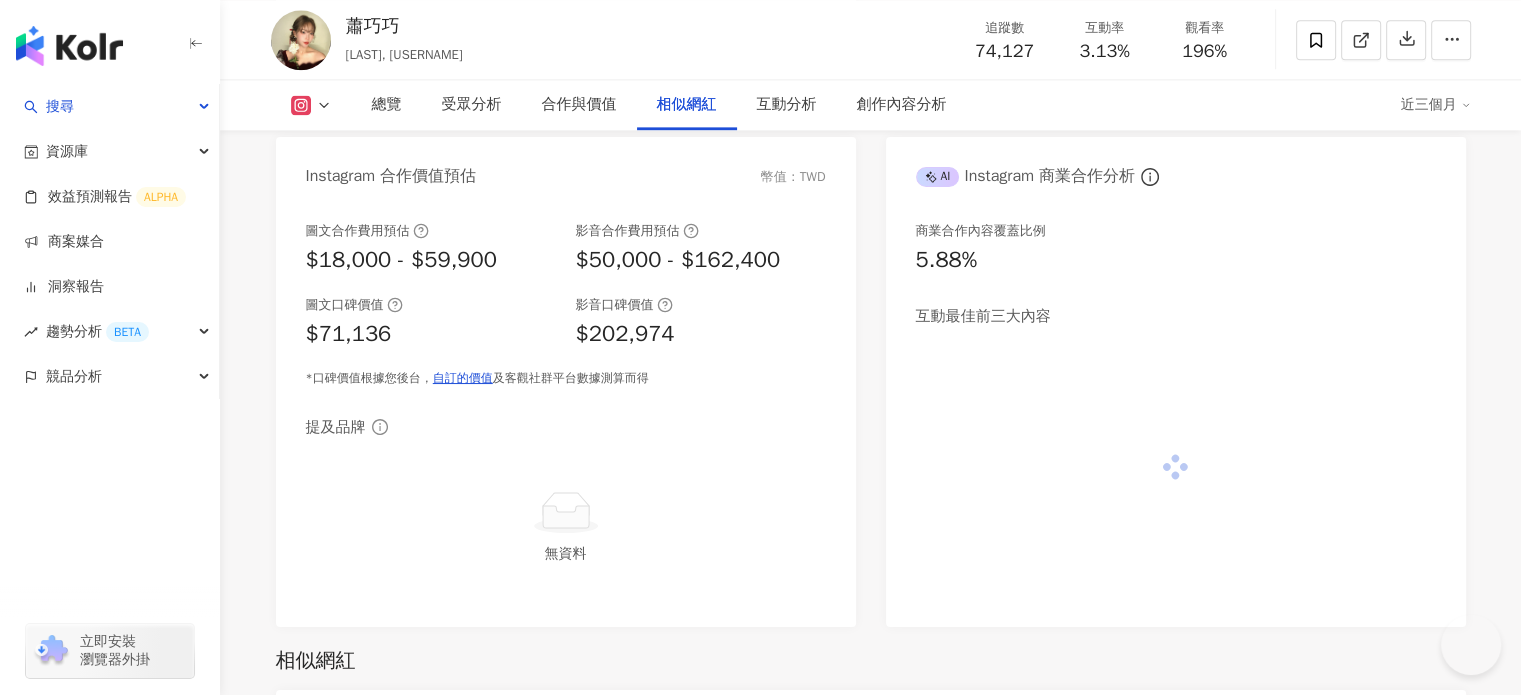 click on "74,127" at bounding box center [1005, 52] 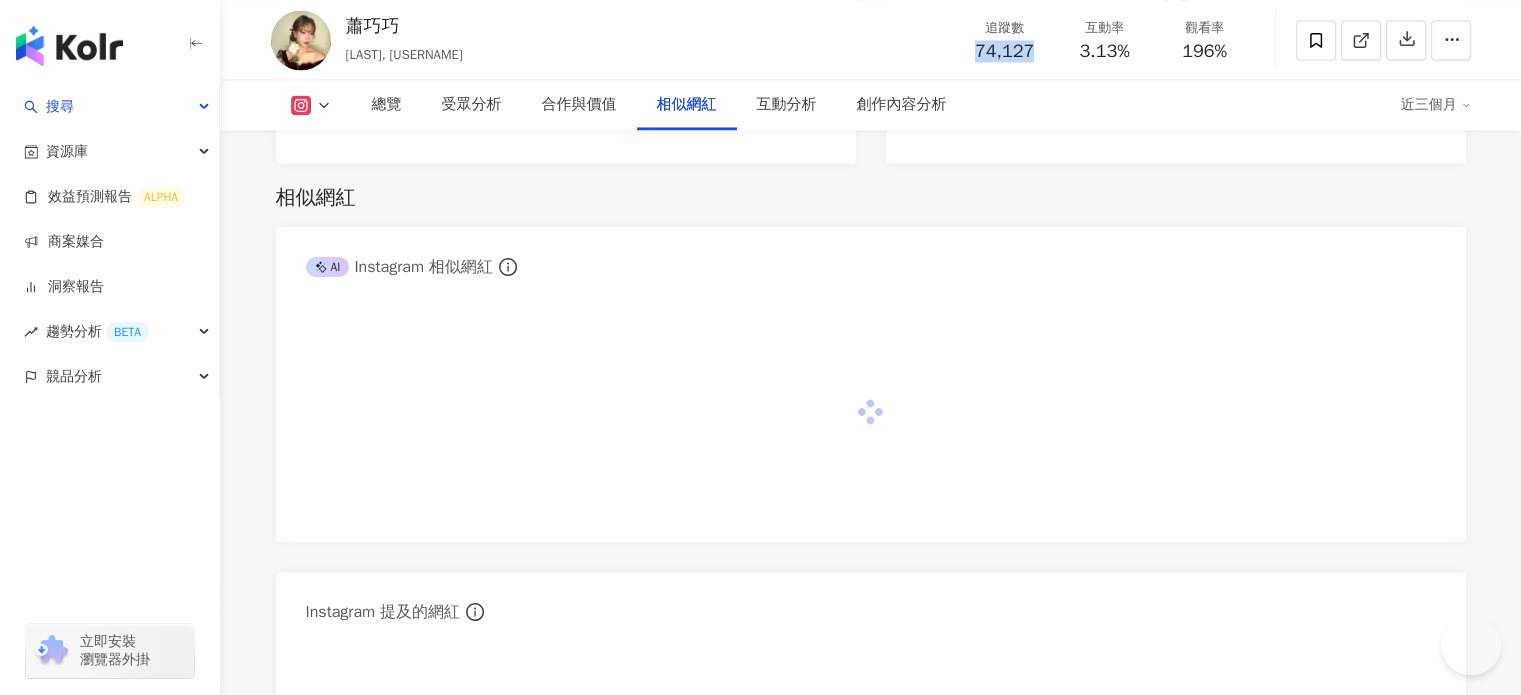 scroll, scrollTop: 0, scrollLeft: 0, axis: both 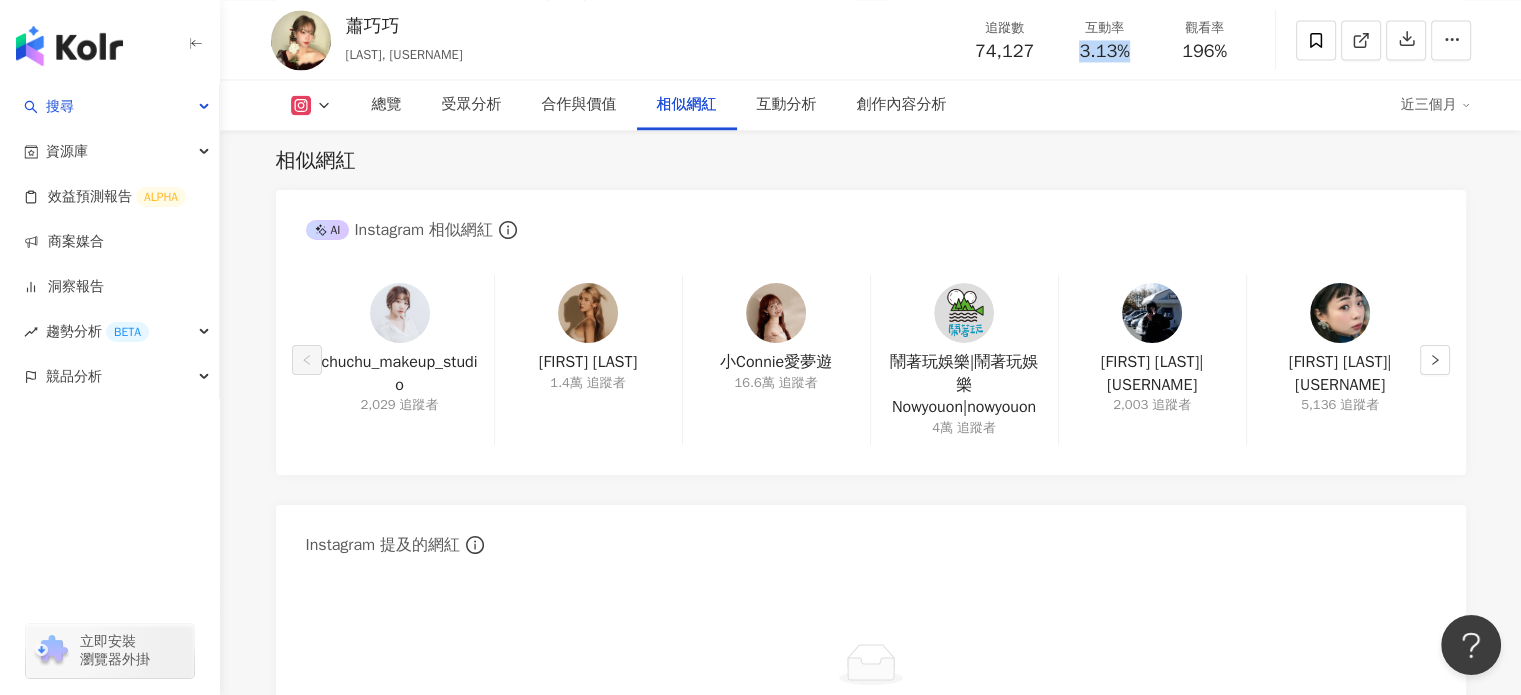 drag, startPoint x: 1076, startPoint y: 47, endPoint x: 1138, endPoint y: 62, distance: 63.788715 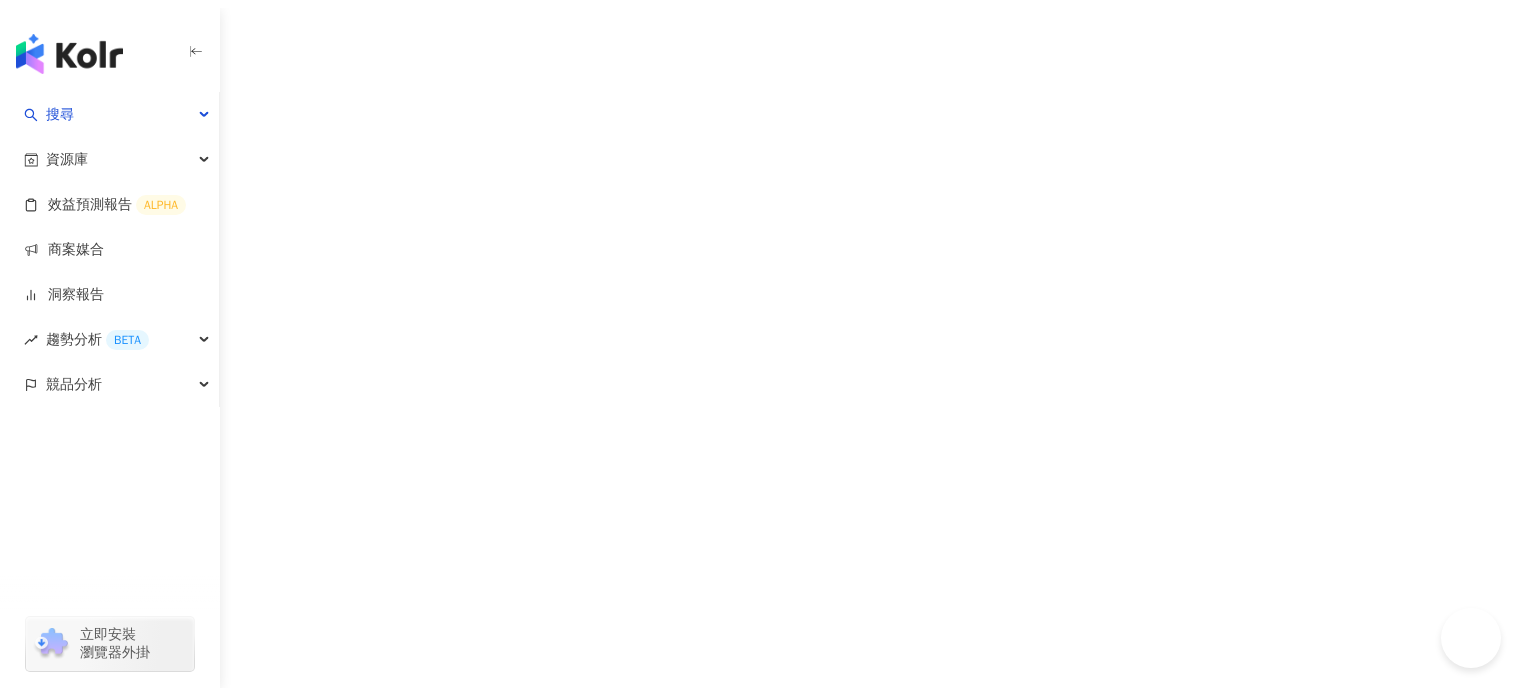 scroll, scrollTop: 0, scrollLeft: 0, axis: both 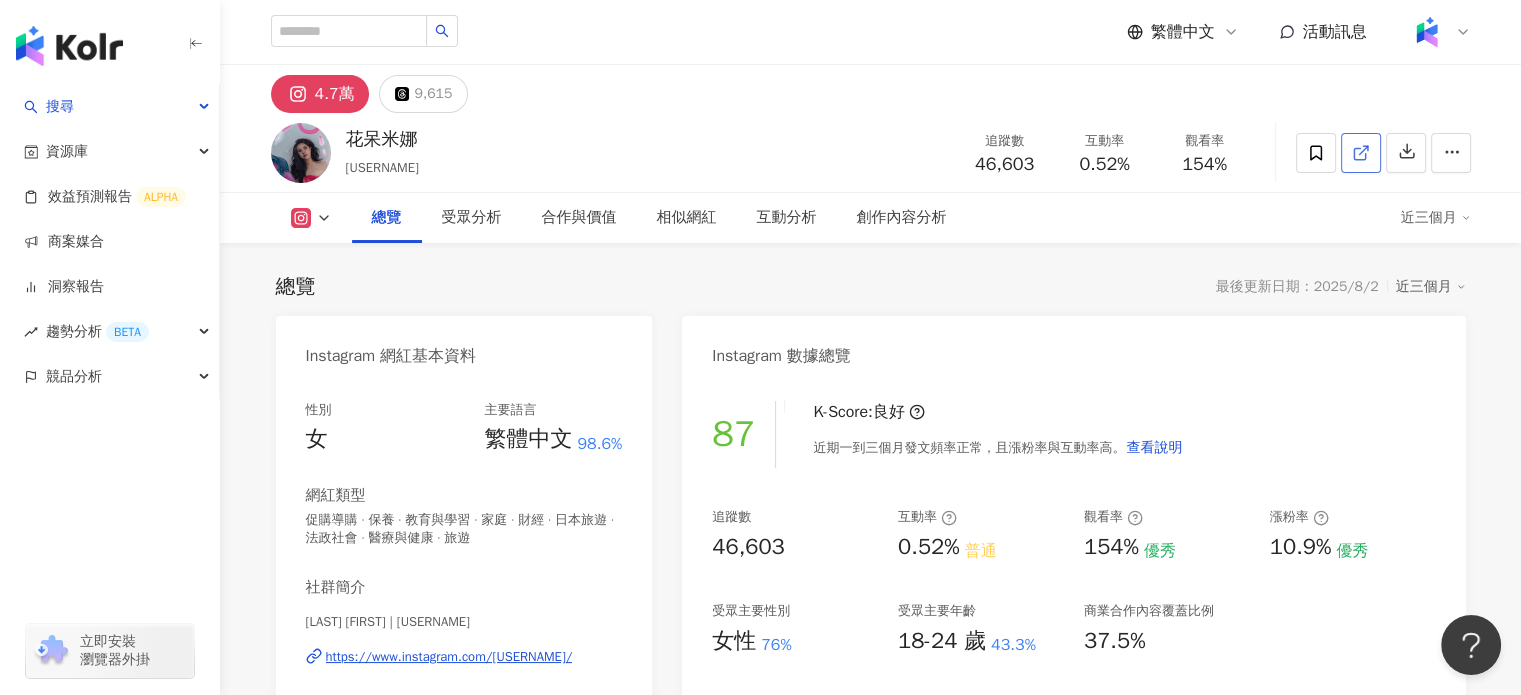 click at bounding box center (1361, 153) 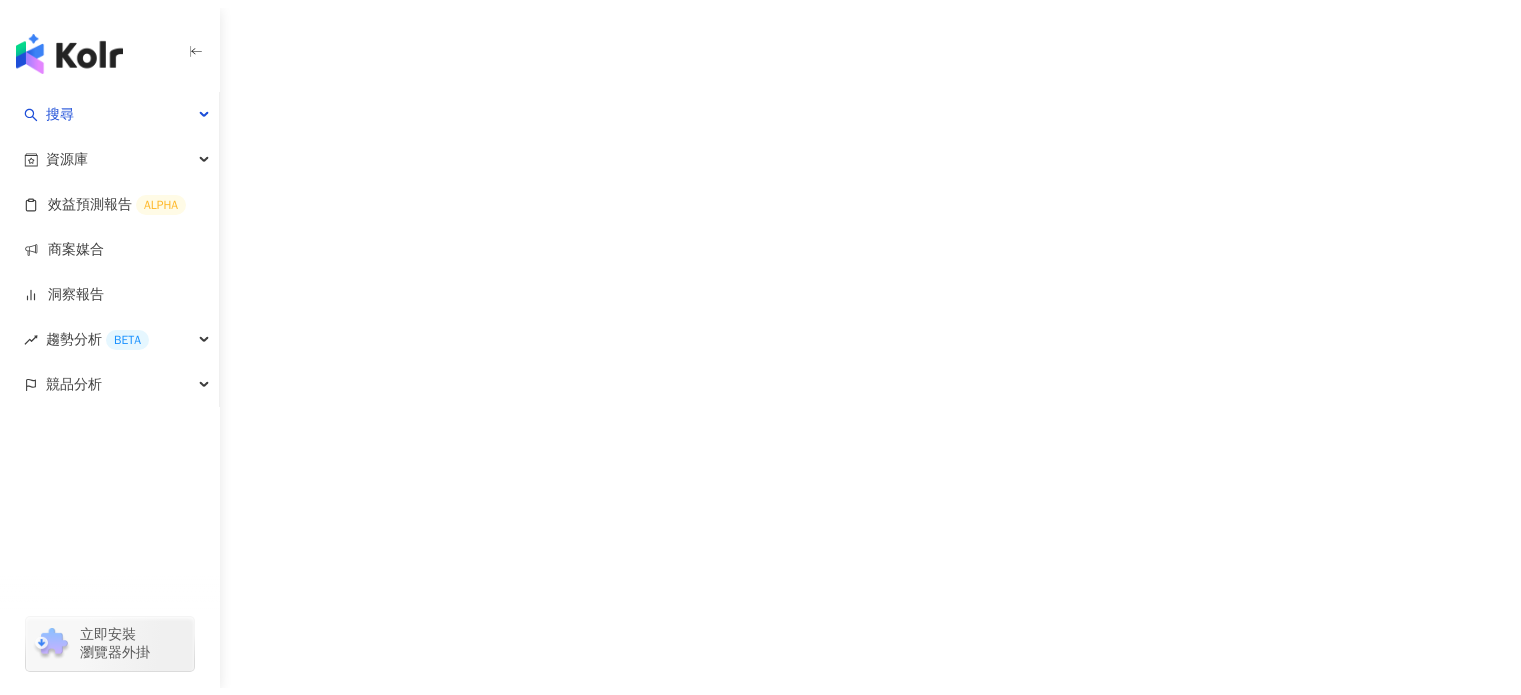 scroll, scrollTop: 0, scrollLeft: 0, axis: both 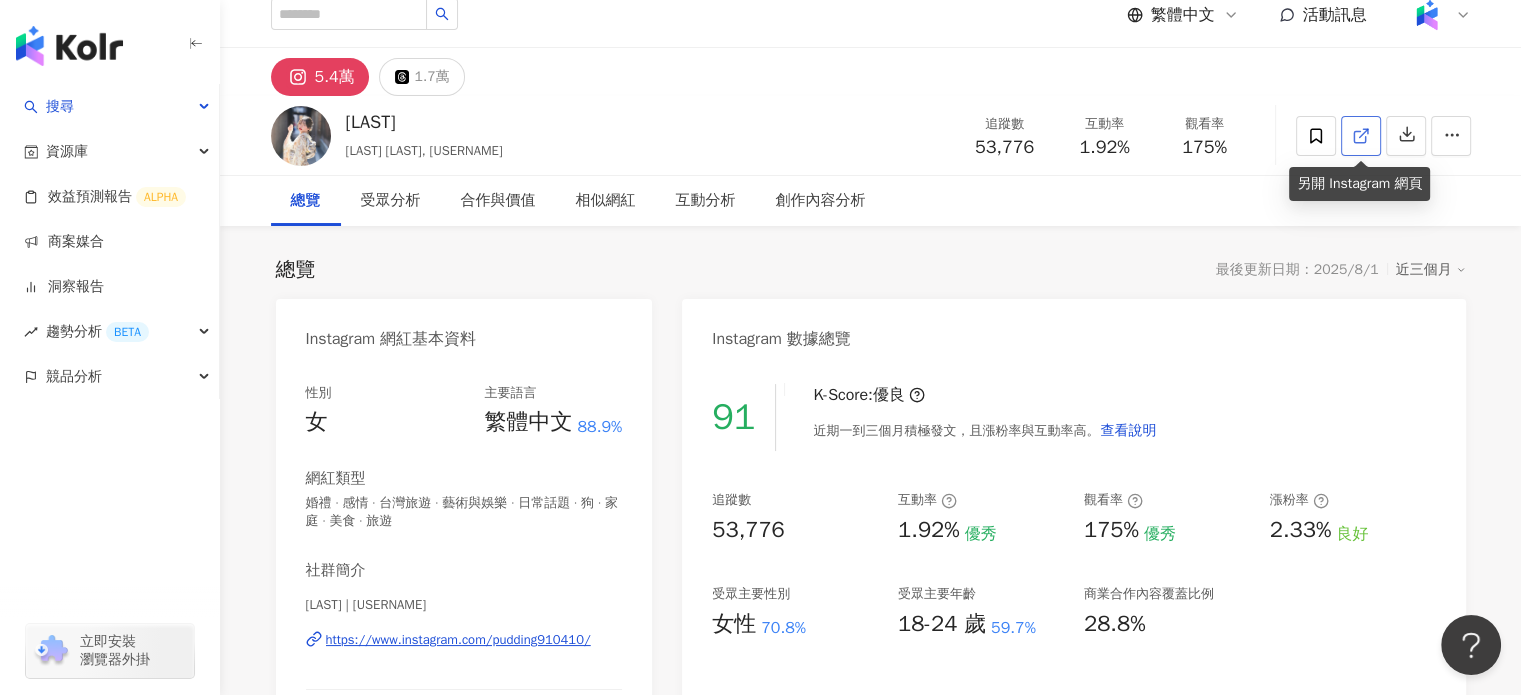 click at bounding box center [1361, 136] 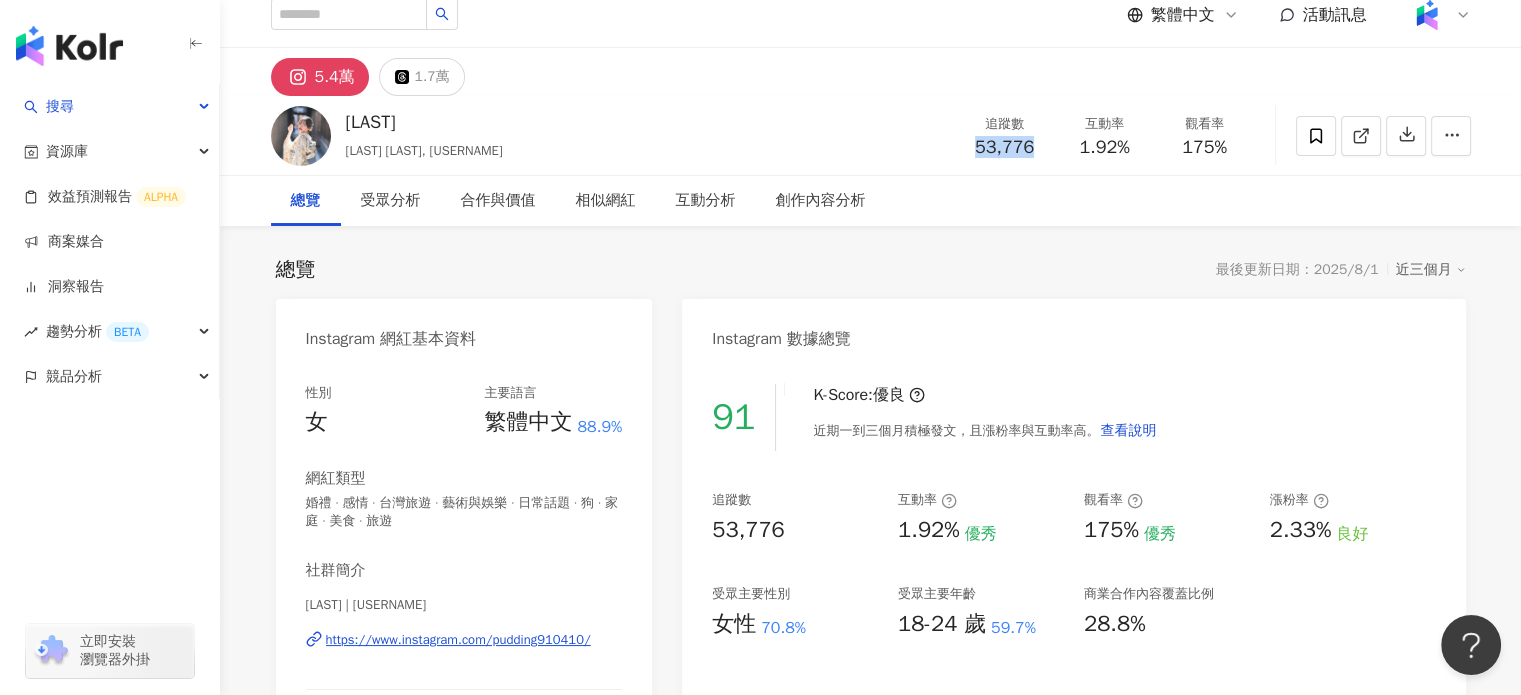 drag, startPoint x: 967, startPoint y: 145, endPoint x: 1032, endPoint y: 152, distance: 65.37584 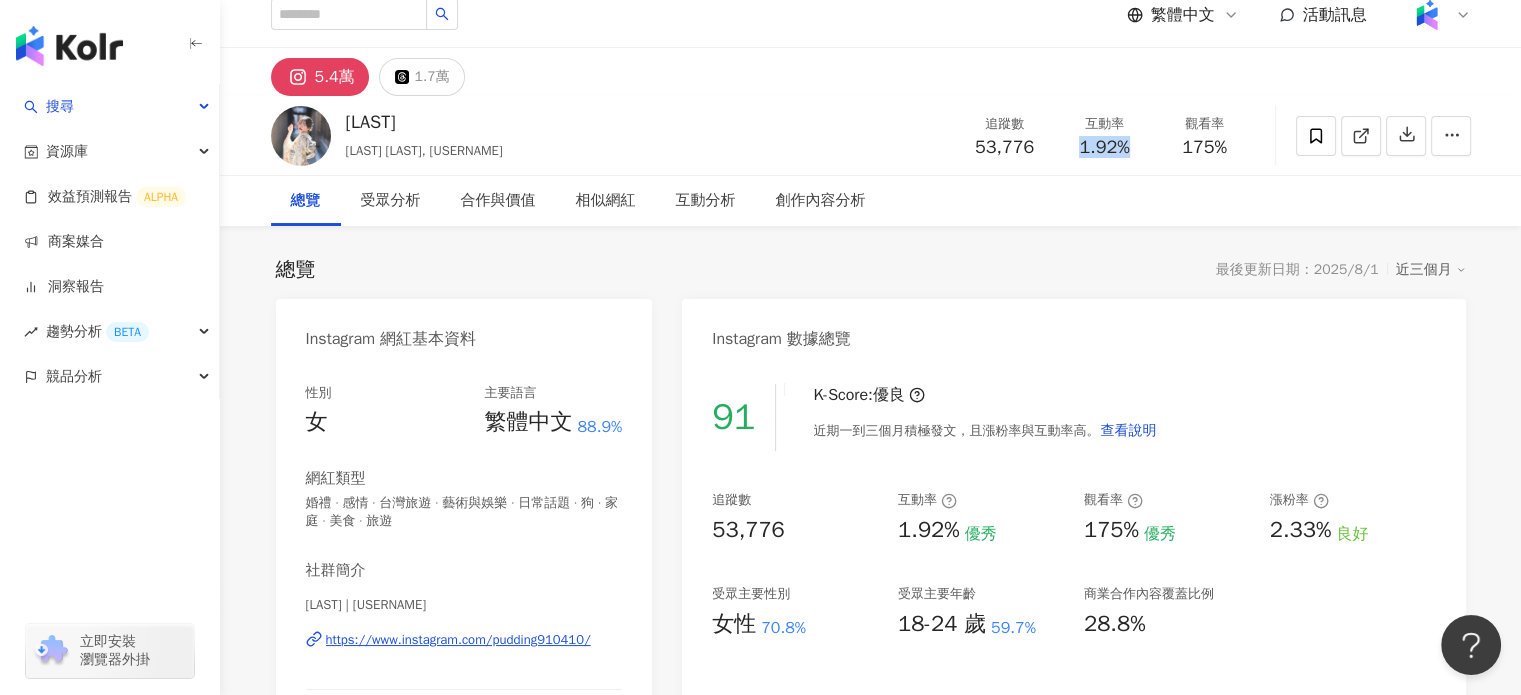 drag, startPoint x: 1076, startPoint y: 149, endPoint x: 1140, endPoint y: 154, distance: 64.195015 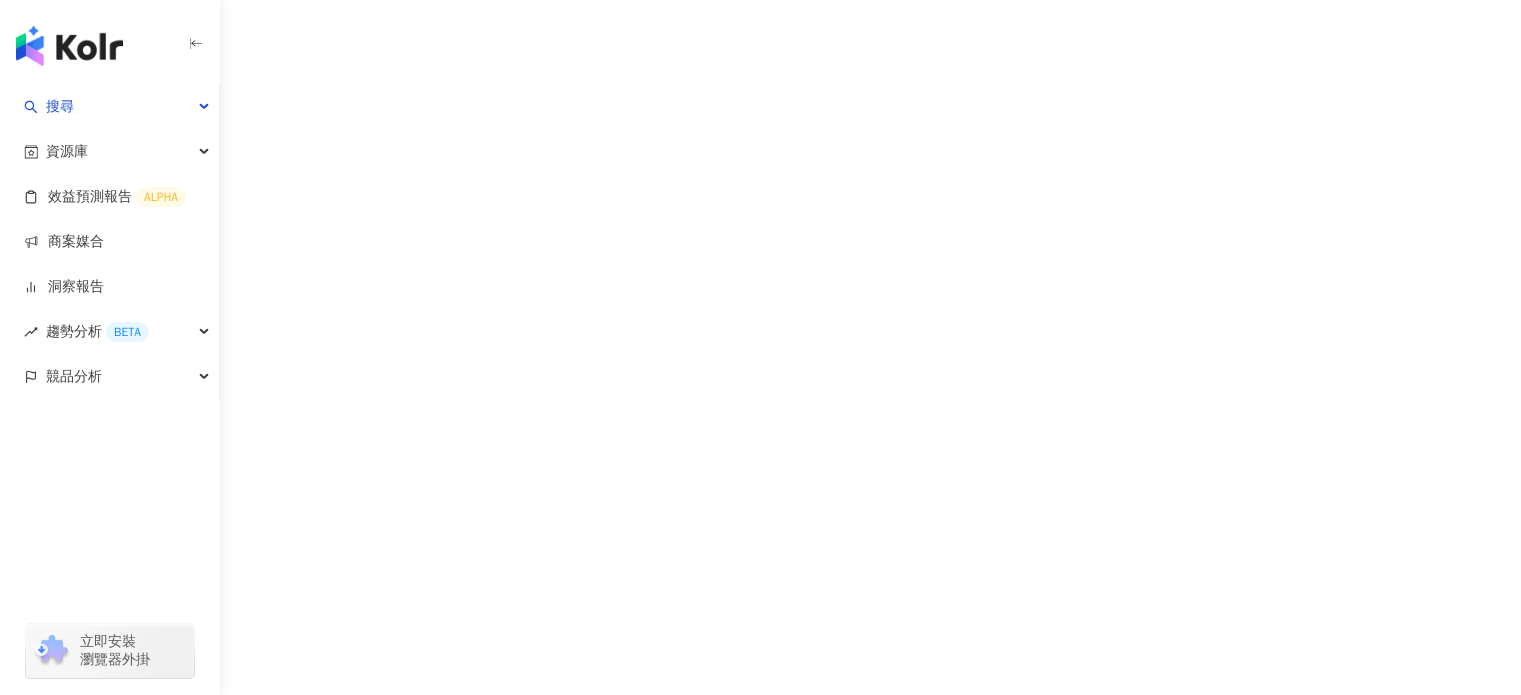 scroll, scrollTop: 0, scrollLeft: 0, axis: both 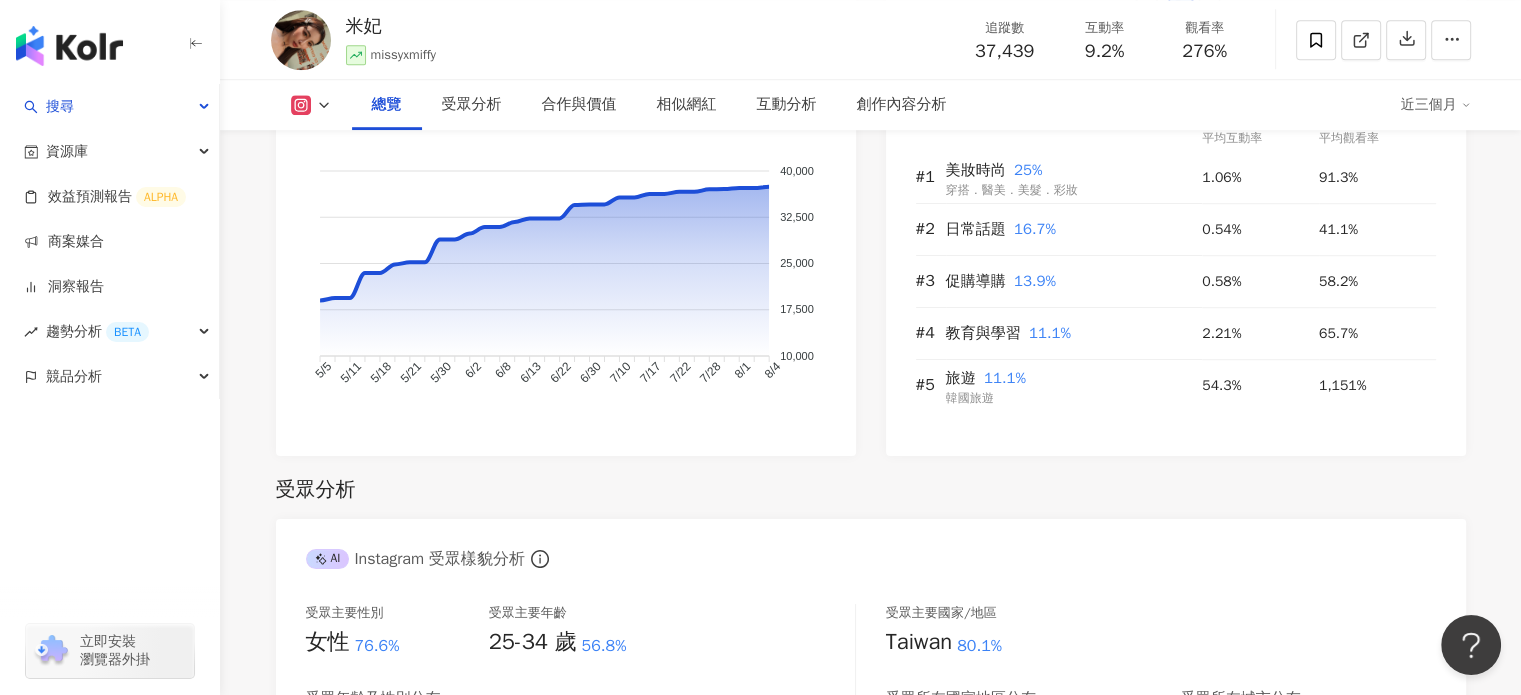 click at bounding box center [1361, 40] 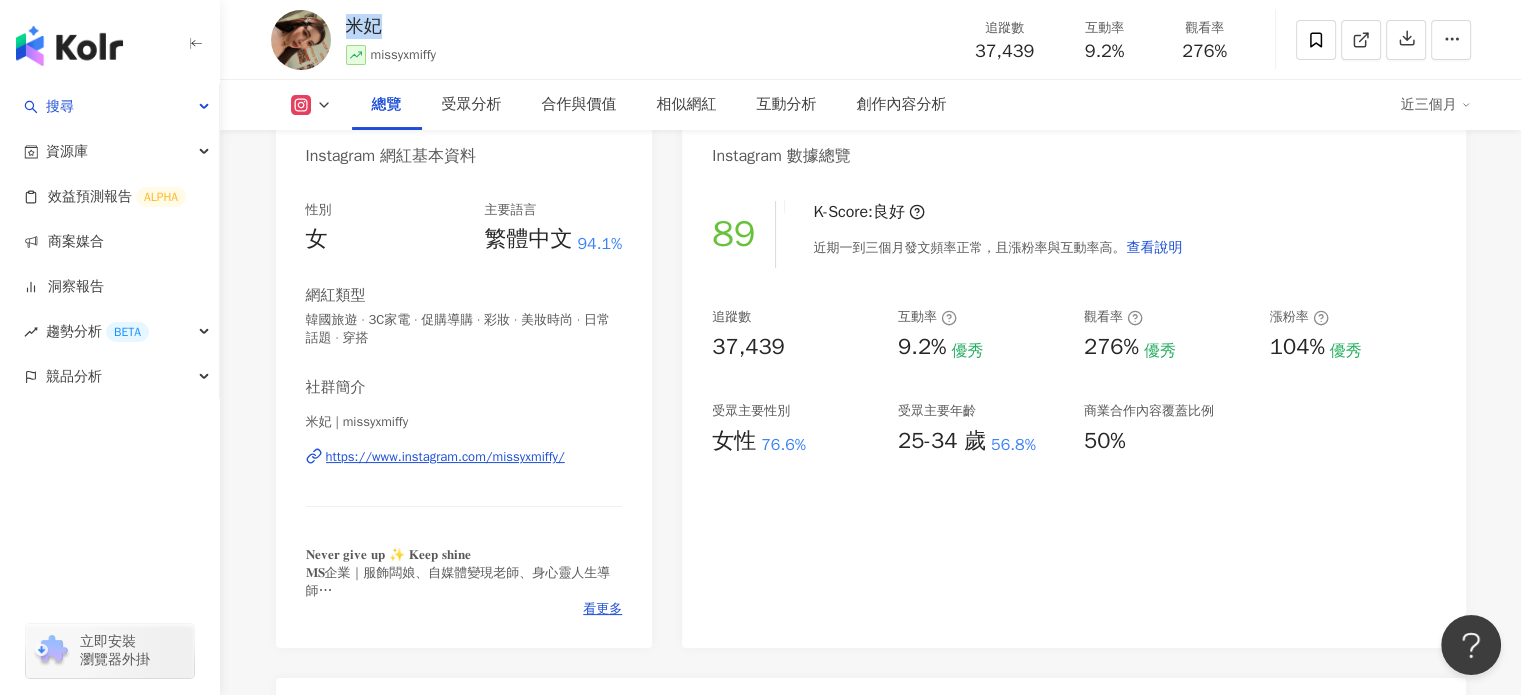 drag, startPoint x: 388, startPoint y: 17, endPoint x: 350, endPoint y: 19, distance: 38.052597 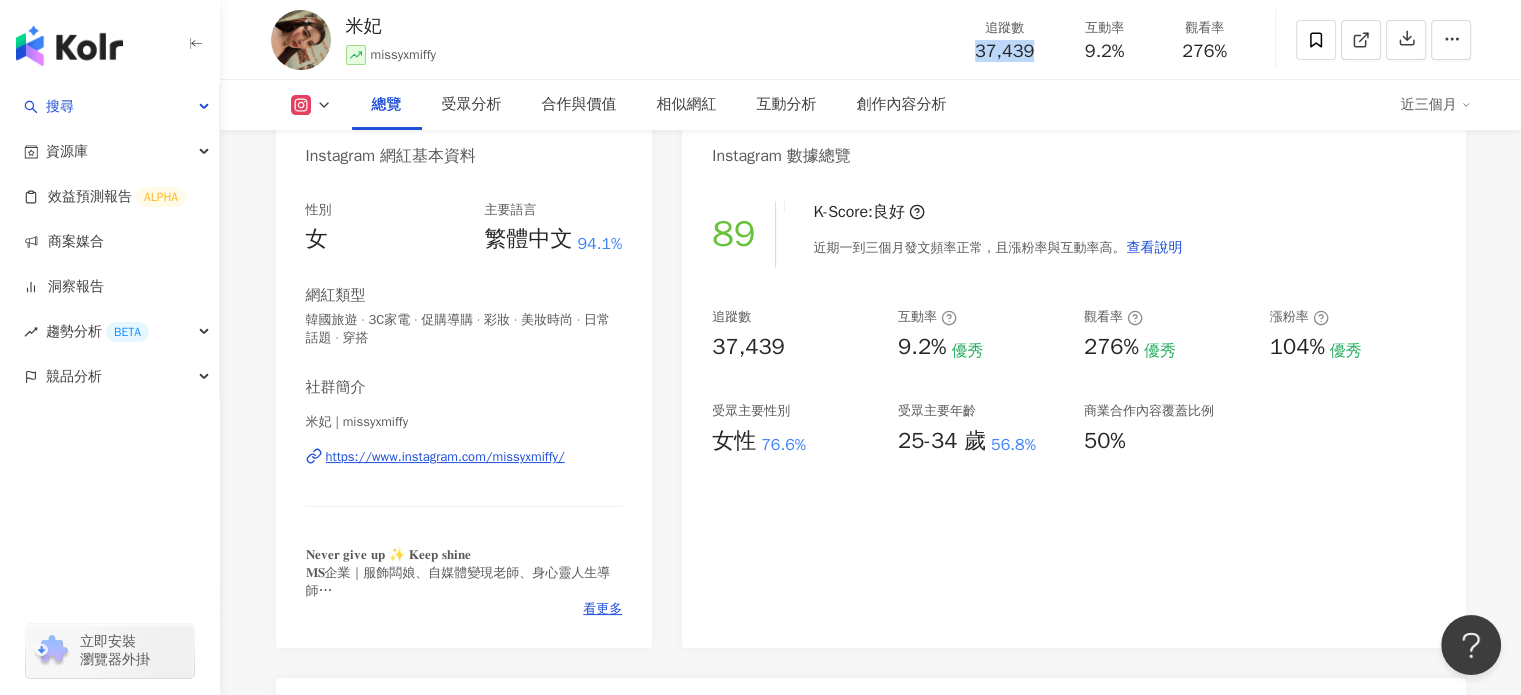 drag, startPoint x: 975, startPoint y: 56, endPoint x: 1035, endPoint y: 59, distance: 60.074955 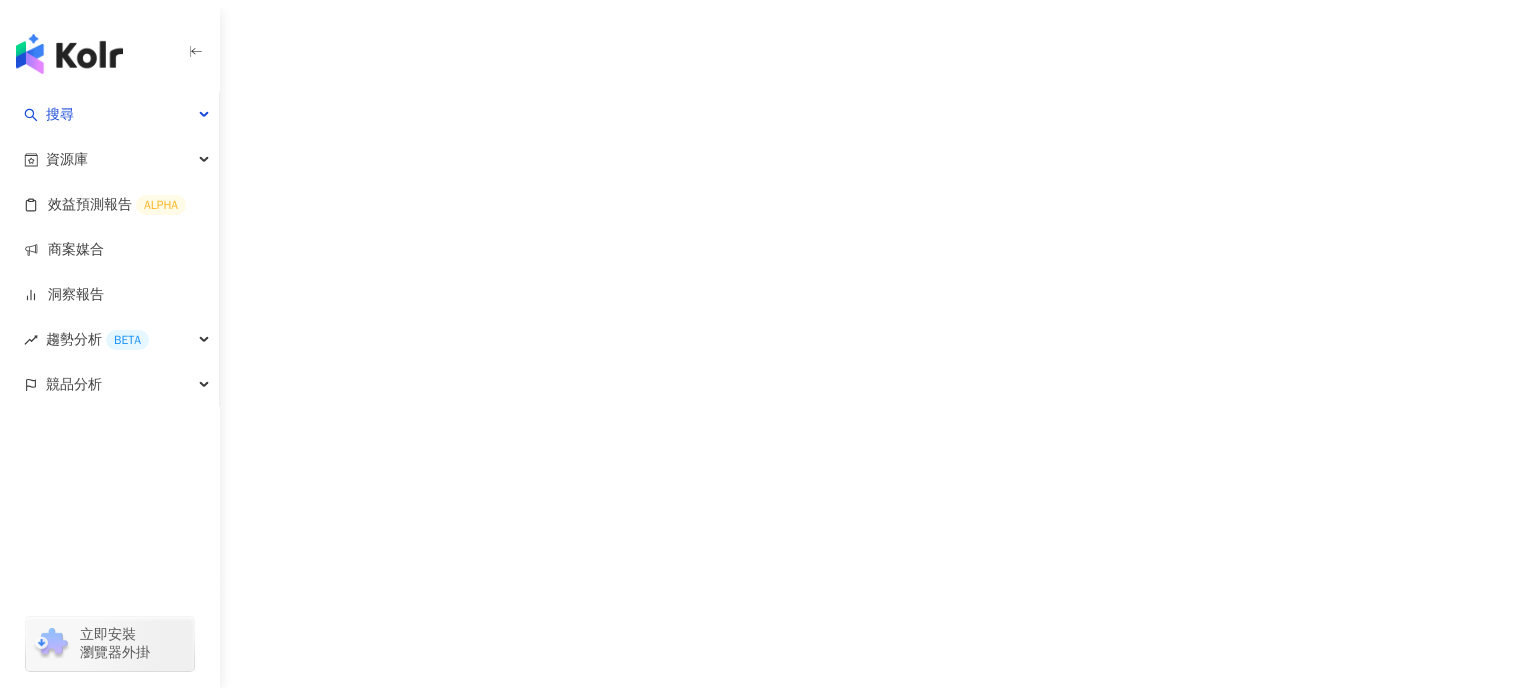scroll, scrollTop: 0, scrollLeft: 0, axis: both 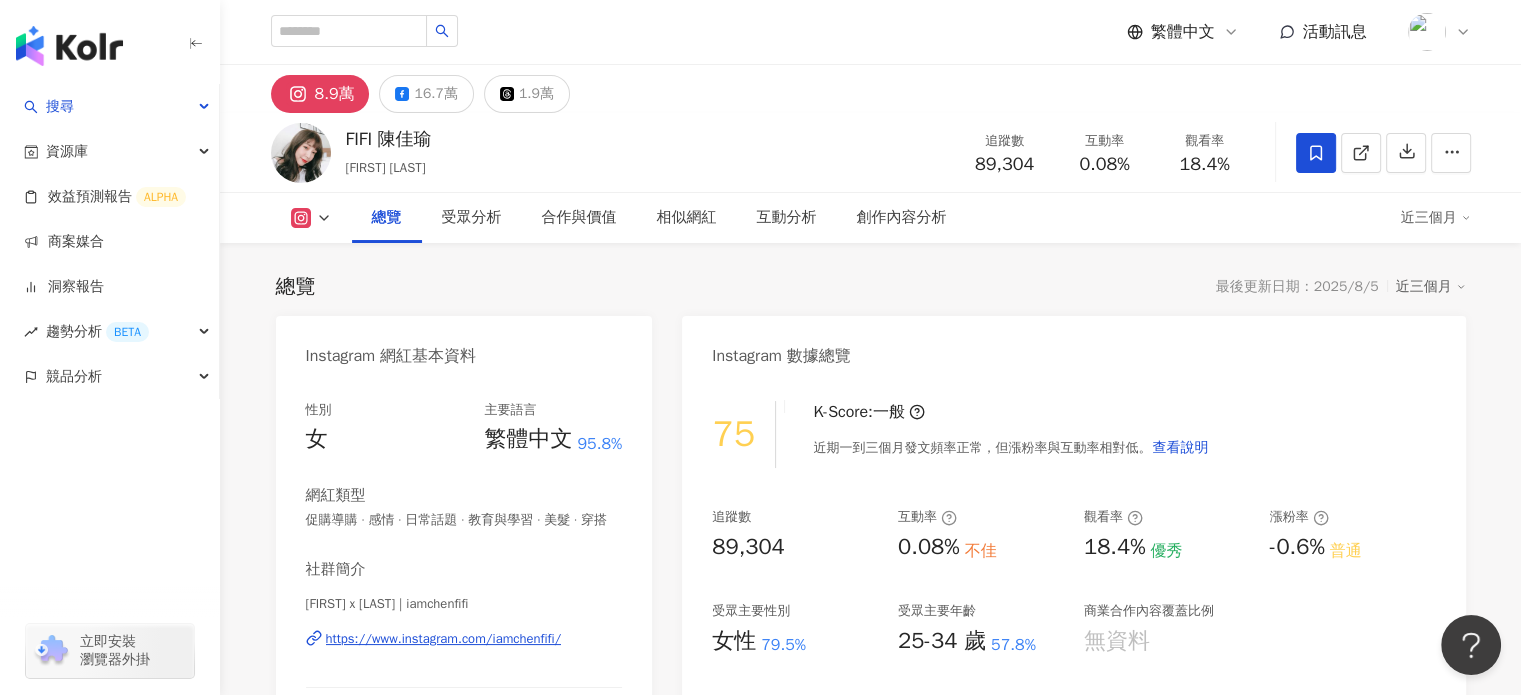 click 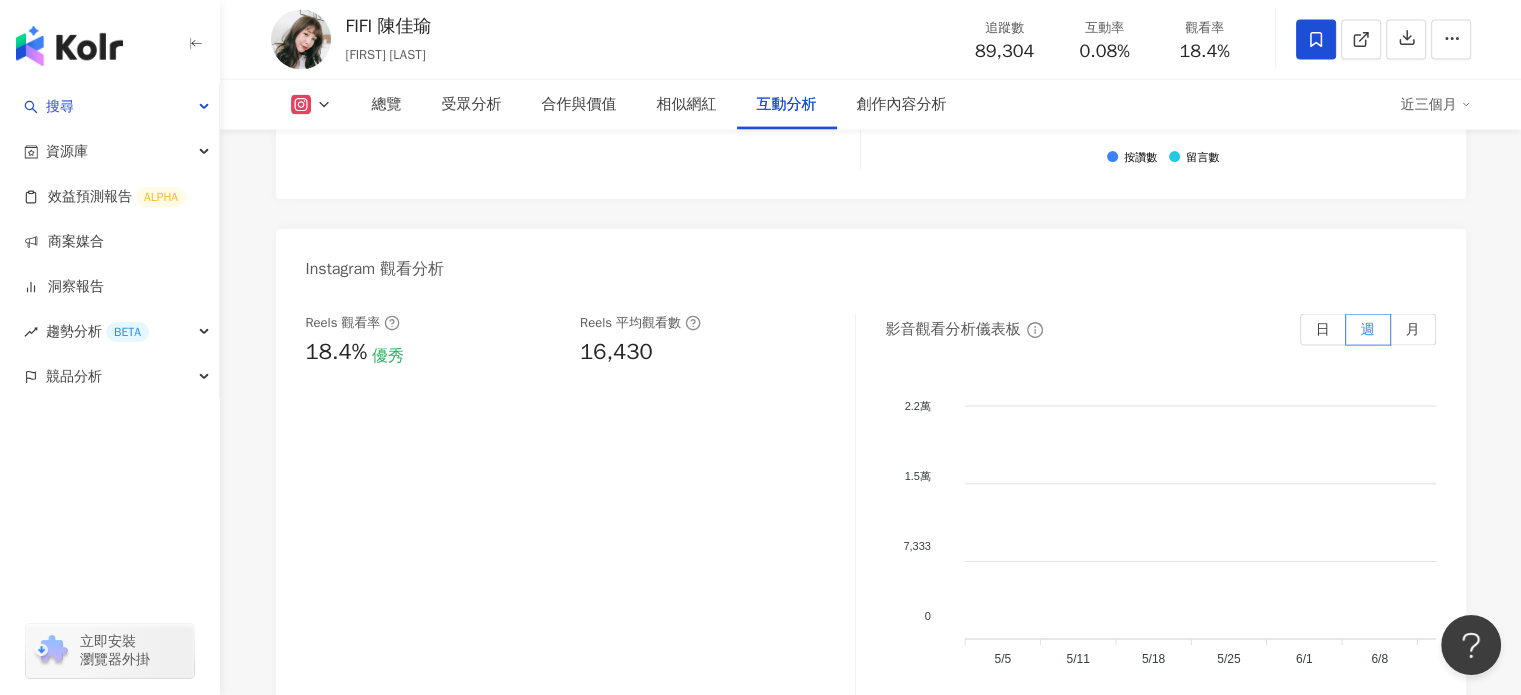 scroll, scrollTop: 4200, scrollLeft: 0, axis: vertical 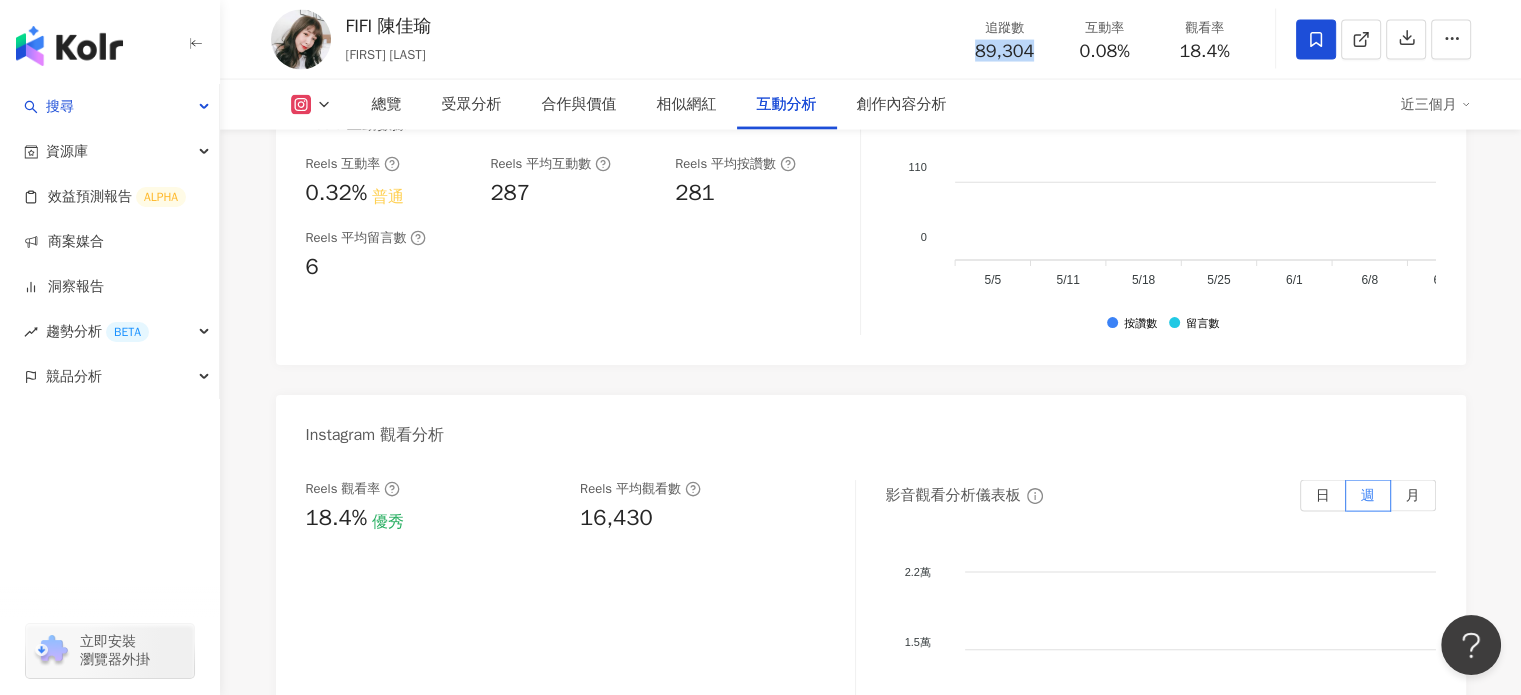drag, startPoint x: 972, startPoint y: 48, endPoint x: 1043, endPoint y: 51, distance: 71.063354 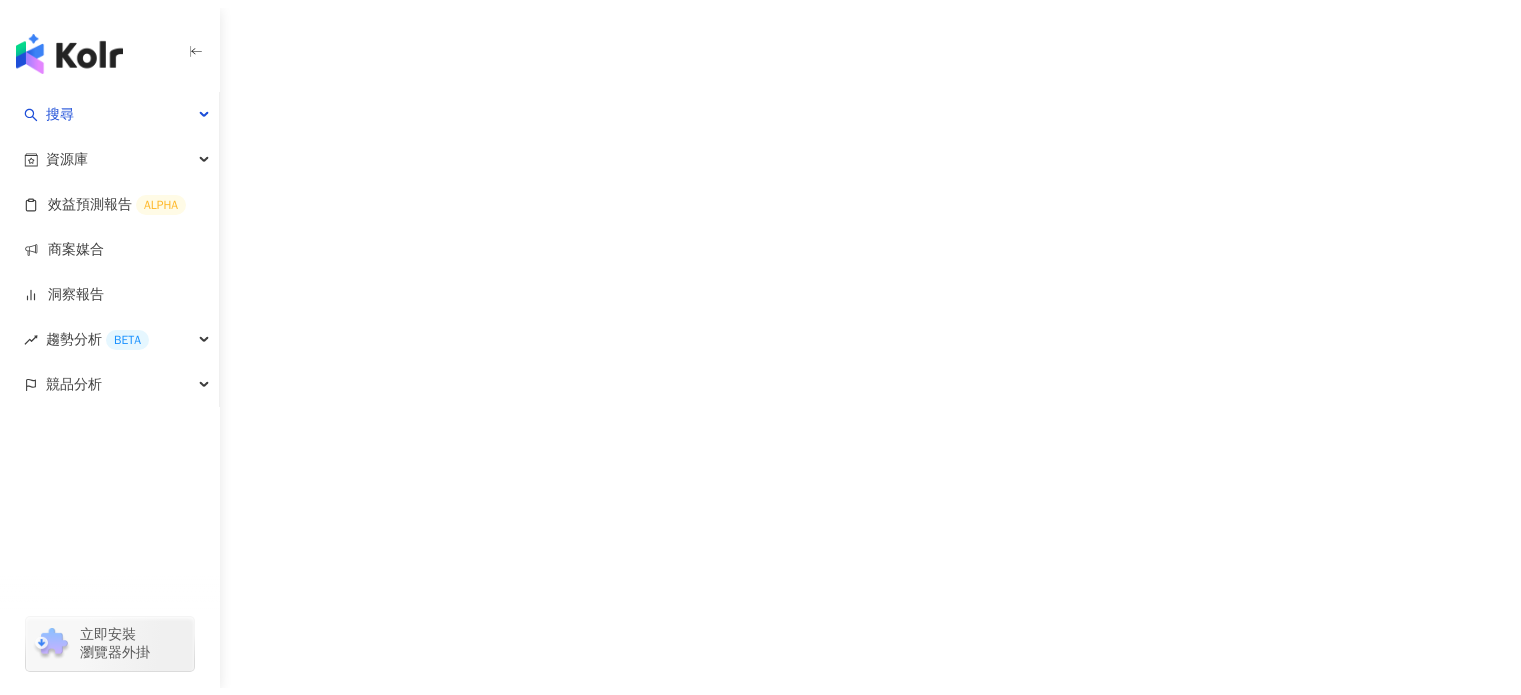 scroll, scrollTop: 0, scrollLeft: 0, axis: both 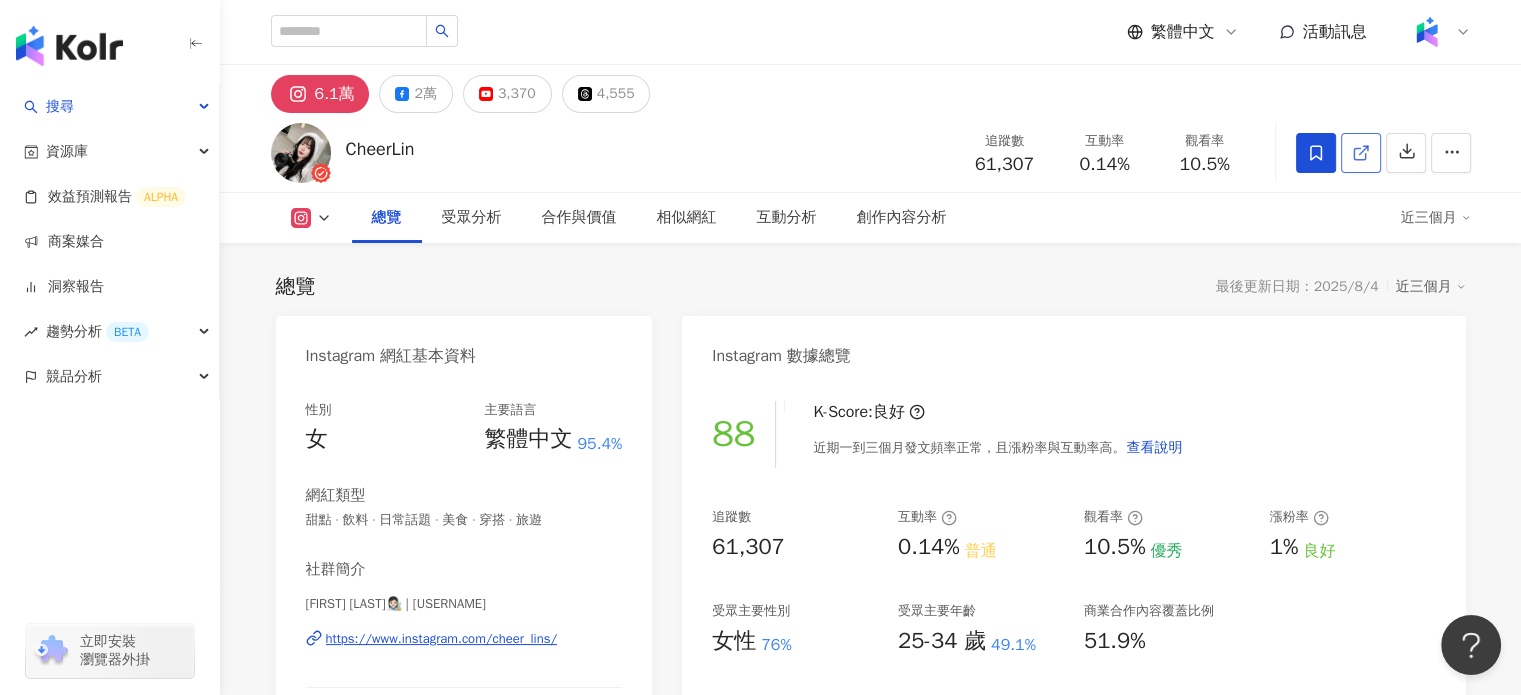 click 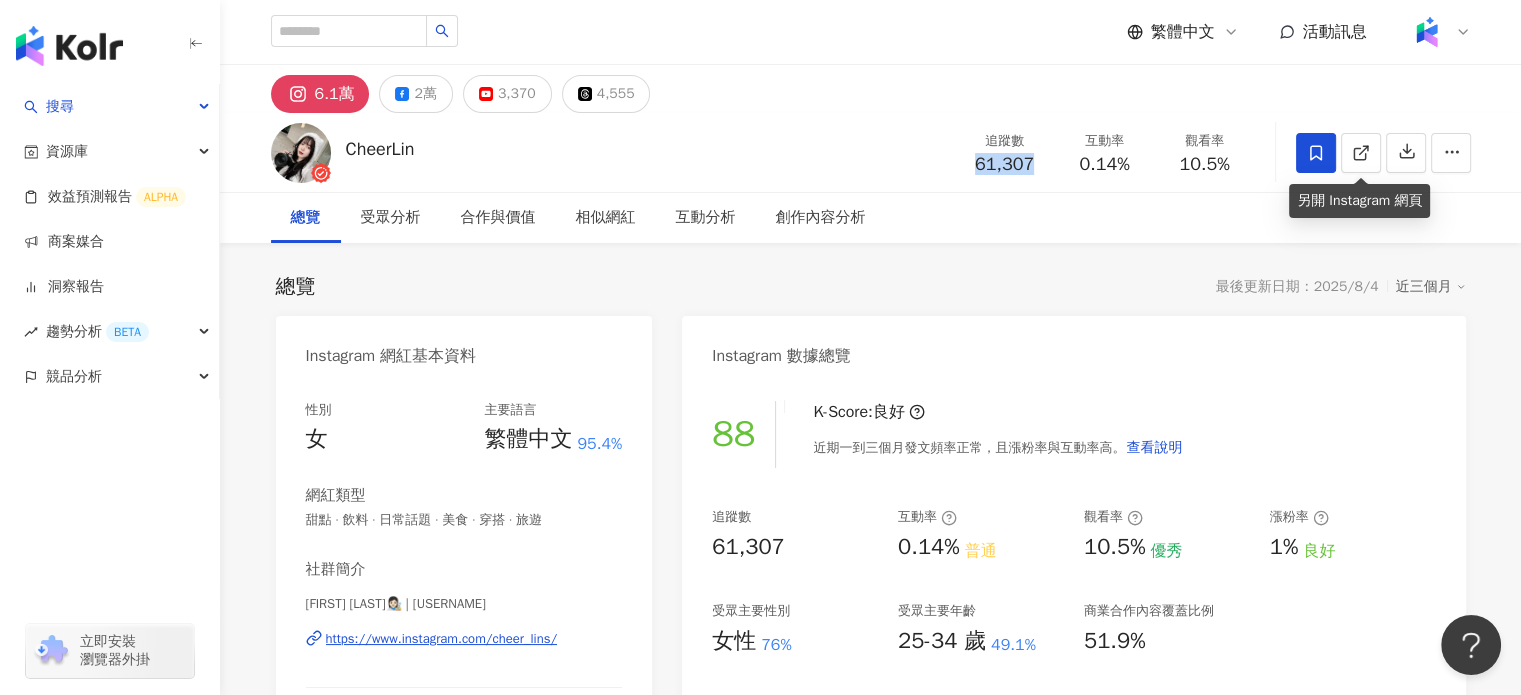 drag, startPoint x: 971, startPoint y: 160, endPoint x: 1051, endPoint y: 166, distance: 80.224686 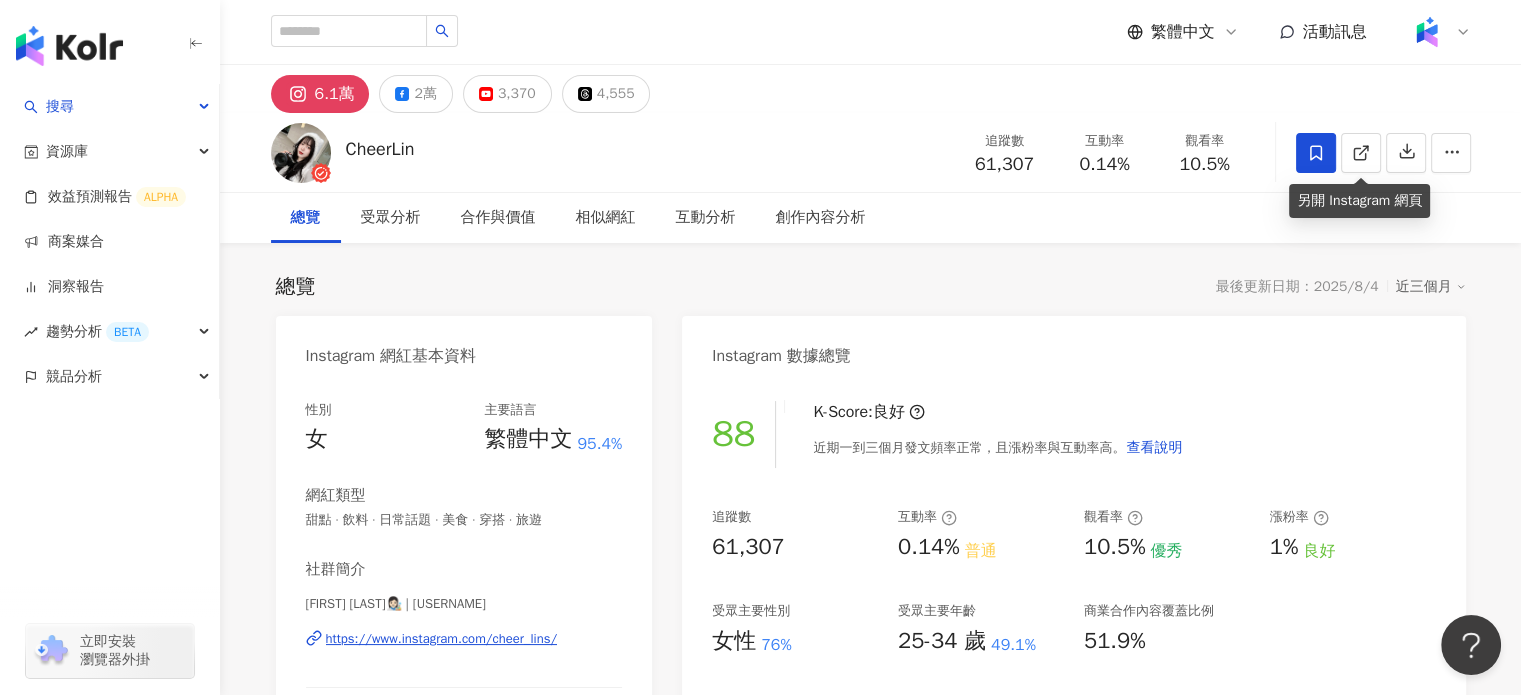click on "0.14%" at bounding box center [1105, 165] 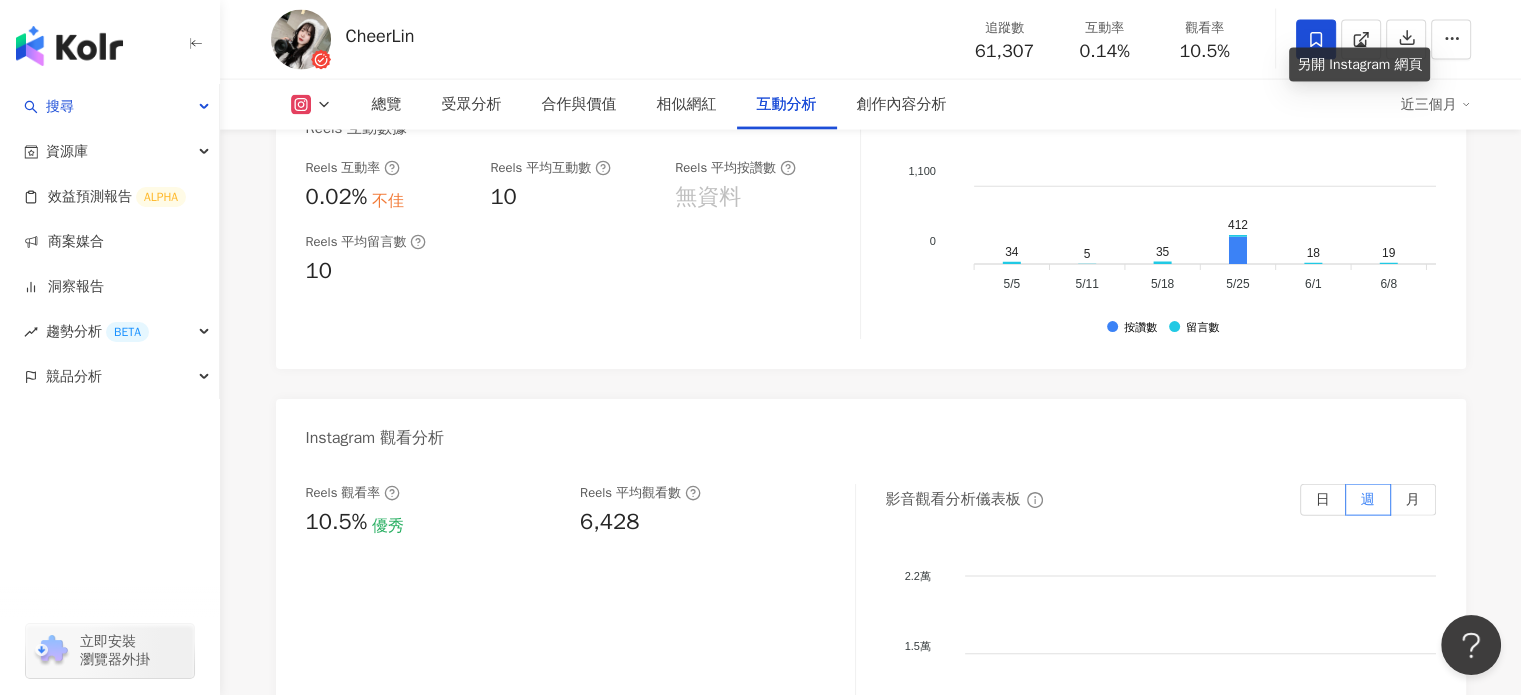scroll, scrollTop: 4200, scrollLeft: 0, axis: vertical 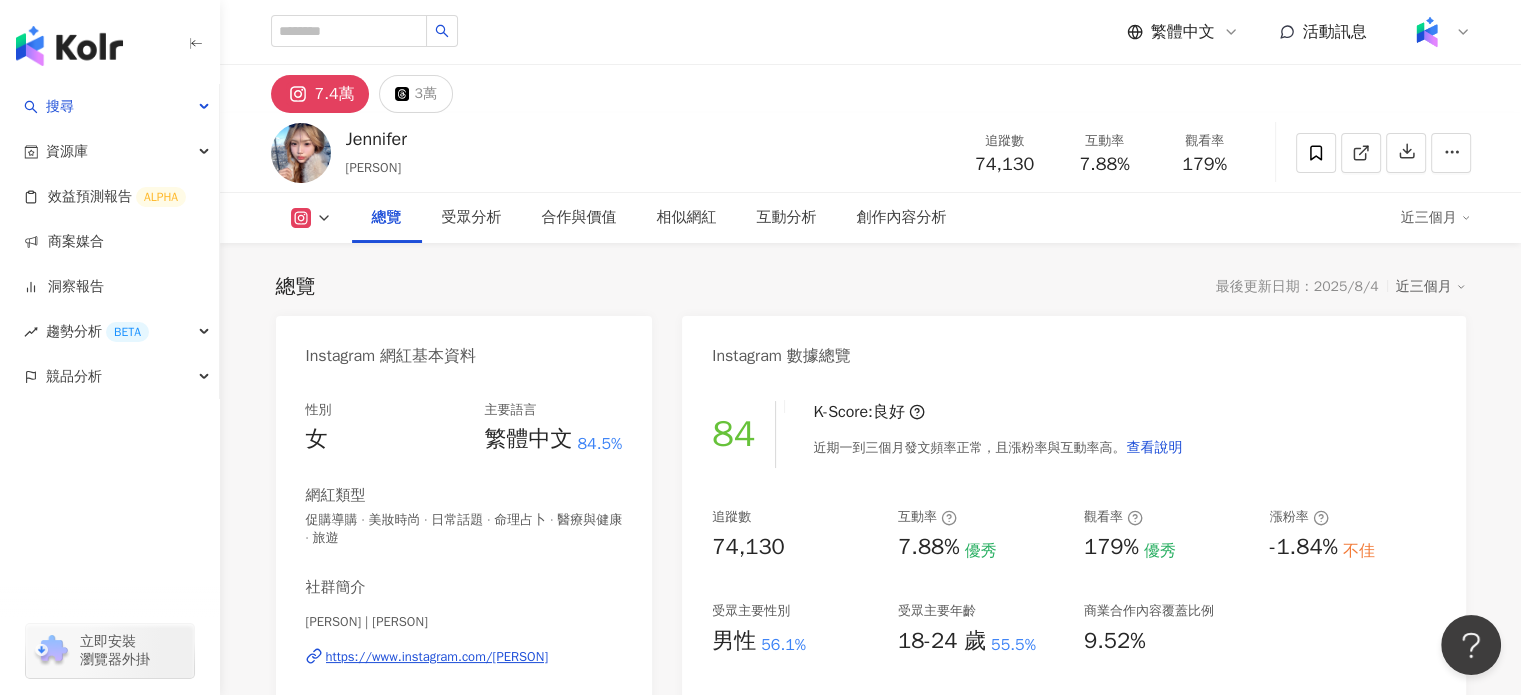 drag, startPoint x: 1028, startPoint y: 161, endPoint x: 1035, endPoint y: 173, distance: 13.892444 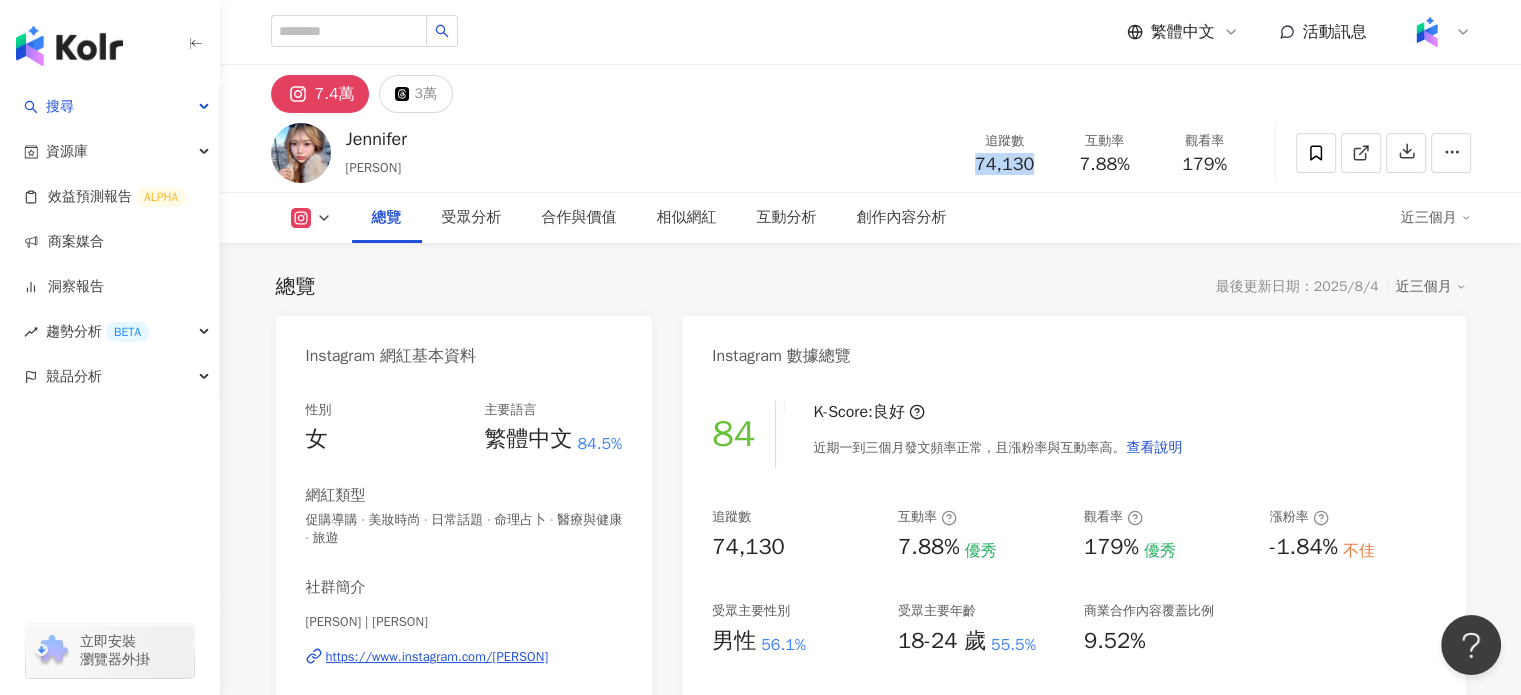 drag, startPoint x: 1035, startPoint y: 173, endPoint x: 1053, endPoint y: 176, distance: 18.248287 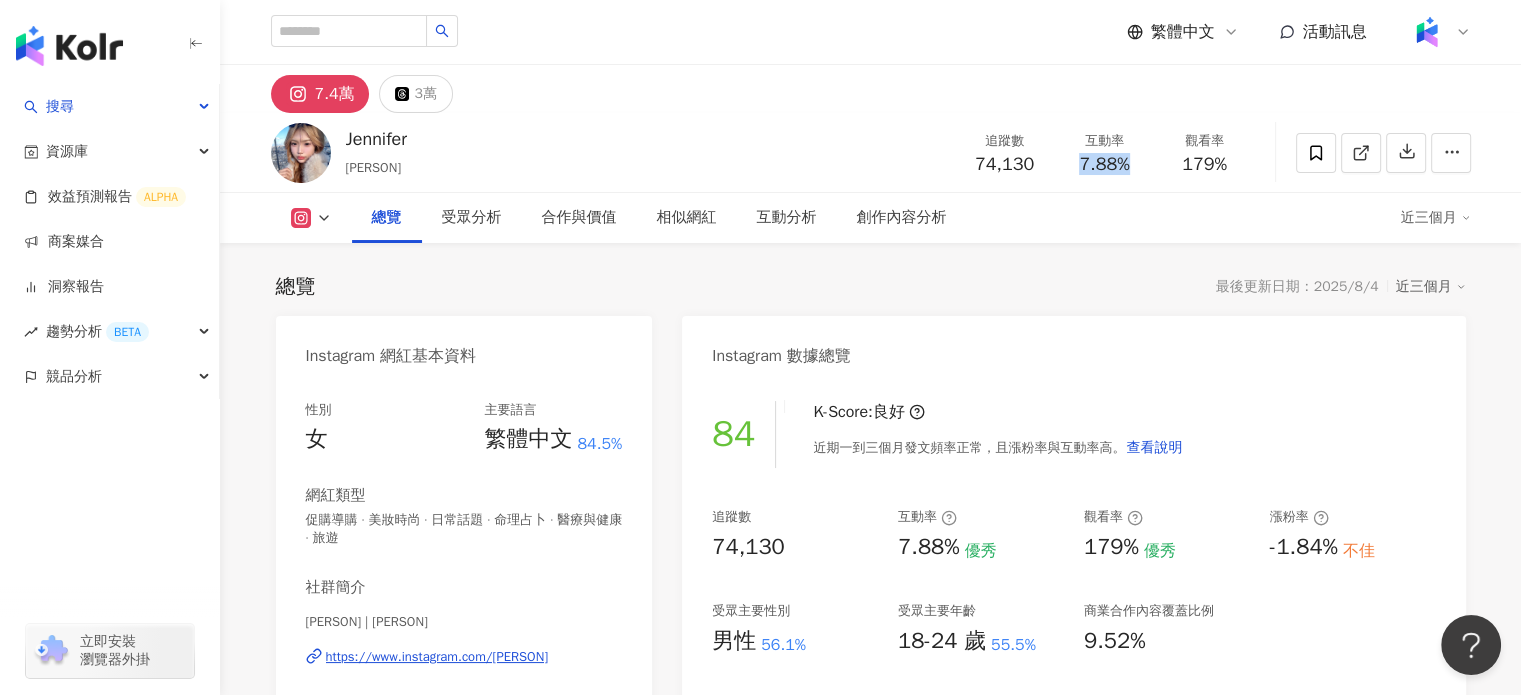 drag, startPoint x: 1076, startPoint y: 167, endPoint x: 1134, endPoint y: 167, distance: 58 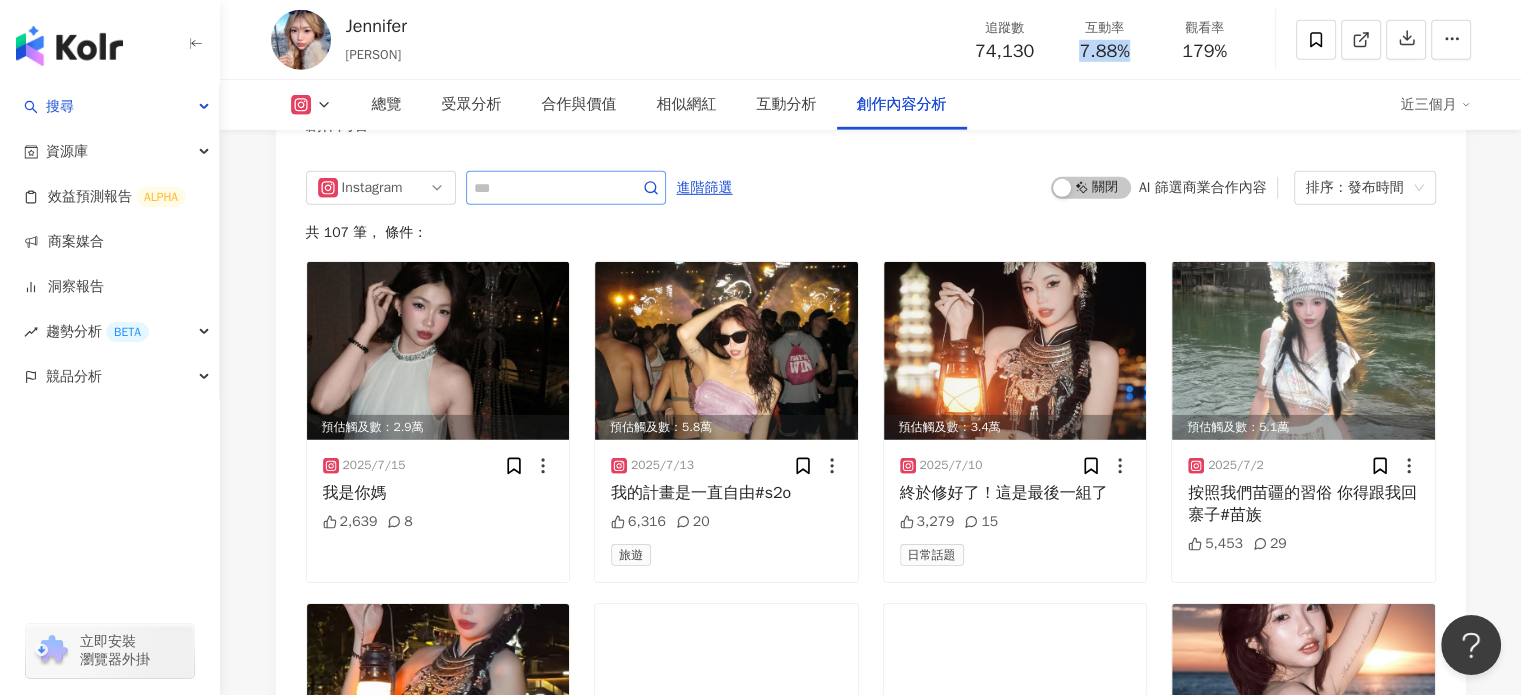 scroll, scrollTop: 6000, scrollLeft: 0, axis: vertical 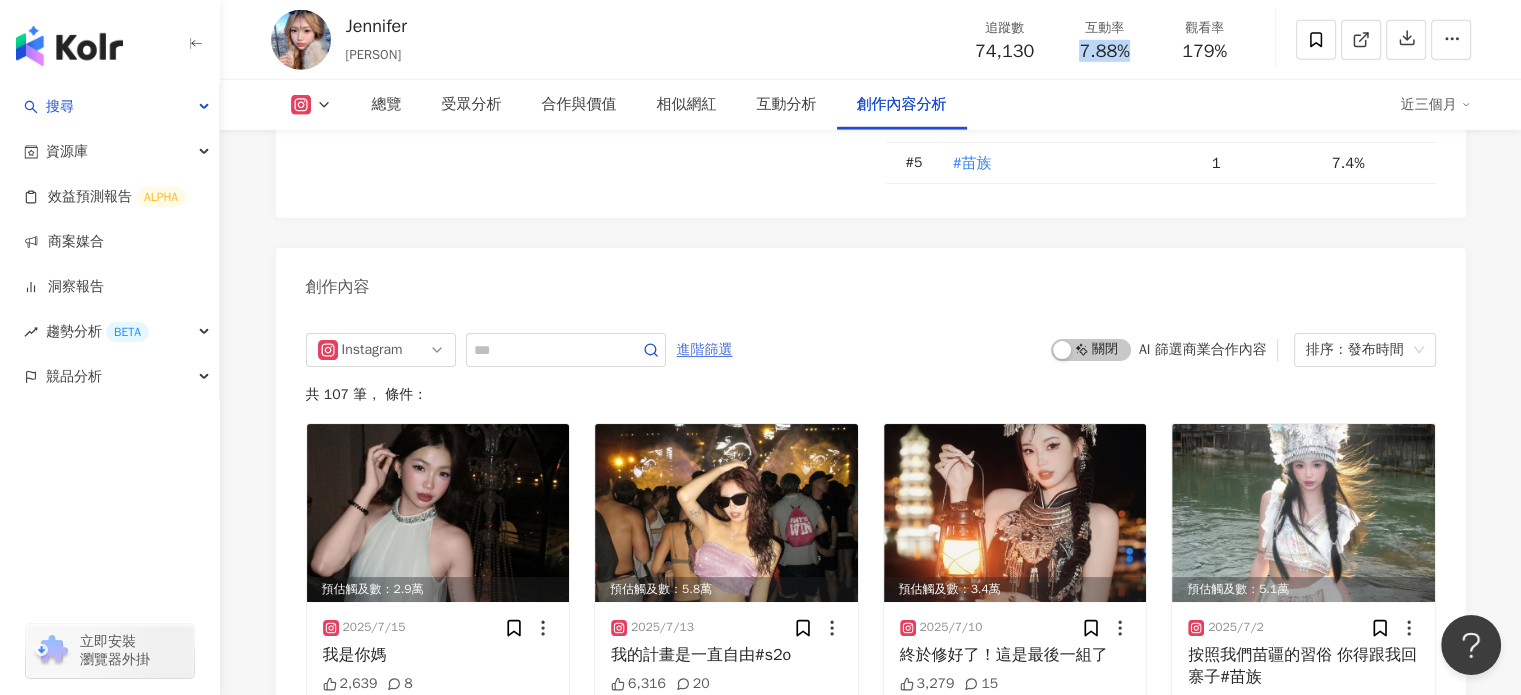 click on "進階篩選" at bounding box center [705, 350] 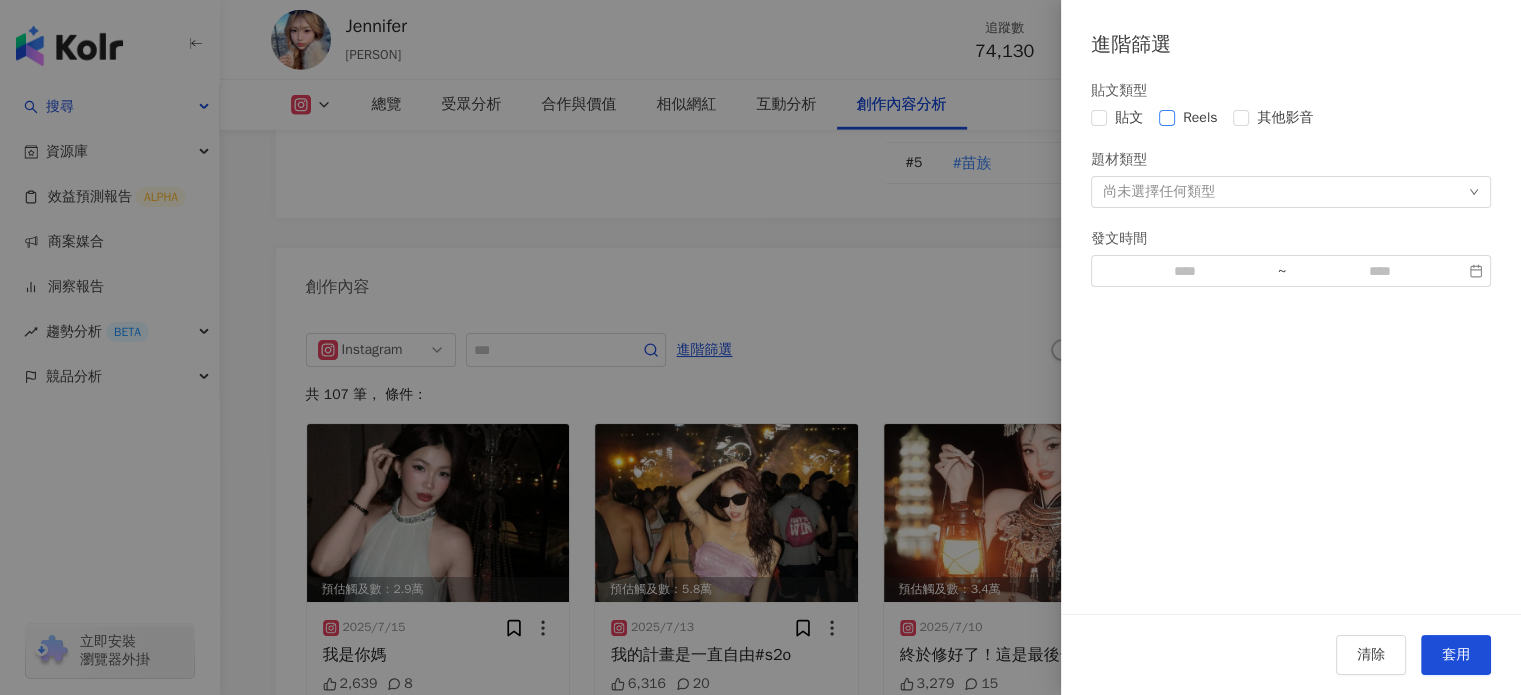 click on "Reels" at bounding box center [1200, 118] 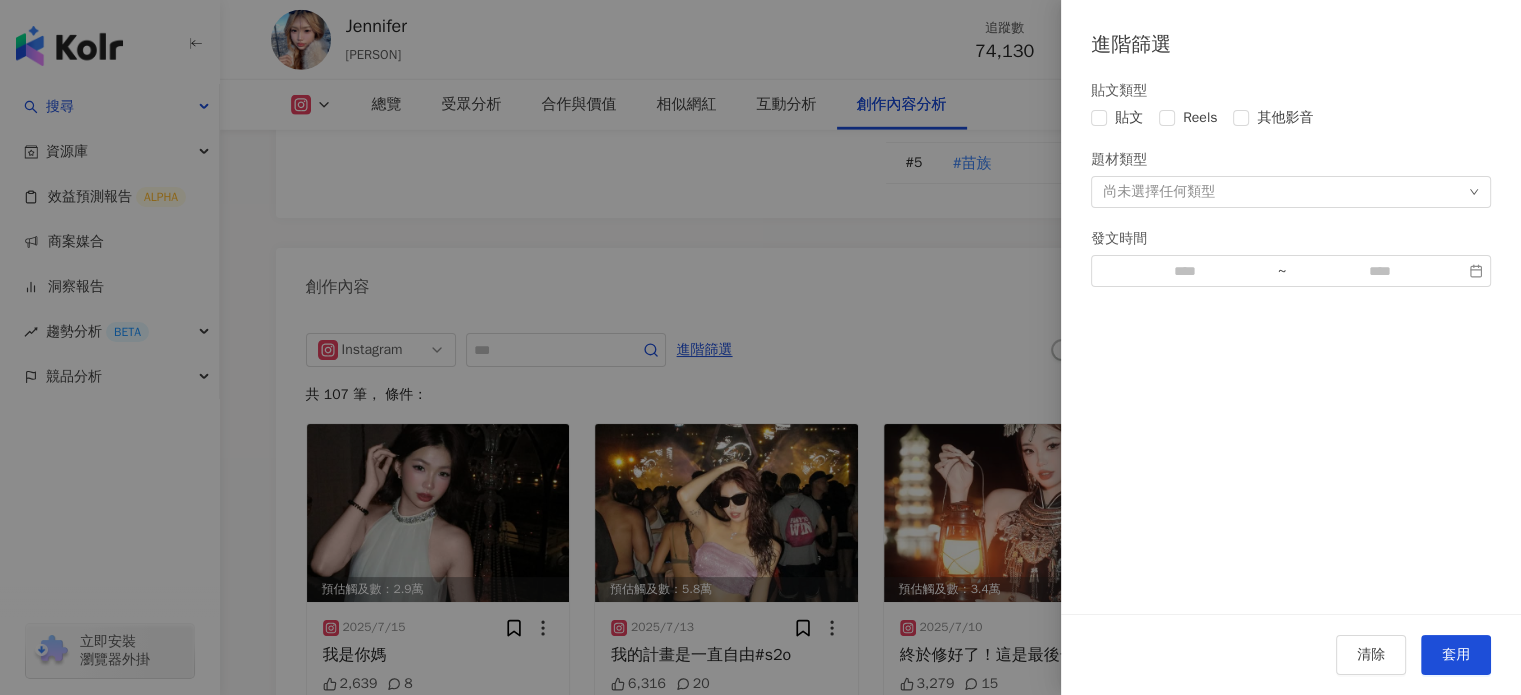 click on "套用" at bounding box center [1456, 655] 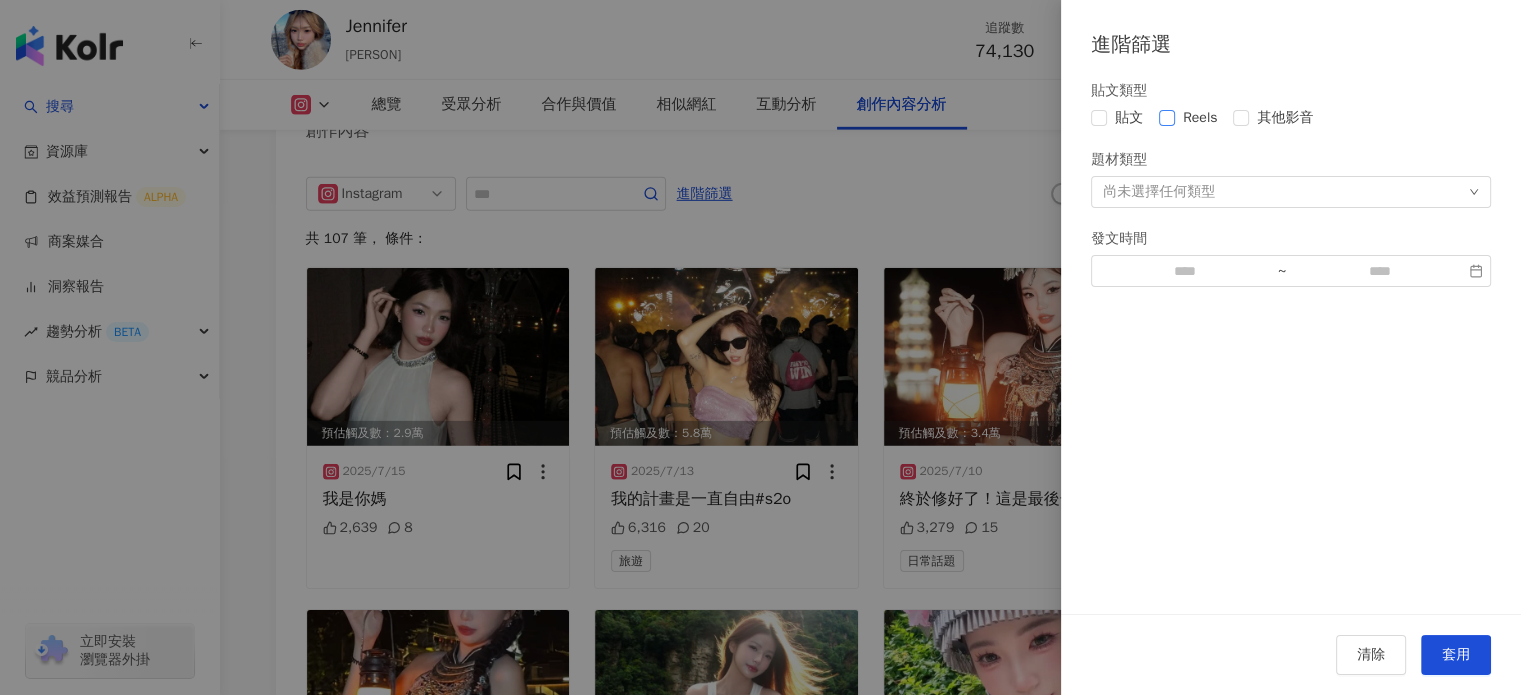 click on "貼文類型 貼文 Reels 其他影音 題材類型 尚未選擇任何類型 發文時間 ~" at bounding box center [1291, 183] 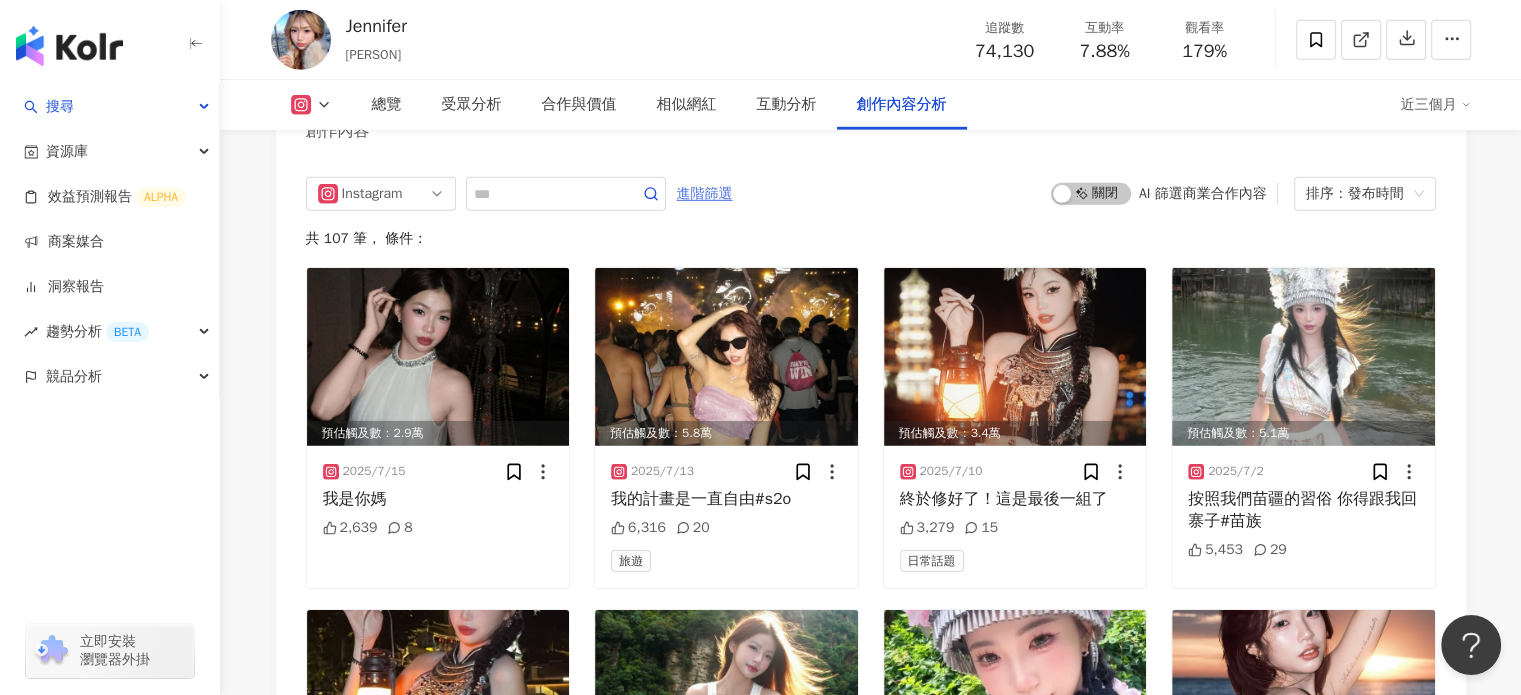 click on "進階篩選" at bounding box center (705, 194) 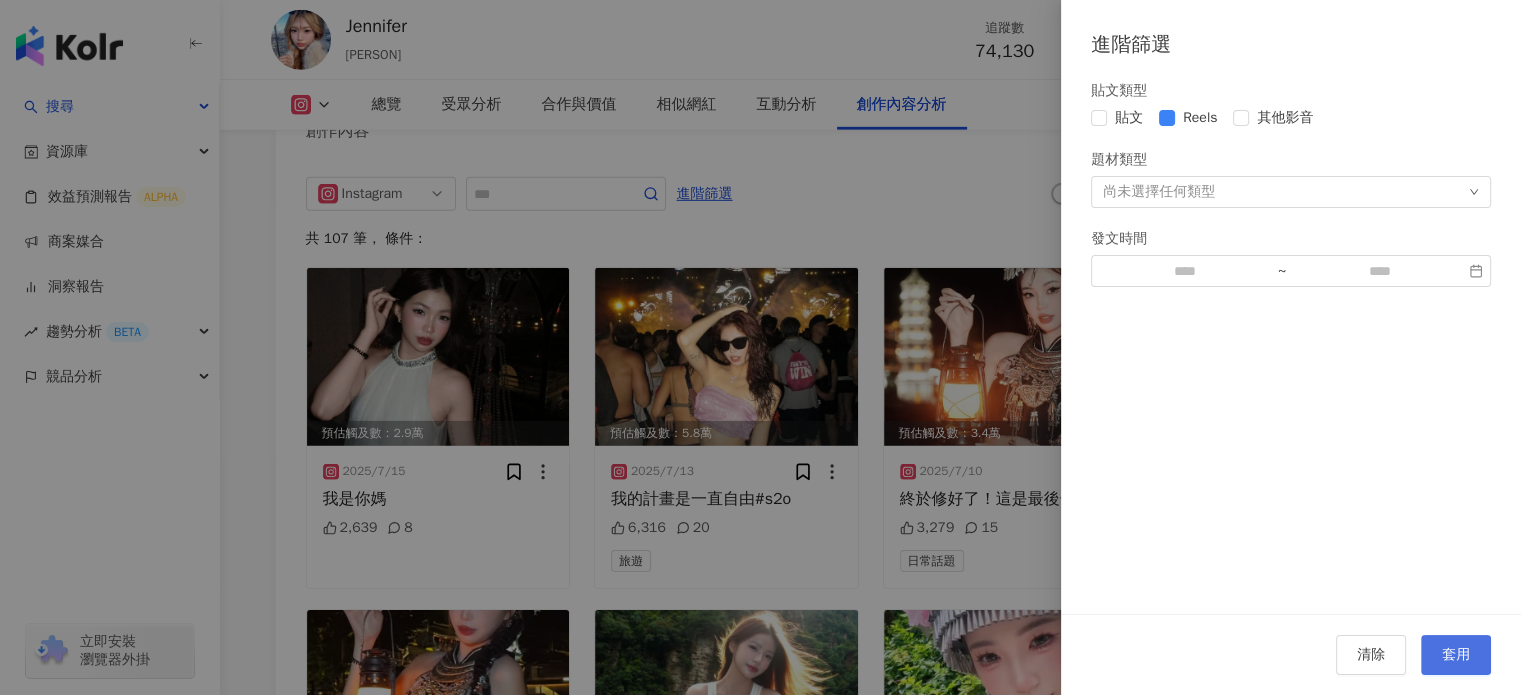 click on "套用" at bounding box center [1456, 655] 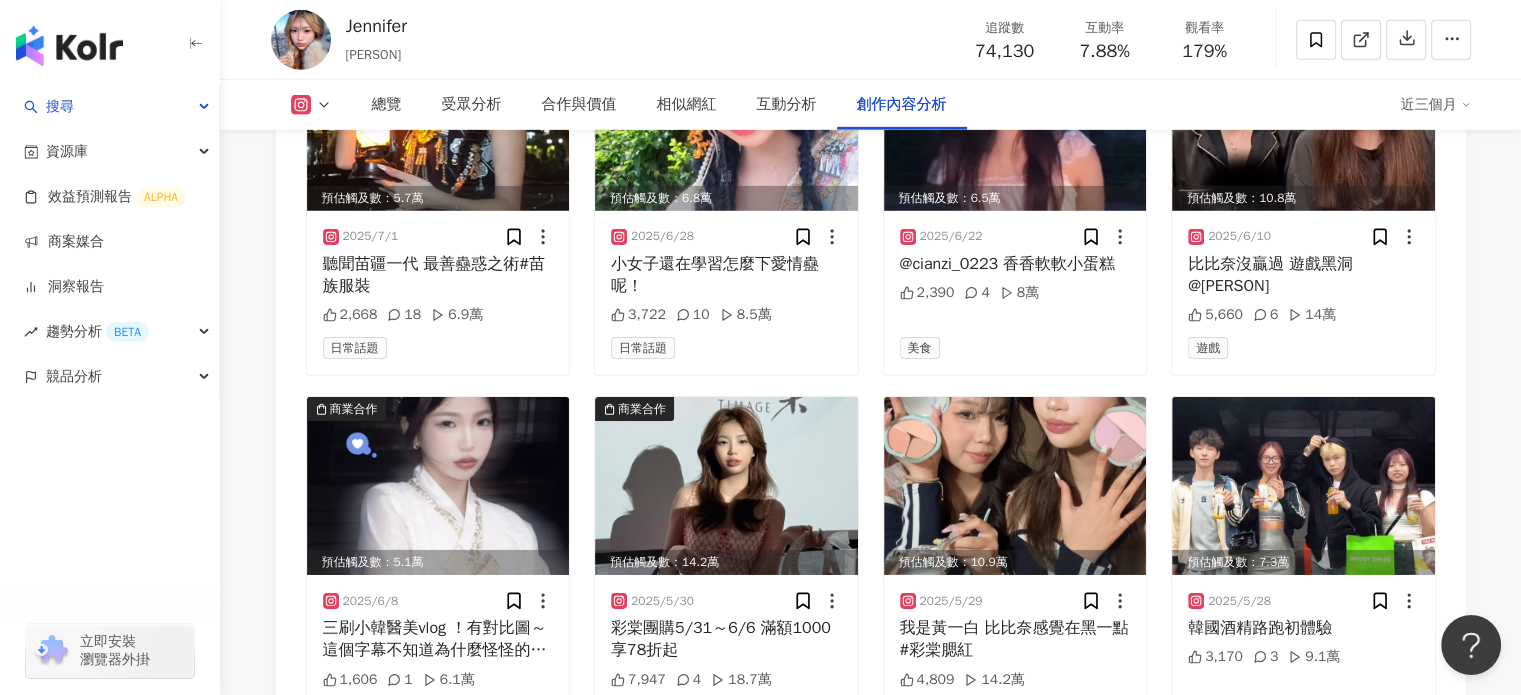 scroll, scrollTop: 6456, scrollLeft: 0, axis: vertical 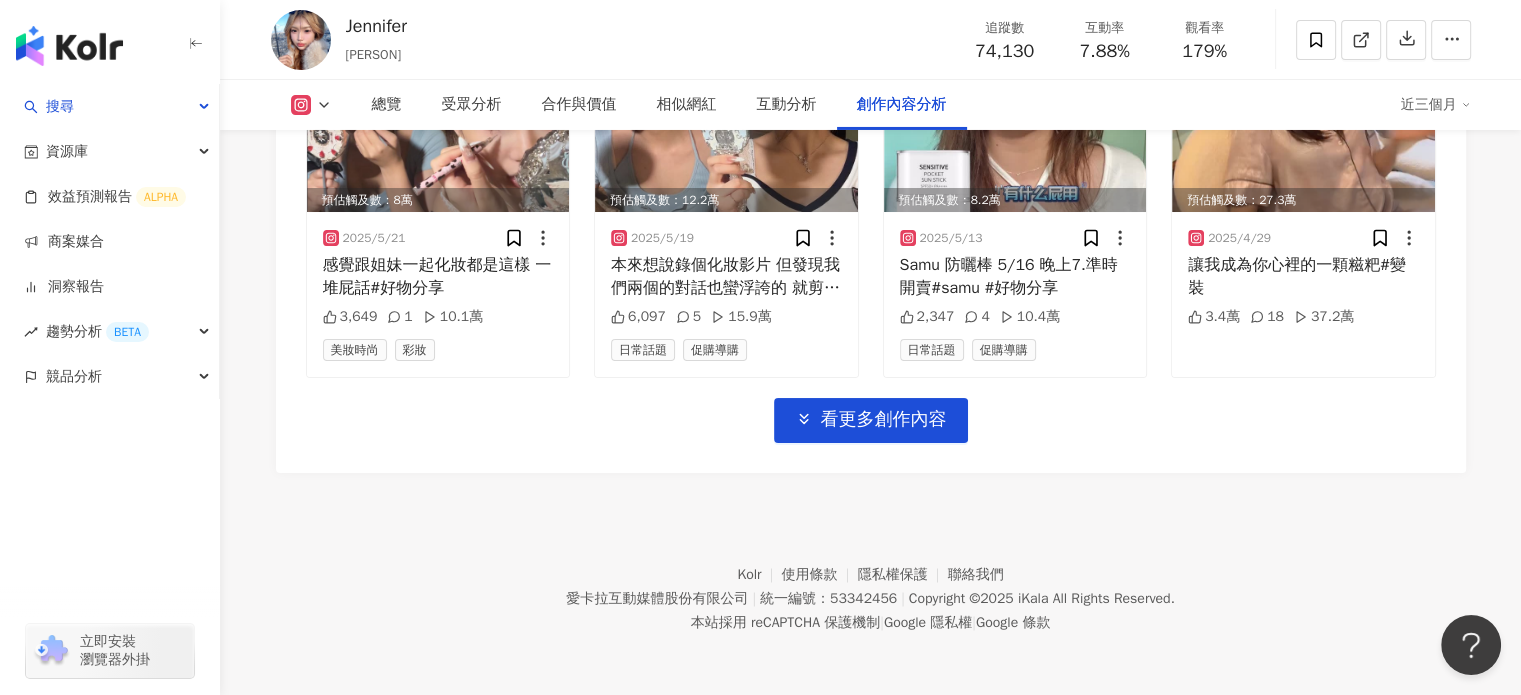 click on "看更多創作內容" at bounding box center (871, 420) 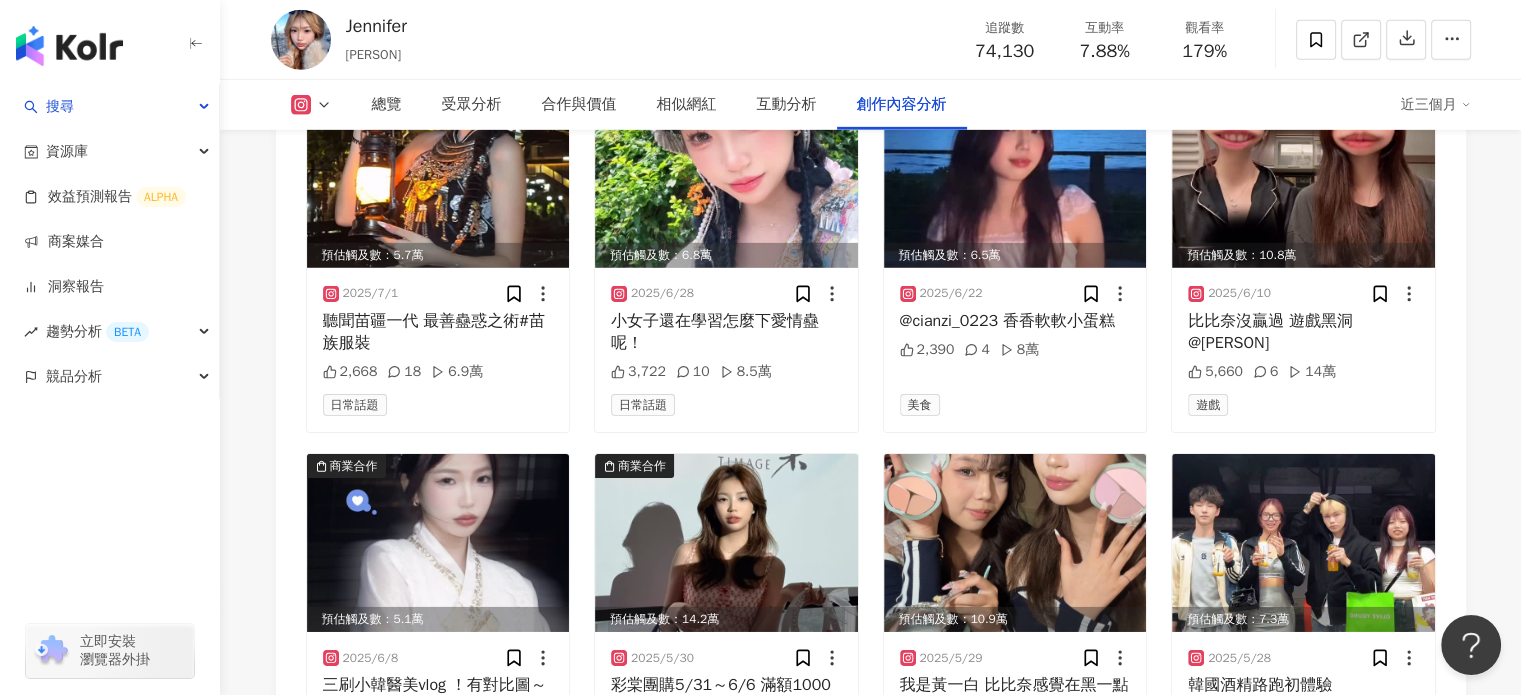 scroll, scrollTop: 6440, scrollLeft: 0, axis: vertical 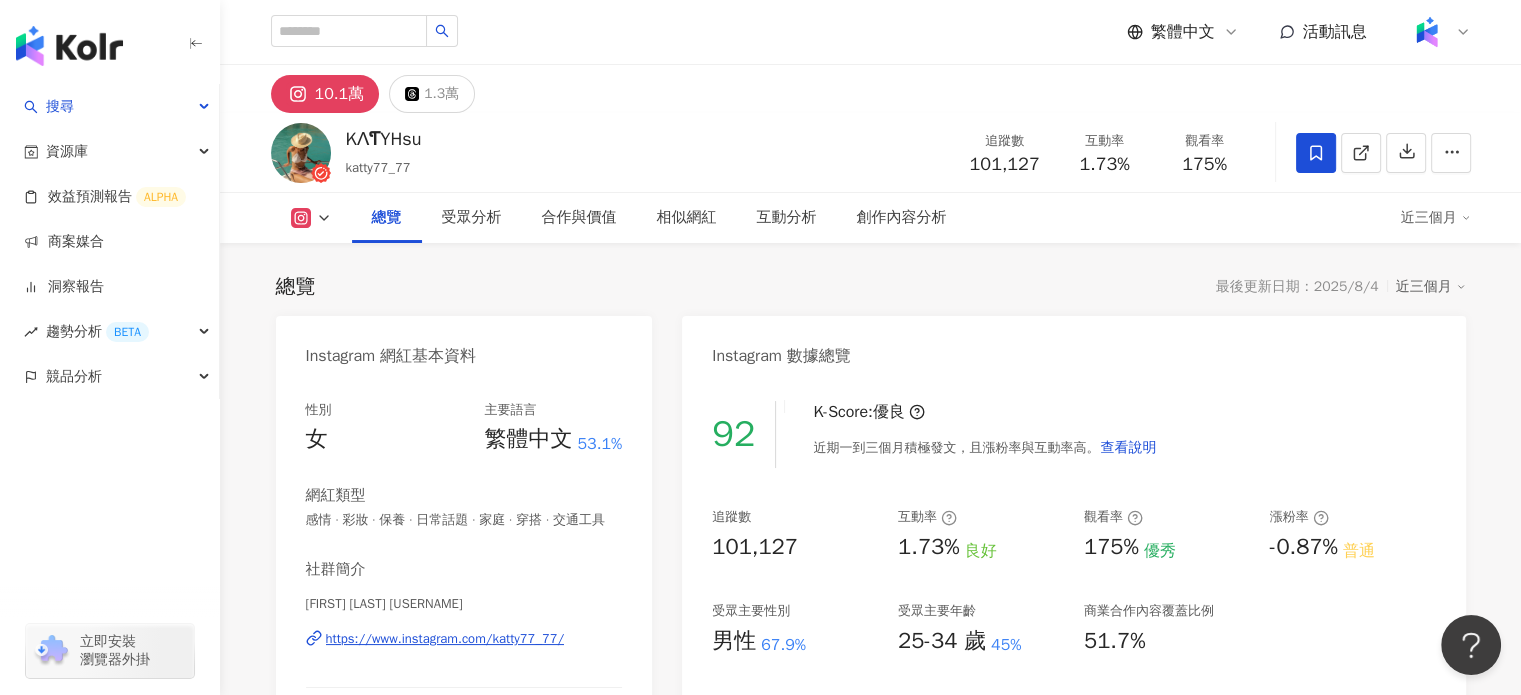 click 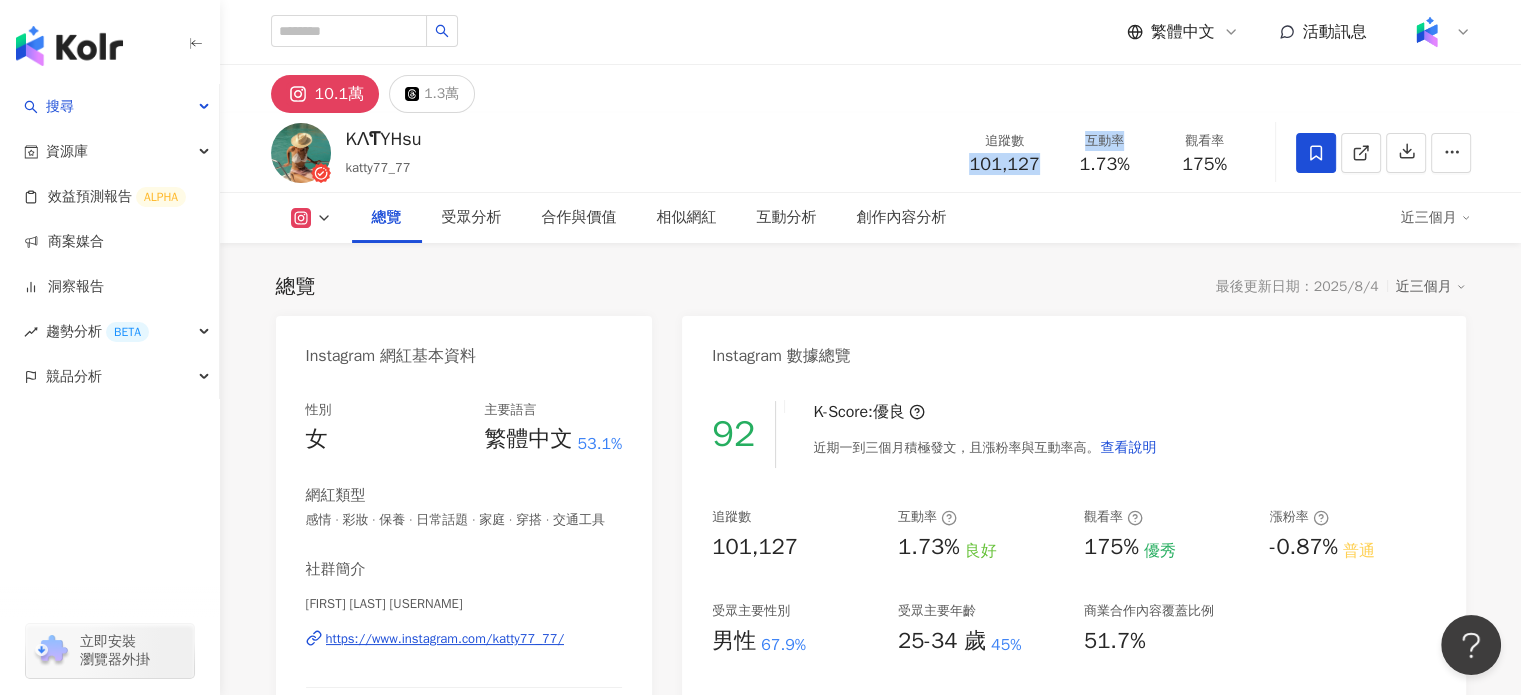 drag, startPoint x: 968, startPoint y: 162, endPoint x: 1046, endPoint y: 169, distance: 78.31347 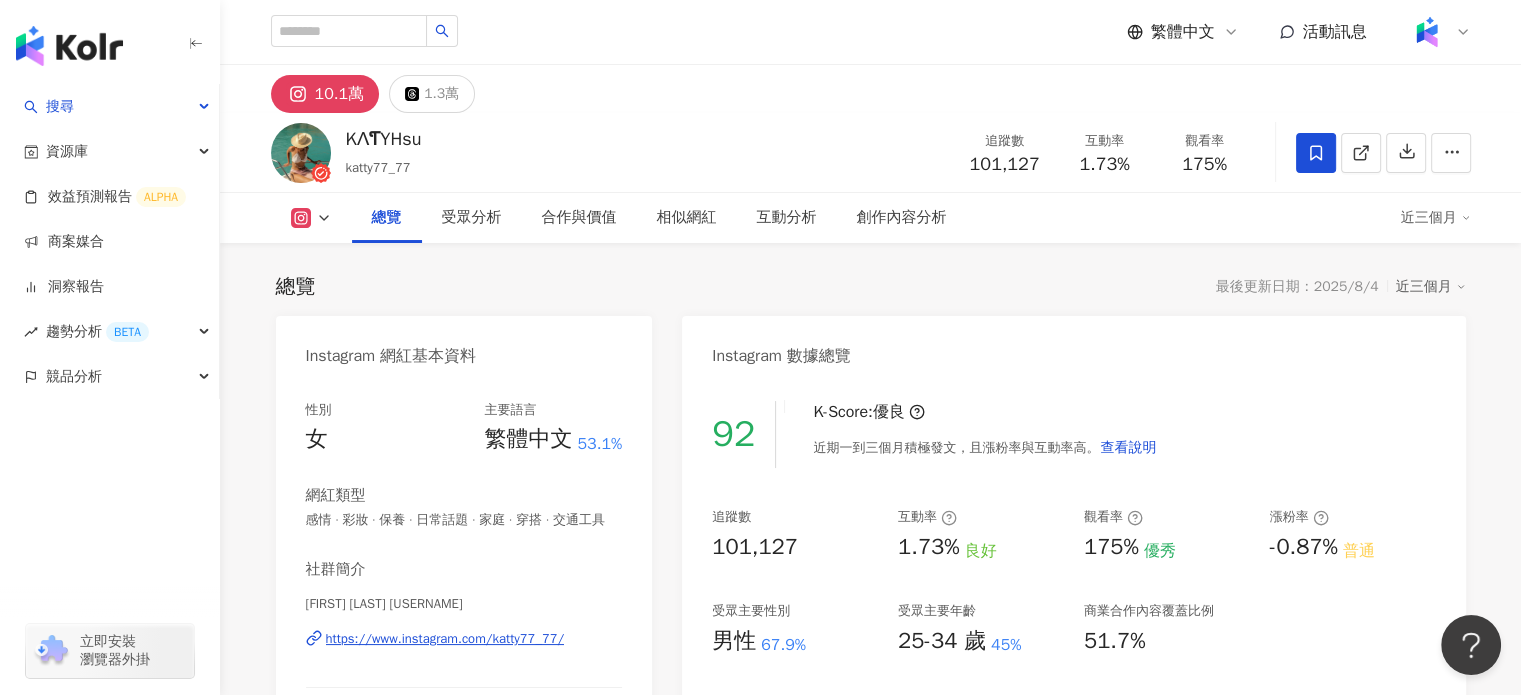 drag, startPoint x: 1023, startPoint y: 157, endPoint x: 932, endPoint y: 177, distance: 93.17188 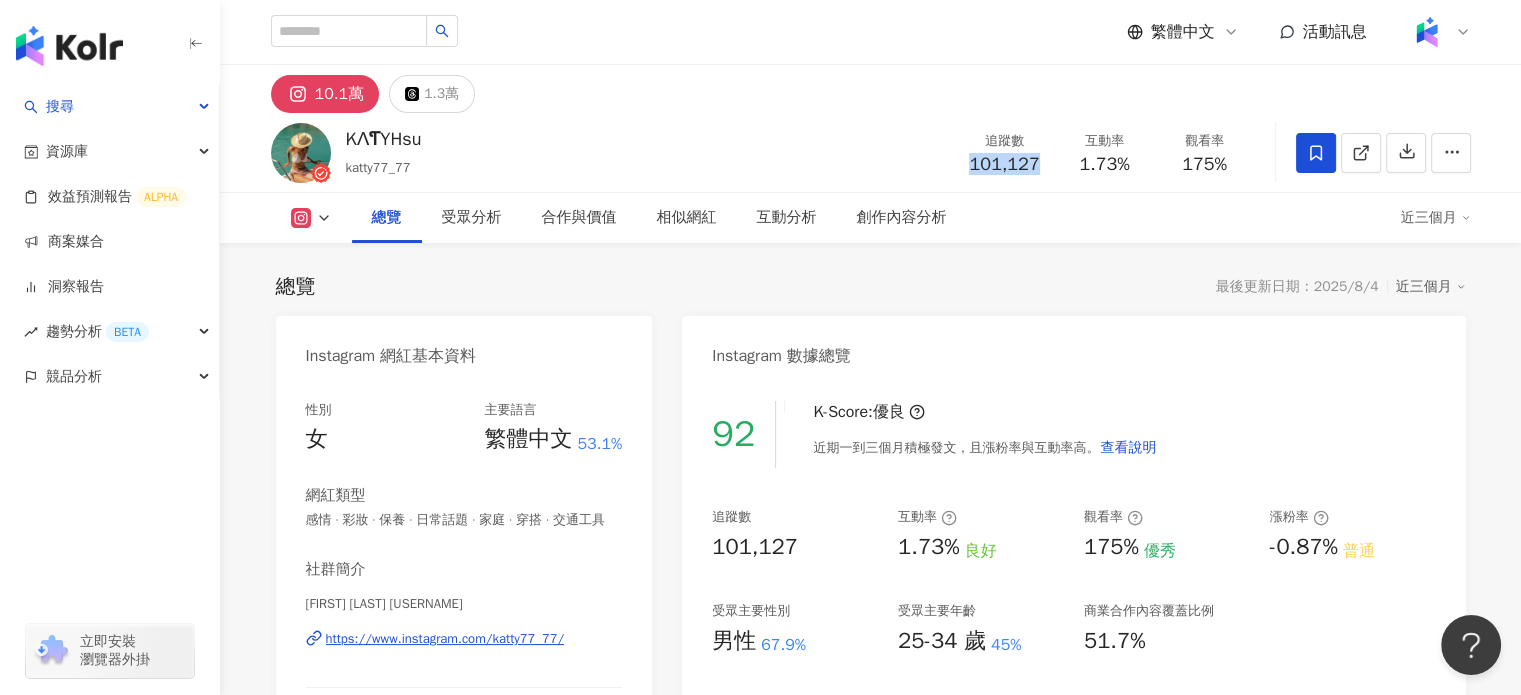 drag, startPoint x: 964, startPoint y: 165, endPoint x: 1040, endPoint y: 167, distance: 76.02631 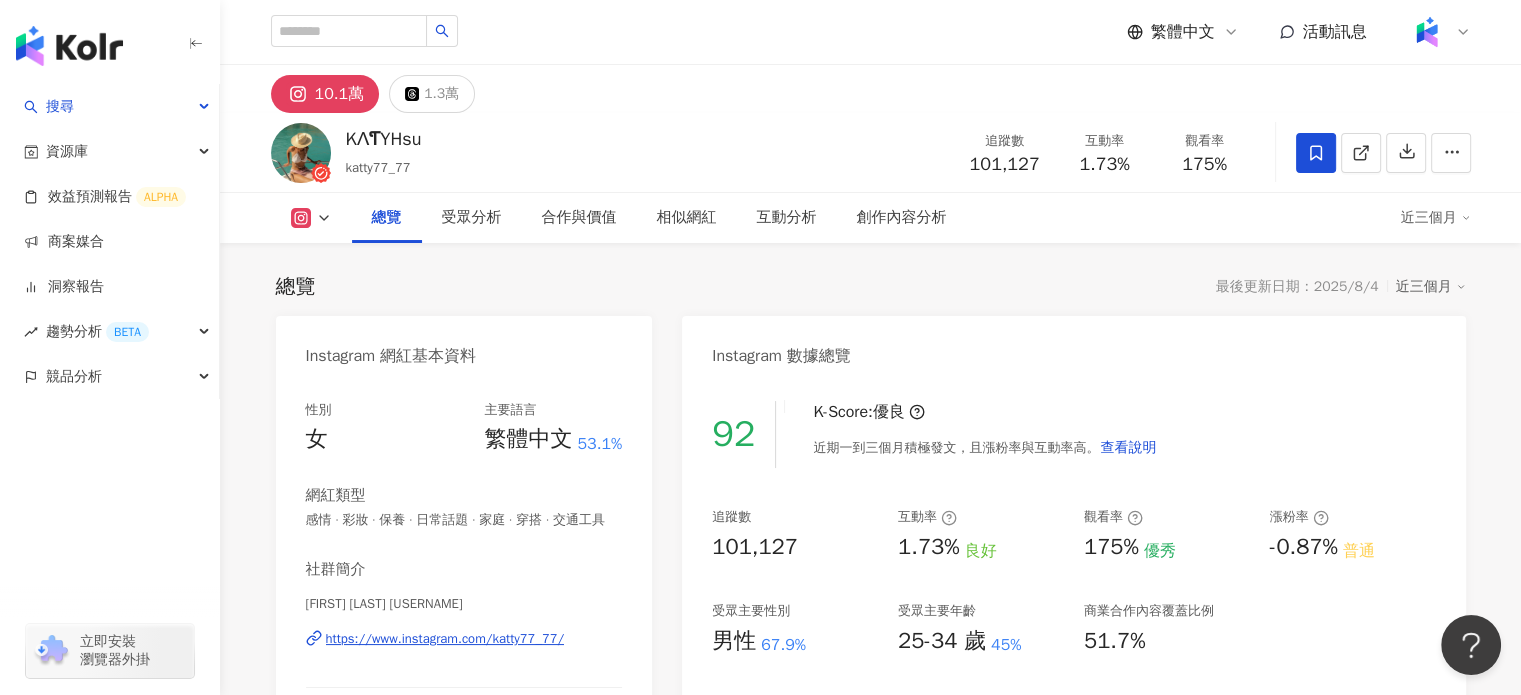 click on "KΛƬYHsu katty77_77 追蹤數 101,127 互動率 1.73% 觀看率 175%" at bounding box center [871, 152] 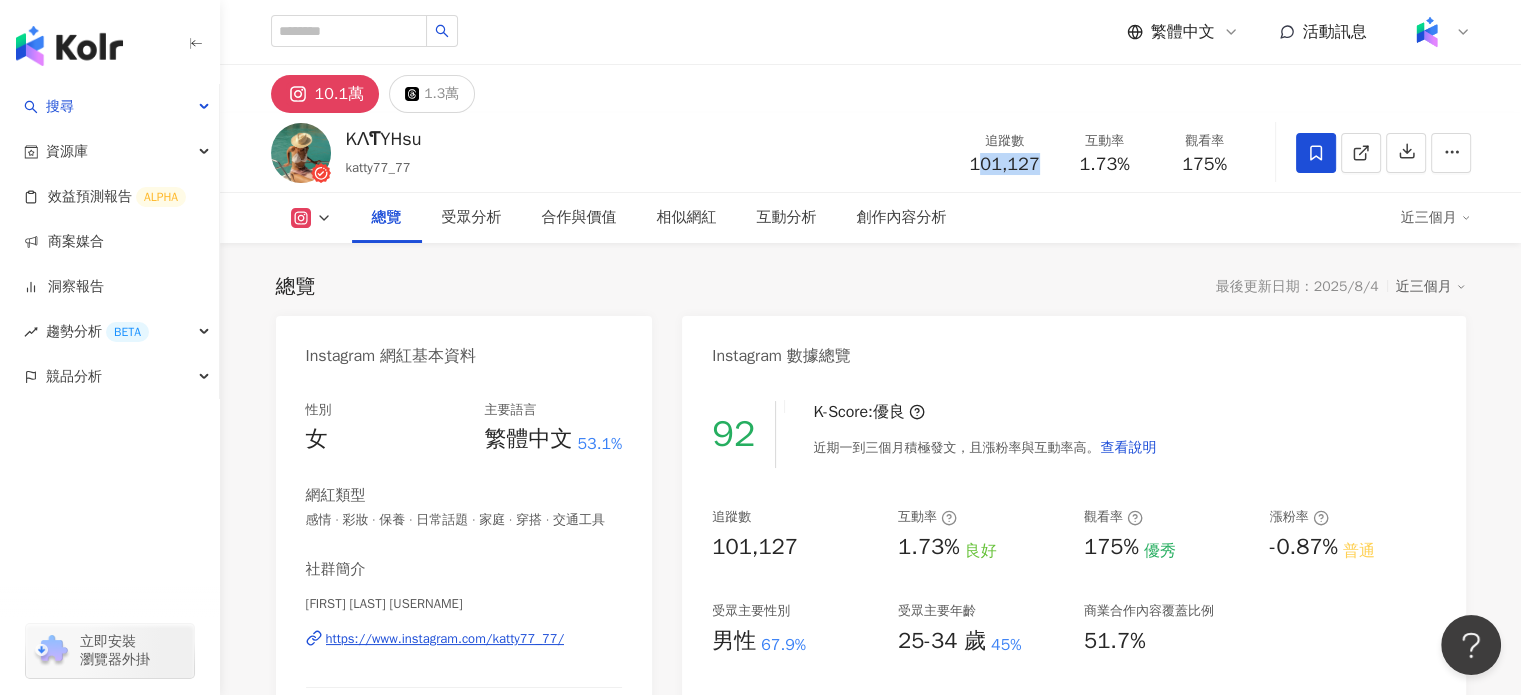 drag, startPoint x: 978, startPoint y: 162, endPoint x: 1037, endPoint y: 167, distance: 59.211487 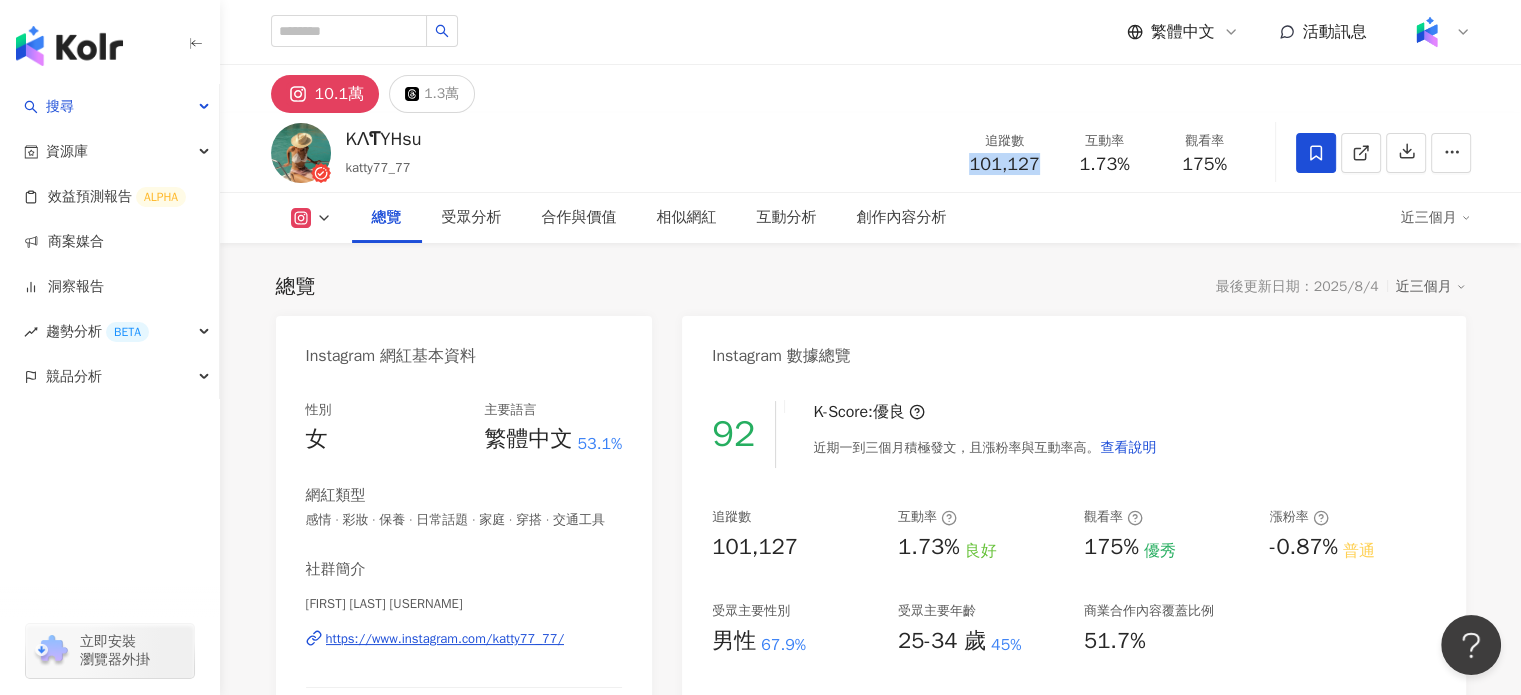 drag, startPoint x: 965, startPoint y: 171, endPoint x: 1044, endPoint y: 172, distance: 79.00633 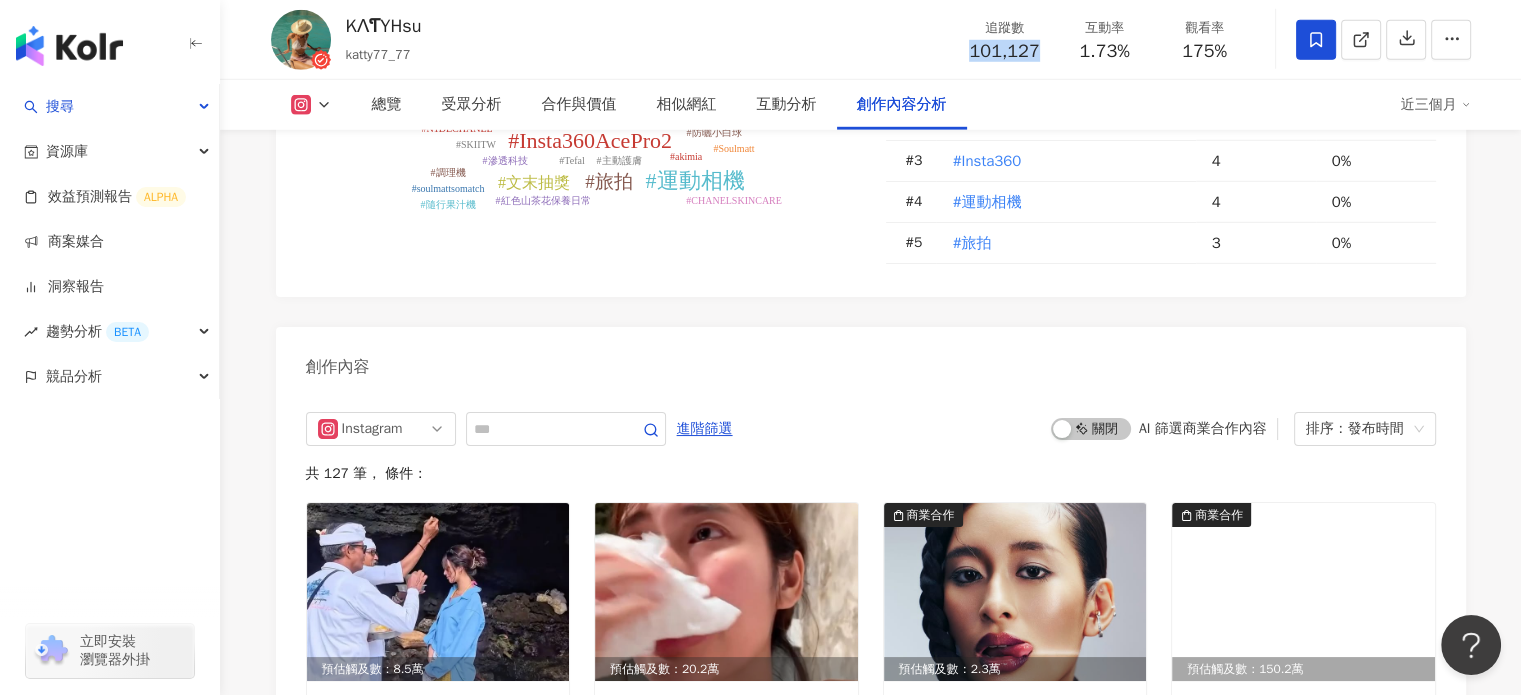 scroll, scrollTop: 5900, scrollLeft: 0, axis: vertical 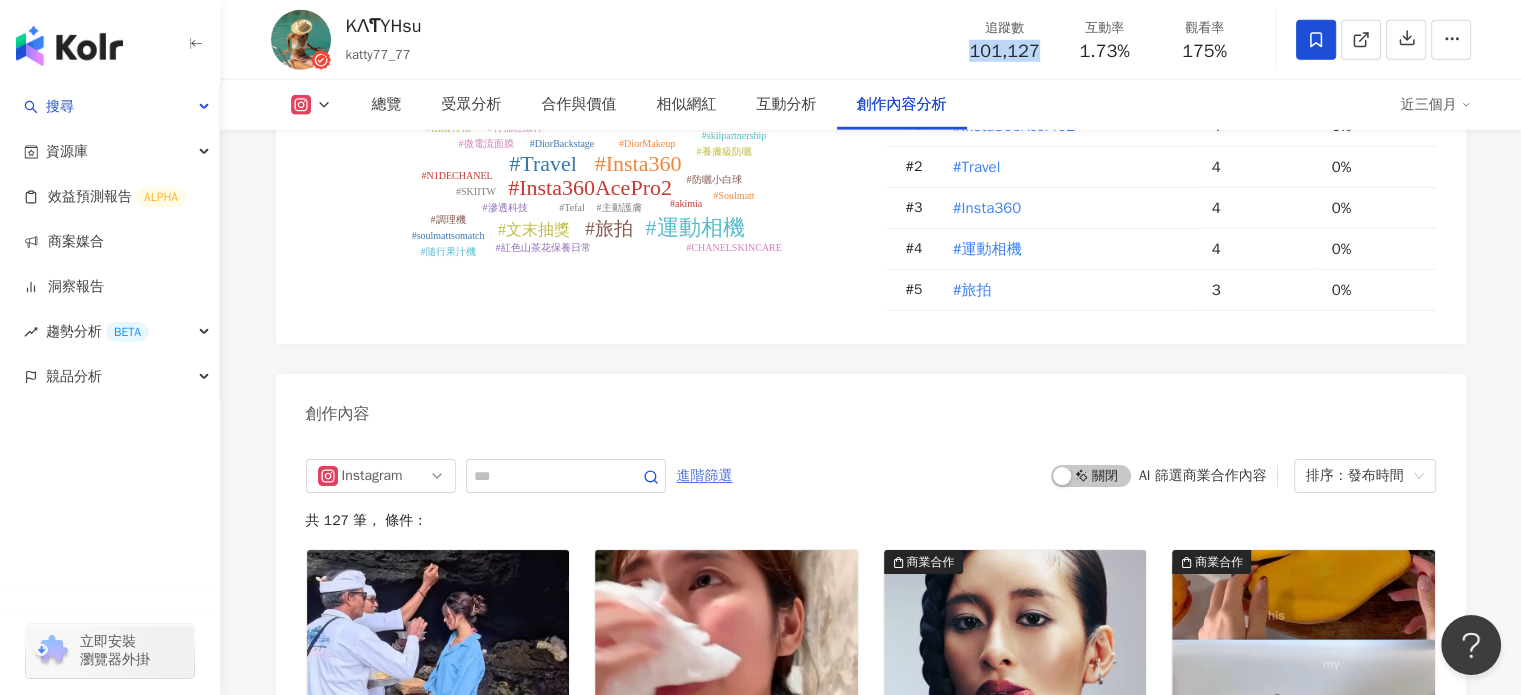 click on "進階篩選" at bounding box center (705, 476) 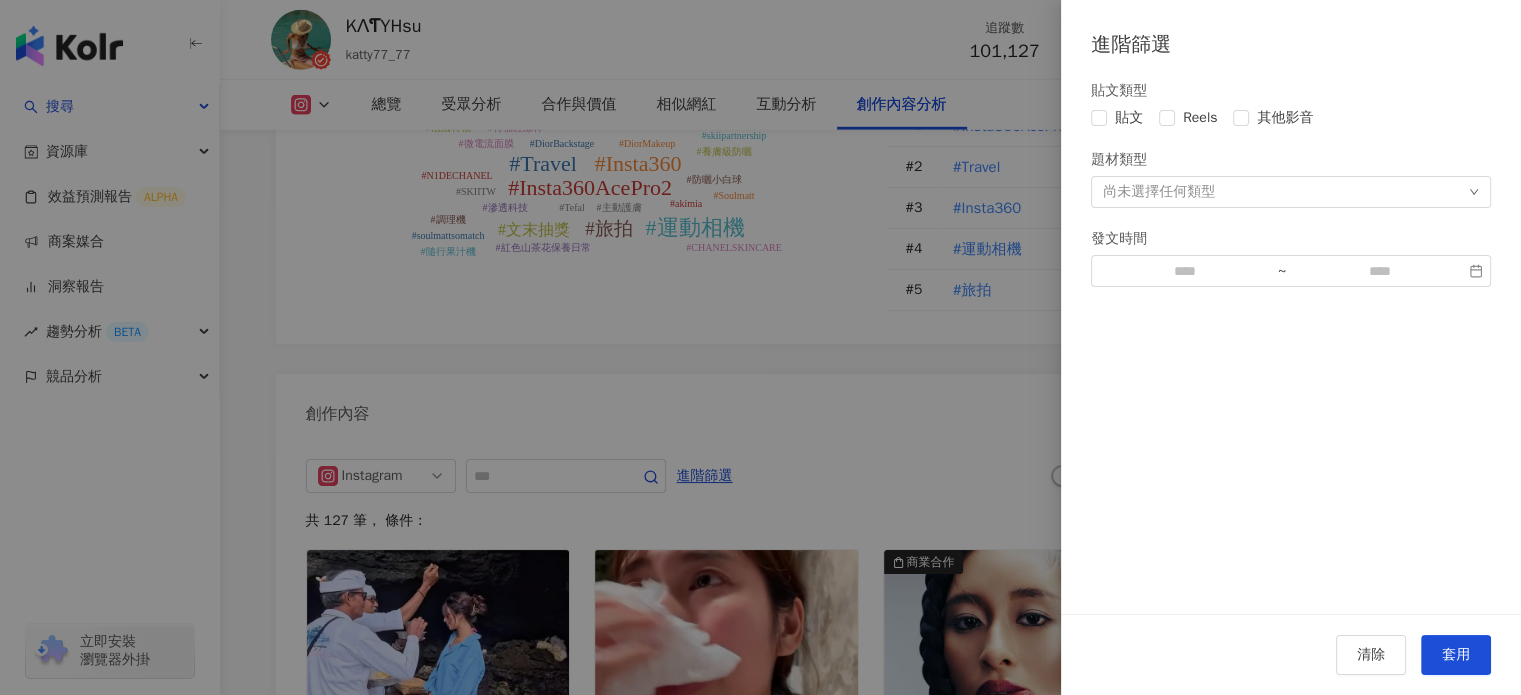 click on "尚未選擇任何類型" at bounding box center (1291, 192) 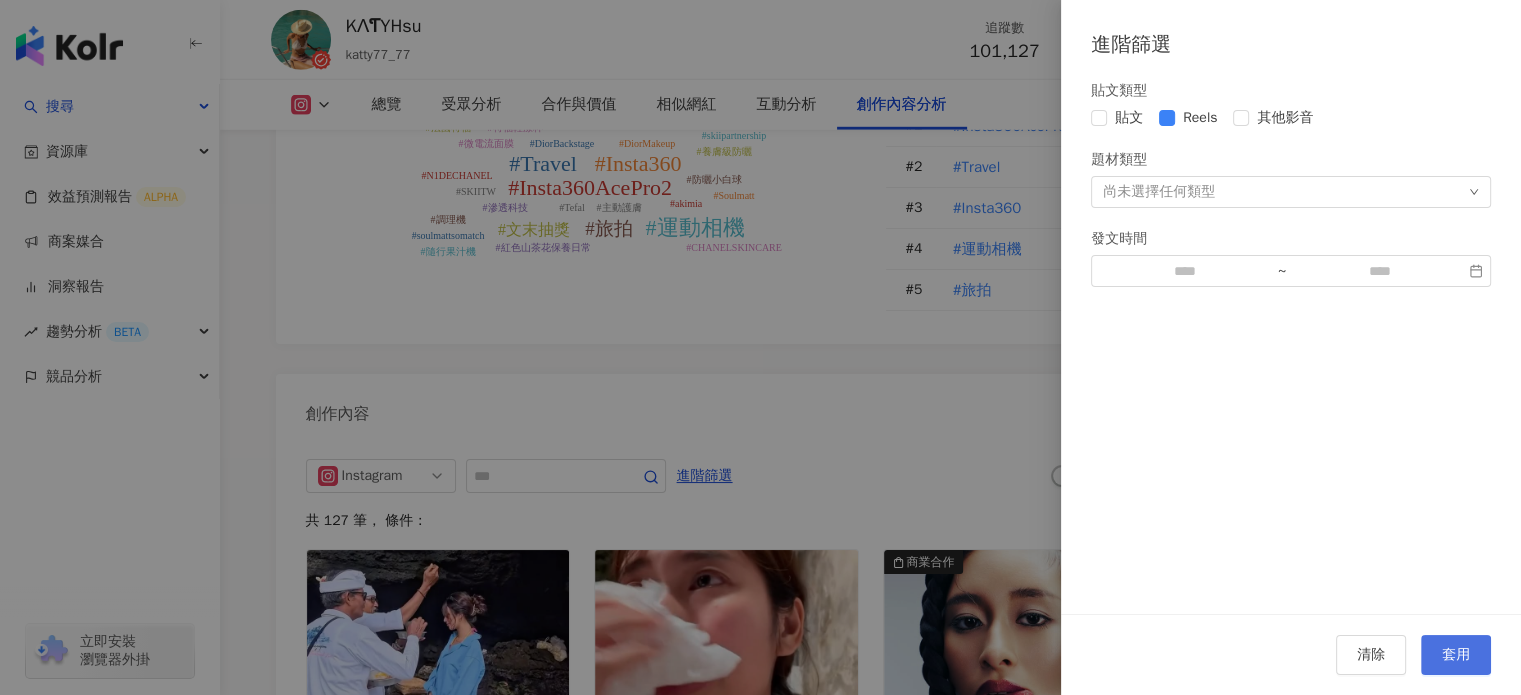 click on "套用" at bounding box center (1456, 655) 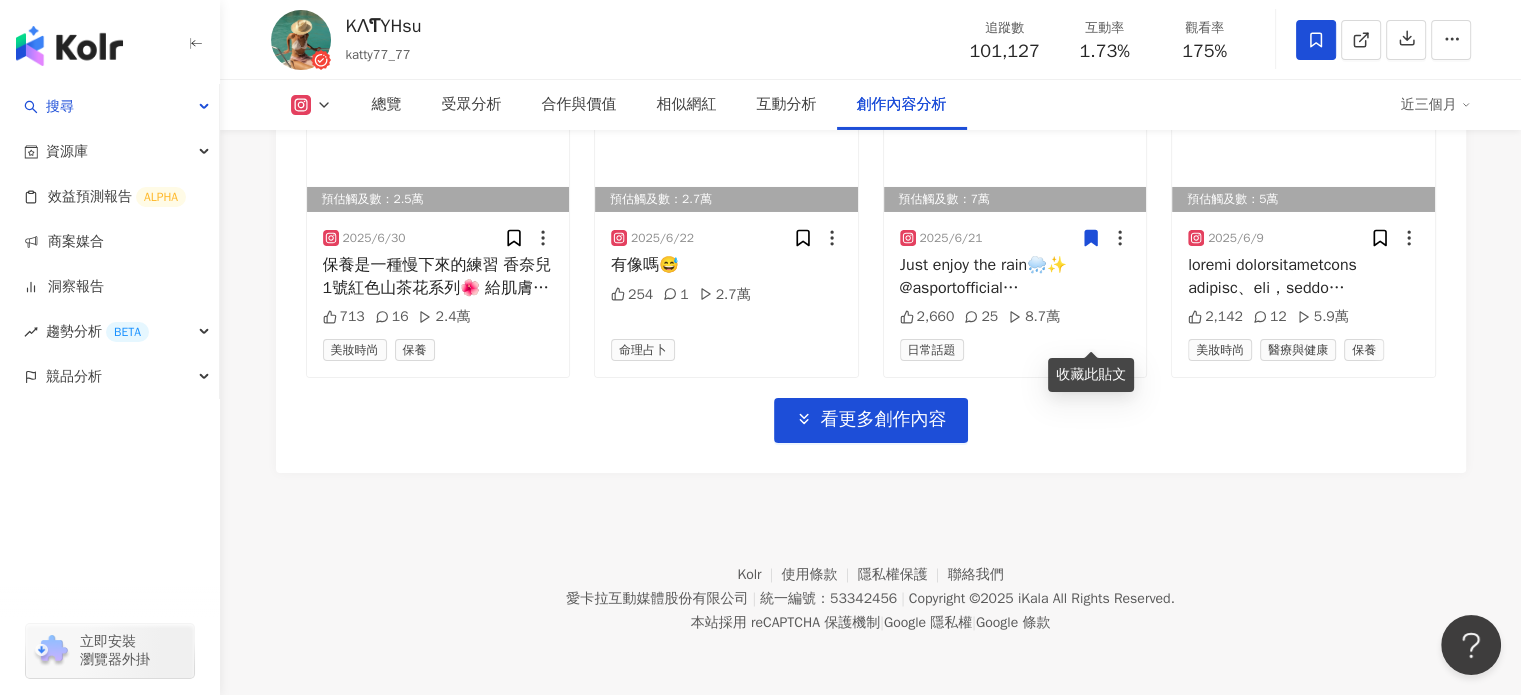 scroll, scrollTop: 7244, scrollLeft: 0, axis: vertical 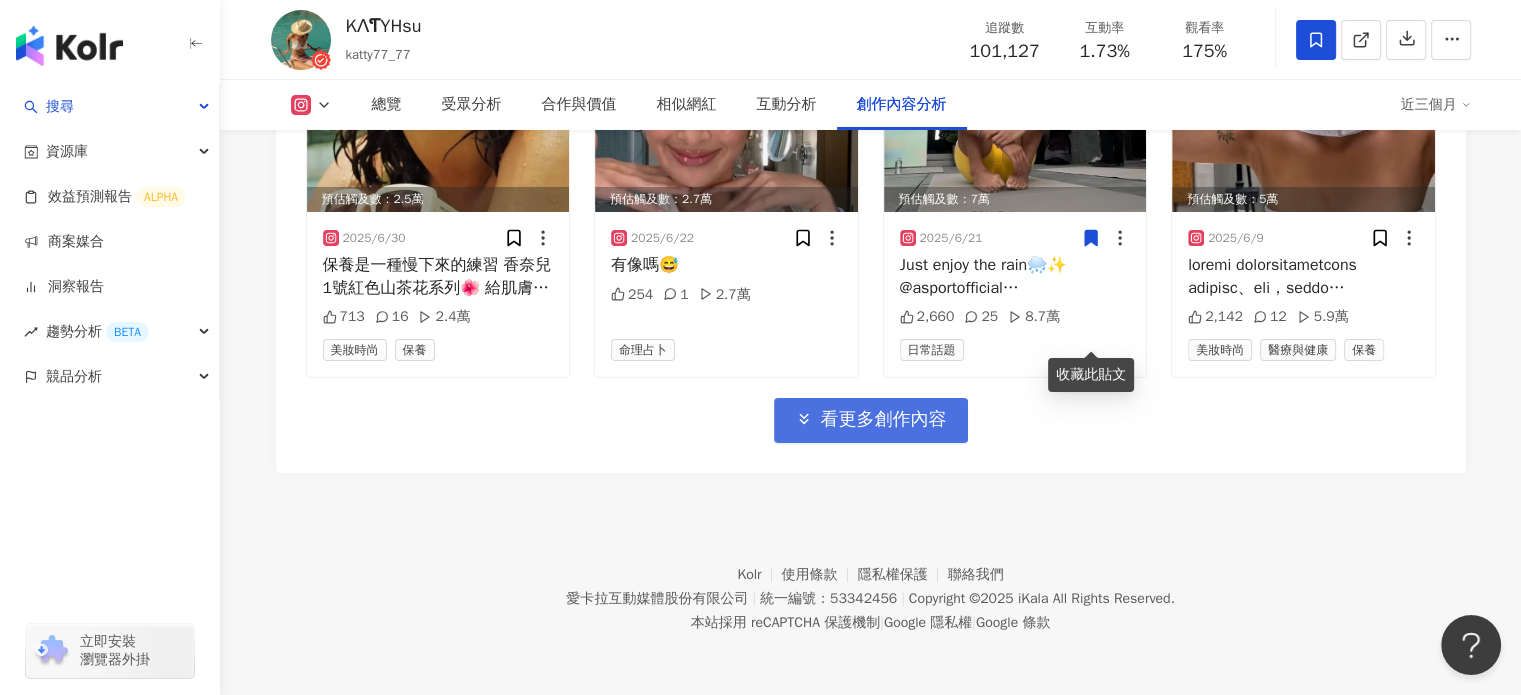 click on "看更多創作內容" at bounding box center (884, 420) 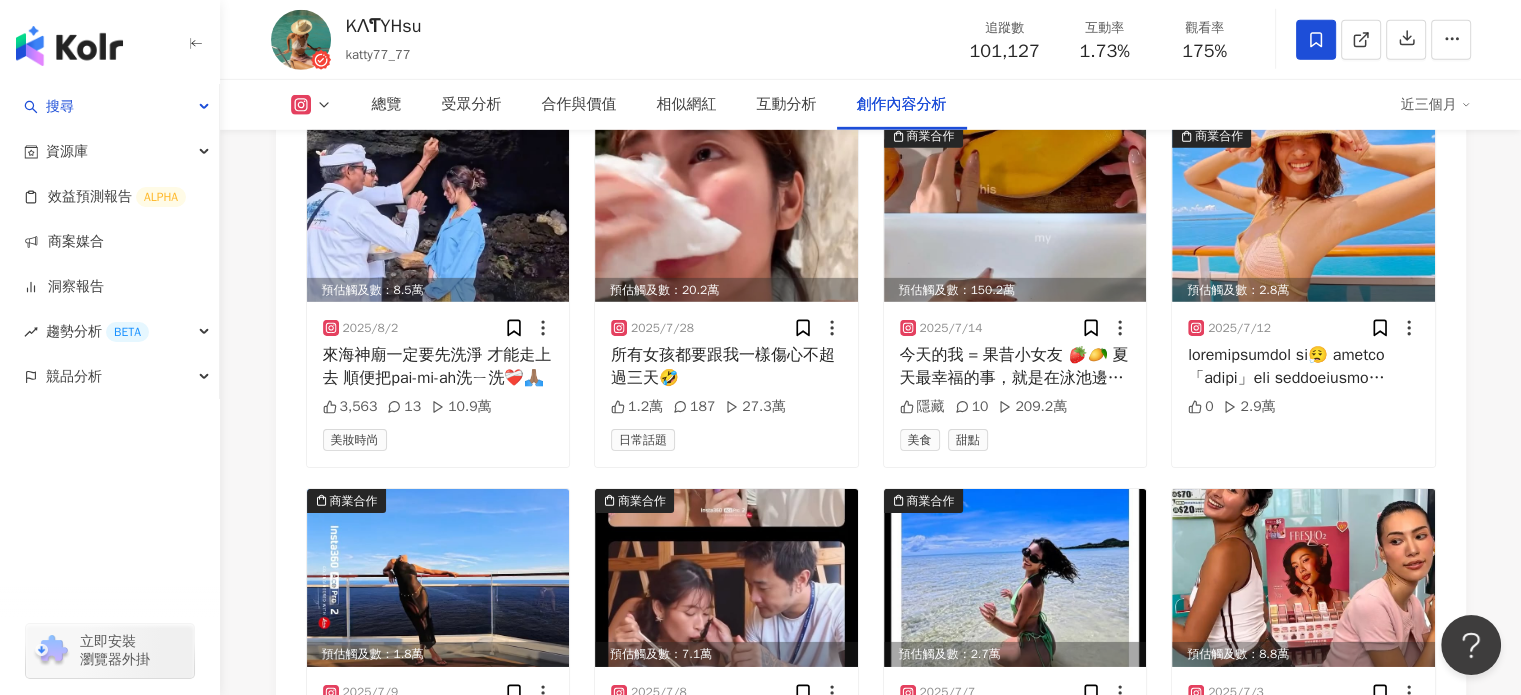 scroll, scrollTop: 6444, scrollLeft: 0, axis: vertical 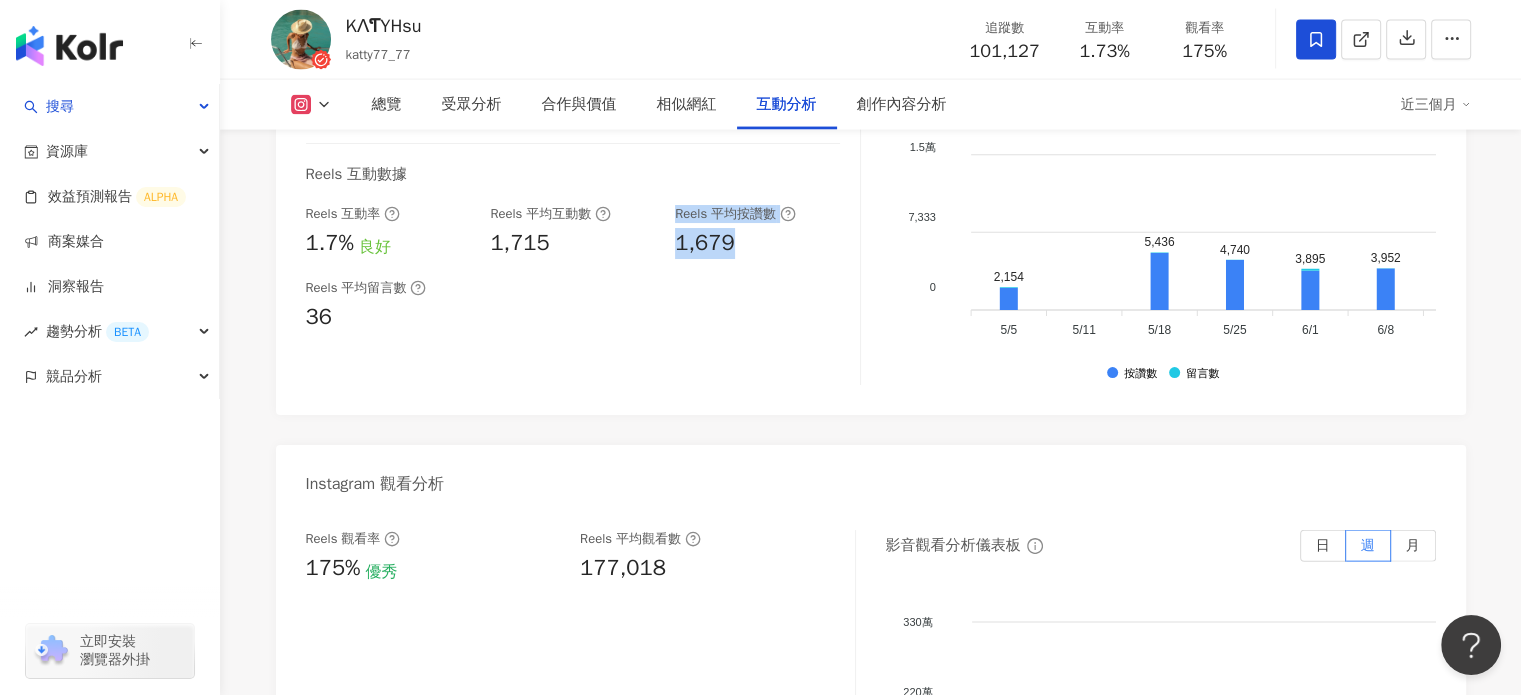 drag, startPoint x: 712, startPoint y: 335, endPoint x: 662, endPoint y: 333, distance: 50.039986 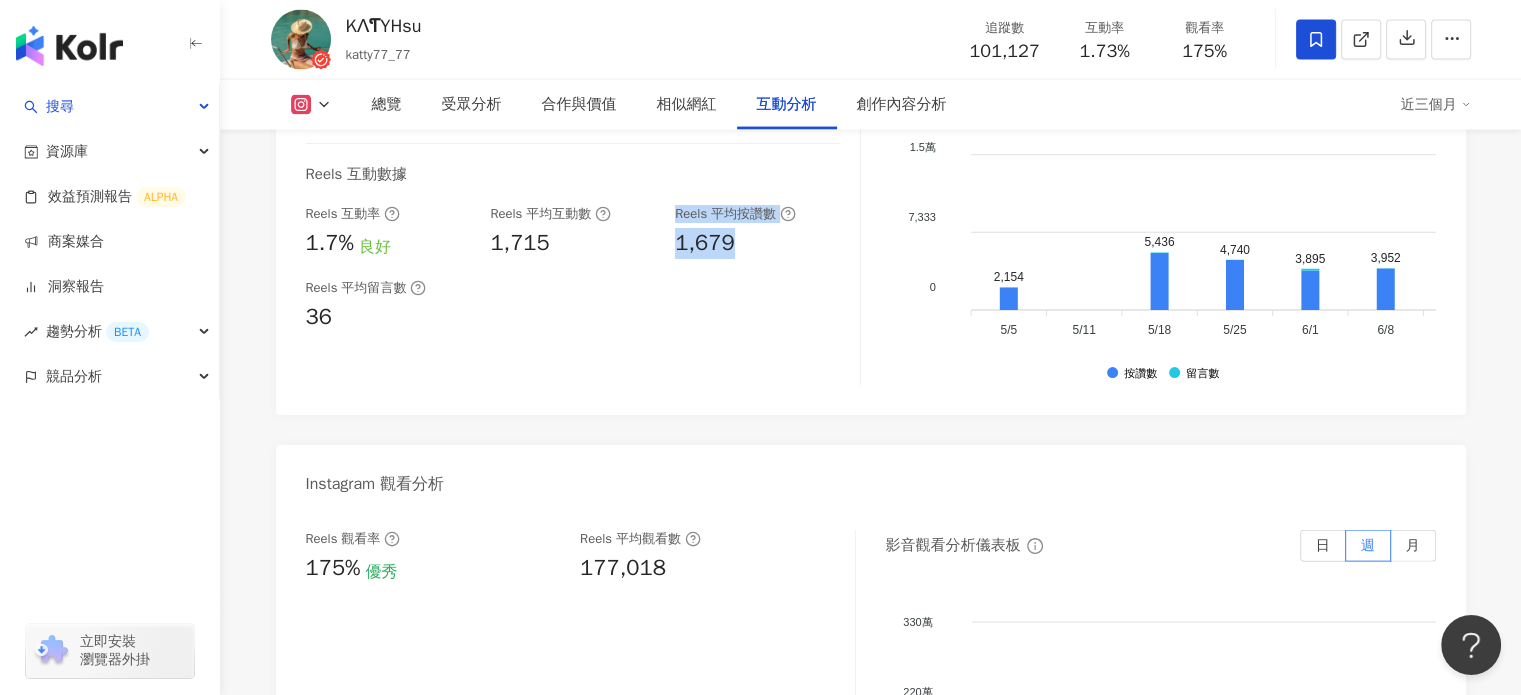 click on "互動率   1.73% 良好 按讚評論比   1.63:100 普通 平均互動數    1,750 平均按讚數   1,722 平均留言數   28 Reels 互動數據 Reels 互動率   1.7% 良好 Reels 平均互動數   1,715 Reels 平均按讚數   1,679 Reels 平均留言數   36" at bounding box center [583, 185] 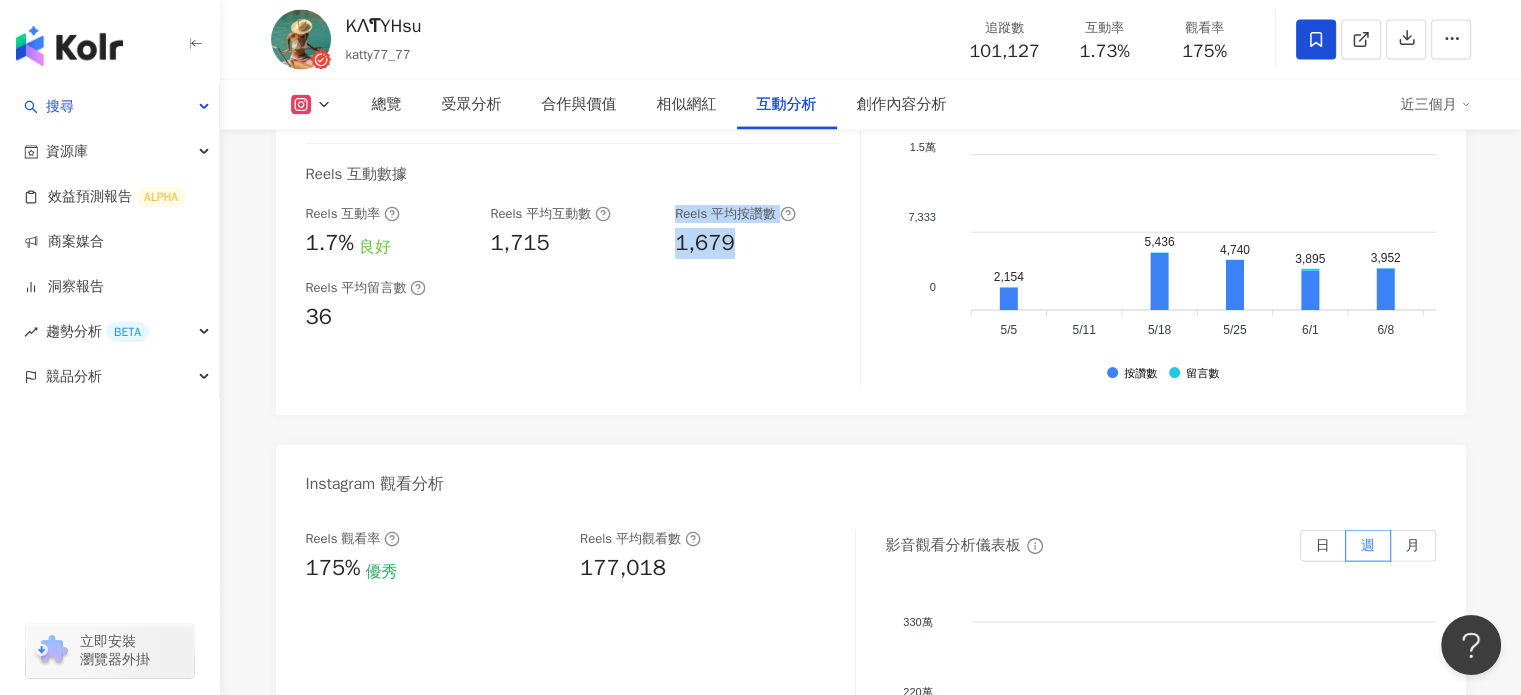 drag, startPoint x: 740, startPoint y: 340, endPoint x: 635, endPoint y: 338, distance: 105.01904 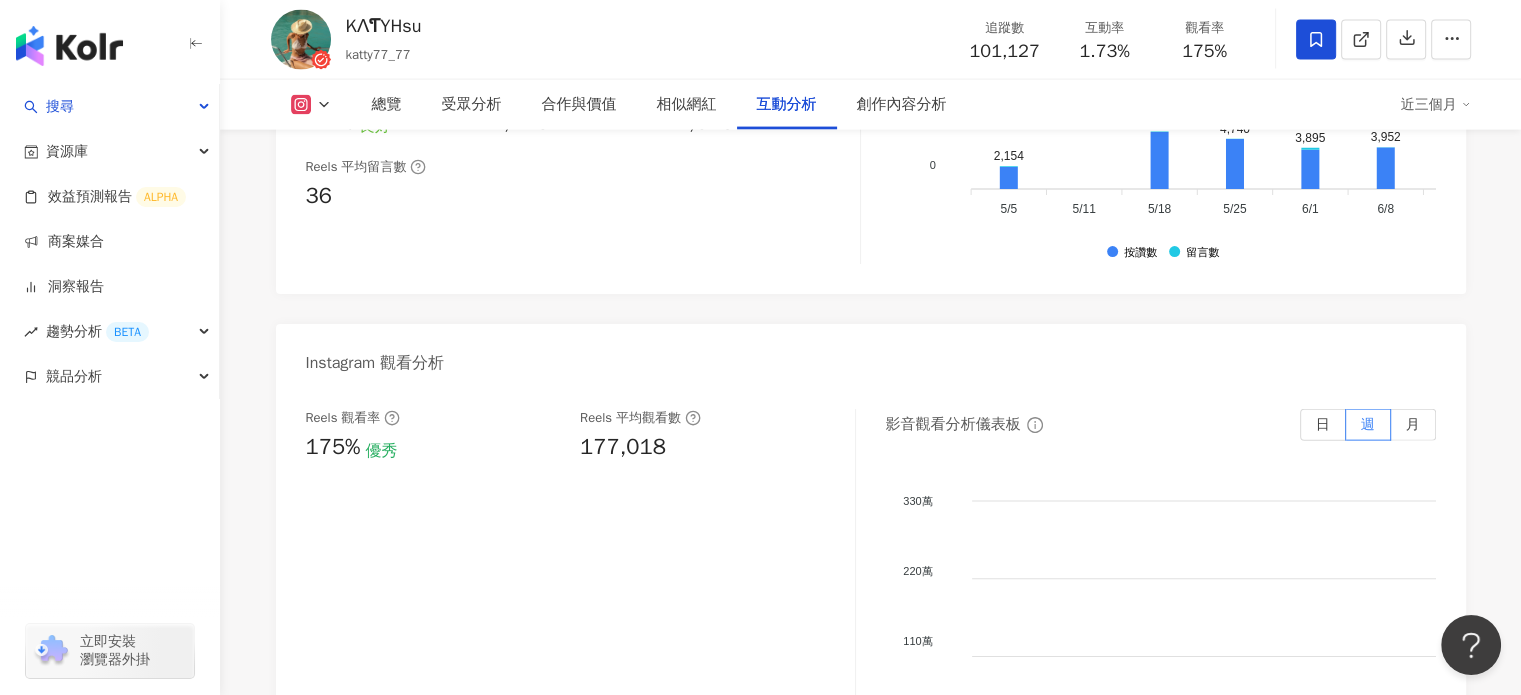 scroll, scrollTop: 4344, scrollLeft: 0, axis: vertical 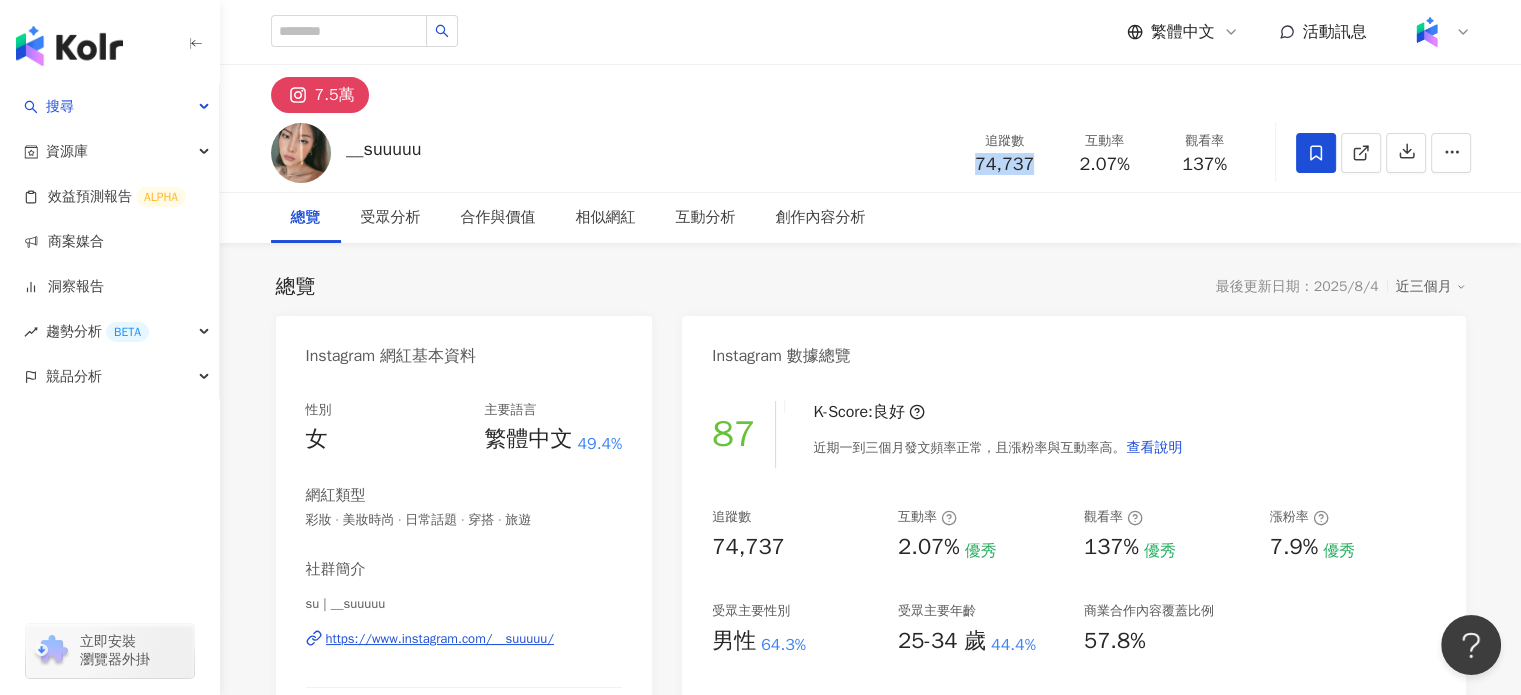 drag, startPoint x: 977, startPoint y: 166, endPoint x: 1048, endPoint y: 166, distance: 71 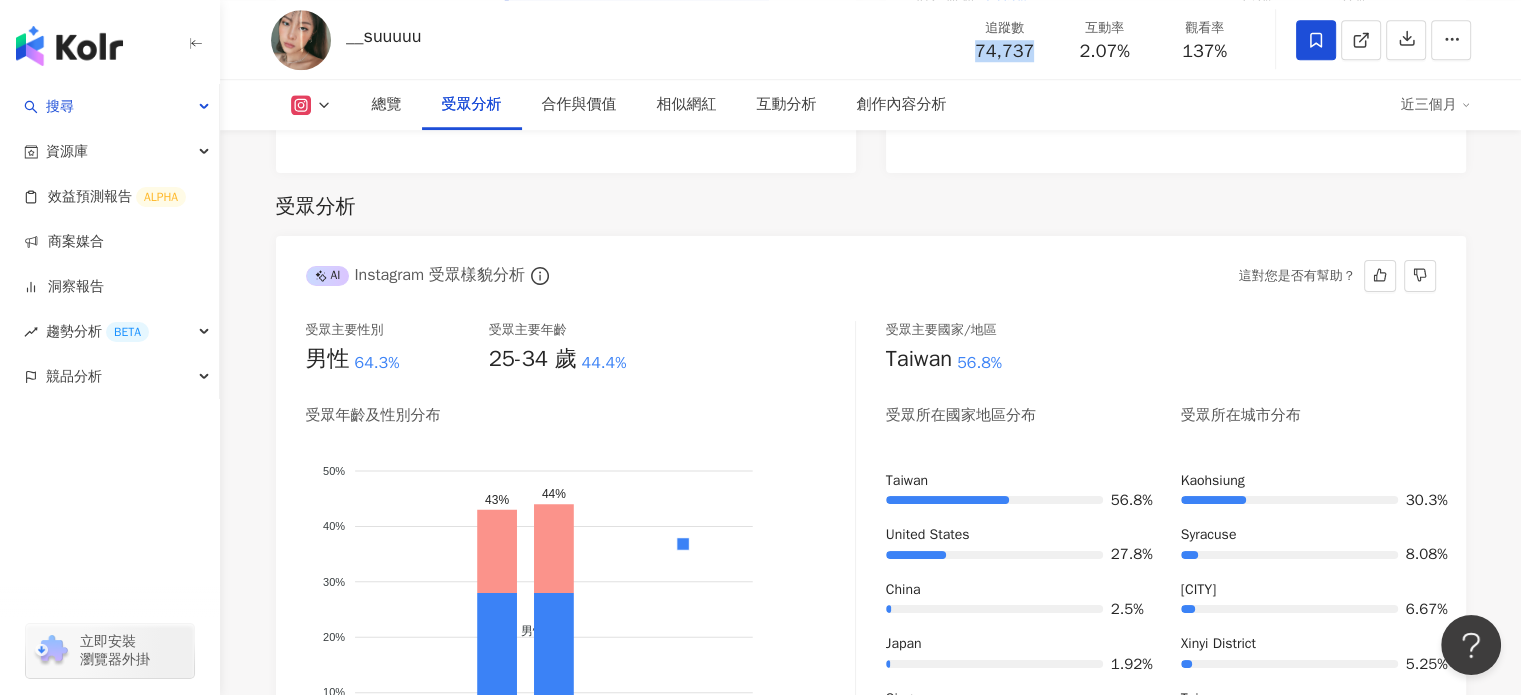 scroll, scrollTop: 1700, scrollLeft: 0, axis: vertical 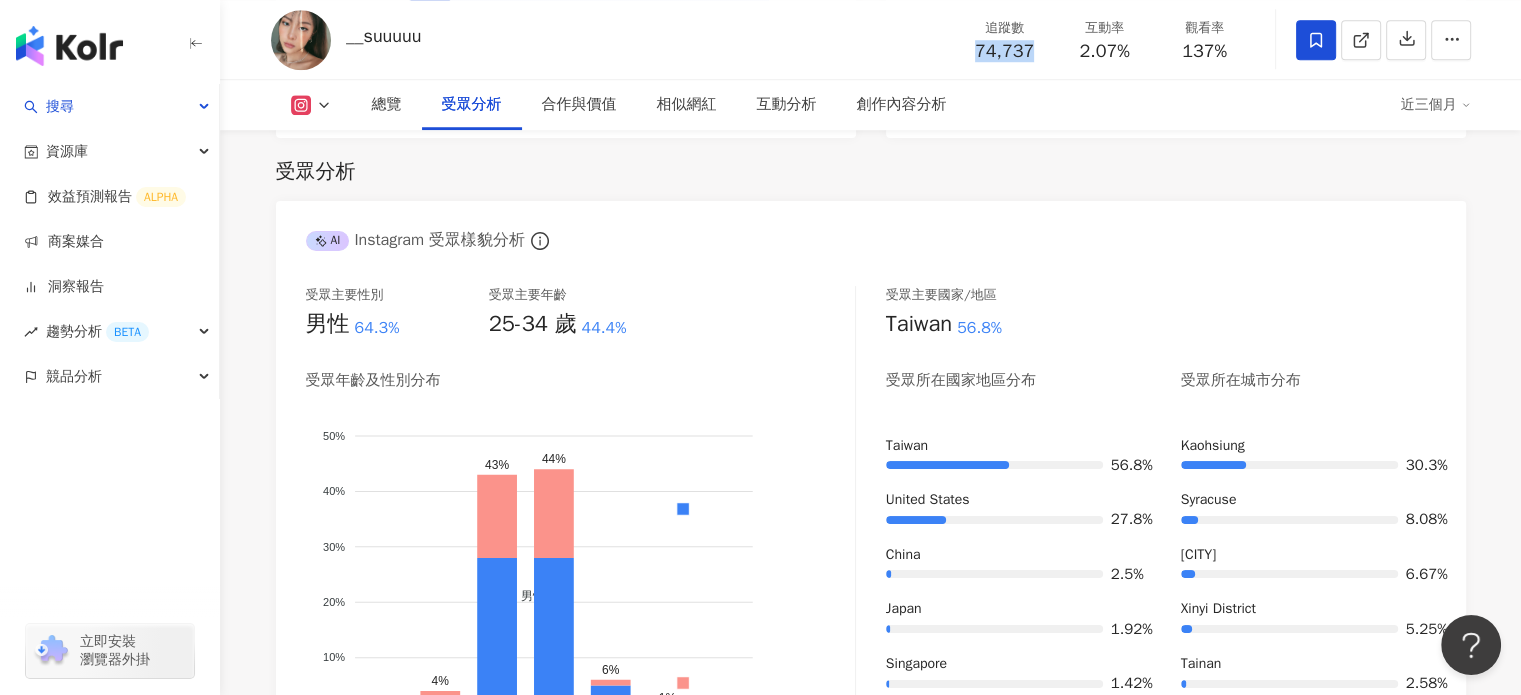 copy on "74,737" 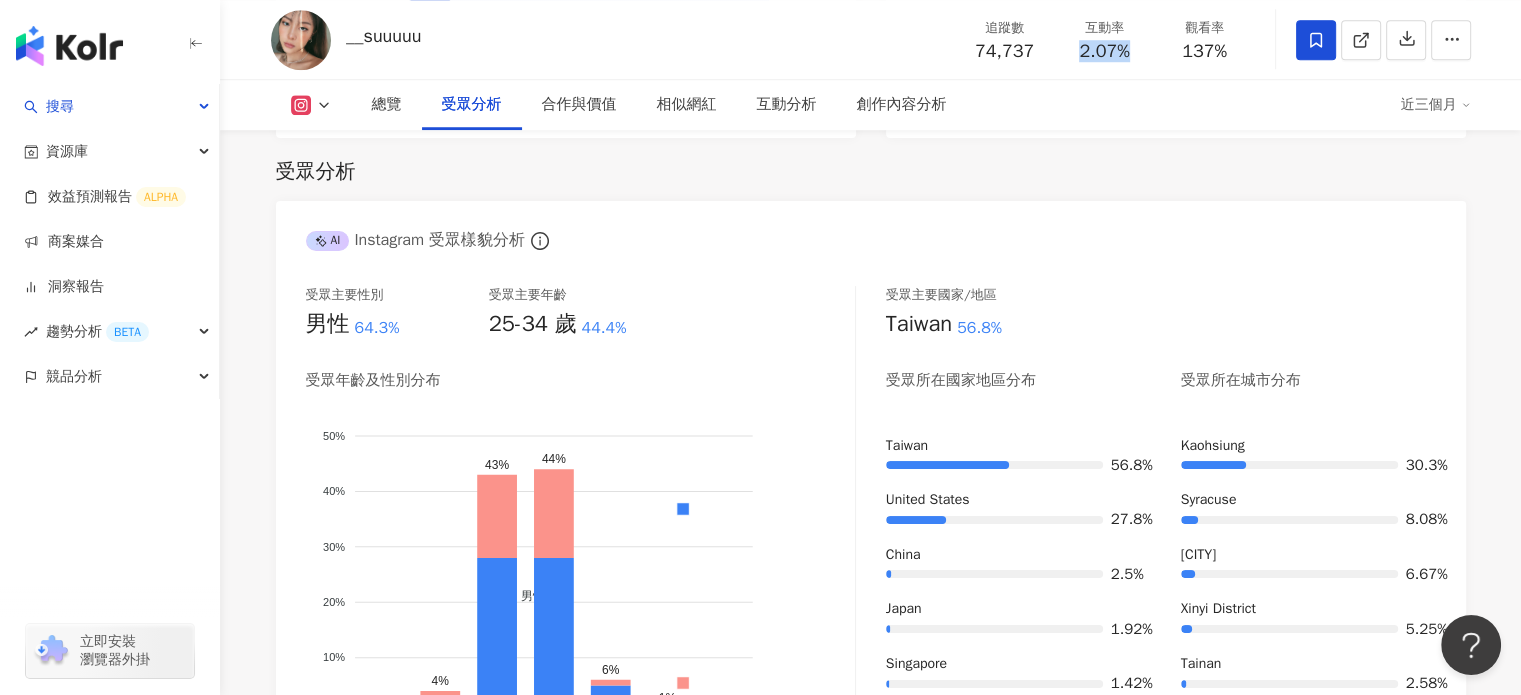 drag, startPoint x: 1070, startPoint y: 47, endPoint x: 1132, endPoint y: 50, distance: 62.072536 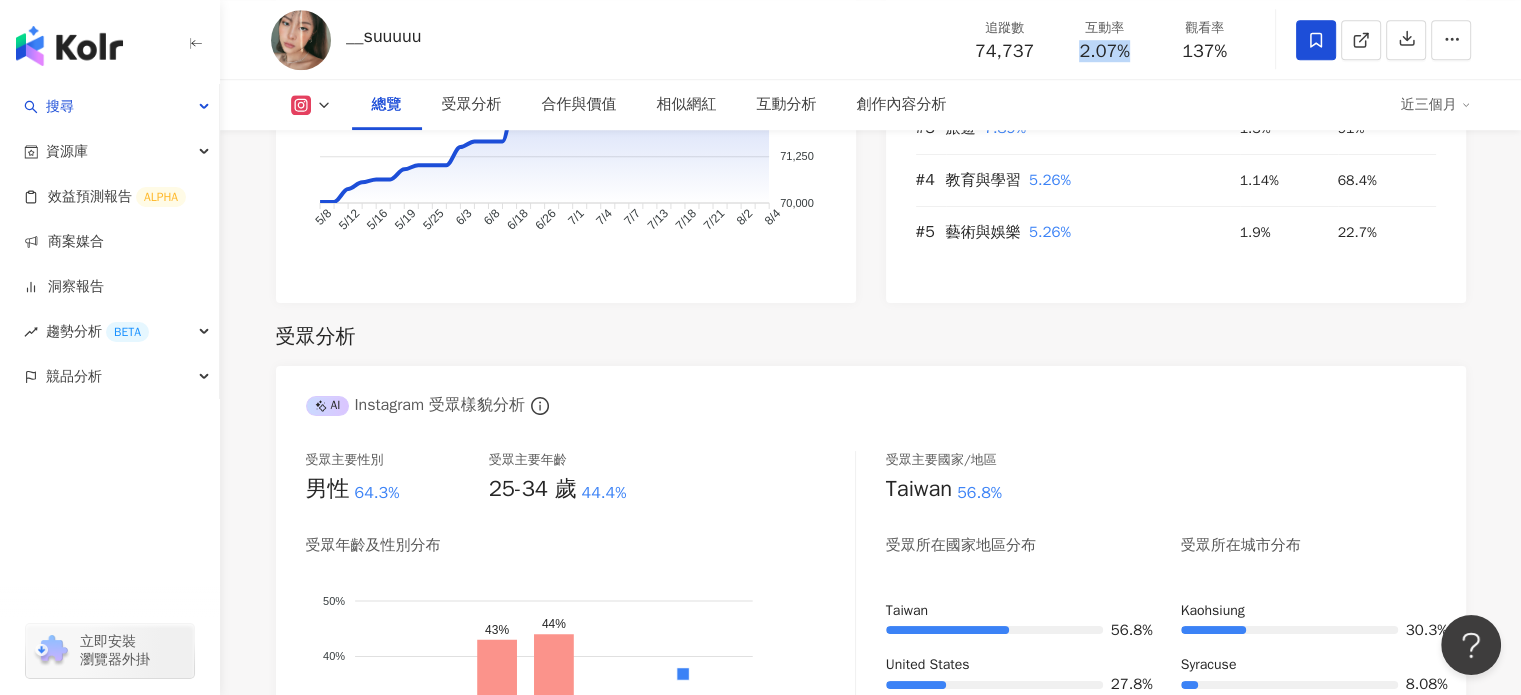 scroll, scrollTop: 1400, scrollLeft: 0, axis: vertical 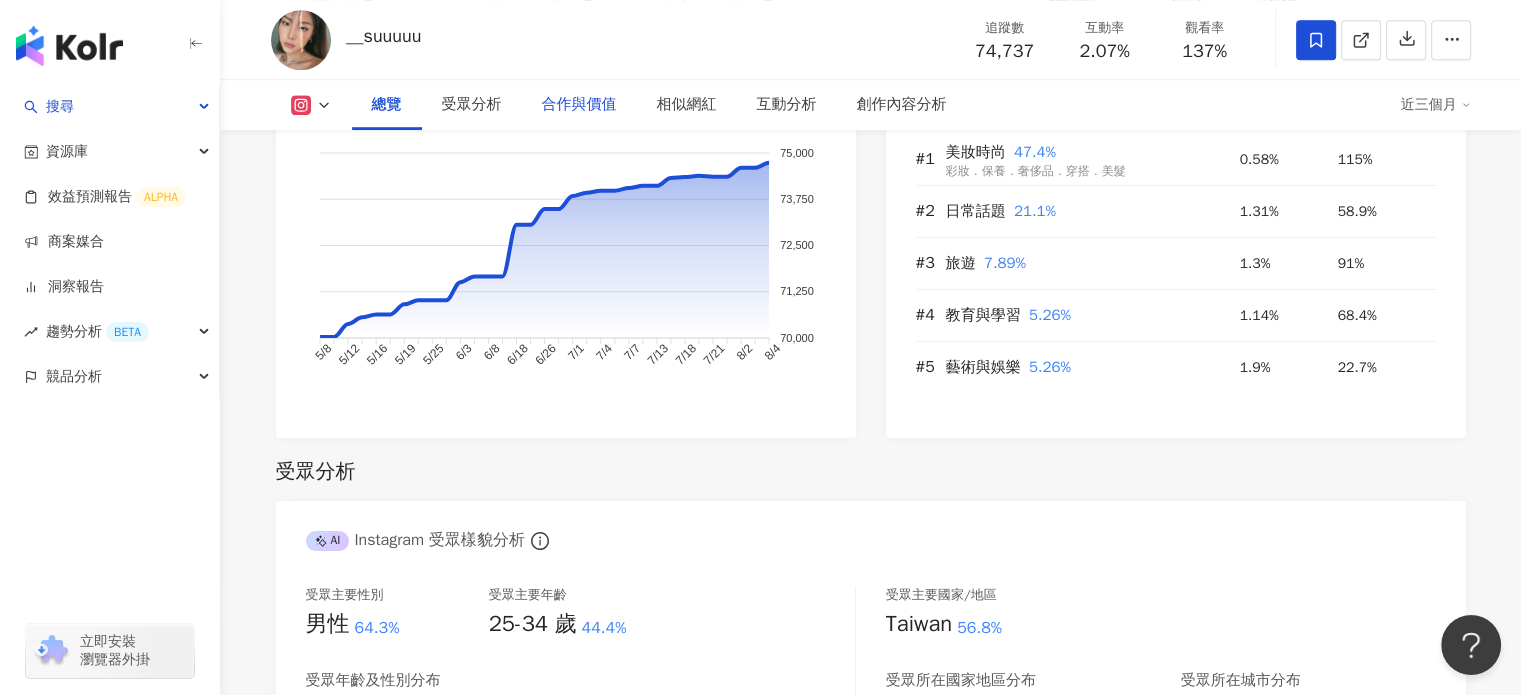 click on "合作與價值" at bounding box center (579, 105) 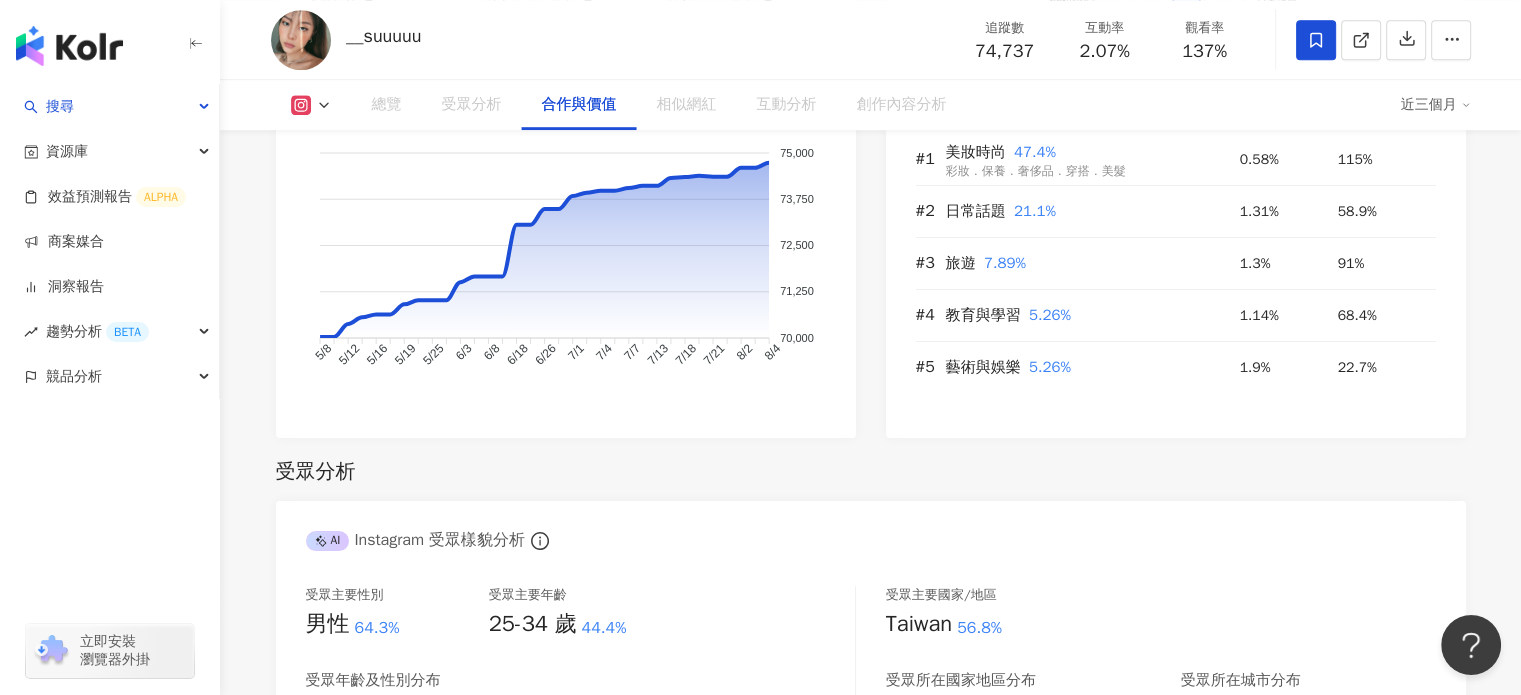 scroll, scrollTop: 2708, scrollLeft: 0, axis: vertical 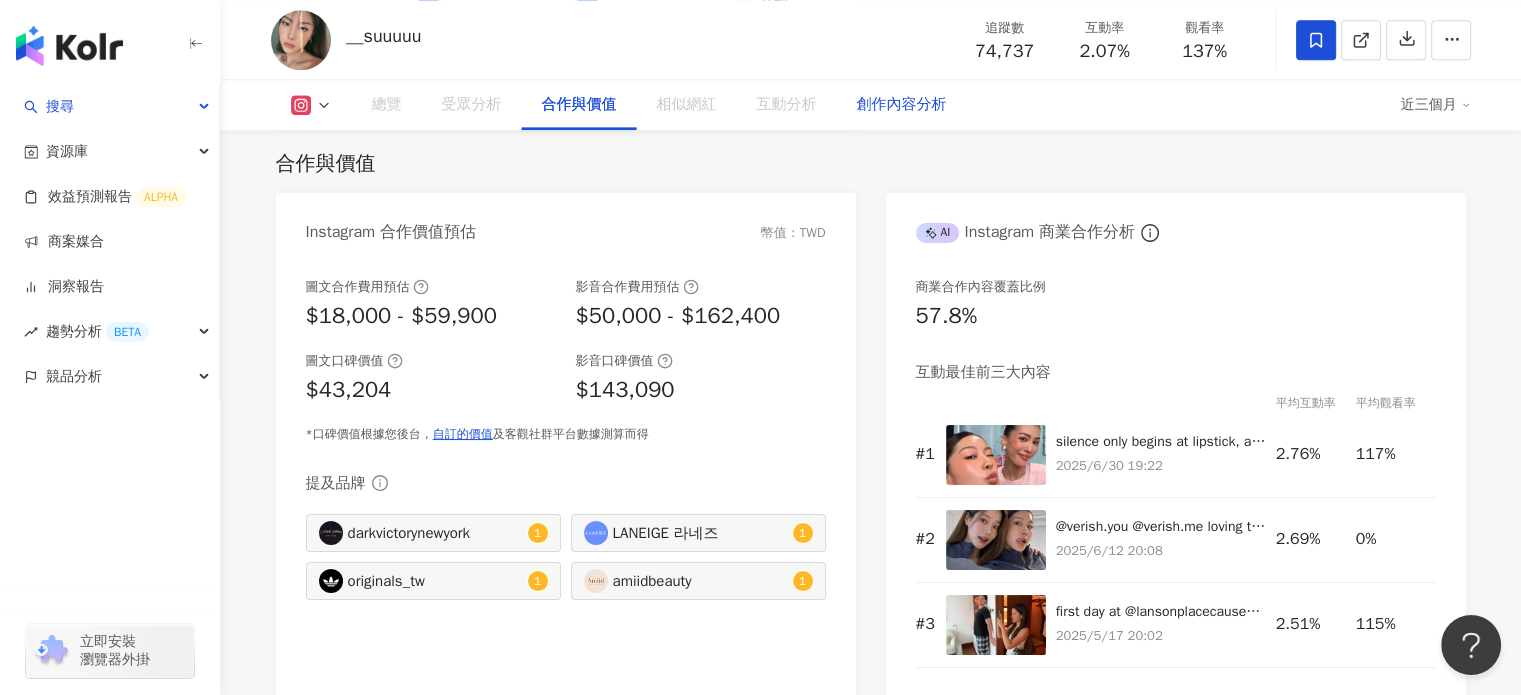 click on "創作內容分析" at bounding box center (902, 105) 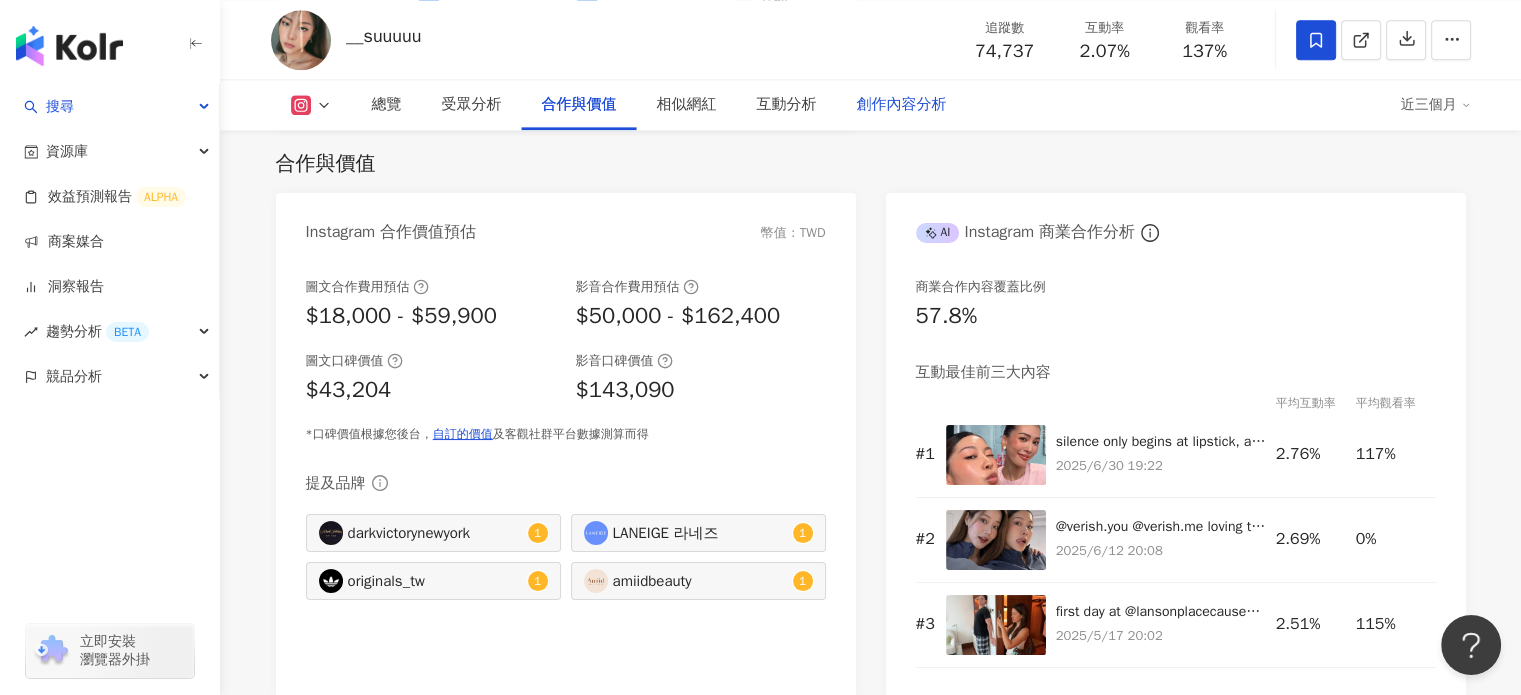 click on "創作內容分析" at bounding box center [902, 105] 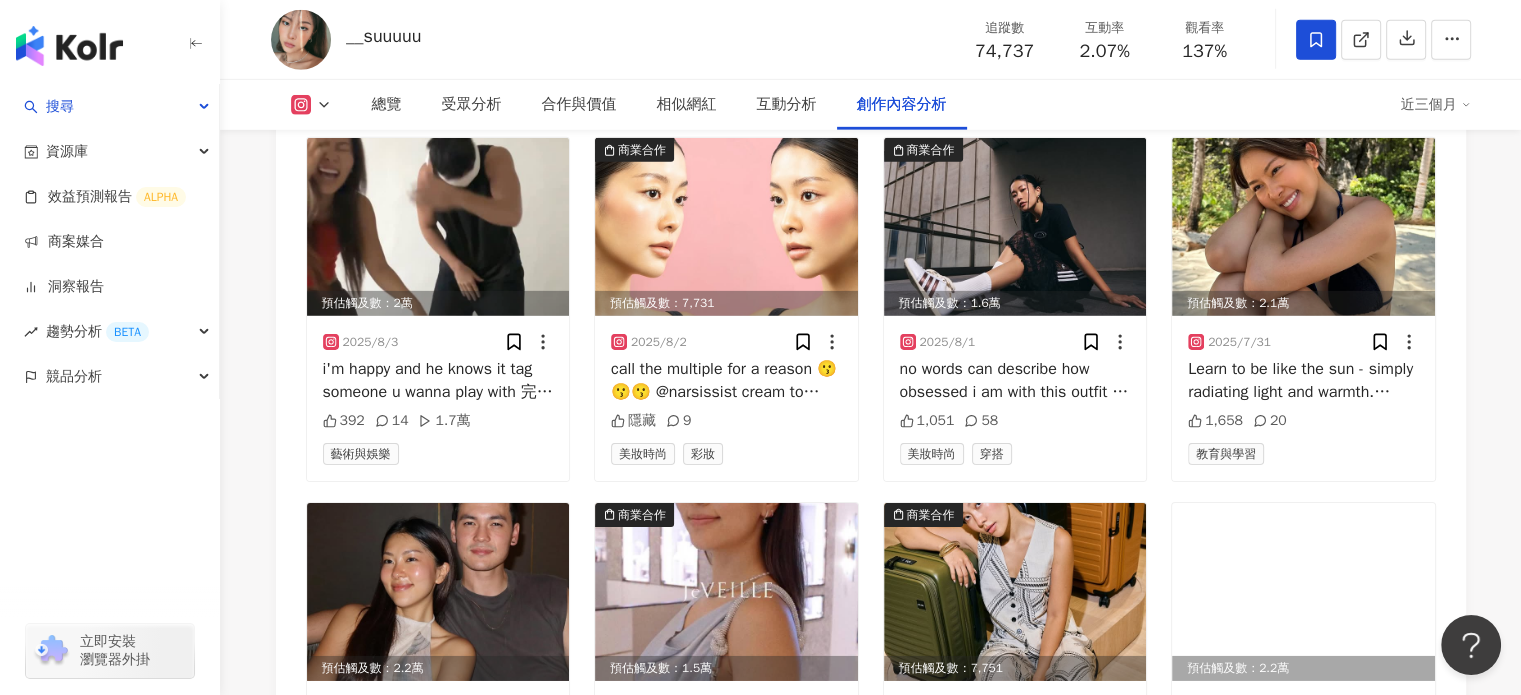 scroll, scrollTop: 6196, scrollLeft: 0, axis: vertical 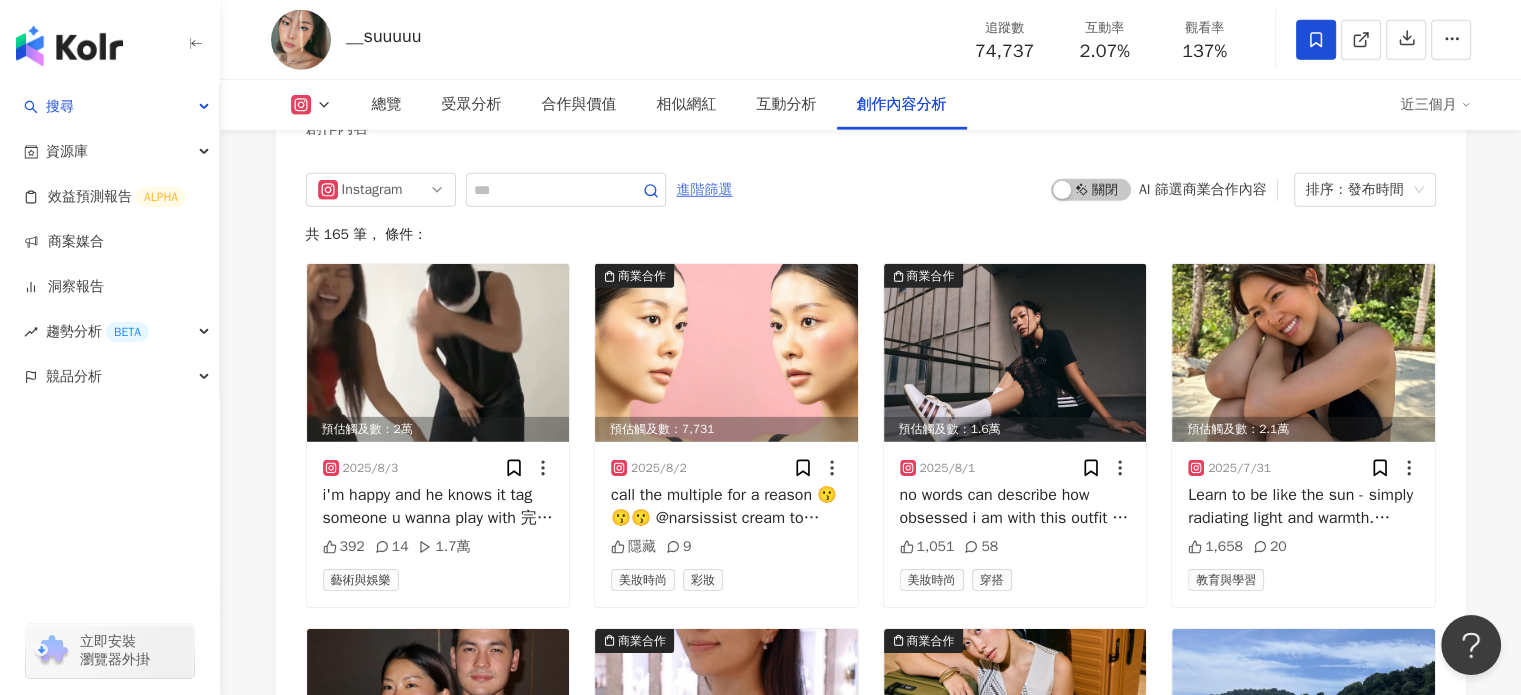 click on "進階篩選" at bounding box center [705, 190] 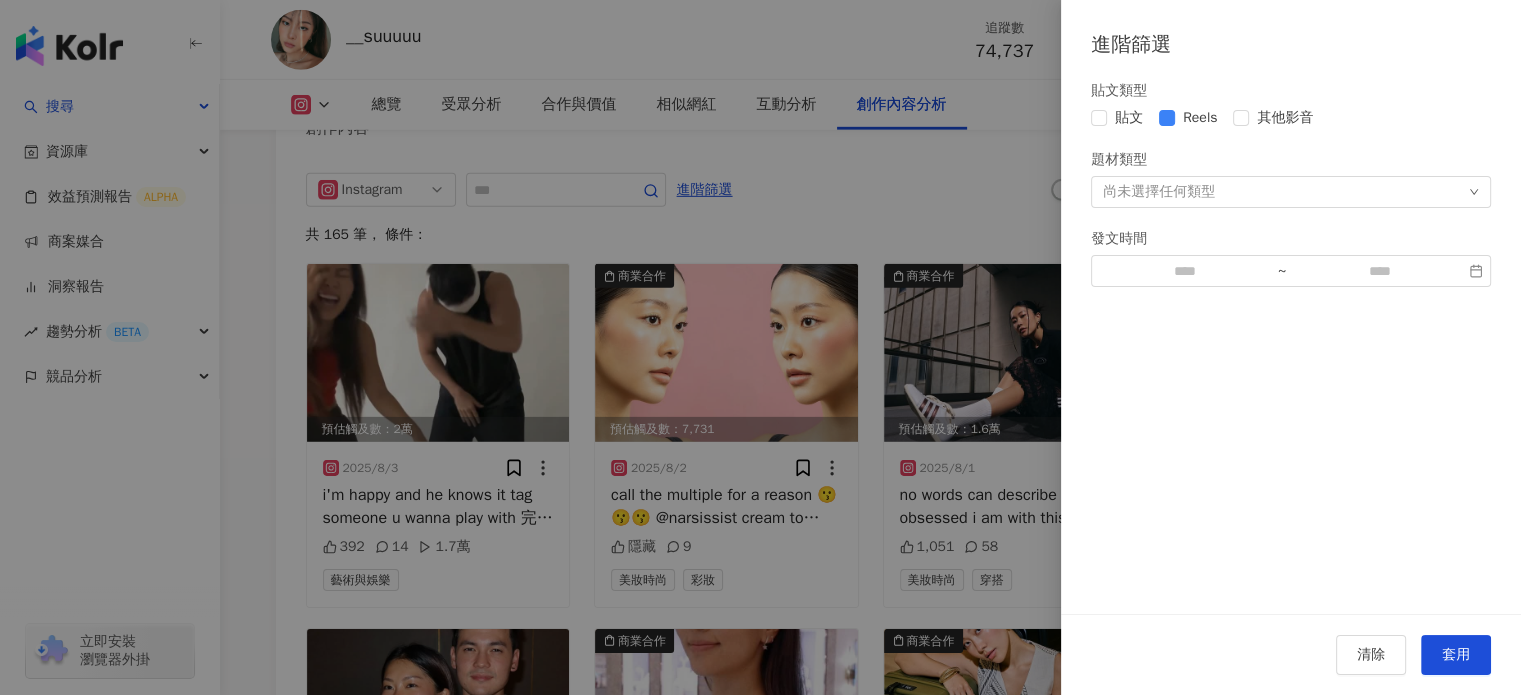 drag, startPoint x: 1452, startPoint y: 650, endPoint x: 1527, endPoint y: 643, distance: 75.32596 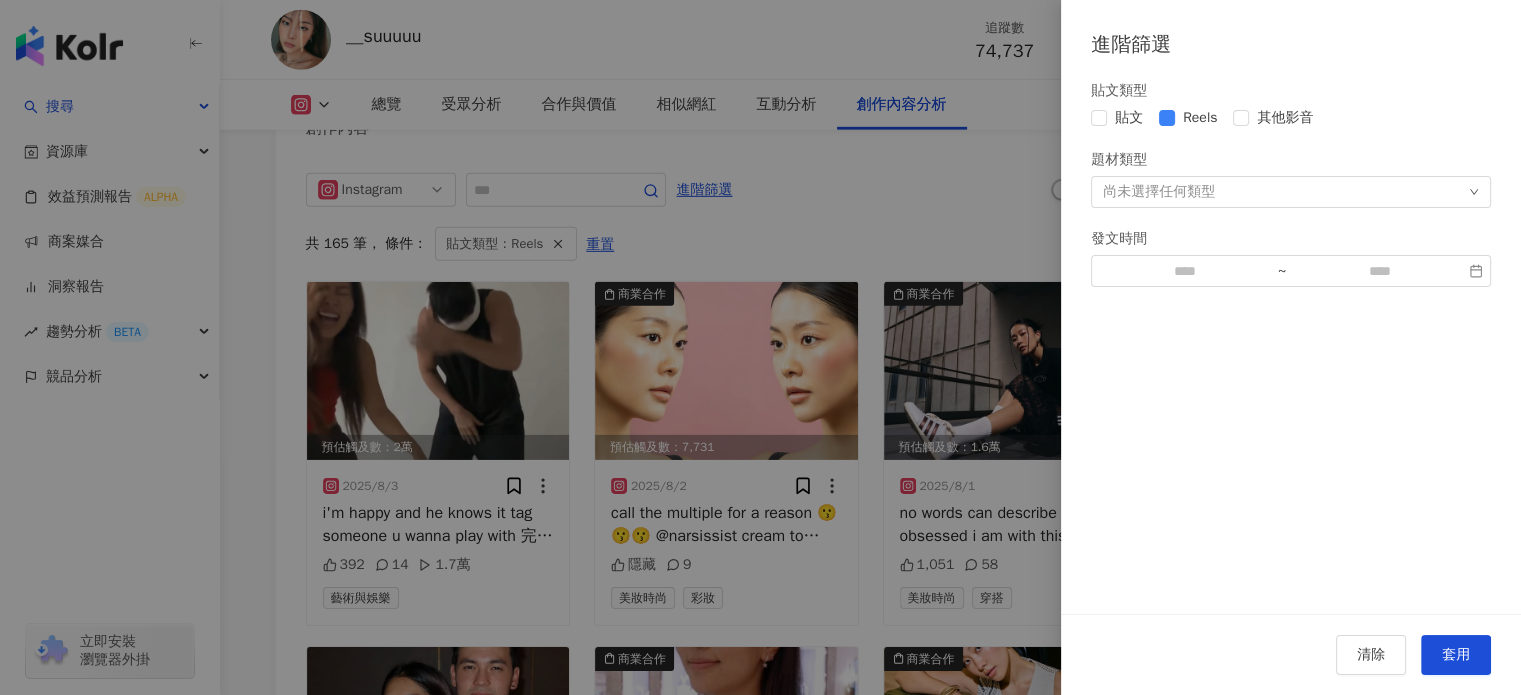 scroll, scrollTop: 6236, scrollLeft: 0, axis: vertical 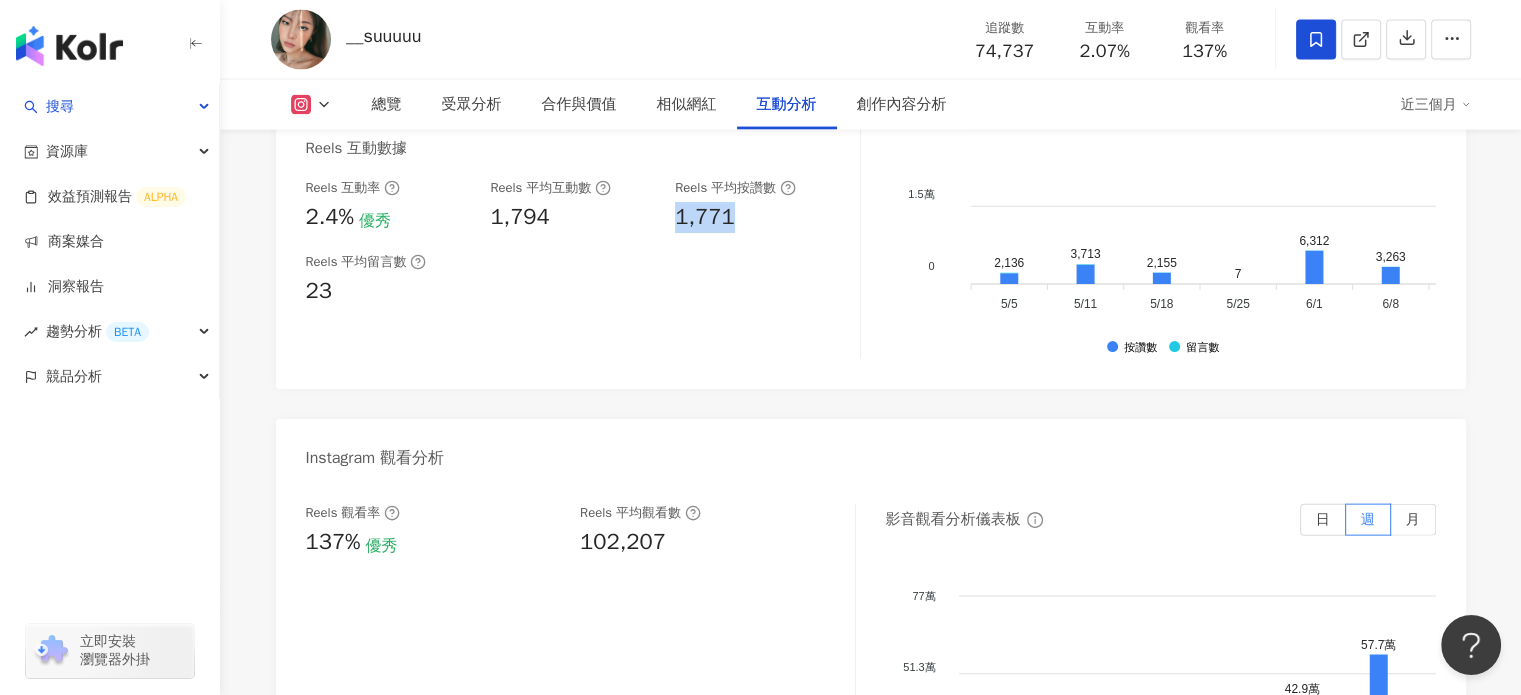 drag, startPoint x: 676, startPoint y: 287, endPoint x: 734, endPoint y: 288, distance: 58.00862 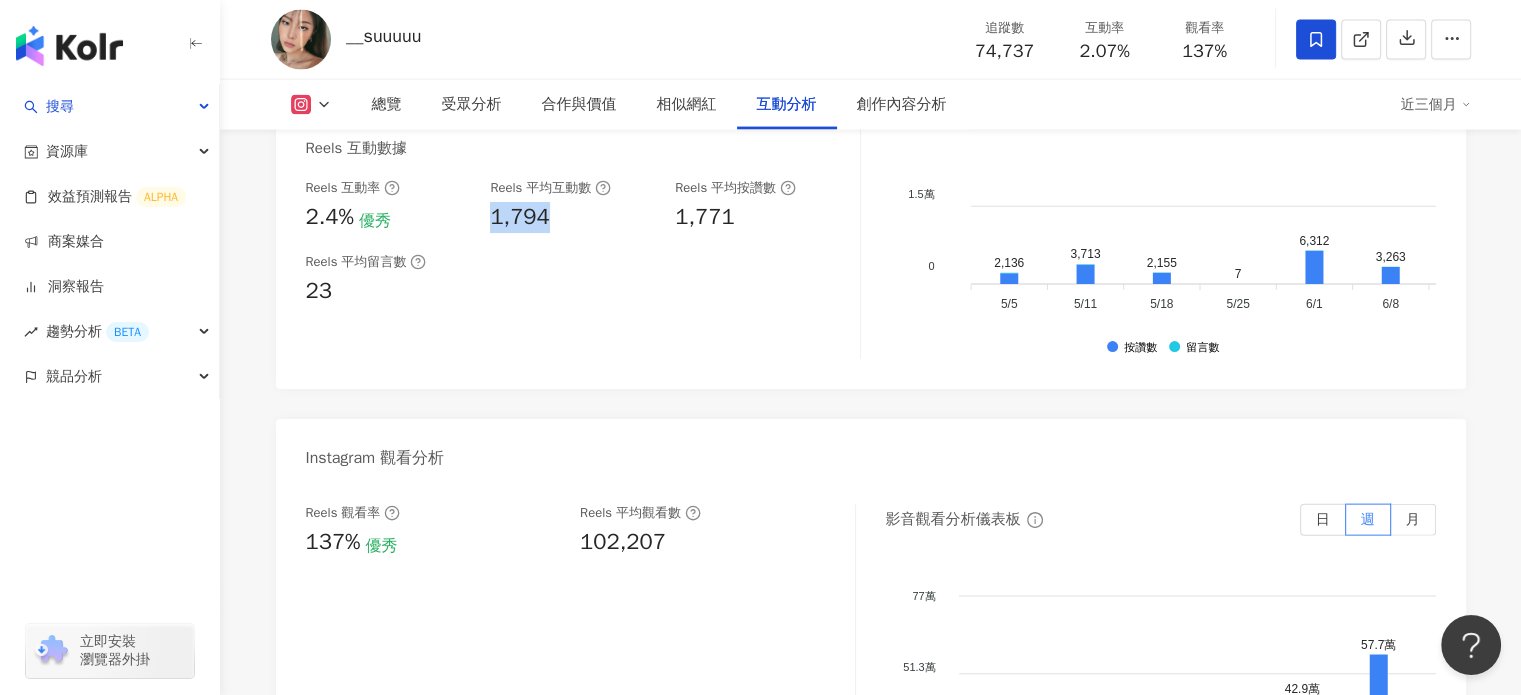 drag, startPoint x: 494, startPoint y: 283, endPoint x: 560, endPoint y: 287, distance: 66.1211 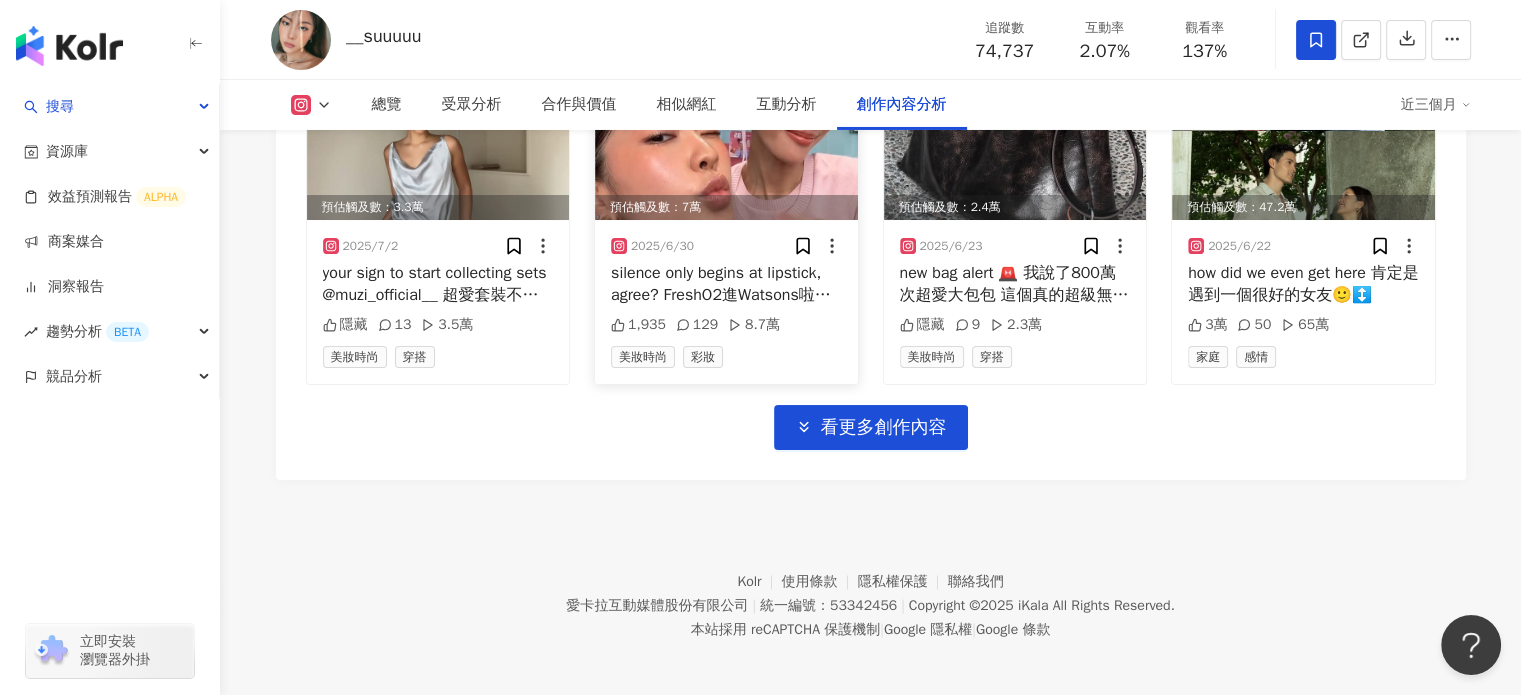 scroll, scrollTop: 7251, scrollLeft: 0, axis: vertical 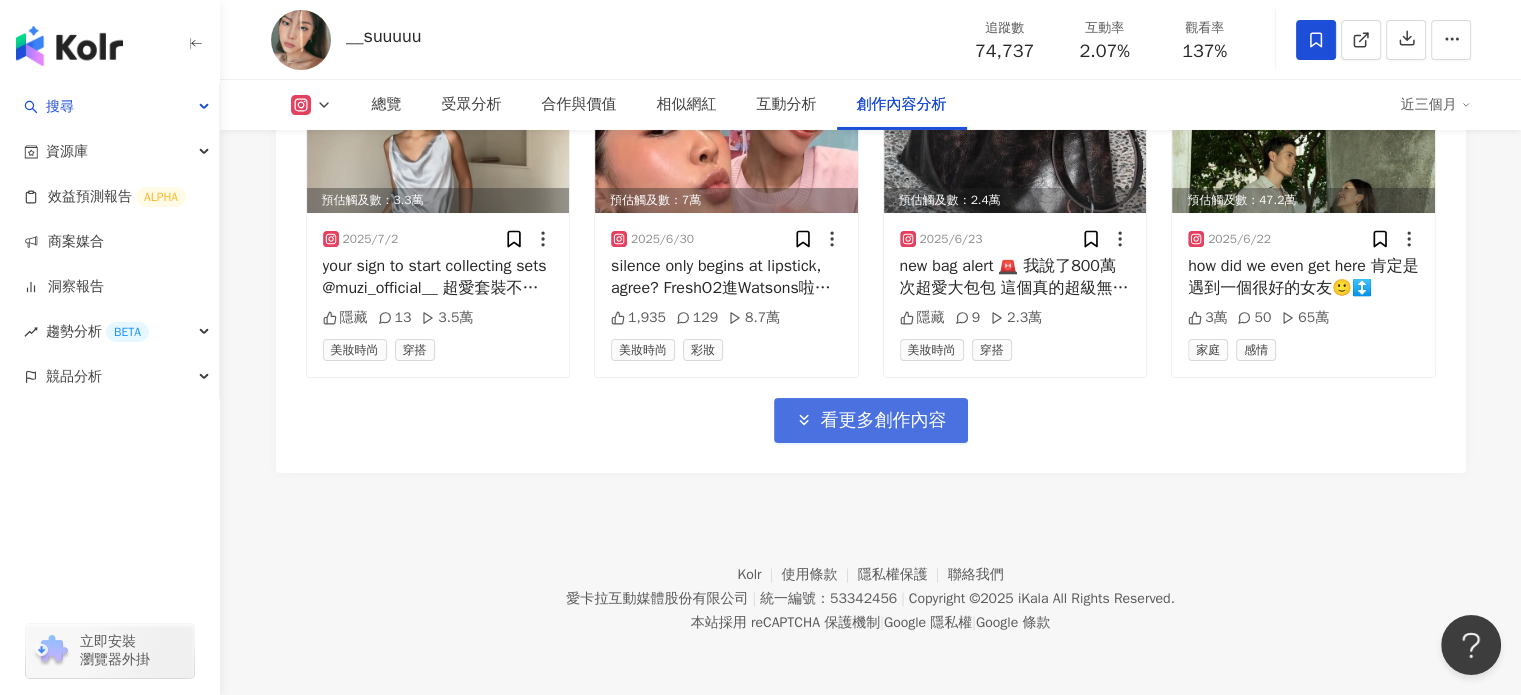 click on "看更多創作內容" at bounding box center [884, 421] 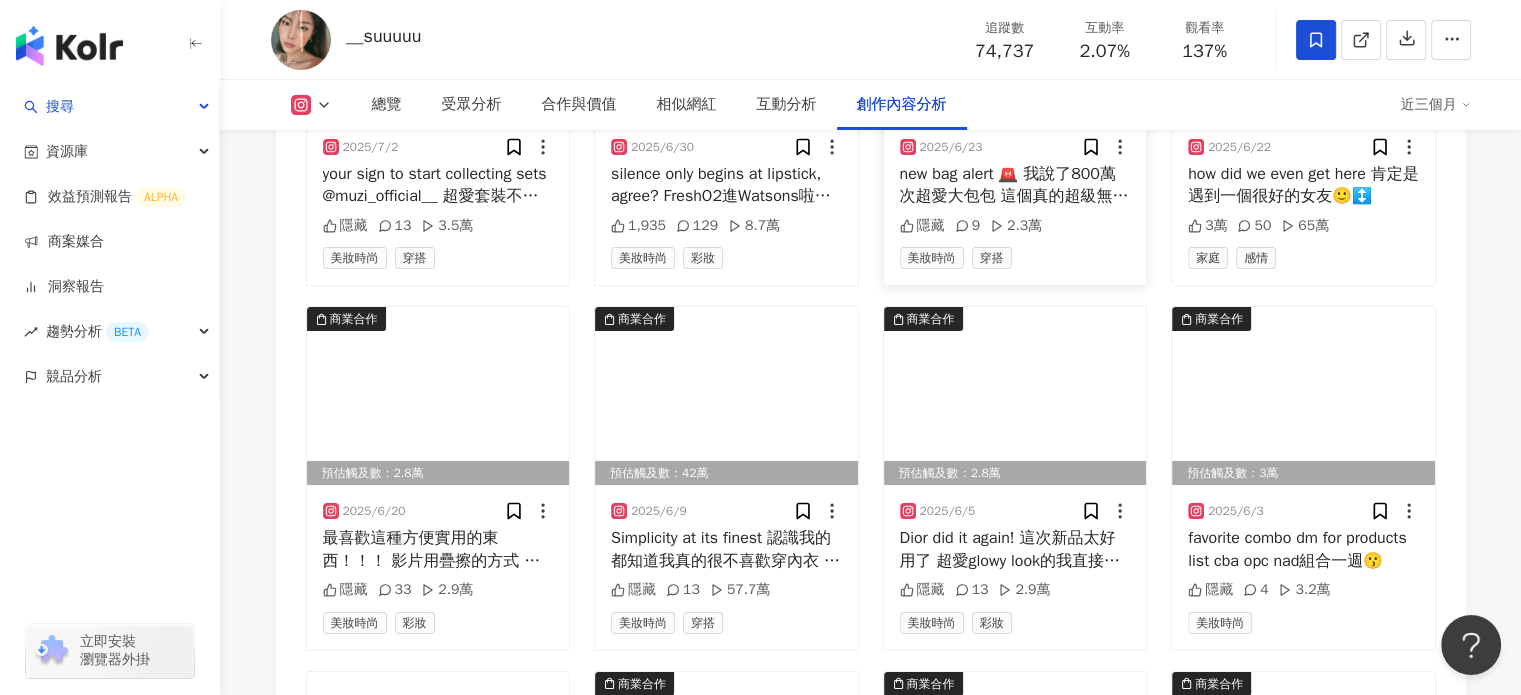 scroll, scrollTop: 7051, scrollLeft: 0, axis: vertical 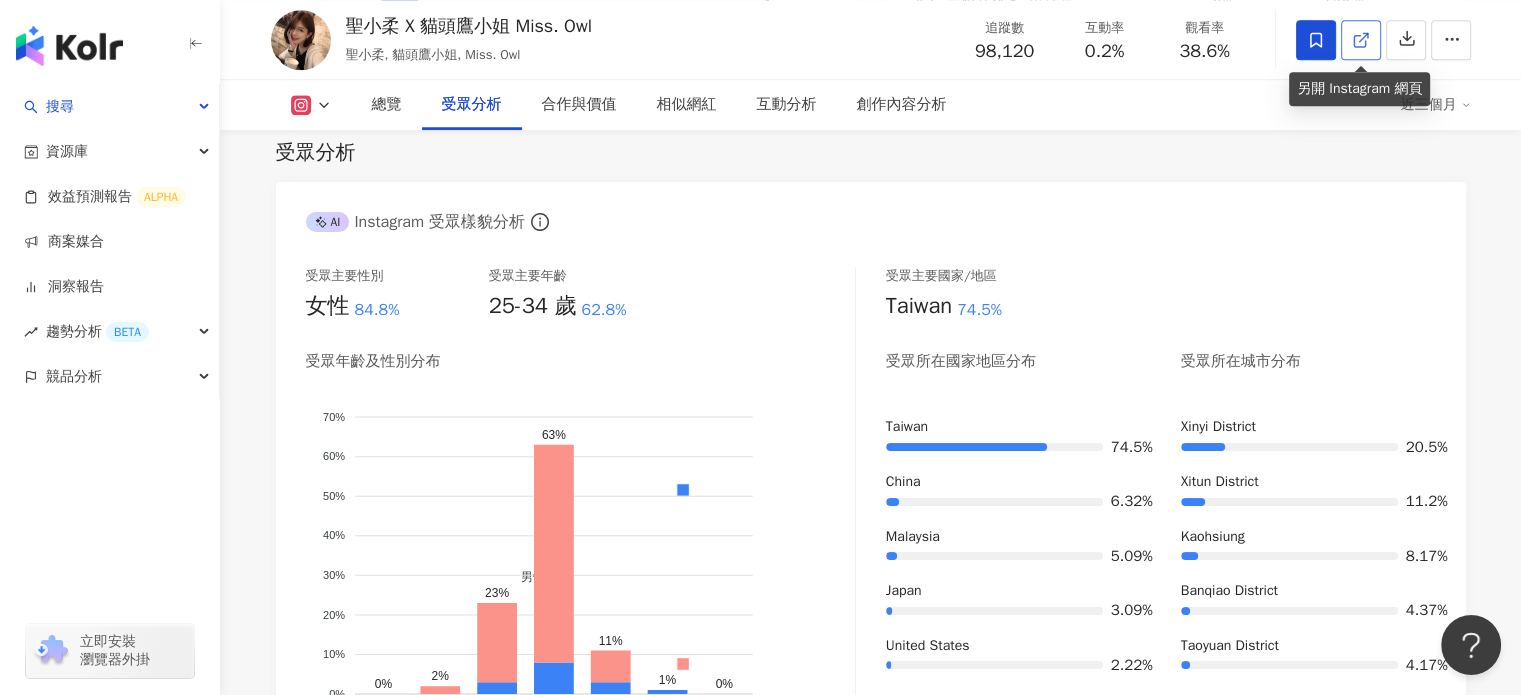 click 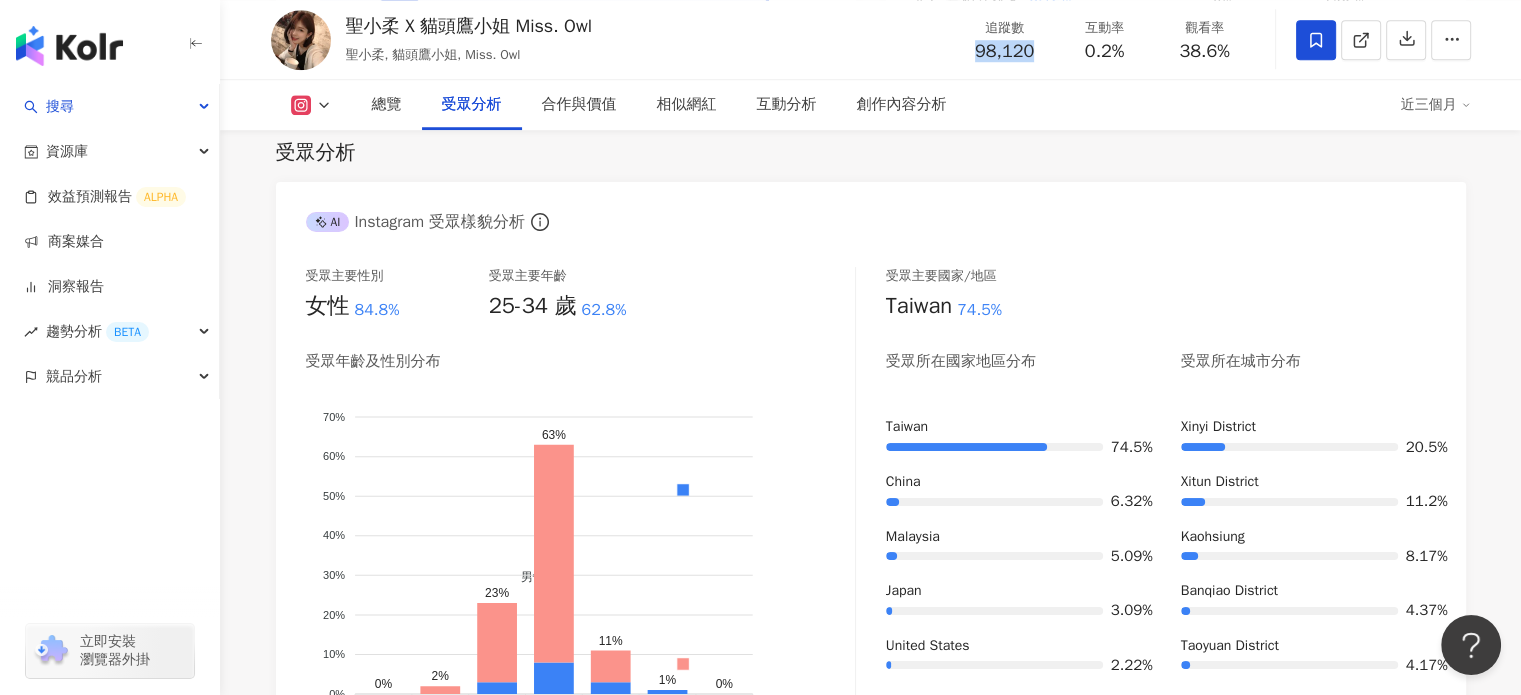 drag, startPoint x: 968, startPoint y: 51, endPoint x: 1047, endPoint y: 55, distance: 79.101204 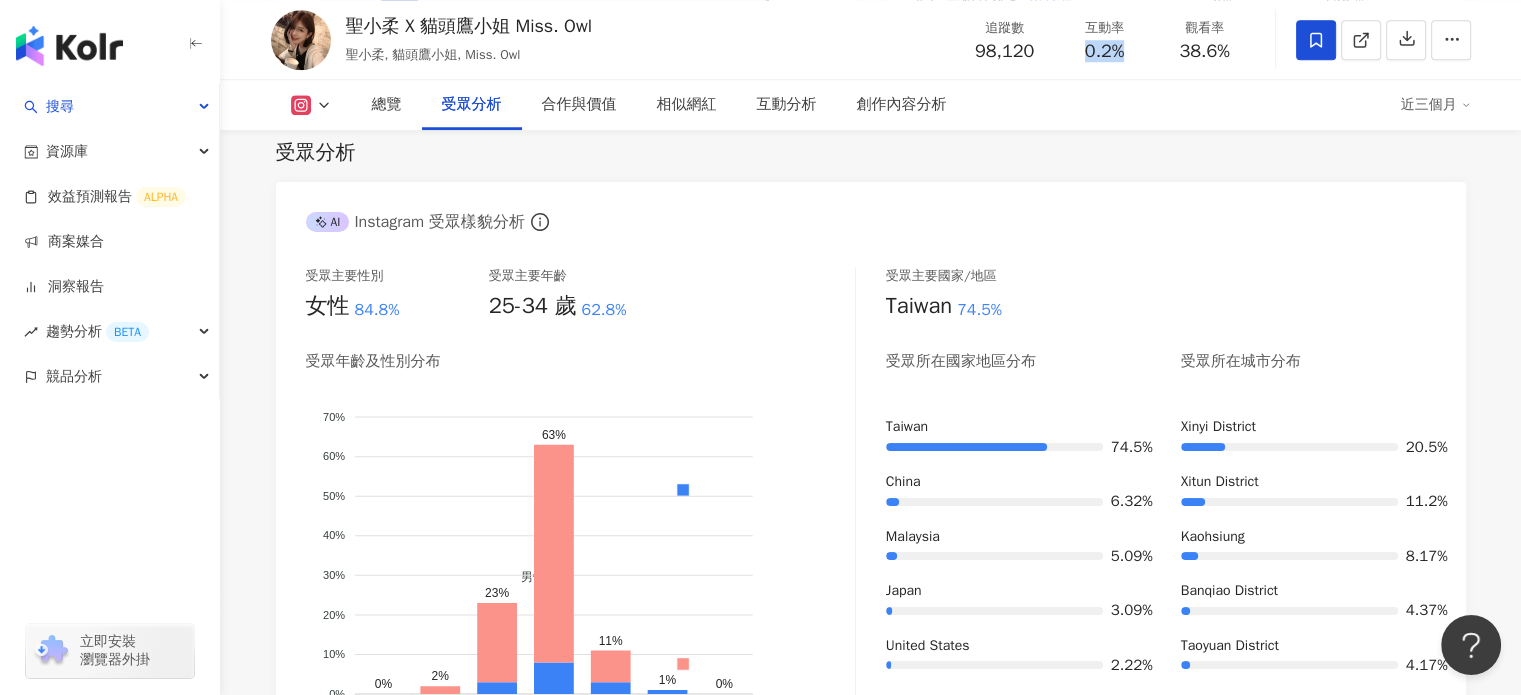 drag, startPoint x: 1072, startPoint y: 51, endPoint x: 1140, endPoint y: 54, distance: 68.06615 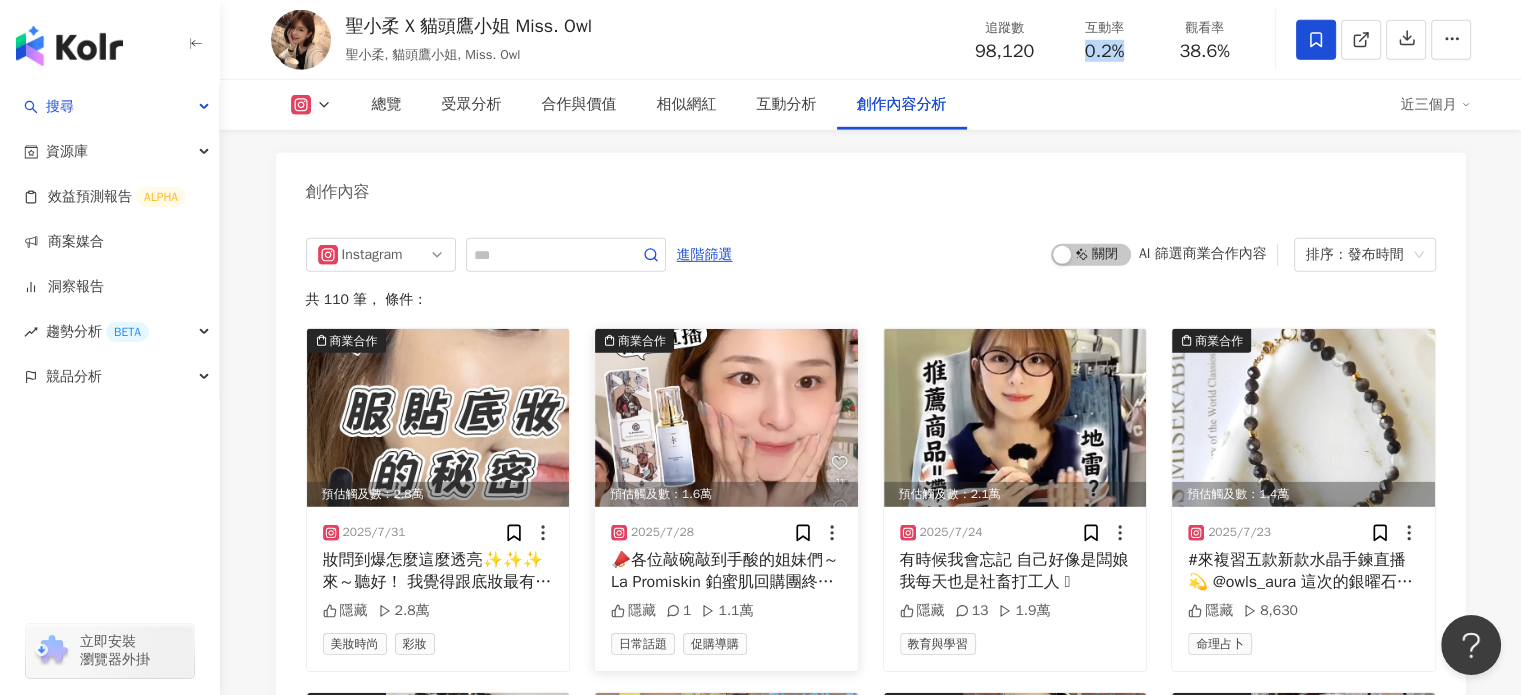 scroll, scrollTop: 6100, scrollLeft: 0, axis: vertical 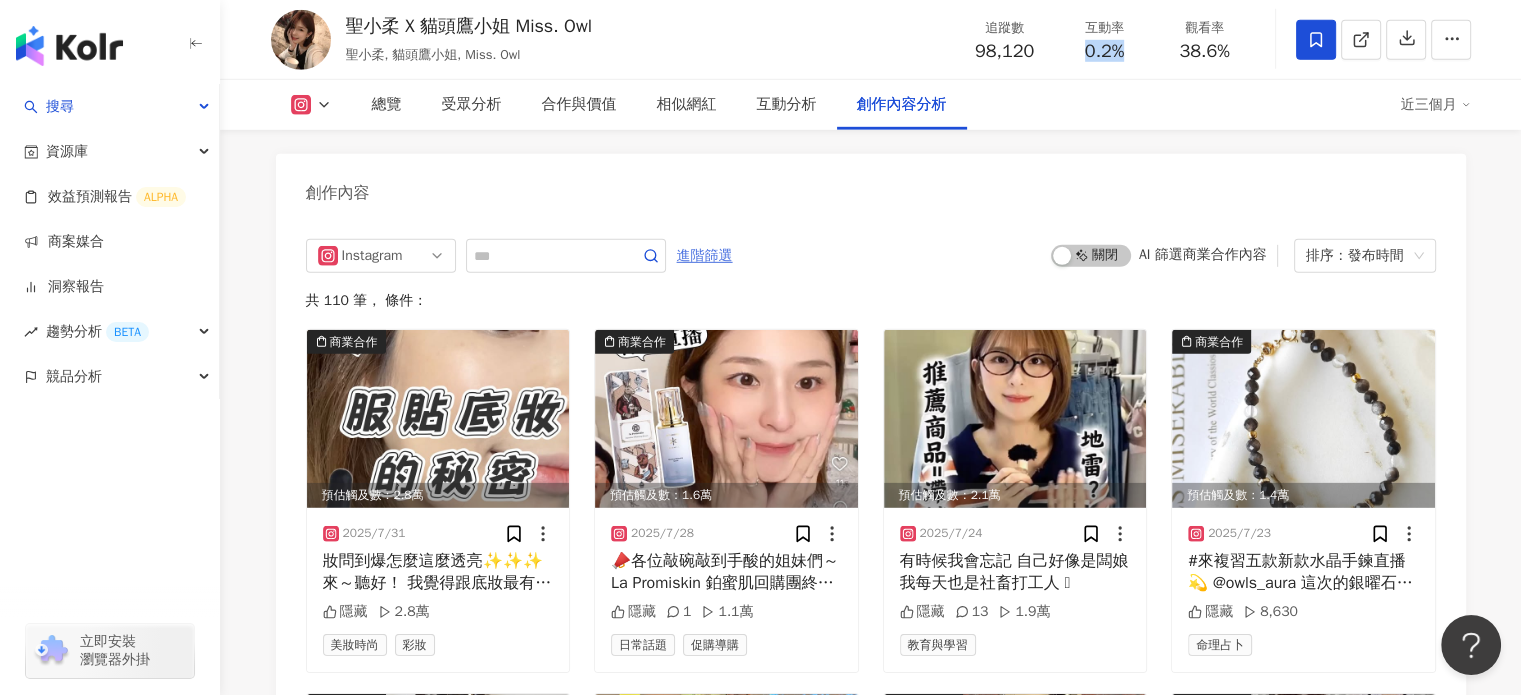 click on "進階篩選" at bounding box center (705, 256) 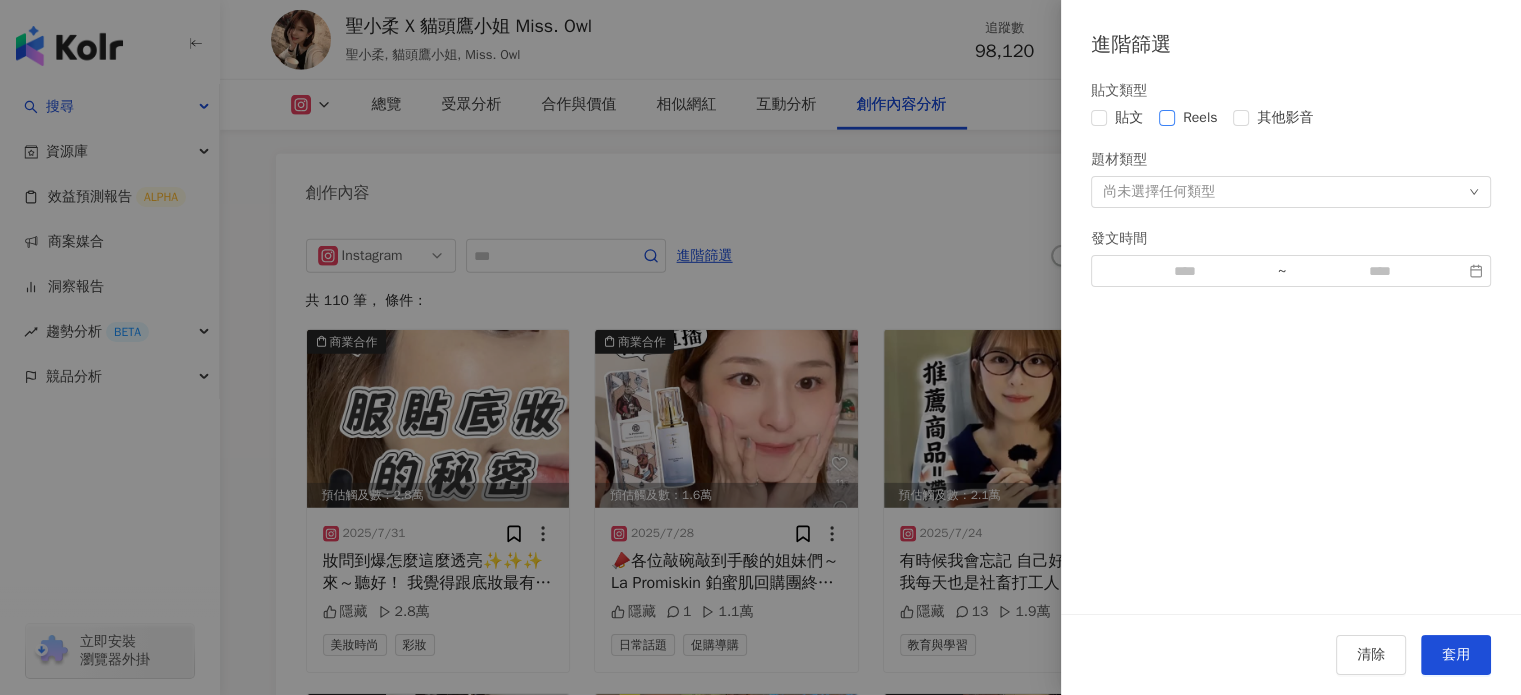 click on "Reels" at bounding box center [1200, 118] 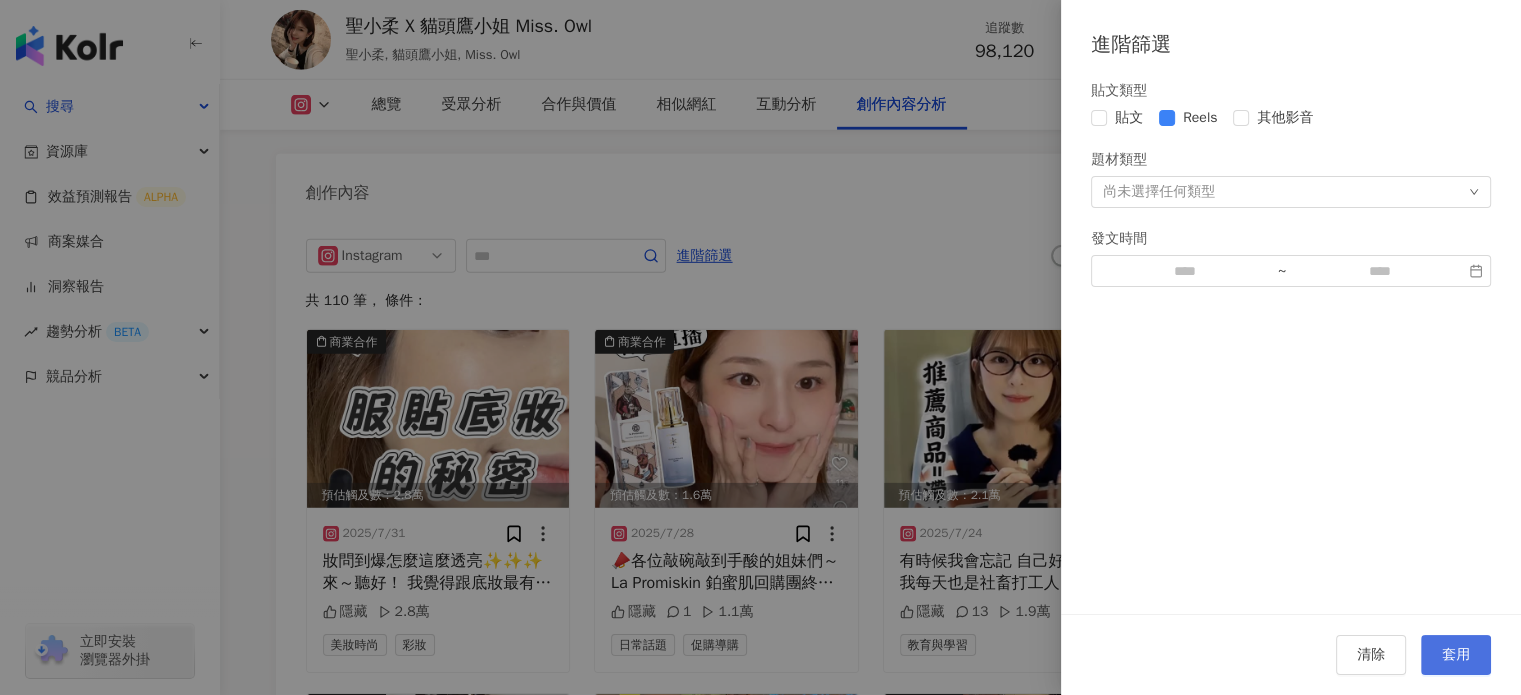 click on "套用" at bounding box center [1456, 655] 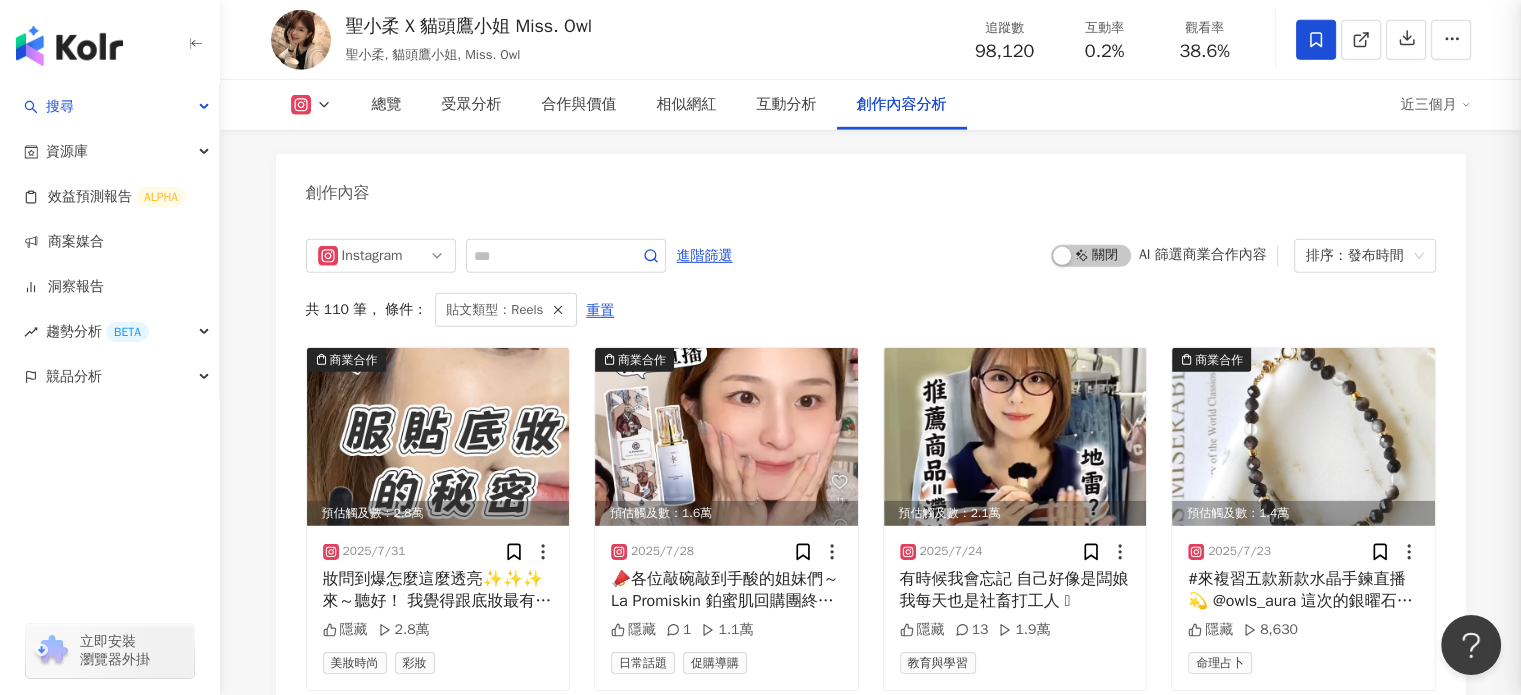scroll, scrollTop: 6156, scrollLeft: 0, axis: vertical 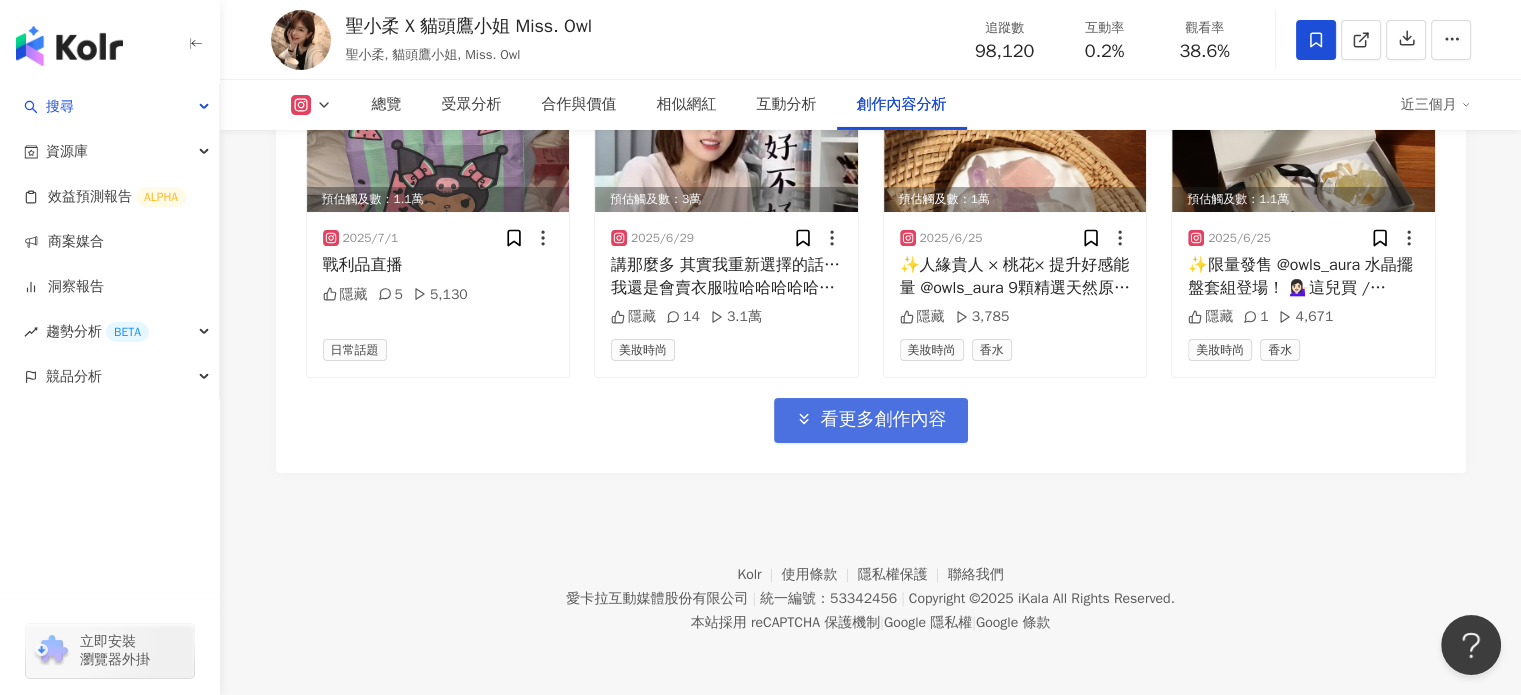 click on "看更多創作內容" at bounding box center (884, 420) 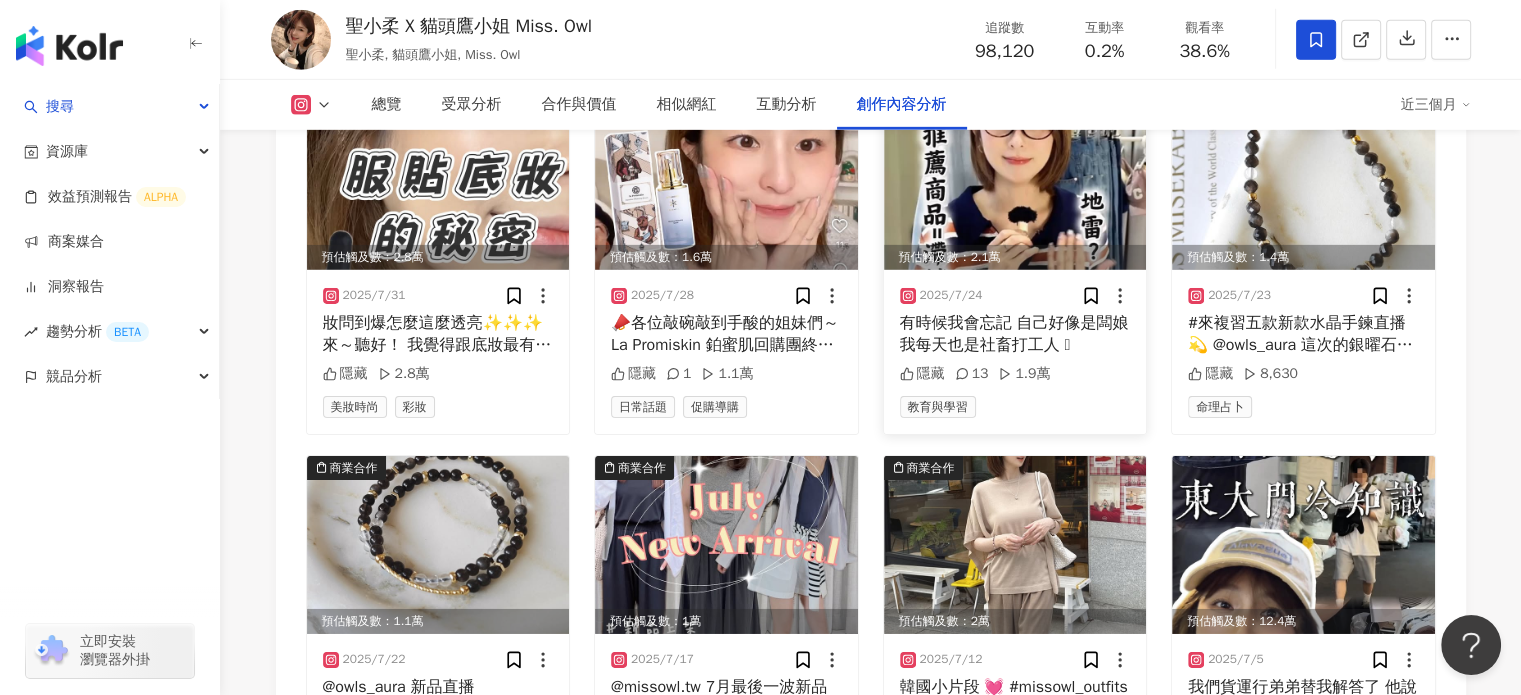 scroll, scrollTop: 6456, scrollLeft: 0, axis: vertical 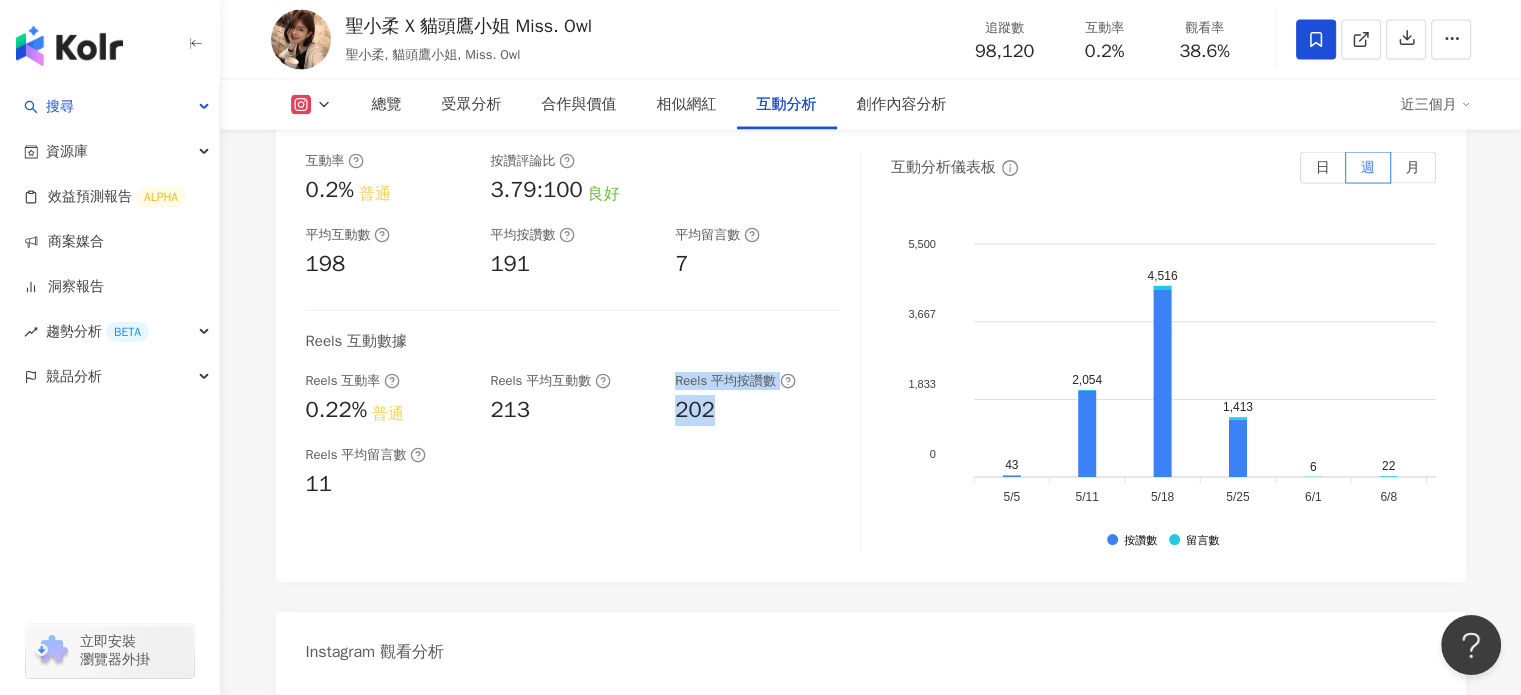 drag, startPoint x: 705, startPoint y: 431, endPoint x: 649, endPoint y: 431, distance: 56 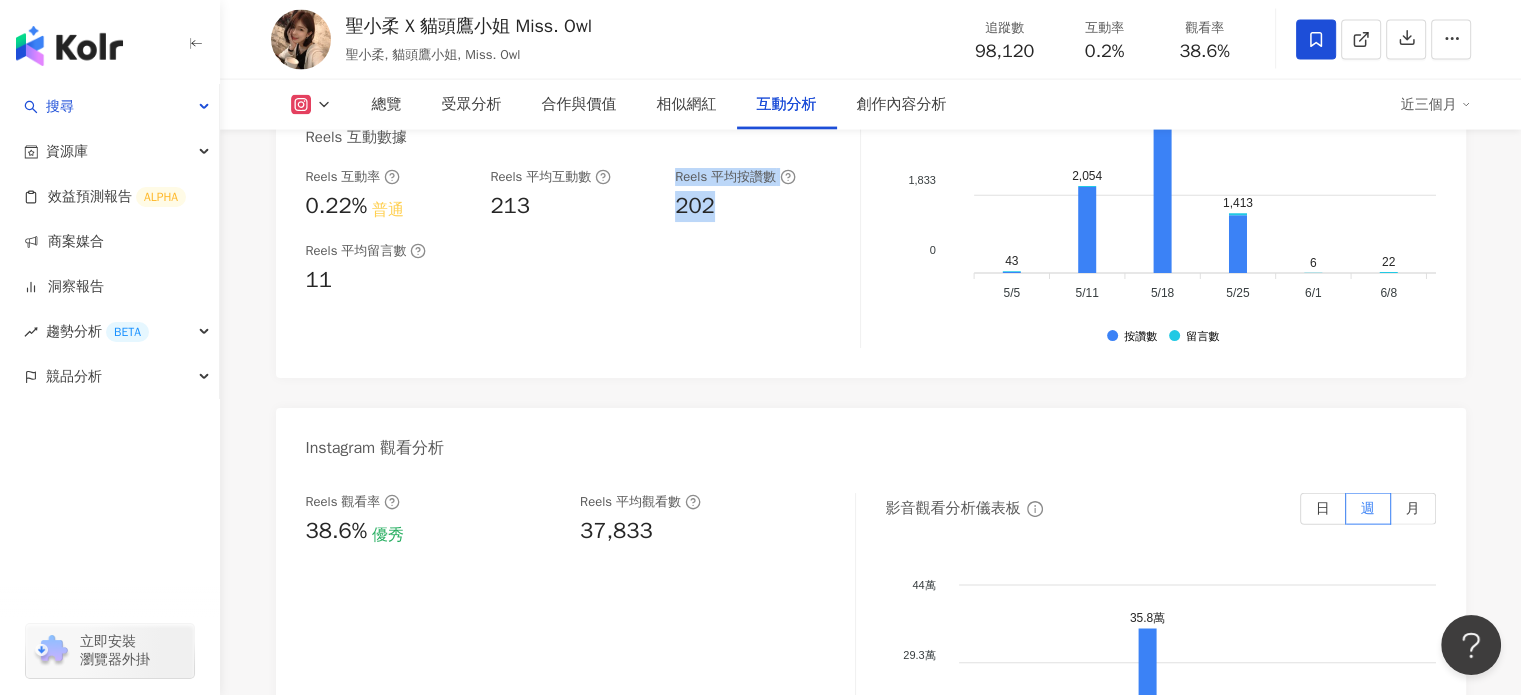 scroll, scrollTop: 4156, scrollLeft: 0, axis: vertical 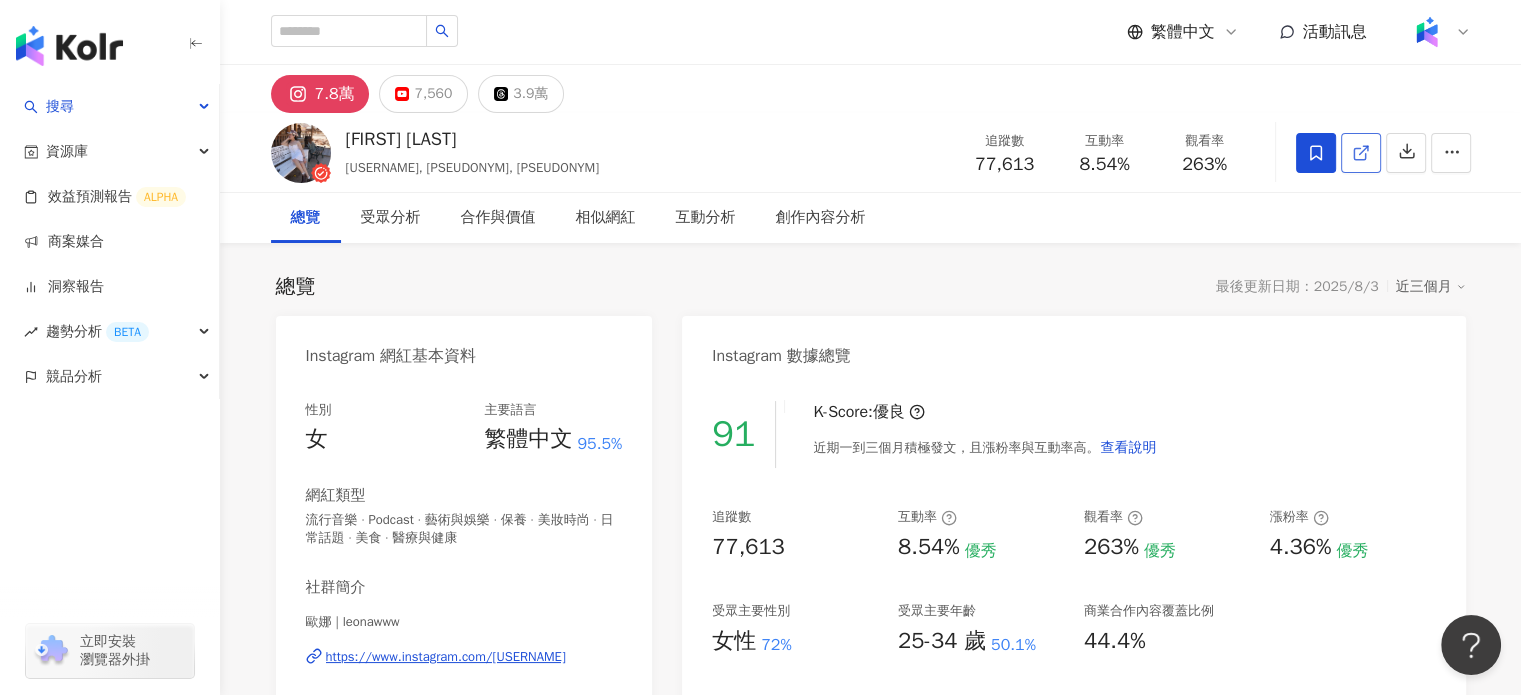 click at bounding box center [1361, 153] 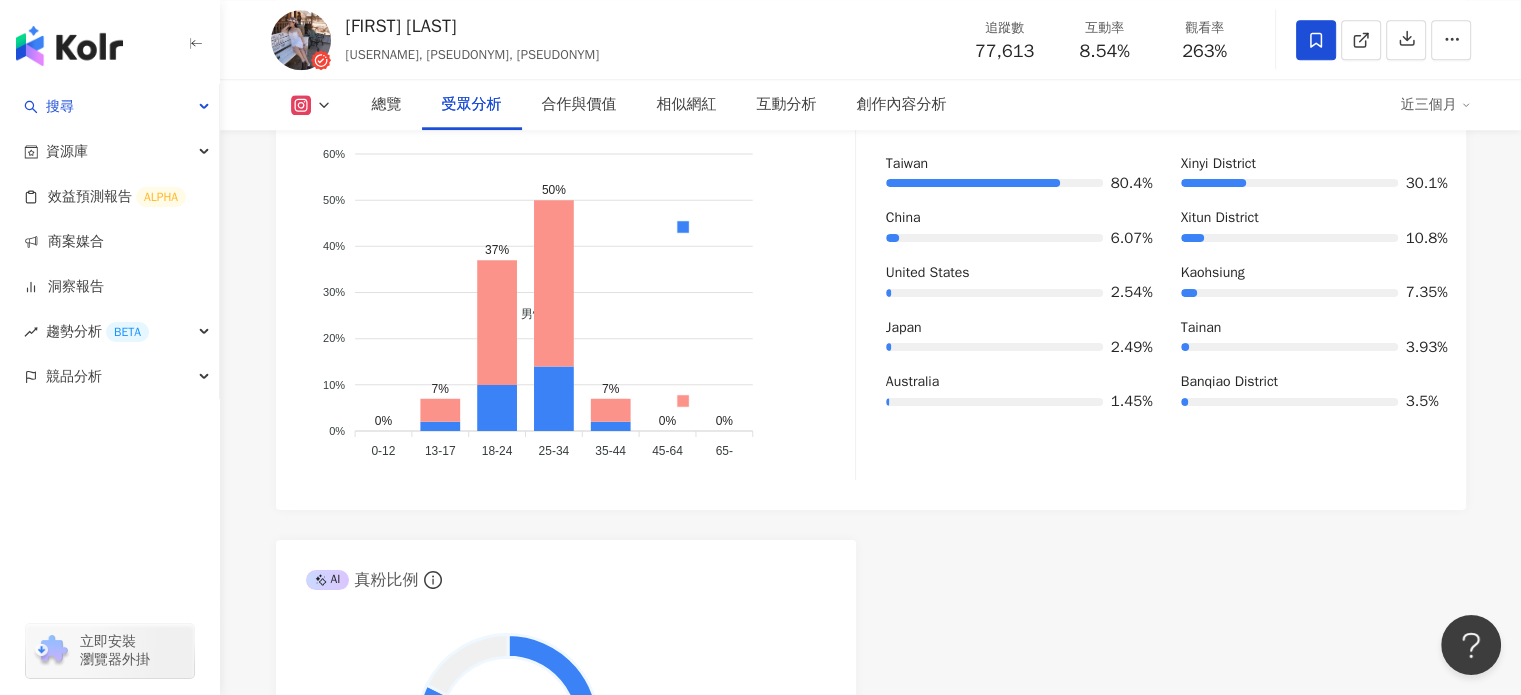 scroll, scrollTop: 1700, scrollLeft: 0, axis: vertical 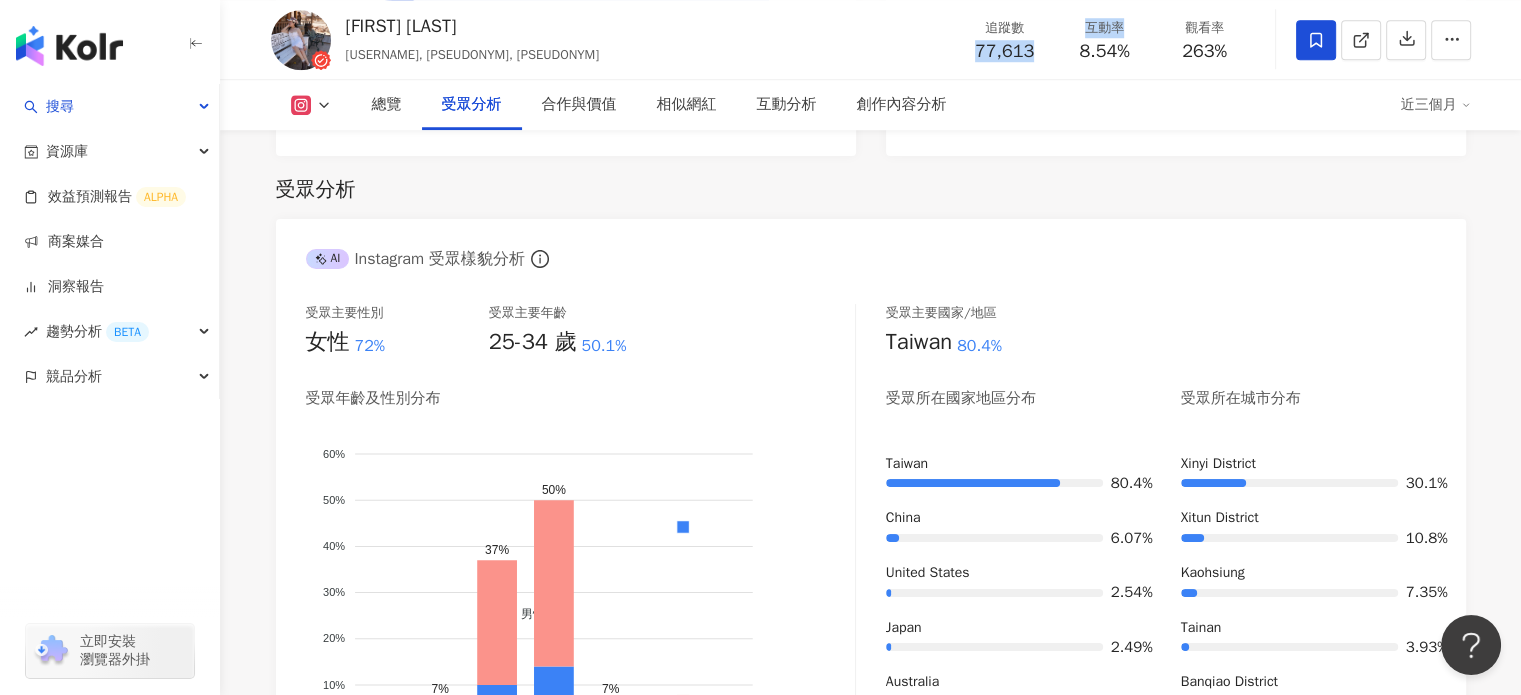 drag, startPoint x: 969, startPoint y: 55, endPoint x: 1057, endPoint y: 59, distance: 88.09086 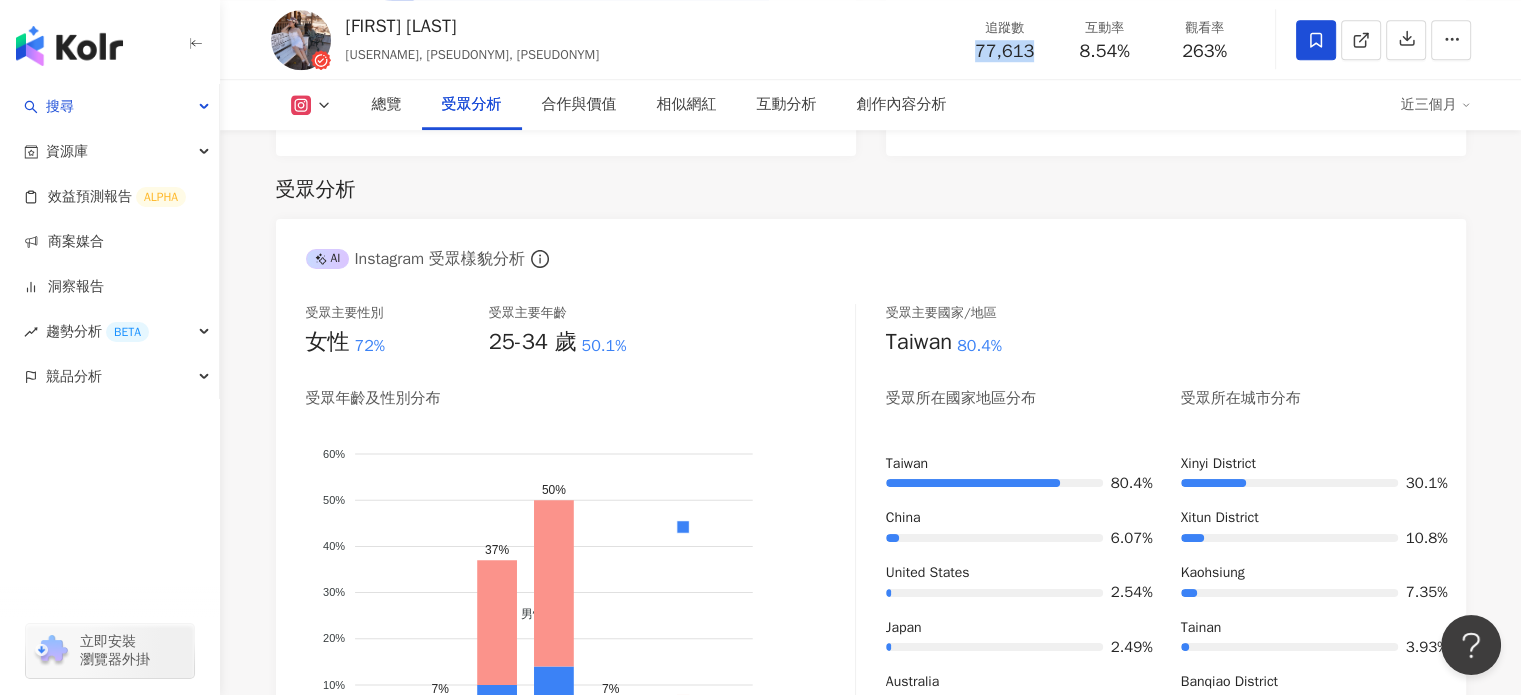 drag, startPoint x: 1041, startPoint y: 54, endPoint x: 960, endPoint y: 57, distance: 81.055534 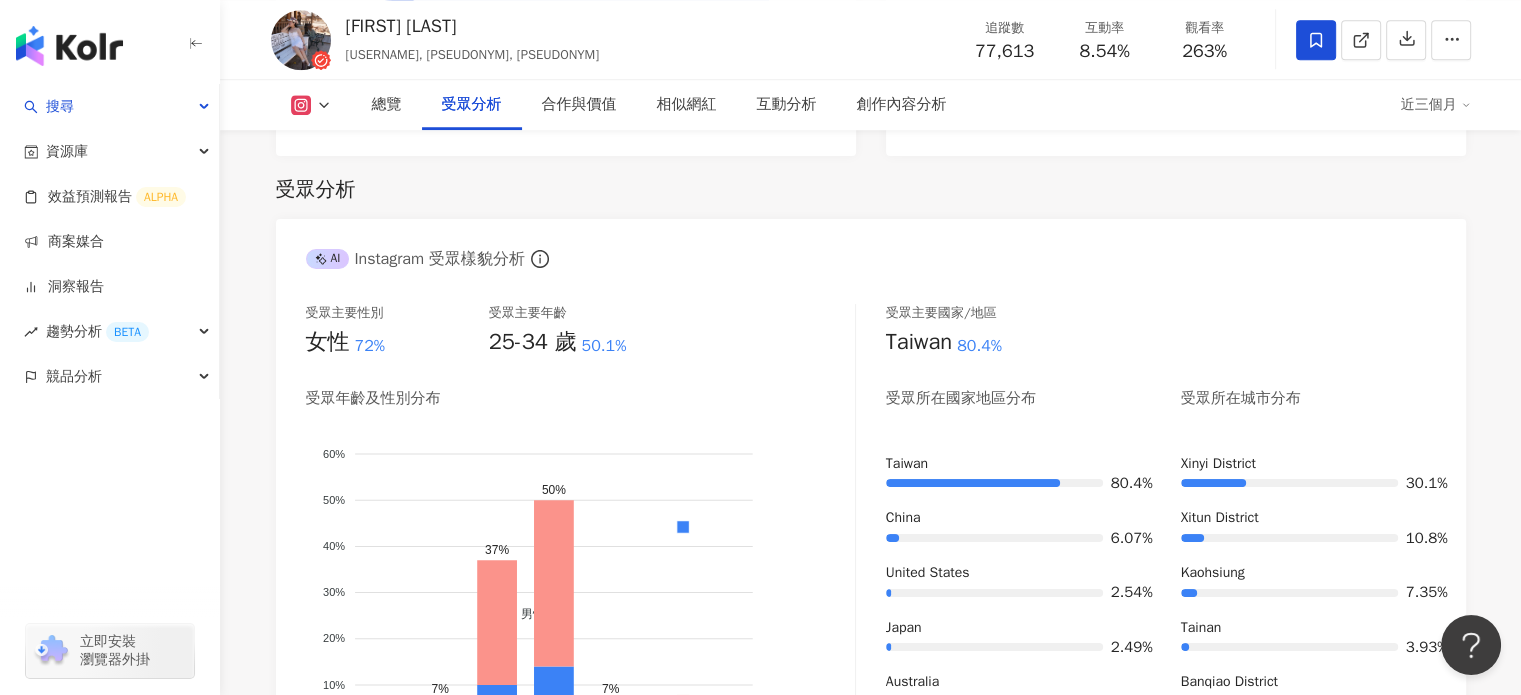 click on "8.54%" at bounding box center (1104, 52) 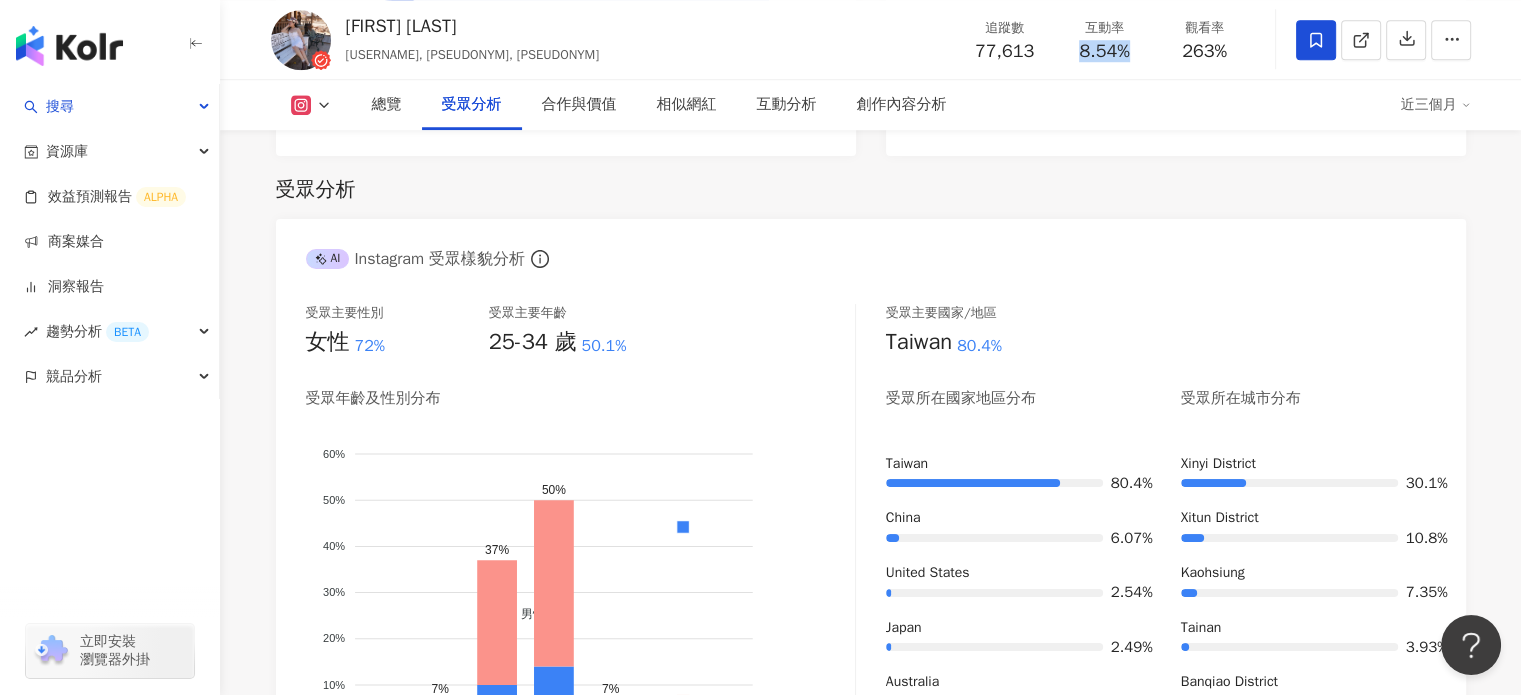 drag, startPoint x: 1082, startPoint y: 53, endPoint x: 1152, endPoint y: 69, distance: 71.80529 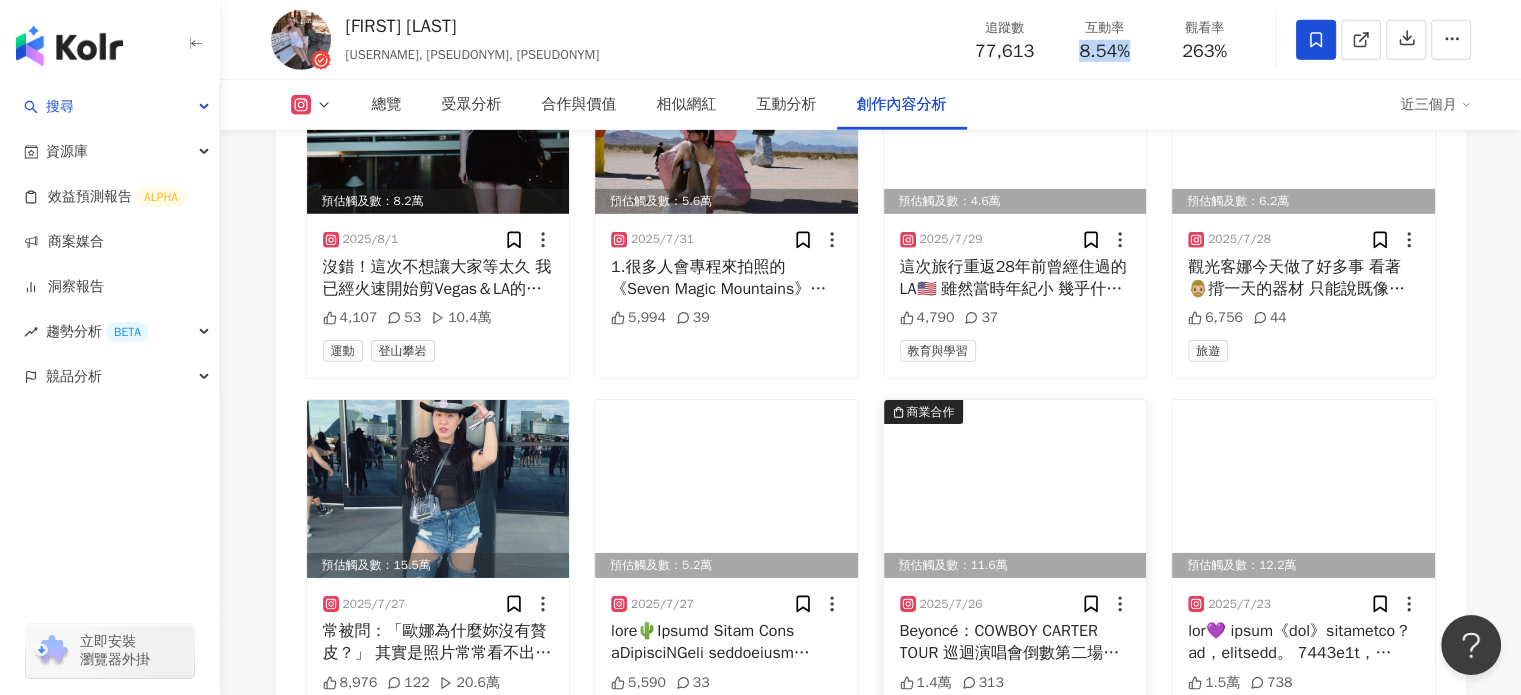 scroll, scrollTop: 5900, scrollLeft: 0, axis: vertical 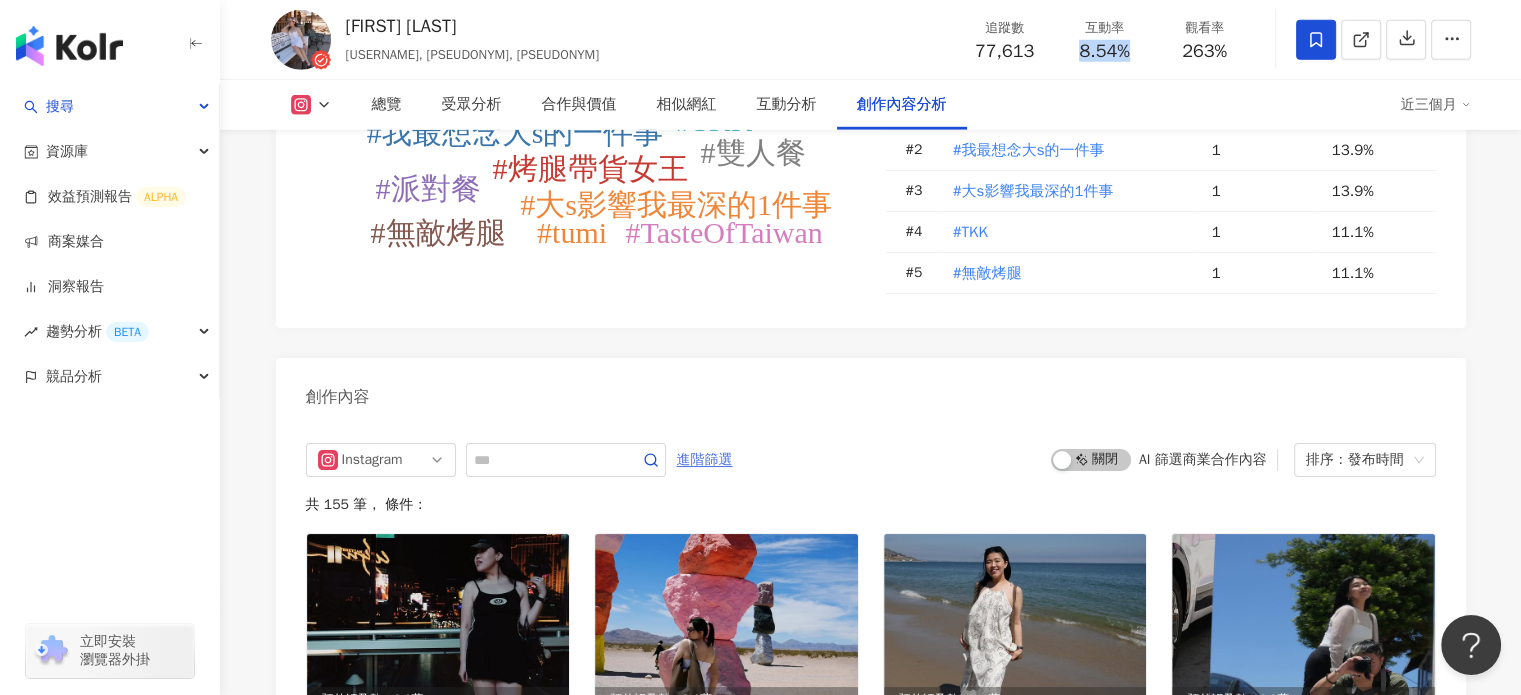 click on "進階篩選" at bounding box center (705, 460) 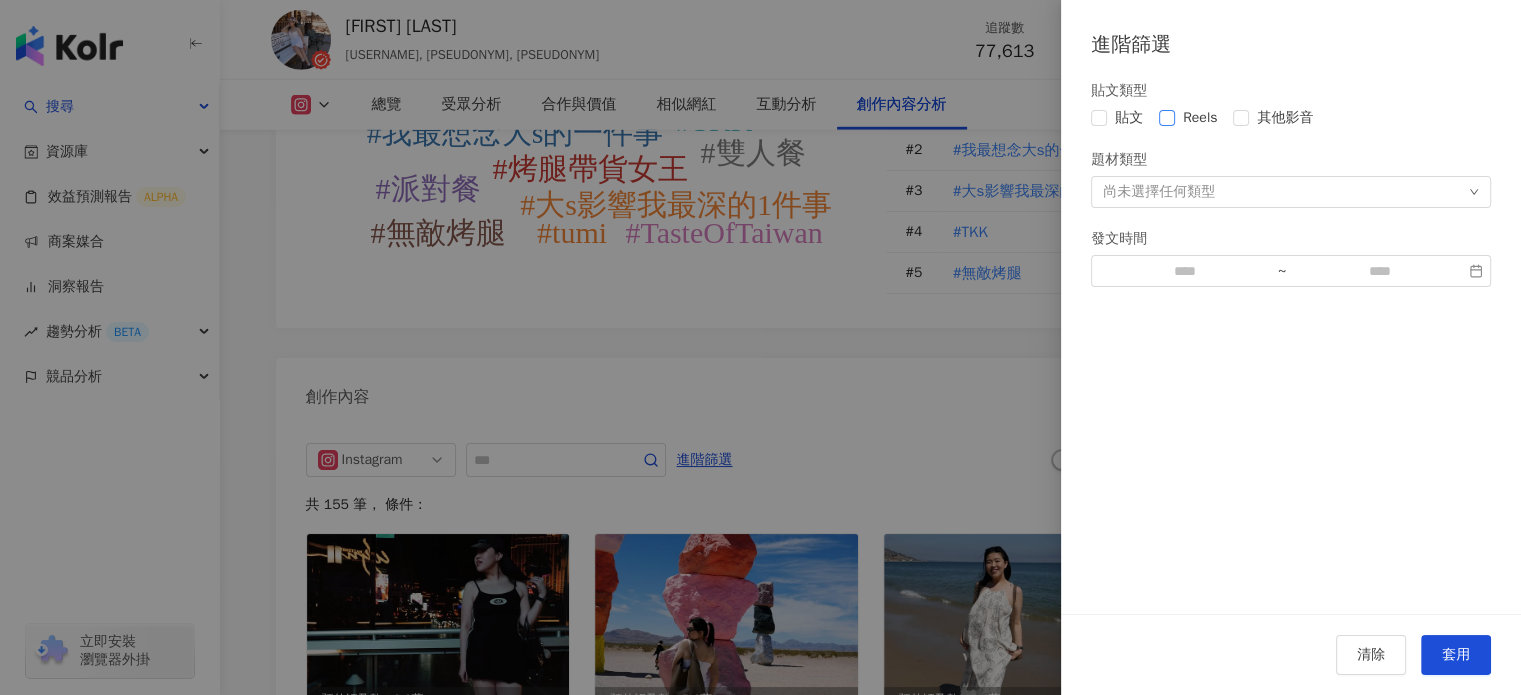 click on "Reels" at bounding box center [1200, 118] 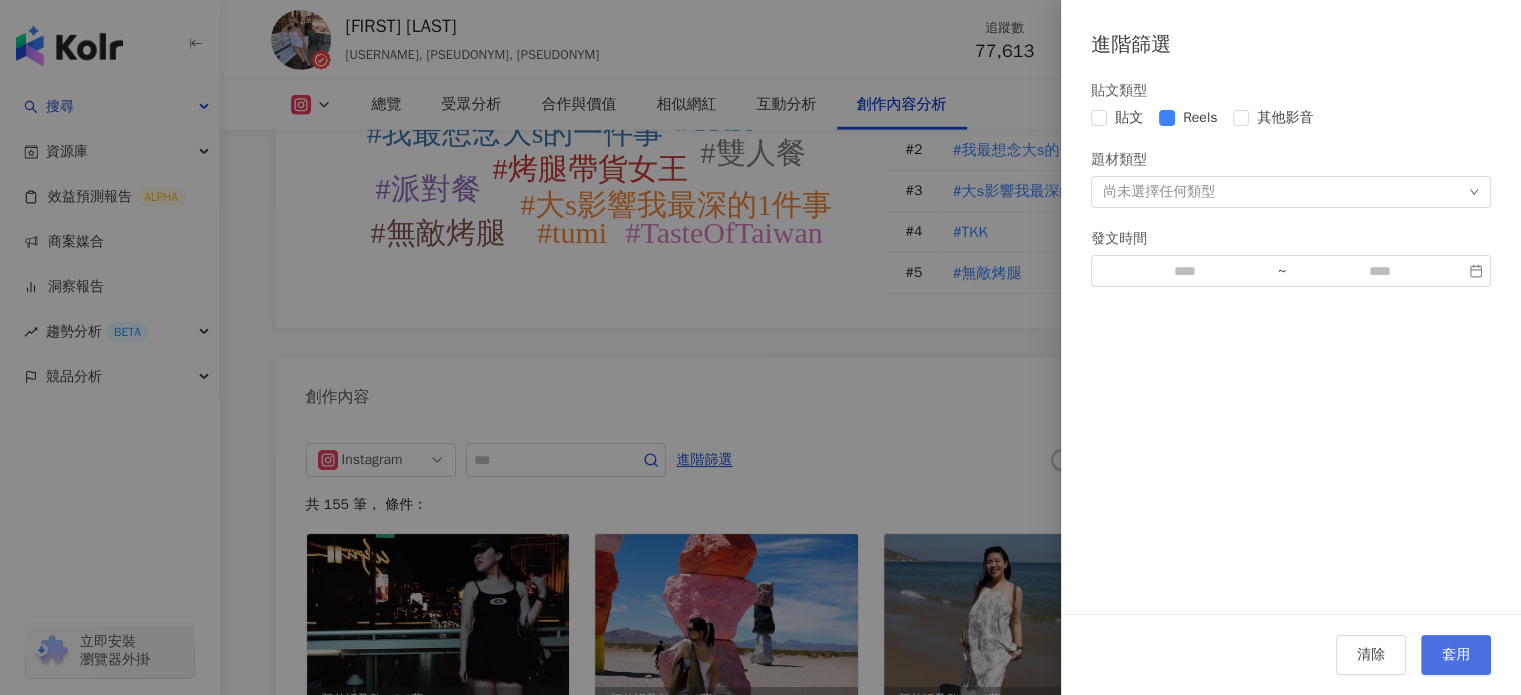 drag, startPoint x: 1472, startPoint y: 657, endPoint x: 1519, endPoint y: 625, distance: 56.859474 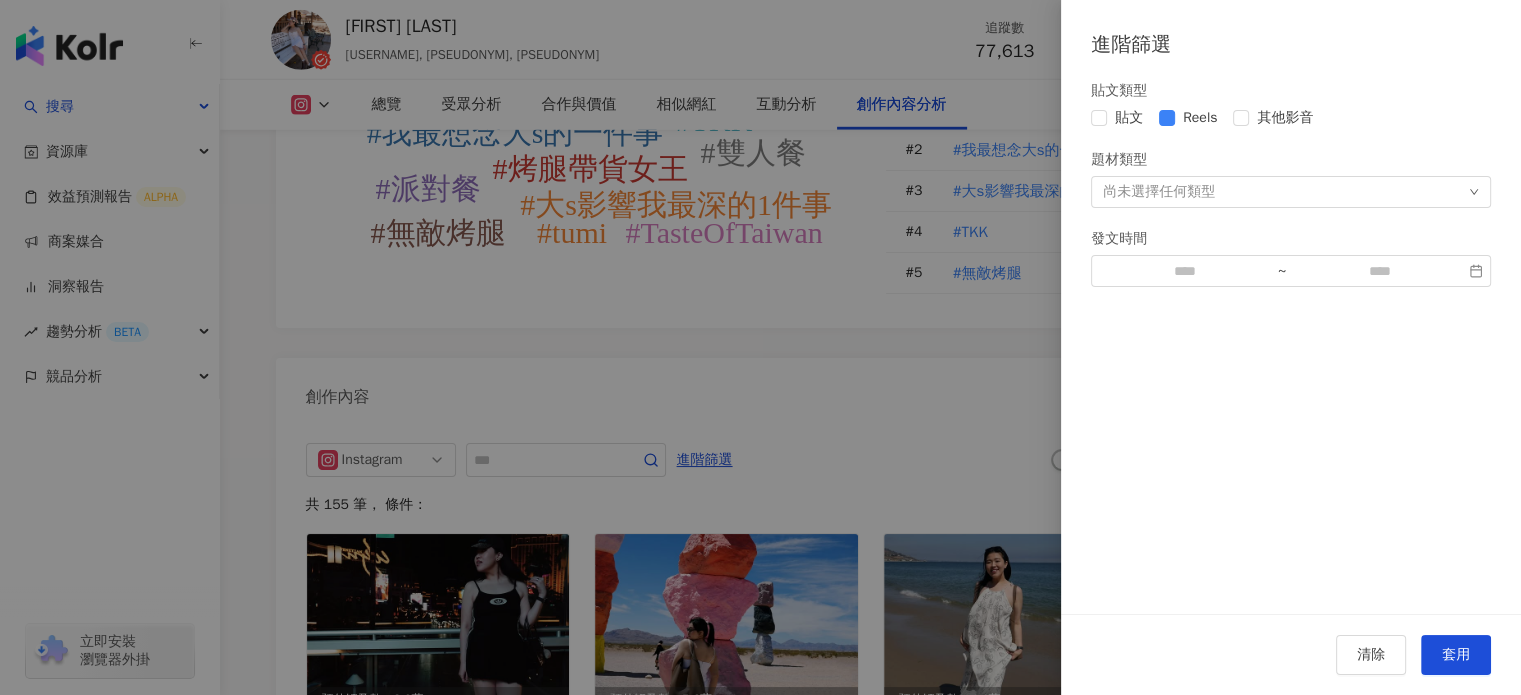 click on "套用" at bounding box center [1456, 655] 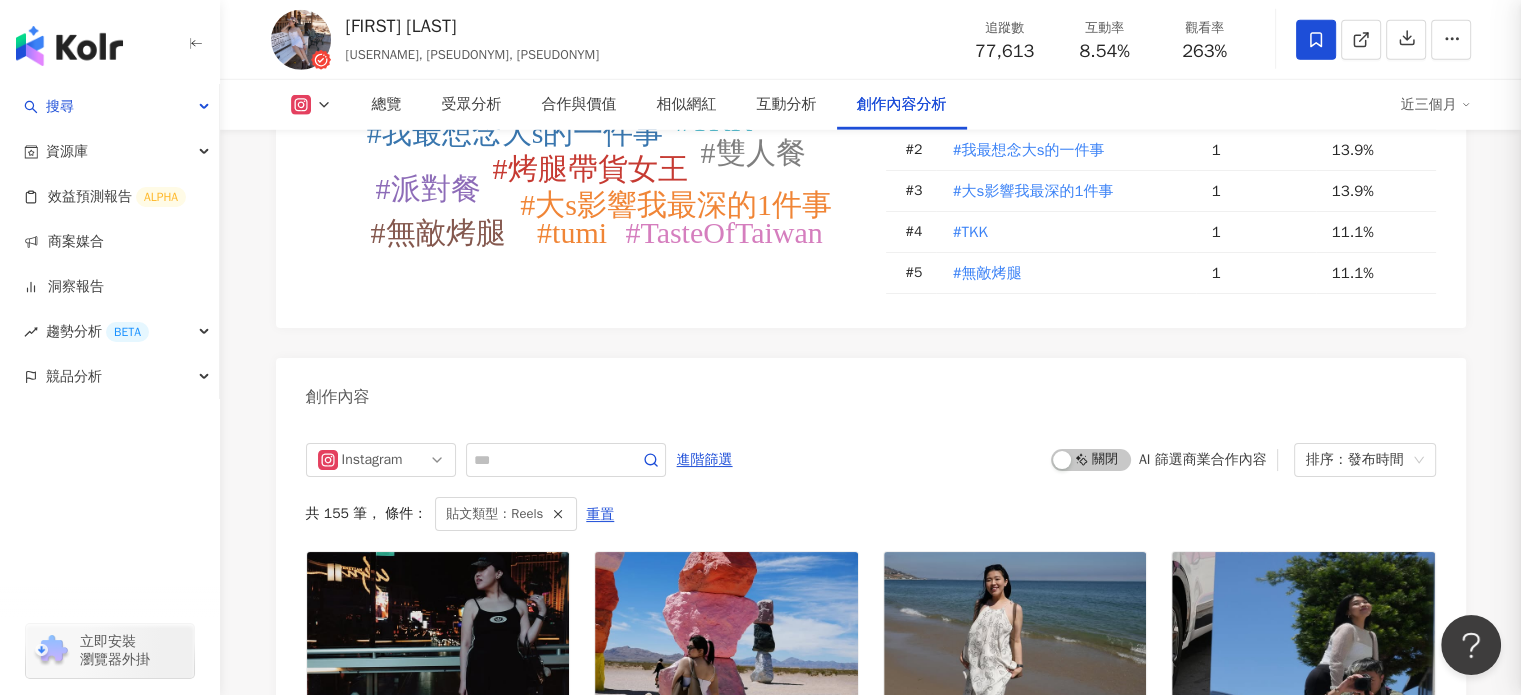 scroll, scrollTop: 6142, scrollLeft: 0, axis: vertical 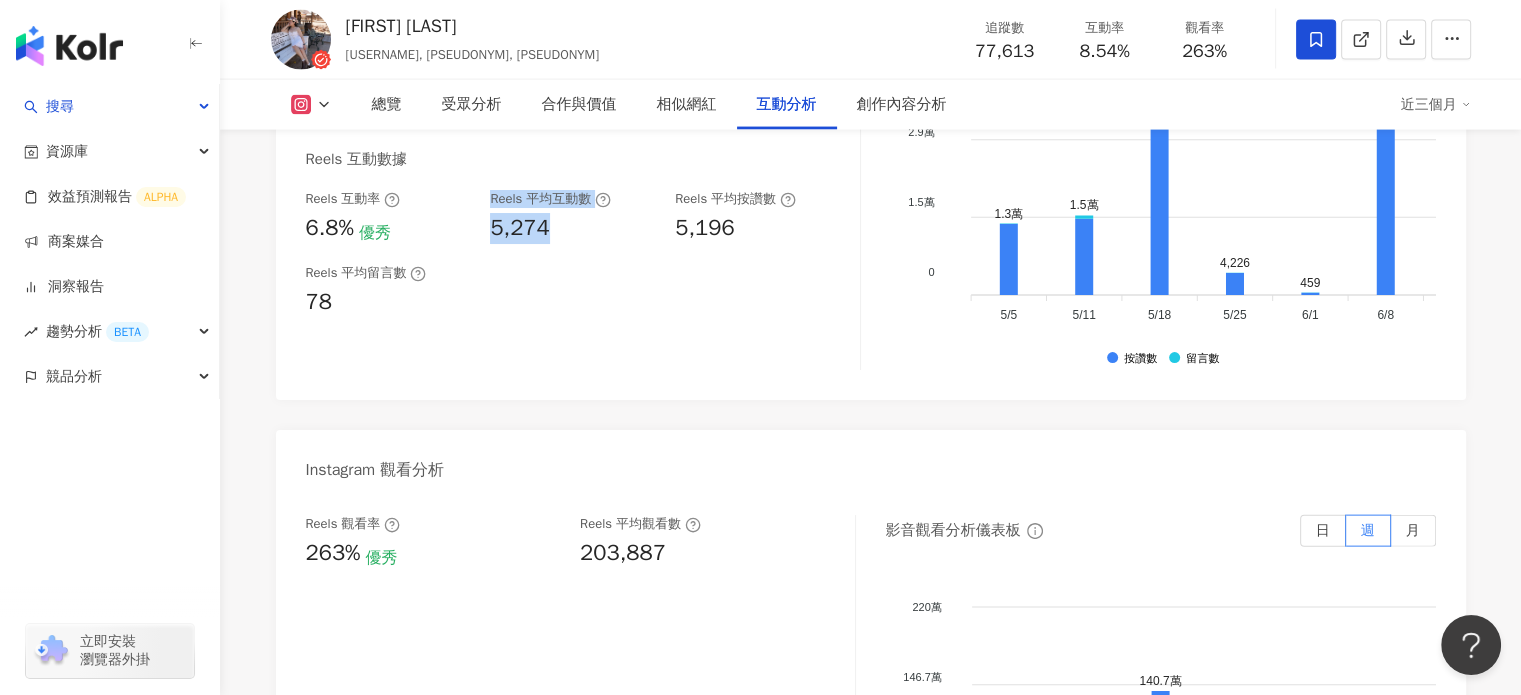 drag, startPoint x: 535, startPoint y: 227, endPoint x: 476, endPoint y: 231, distance: 59.135437 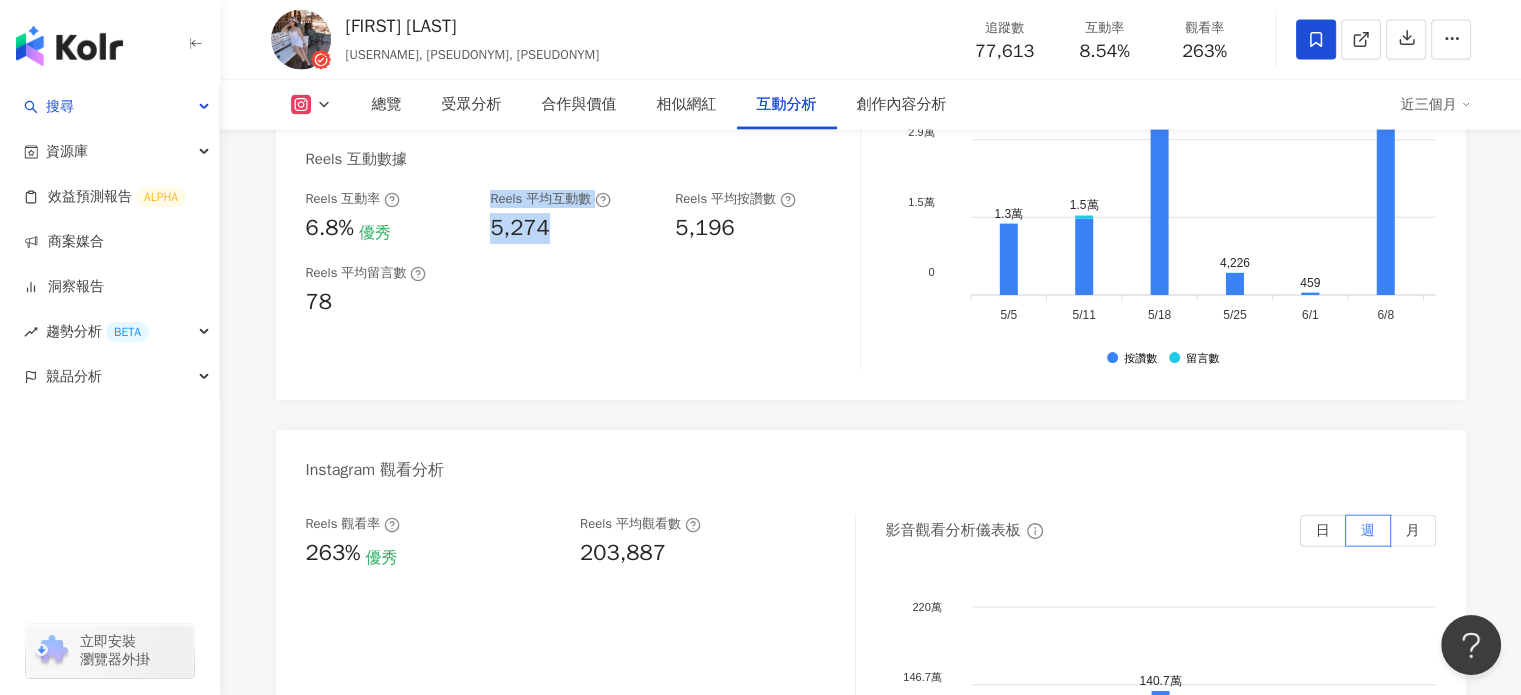 drag, startPoint x: 550, startPoint y: 236, endPoint x: 469, endPoint y: 235, distance: 81.00617 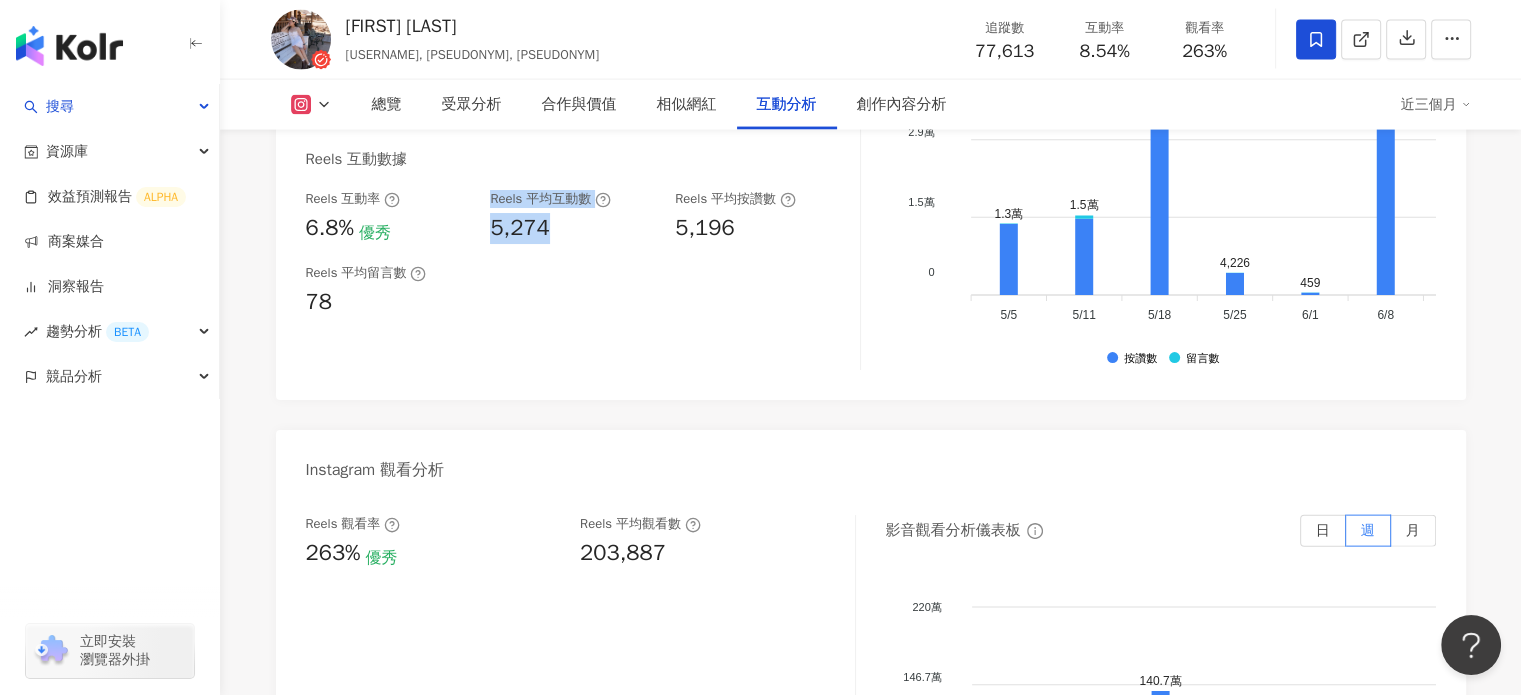 click on "5,274" at bounding box center (519, 228) 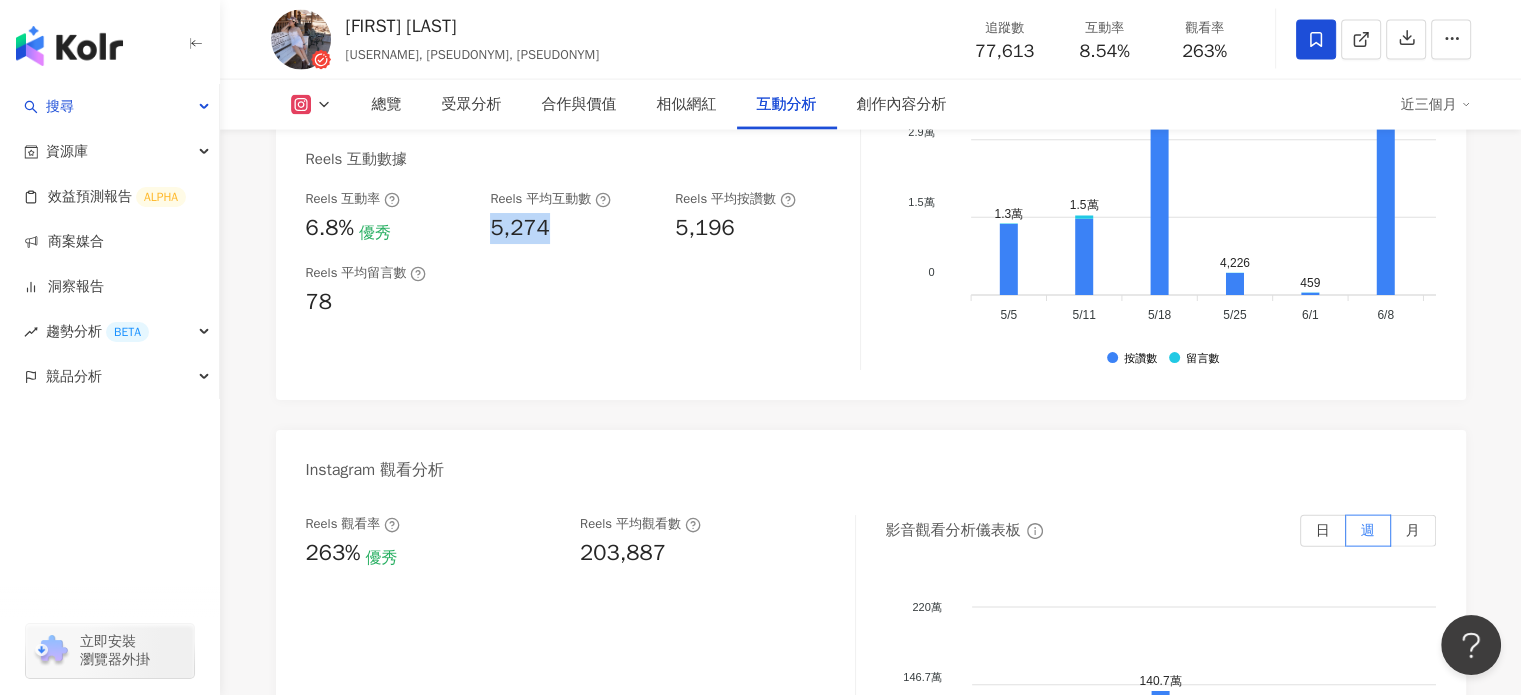 drag, startPoint x: 552, startPoint y: 237, endPoint x: 489, endPoint y: 233, distance: 63.126858 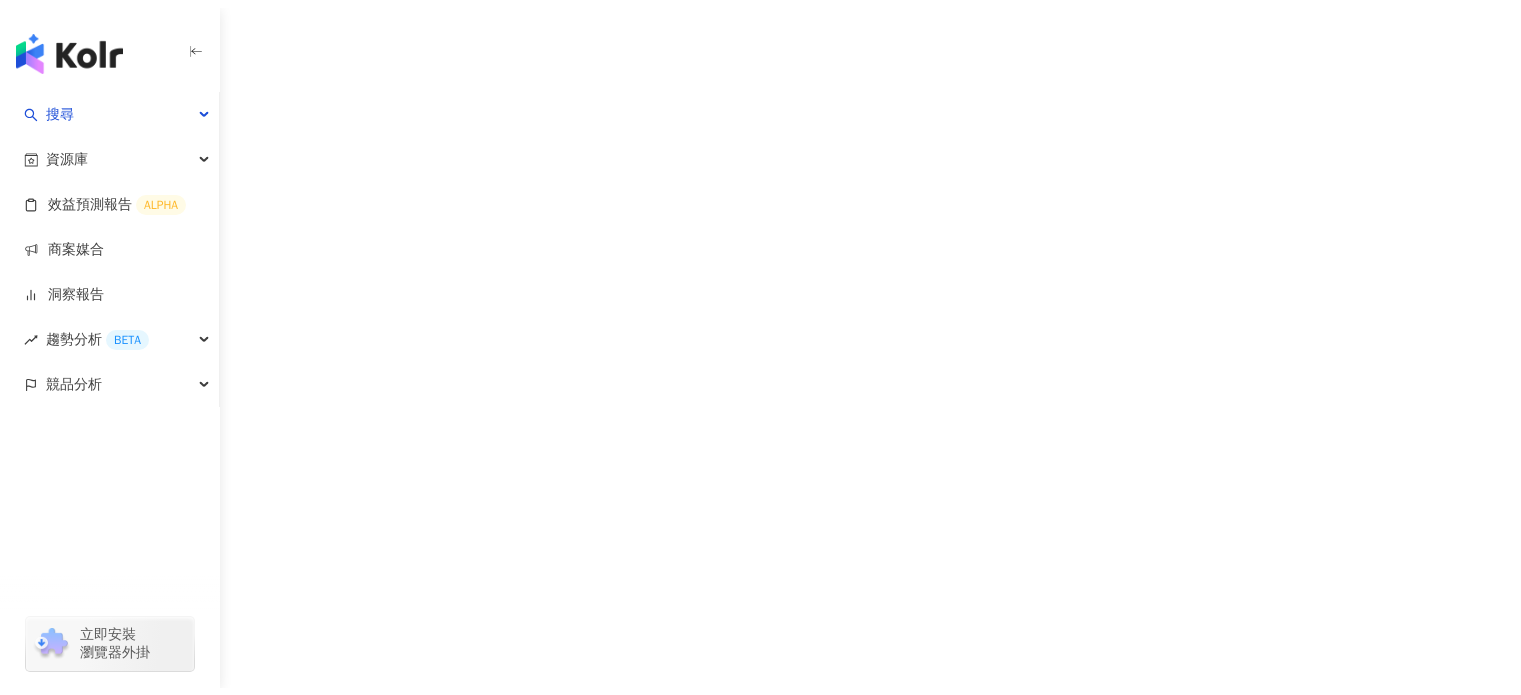 scroll, scrollTop: 0, scrollLeft: 0, axis: both 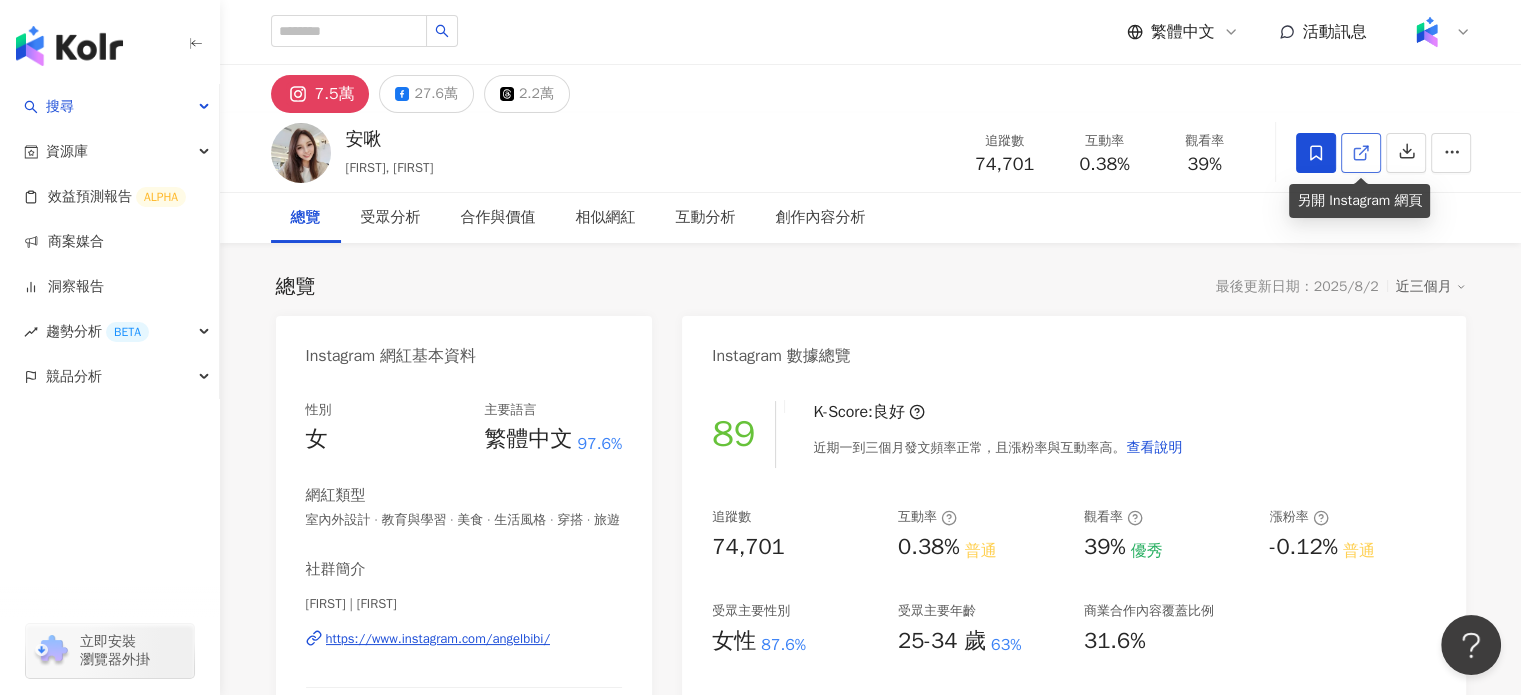 click 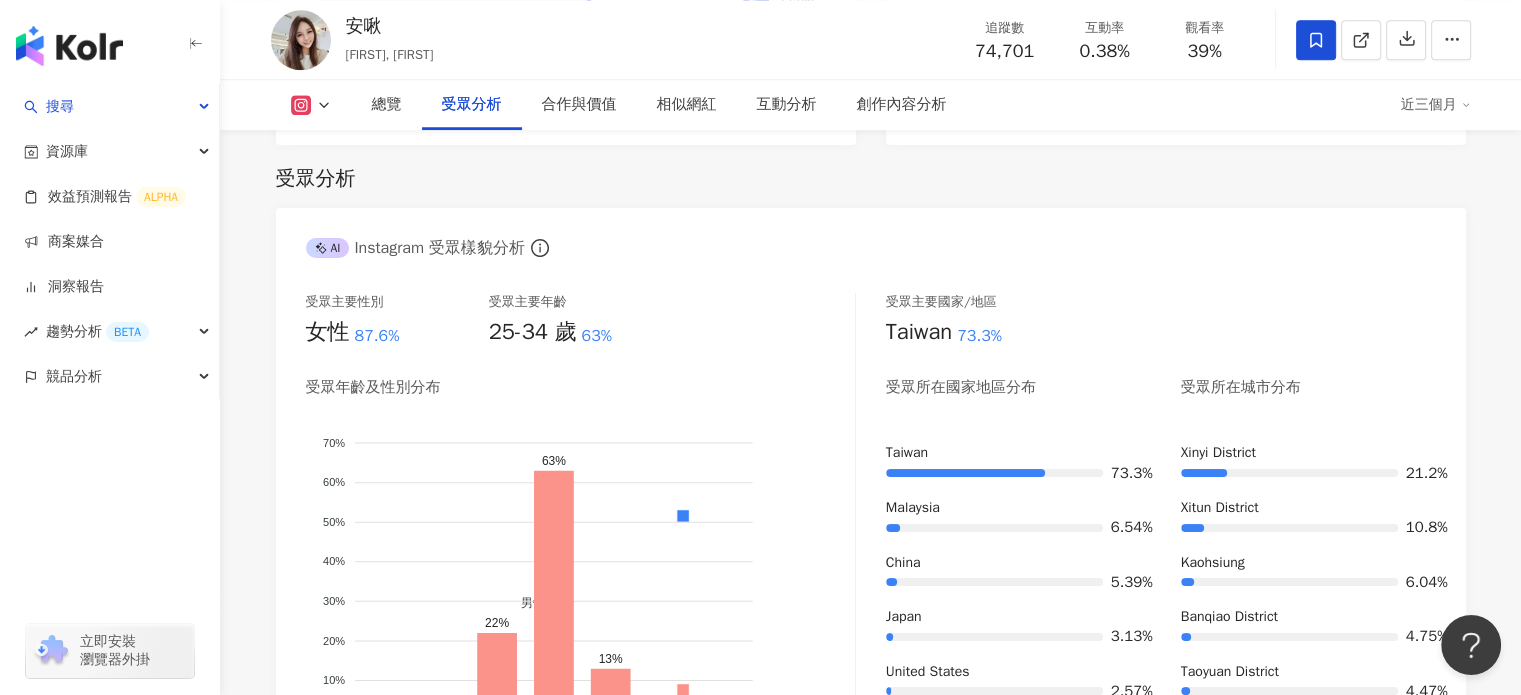 scroll, scrollTop: 1800, scrollLeft: 0, axis: vertical 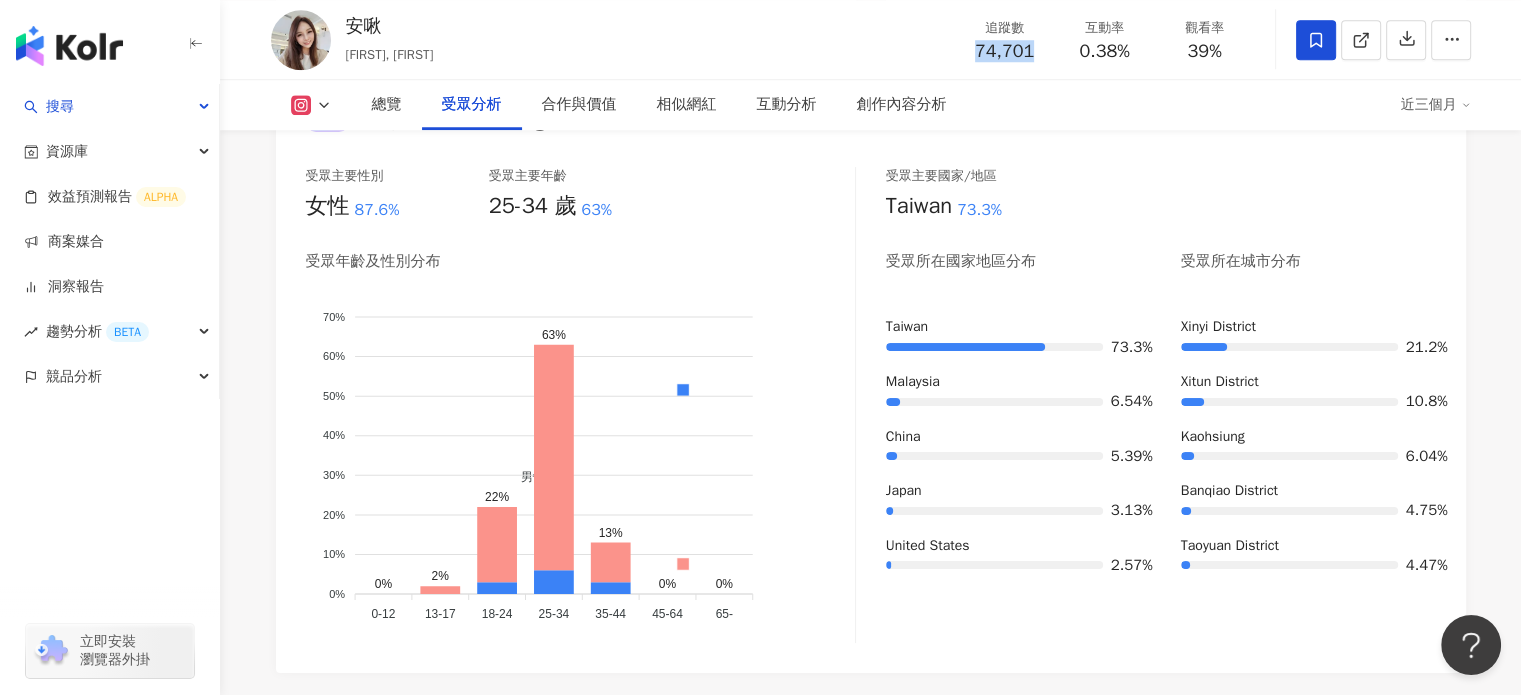 drag, startPoint x: 965, startPoint y: 47, endPoint x: 1040, endPoint y: 46, distance: 75.00667 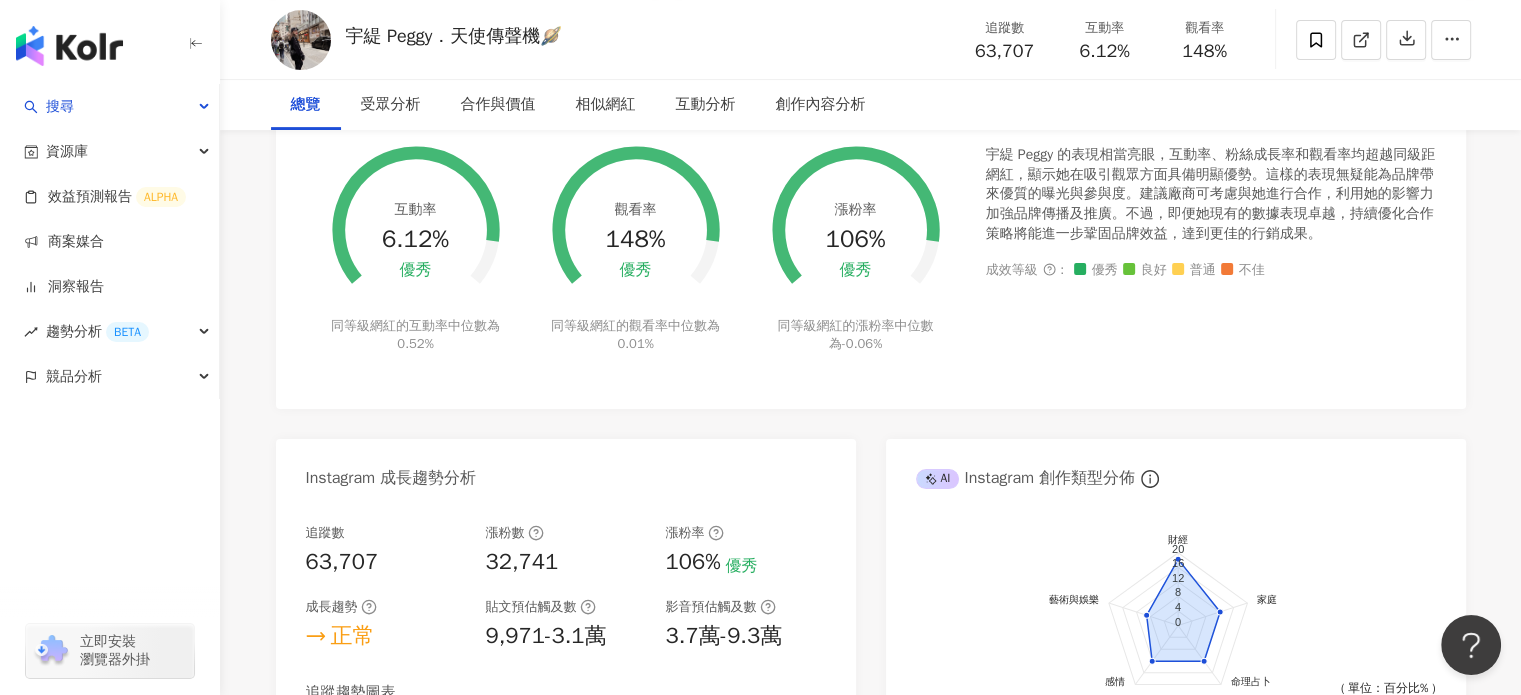 scroll, scrollTop: 800, scrollLeft: 0, axis: vertical 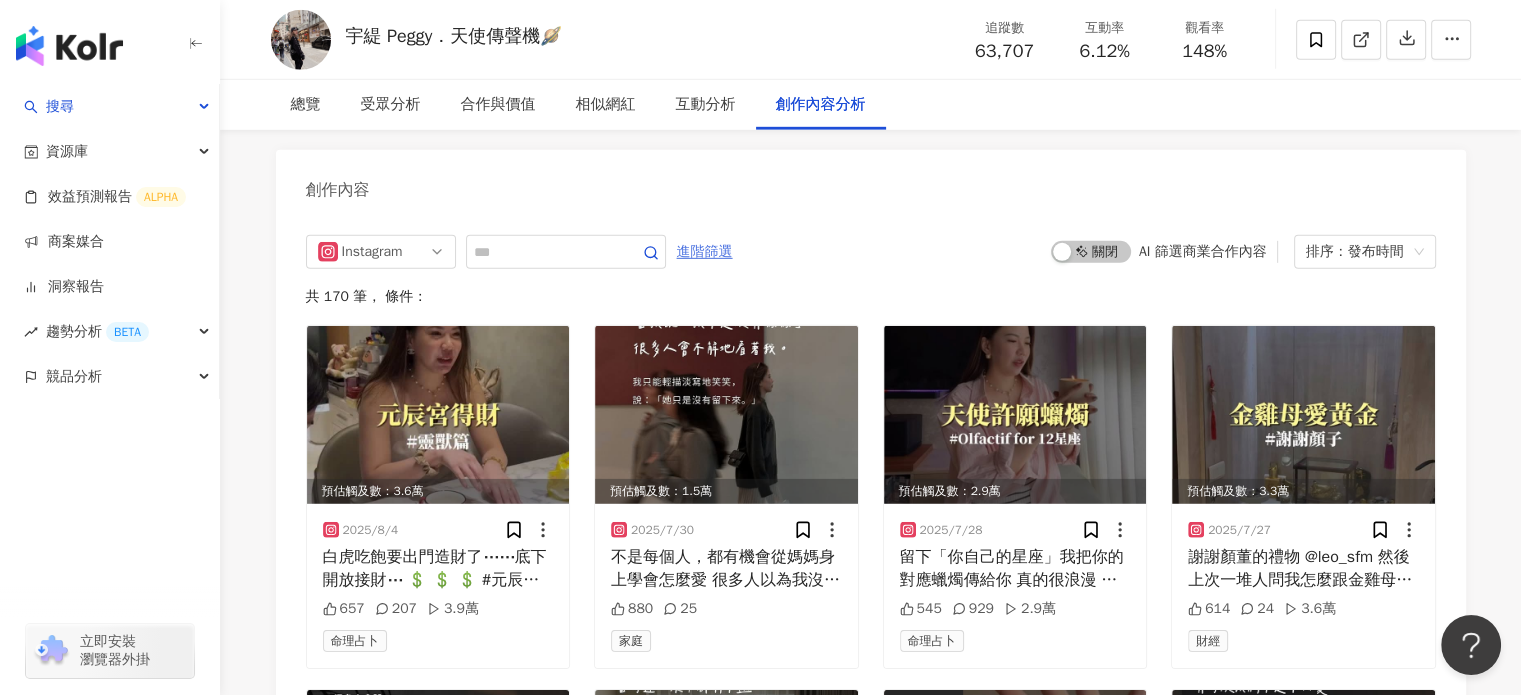 click on "進階篩選" at bounding box center (705, 252) 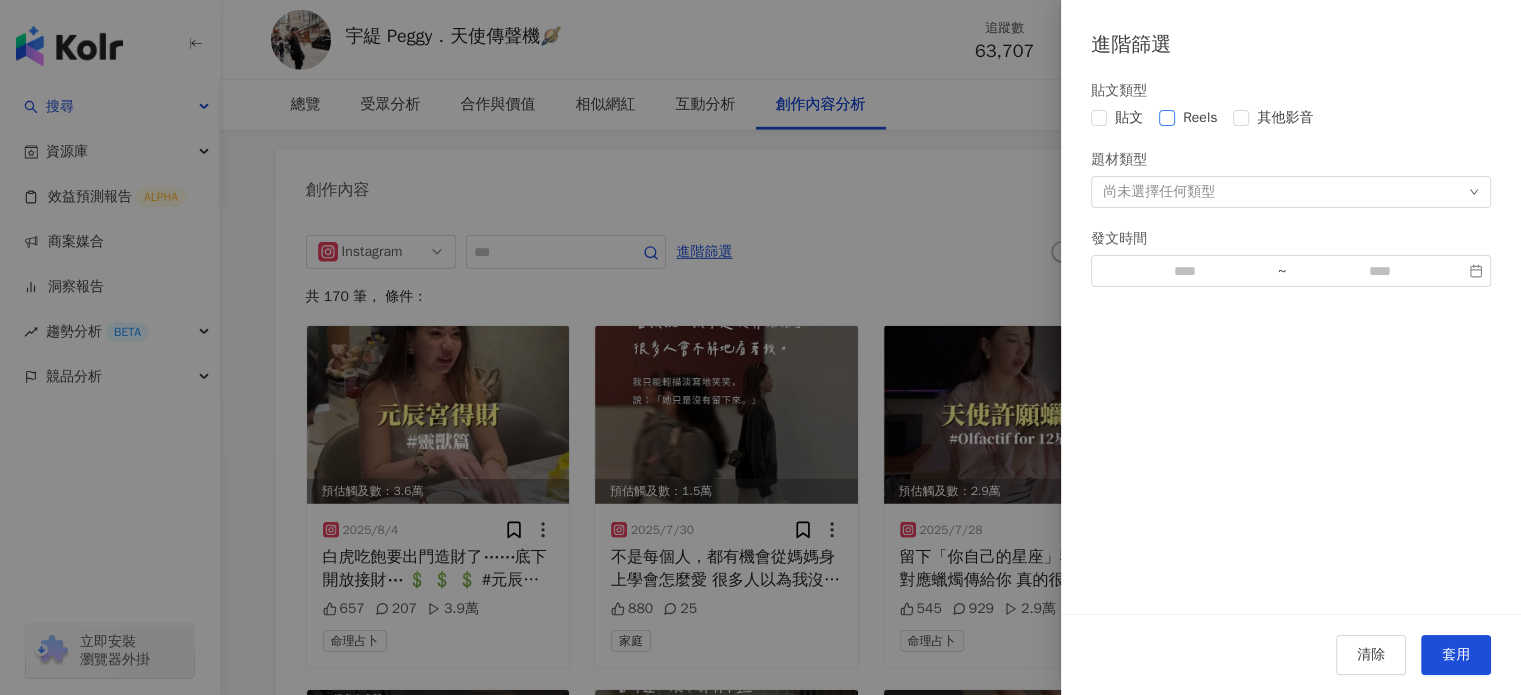 click on "Reels" at bounding box center [1200, 118] 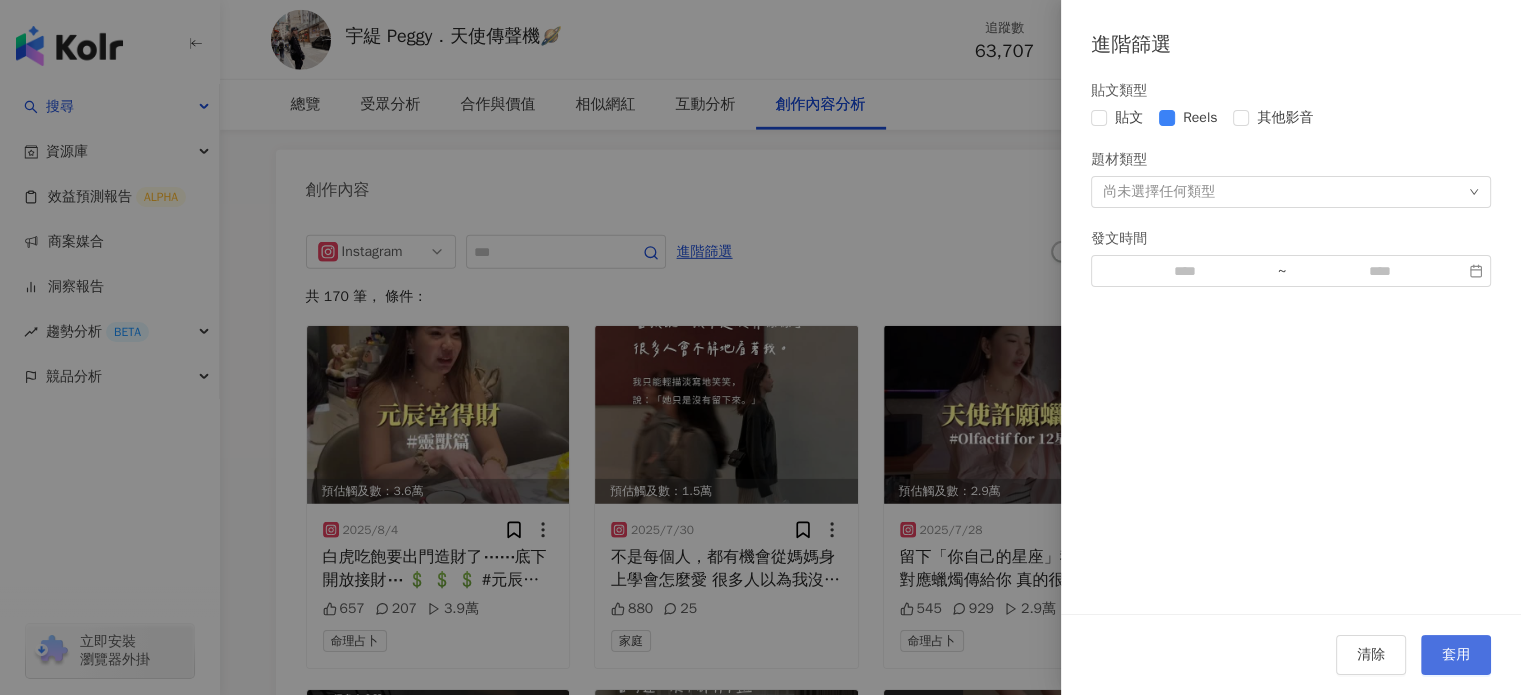 click on "套用" at bounding box center (1456, 655) 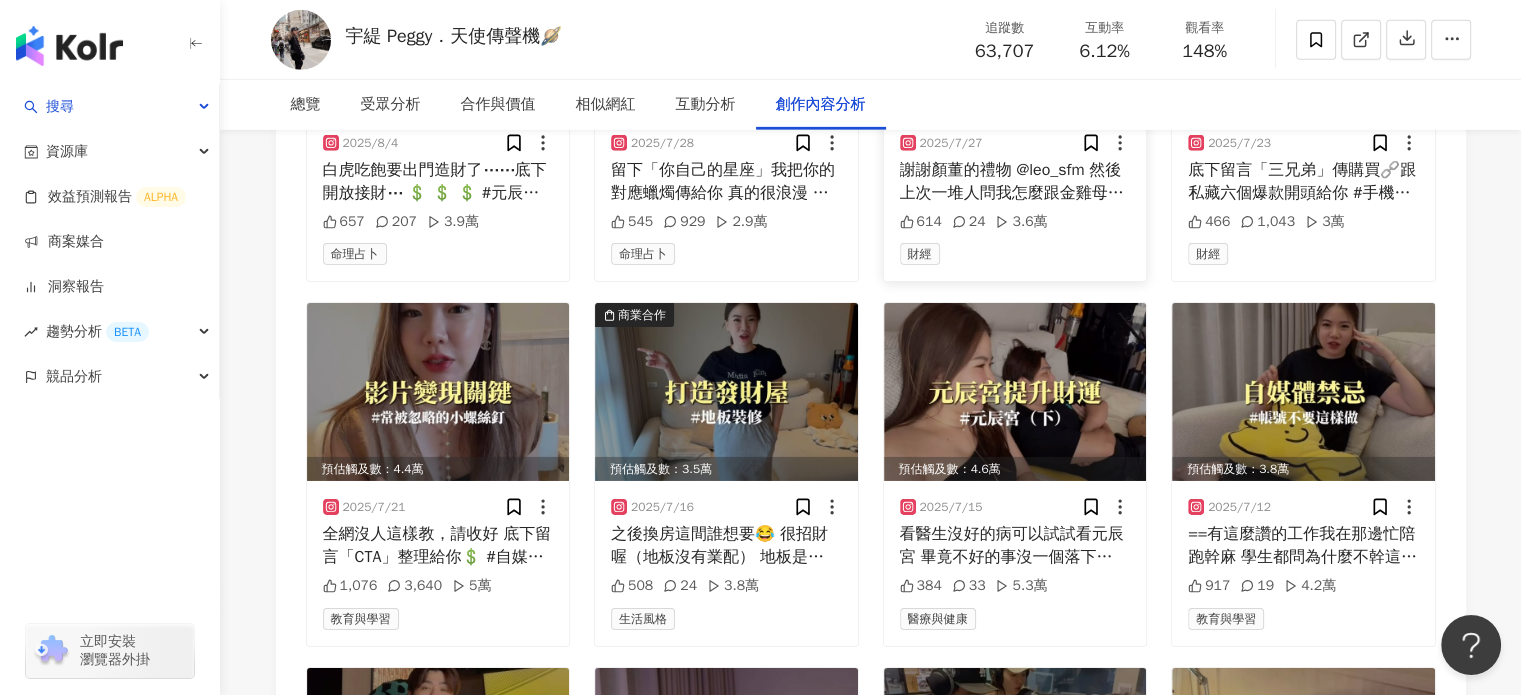 scroll, scrollTop: 6552, scrollLeft: 0, axis: vertical 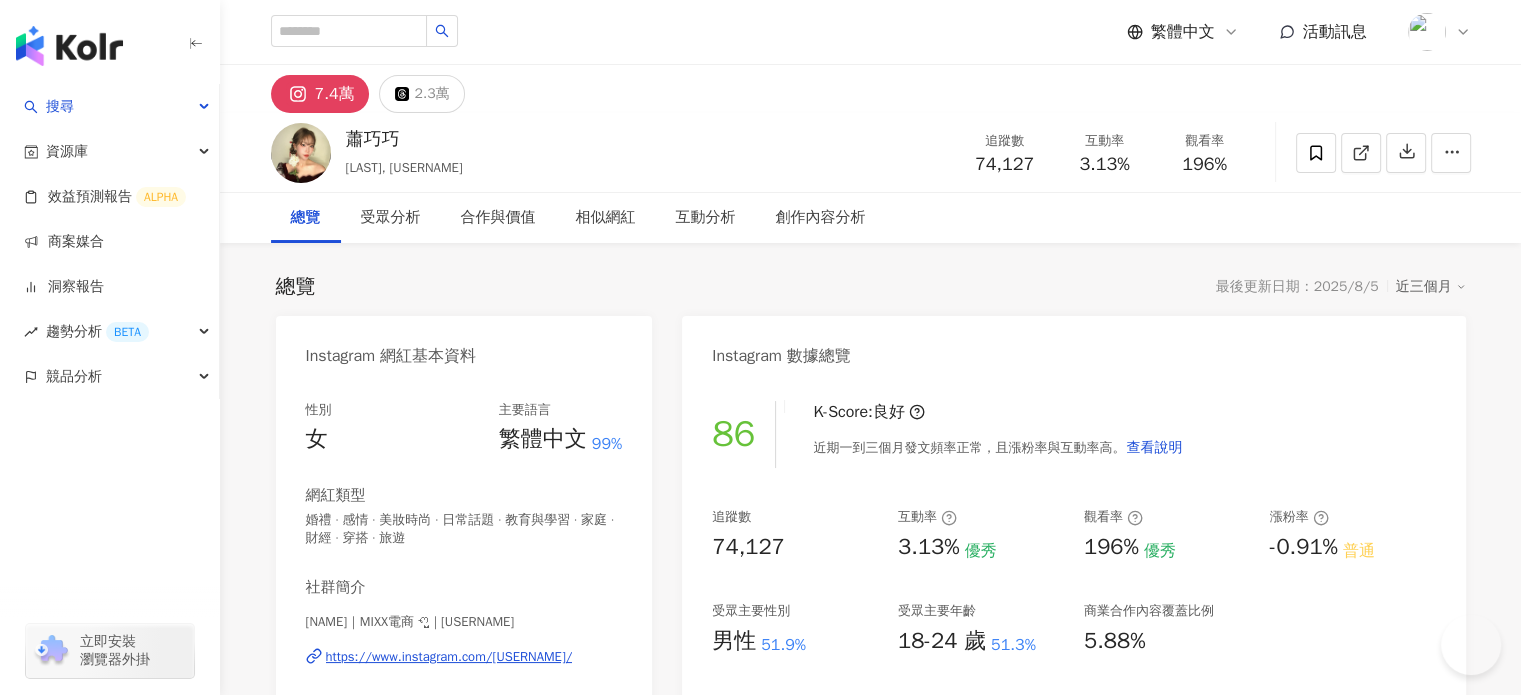 drag, startPoint x: 1030, startPoint y: 163, endPoint x: 1087, endPoint y: 176, distance: 58.463665 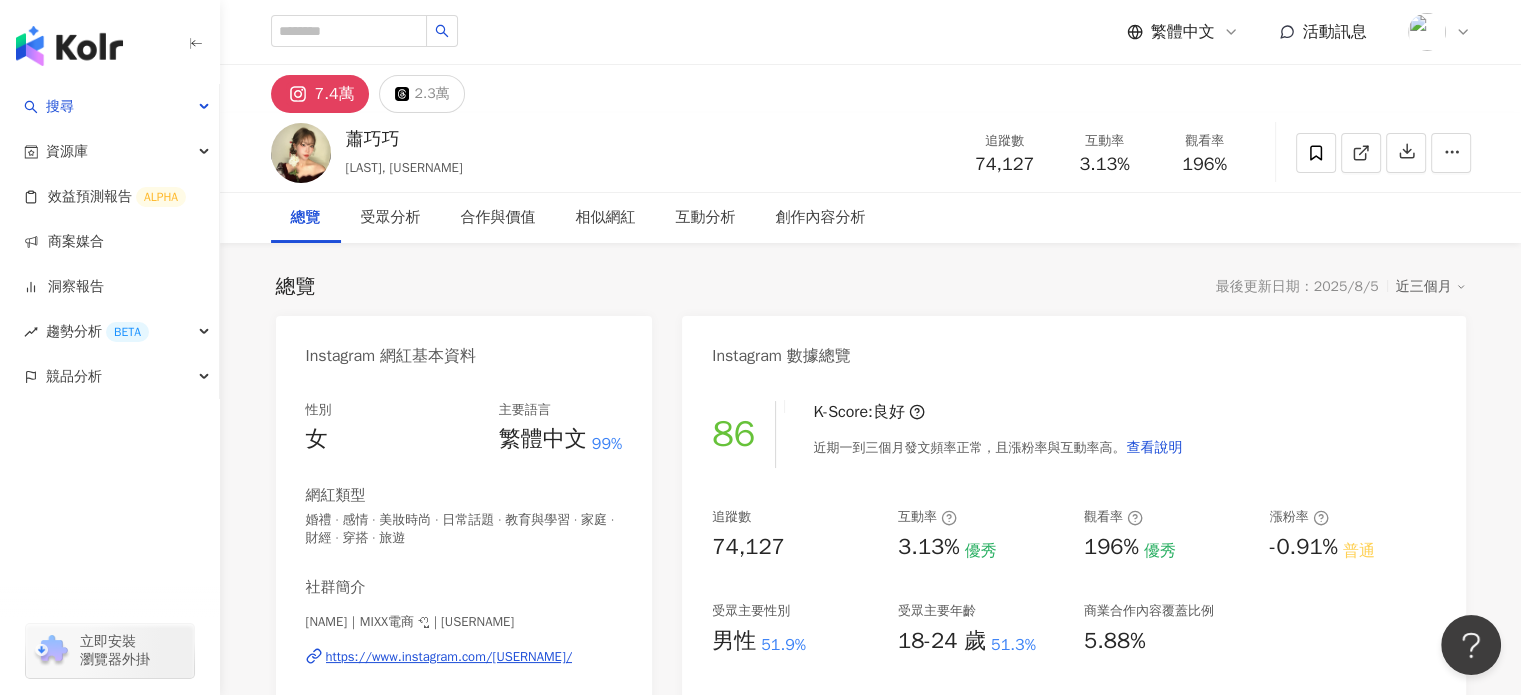 scroll, scrollTop: 0, scrollLeft: 0, axis: both 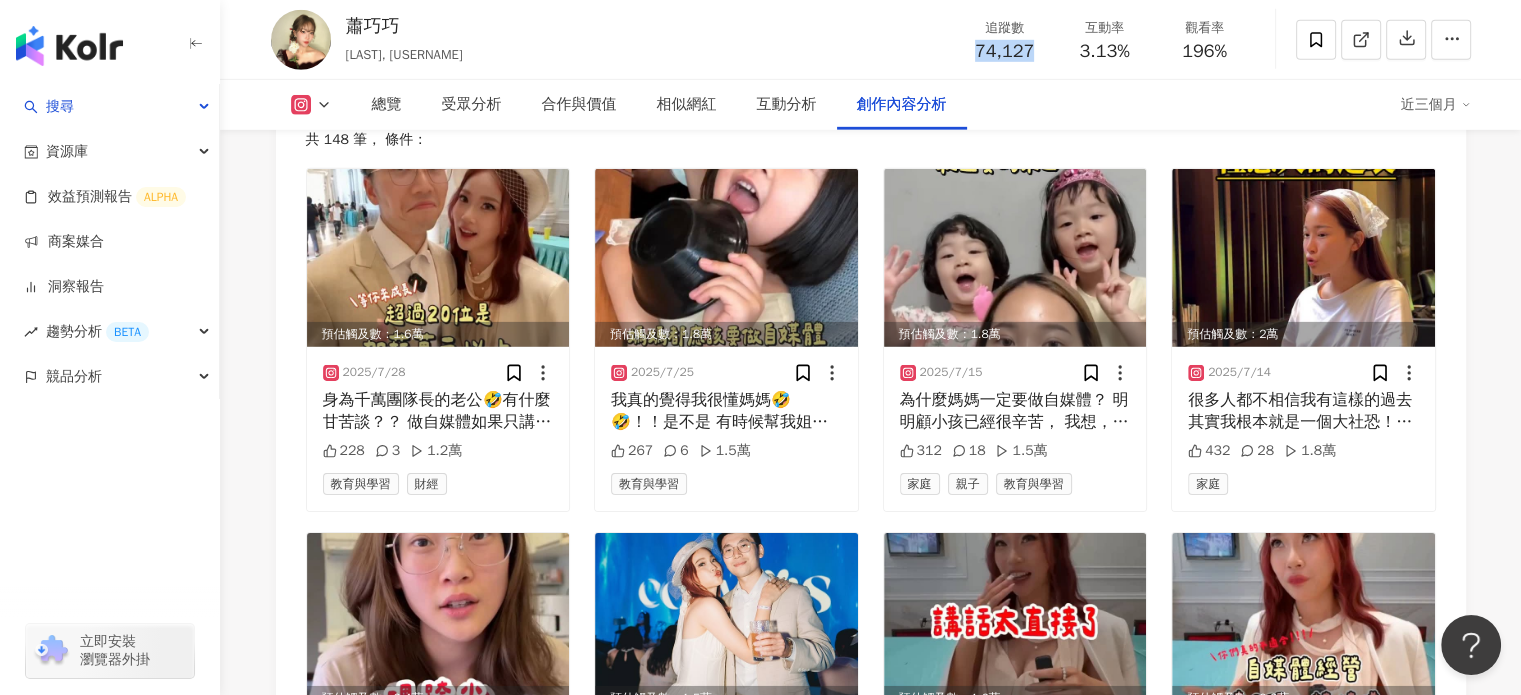 click on "進階篩選" at bounding box center [705, 95] 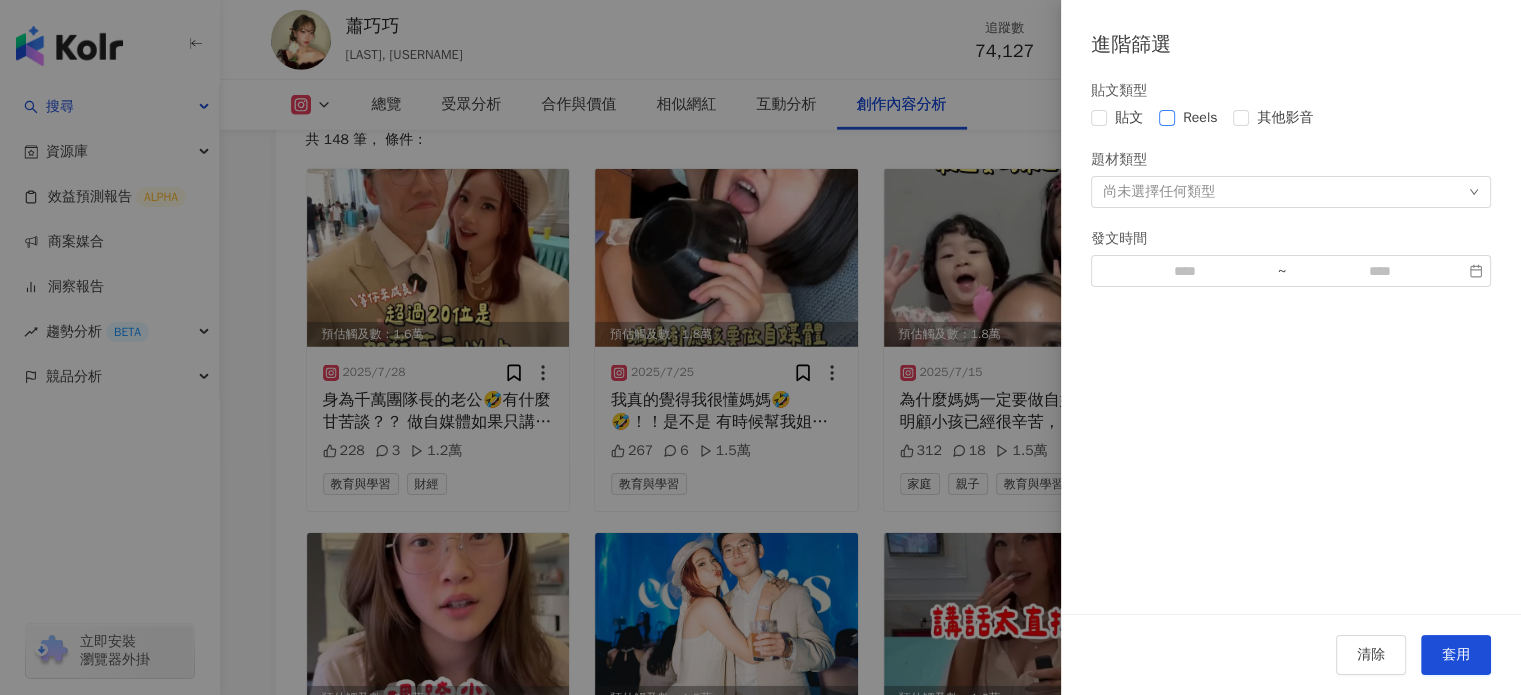 click on "Reels" at bounding box center (1200, 118) 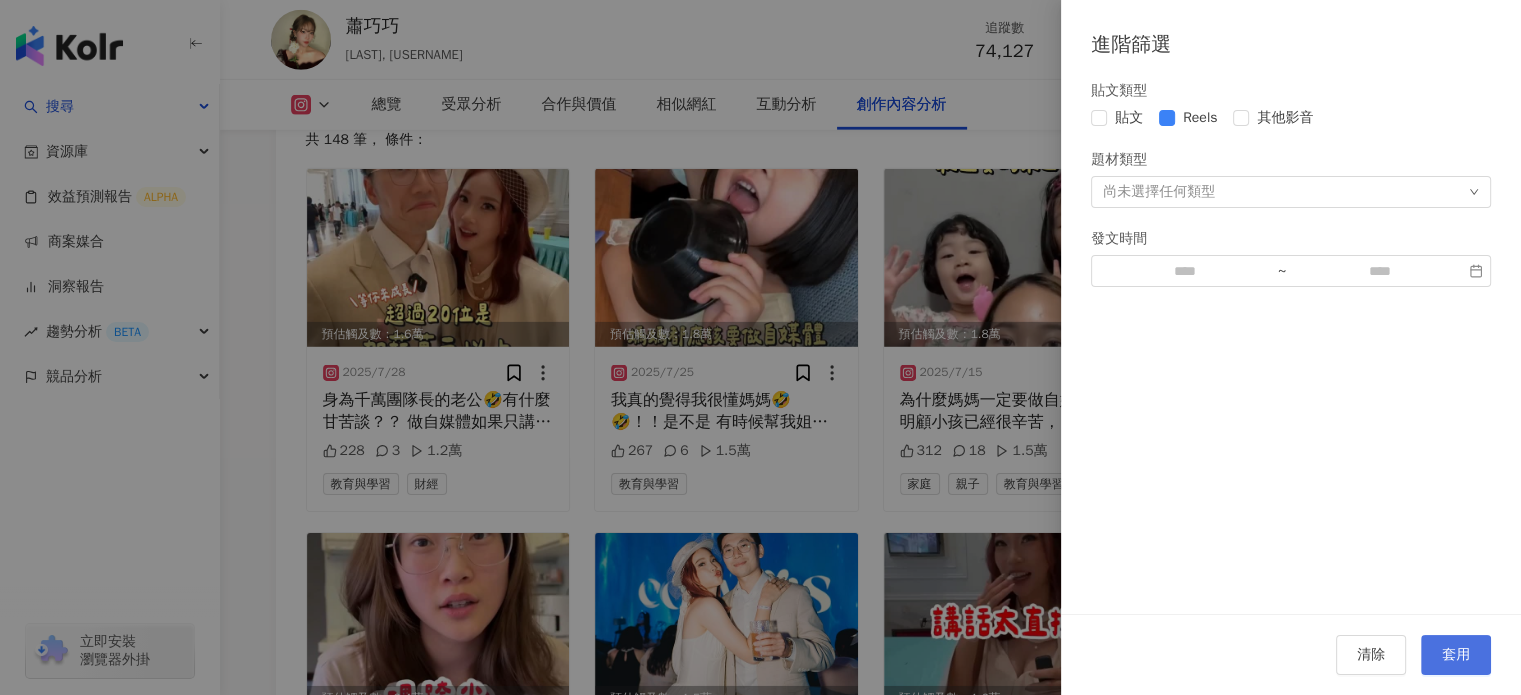 click on "套用" at bounding box center (1456, 655) 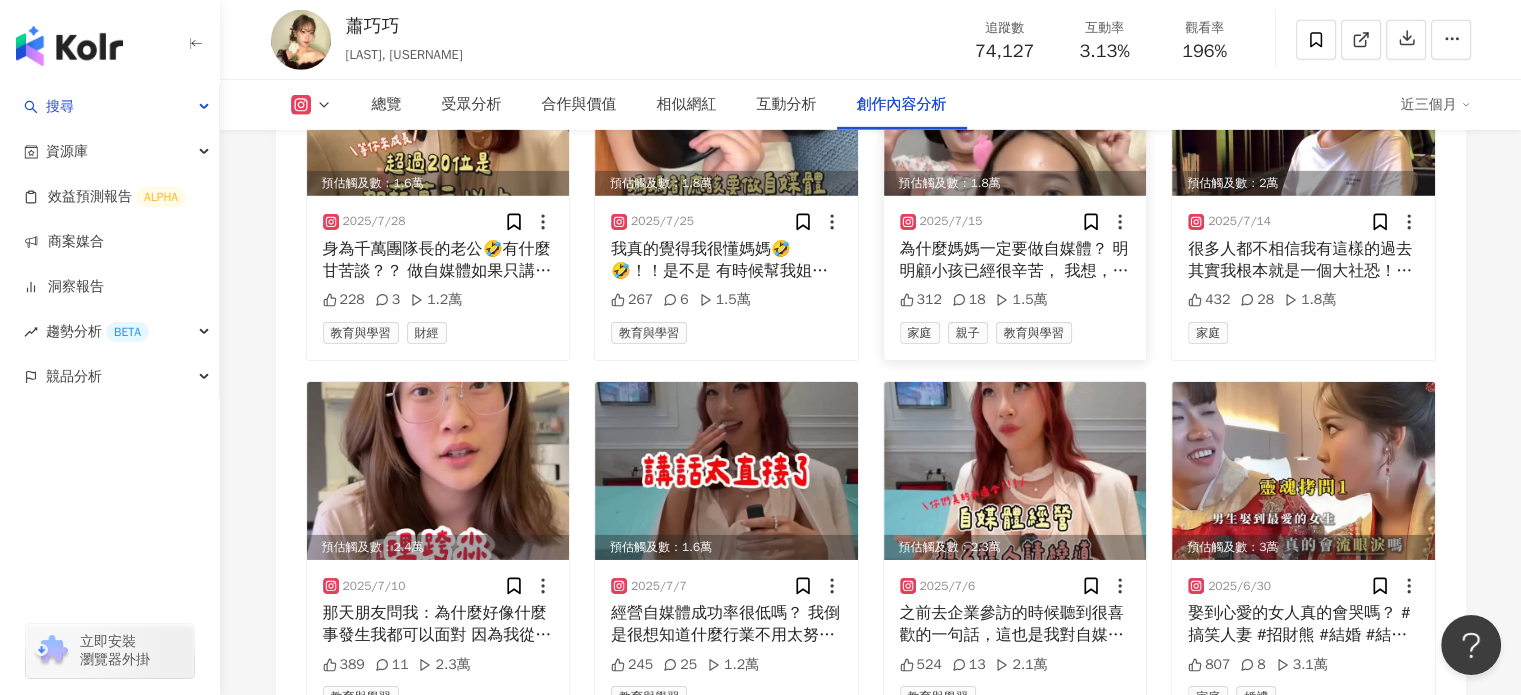 scroll, scrollTop: 6484, scrollLeft: 0, axis: vertical 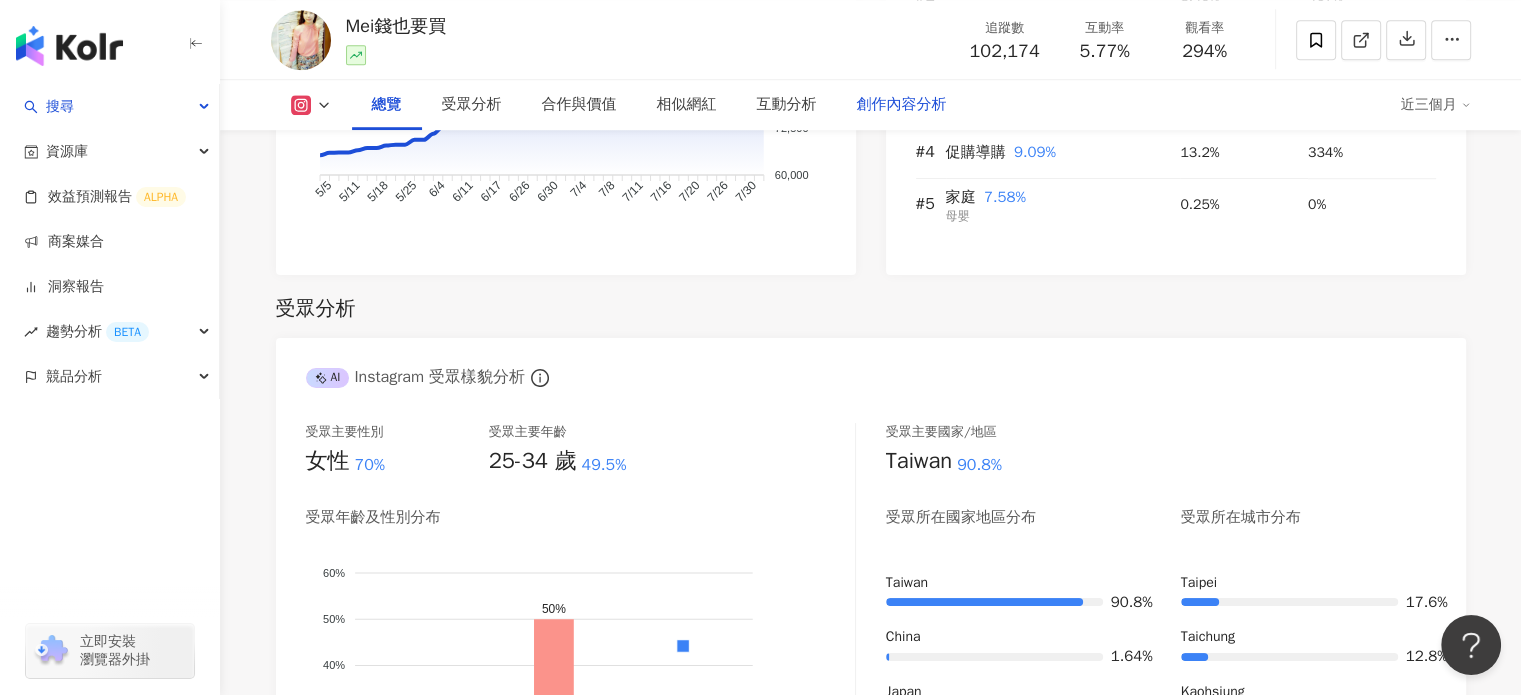 click on "創作內容分析" at bounding box center (902, 105) 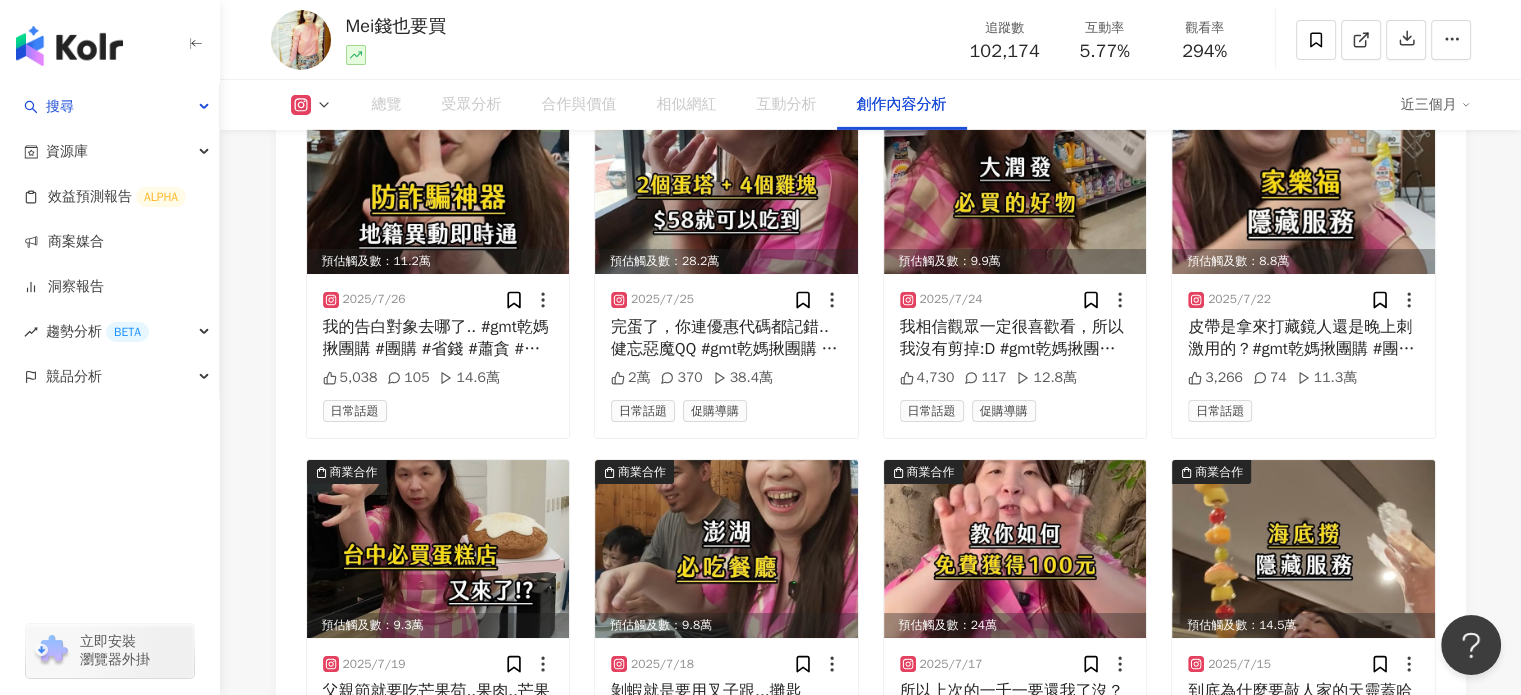 click on "Instagram 進階篩選 啟動 關閉 AI 篩選商業合作內容 排序：發布時間 共 116 筆 ，   條件： 貼文類型：Reels 重置 商業合作 預估觸及數：11.7萬 2025/8/2 竟然把粉色衣服換掉了?! #gmt乾媽揪團購 #團購 #省錢 #蕭貪 #服務 #乾媽團購 #Mei姐 #pp石墨烯 #褲子 6,038 395 15.3萬 日常話題 商業合作 預估觸及數：8.9萬 2025/8/1 我覺得夏威夷披薩很好吃欸.. #gmt乾媽揪團購 #團購 #省錢 #蕭貪 #服務 #乾媽團購 #Mei姐 #必勝客 #必勝客優惠代碼 #披薩 #夏威夷 3,631 51 11.3萬 美食 預估觸及數：11.2萬 2025/7/31 粉色蕭貪阿姨年紀到了怎麼辦QQ #gmt乾媽揪團購 #團購 #省錢 #蕭貪 #服務 #乾媽團購 #Mei姐 #捷運 #錢 #台北 5,677 67 14.6萬 日常話題 預估觸及數：7.6萬 2025/7/29 怎麼有人比我大聲... #gmt乾媽揪團購 #團購 #省錢 #蕭貪 #服務 #乾媽團購 #Mei姐 #仲介 #房子 #桃園 #大聲公 3,329 75 9.6萬 日常話題 預估觸及數：11.2萬 5,038" at bounding box center (871, 250) 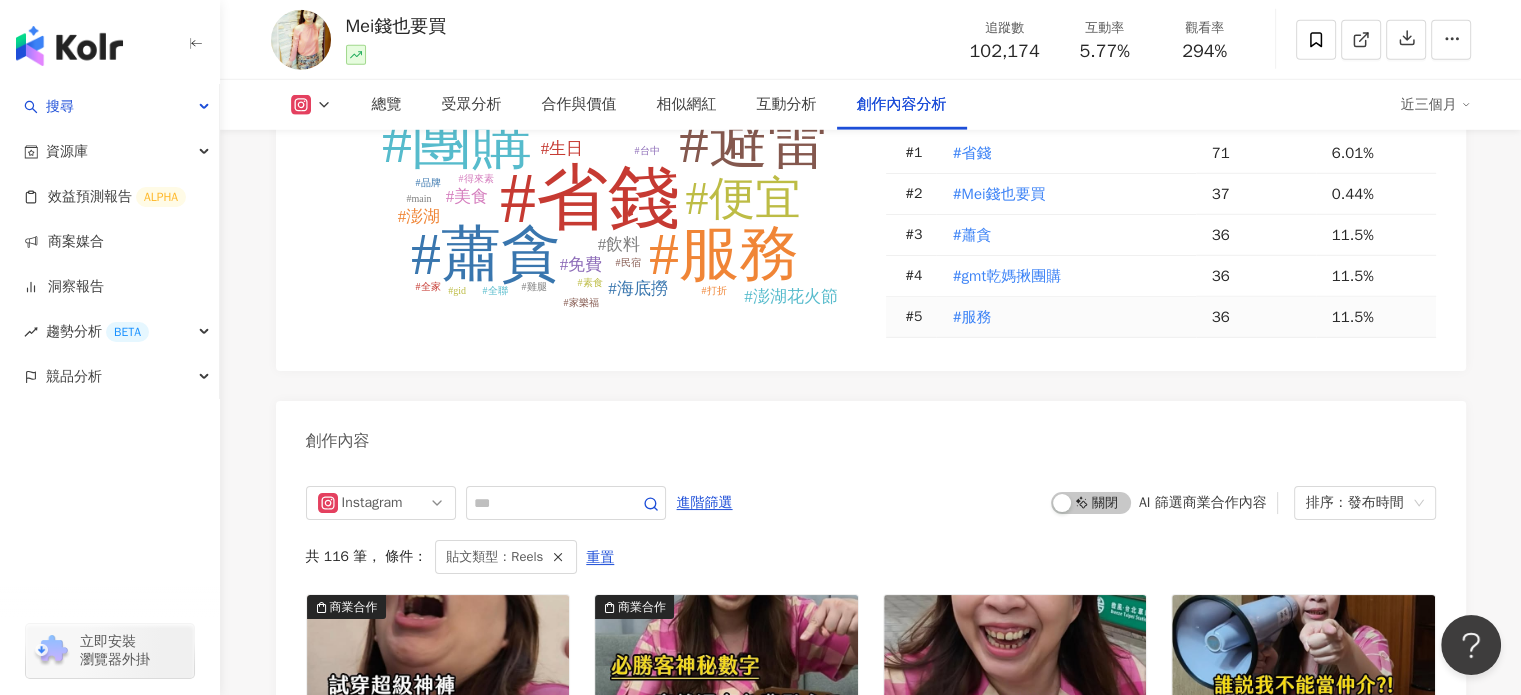 scroll, scrollTop: 6012, scrollLeft: 0, axis: vertical 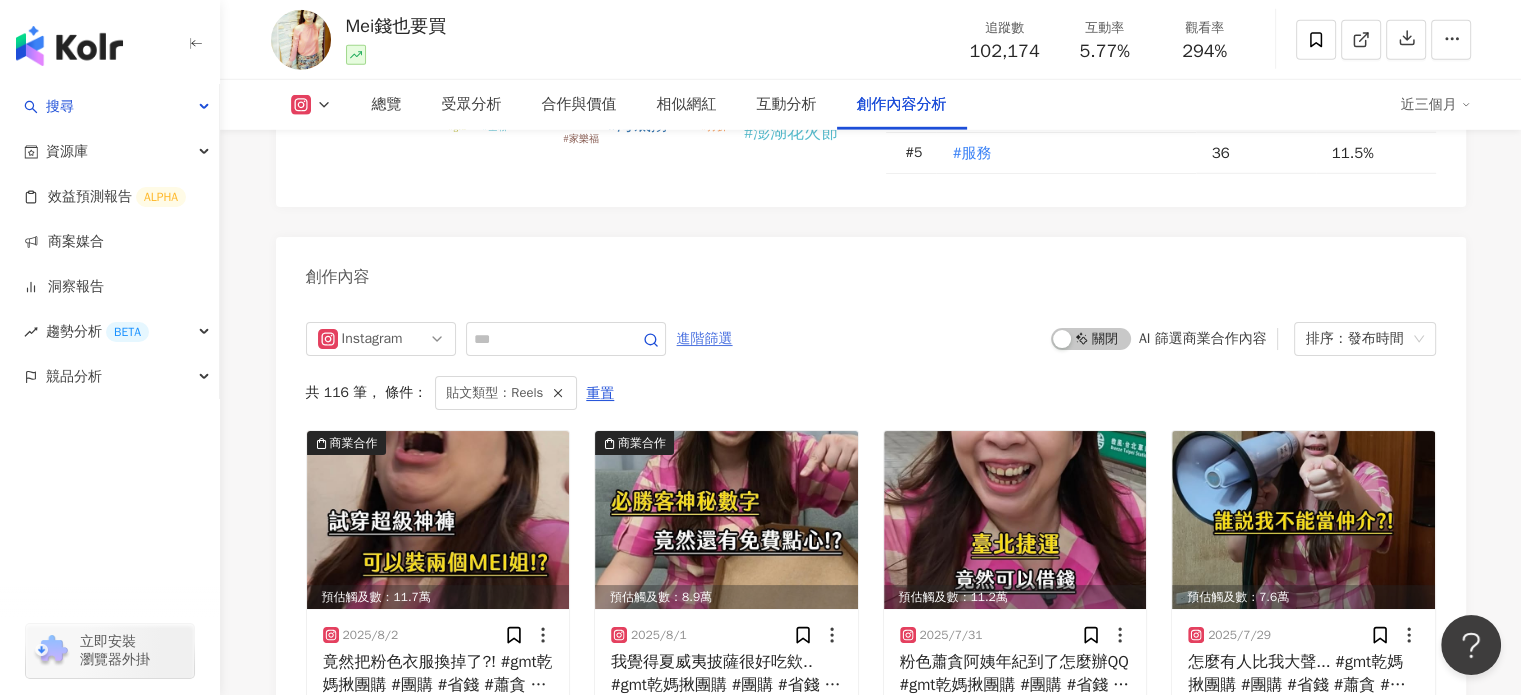 click on "進階篩選" at bounding box center (705, 339) 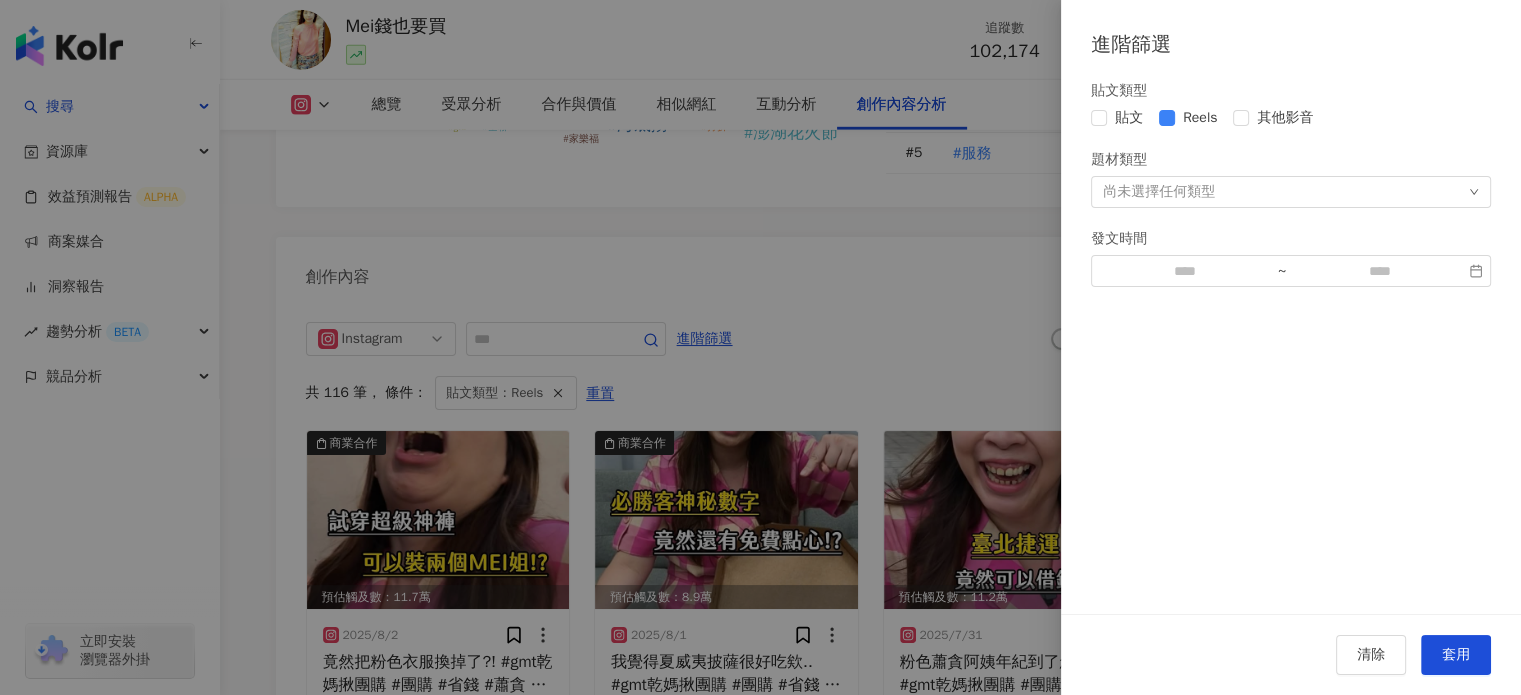 click at bounding box center [760, 347] 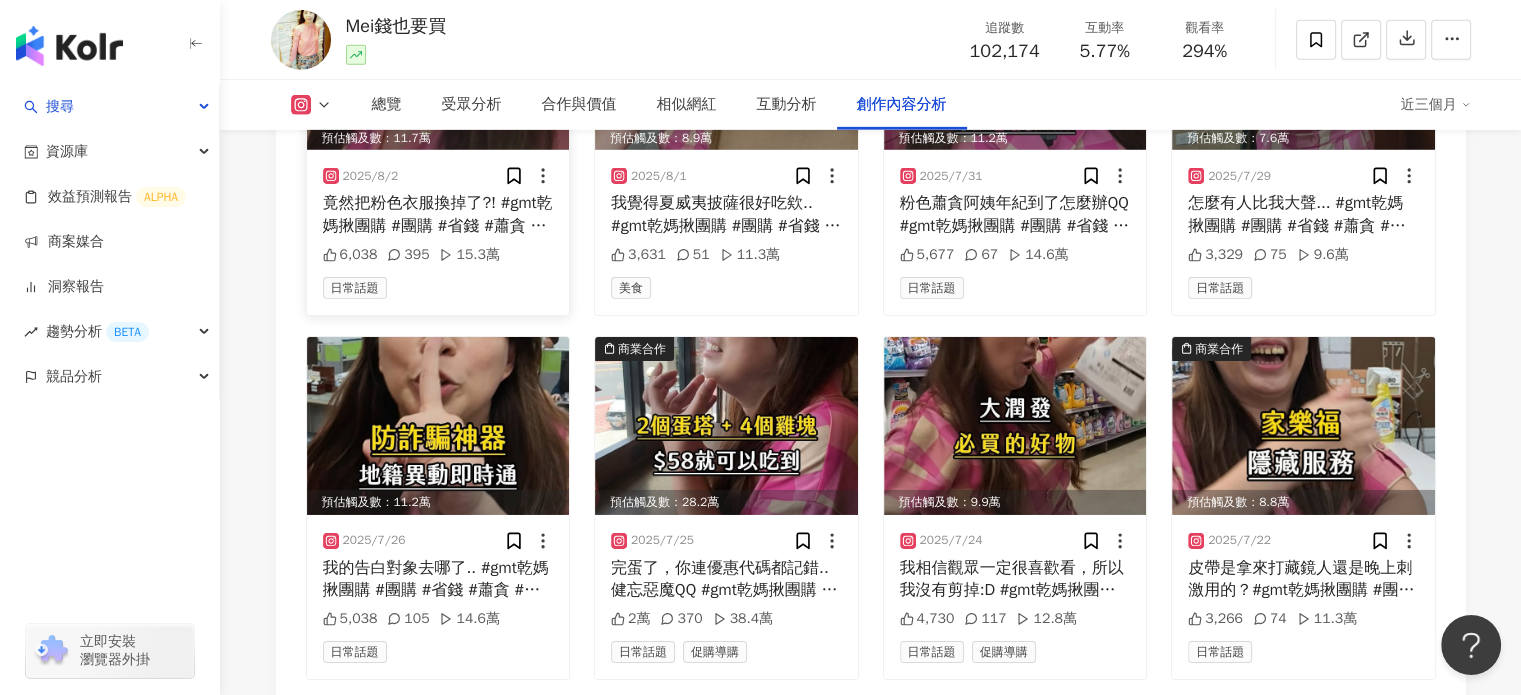scroll, scrollTop: 6212, scrollLeft: 0, axis: vertical 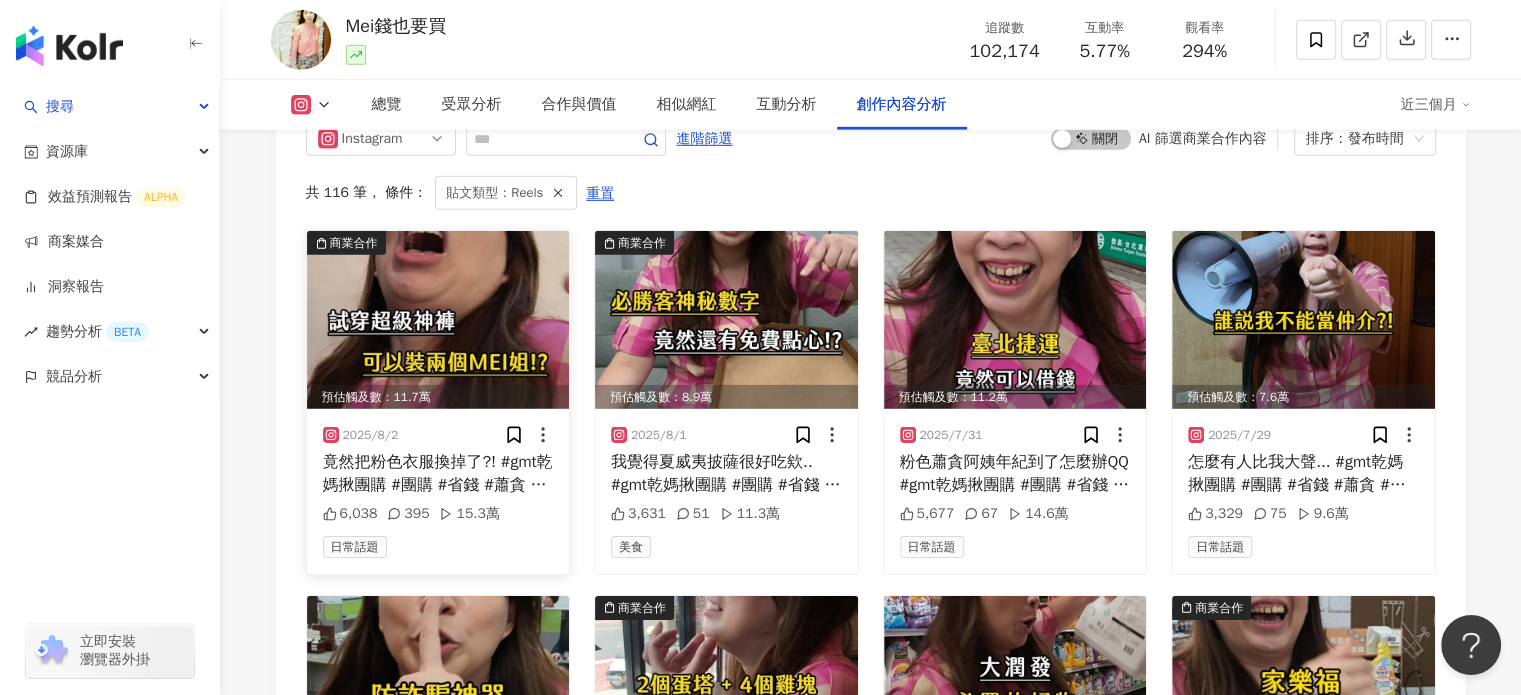 click at bounding box center [438, 320] 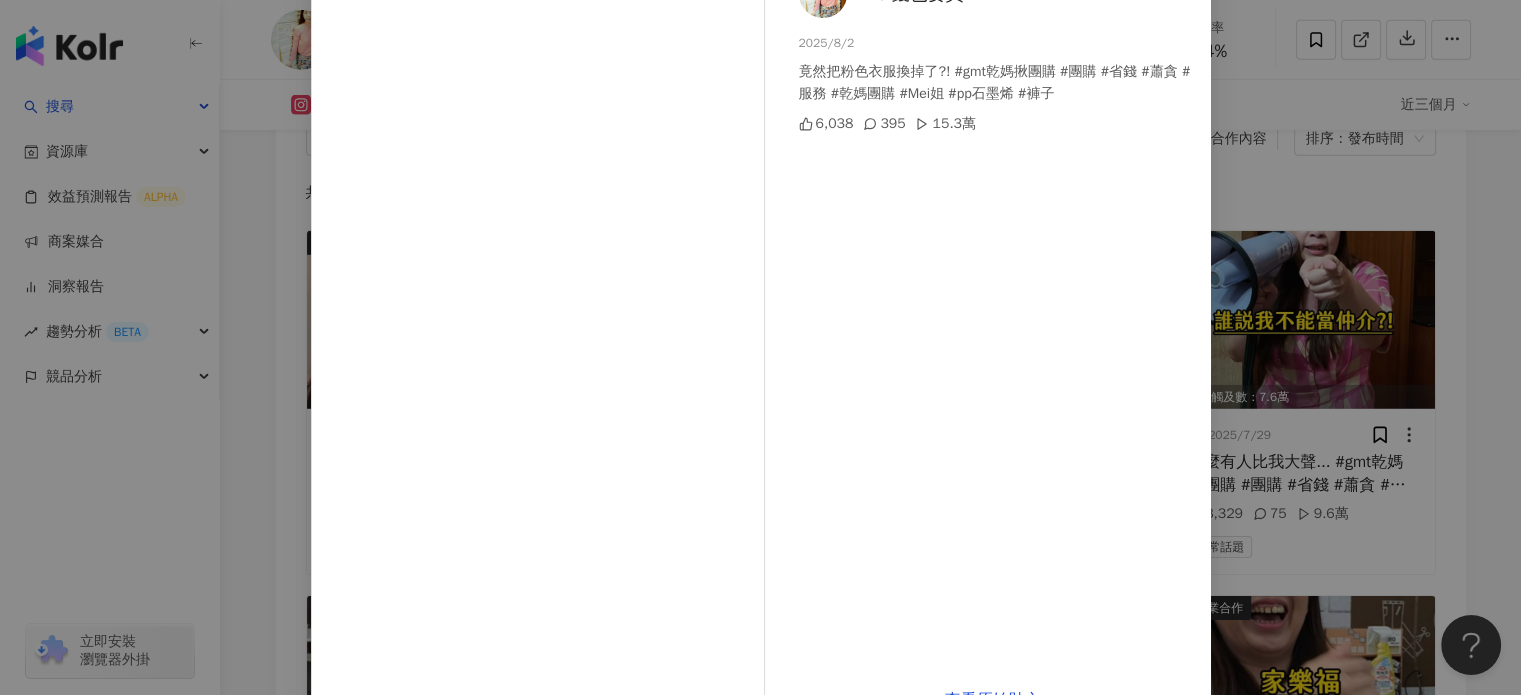 scroll, scrollTop: 204, scrollLeft: 0, axis: vertical 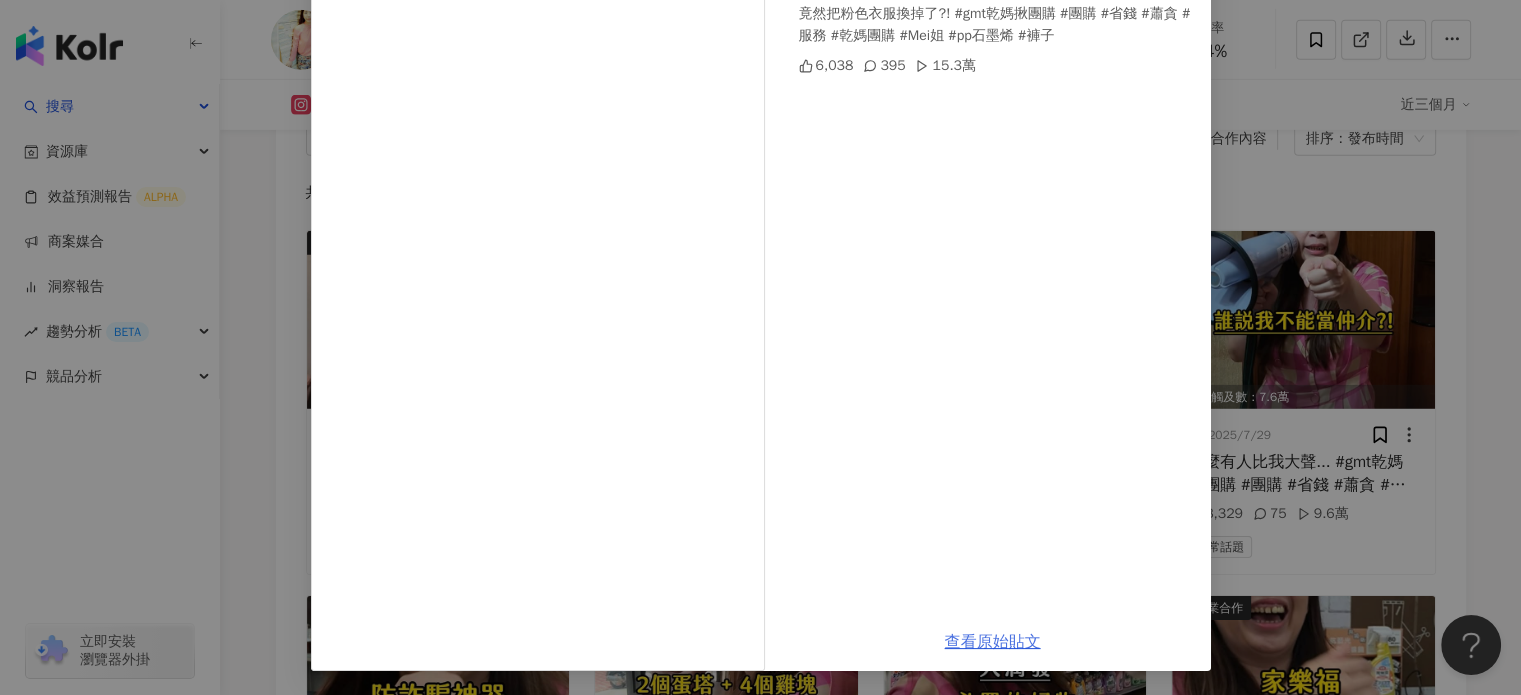 click on "查看原始貼文" at bounding box center (993, 642) 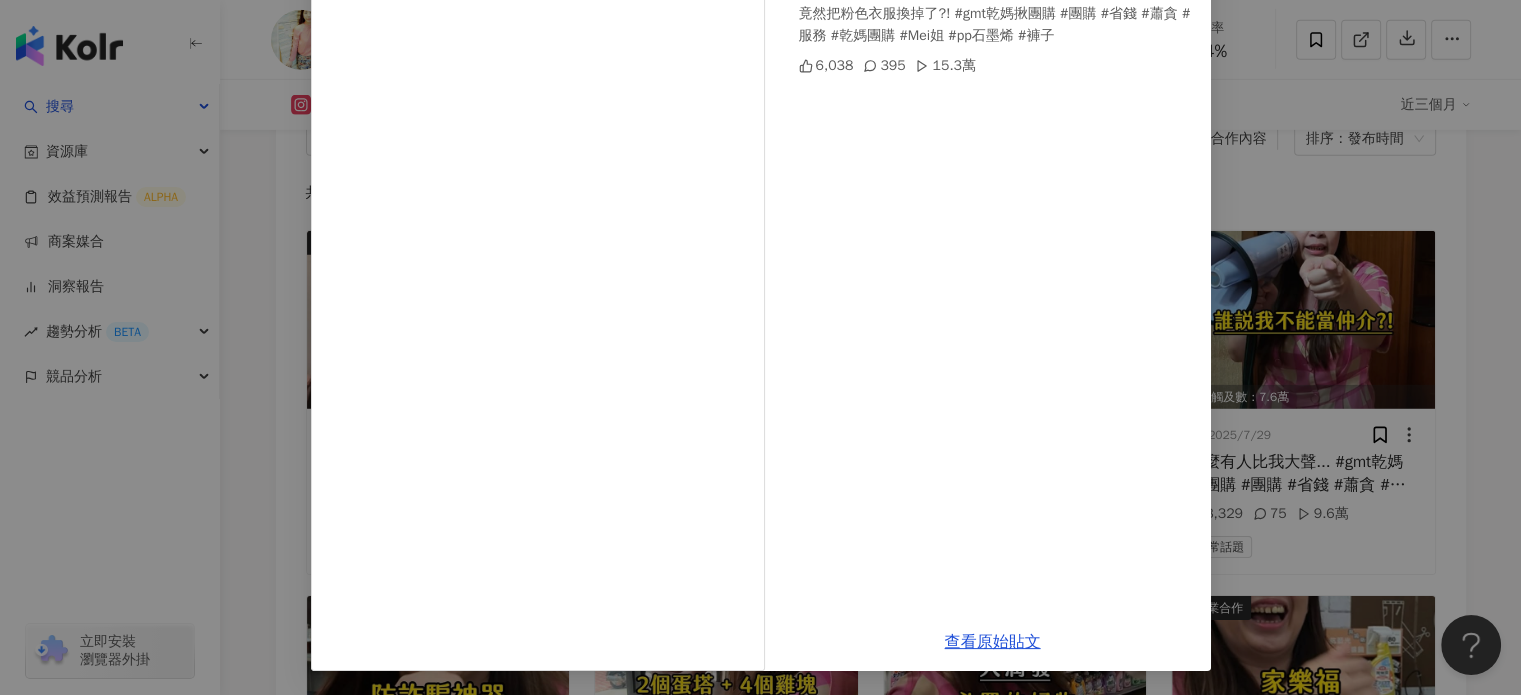 click on "Mei錢也要買 2025/8/2 竟然把粉色衣服換掉了?! #gmt乾媽揪團購 #團購 #省錢 #蕭貪 #服務 #乾媽團購 #Mei姐 #pp石墨烯 #褲子 6,038 395 15.3萬 查看原始貼文" at bounding box center (760, 347) 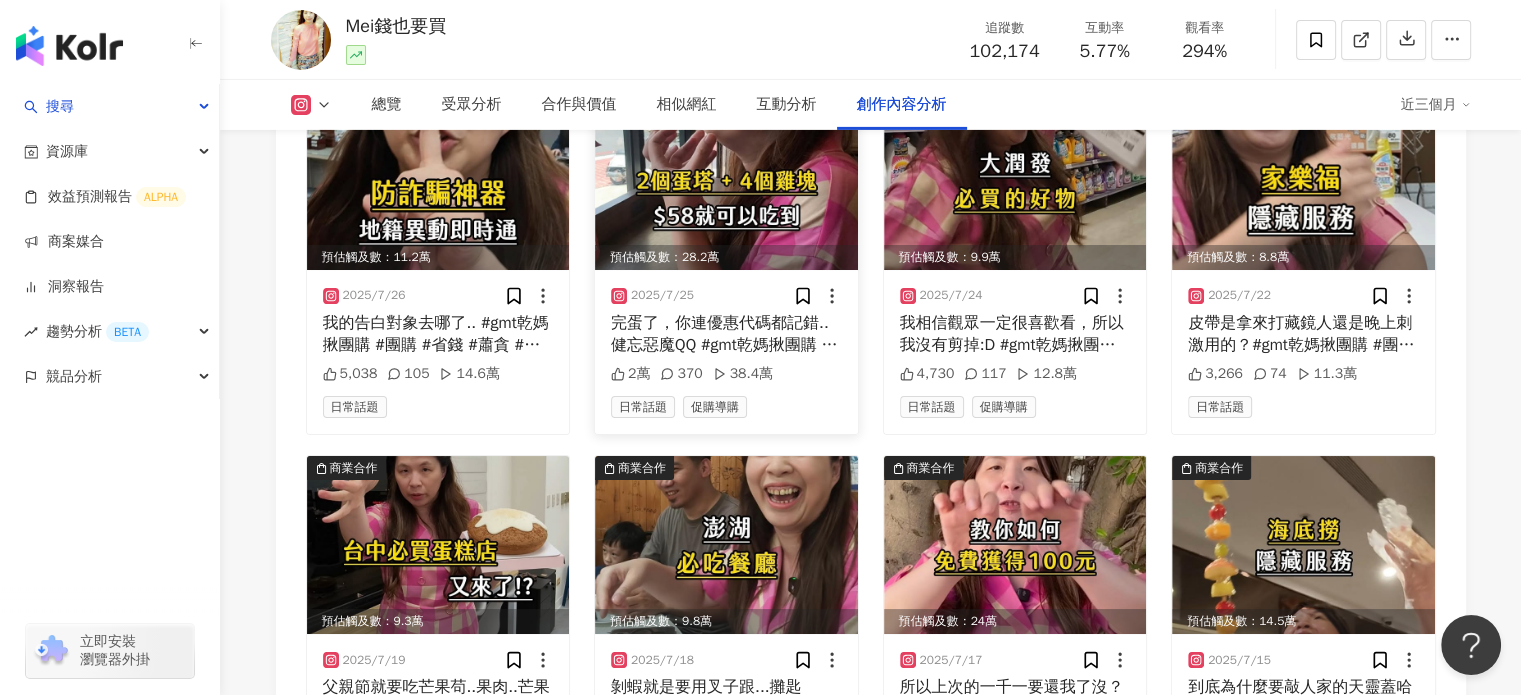 scroll, scrollTop: 6812, scrollLeft: 0, axis: vertical 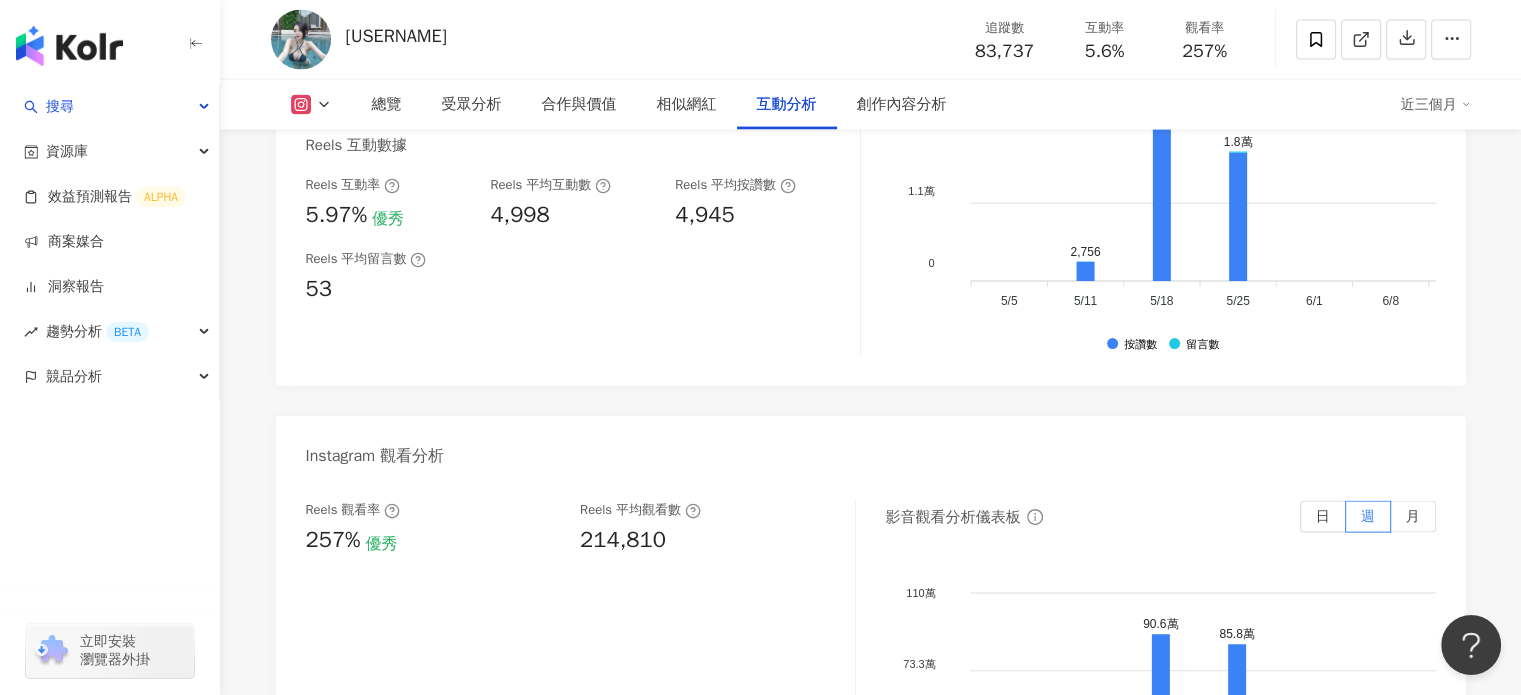 click on "214,810" at bounding box center [623, 540] 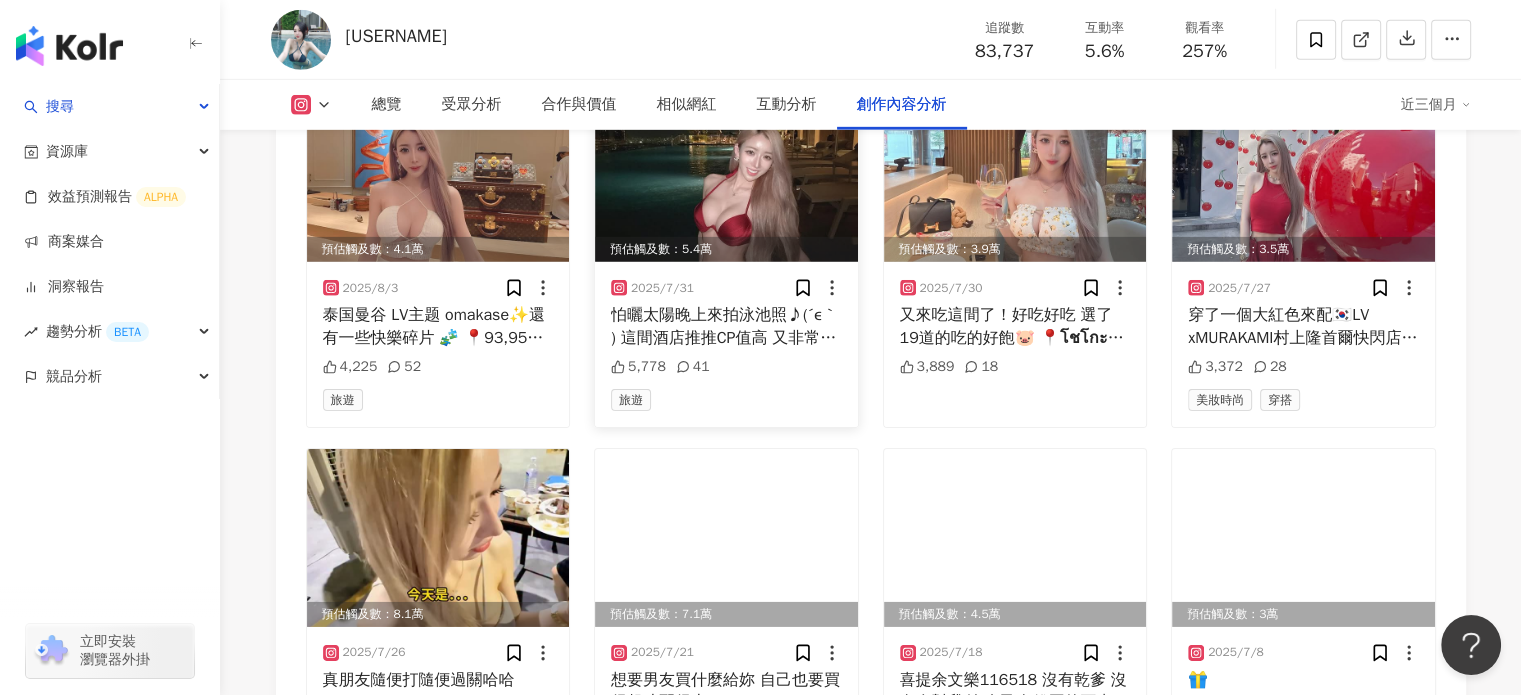 scroll, scrollTop: 6000, scrollLeft: 0, axis: vertical 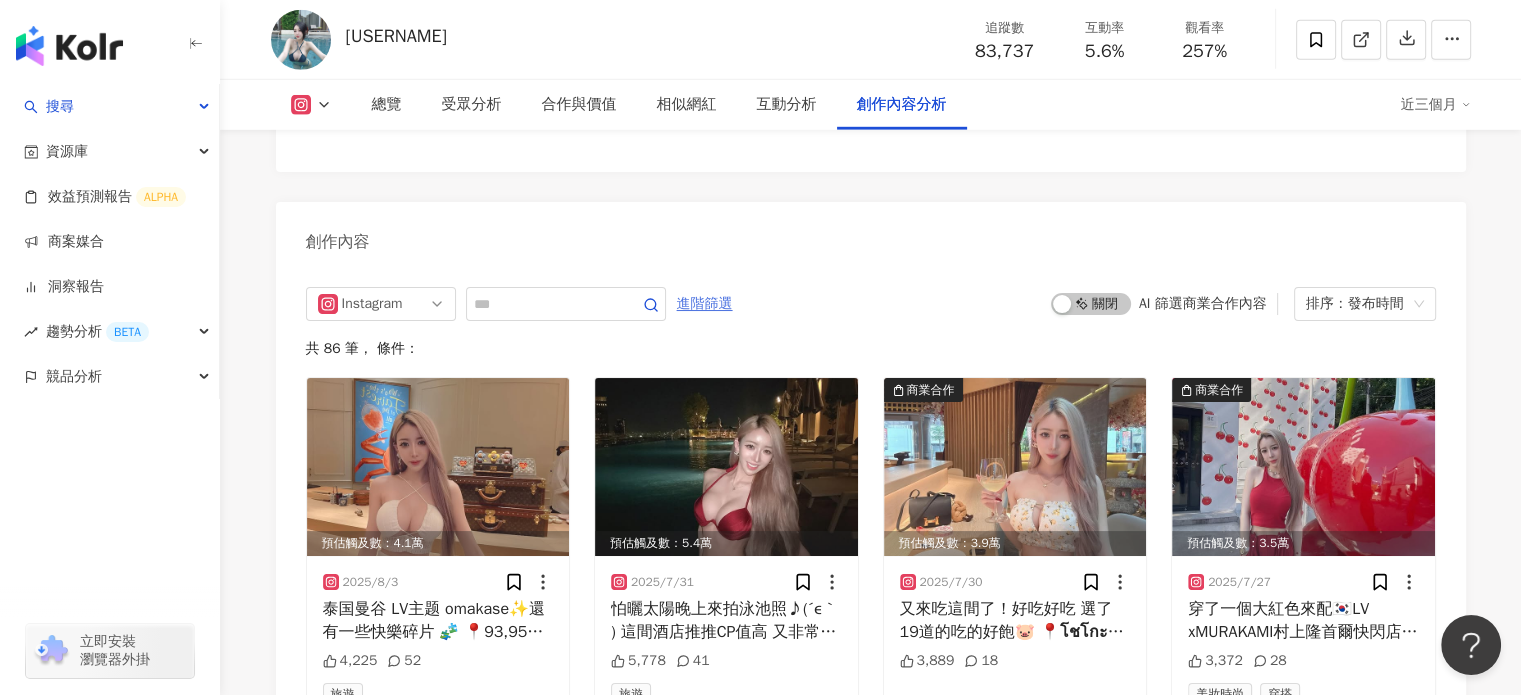 click on "進階篩選" at bounding box center [705, 304] 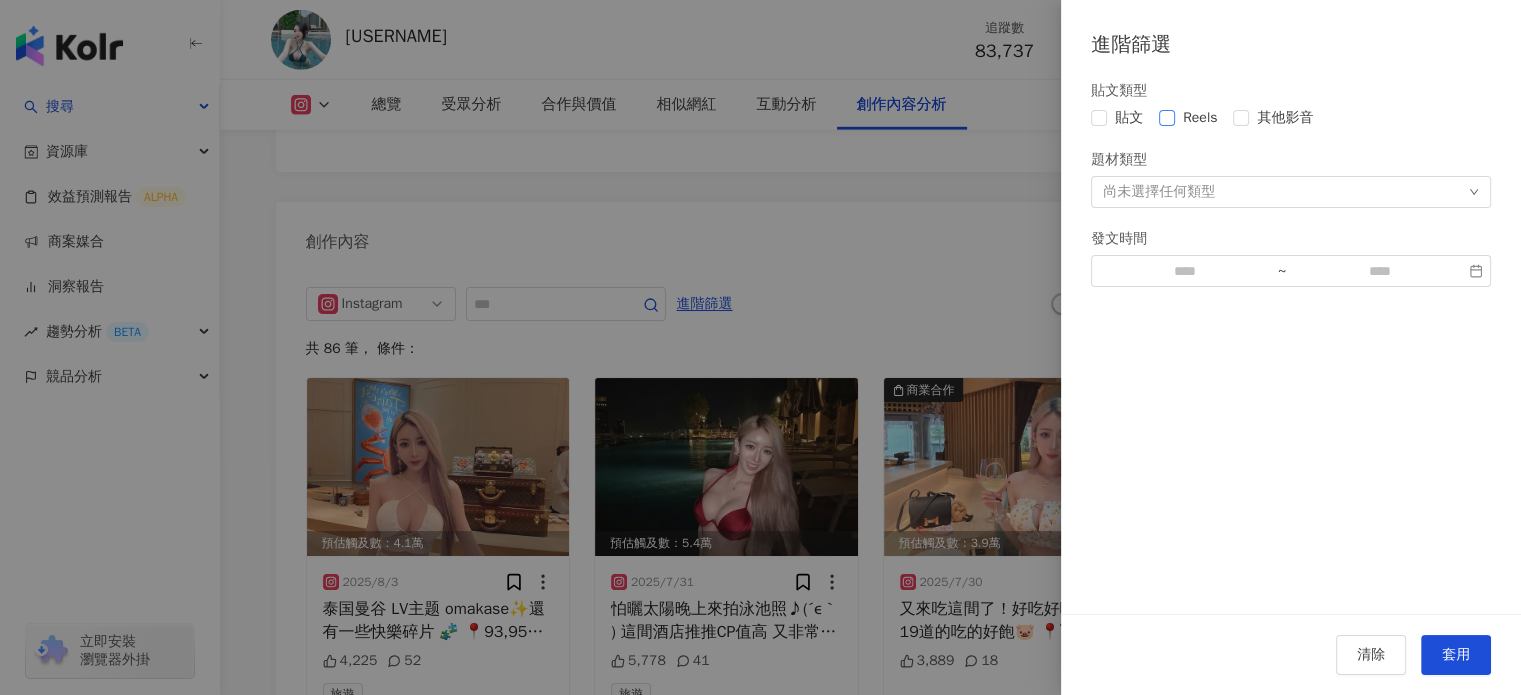 click on "Reels" at bounding box center [1200, 118] 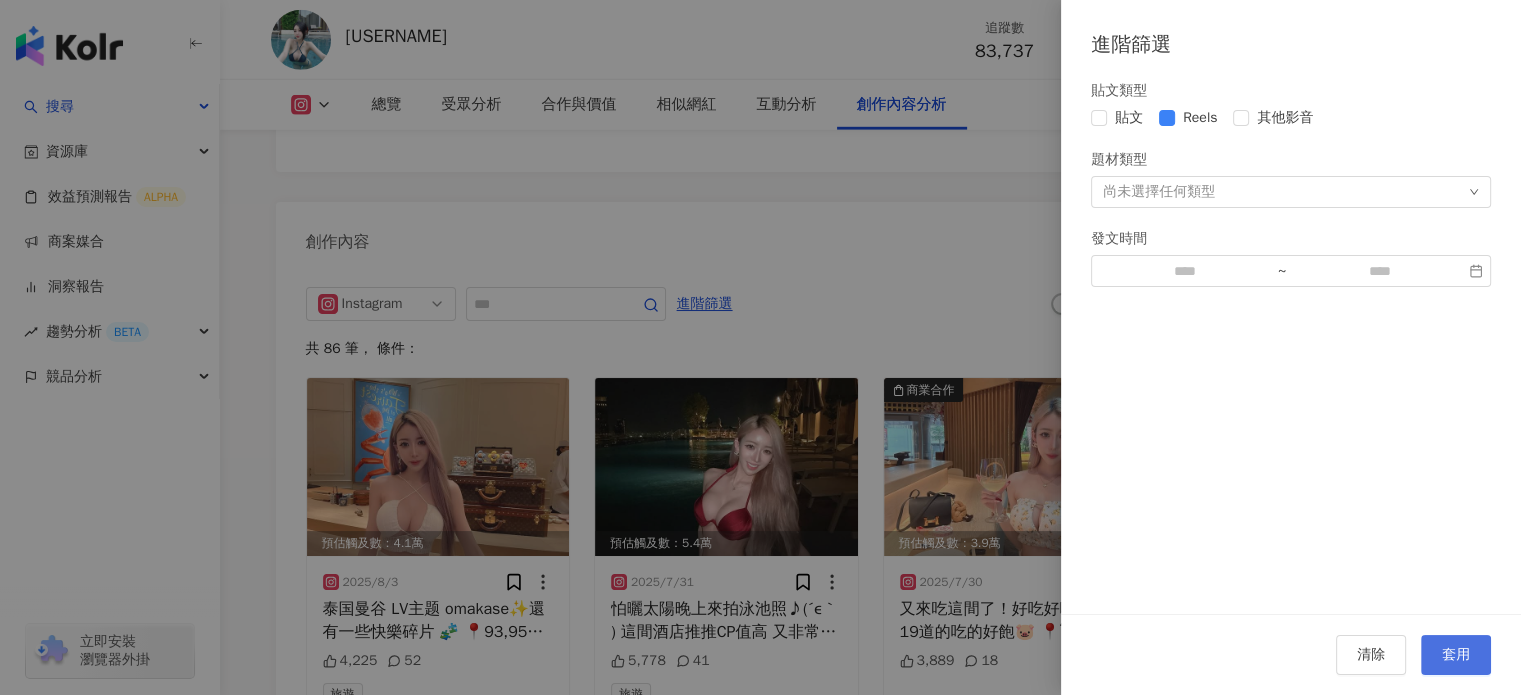 click on "套用" at bounding box center [1456, 655] 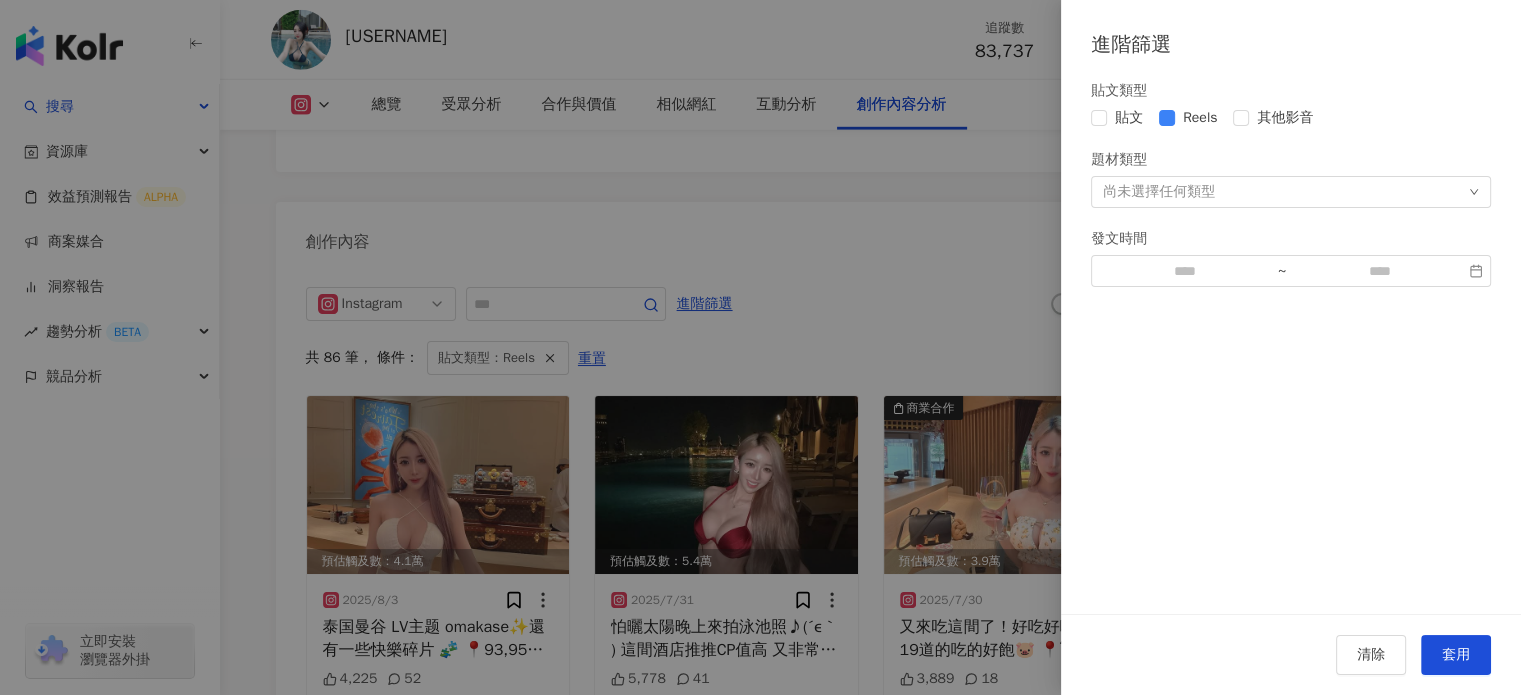 scroll, scrollTop: 6086, scrollLeft: 0, axis: vertical 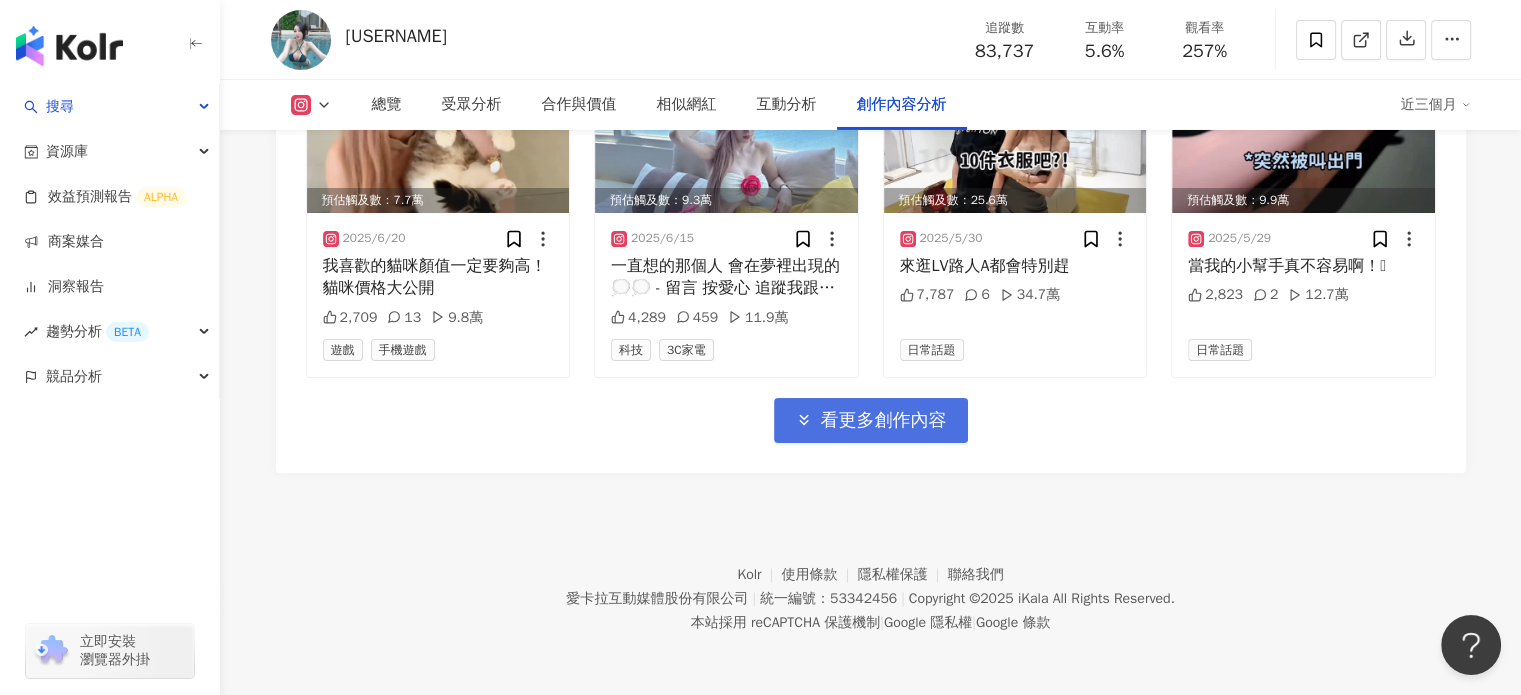 click on "看更多創作內容" at bounding box center [884, 421] 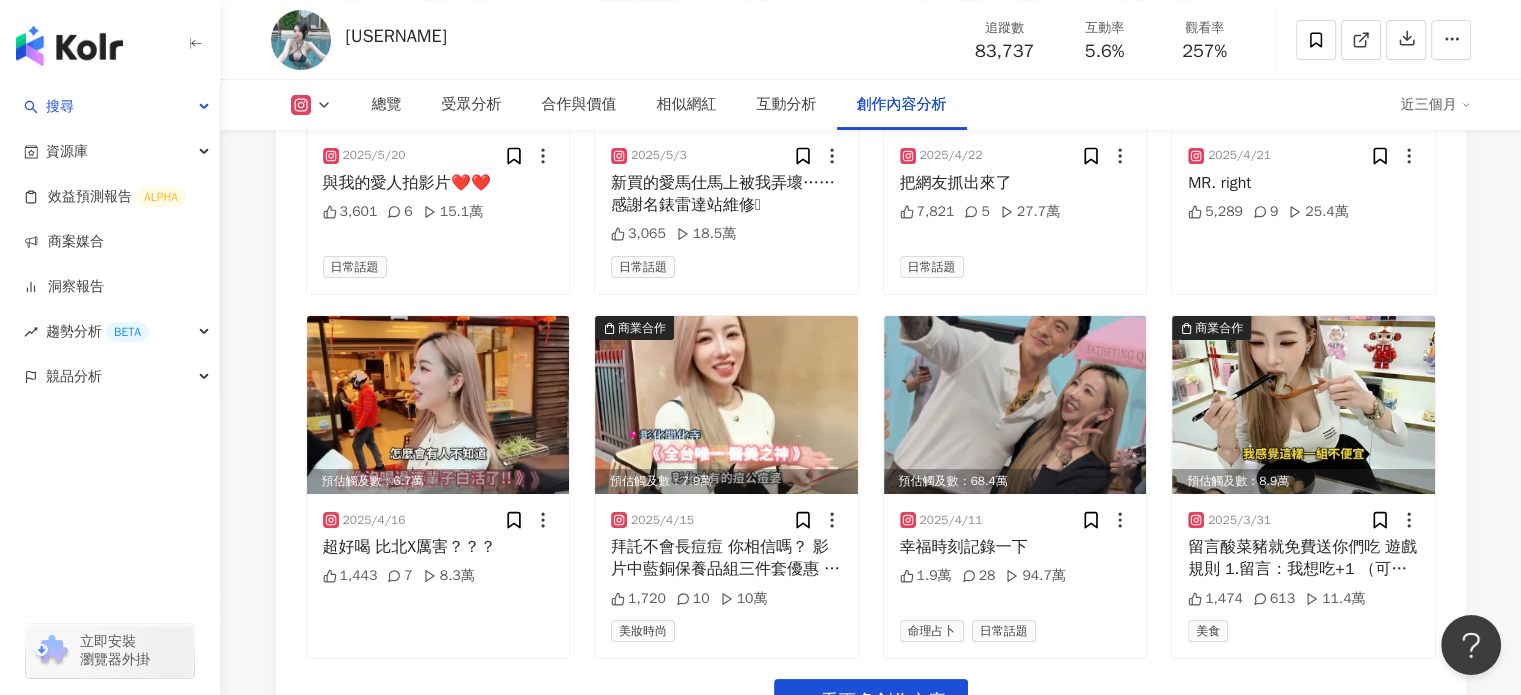 scroll, scrollTop: 8001, scrollLeft: 0, axis: vertical 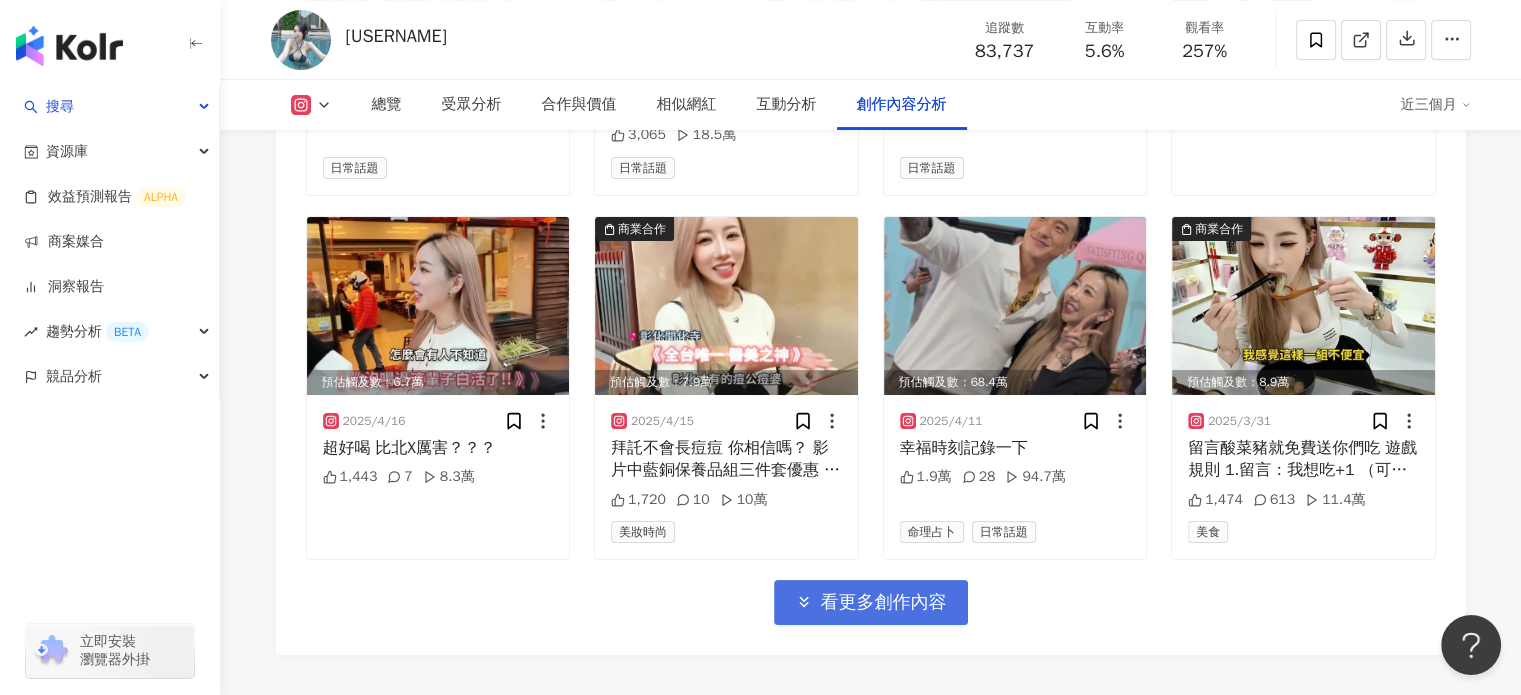 click on "看更多創作內容" at bounding box center (871, 602) 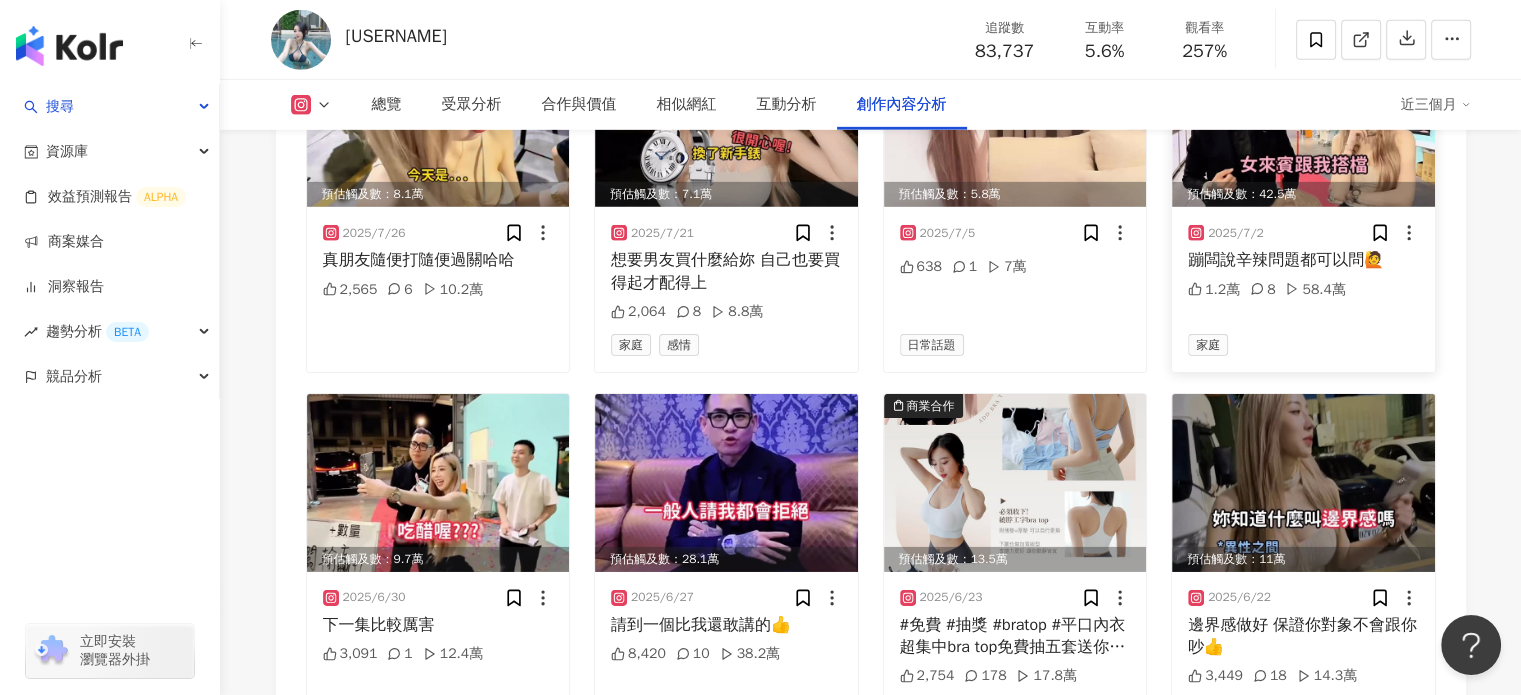 scroll, scrollTop: 6401, scrollLeft: 0, axis: vertical 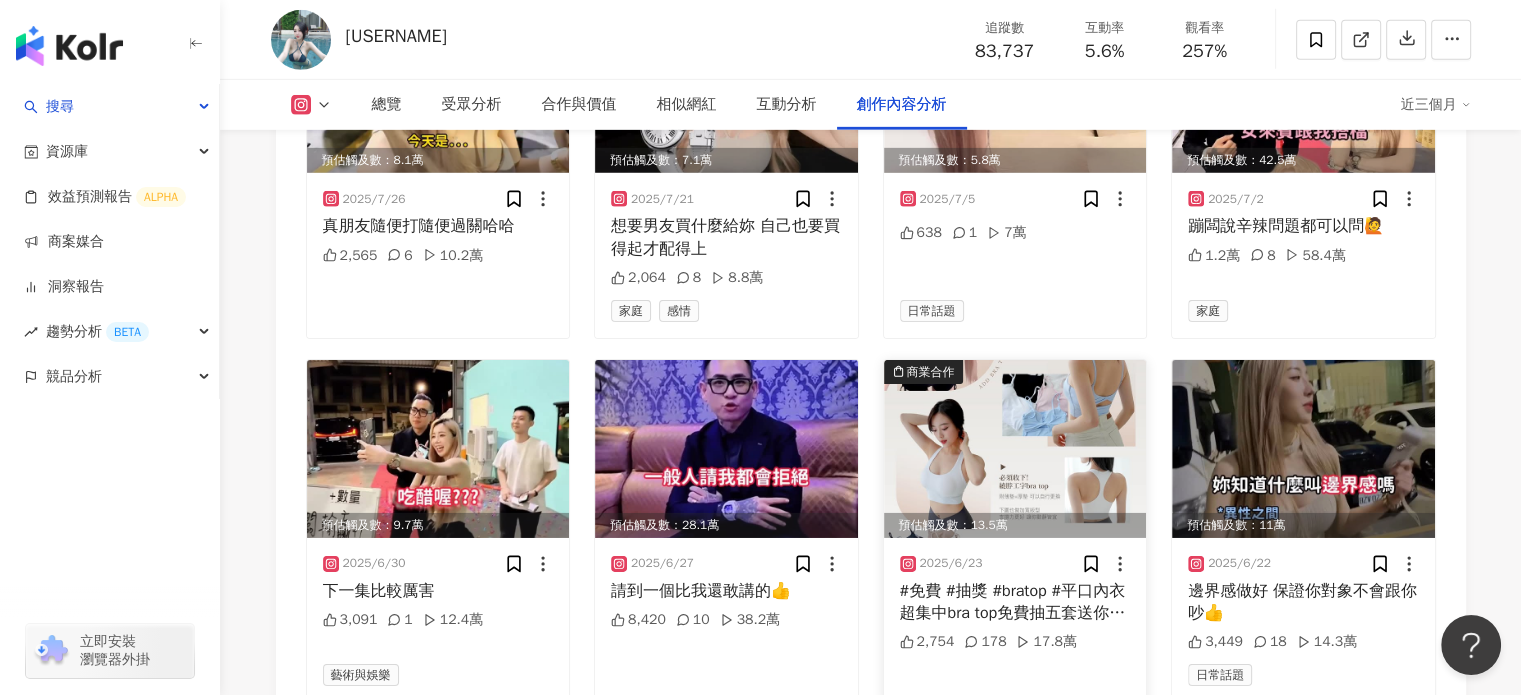 click at bounding box center [1015, 449] 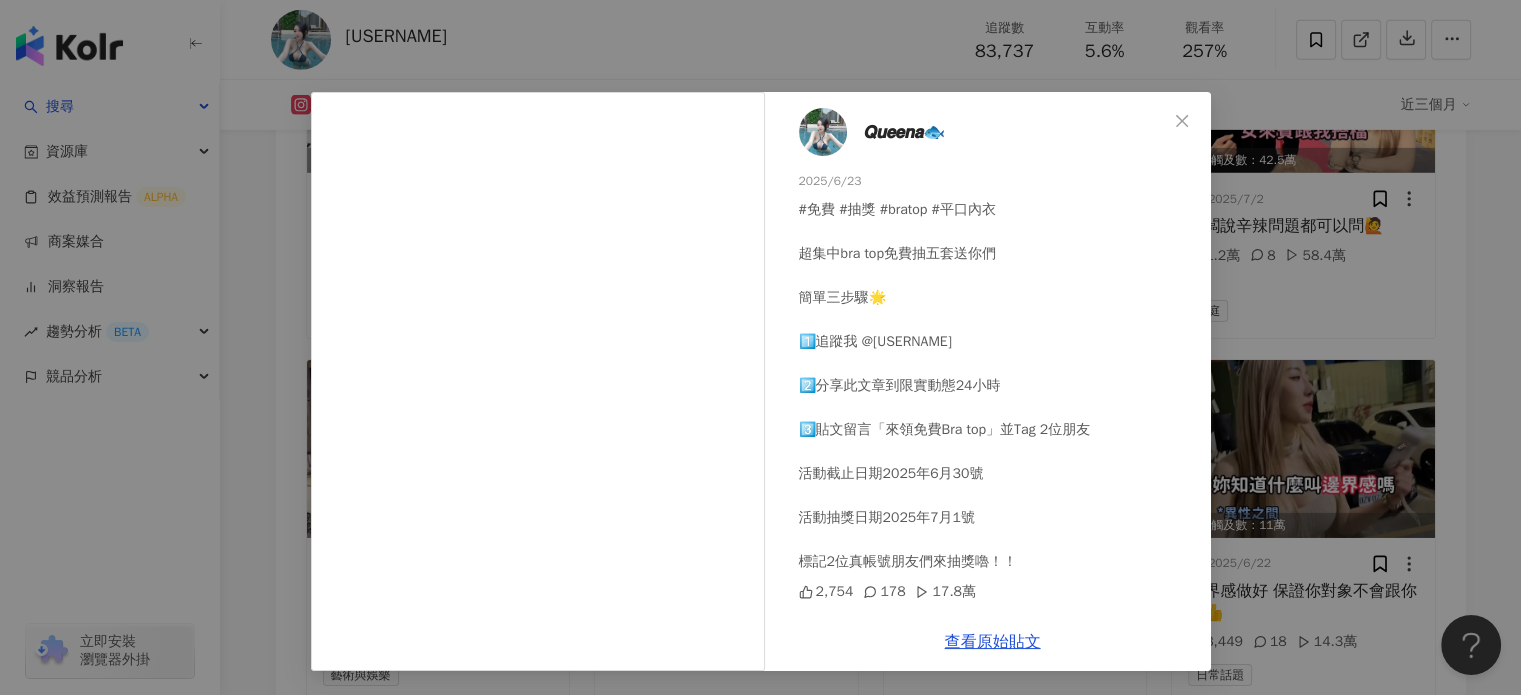scroll, scrollTop: 0, scrollLeft: 0, axis: both 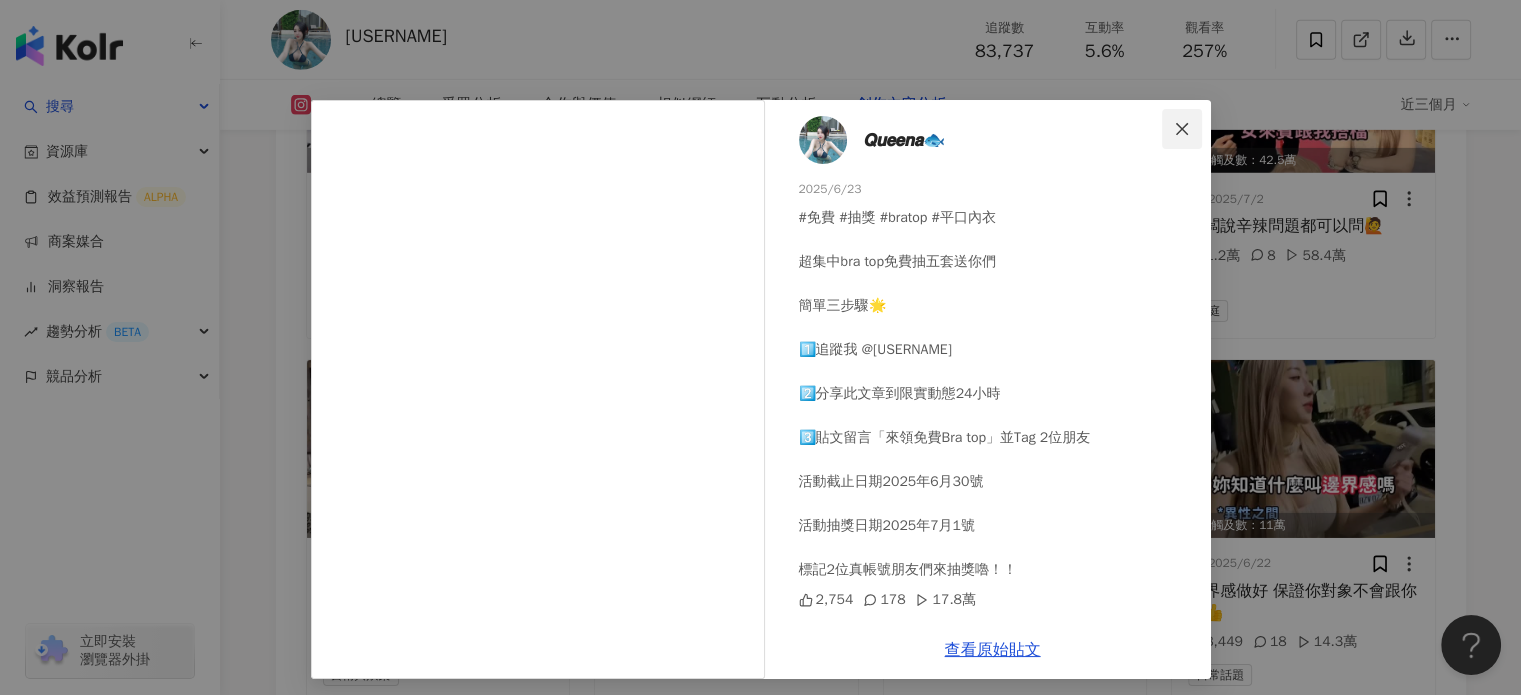 click at bounding box center (1182, 129) 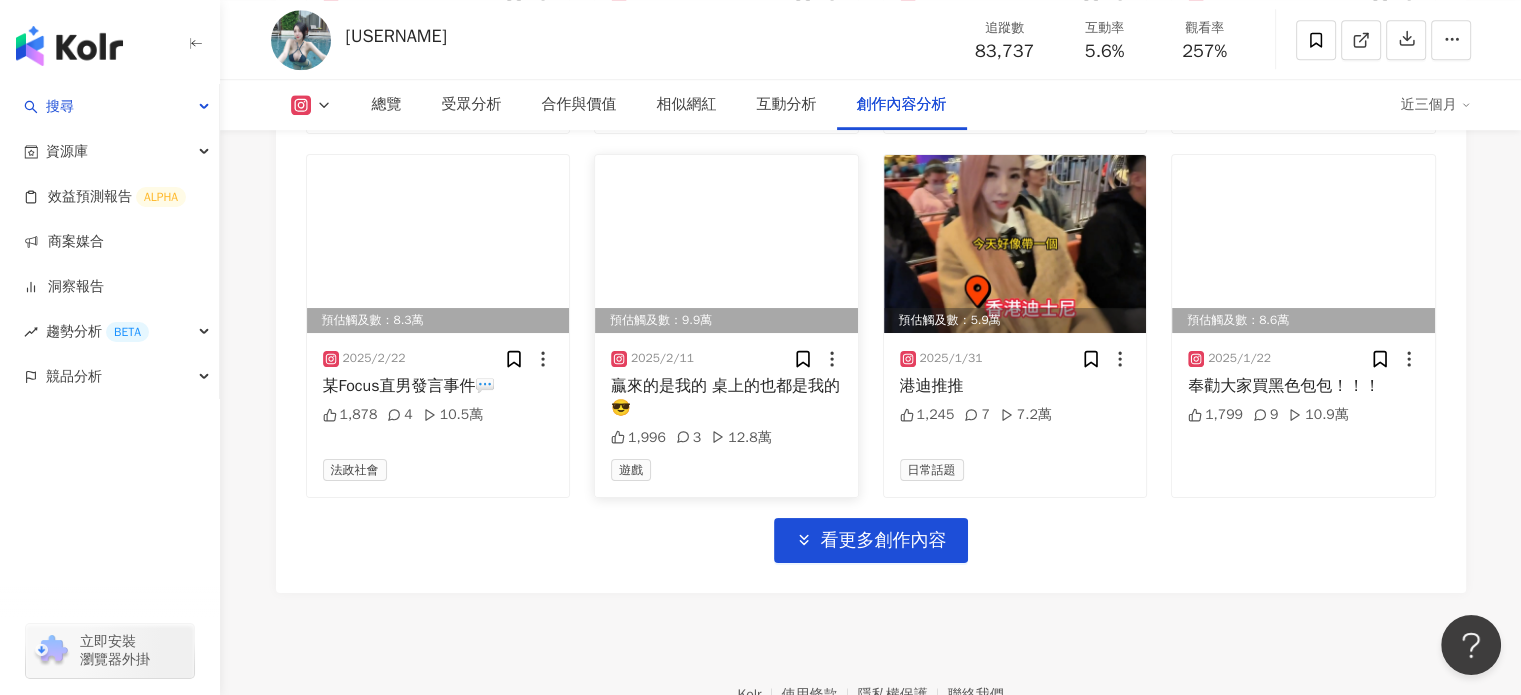 scroll, scrollTop: 9260, scrollLeft: 0, axis: vertical 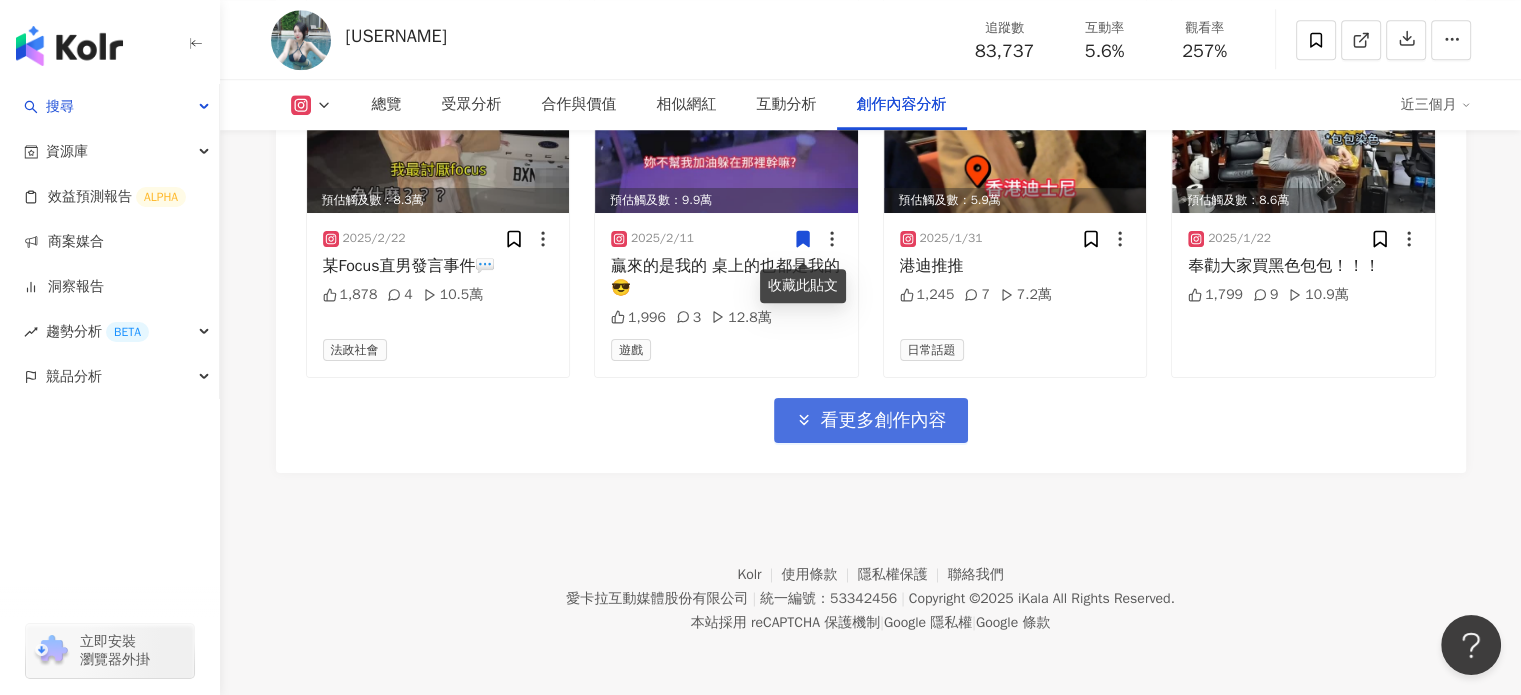 click on "看更多創作內容" at bounding box center (884, 421) 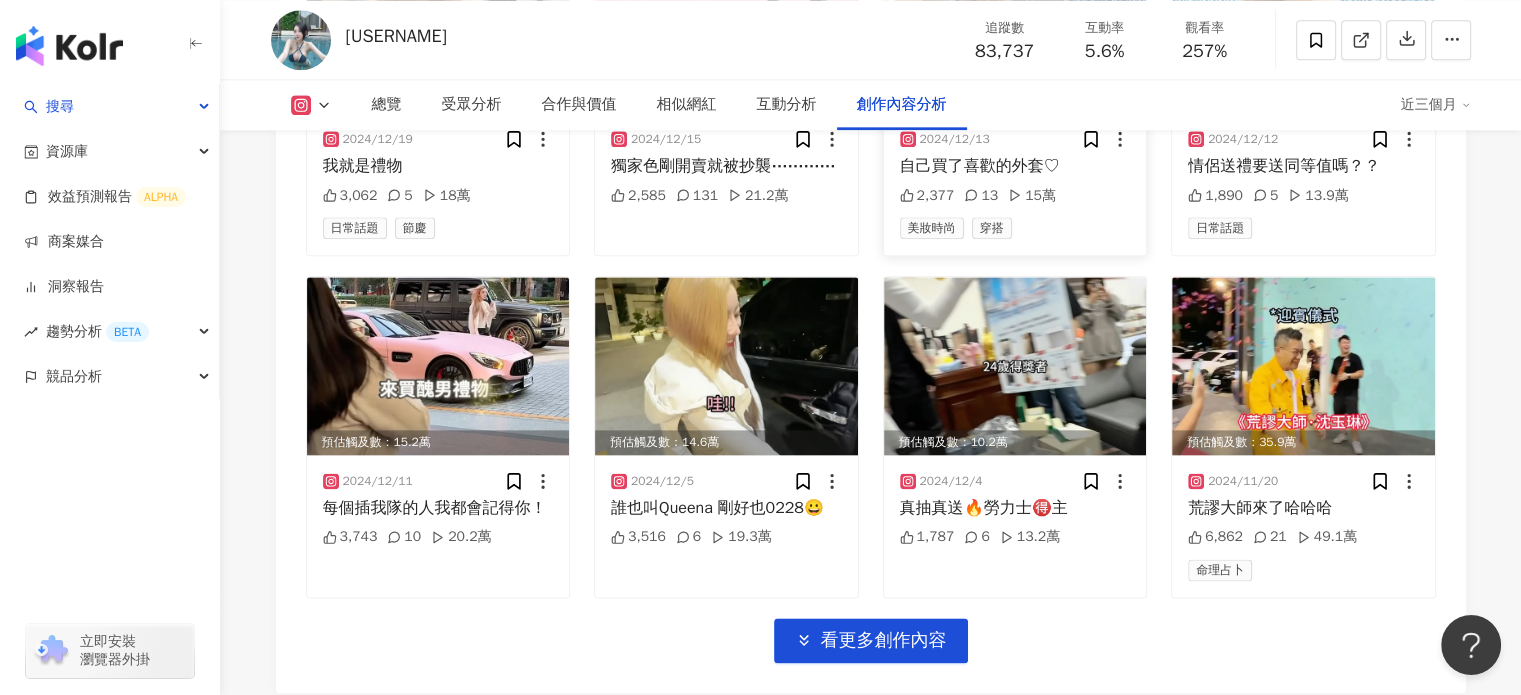 scroll, scrollTop: 10284, scrollLeft: 0, axis: vertical 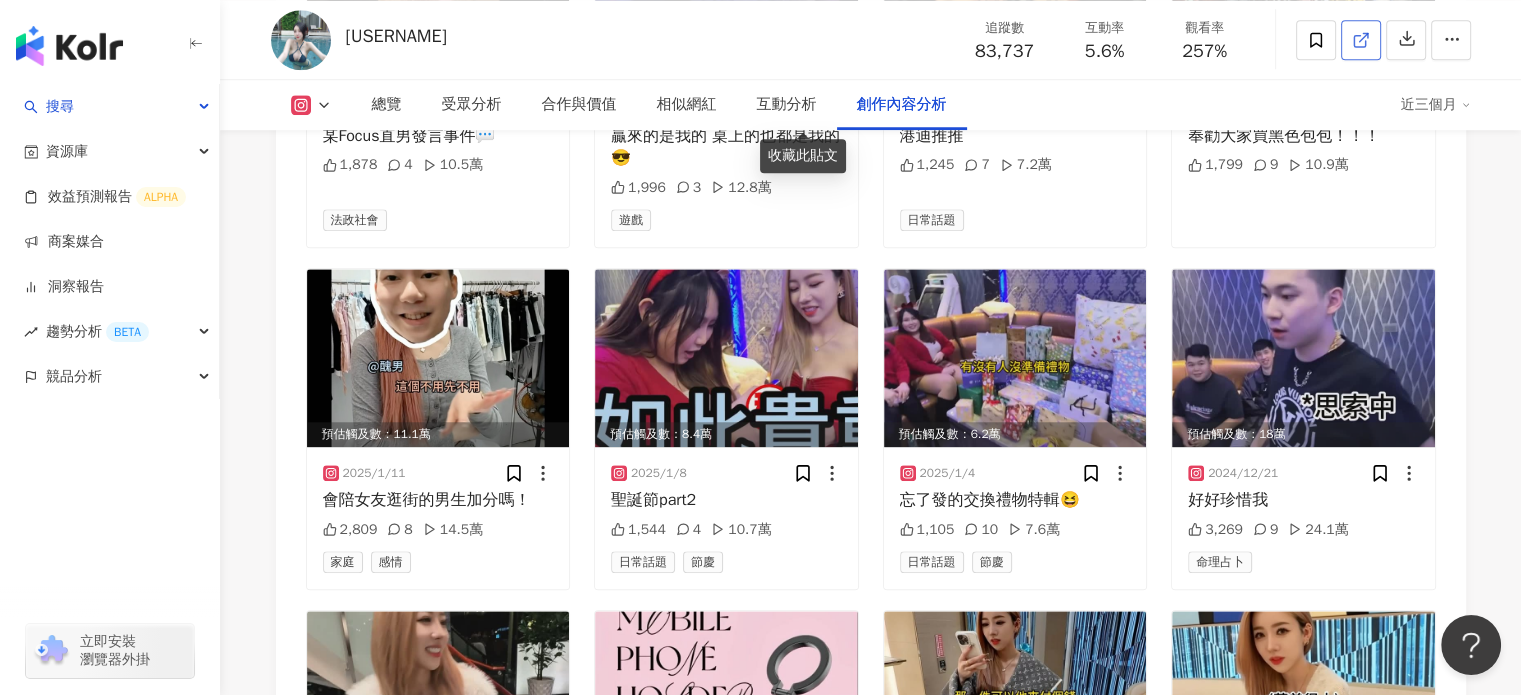 click 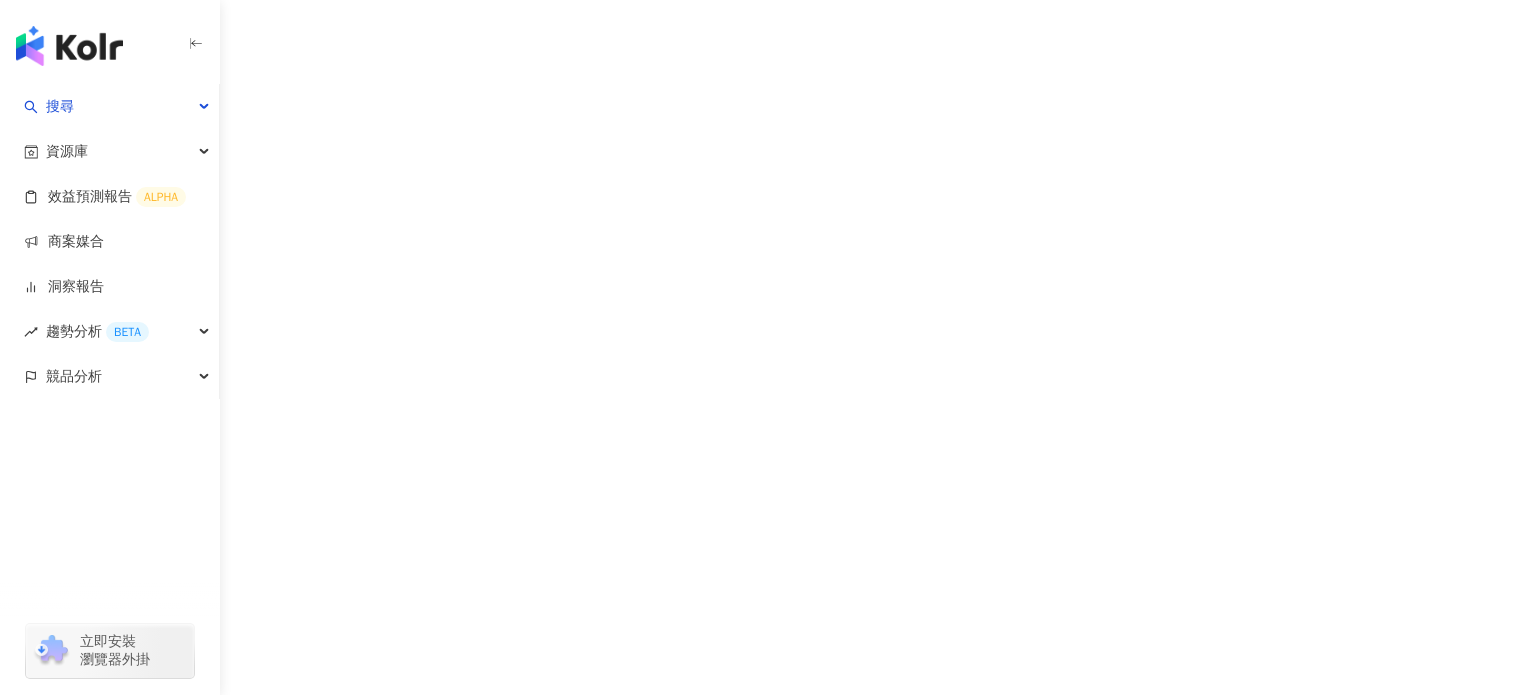scroll, scrollTop: 0, scrollLeft: 0, axis: both 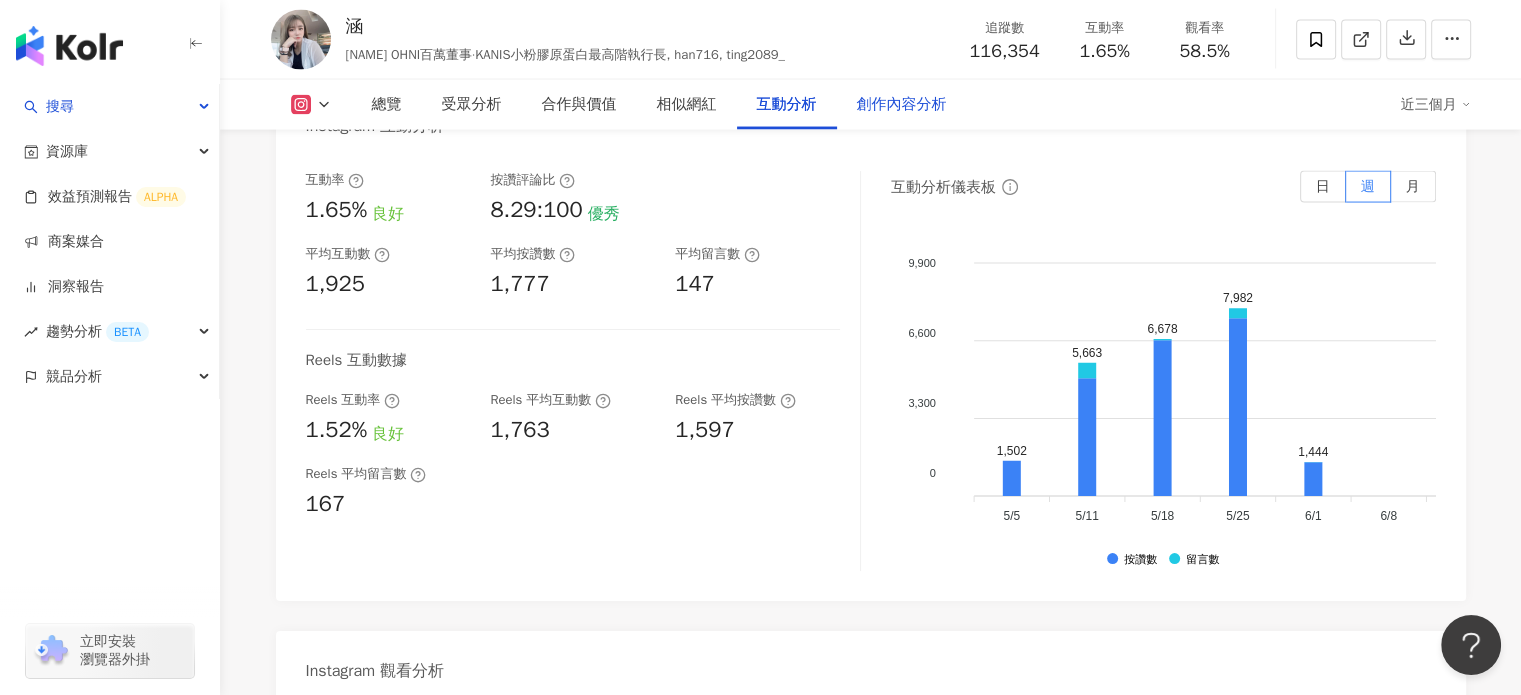 click on "創作內容分析" at bounding box center [902, 105] 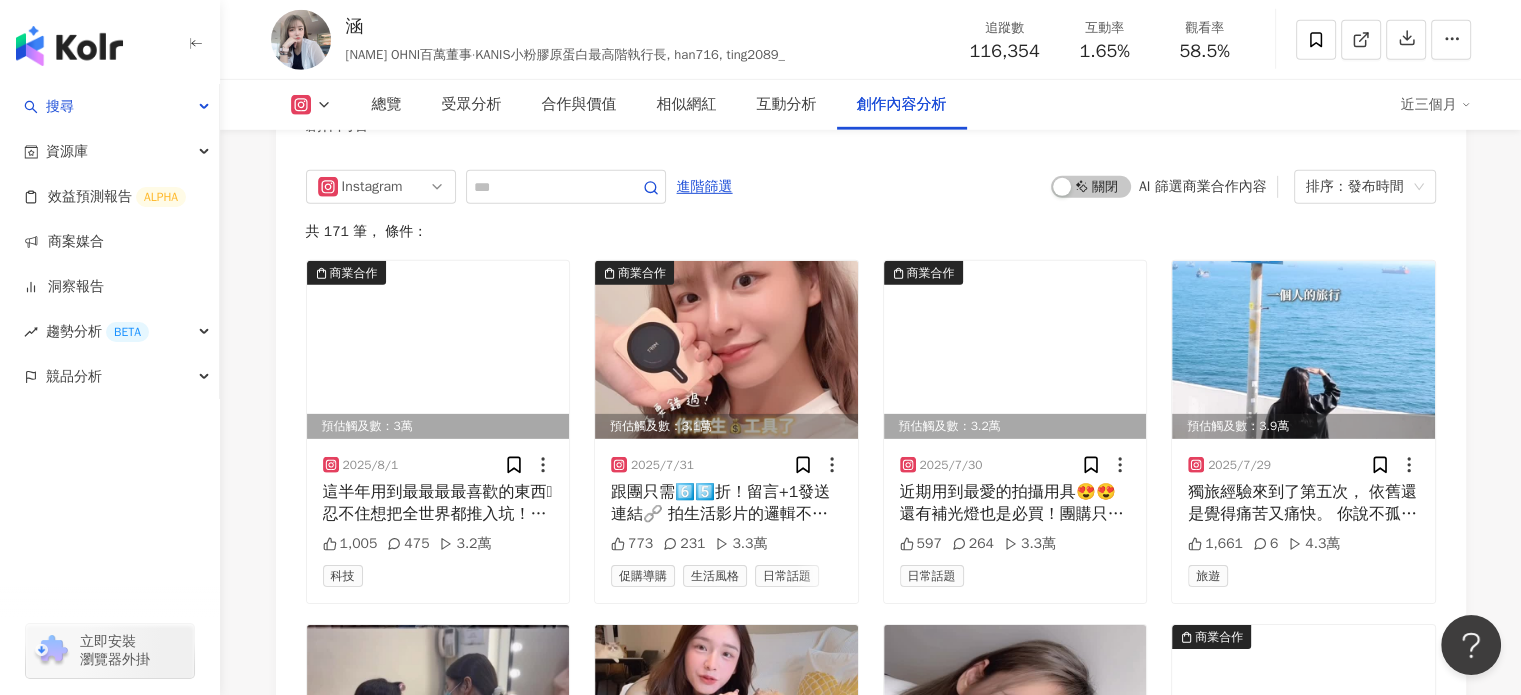 scroll, scrollTop: 5961, scrollLeft: 0, axis: vertical 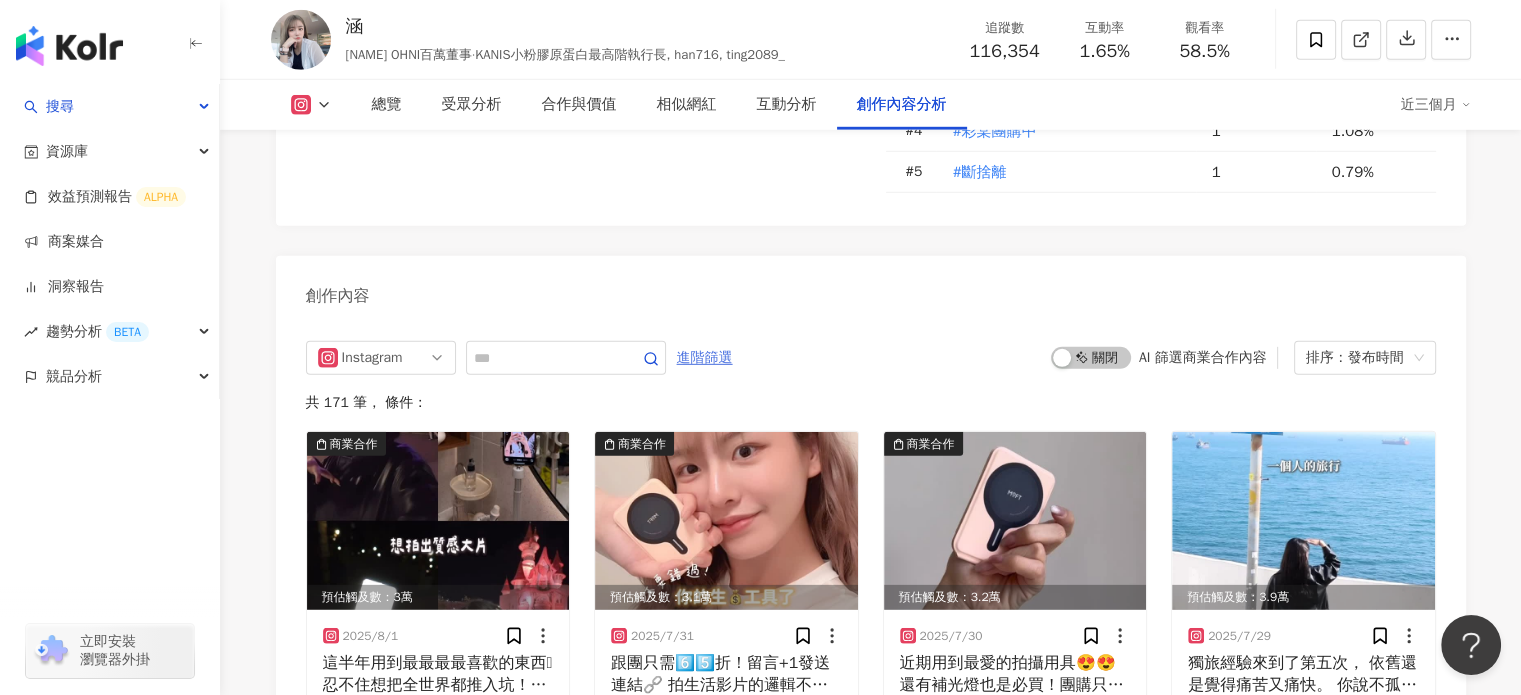 click on "進階篩選" at bounding box center (705, 358) 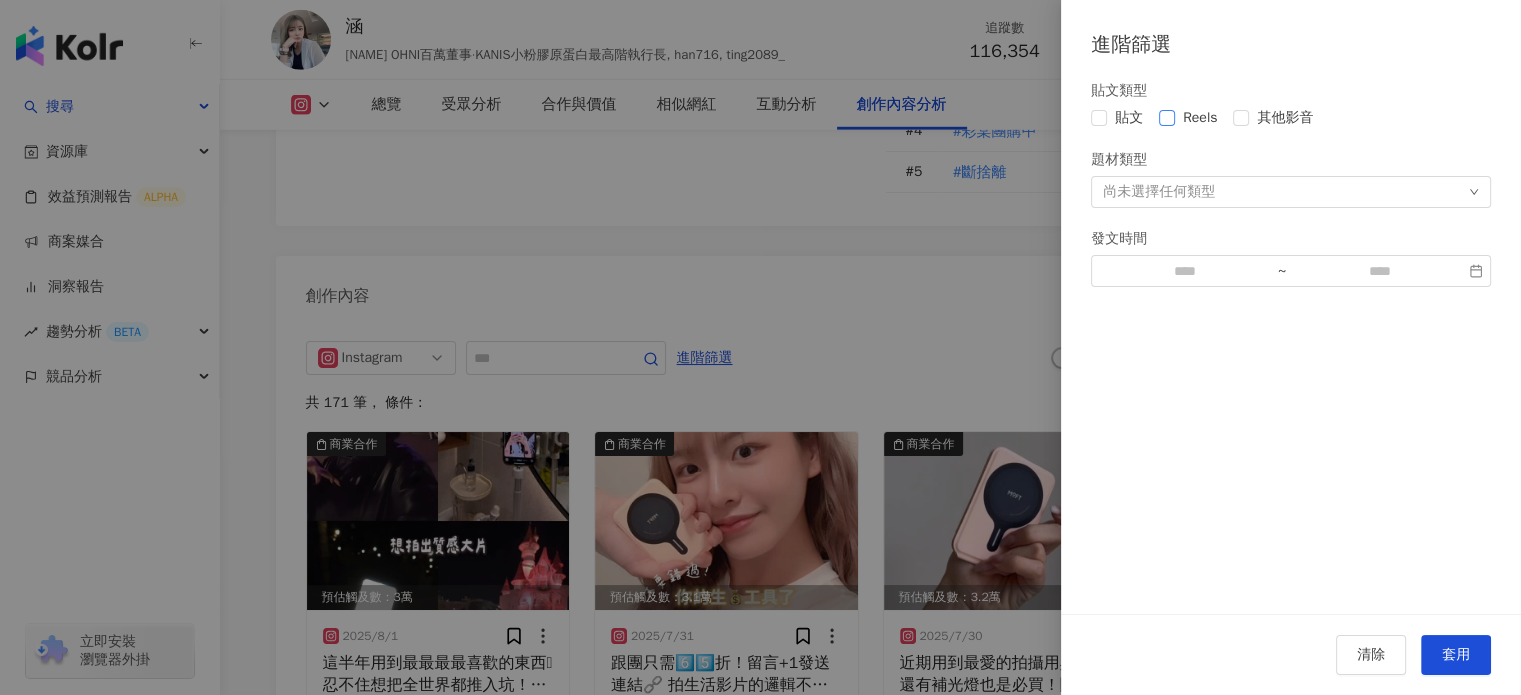 click on "Reels" at bounding box center [1200, 118] 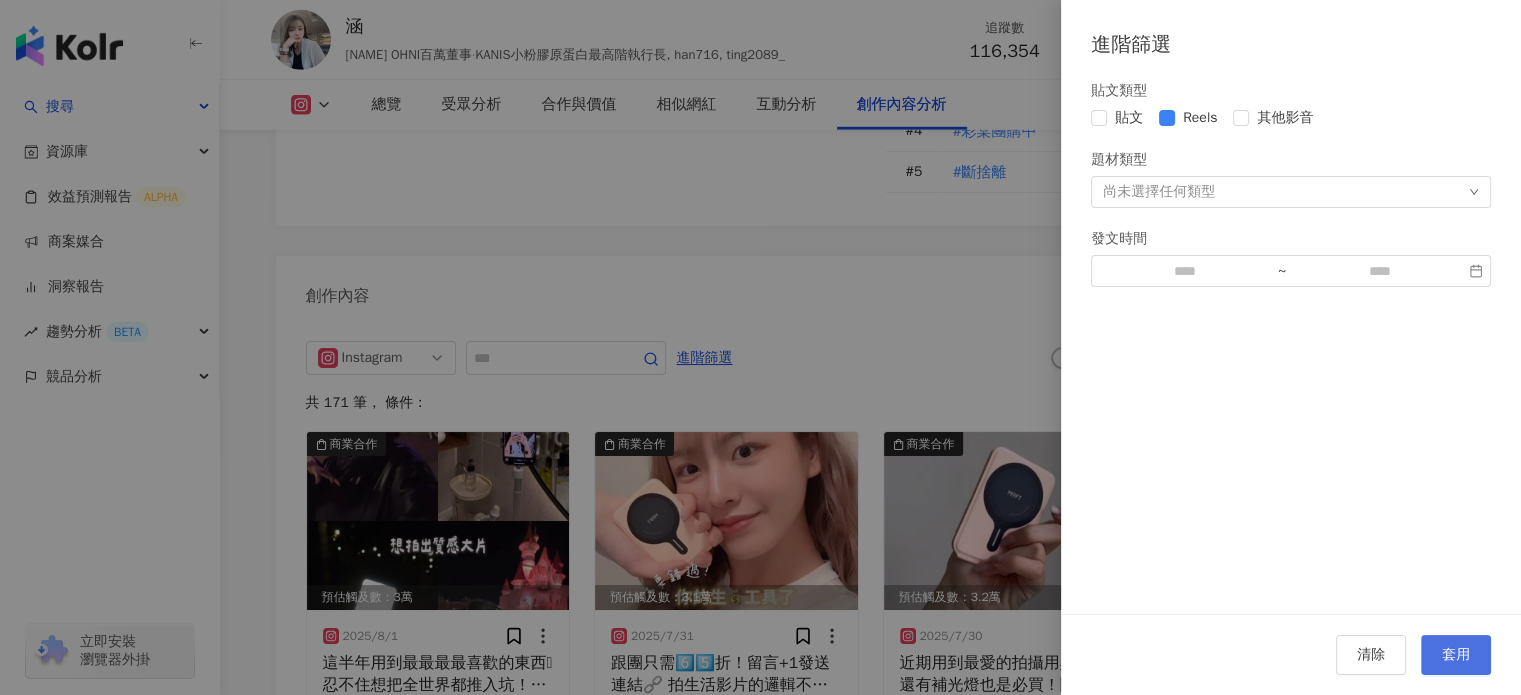 click on "套用" at bounding box center [1456, 655] 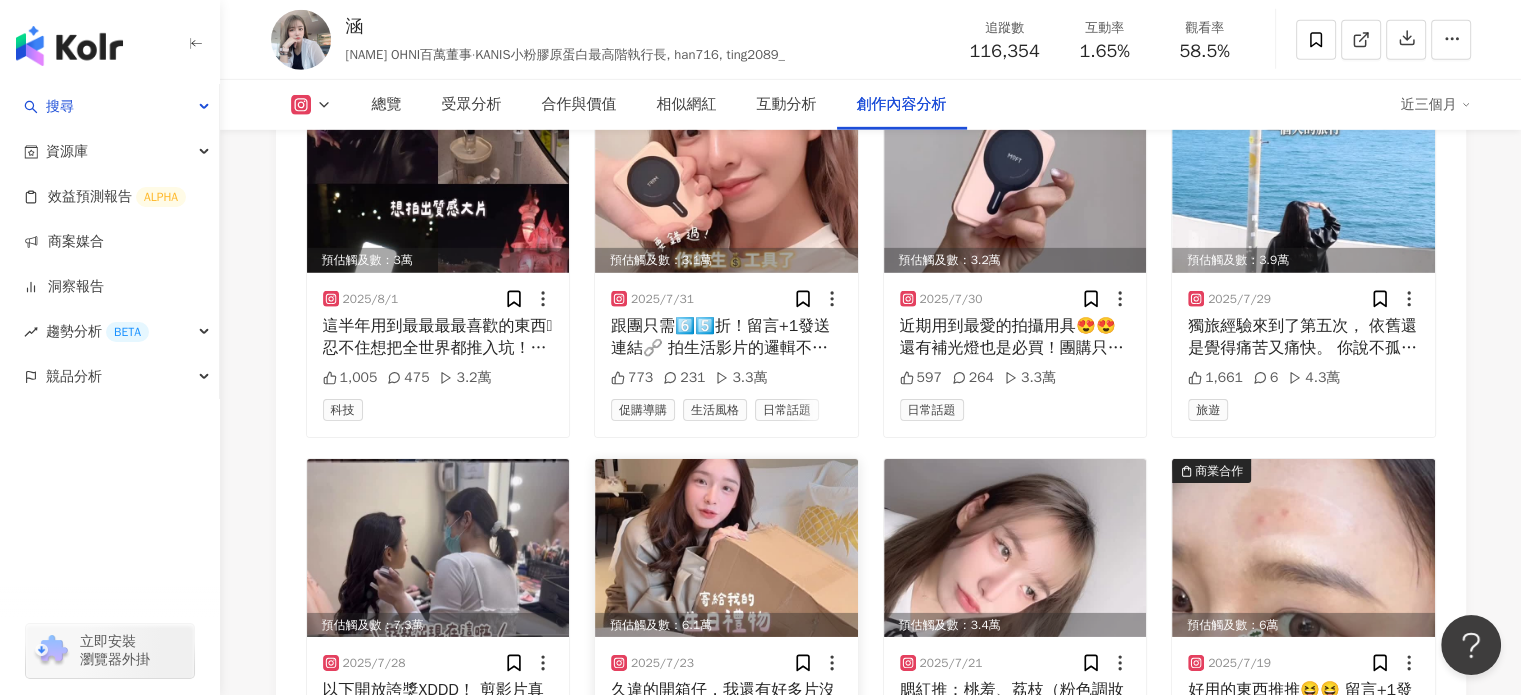 scroll, scrollTop: 6401, scrollLeft: 0, axis: vertical 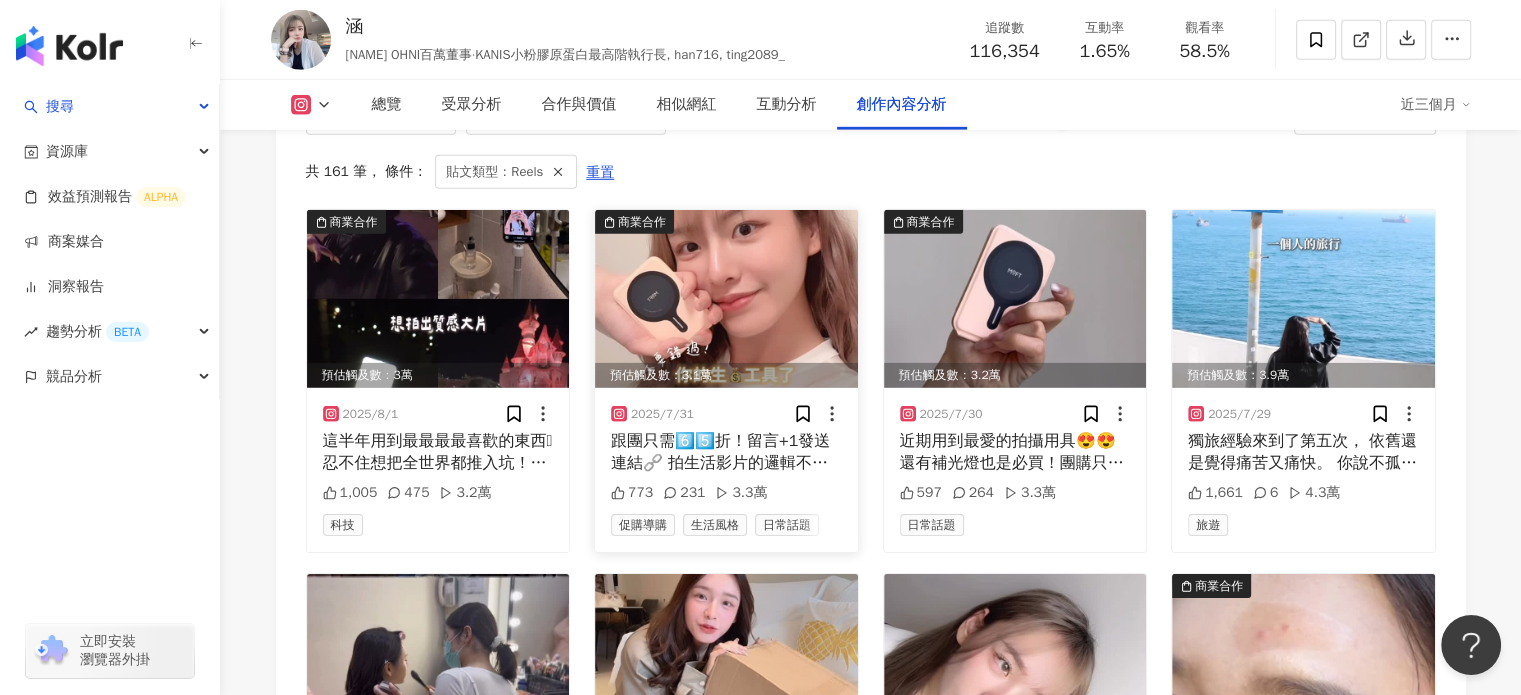 click at bounding box center [726, 299] 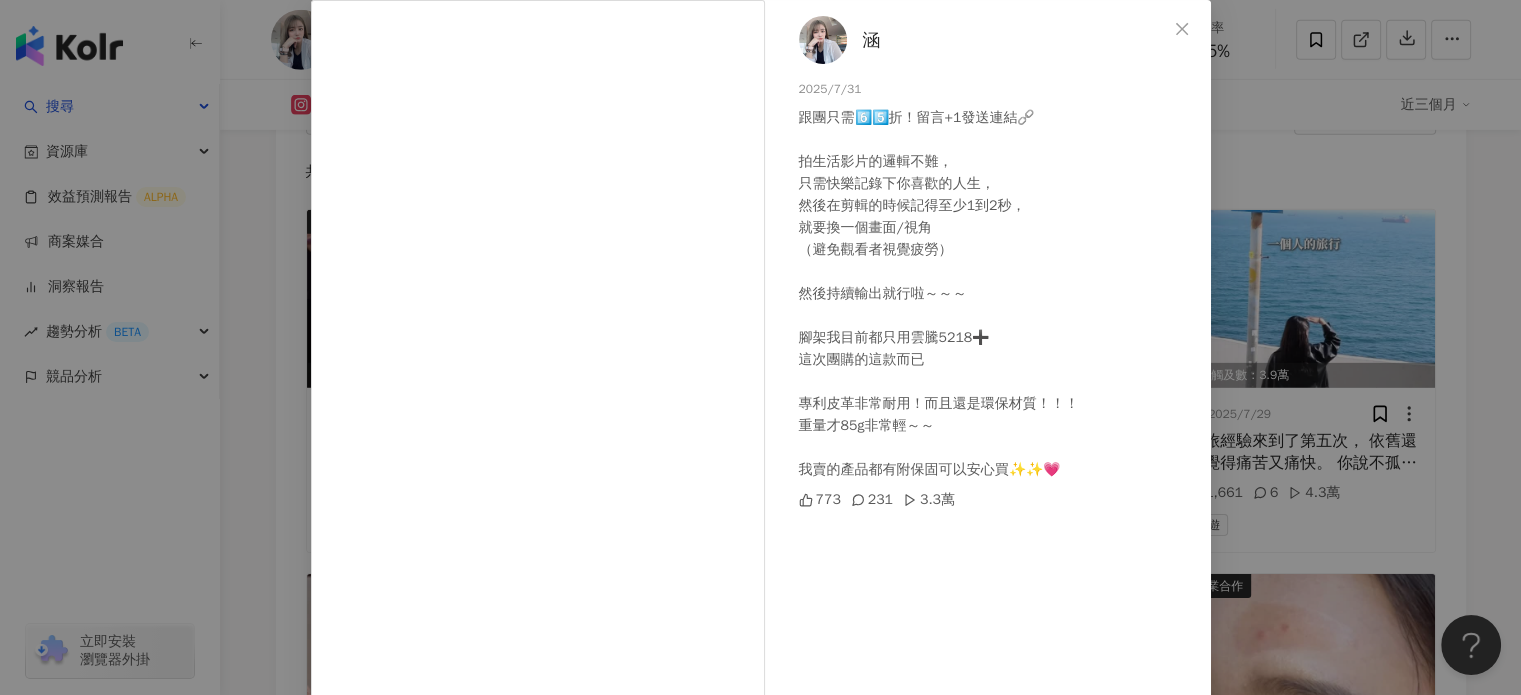 scroll, scrollTop: 4, scrollLeft: 0, axis: vertical 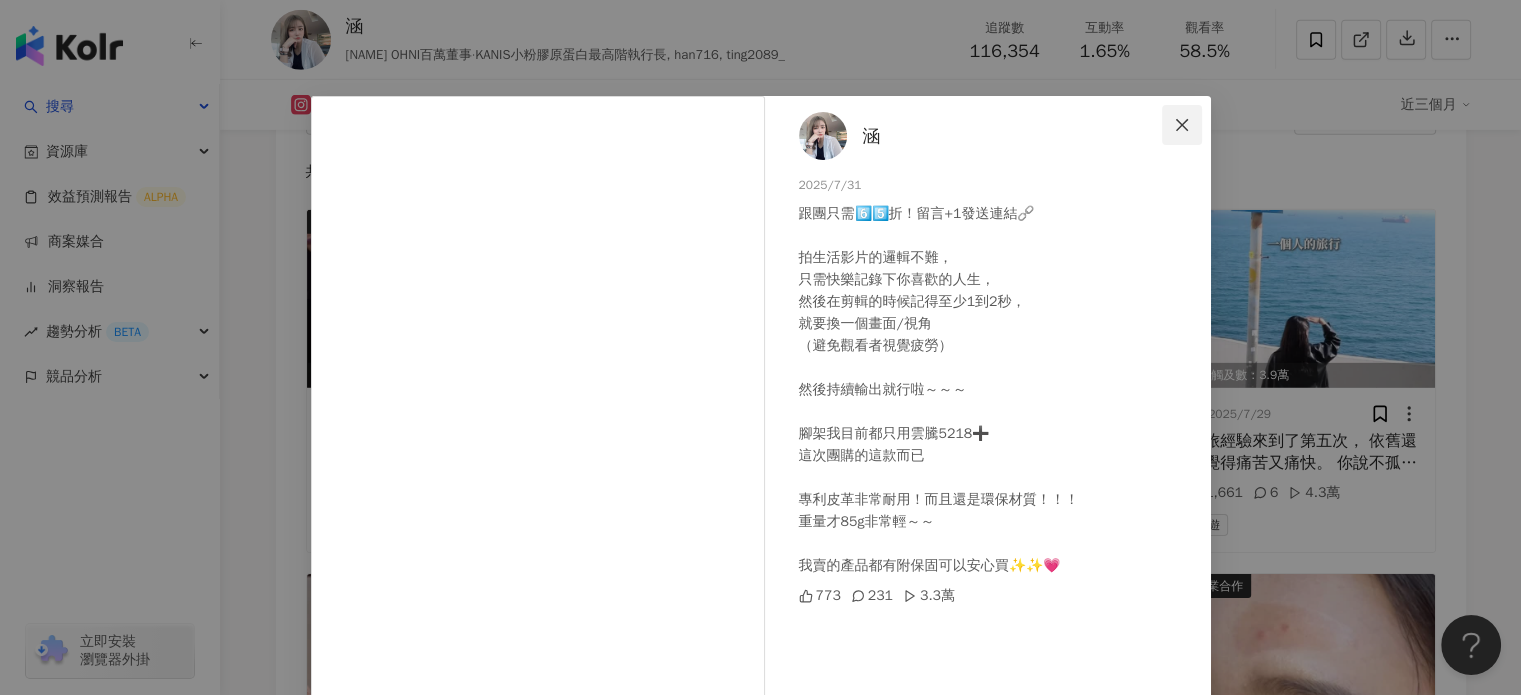 click at bounding box center (1182, 125) 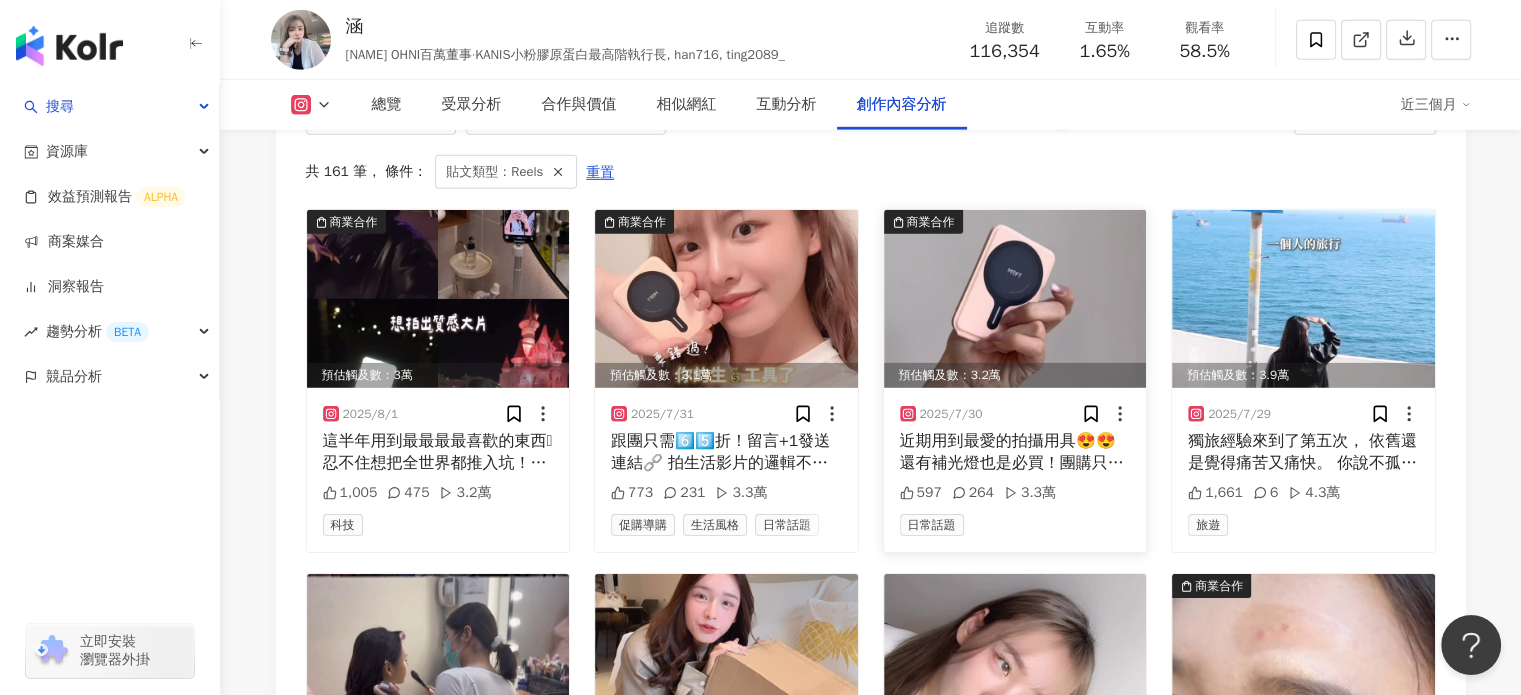 click at bounding box center (1015, 299) 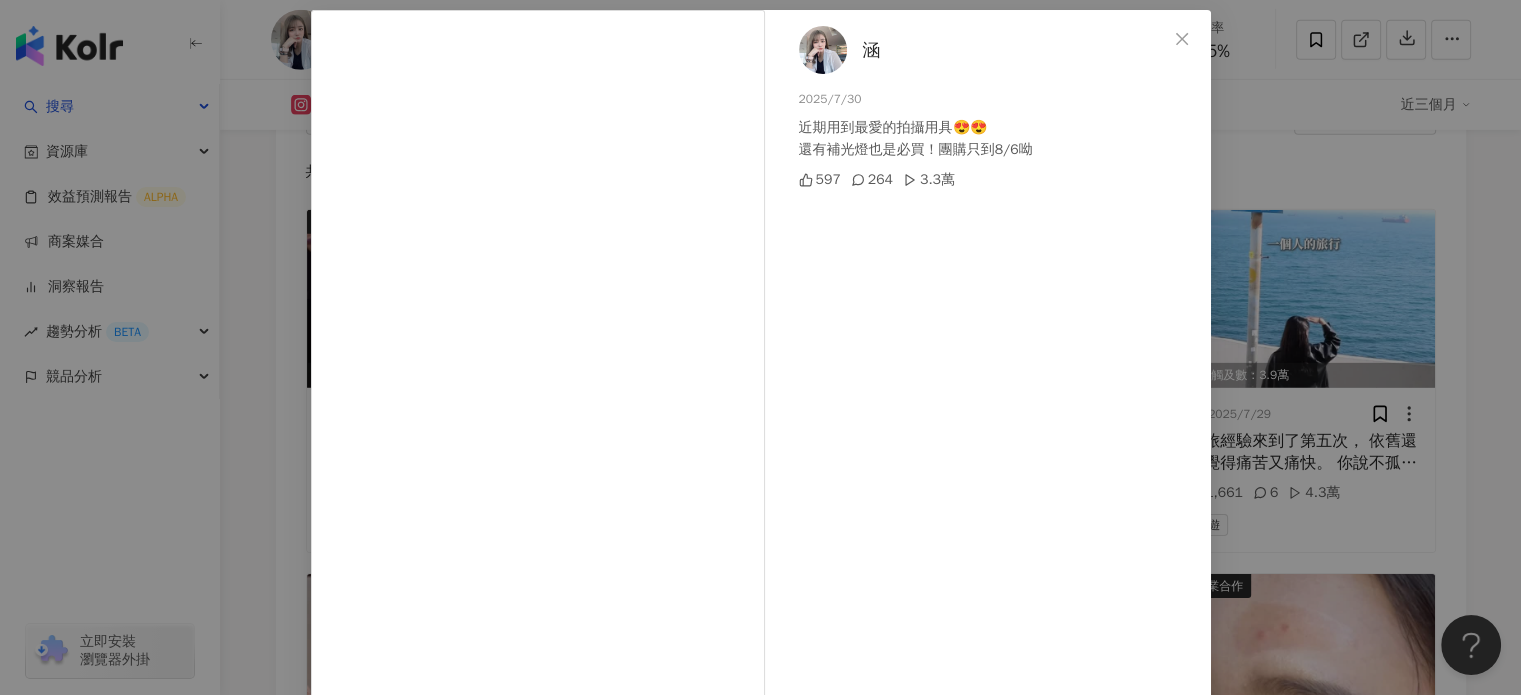 scroll, scrollTop: 0, scrollLeft: 0, axis: both 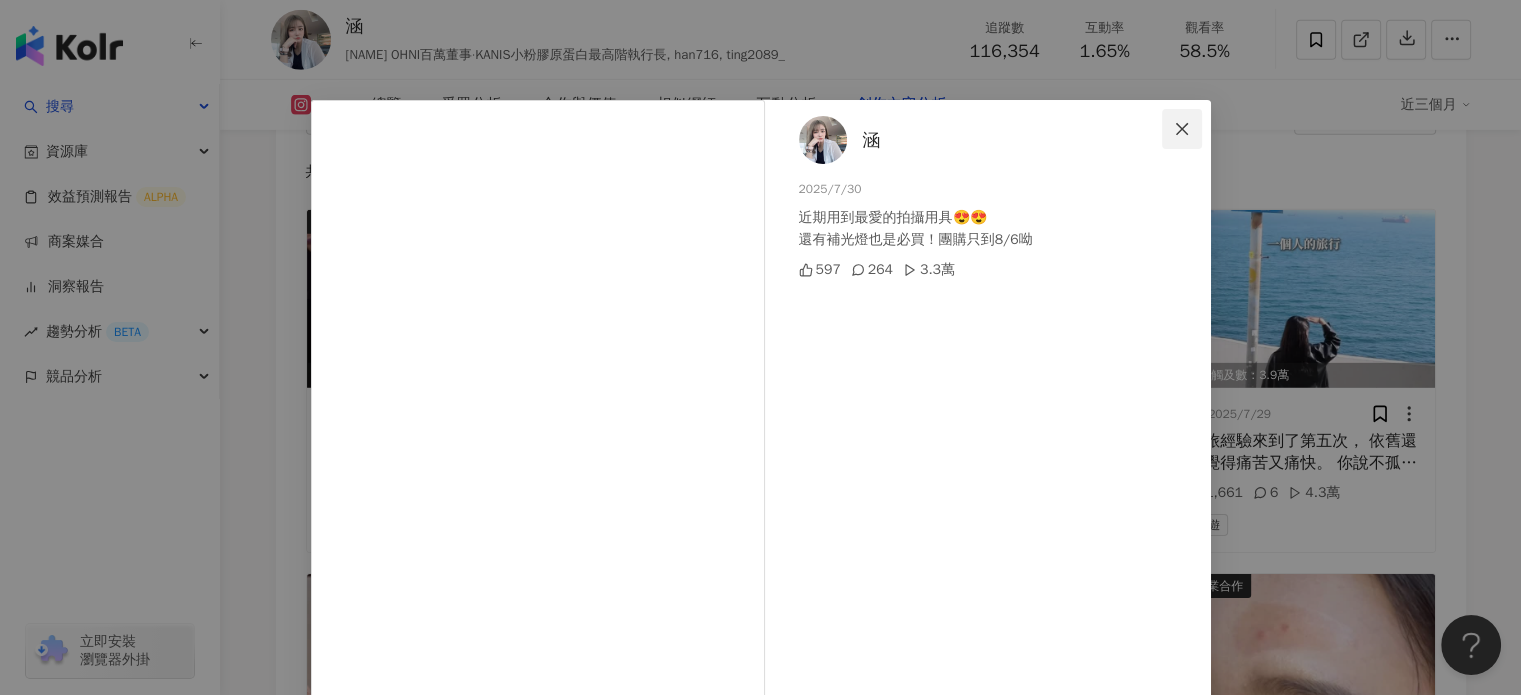 click 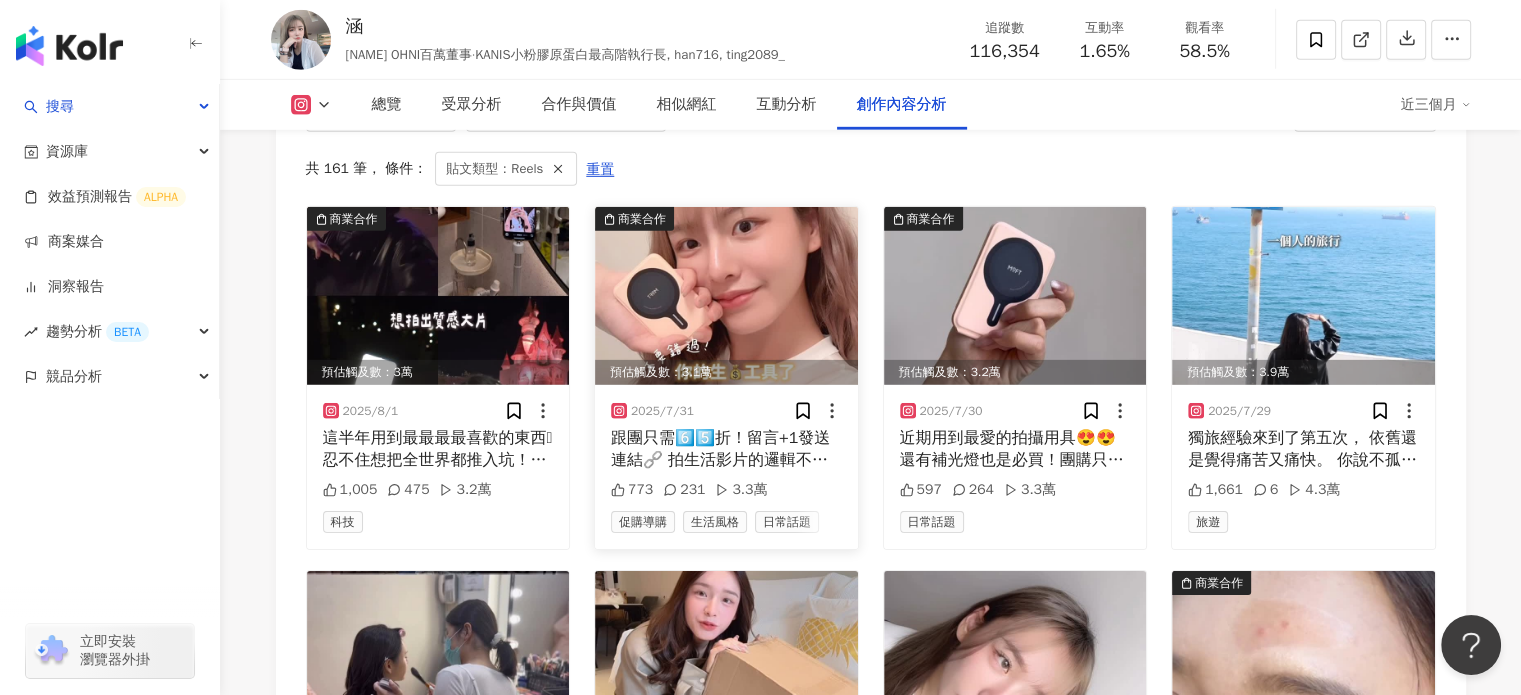 scroll, scrollTop: 6201, scrollLeft: 0, axis: vertical 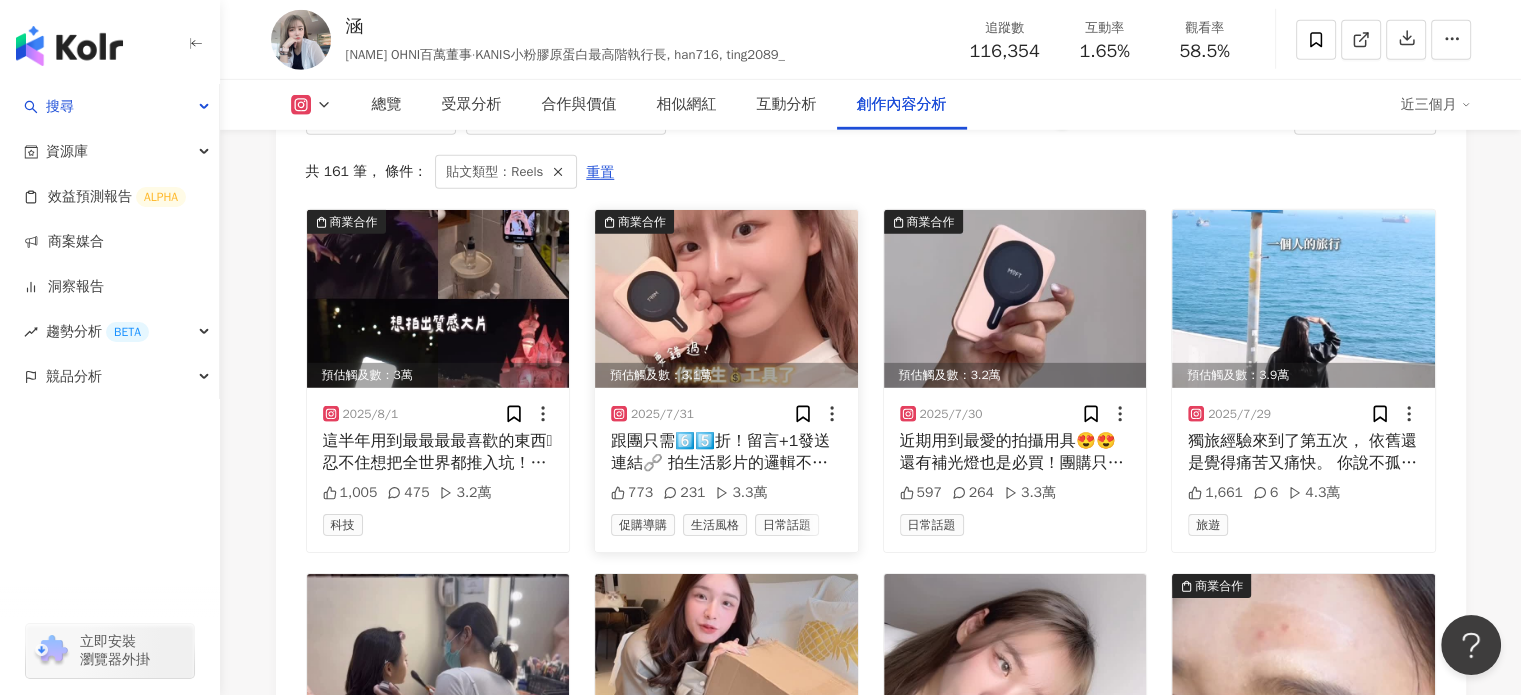 click at bounding box center [726, 299] 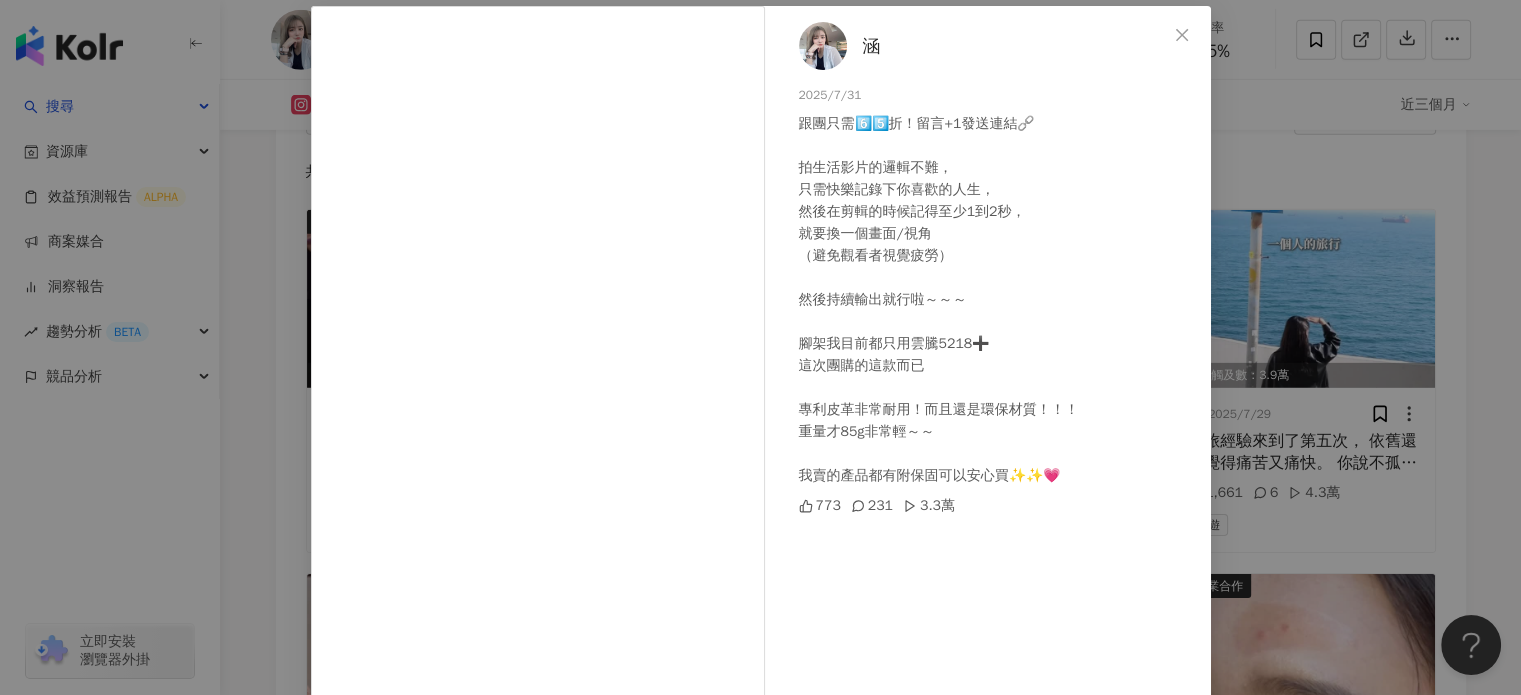scroll, scrollTop: 200, scrollLeft: 0, axis: vertical 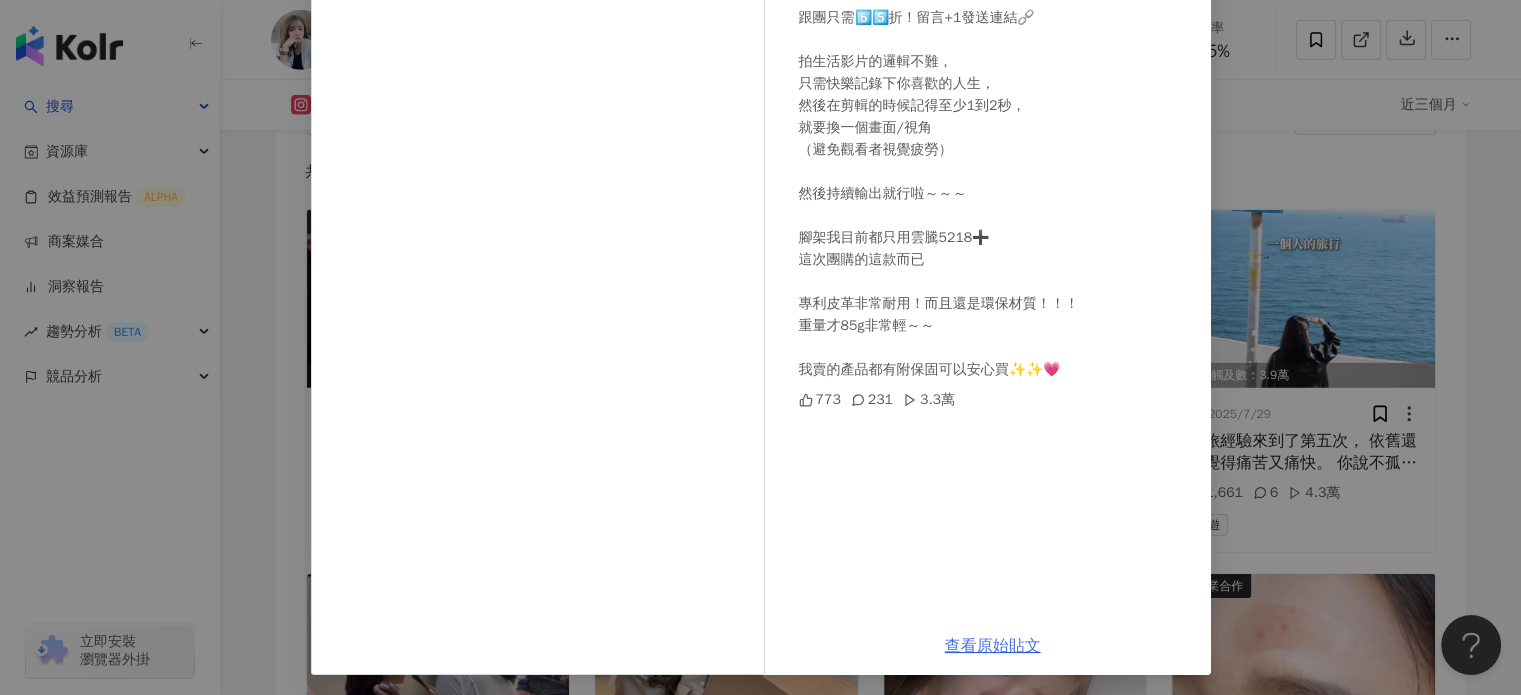 click on "查看原始貼文" at bounding box center (993, 646) 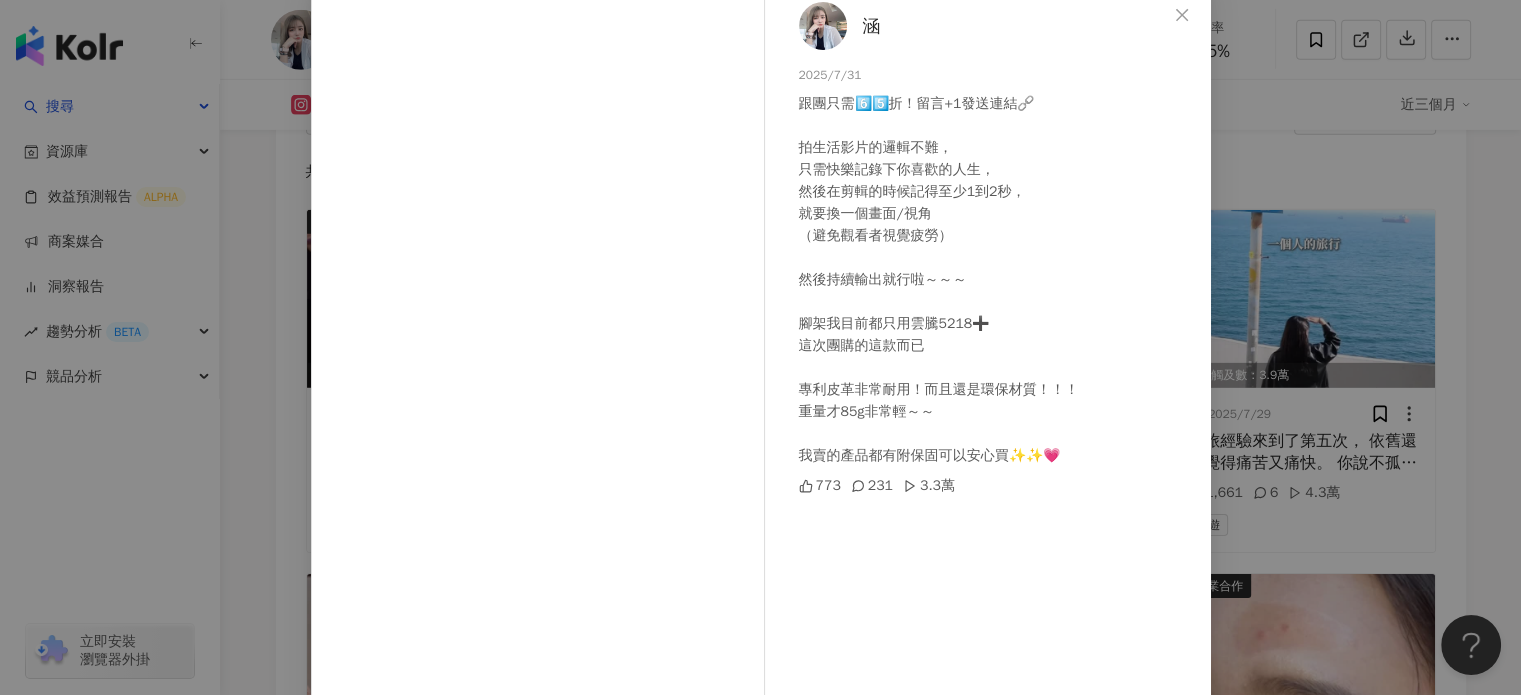 scroll, scrollTop: 0, scrollLeft: 0, axis: both 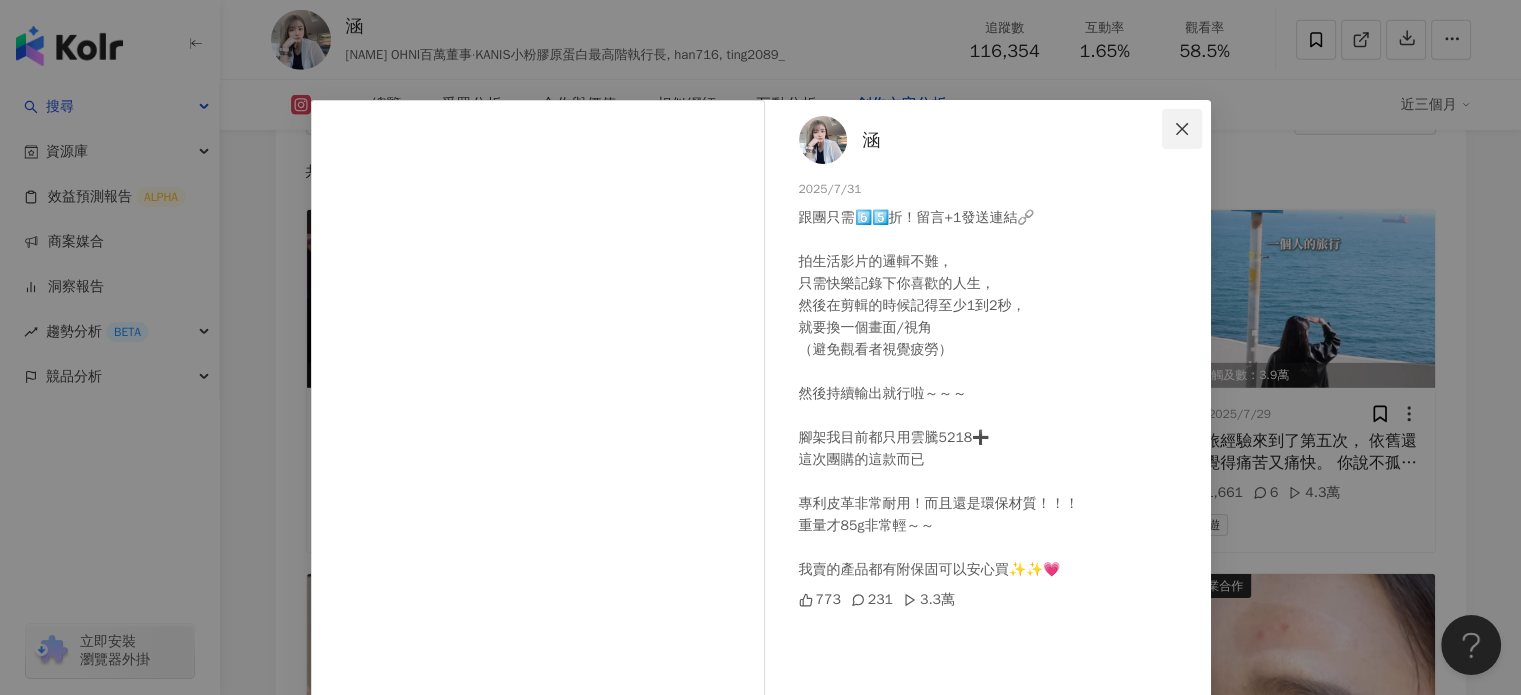 click 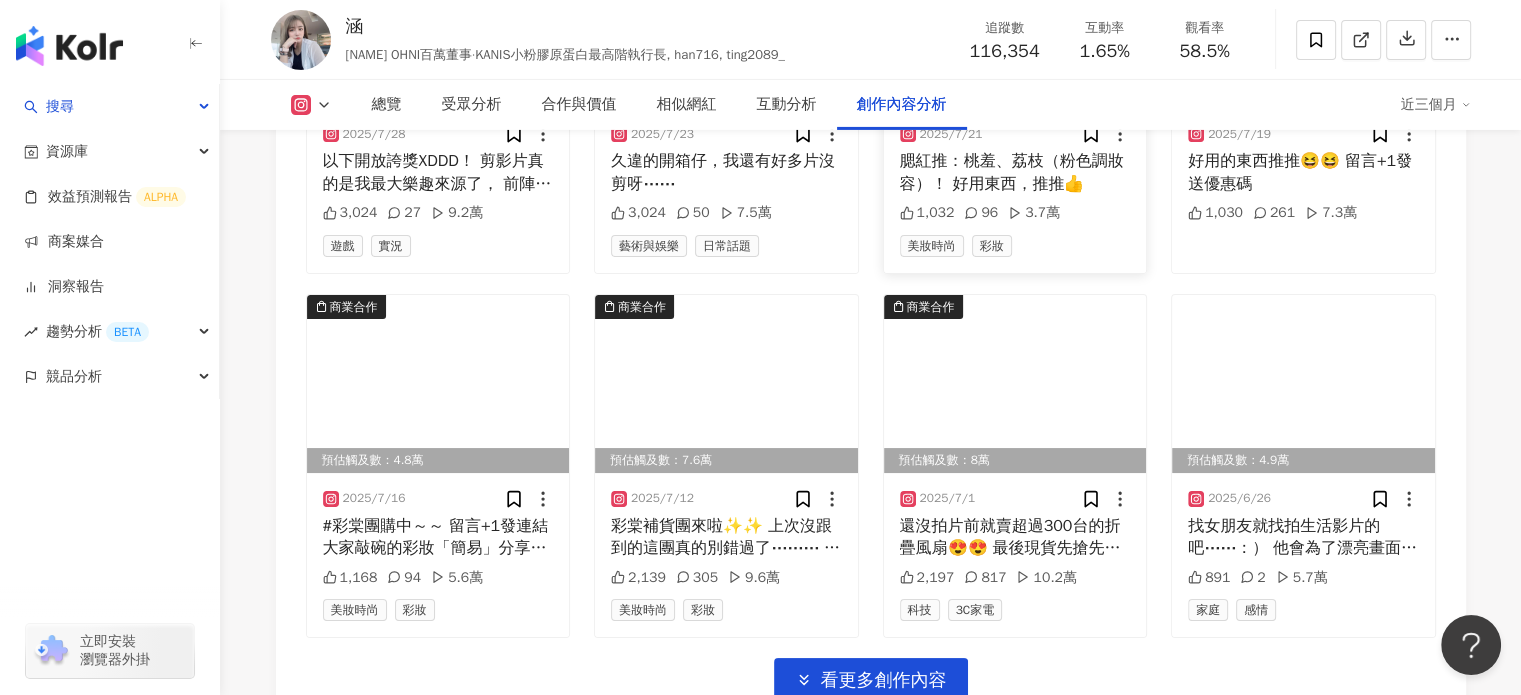 scroll, scrollTop: 7016, scrollLeft: 0, axis: vertical 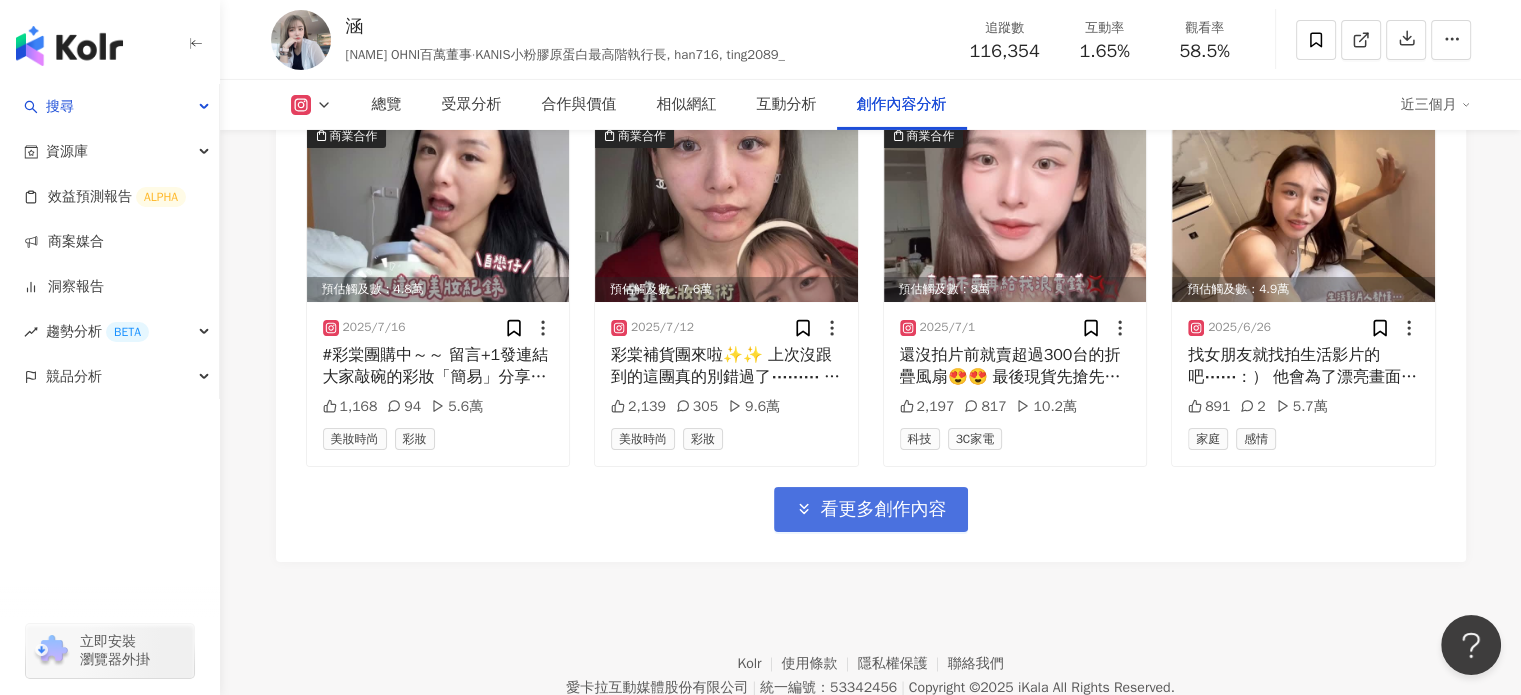 click on "看更多創作內容" at bounding box center [871, 509] 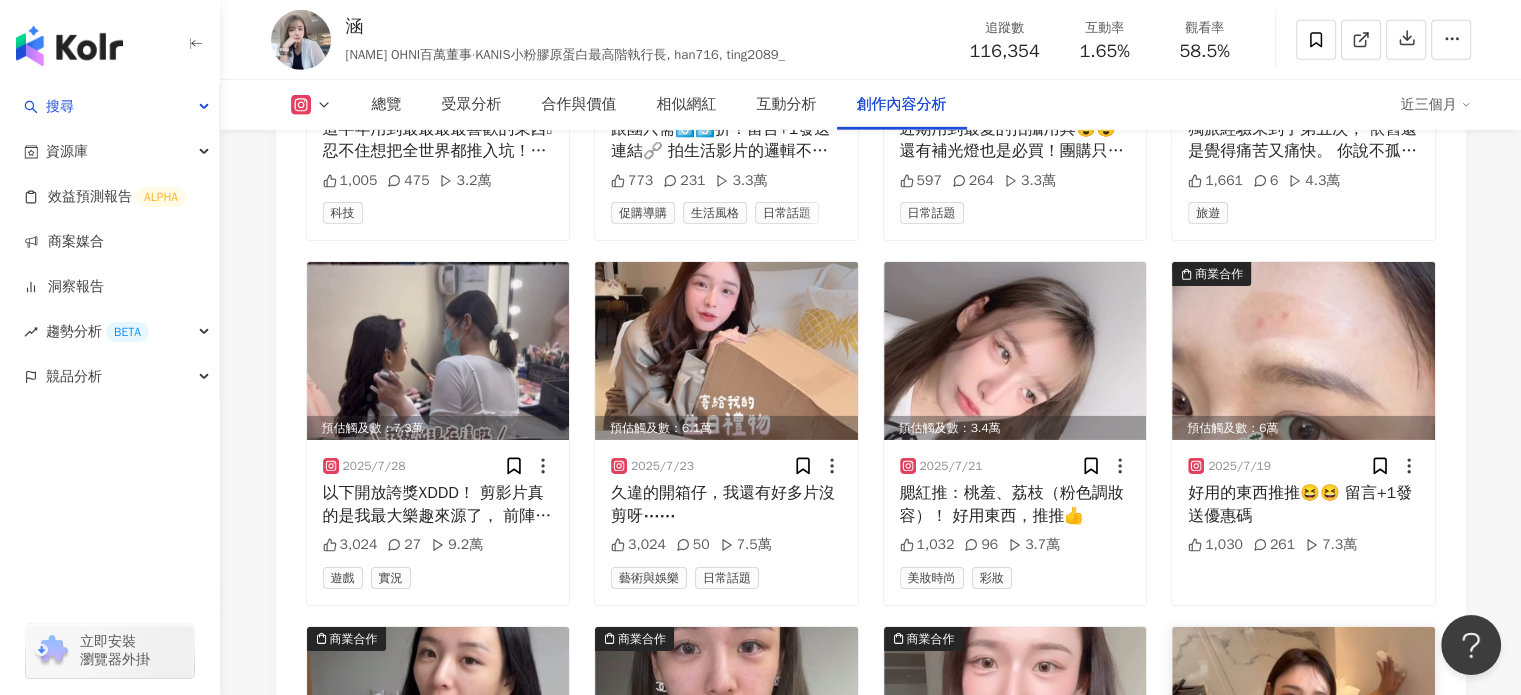 scroll, scrollTop: 6516, scrollLeft: 0, axis: vertical 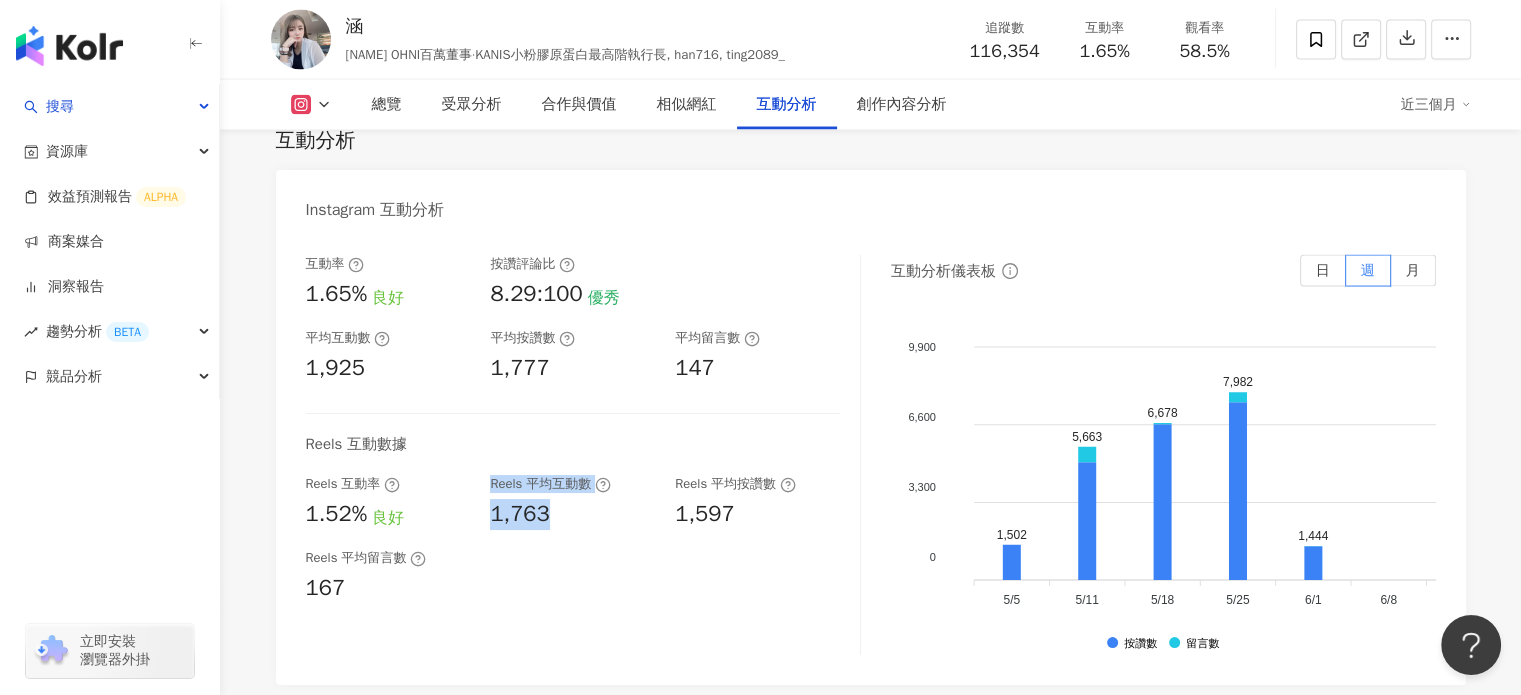 drag, startPoint x: 553, startPoint y: 519, endPoint x: 468, endPoint y: 515, distance: 85.09406 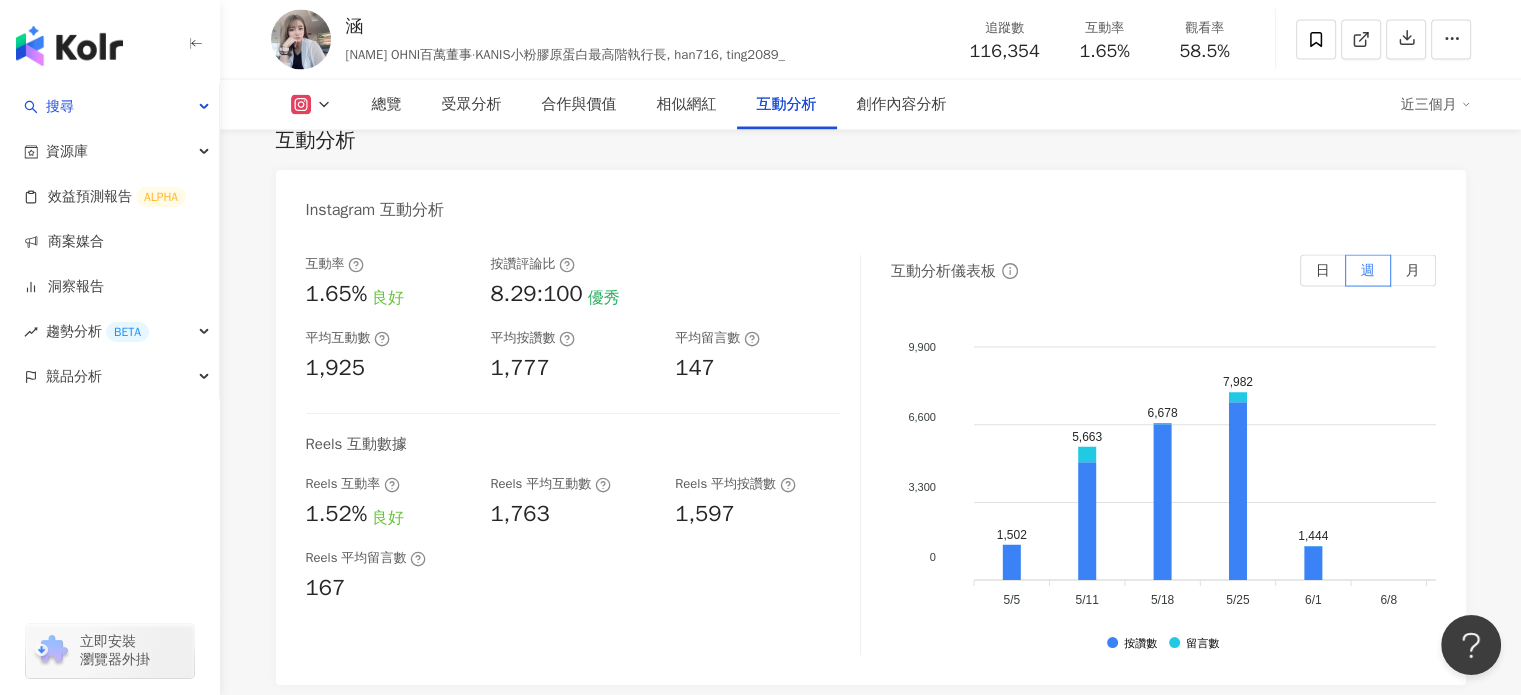 drag, startPoint x: 562, startPoint y: 529, endPoint x: 541, endPoint y: 519, distance: 23.259407 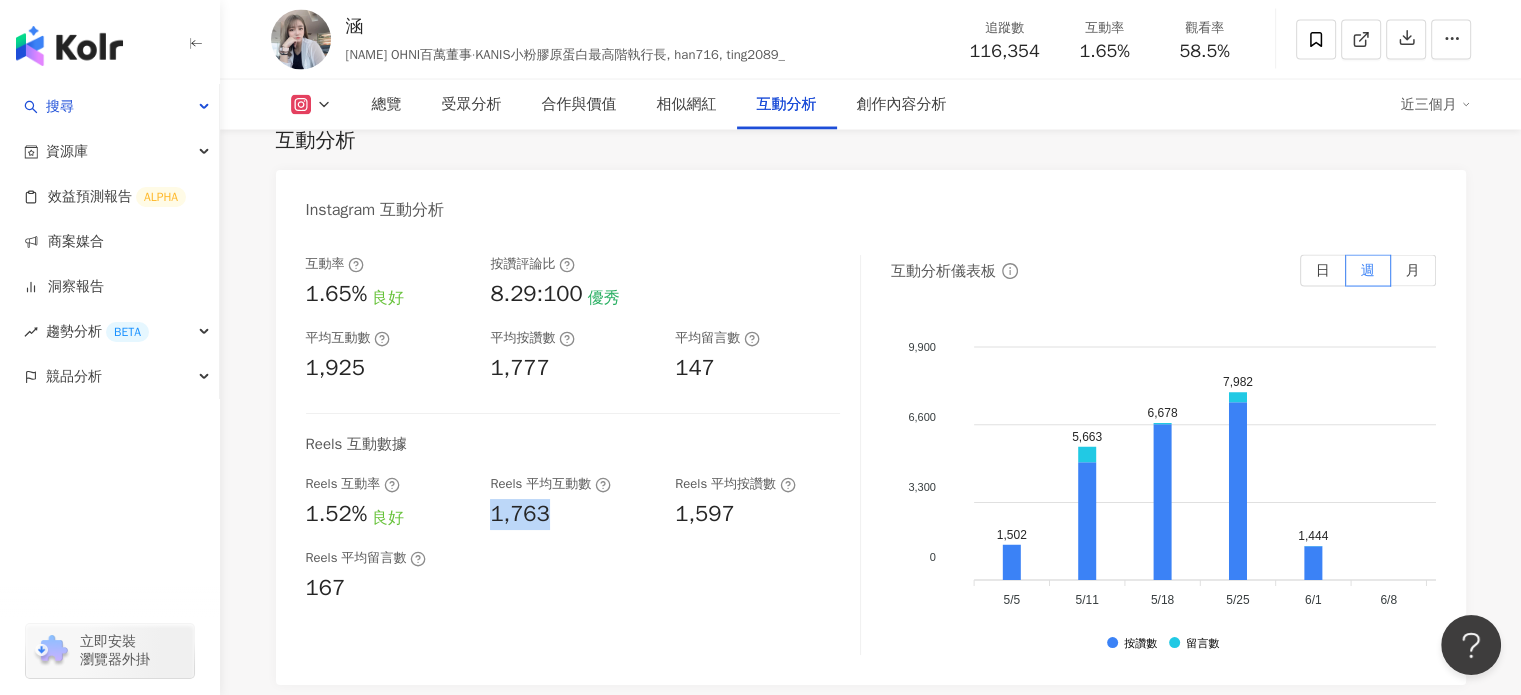 drag, startPoint x: 491, startPoint y: 507, endPoint x: 549, endPoint y: 516, distance: 58.694122 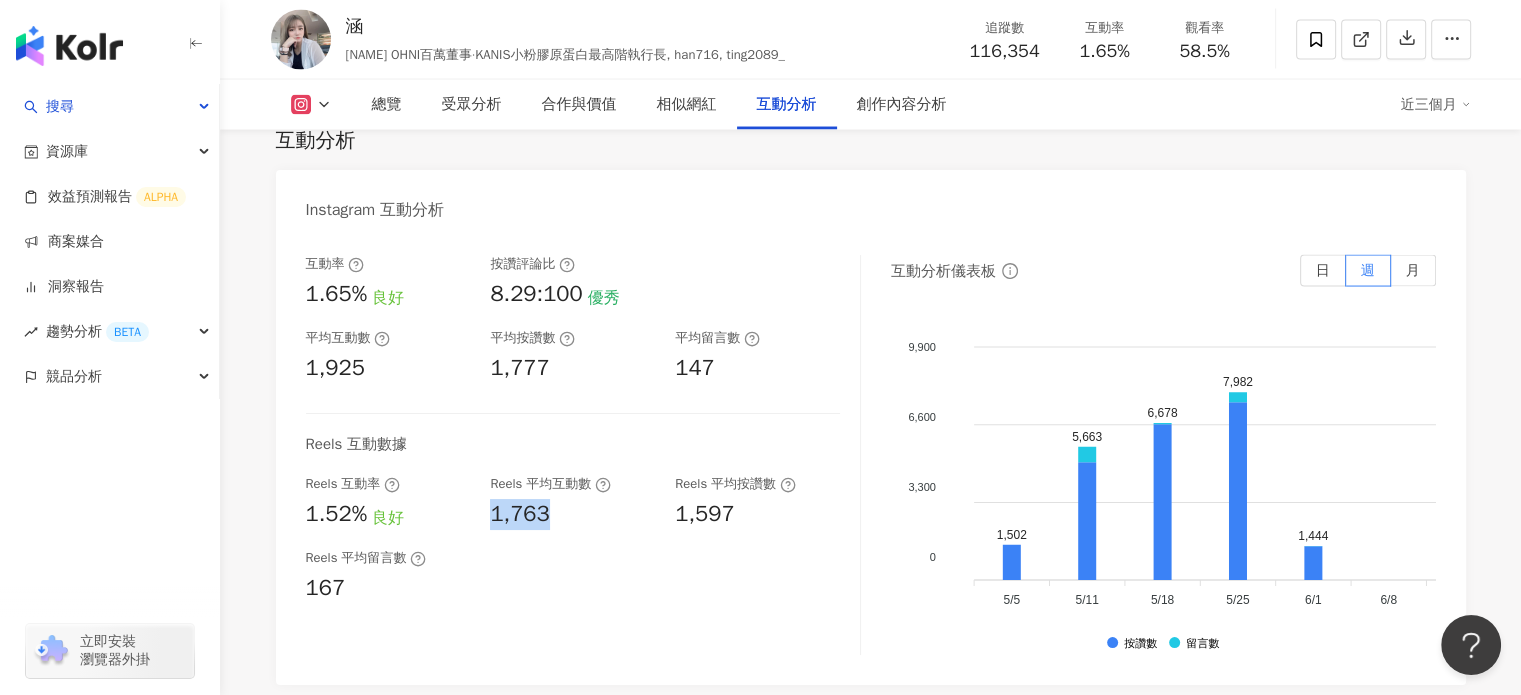 copy on "1,763" 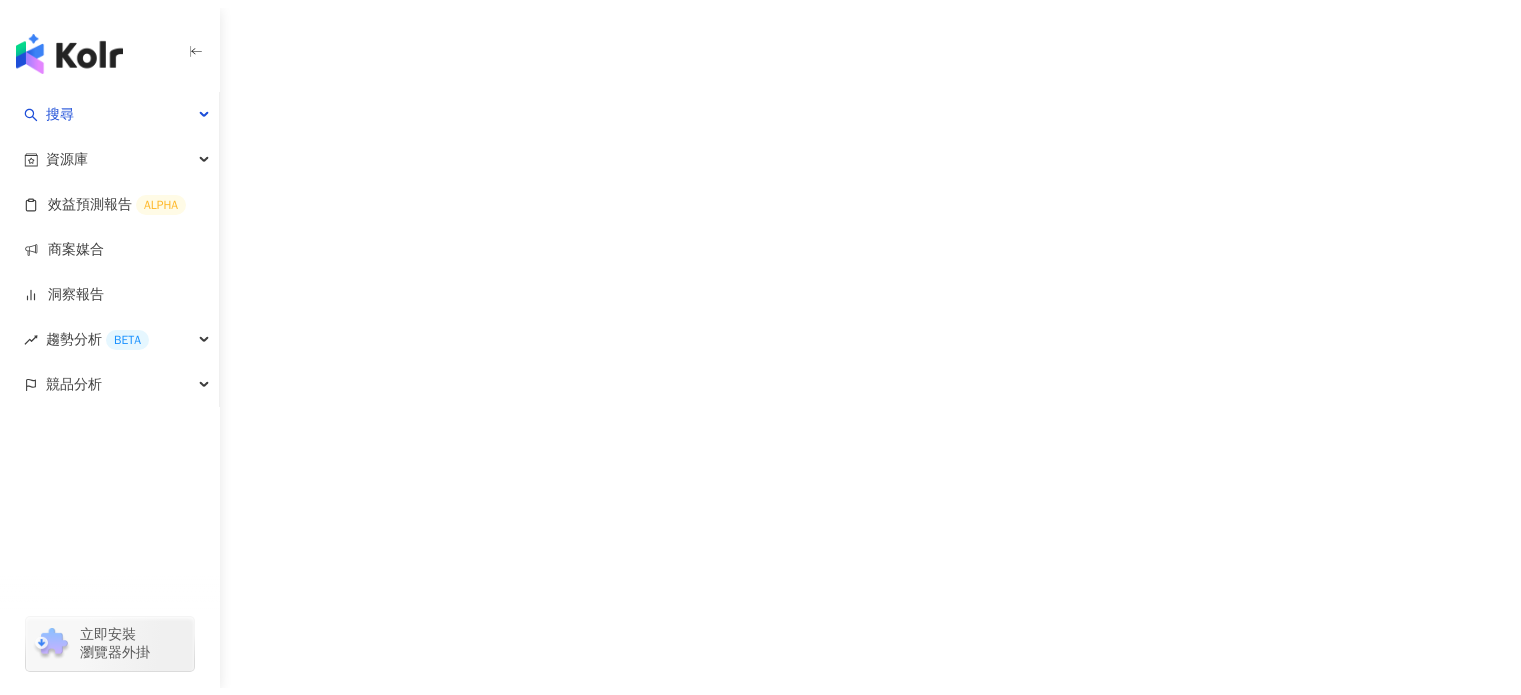 scroll, scrollTop: 0, scrollLeft: 0, axis: both 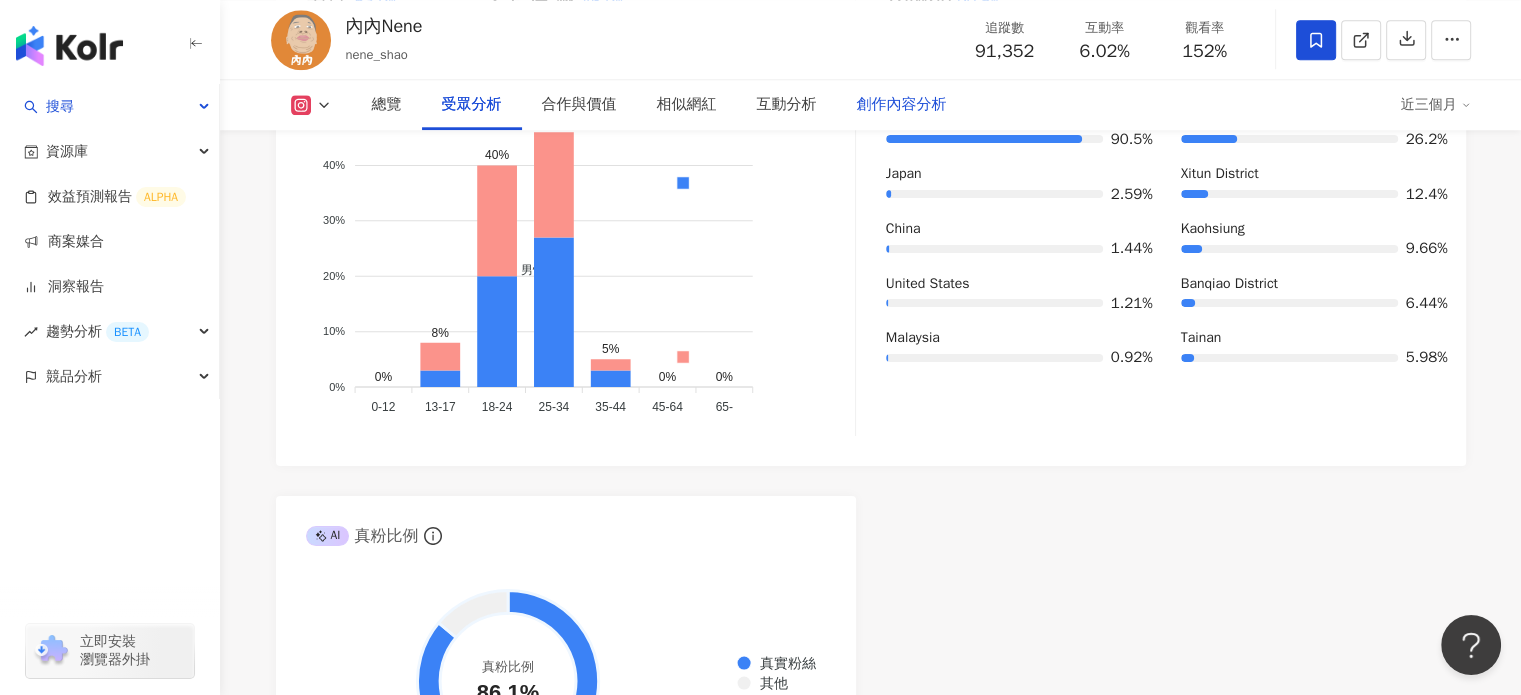 click on "創作內容分析" at bounding box center [902, 105] 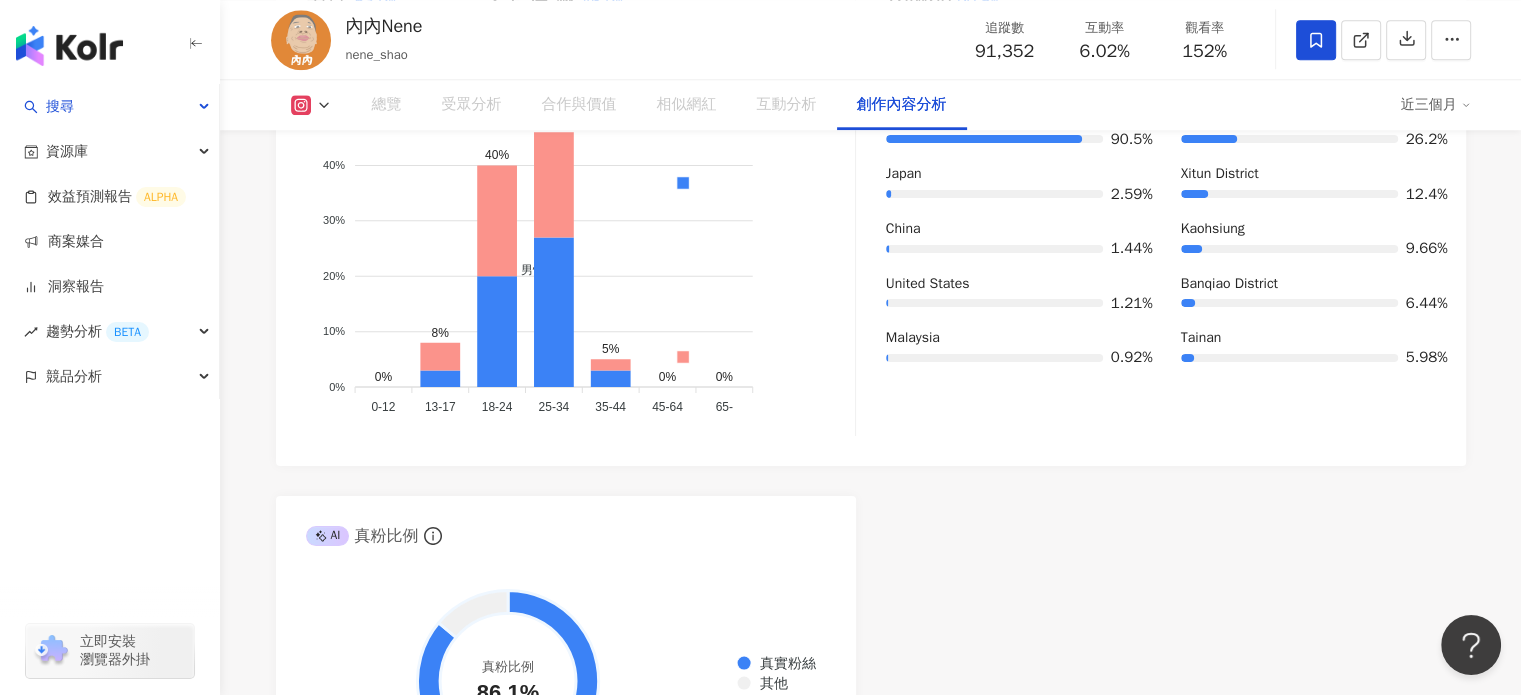 scroll, scrollTop: 5724, scrollLeft: 0, axis: vertical 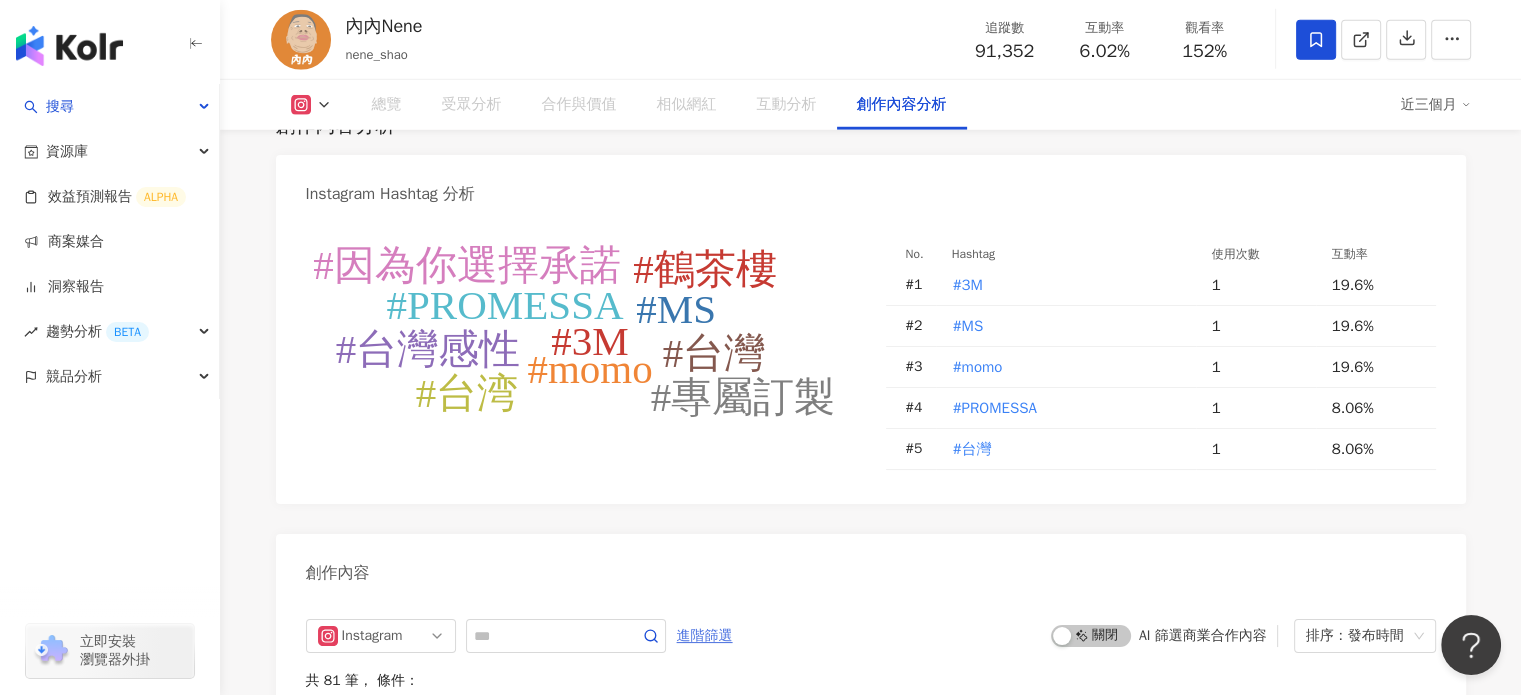 click on "進階篩選" at bounding box center [705, 636] 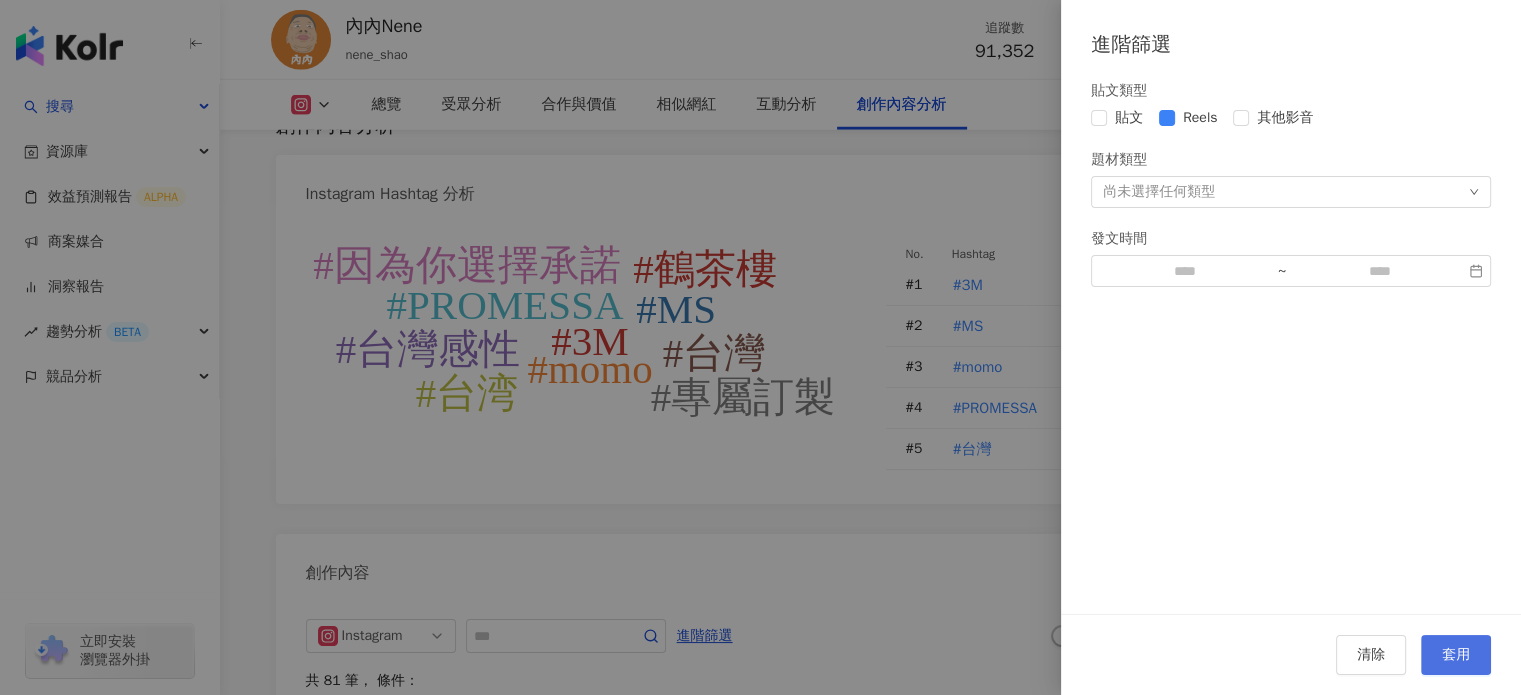 click on "套用" at bounding box center (1456, 655) 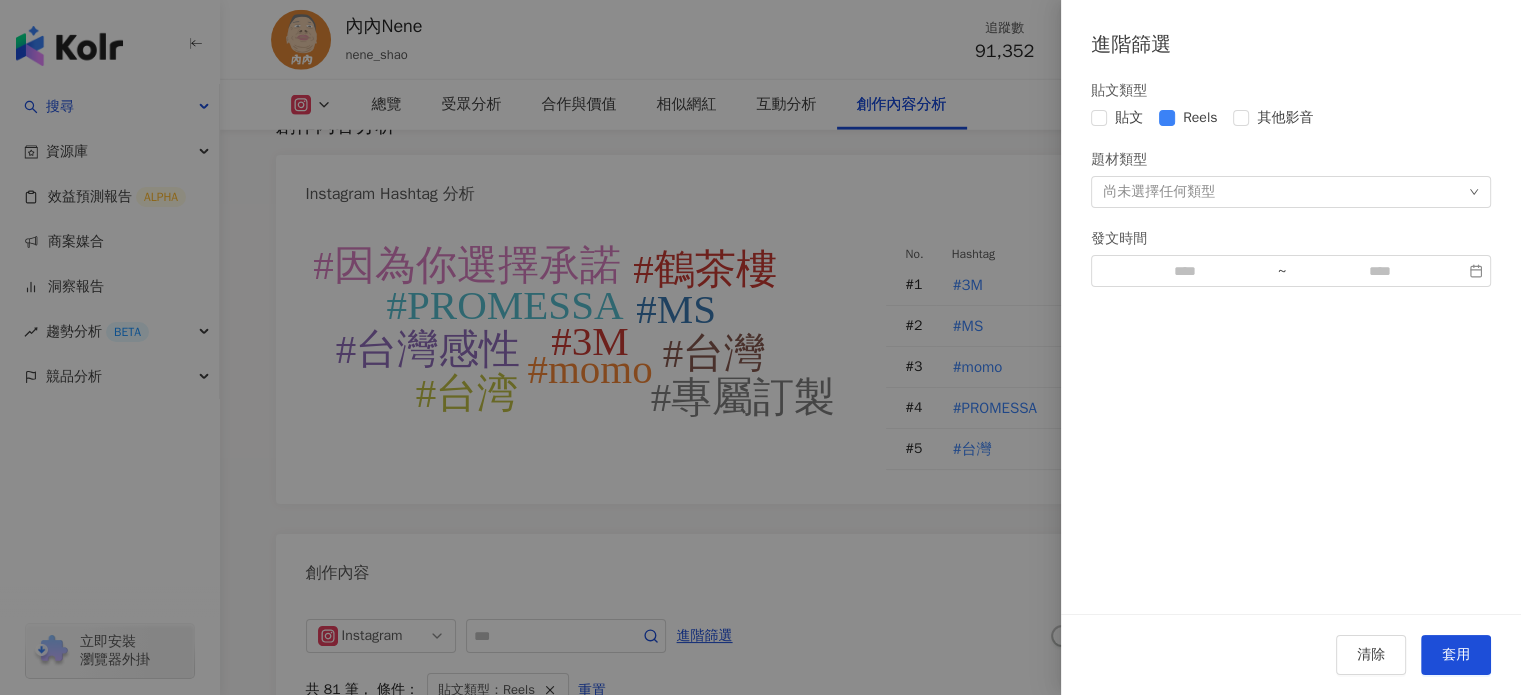 scroll, scrollTop: 6164, scrollLeft: 0, axis: vertical 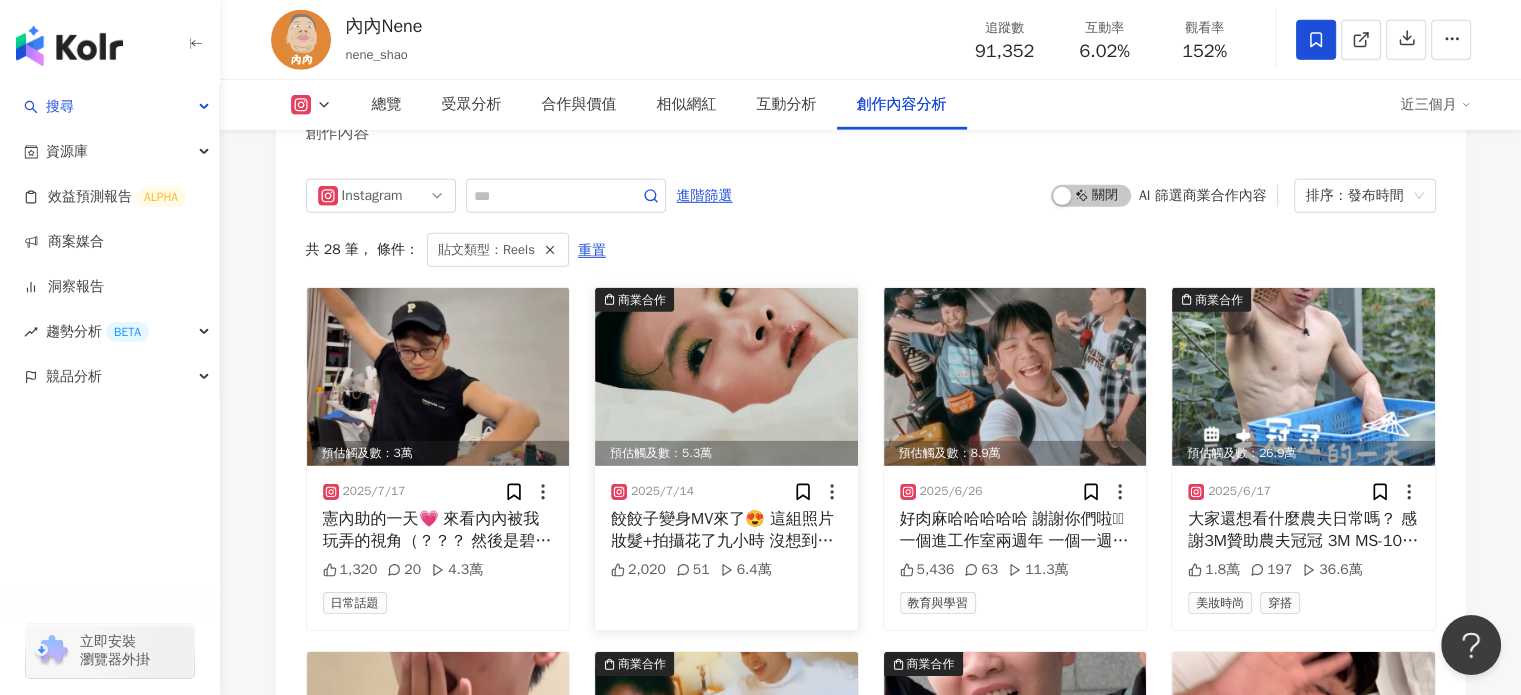 click at bounding box center (726, 377) 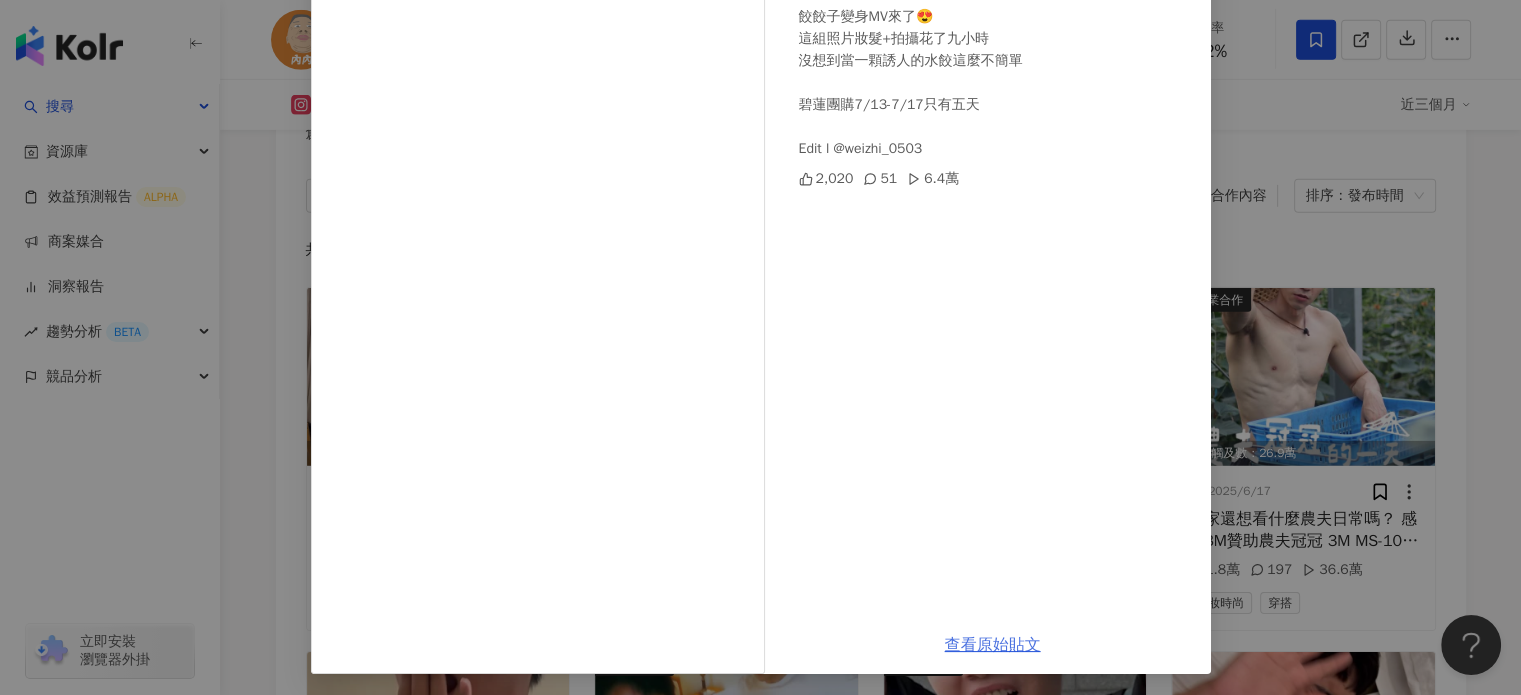 scroll, scrollTop: 204, scrollLeft: 0, axis: vertical 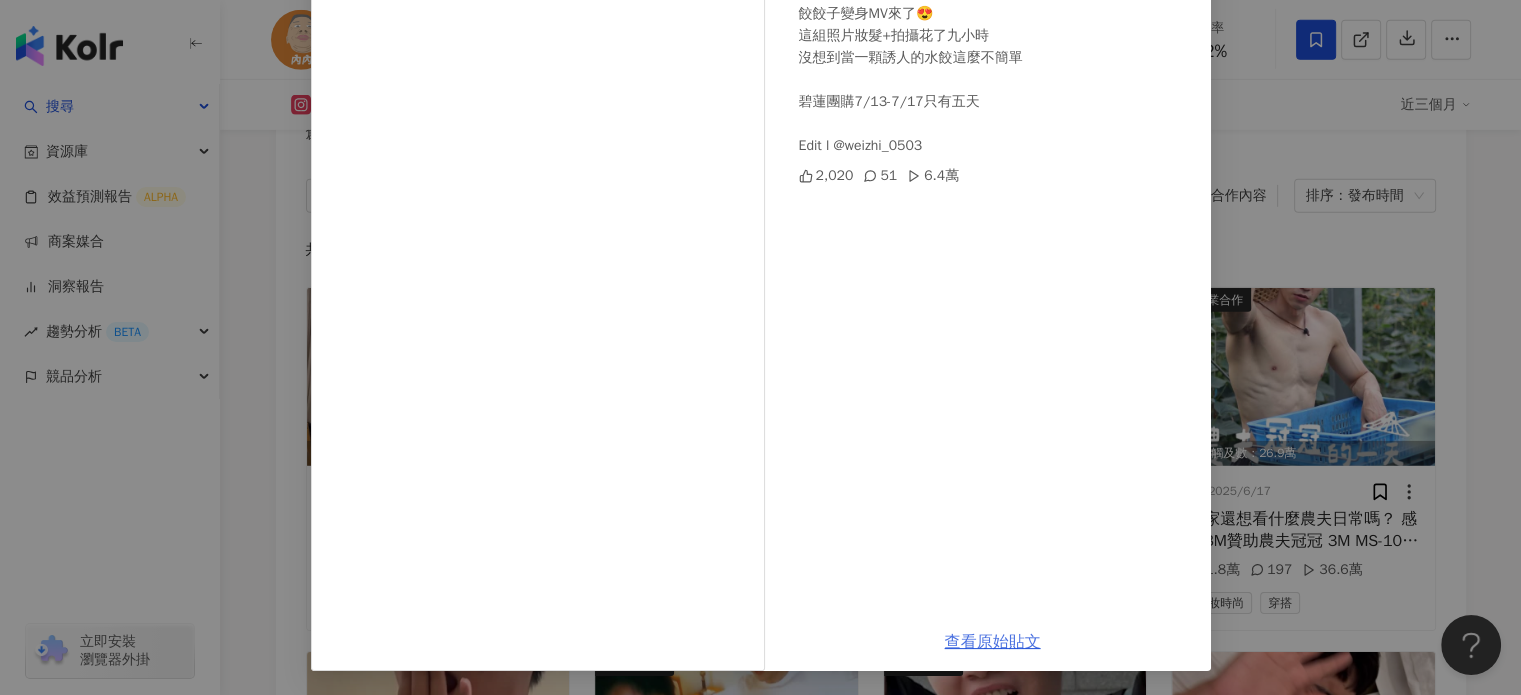 click on "查看原始貼文" at bounding box center [993, 642] 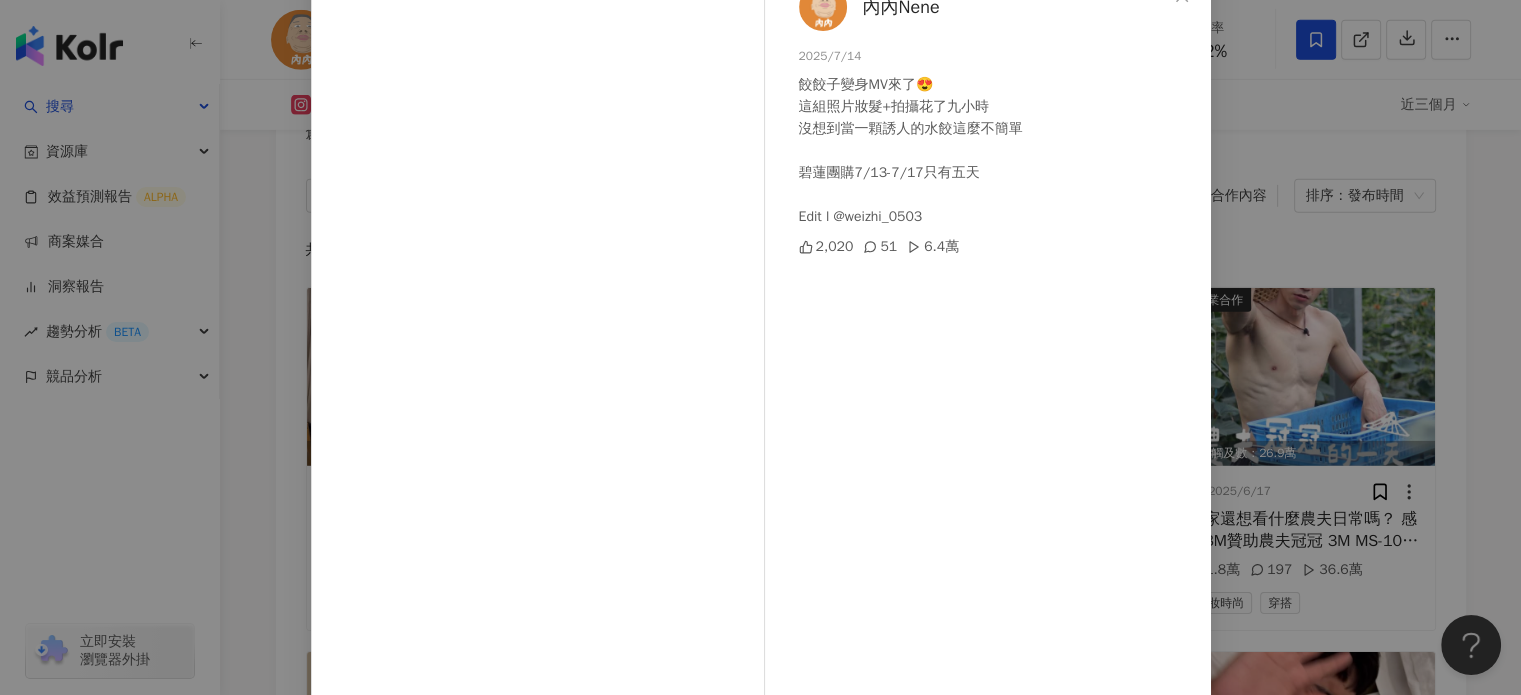 scroll, scrollTop: 104, scrollLeft: 0, axis: vertical 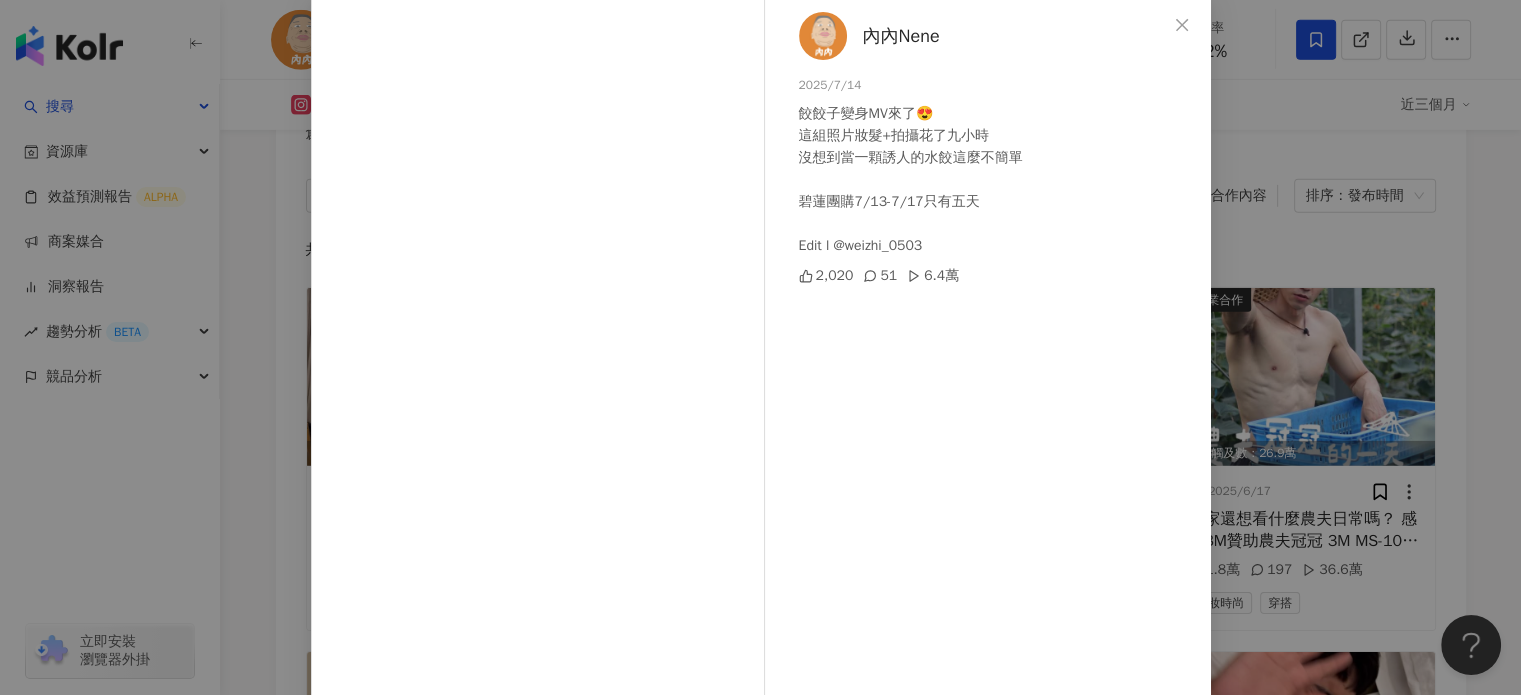click on "內內Nene 2025/7/14 餃餃子變身MV來了😍
這組照片妝髮+拍攝花了九小時
沒想到當一顆誘人的水餃這麼不簡單
碧蓮團購7/13-7/17只有五天
Edit l @weizhi_0503 2,020 51 6.4萬 查看原始貼文" at bounding box center (760, 347) 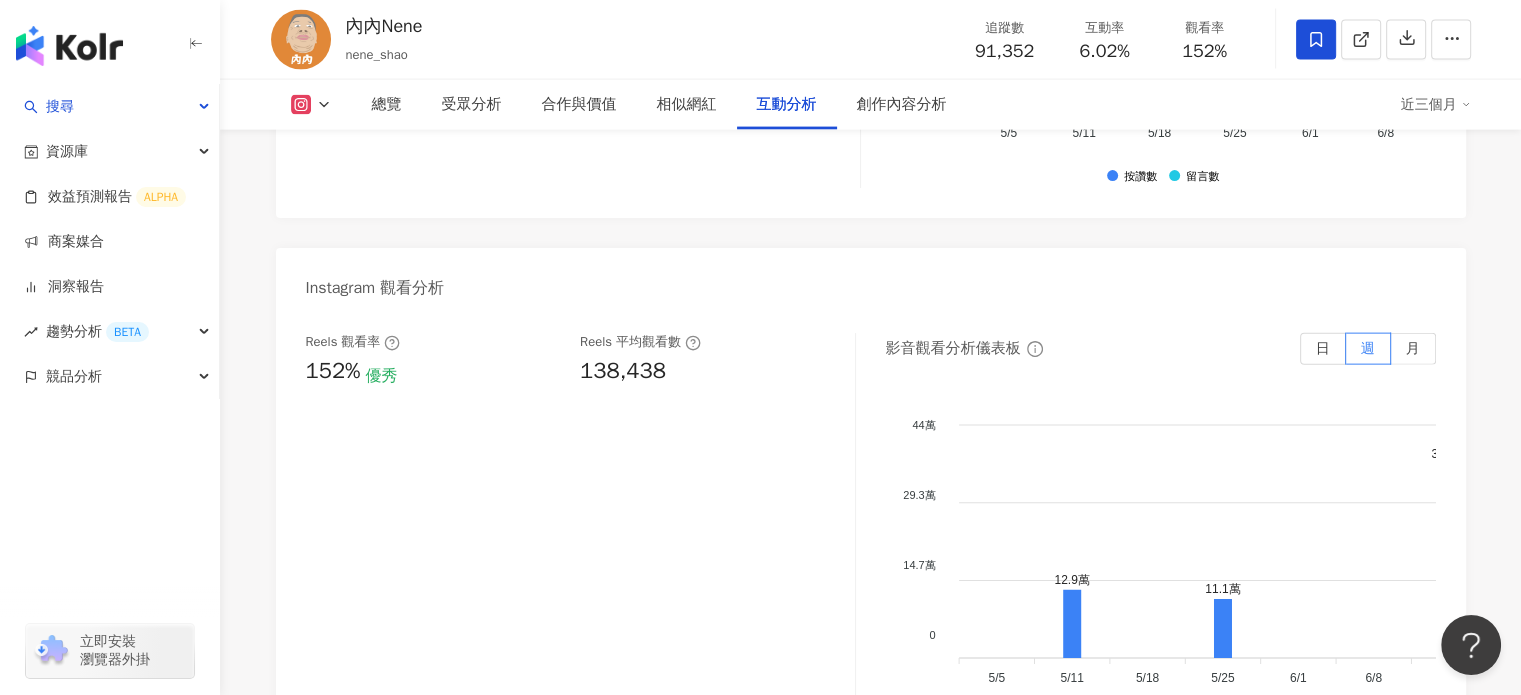 scroll, scrollTop: 4264, scrollLeft: 0, axis: vertical 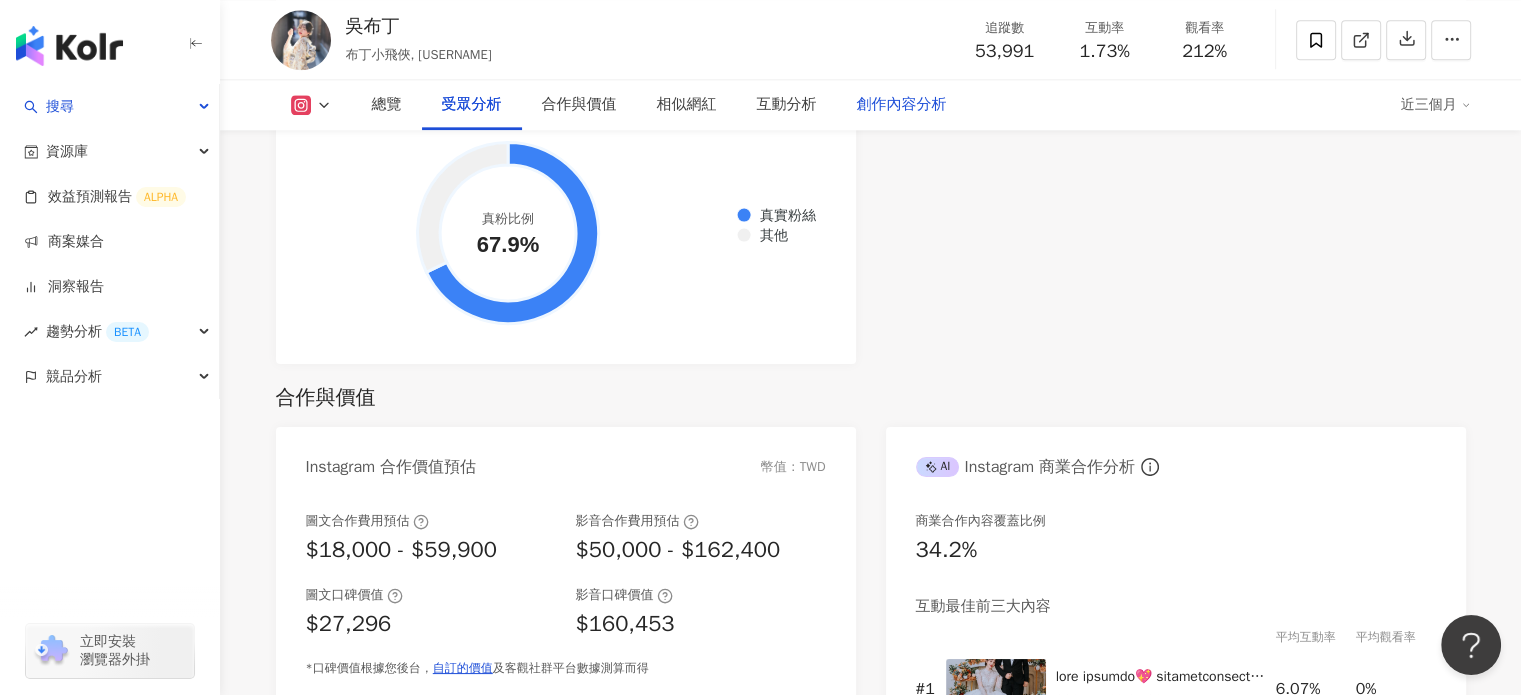click on "創作內容分析" at bounding box center [902, 105] 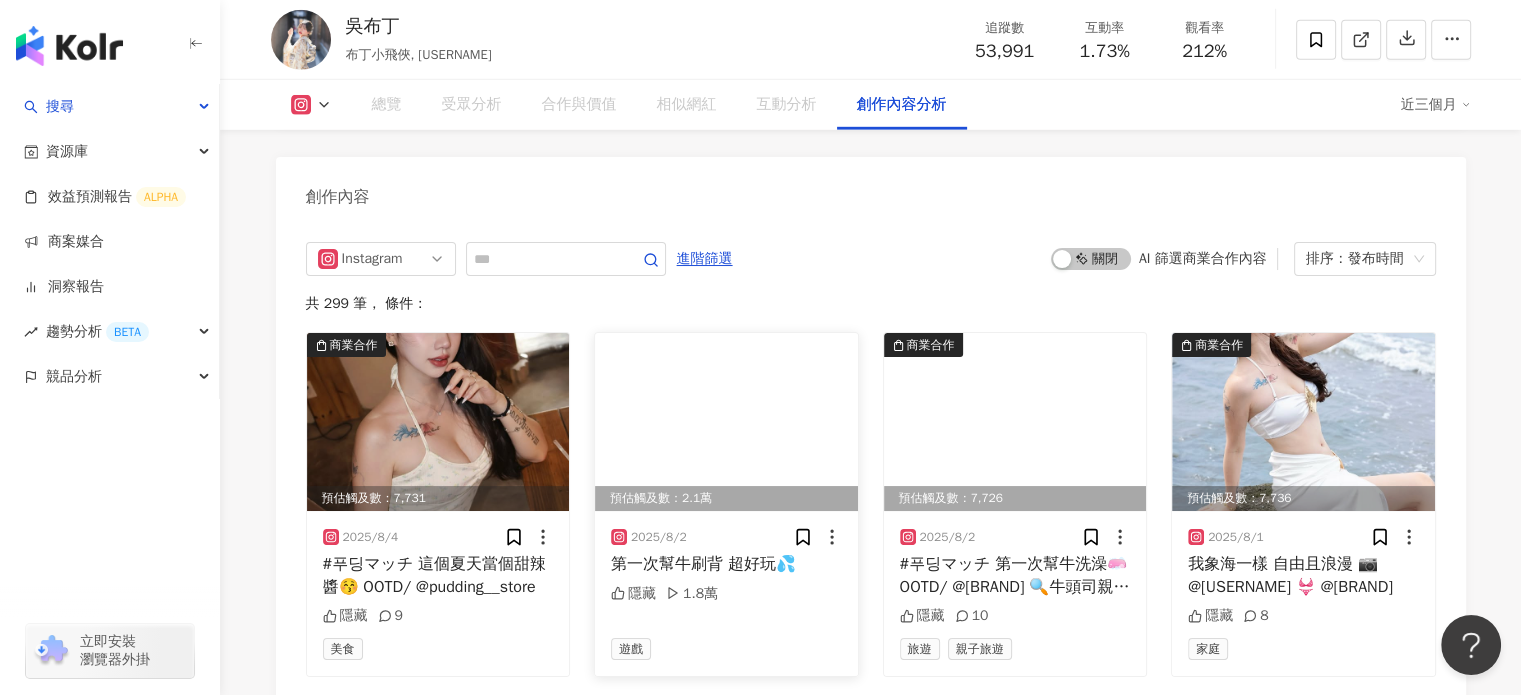 scroll, scrollTop: 6079, scrollLeft: 0, axis: vertical 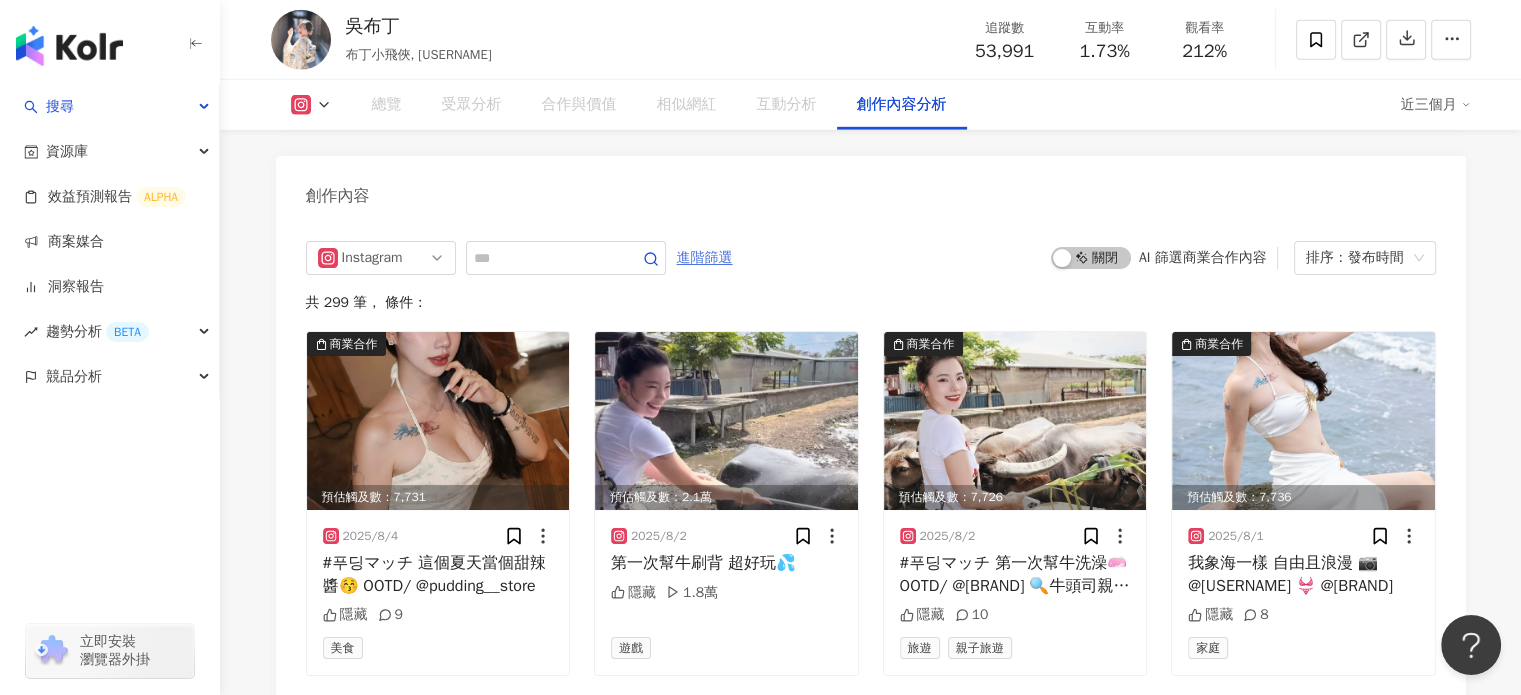 click on "進階篩選" at bounding box center (705, 258) 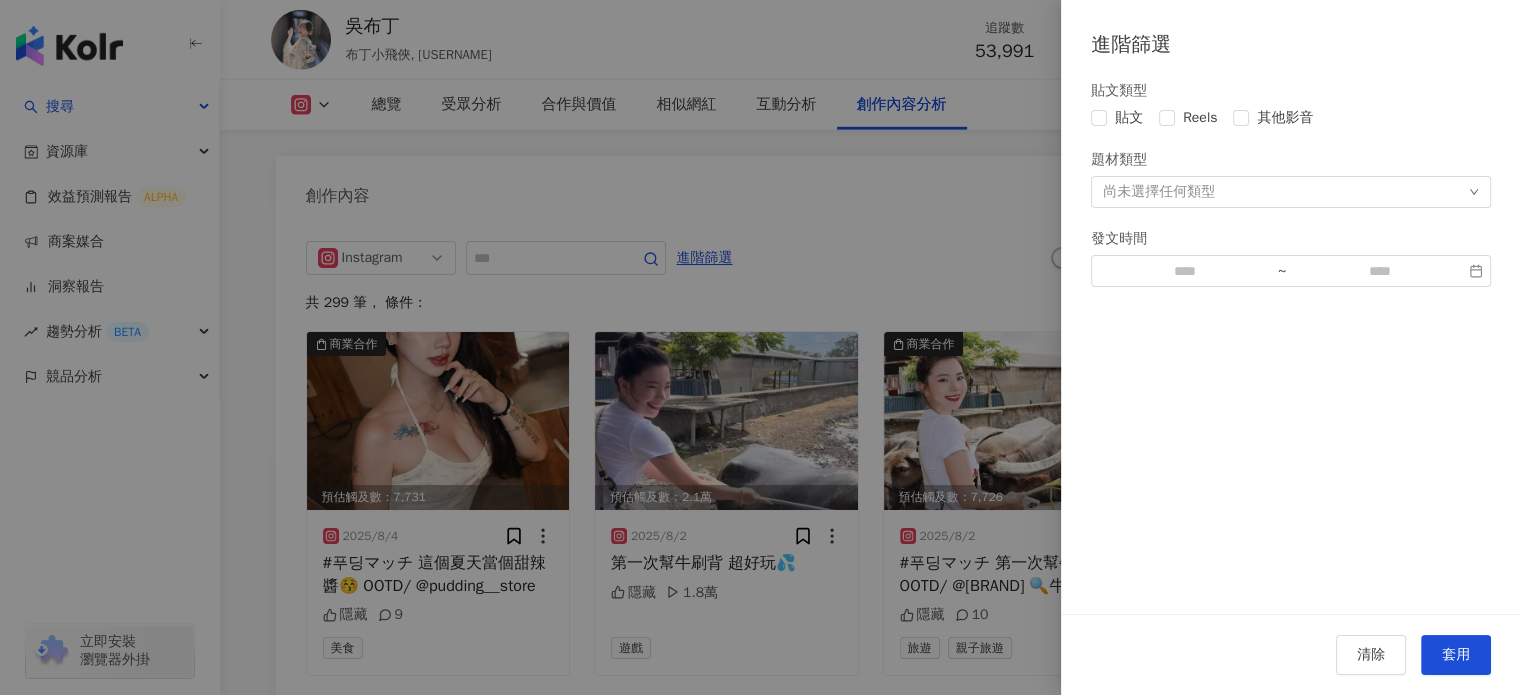 scroll, scrollTop: 5679, scrollLeft: 0, axis: vertical 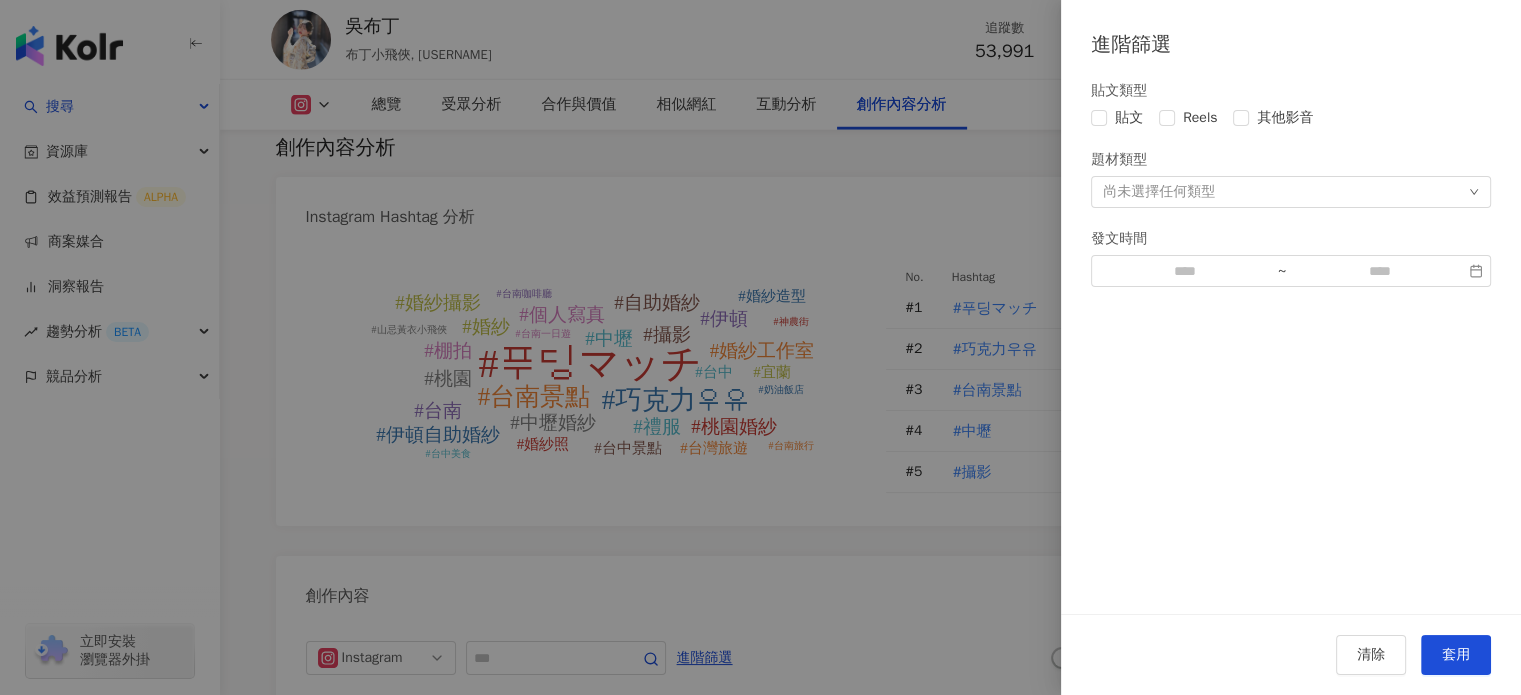 click on "貼文類型 貼文 Reels 其他影音" at bounding box center (1291, 104) 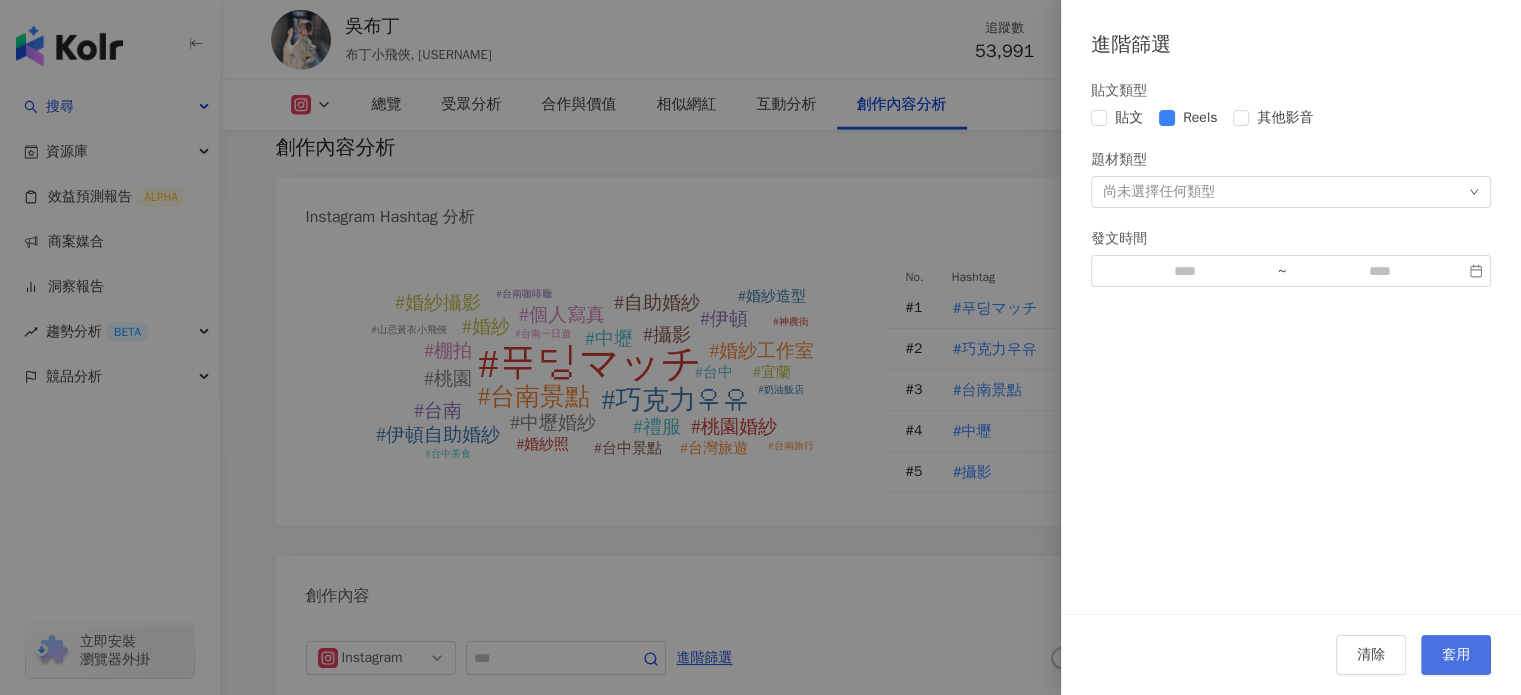 click on "套用" at bounding box center (1456, 655) 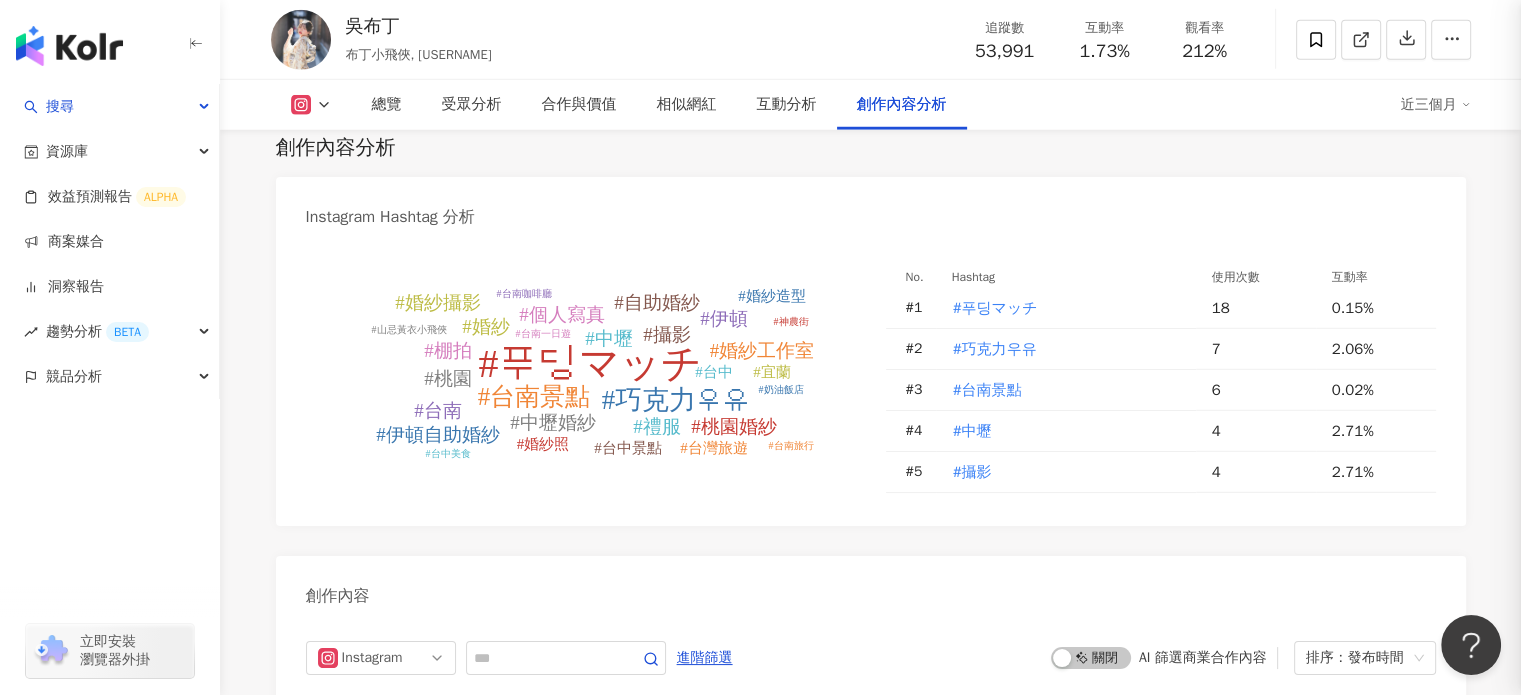 scroll, scrollTop: 6120, scrollLeft: 0, axis: vertical 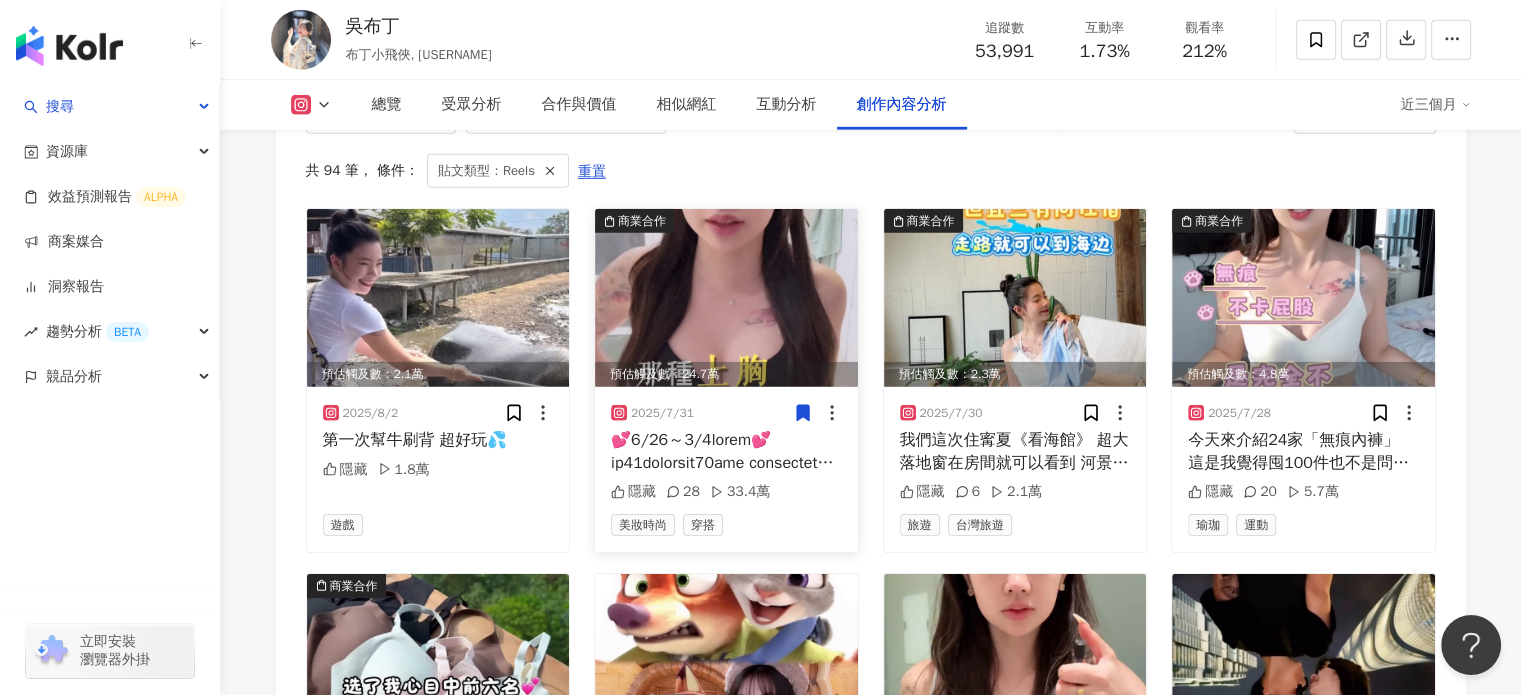 click at bounding box center [726, 298] 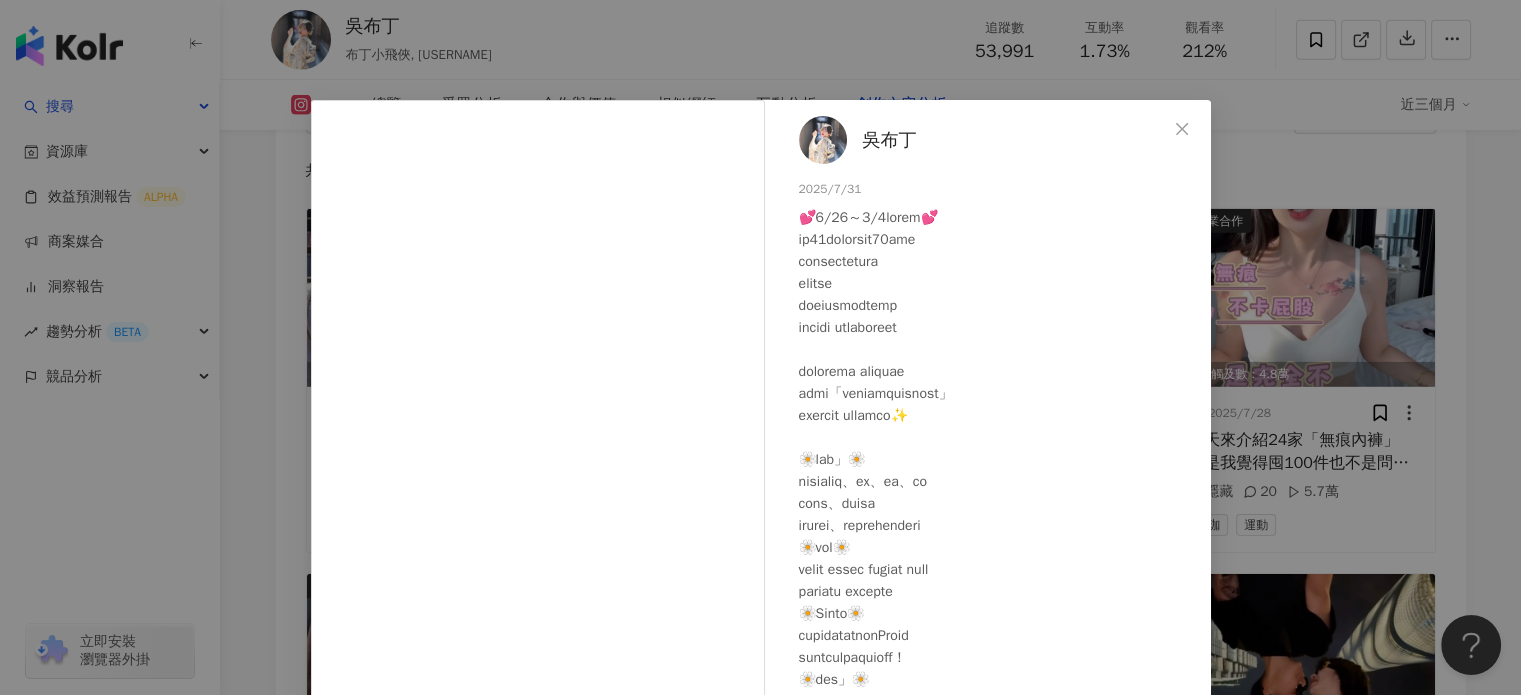 scroll, scrollTop: 180, scrollLeft: 0, axis: vertical 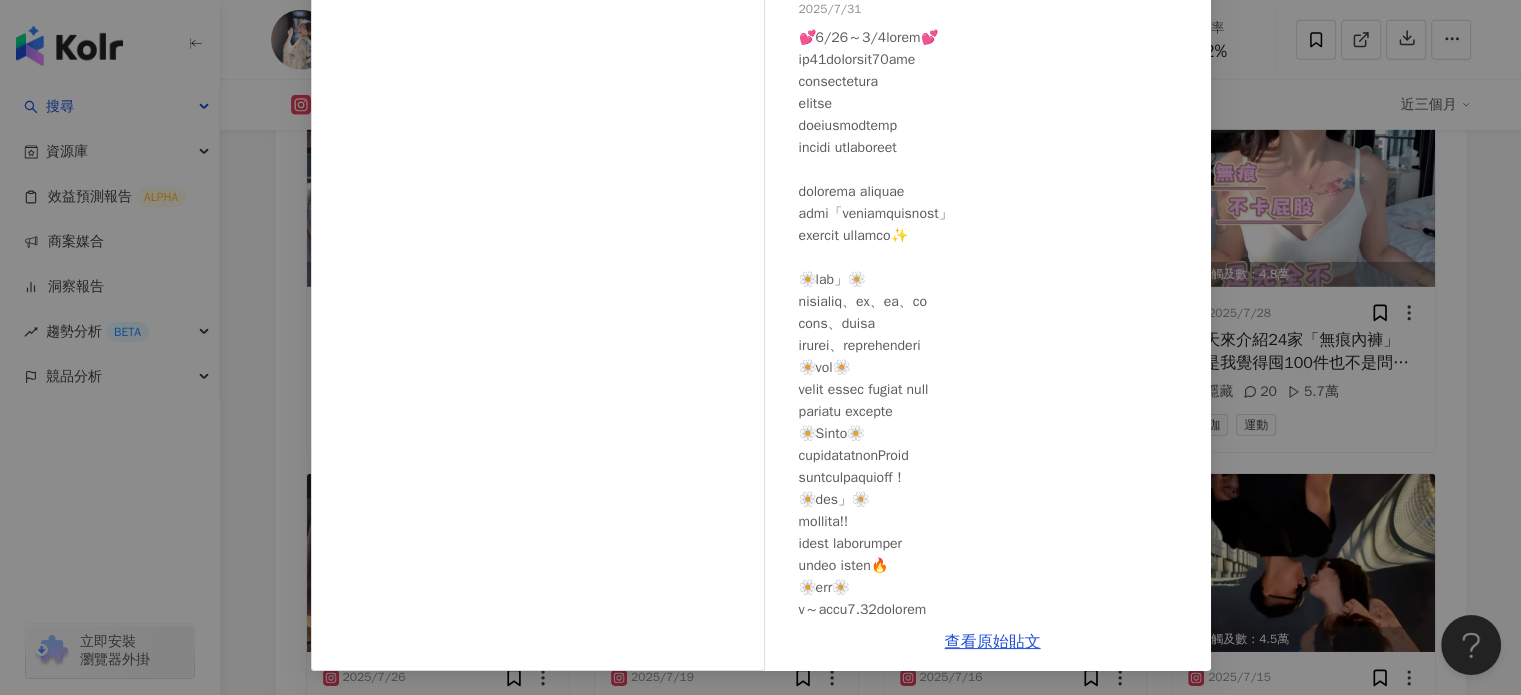 click on "吳布丁 2025/7/31 隱藏 28 33.4萬 查看原始貼文" at bounding box center (760, 347) 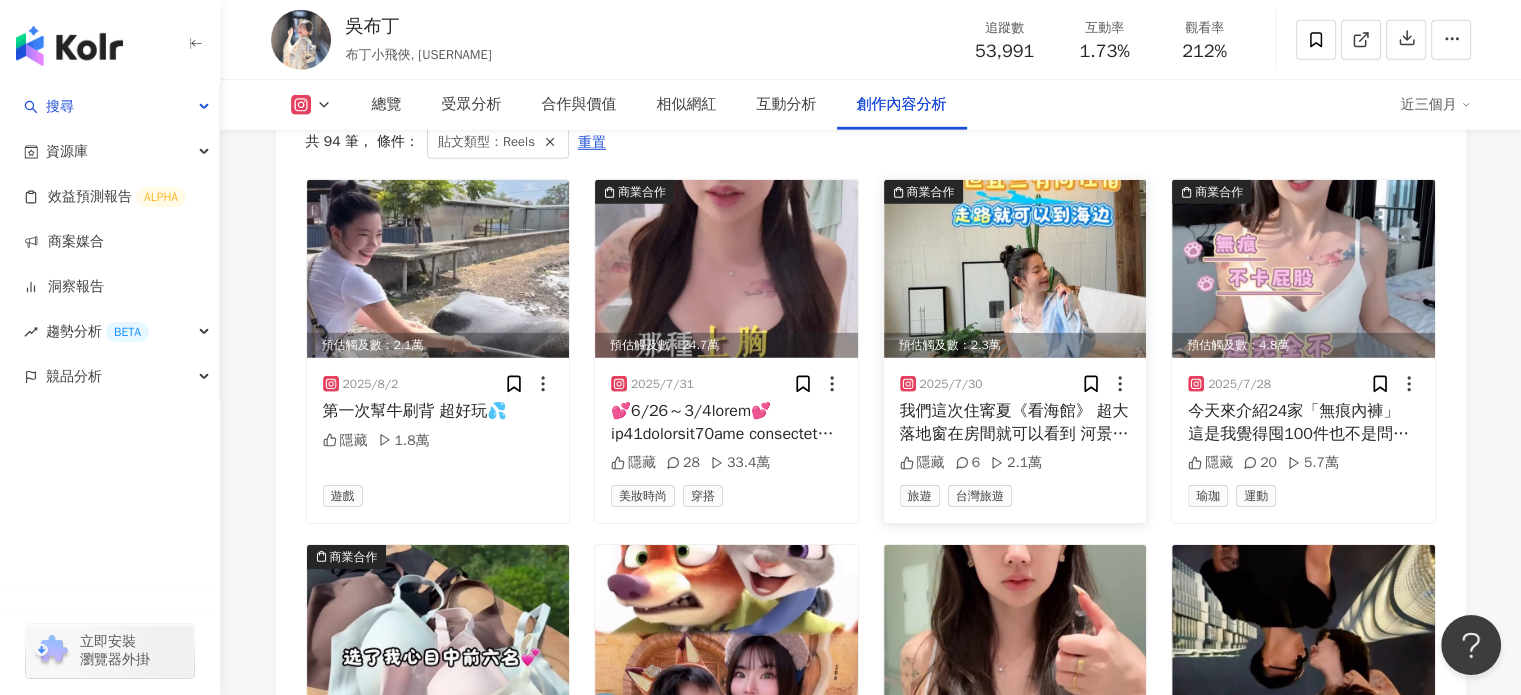 scroll, scrollTop: 6220, scrollLeft: 0, axis: vertical 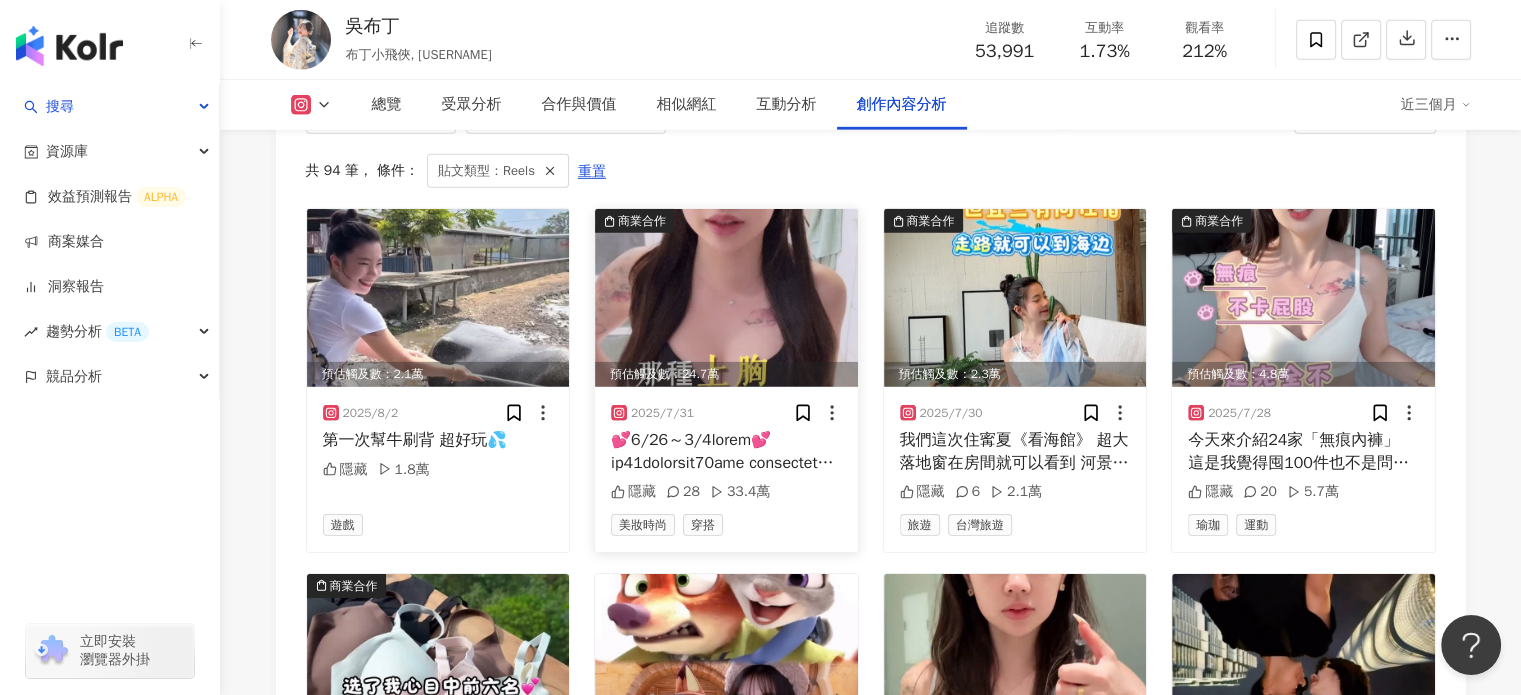 click at bounding box center [726, 298] 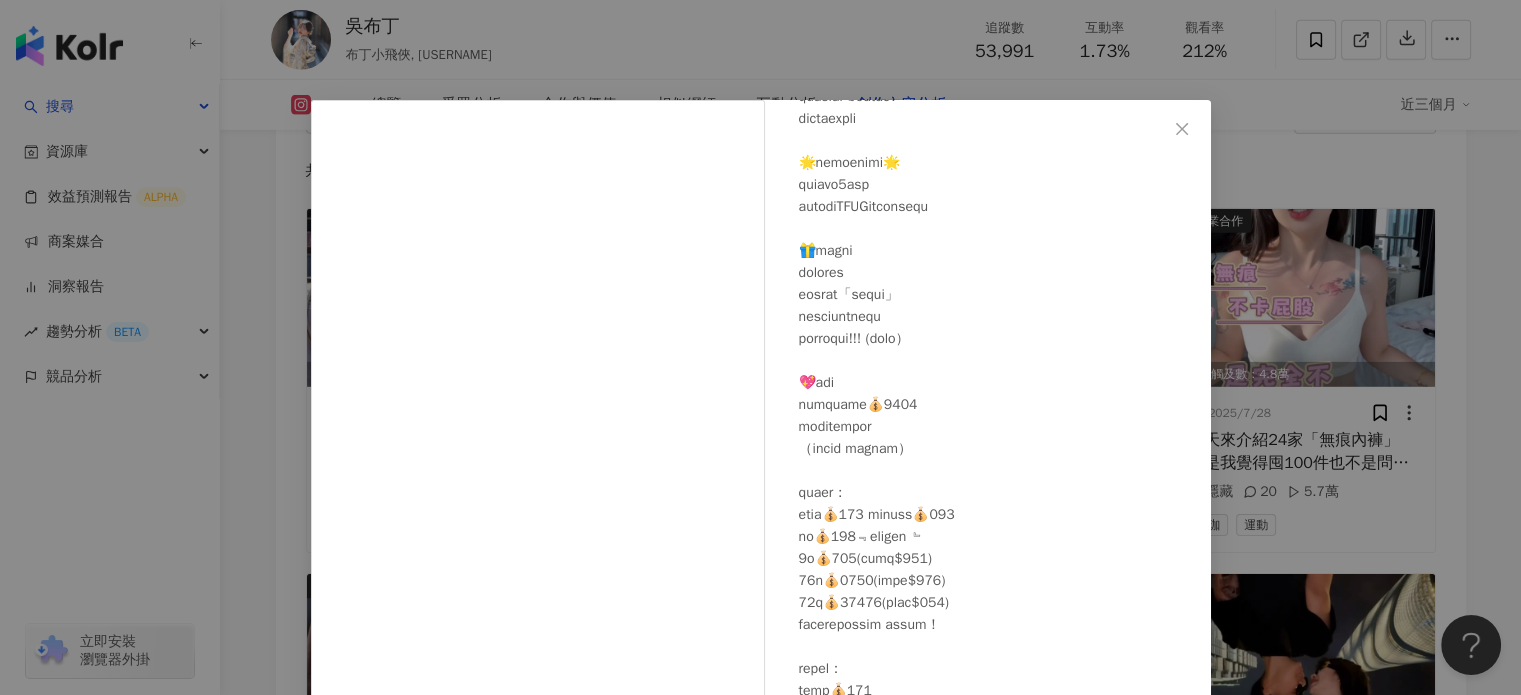 scroll, scrollTop: 807, scrollLeft: 0, axis: vertical 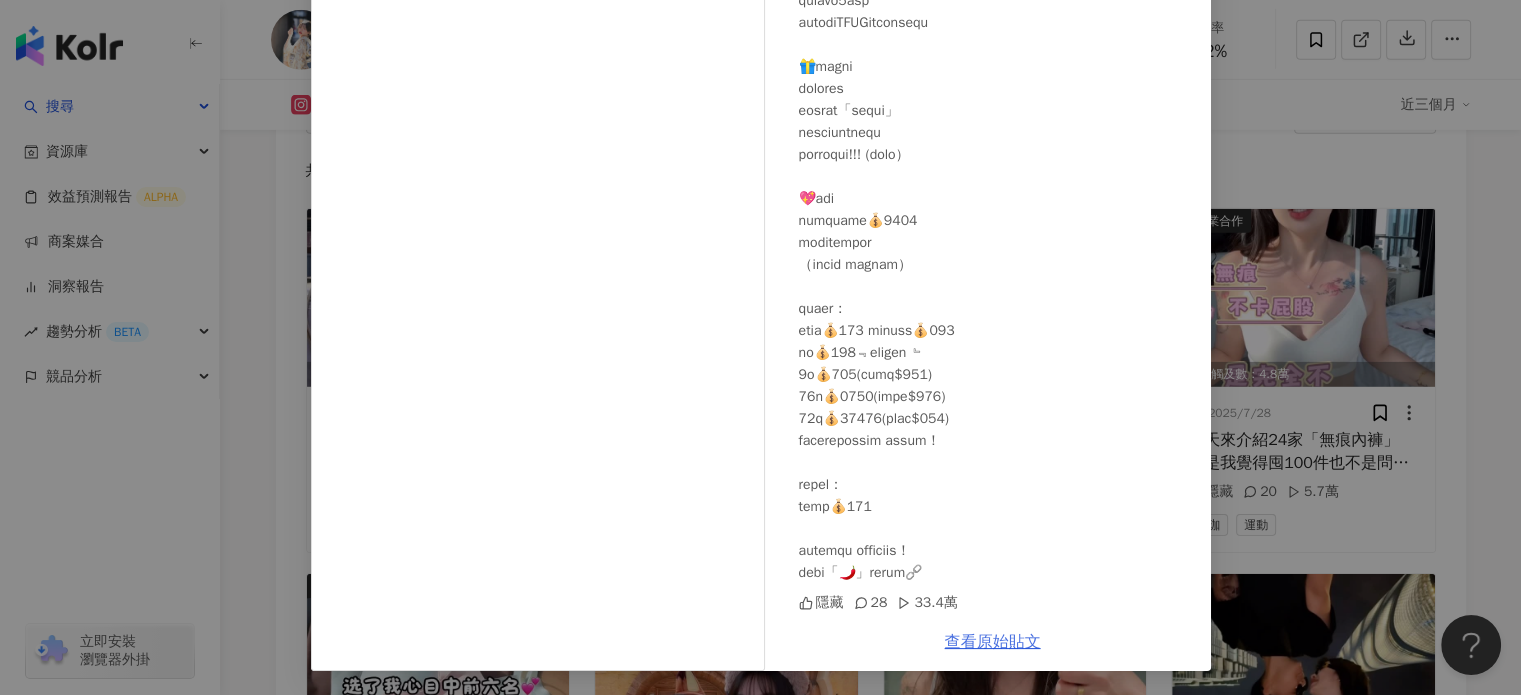 click on "查看原始貼文" at bounding box center [993, 642] 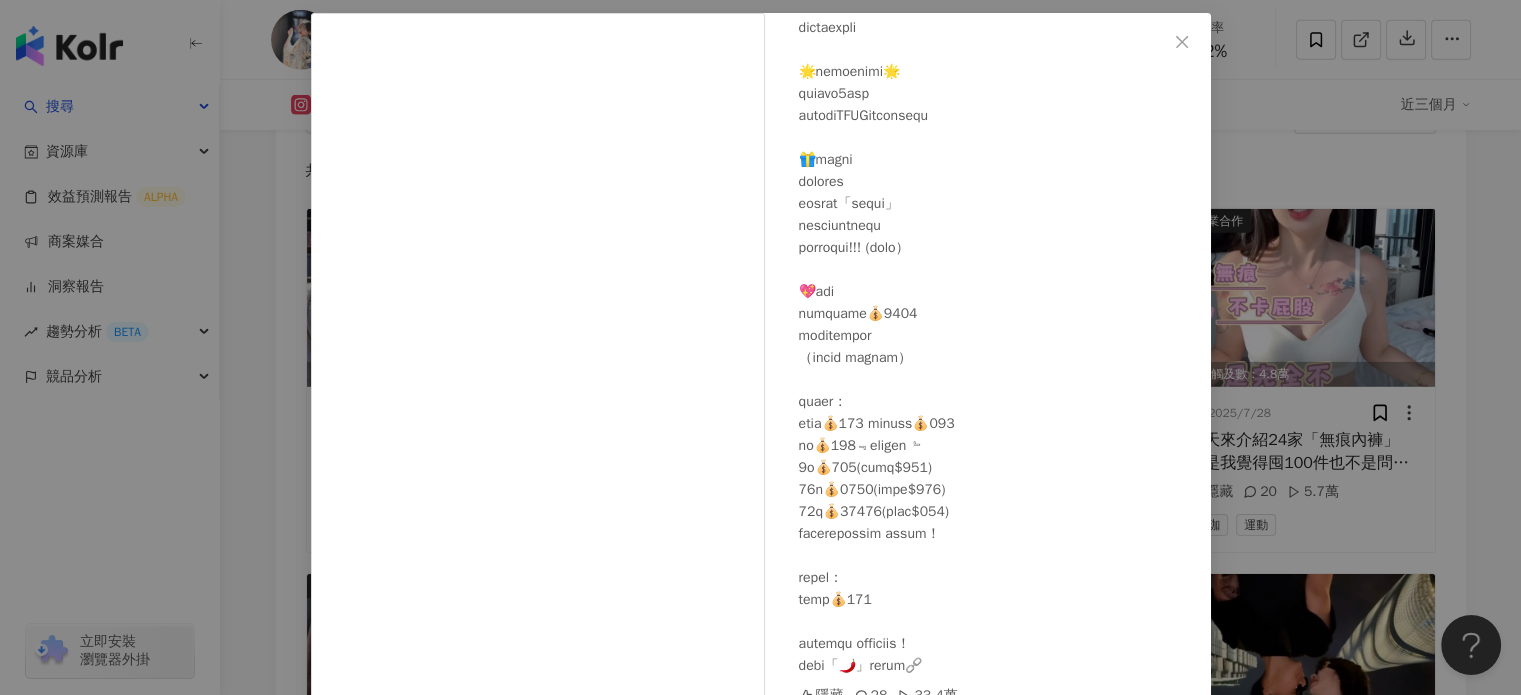 scroll, scrollTop: 0, scrollLeft: 0, axis: both 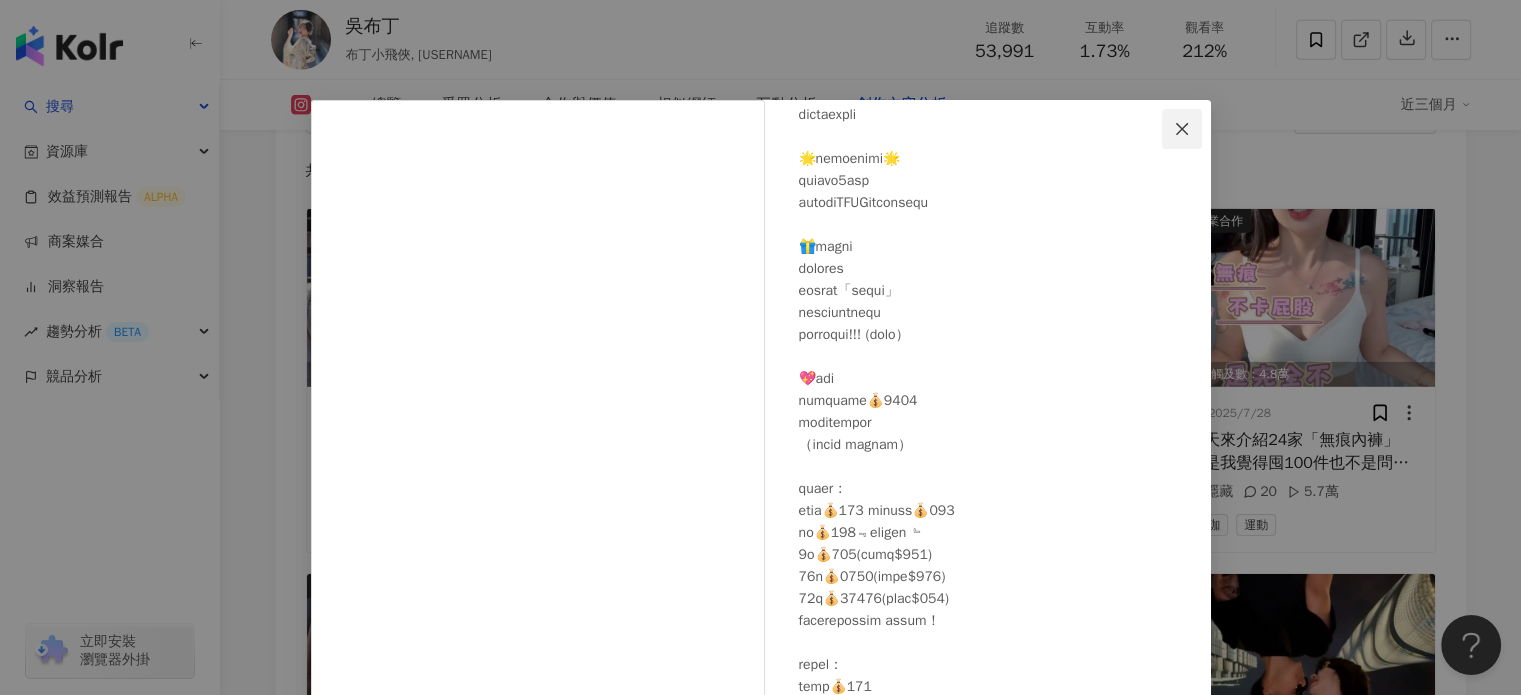 click 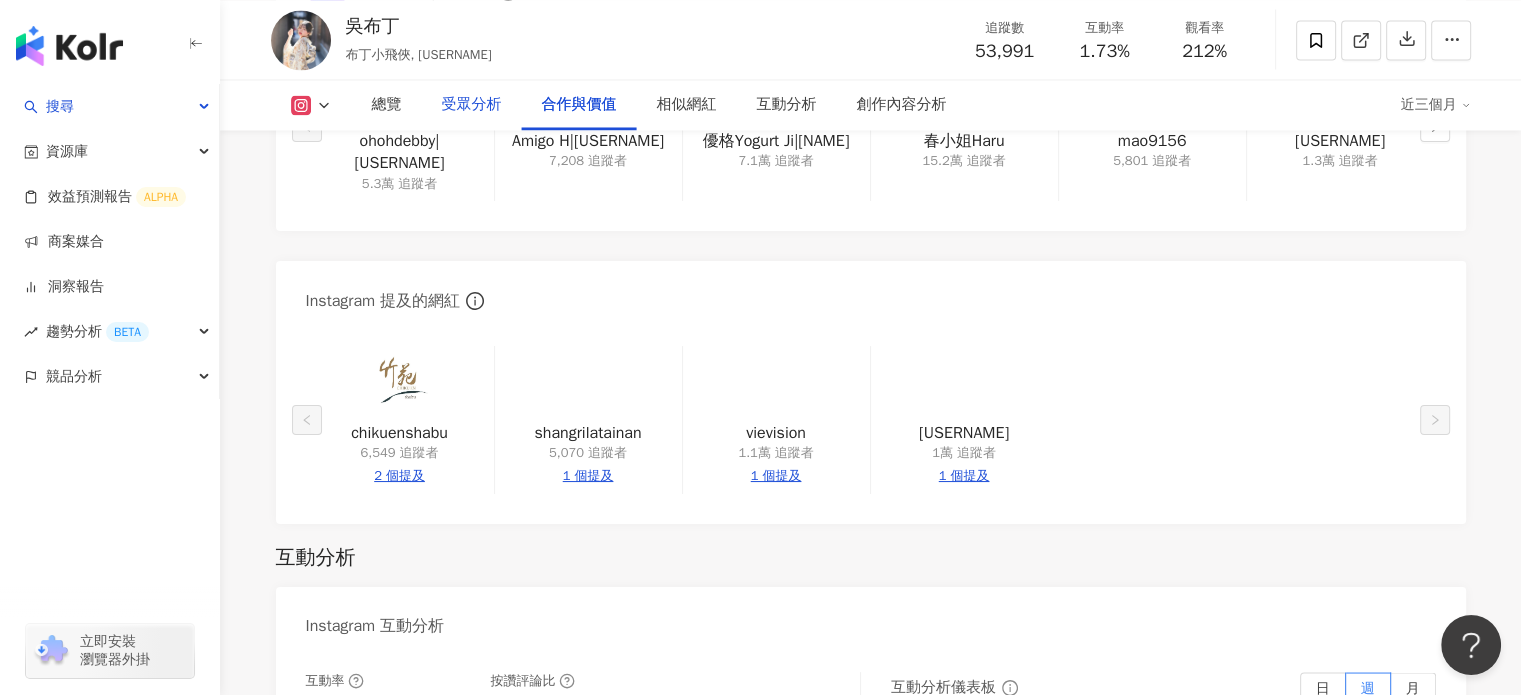 scroll, scrollTop: 3020, scrollLeft: 0, axis: vertical 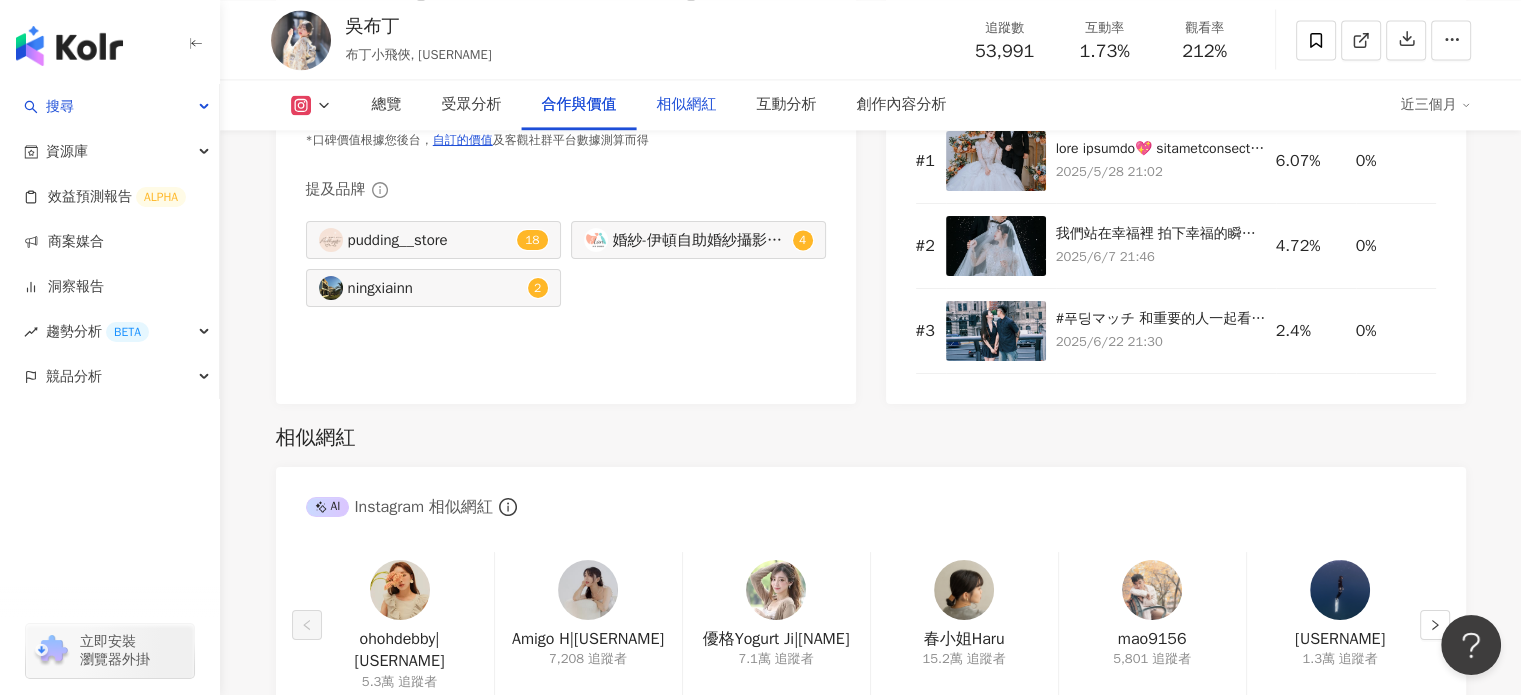 click on "相似網紅" at bounding box center (687, 105) 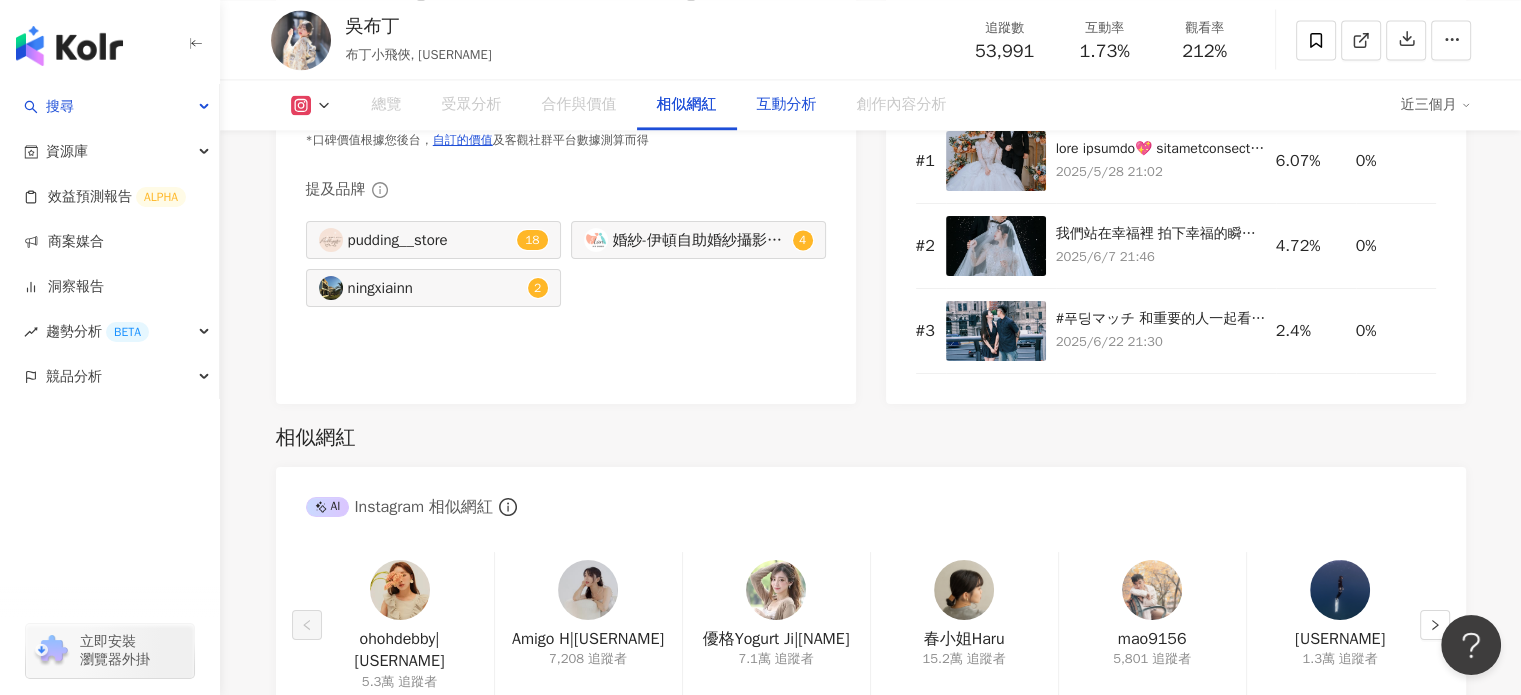 scroll, scrollTop: 3294, scrollLeft: 0, axis: vertical 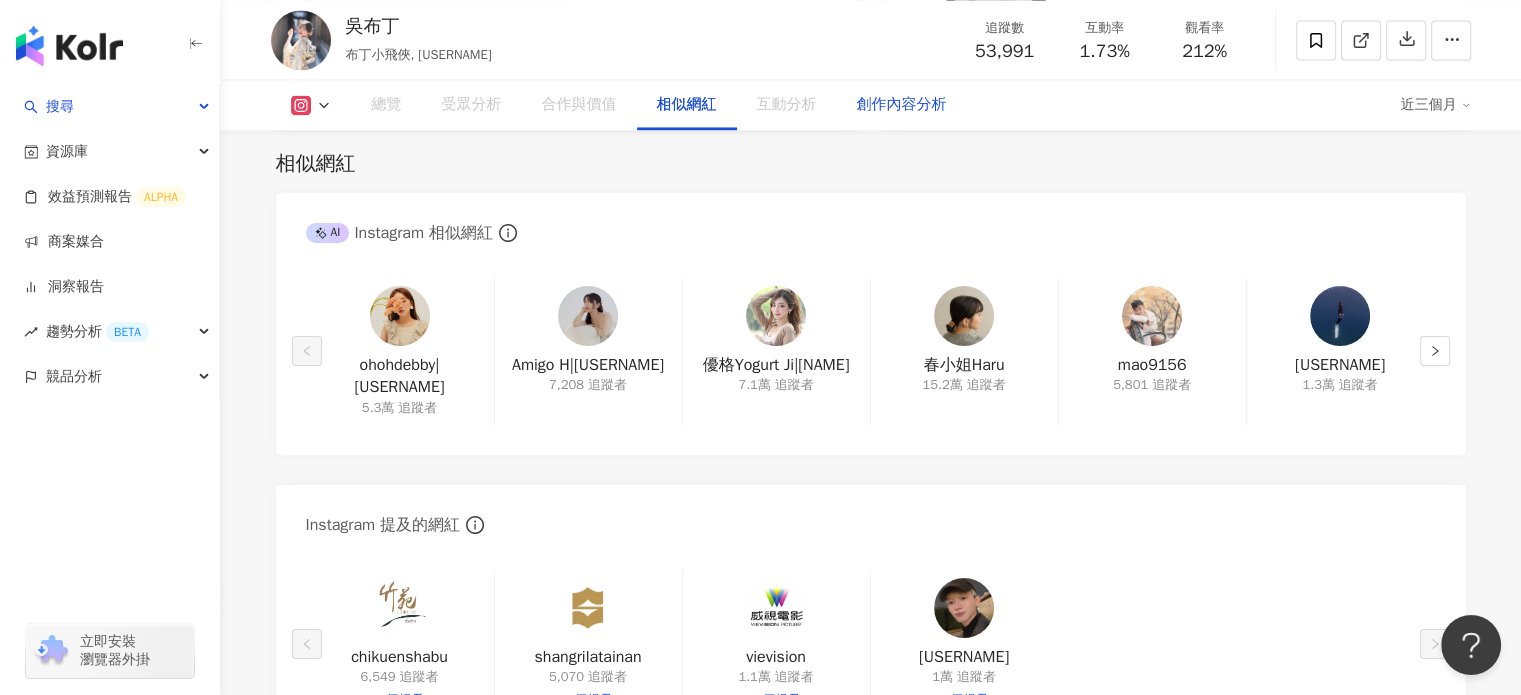 click on "創作內容分析" at bounding box center [902, 105] 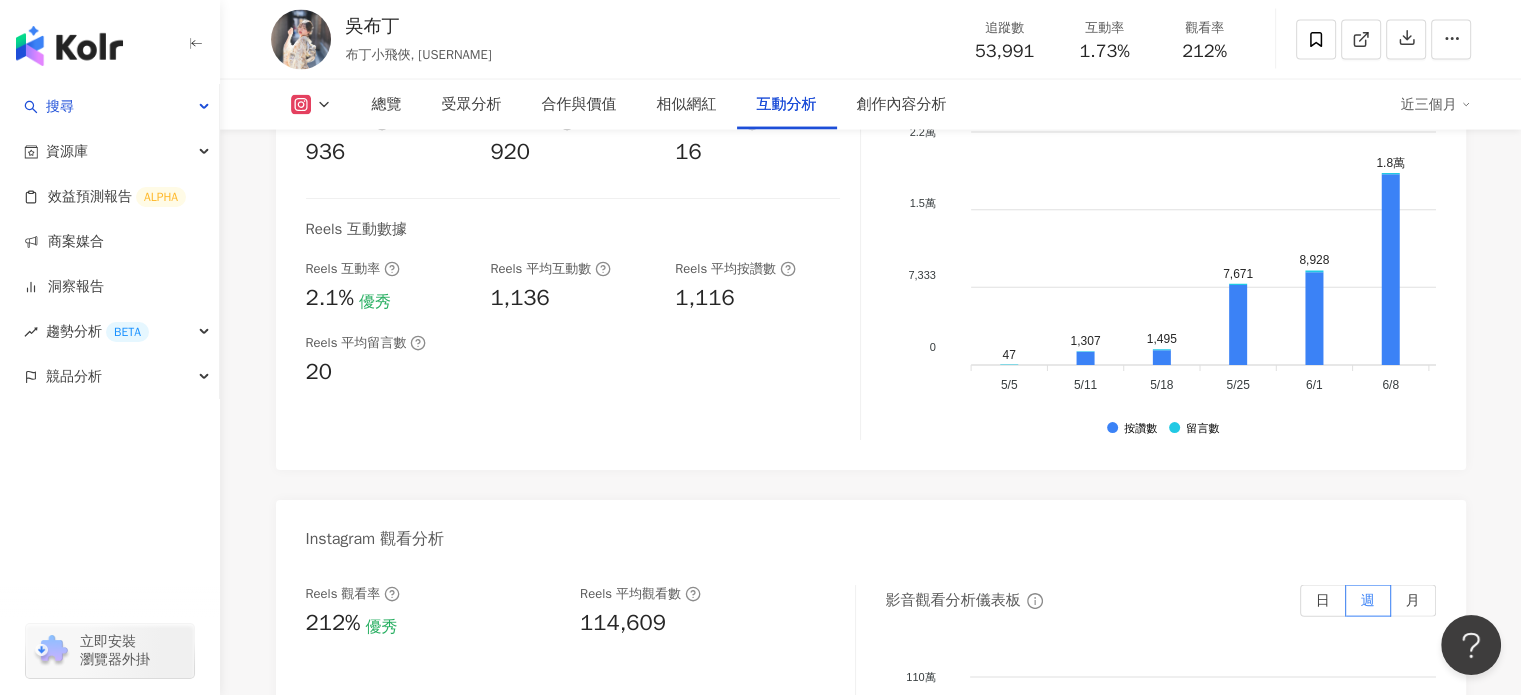 scroll, scrollTop: 3990, scrollLeft: 0, axis: vertical 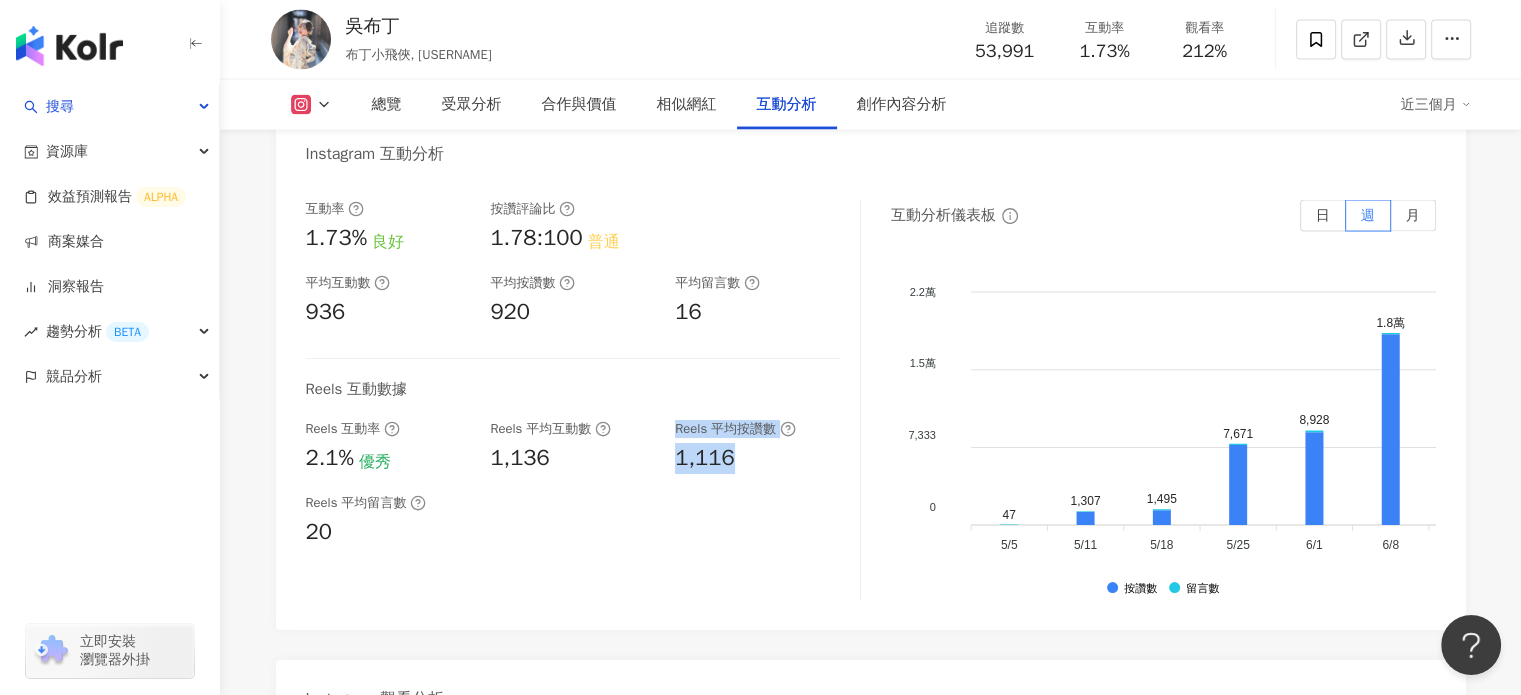 drag, startPoint x: 732, startPoint y: 463, endPoint x: 660, endPoint y: 464, distance: 72.00694 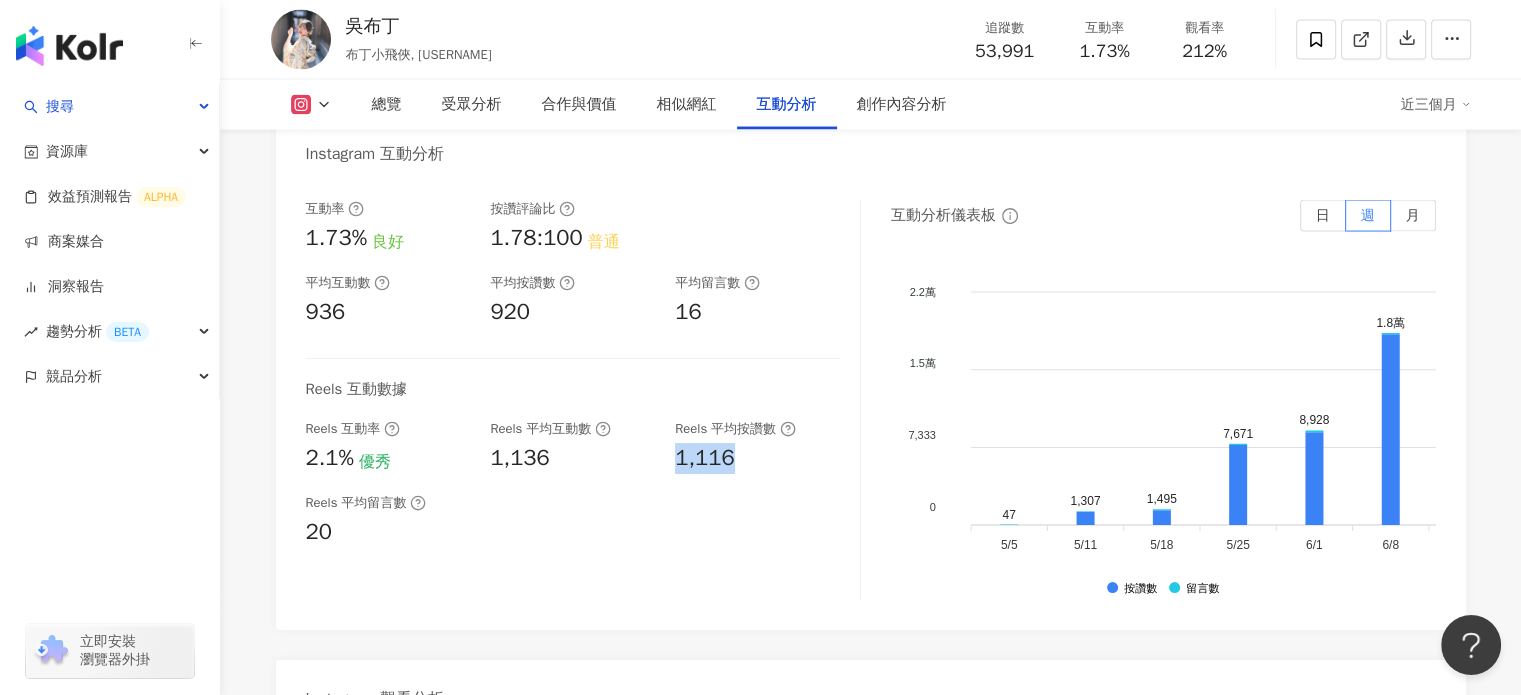 drag, startPoint x: 741, startPoint y: 461, endPoint x: 668, endPoint y: 463, distance: 73.02739 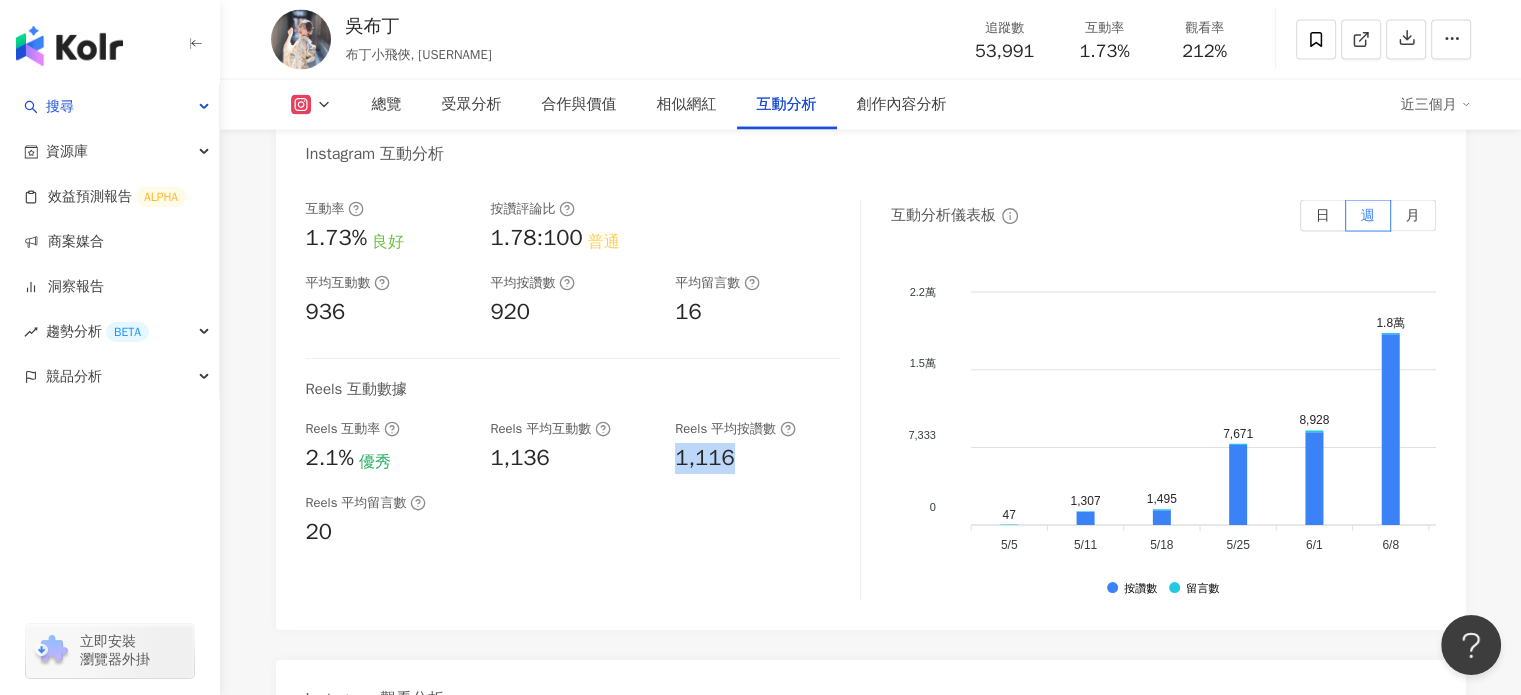 copy on "1,116" 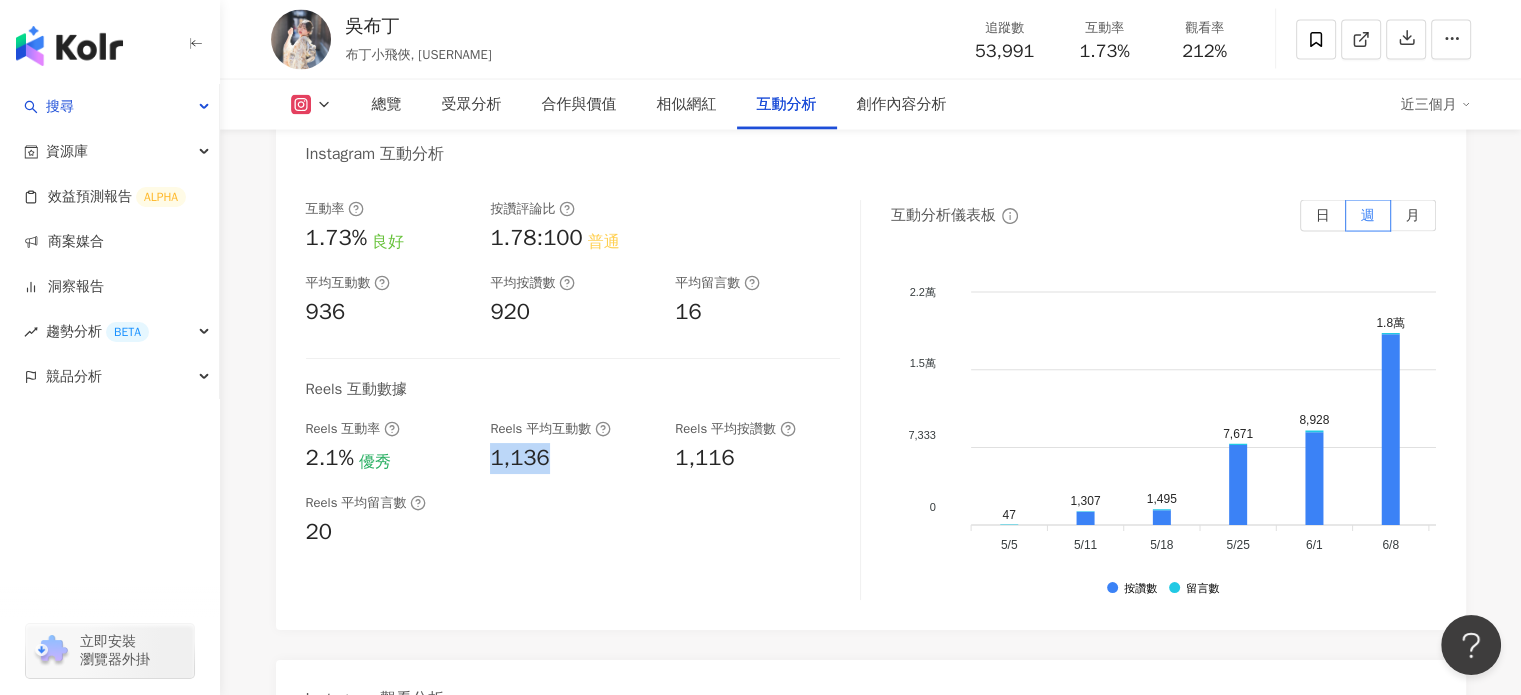 drag, startPoint x: 546, startPoint y: 472, endPoint x: 481, endPoint y: 472, distance: 65 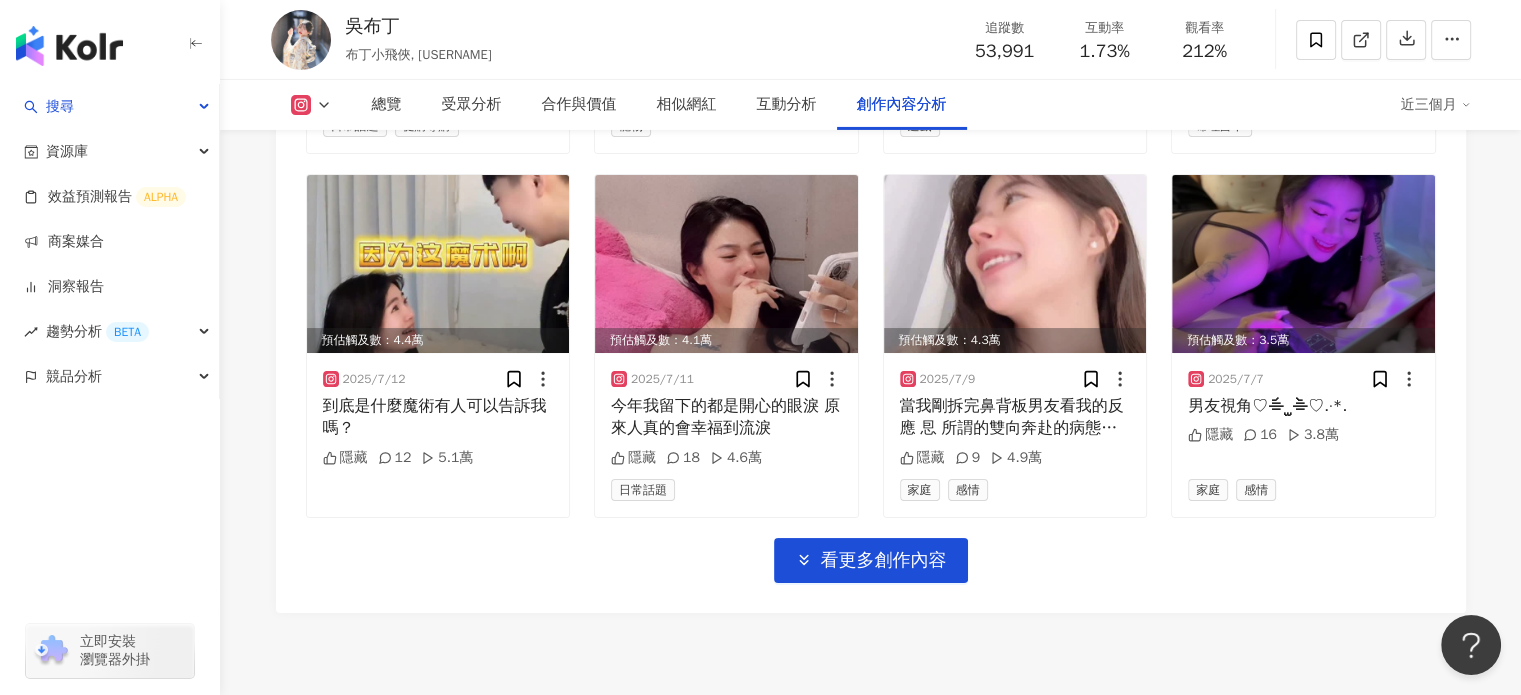scroll, scrollTop: 6990, scrollLeft: 0, axis: vertical 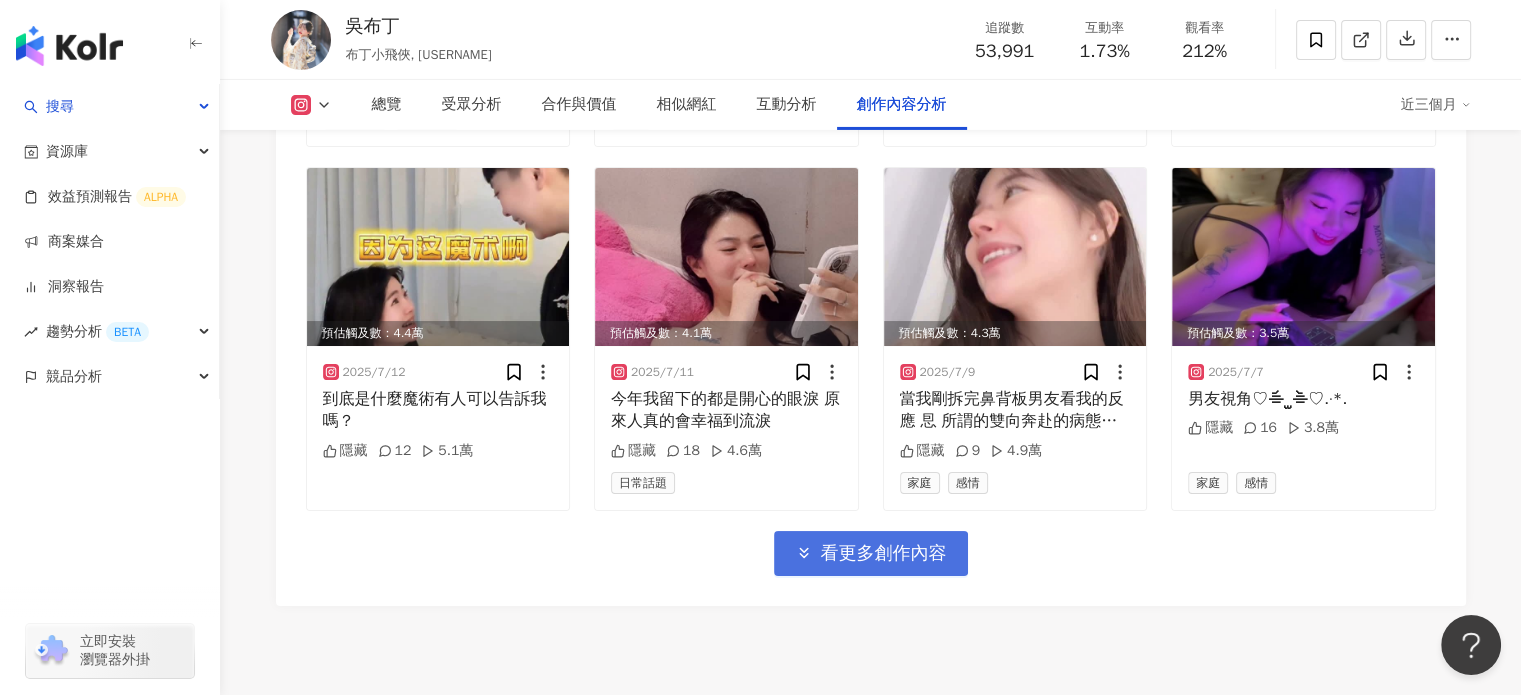click on "看更多創作內容" at bounding box center [871, 553] 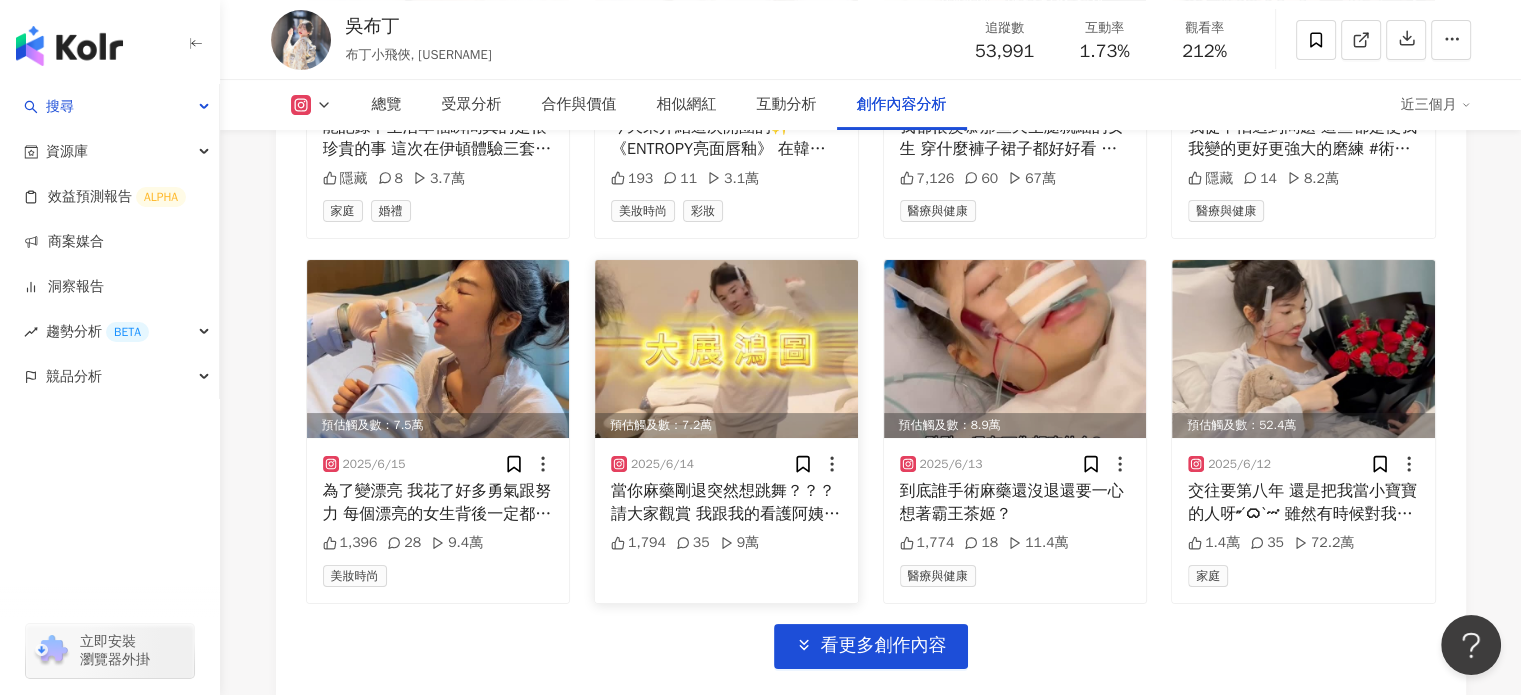 scroll, scrollTop: 7990, scrollLeft: 0, axis: vertical 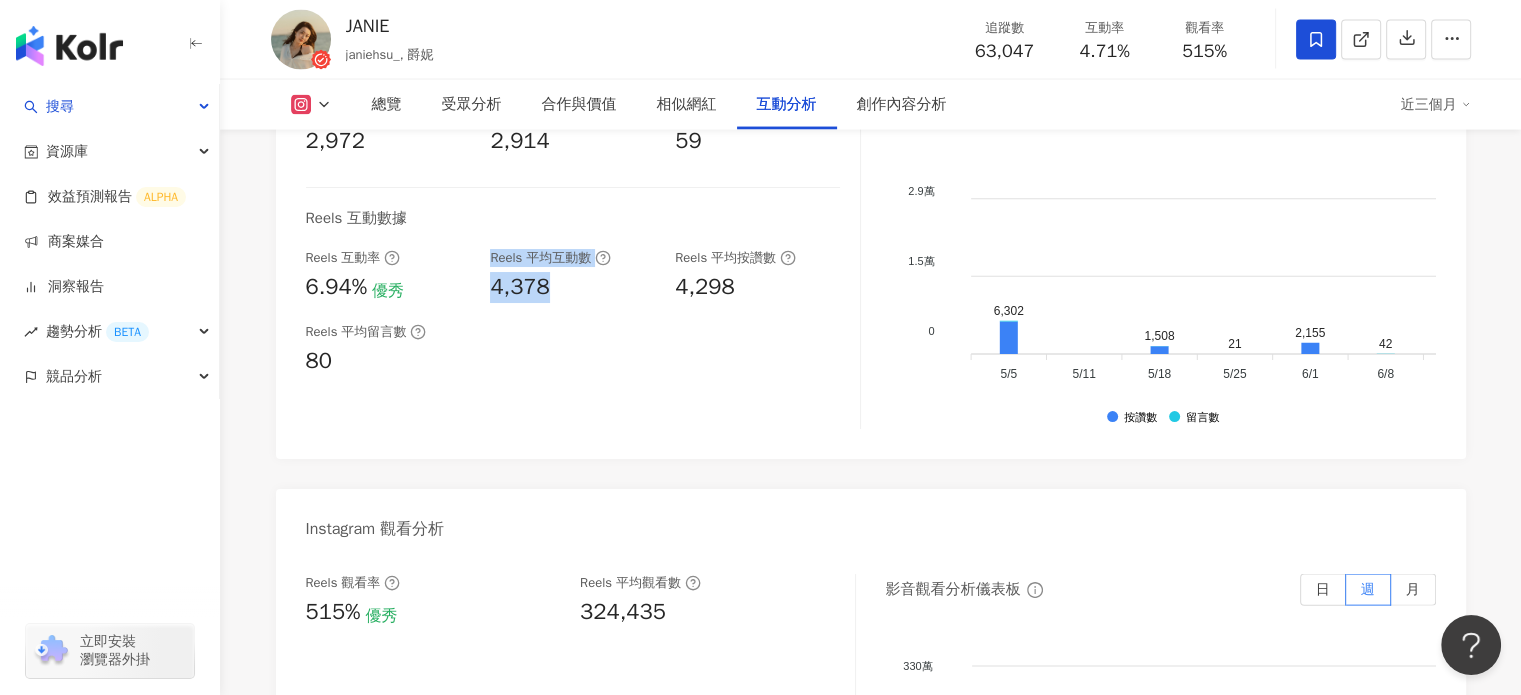 drag, startPoint x: 548, startPoint y: 289, endPoint x: 476, endPoint y: 295, distance: 72.249565 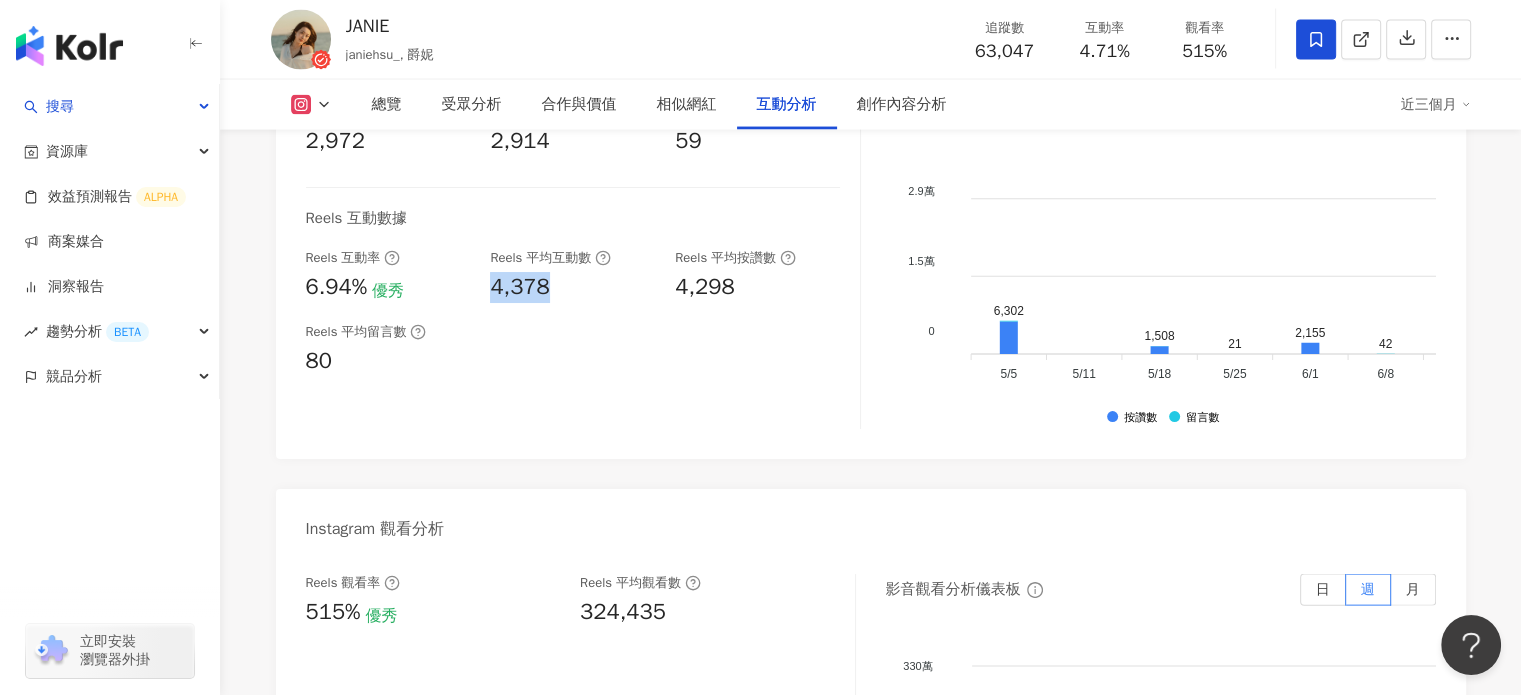 drag, startPoint x: 554, startPoint y: 283, endPoint x: 486, endPoint y: 279, distance: 68.117546 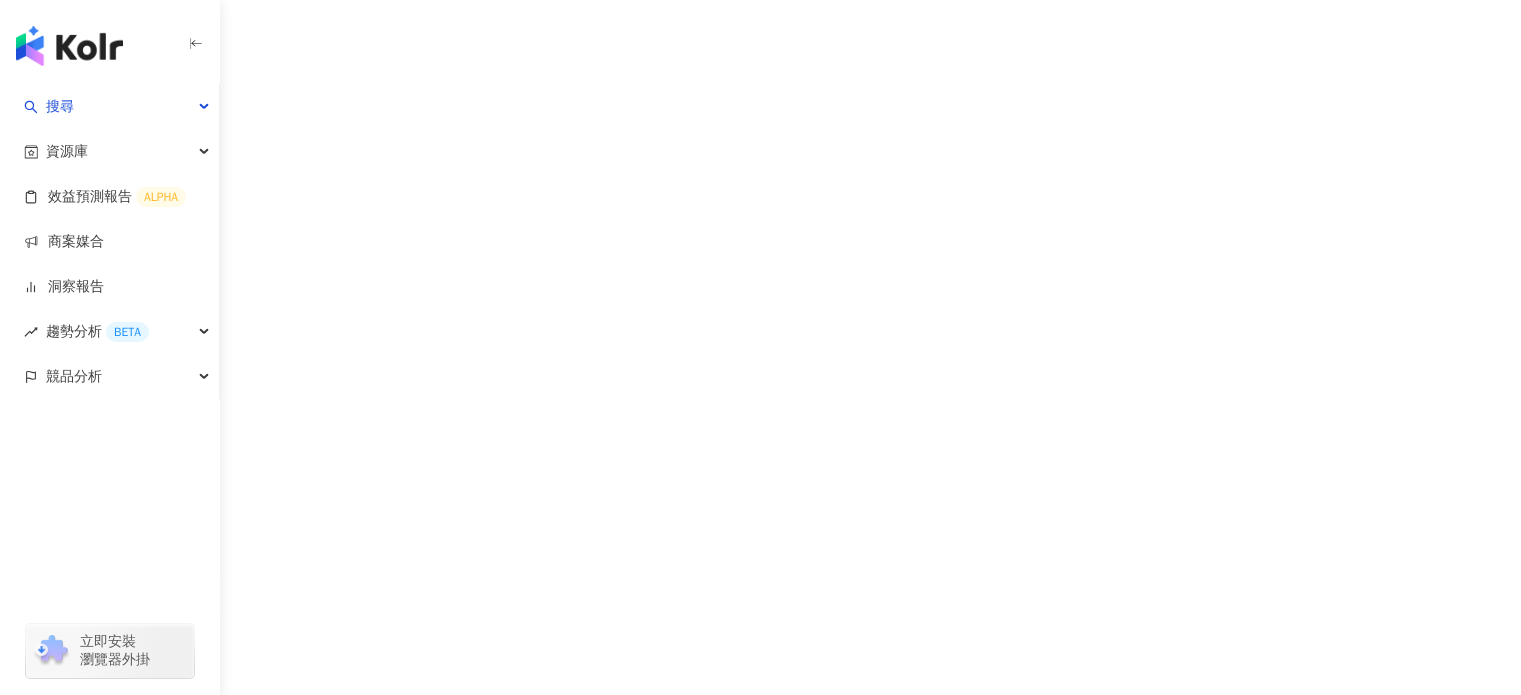 scroll, scrollTop: 0, scrollLeft: 0, axis: both 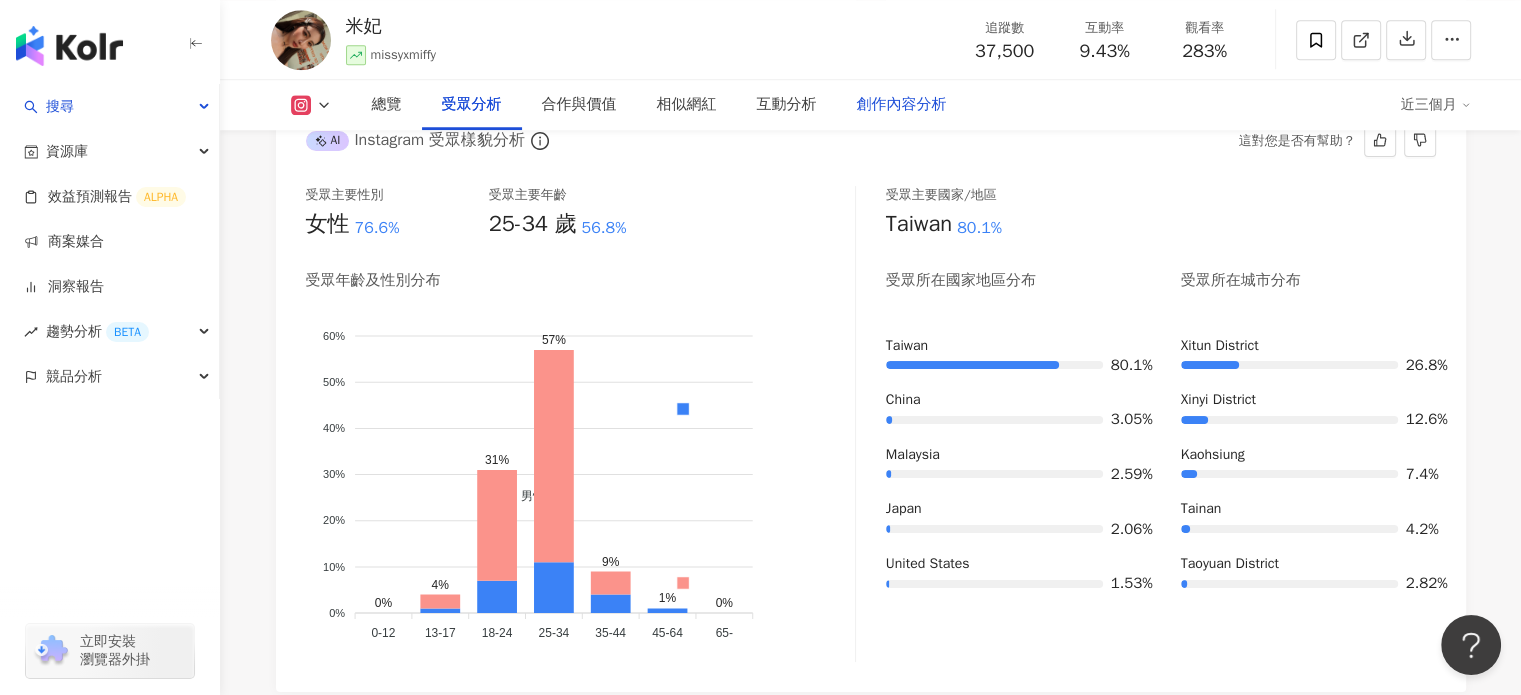 click on "創作內容分析" at bounding box center (902, 105) 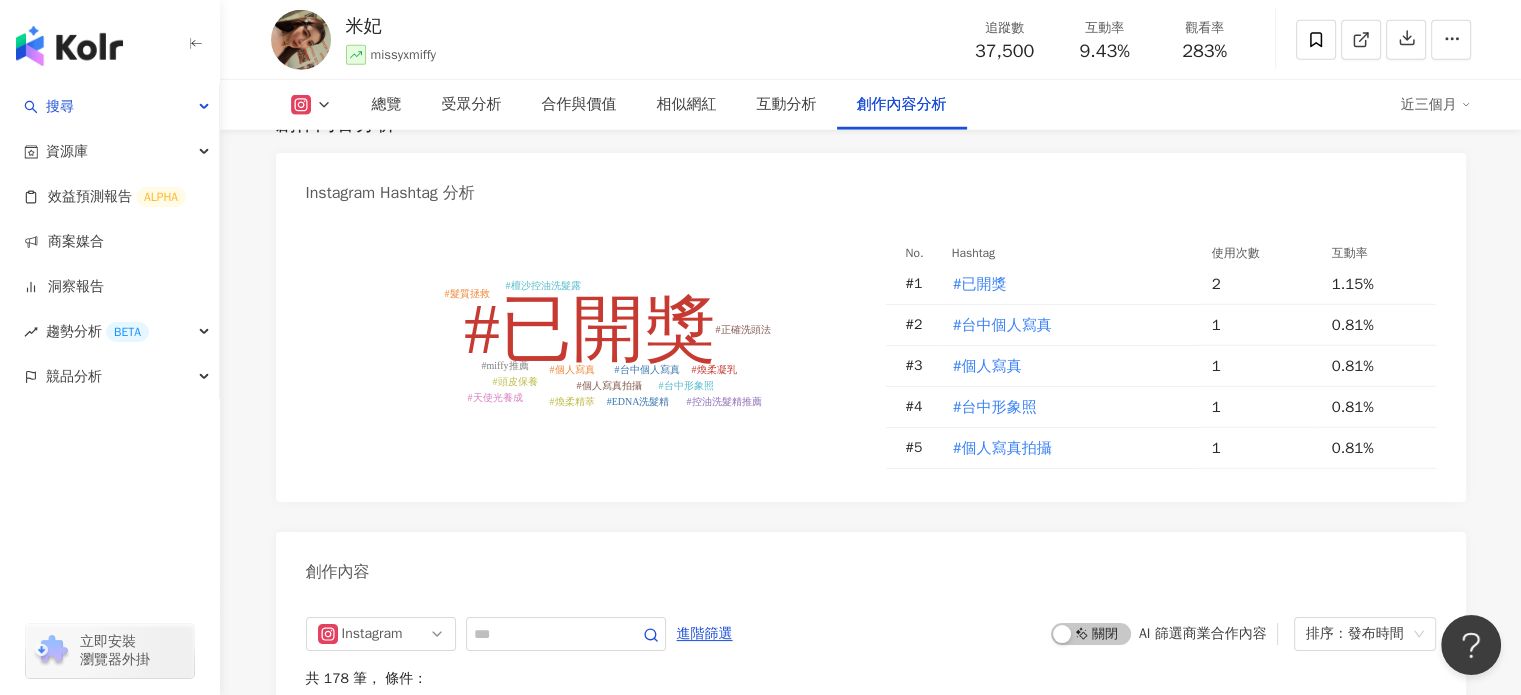 scroll, scrollTop: 5984, scrollLeft: 0, axis: vertical 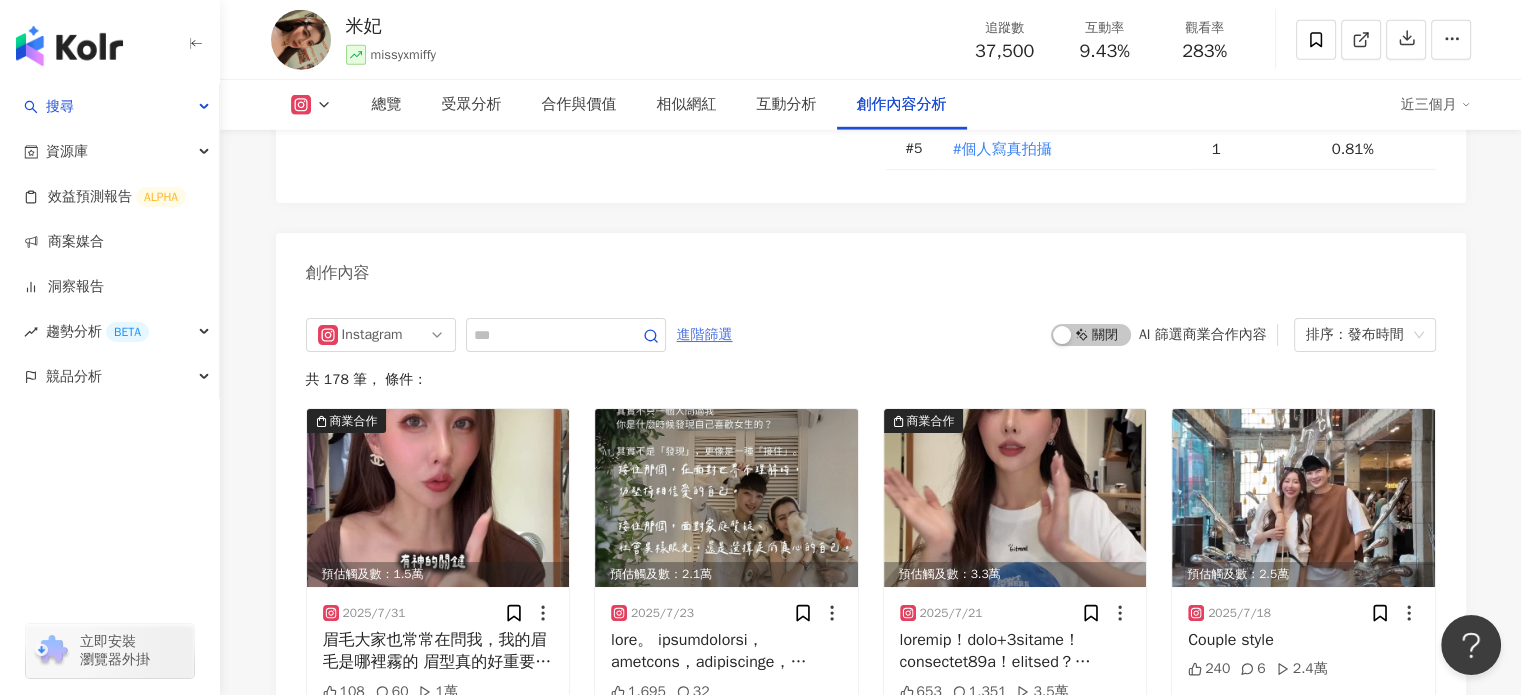click on "進階篩選" at bounding box center [705, 335] 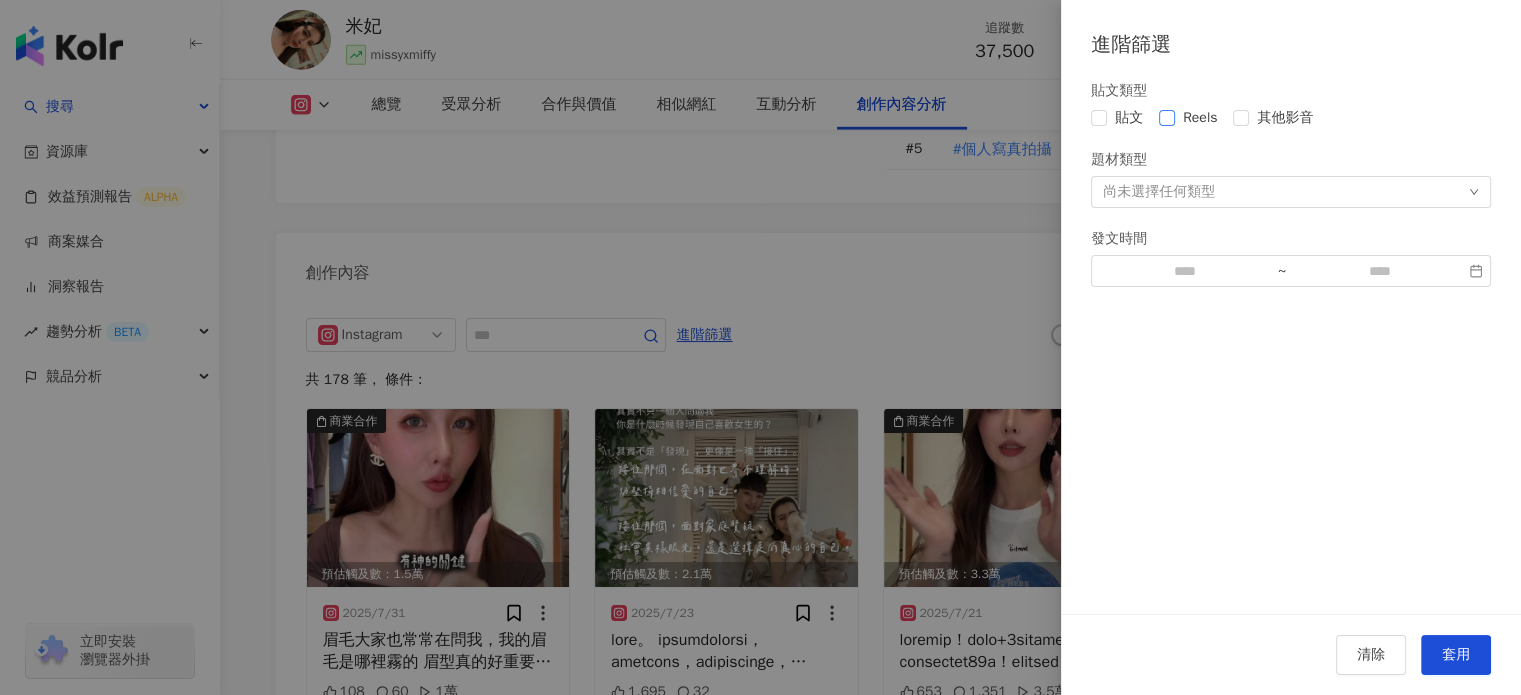 click on "Reels" at bounding box center [1200, 118] 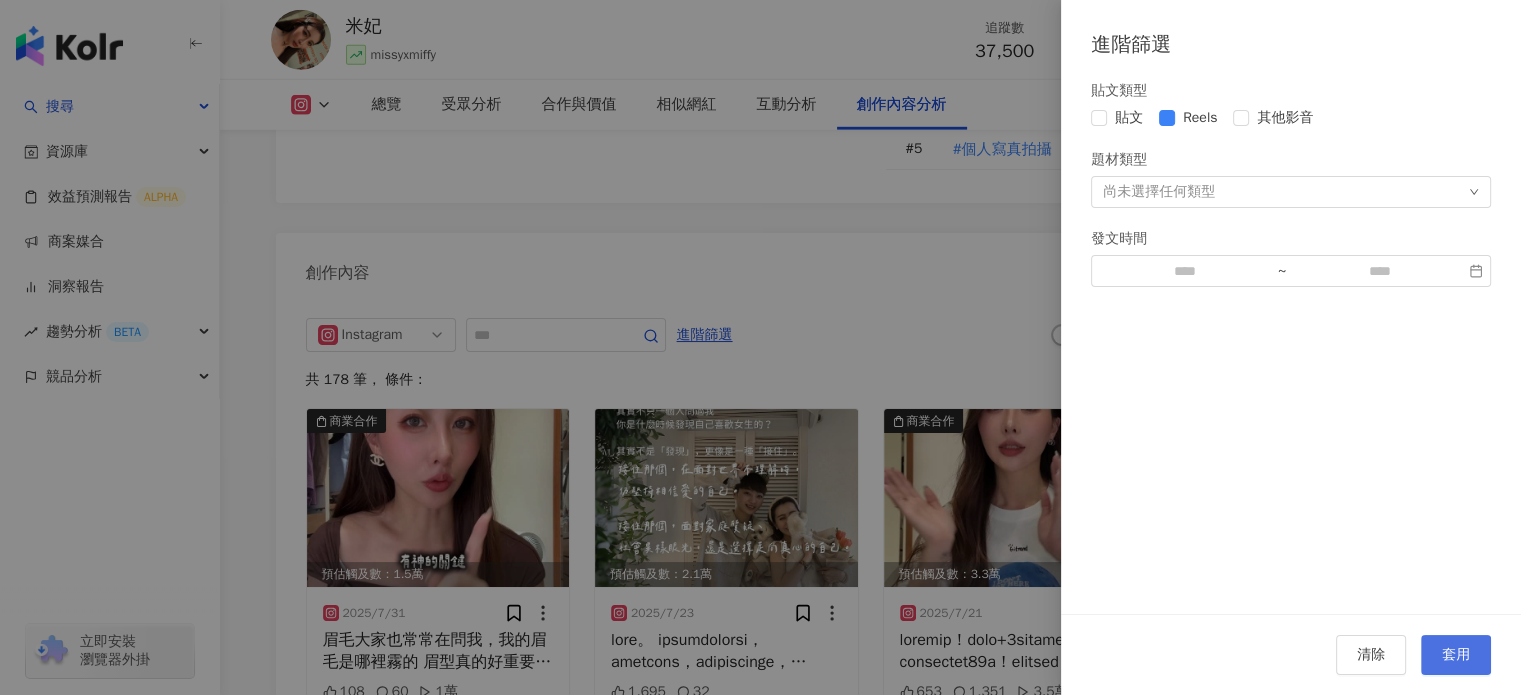 click on "套用" at bounding box center [1456, 655] 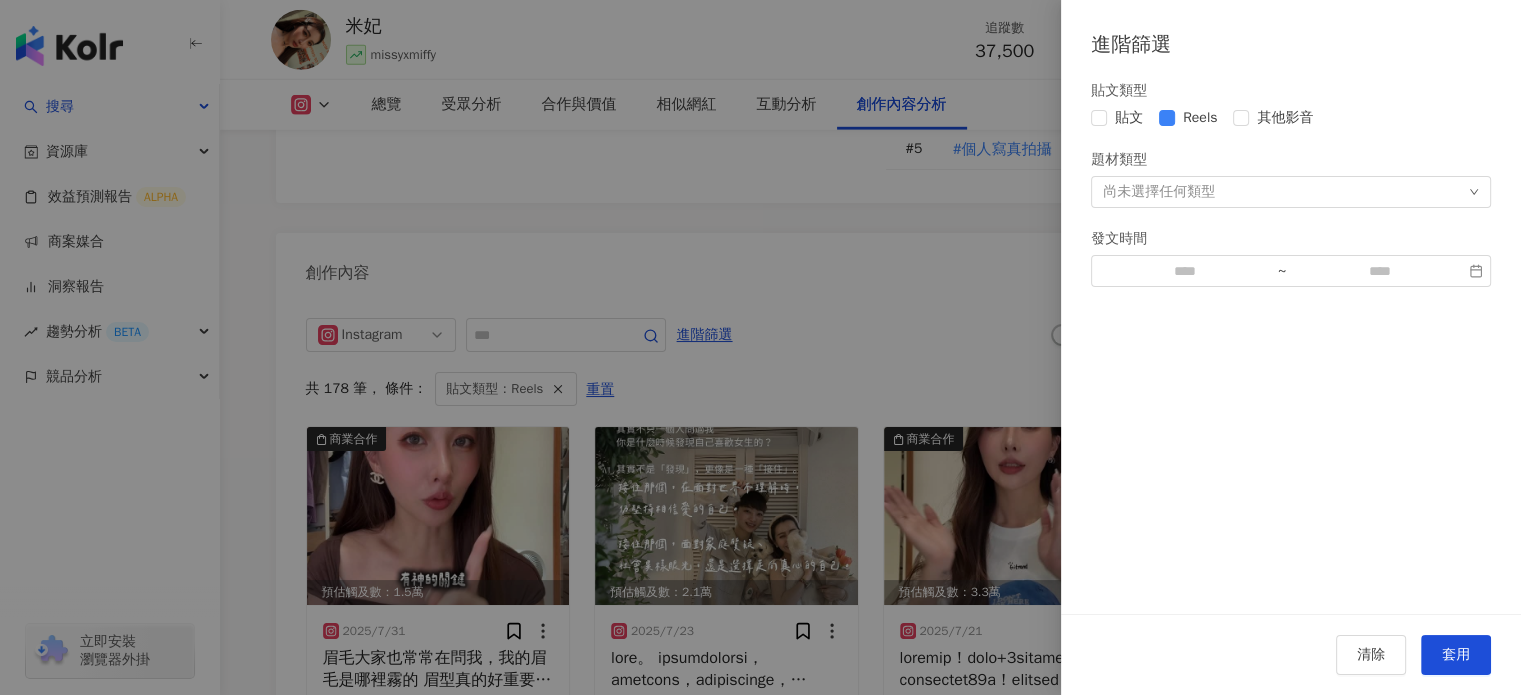 scroll, scrollTop: 6124, scrollLeft: 0, axis: vertical 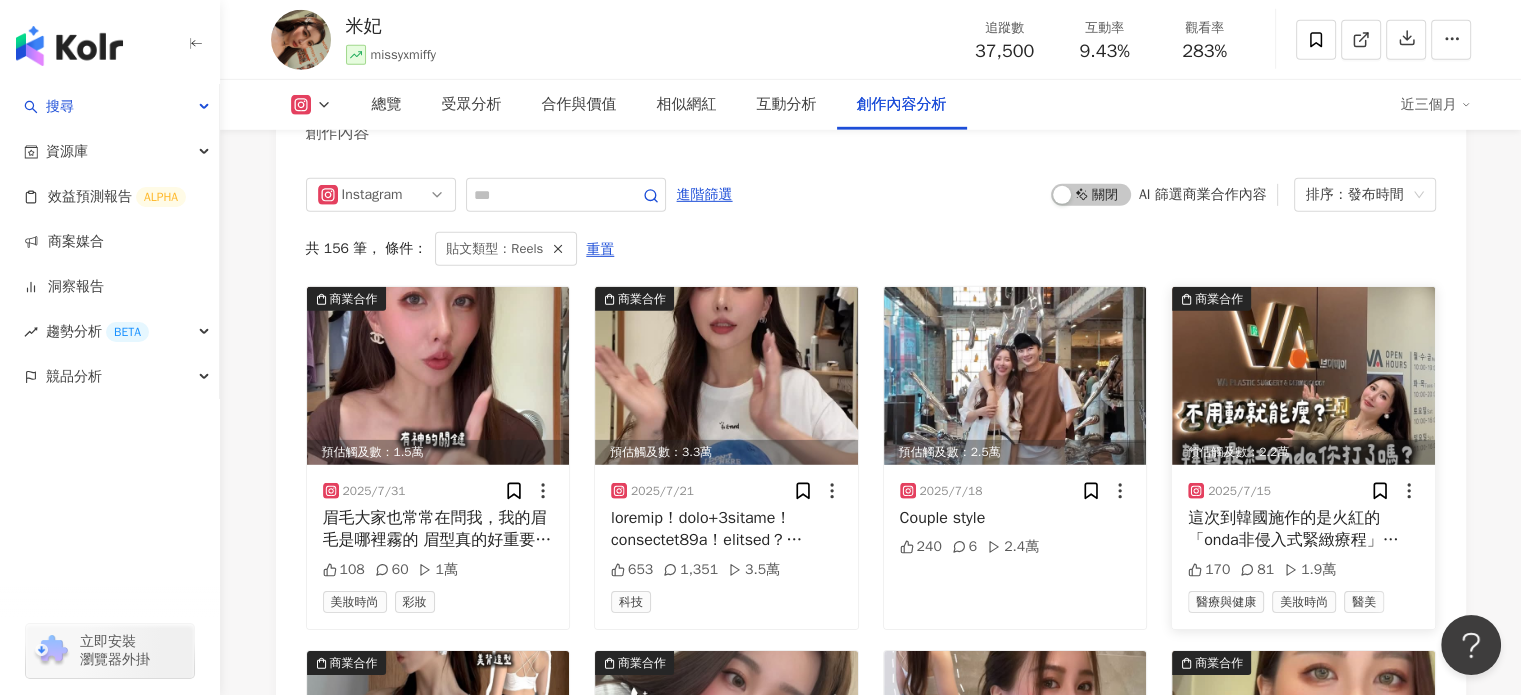click at bounding box center (1303, 376) 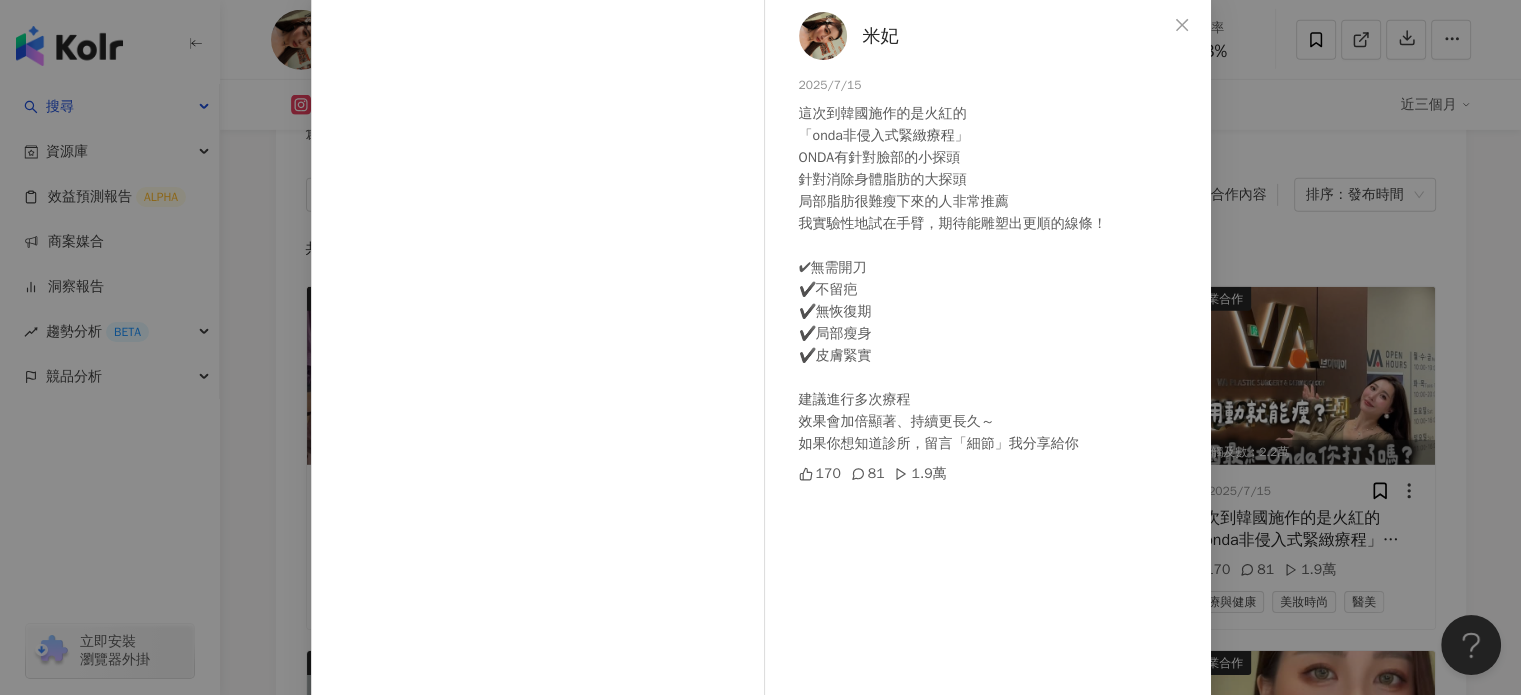scroll, scrollTop: 0, scrollLeft: 0, axis: both 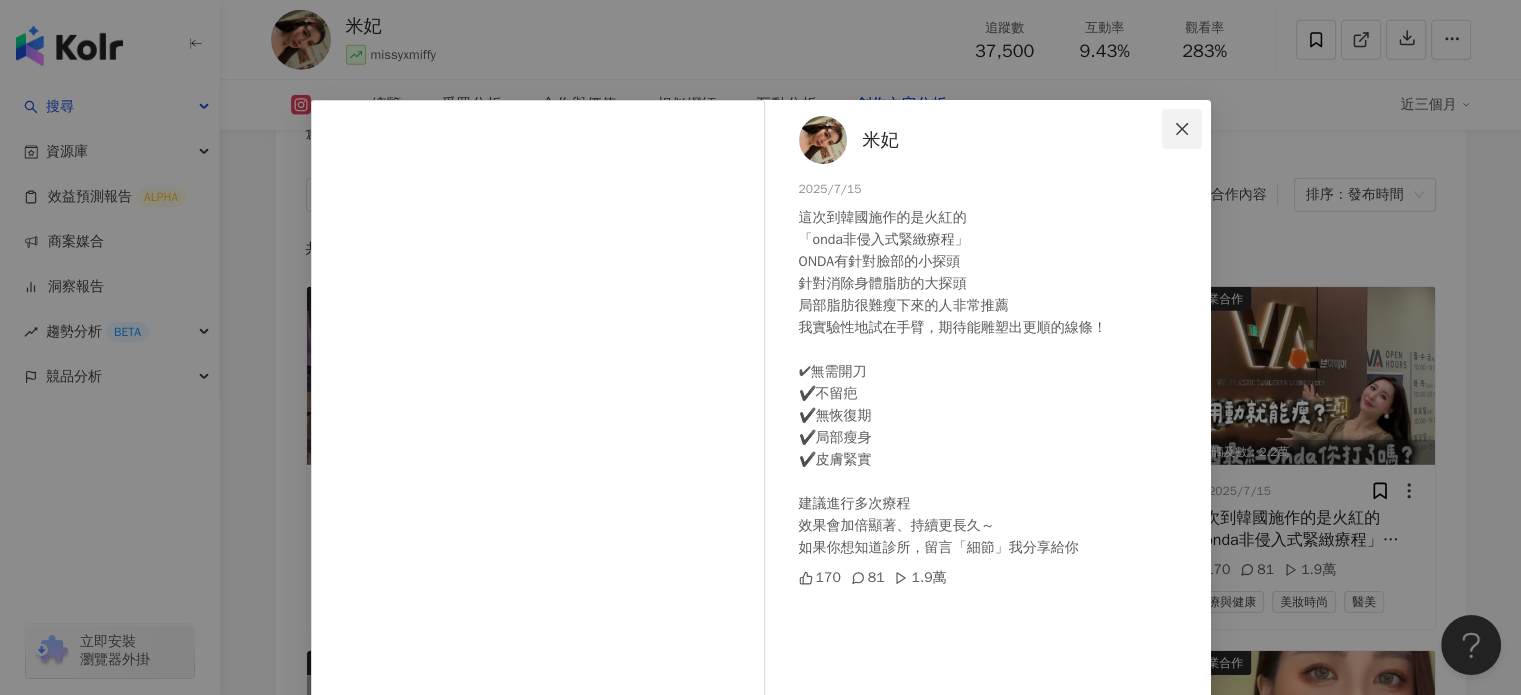 click 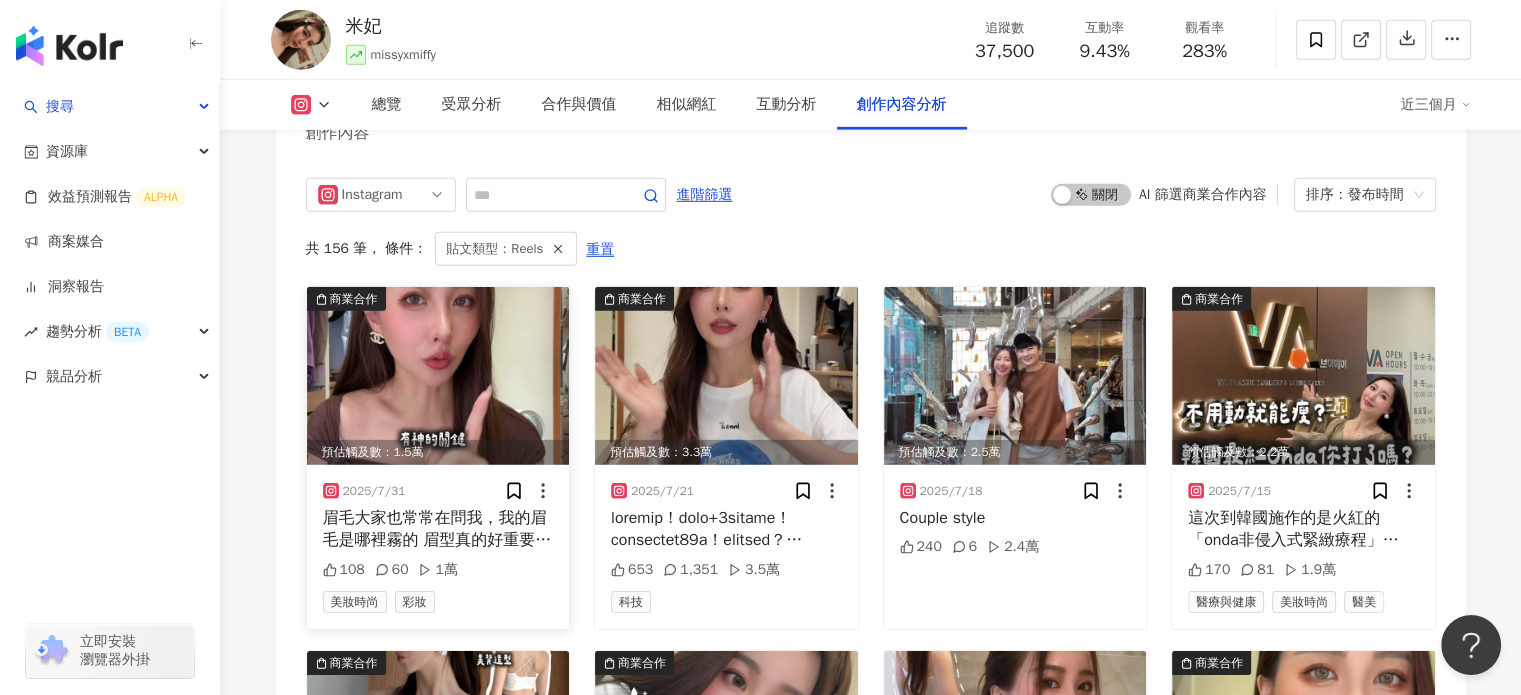 click at bounding box center (438, 376) 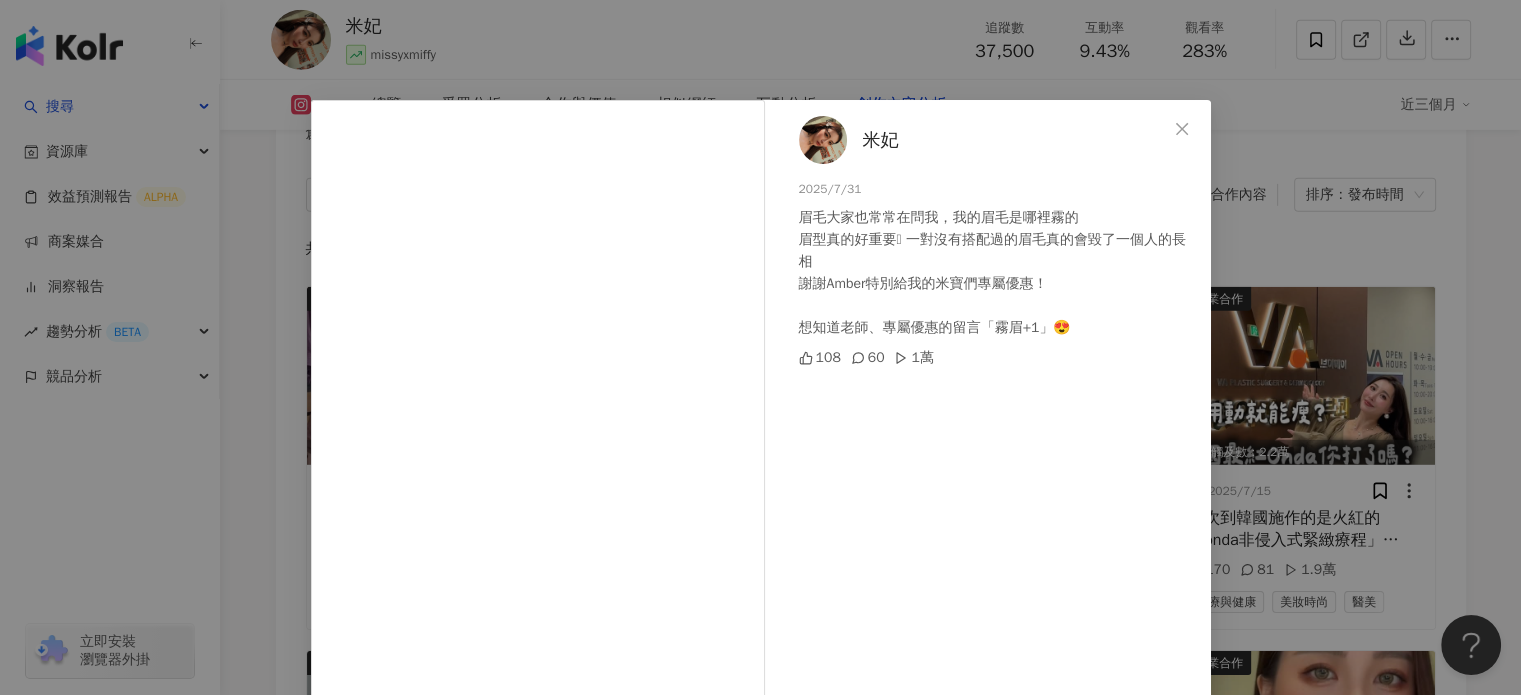scroll, scrollTop: 0, scrollLeft: 0, axis: both 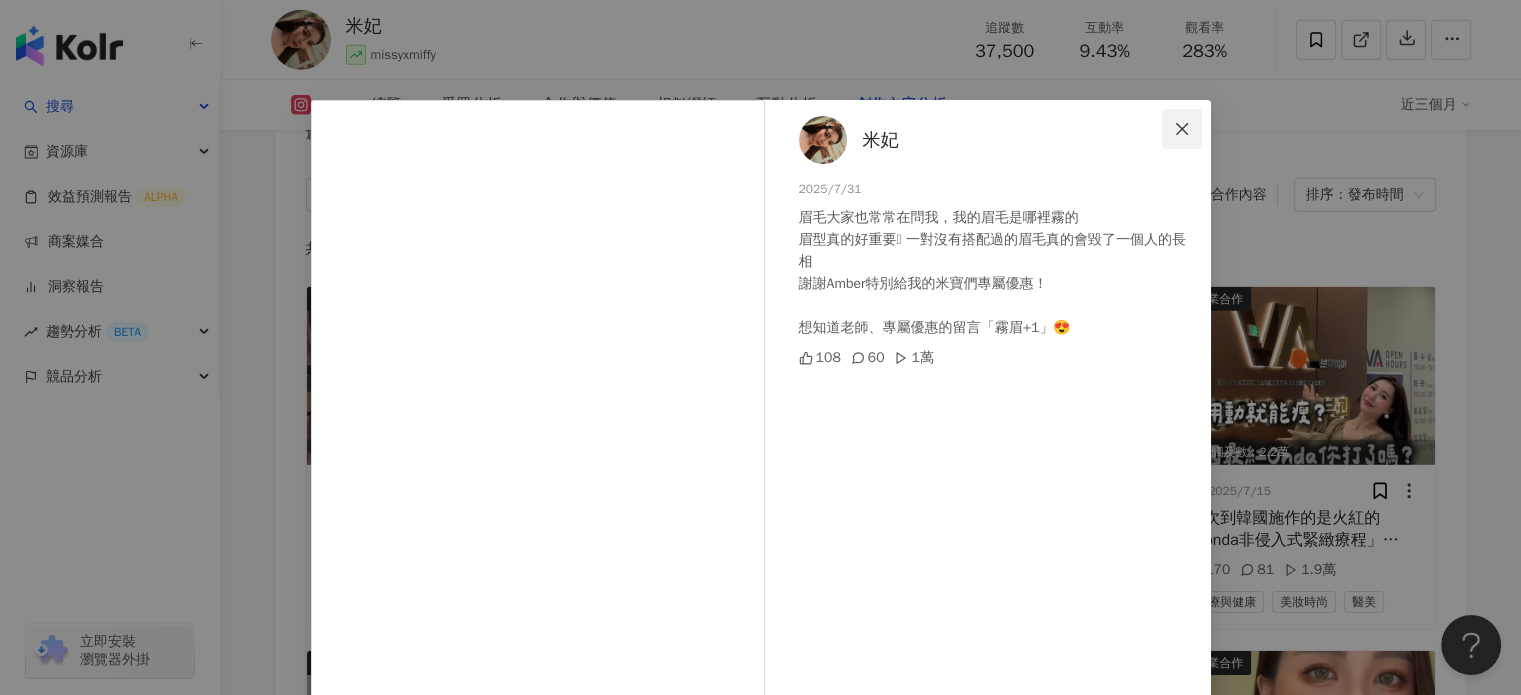 click at bounding box center [1182, 129] 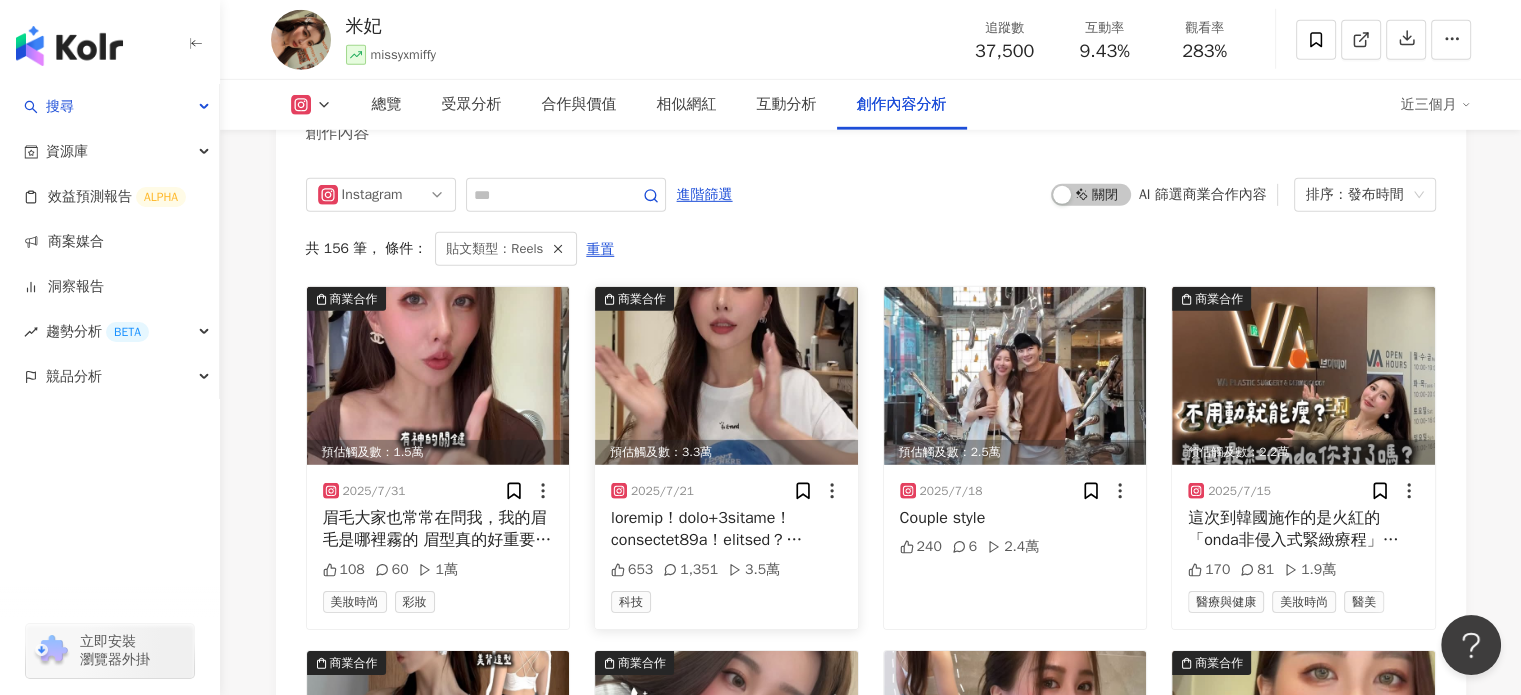 click at bounding box center (726, 376) 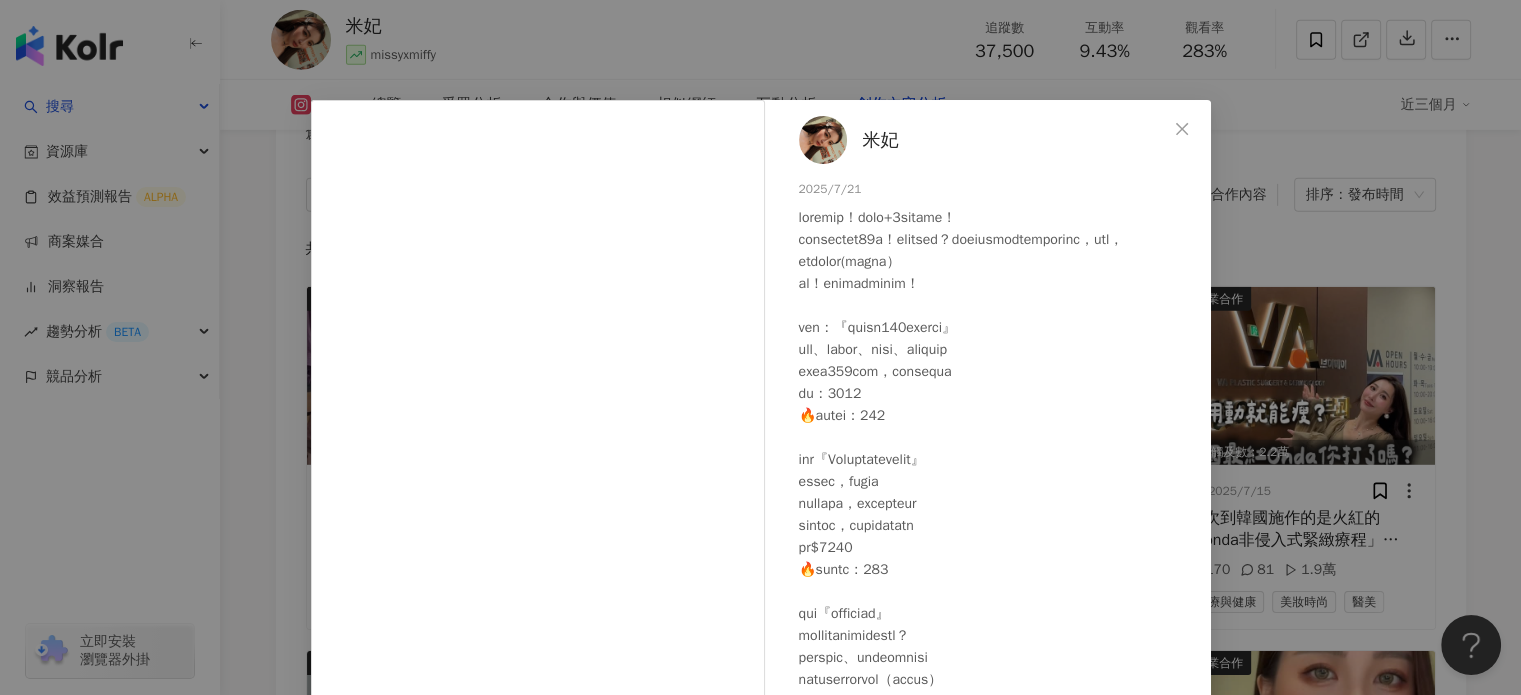 scroll, scrollTop: 204, scrollLeft: 0, axis: vertical 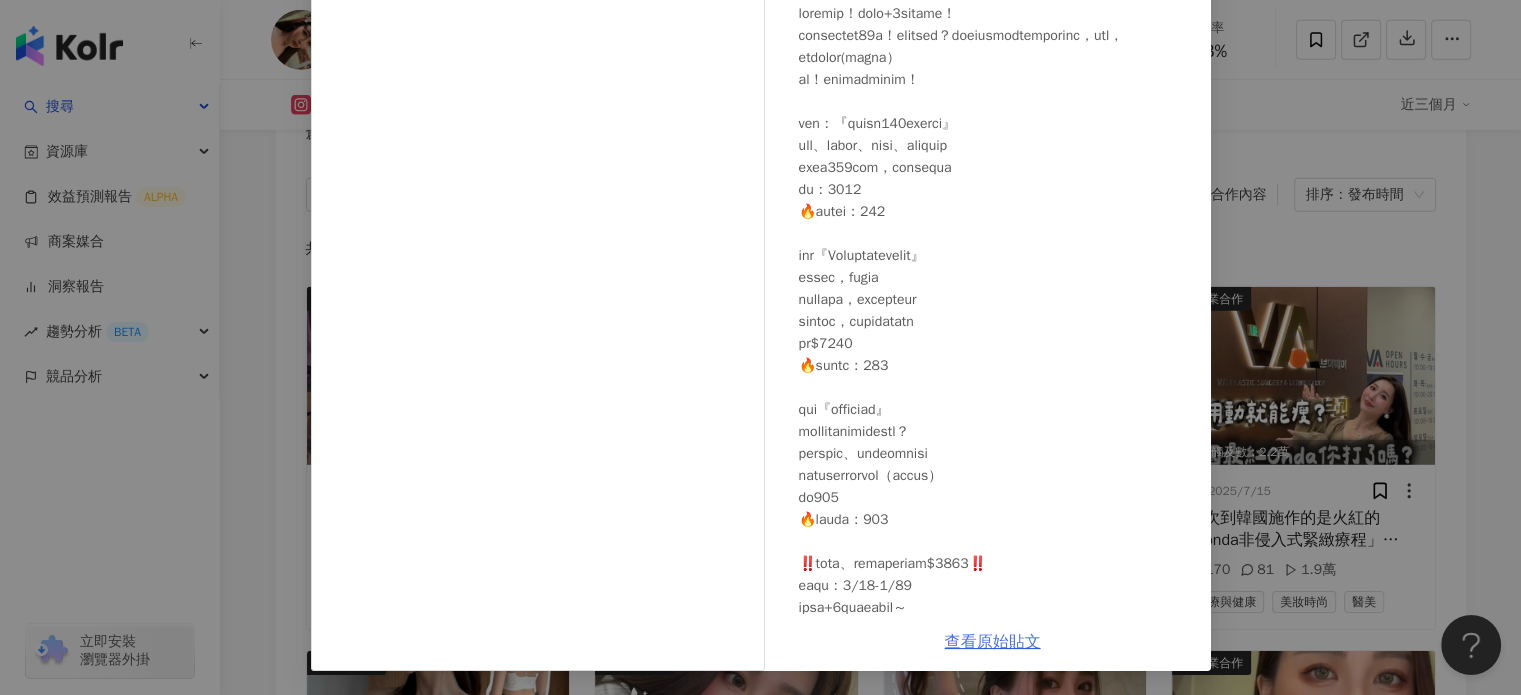 click on "查看原始貼文" at bounding box center [993, 642] 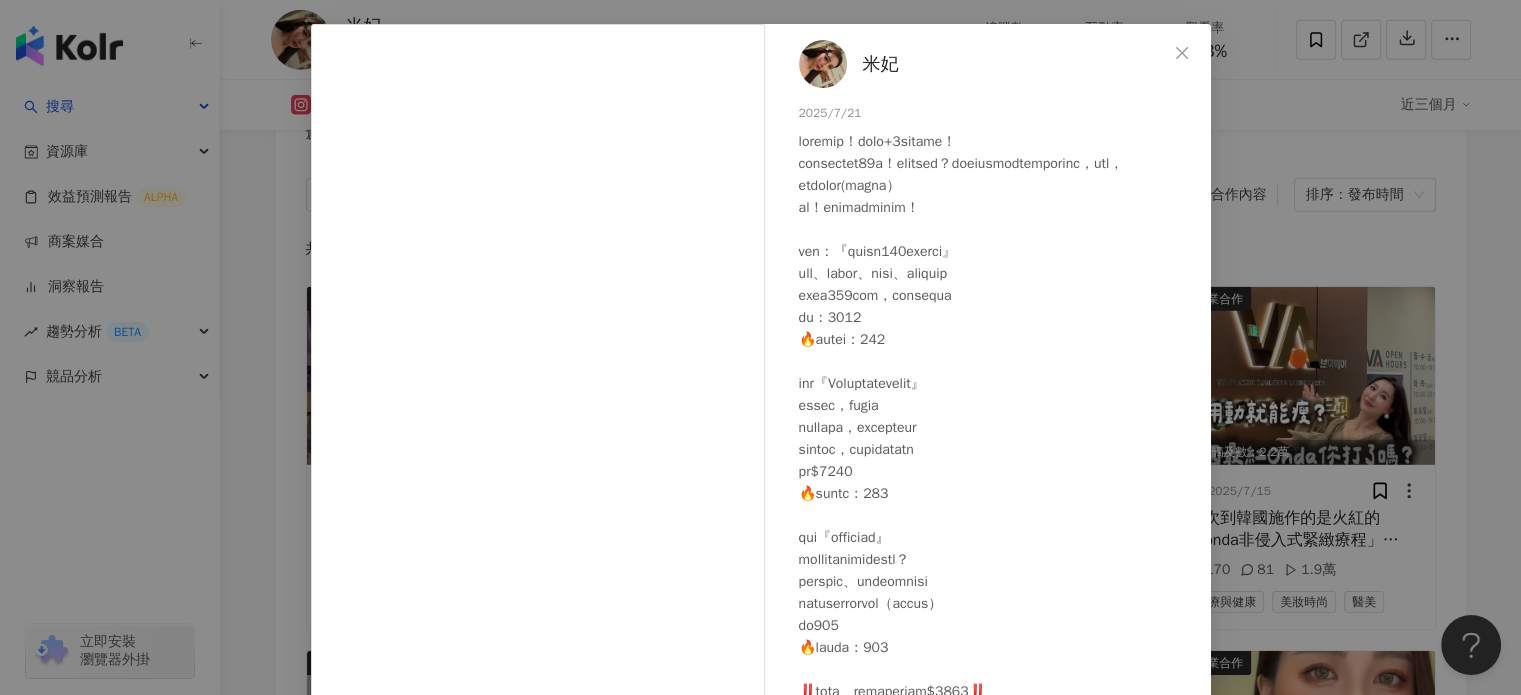 scroll, scrollTop: 0, scrollLeft: 0, axis: both 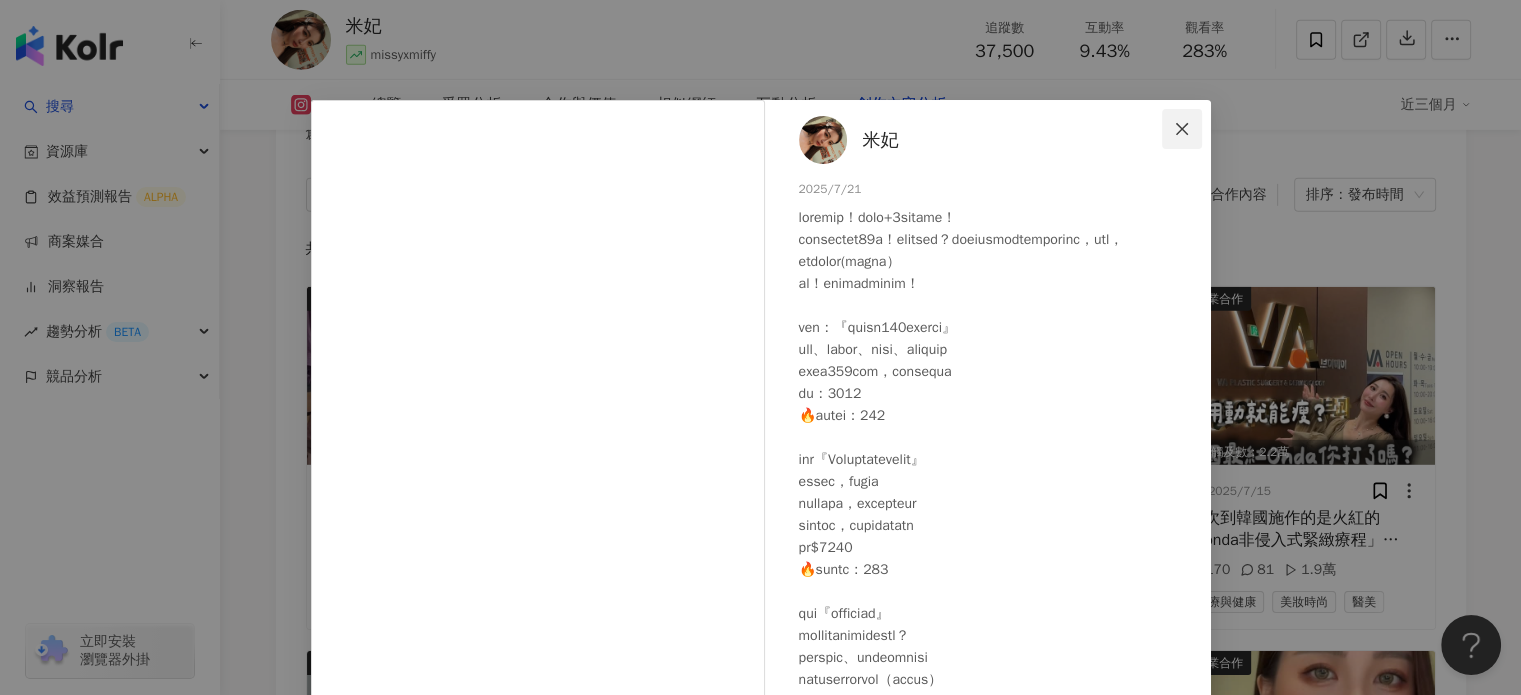 click 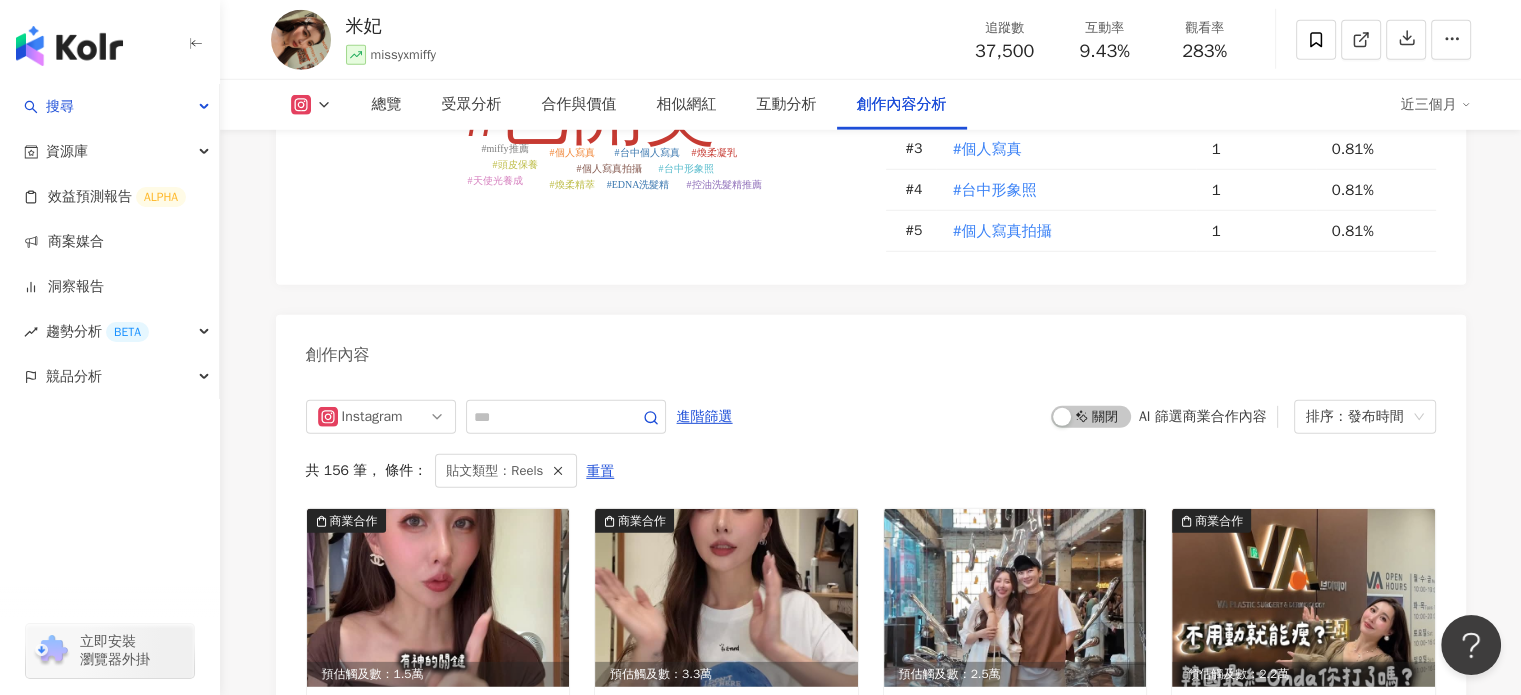 scroll, scrollTop: 5824, scrollLeft: 0, axis: vertical 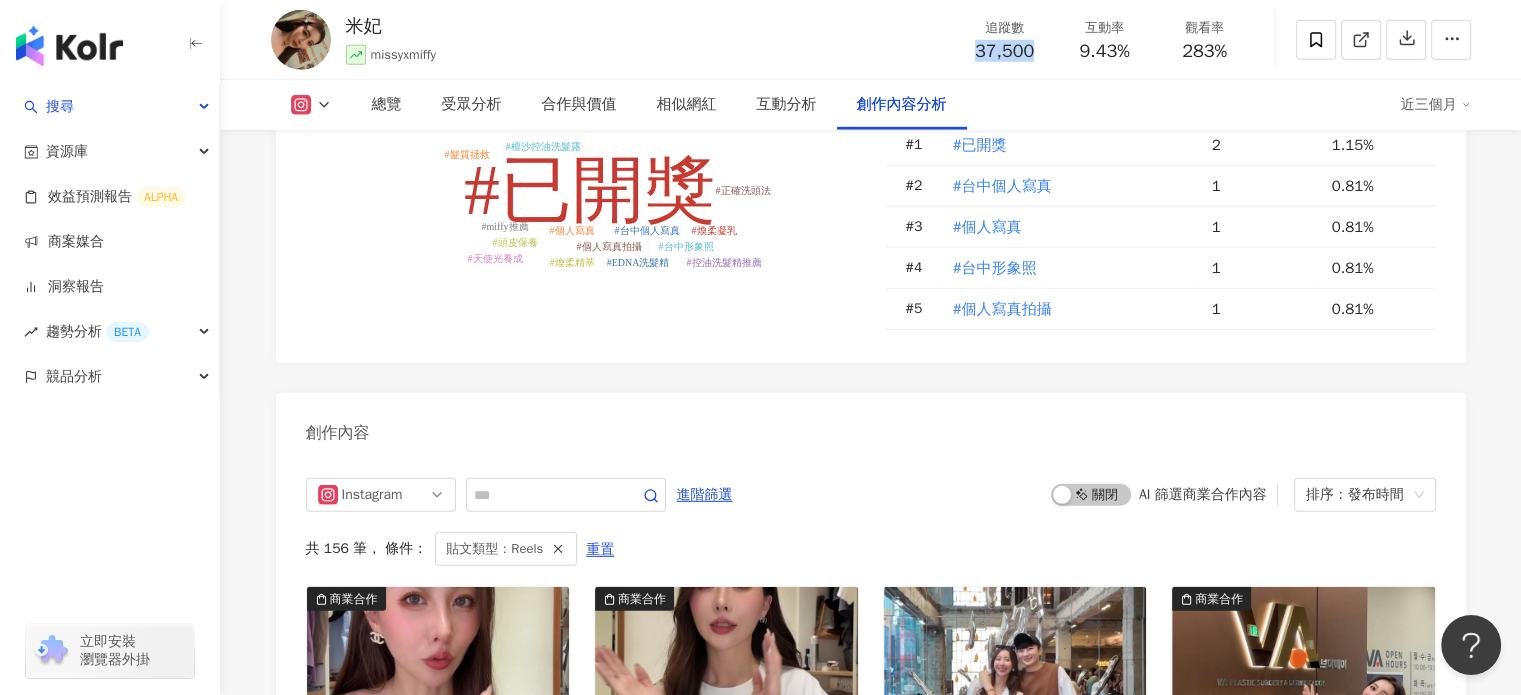 drag, startPoint x: 980, startPoint y: 52, endPoint x: 1044, endPoint y: 60, distance: 64.49806 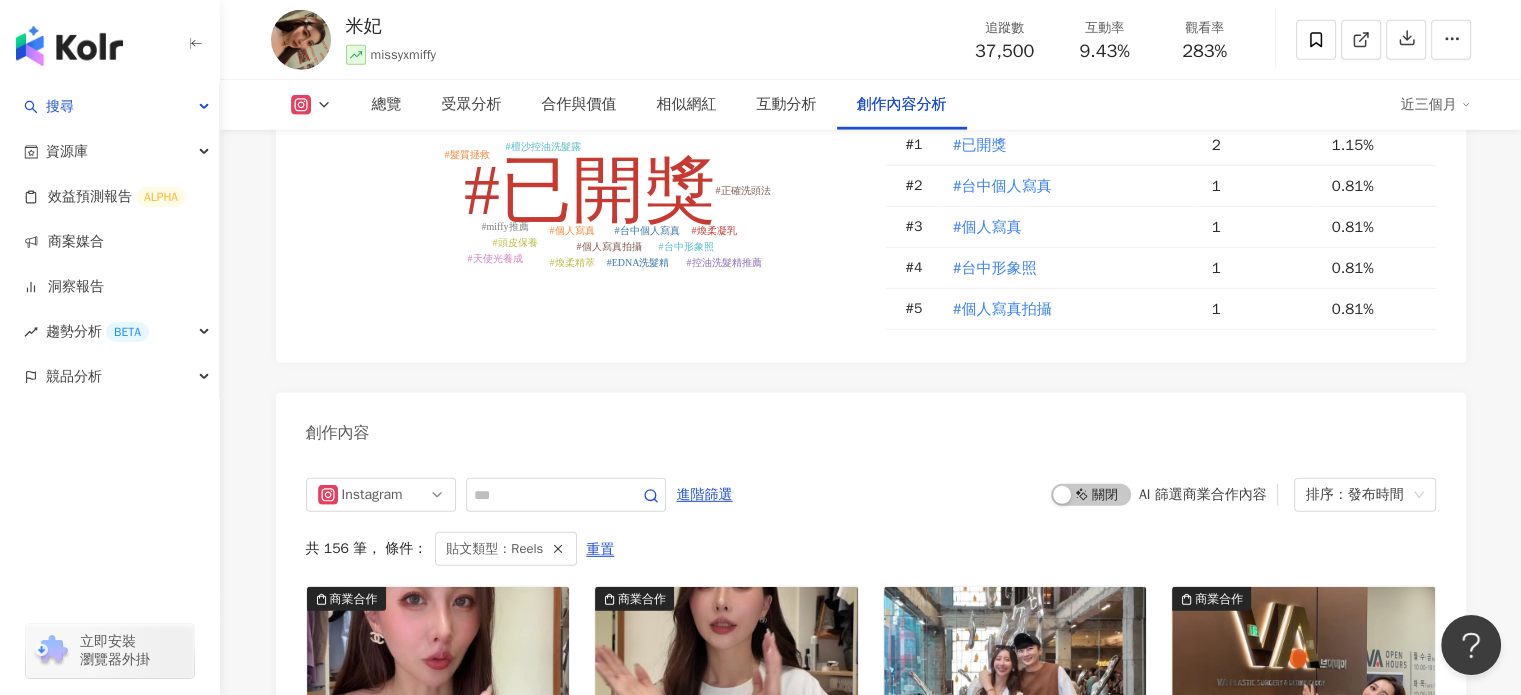 click on "283%" at bounding box center (1204, 52) 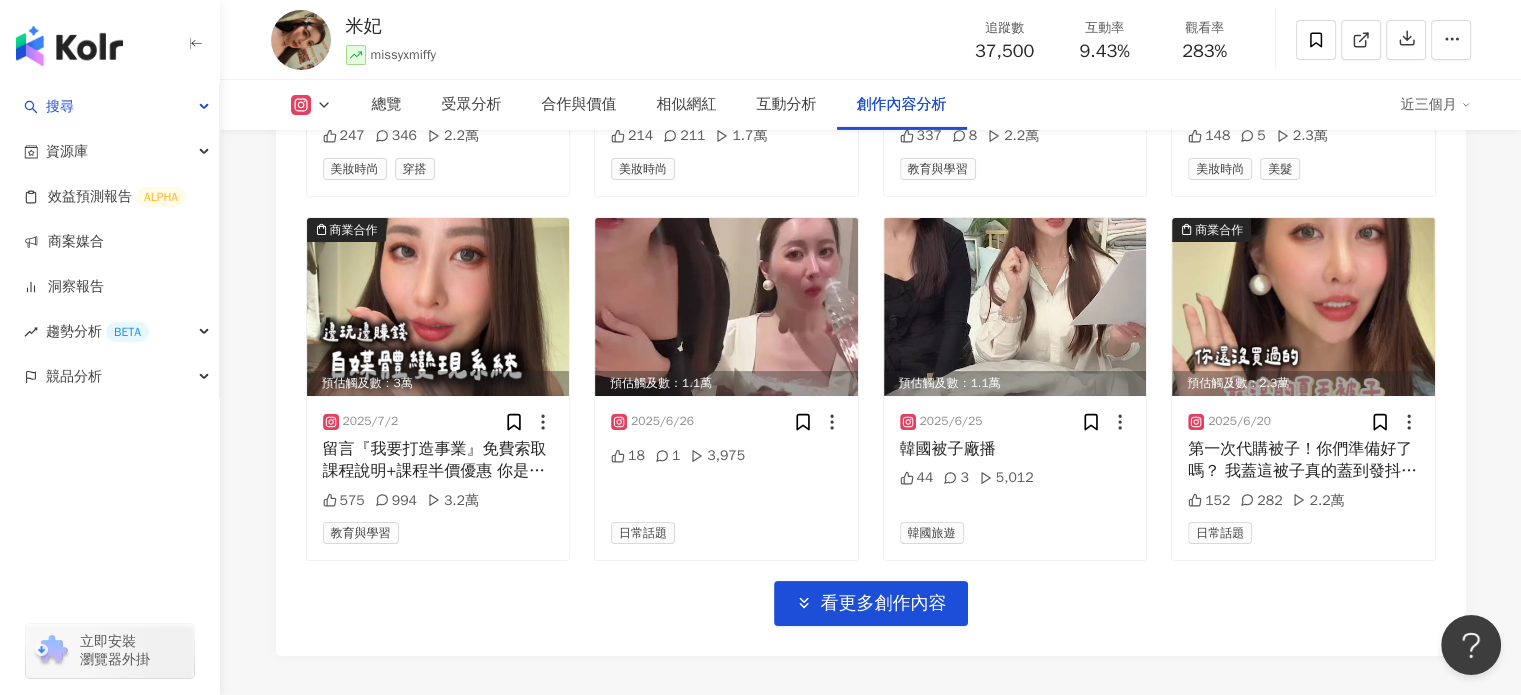 scroll, scrollTop: 6924, scrollLeft: 0, axis: vertical 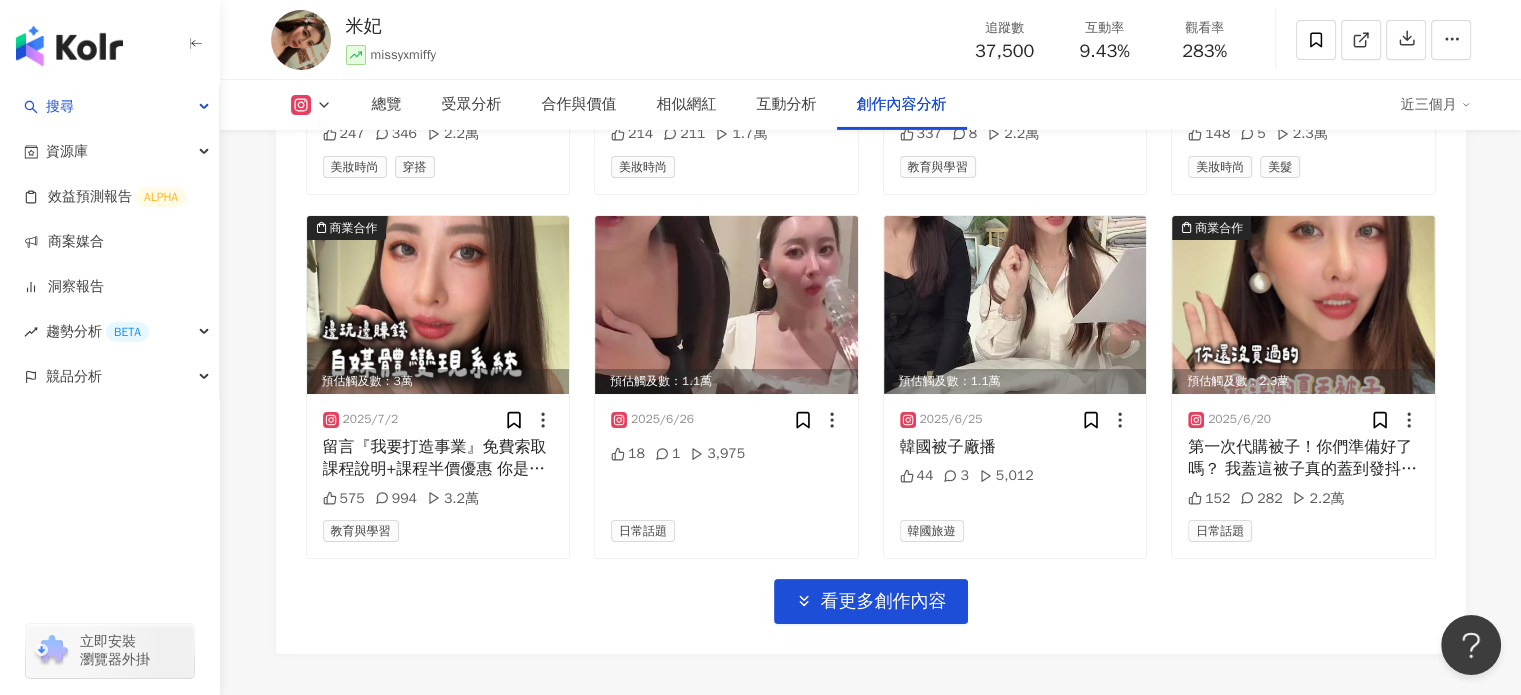click on "Instagram 進階篩選 啟動 關閉 AI 篩選商業合作內容 排序：發布時間 共 156 筆 ，   條件： 貼文類型：Reels 重置 商業合作 預估觸及數：1.5萬 2025/7/31 眉毛大家也常常在問我，我的眉毛是哪裡霧的
眉型真的好重要🫣 一對沒有搭配過的眉毛真的會毀了一個人的長相
謝謝Amber特別給我的米寶們專屬優惠！
想知道老師、專屬優惠的留言「霧眉+1」😍 108 60 1萬 美妝時尚 彩妝 商業合作 預估觸及數：3.3萬 2025/7/21 653 1,351 3.5萬 科技 預估觸及數：2.5萬 2025/7/18 Couple style 240 6 2.4萬 商業合作 預估觸及數：2.2萬 2025/7/15 170 81 1.9萬 醫療與健康 美妝時尚 醫美 商業合作 預估觸及數：2.4萬 2025/7/11 247 346 2.2萬 美妝時尚 穿搭 商業合作 預估觸及數：2萬 2025/7/9 214 211 1.7萬 美妝時尚 預估觸及數：2.4萬 2025/7/7 米寶敲碗的半扎髮髮型教學來了～
記得收藏反覆跟練🥰 337 8 2.2萬 教育與學習 商業合作 5" at bounding box center [871, 6] 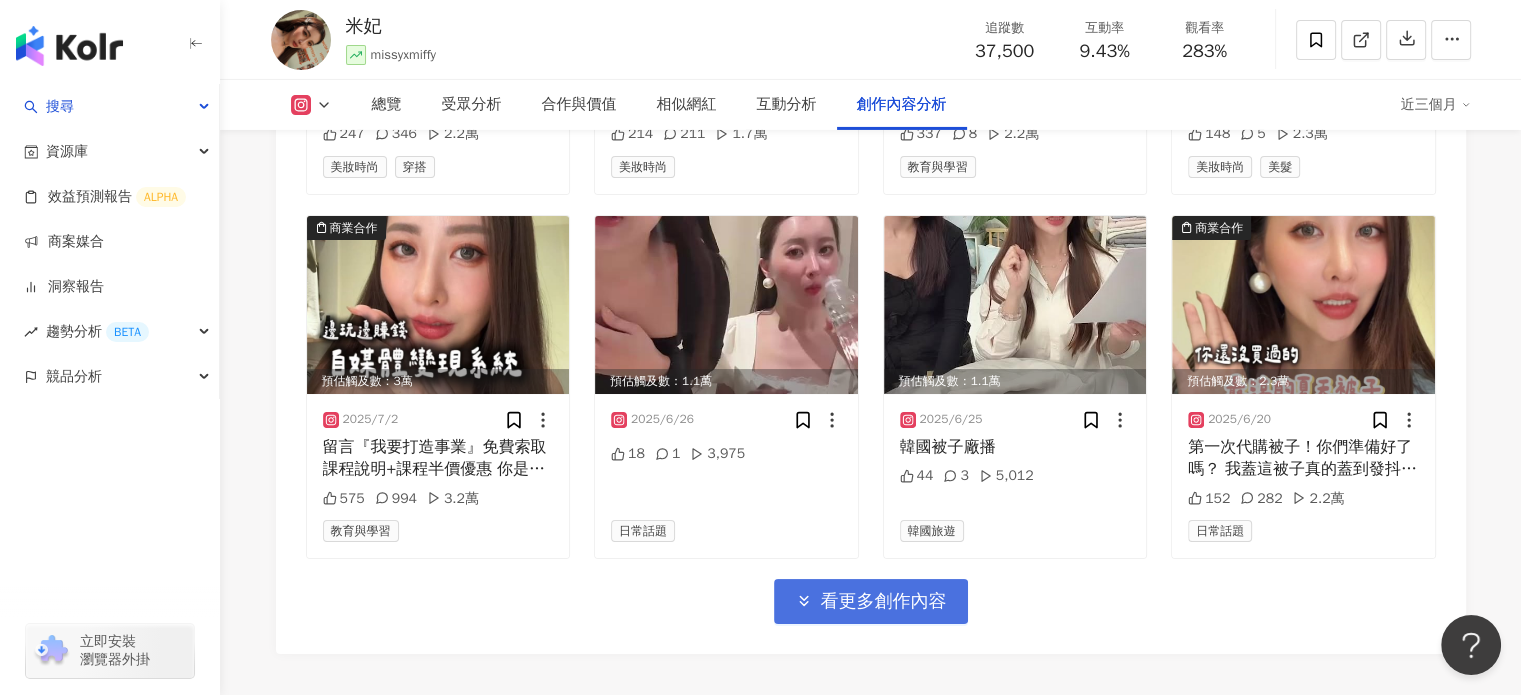 click on "看更多創作內容" at bounding box center [884, 602] 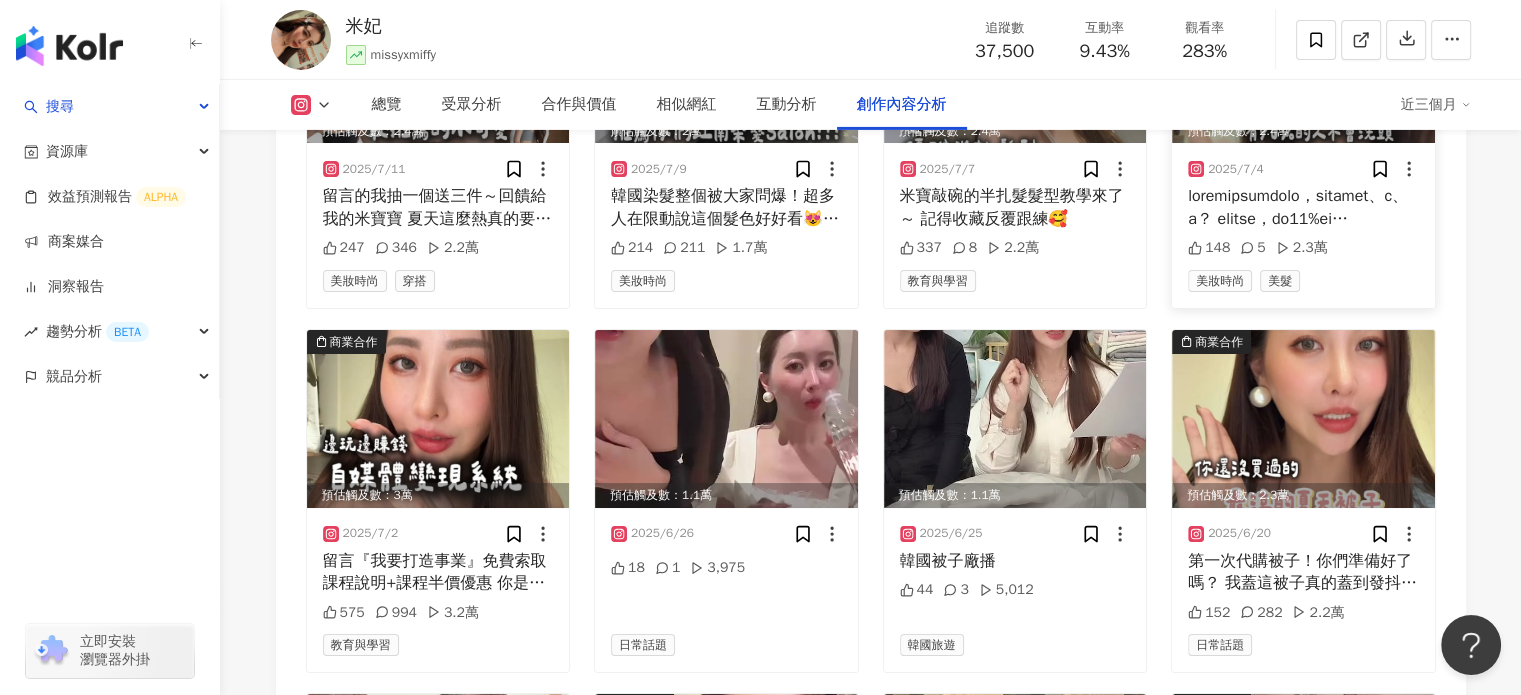 scroll, scrollTop: 6824, scrollLeft: 0, axis: vertical 